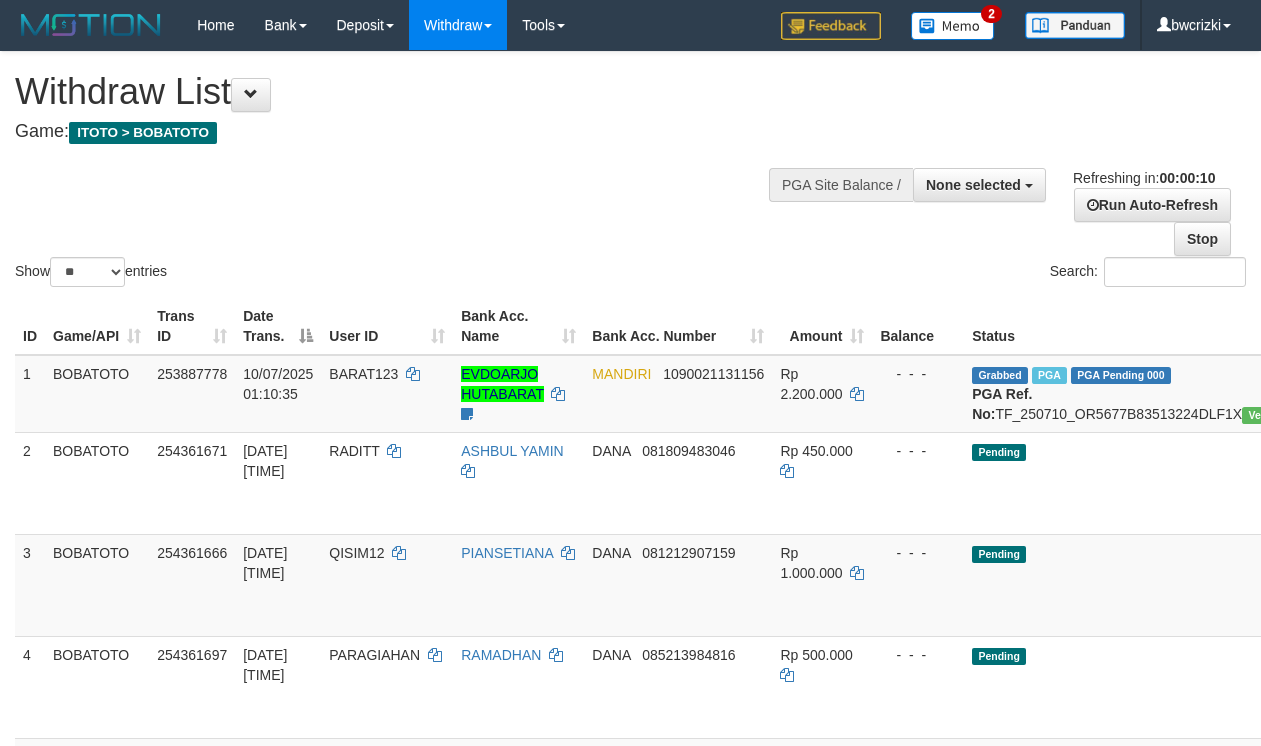 select 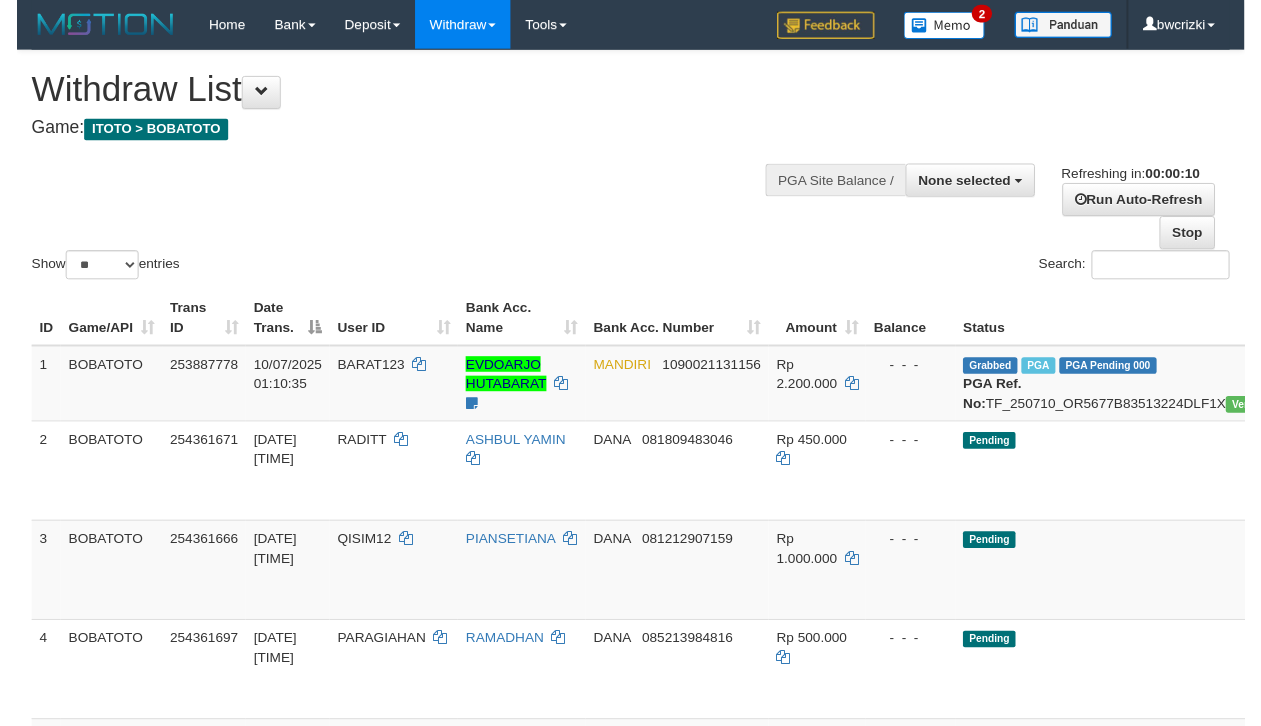 scroll, scrollTop: 0, scrollLeft: 0, axis: both 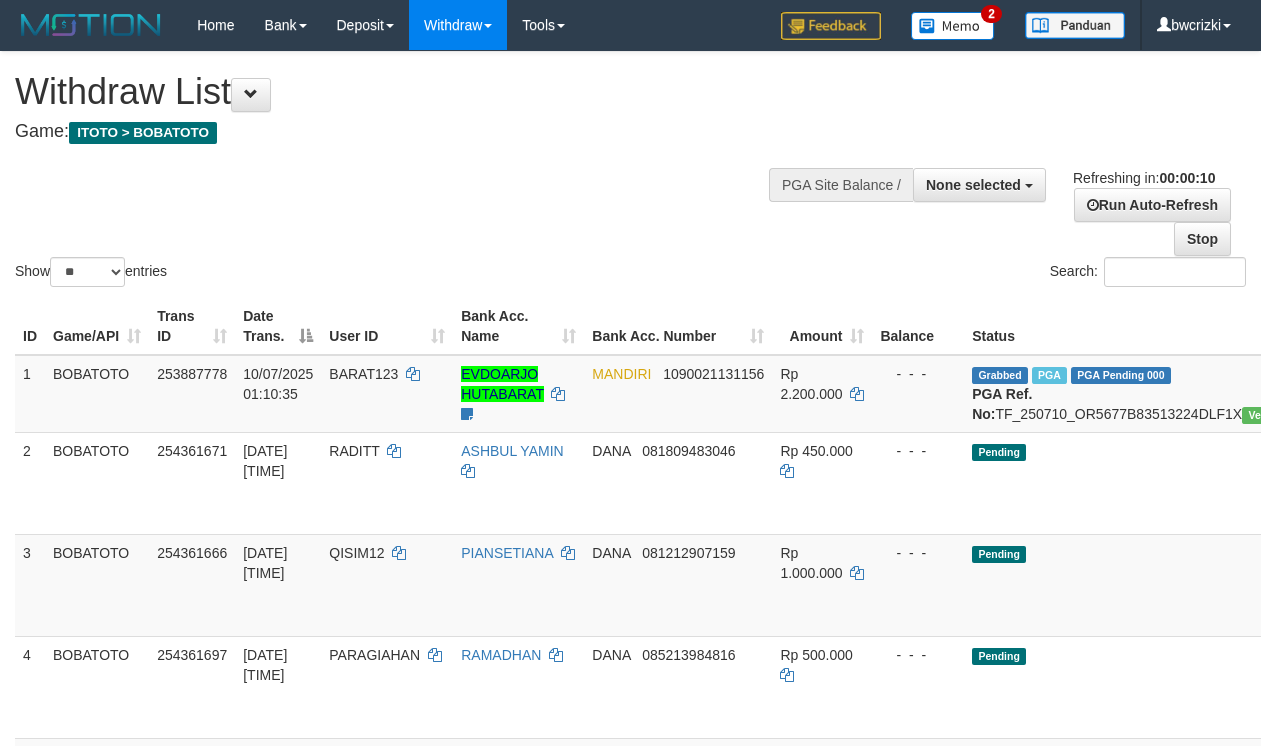 select 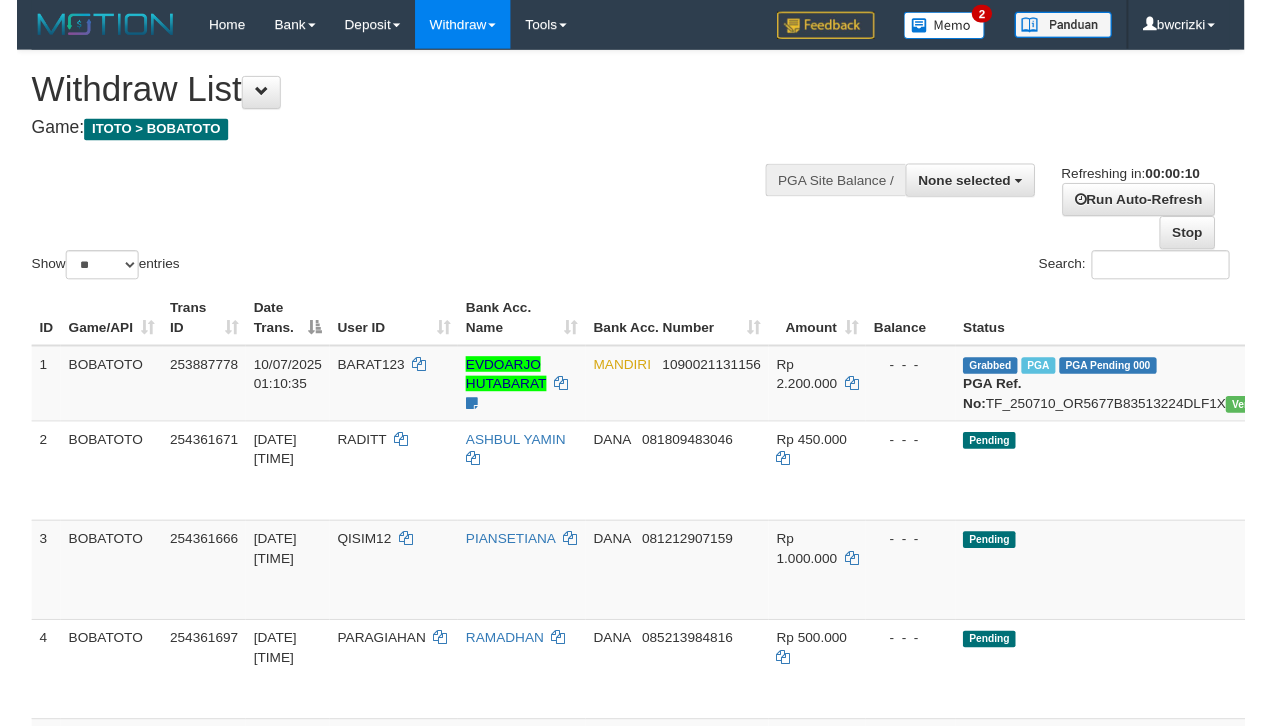 scroll, scrollTop: 0, scrollLeft: 0, axis: both 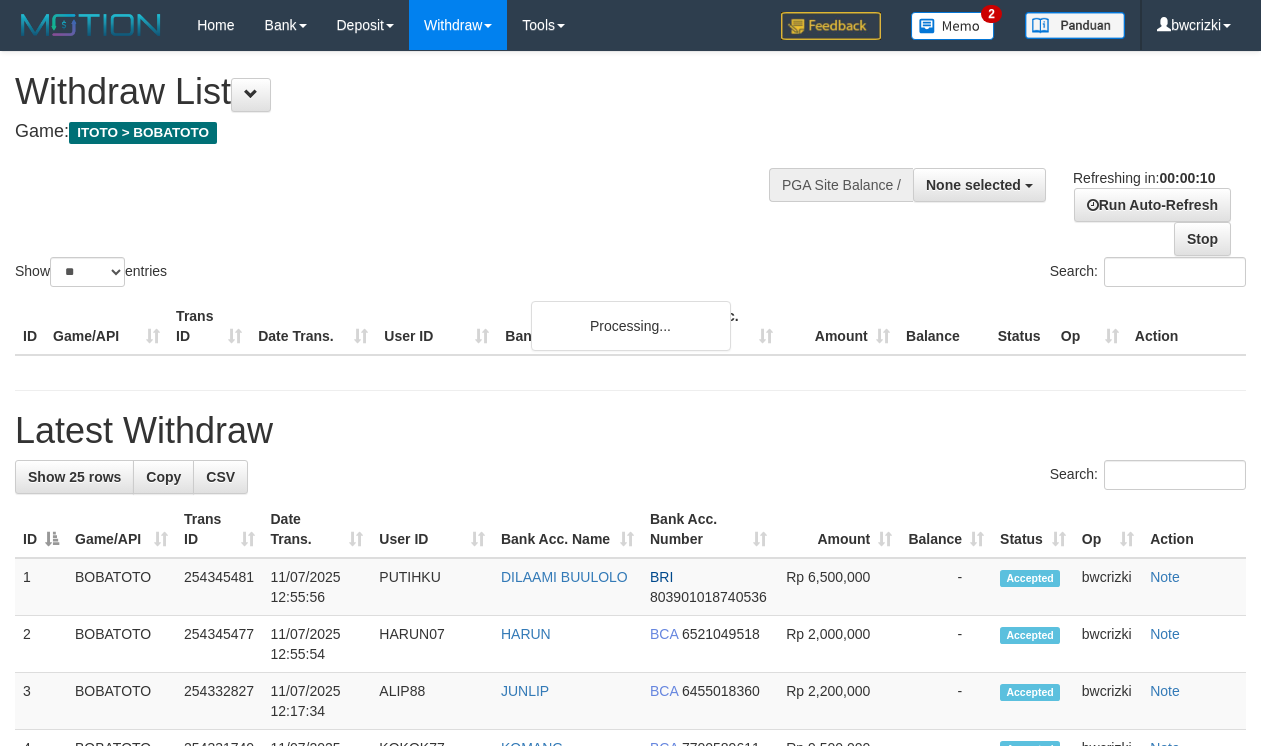 select 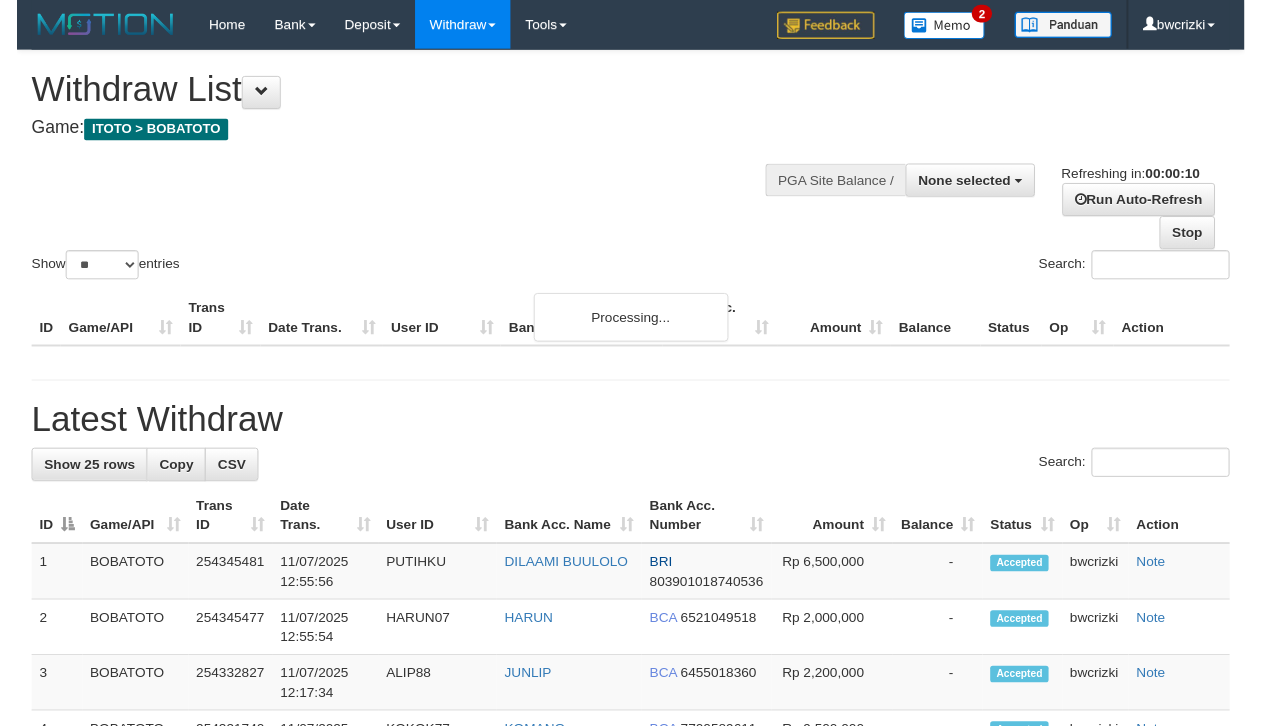 scroll, scrollTop: 0, scrollLeft: 0, axis: both 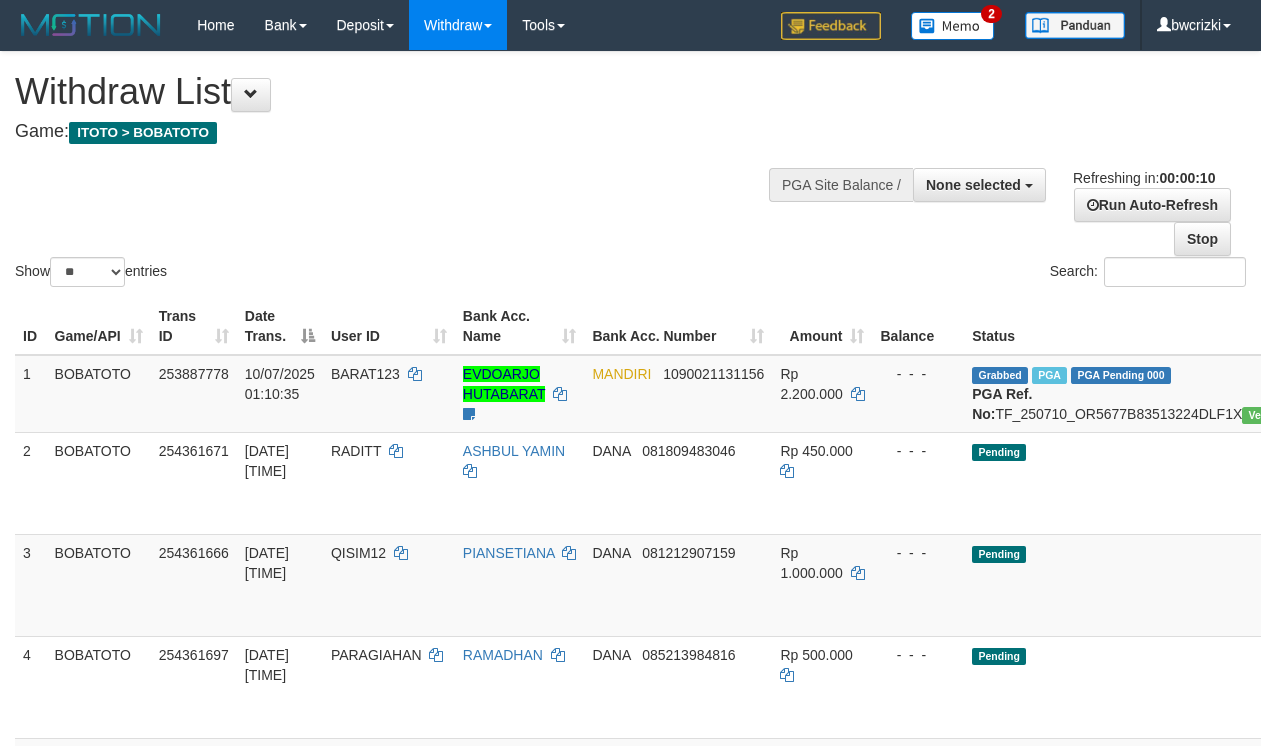 select 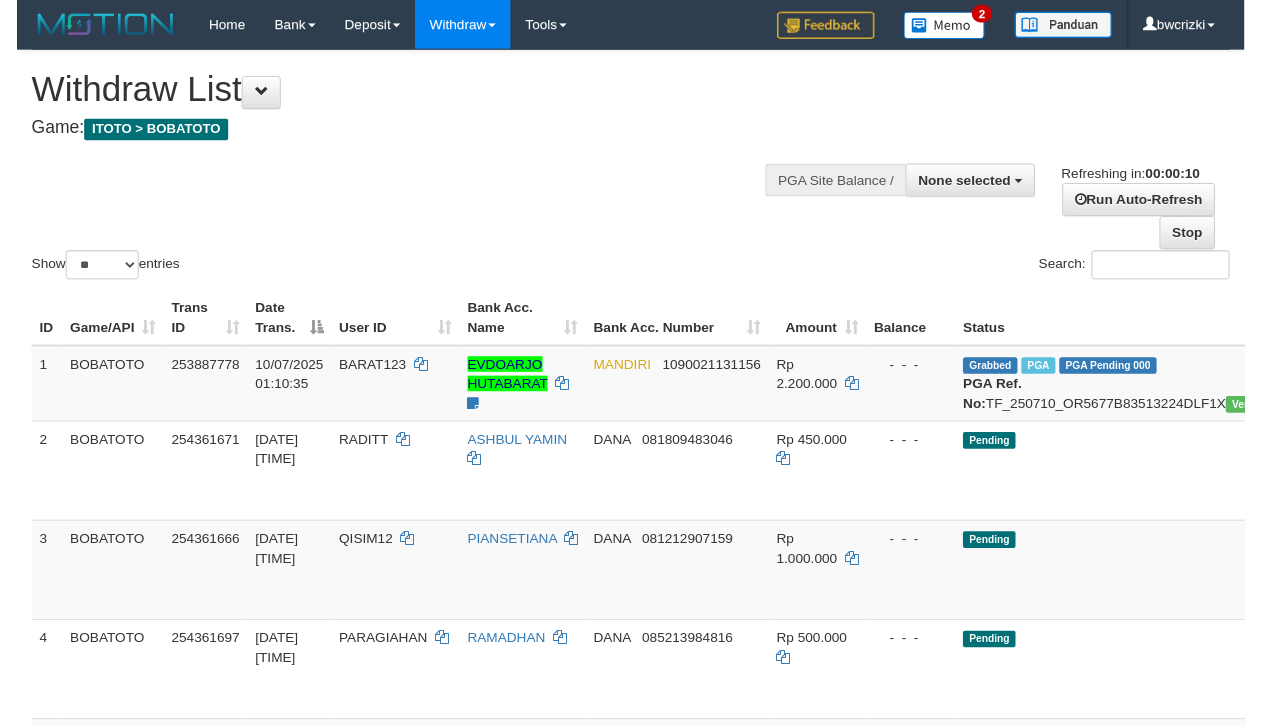 scroll, scrollTop: 0, scrollLeft: 0, axis: both 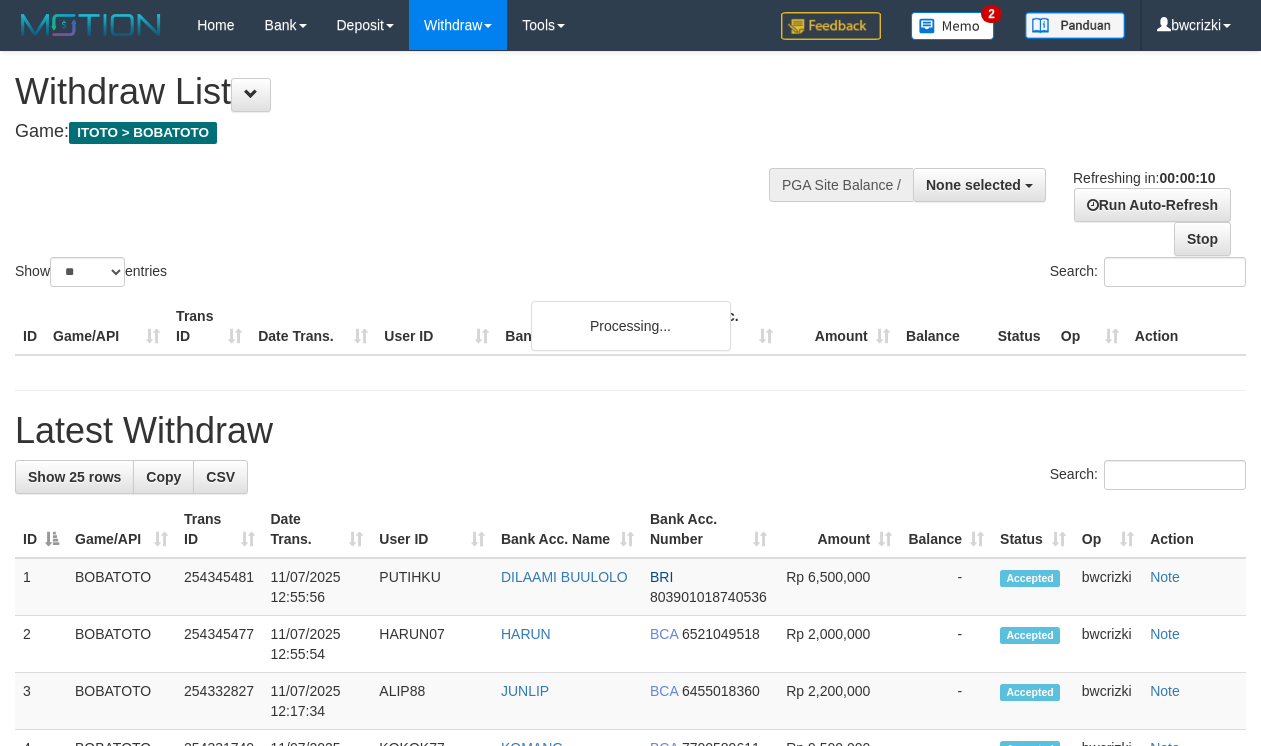 select 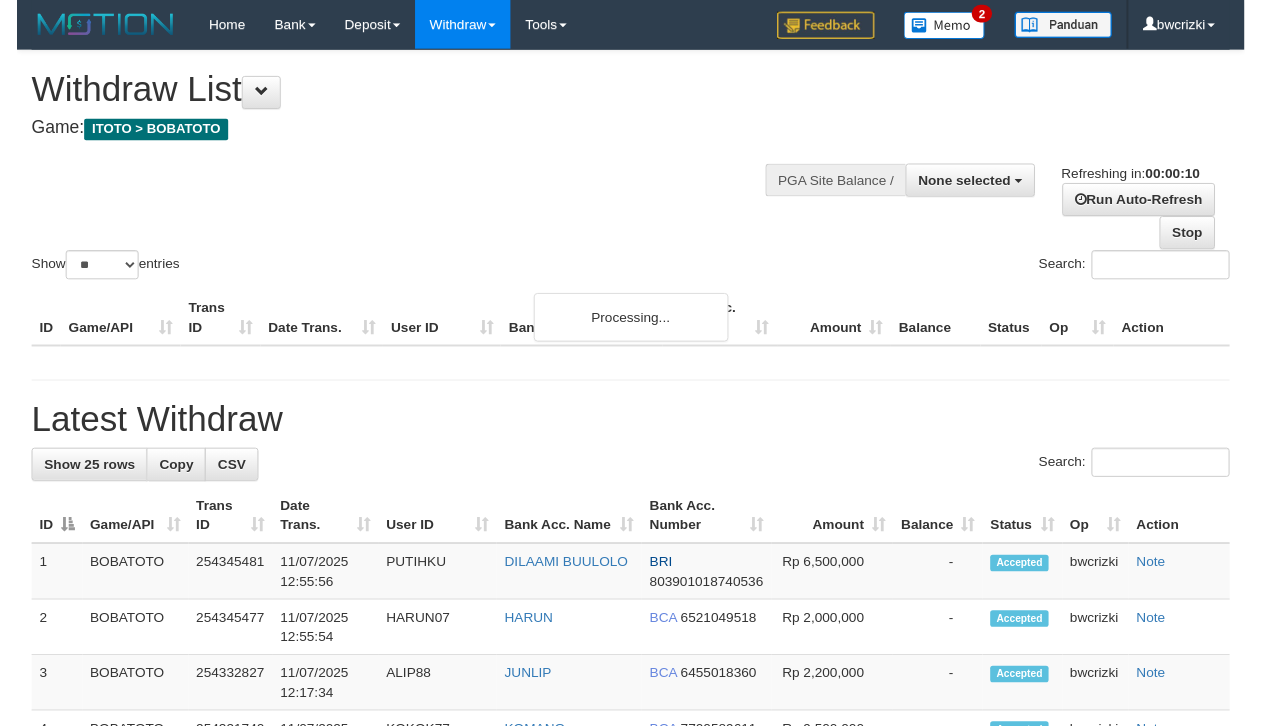 scroll, scrollTop: 0, scrollLeft: 0, axis: both 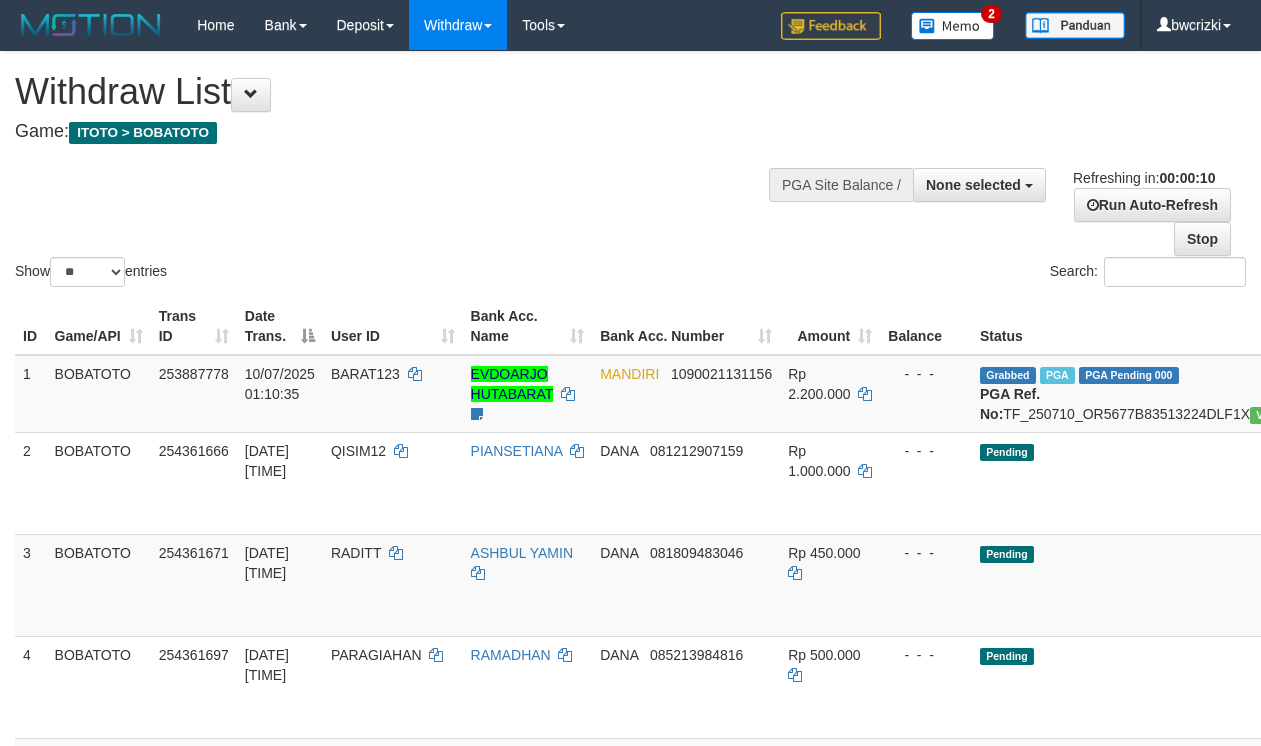 select 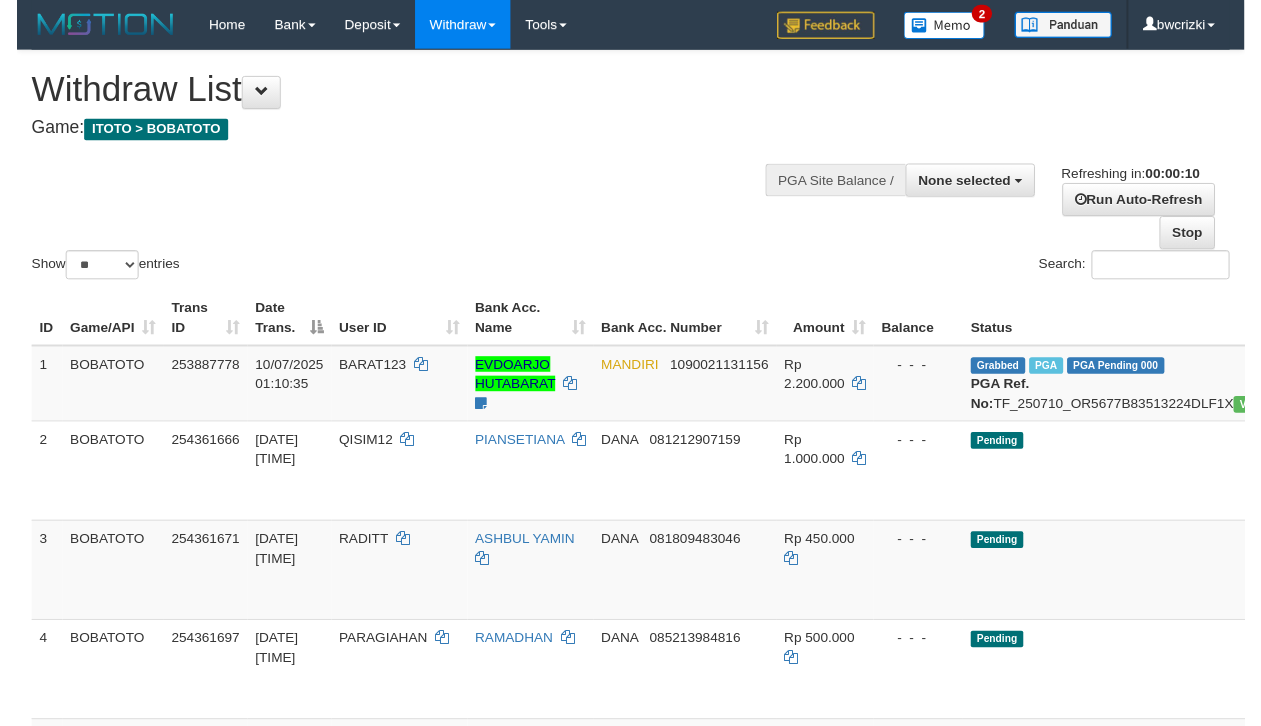 scroll, scrollTop: 0, scrollLeft: 0, axis: both 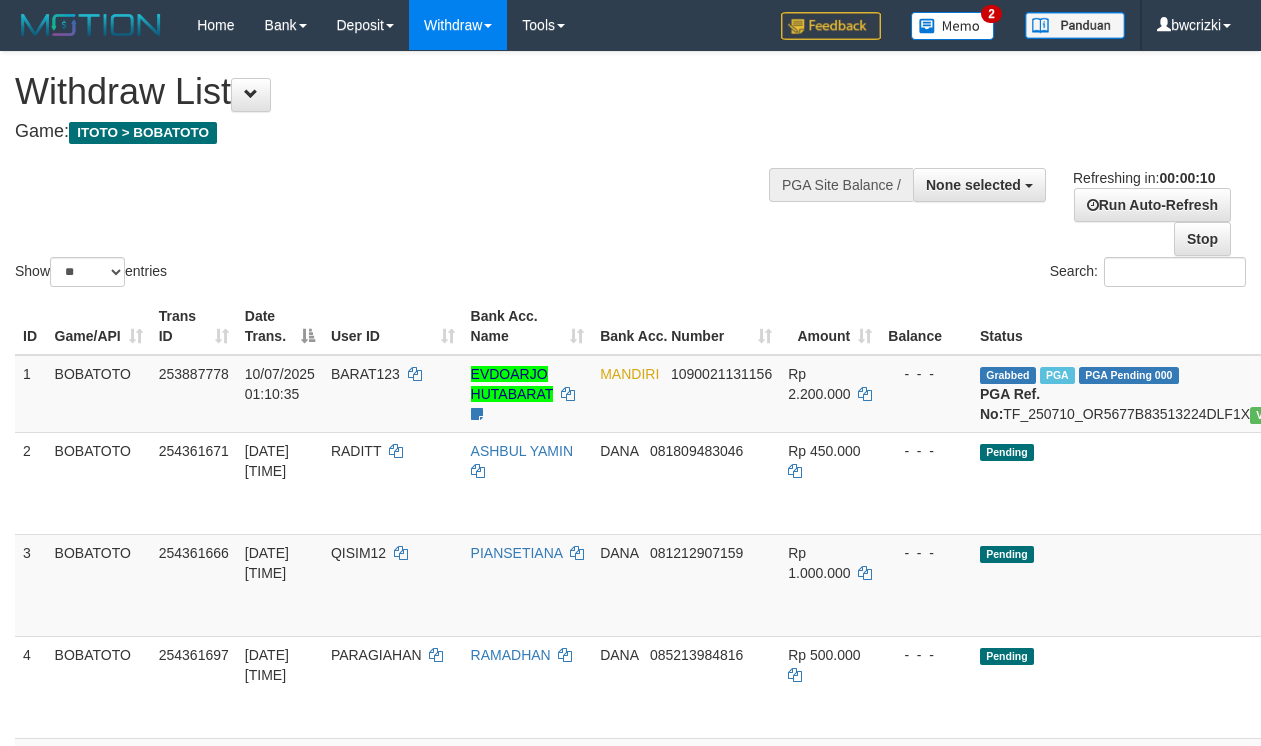 select 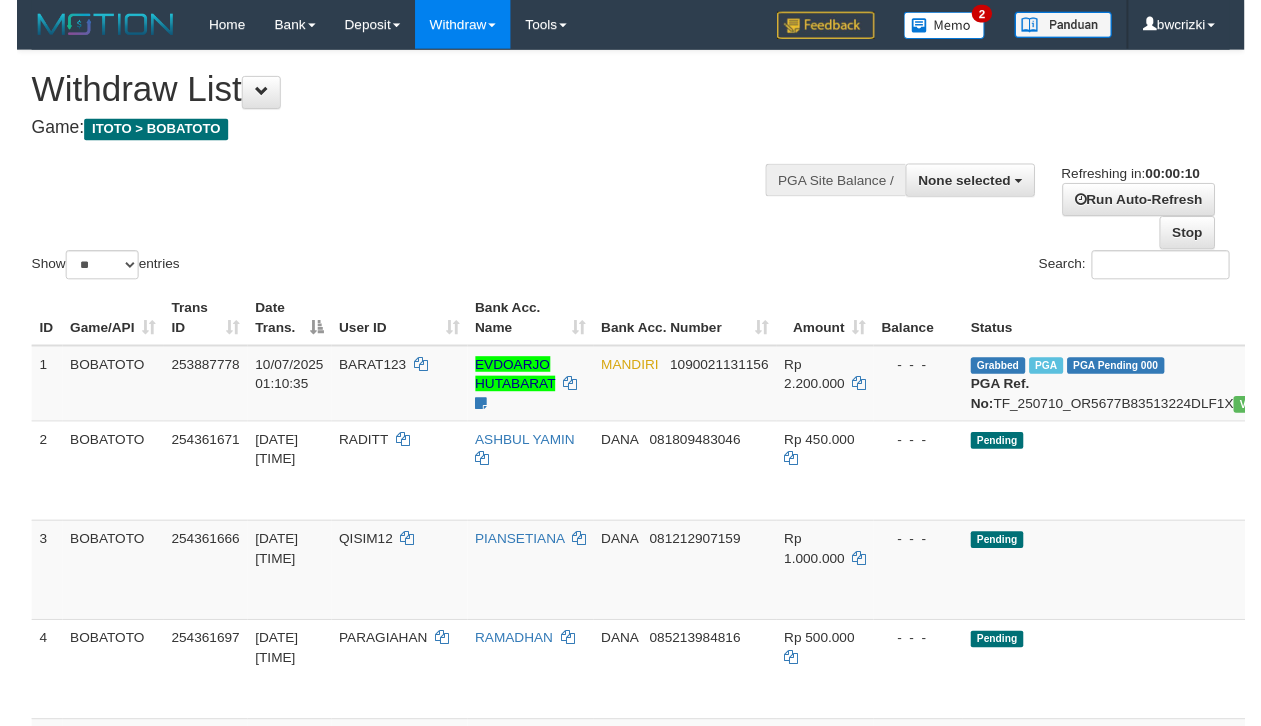 scroll, scrollTop: 0, scrollLeft: 0, axis: both 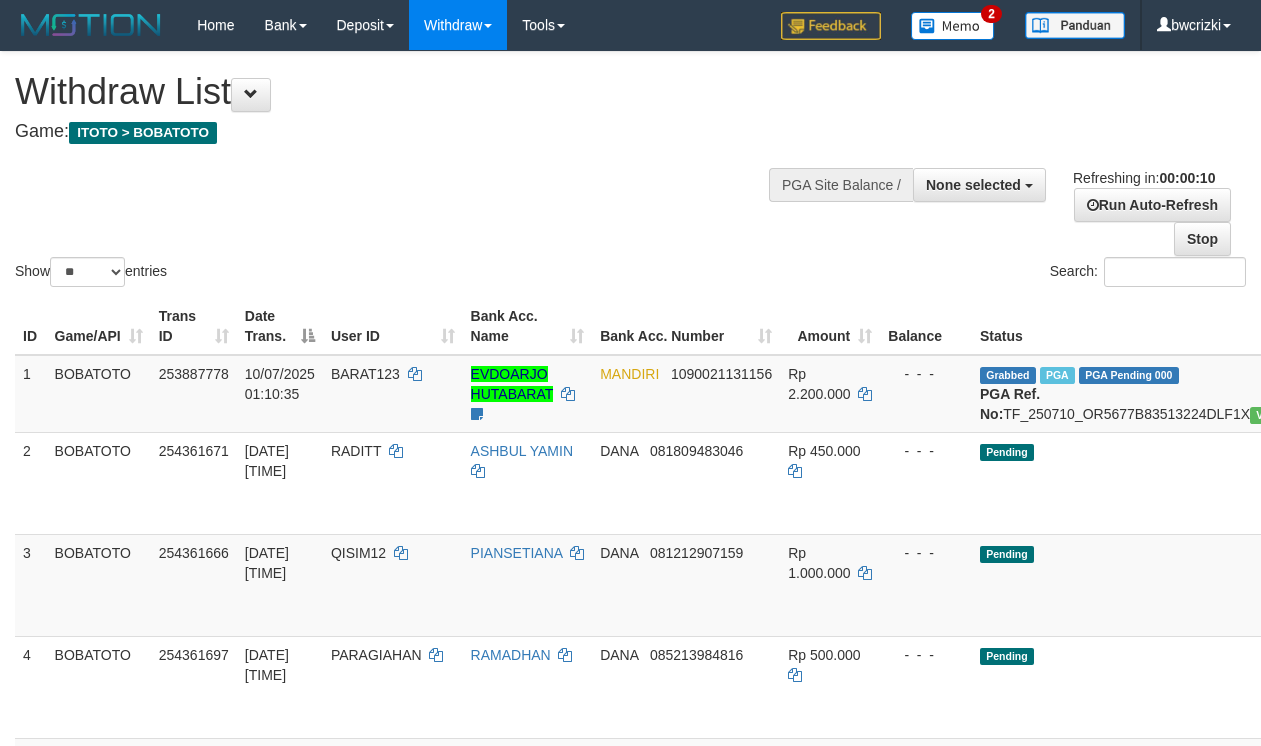 select 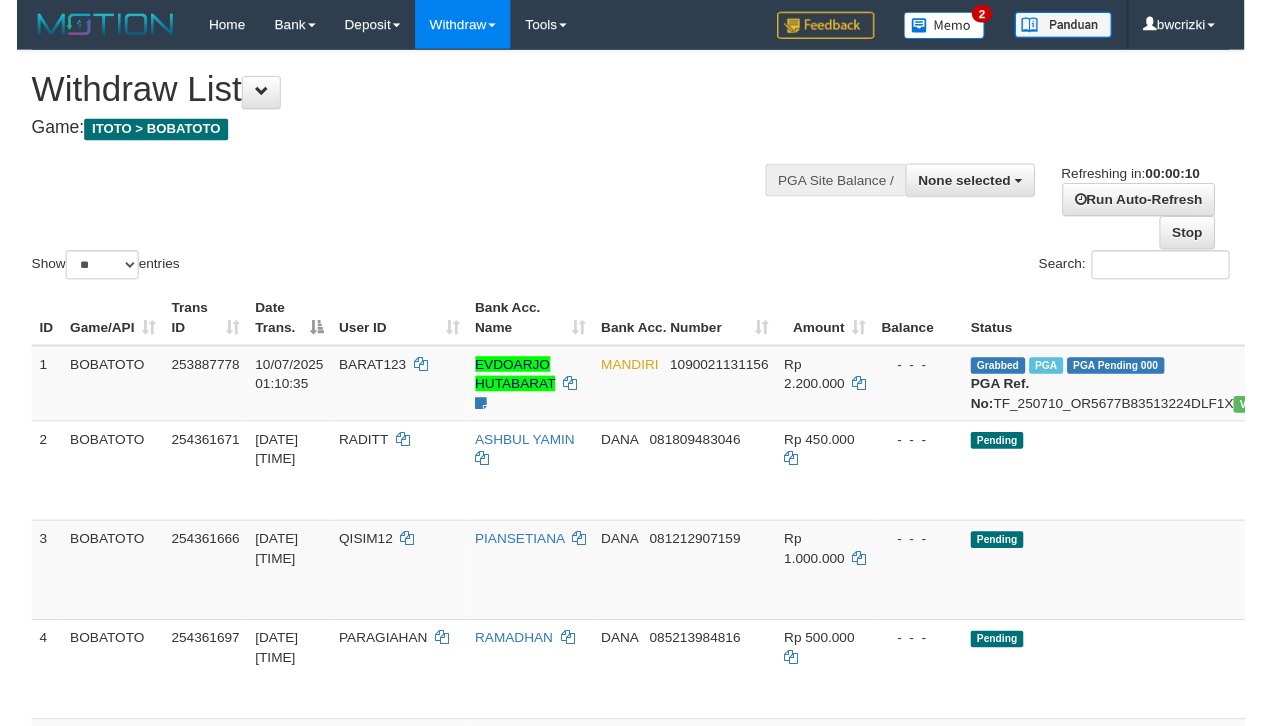 scroll, scrollTop: 0, scrollLeft: 0, axis: both 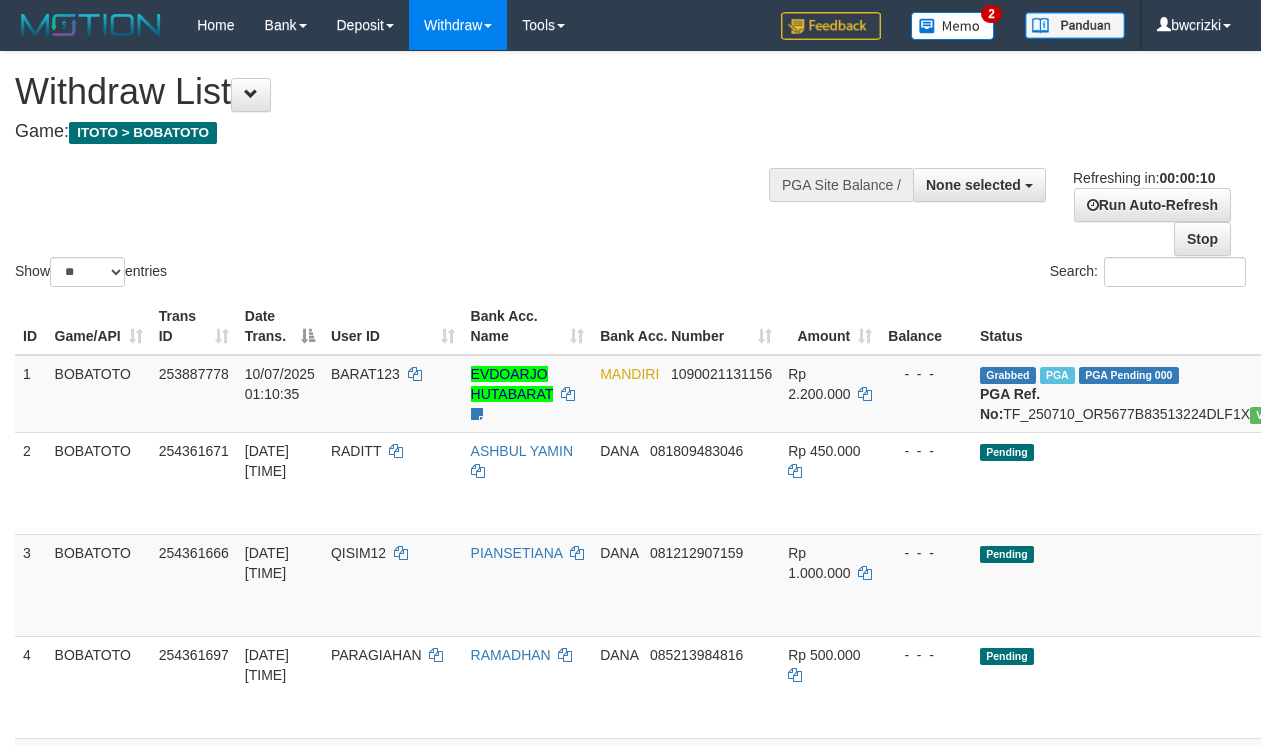 select 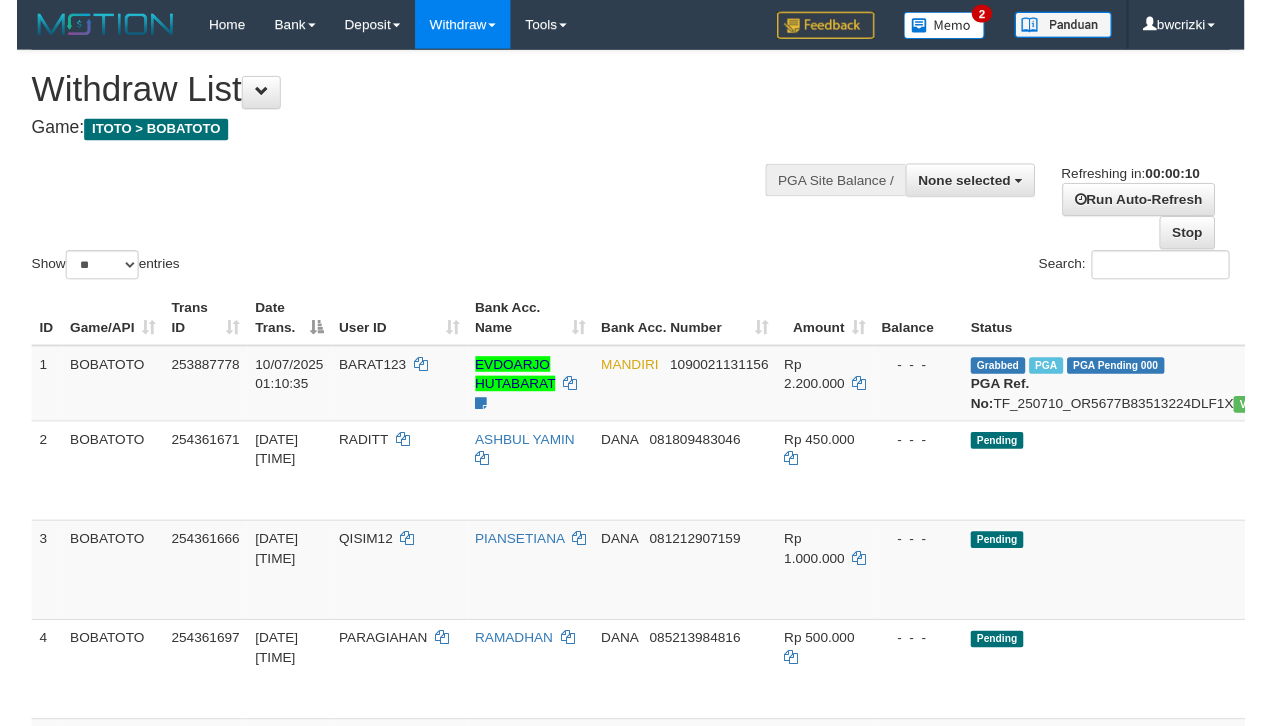 scroll, scrollTop: 0, scrollLeft: 0, axis: both 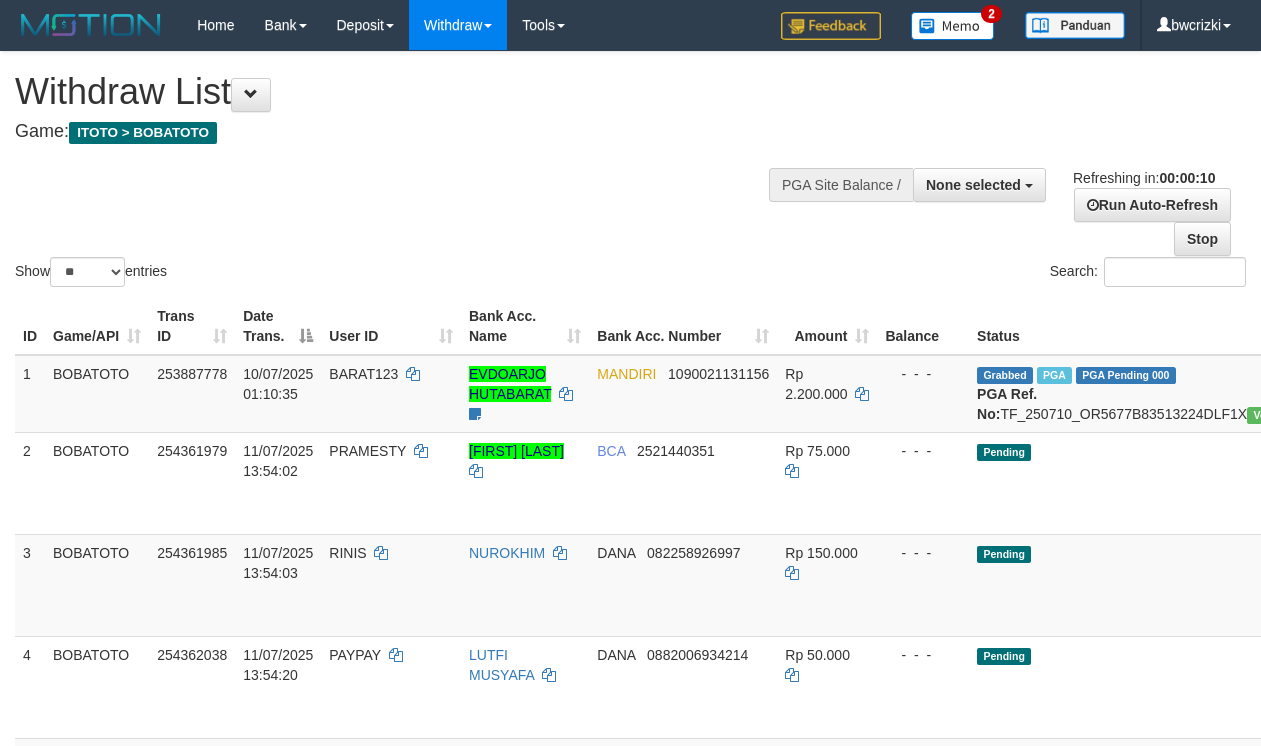 select 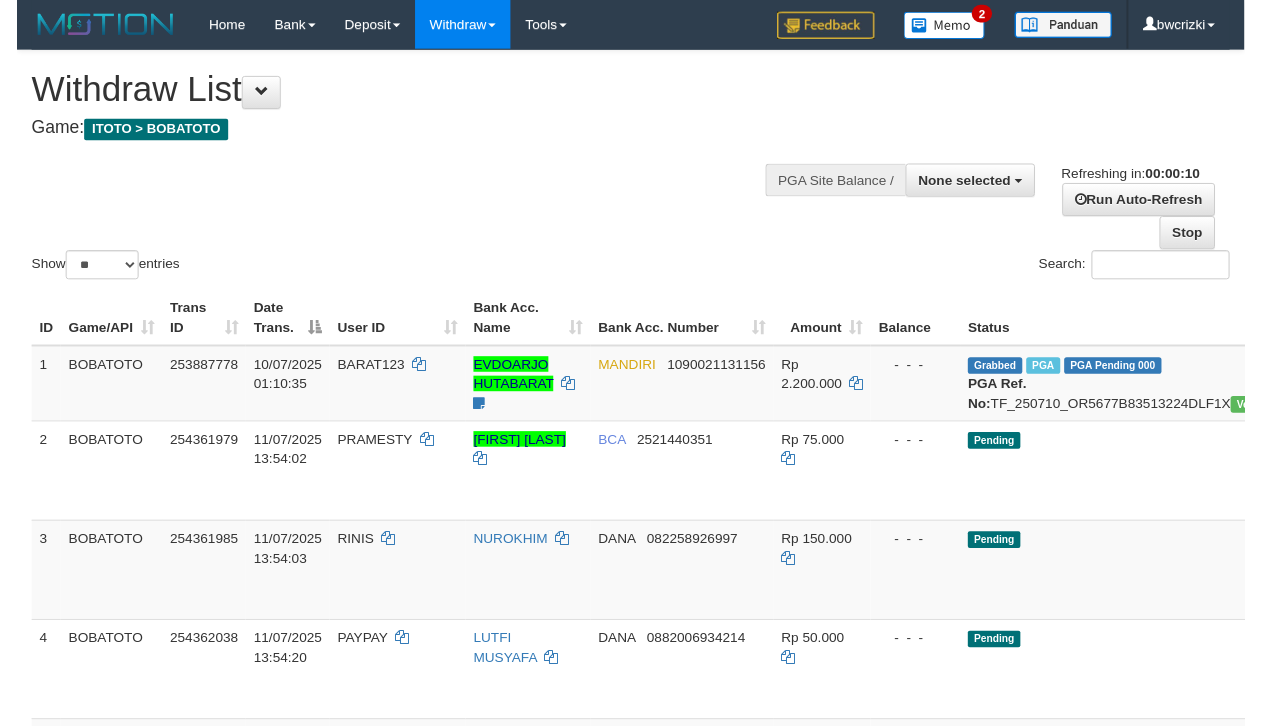 scroll, scrollTop: 0, scrollLeft: 0, axis: both 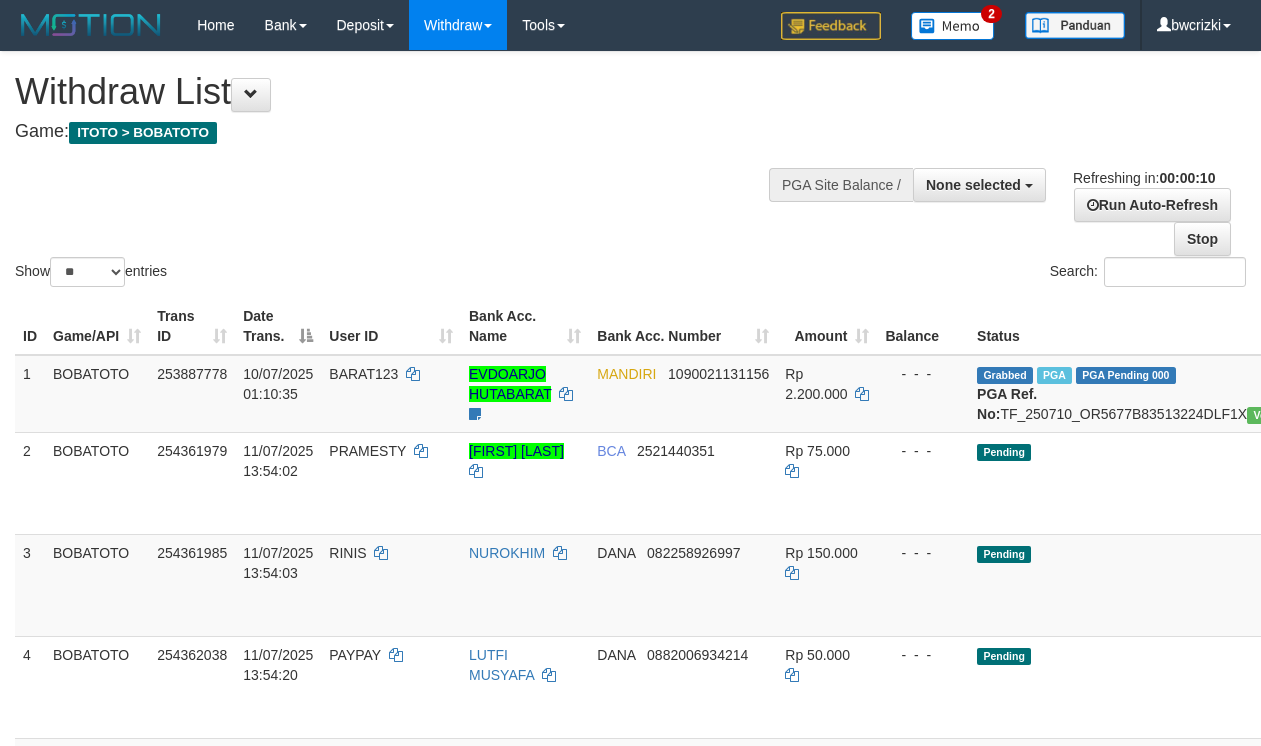 select 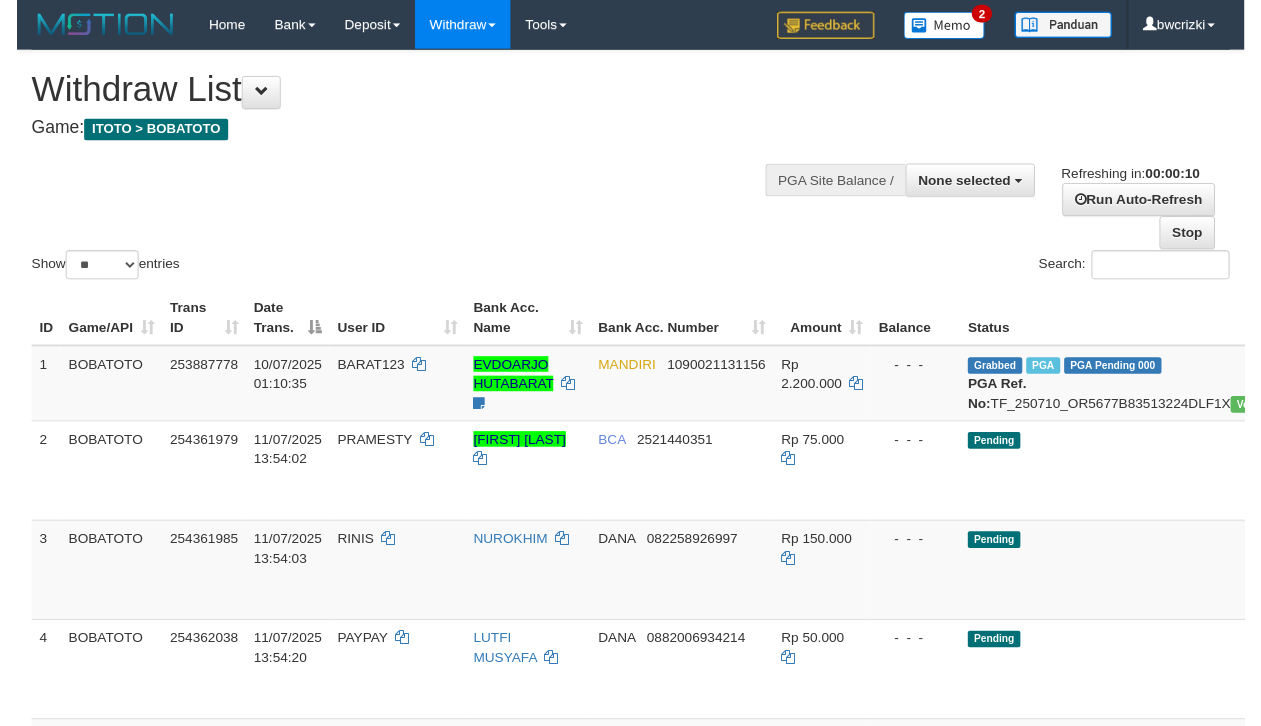 scroll, scrollTop: 0, scrollLeft: 0, axis: both 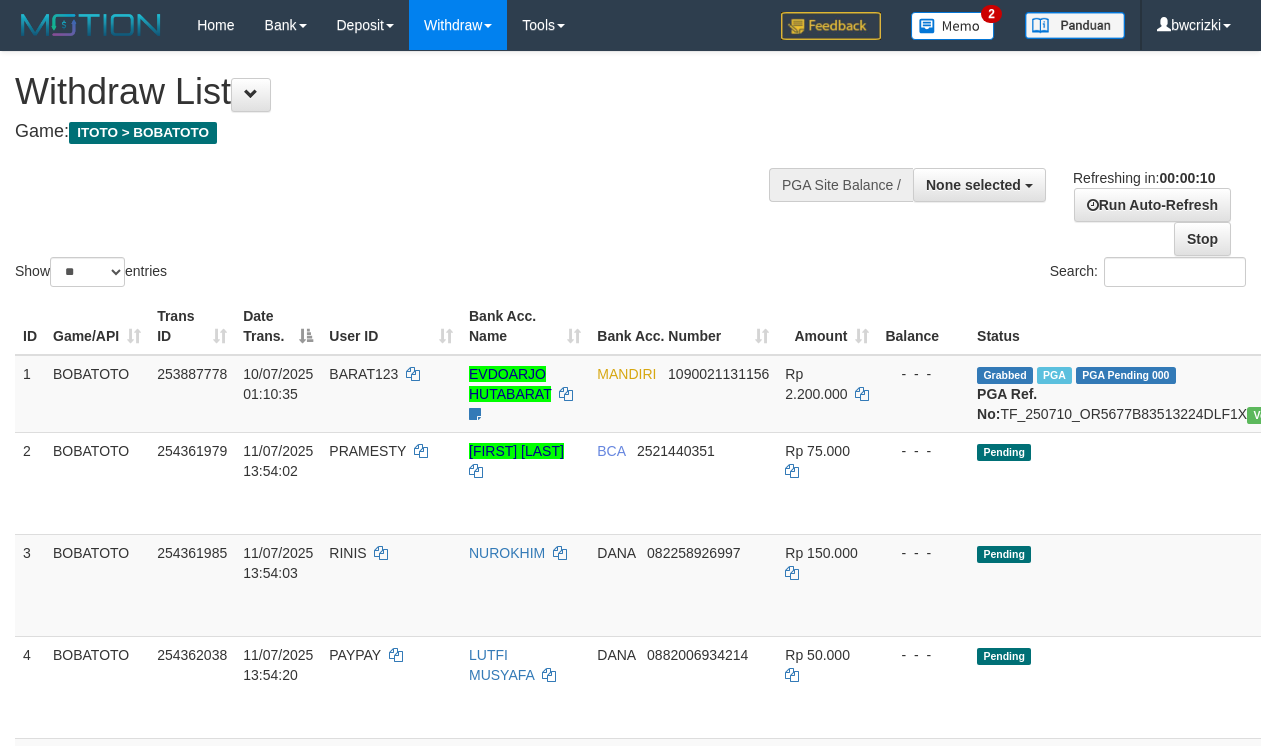select 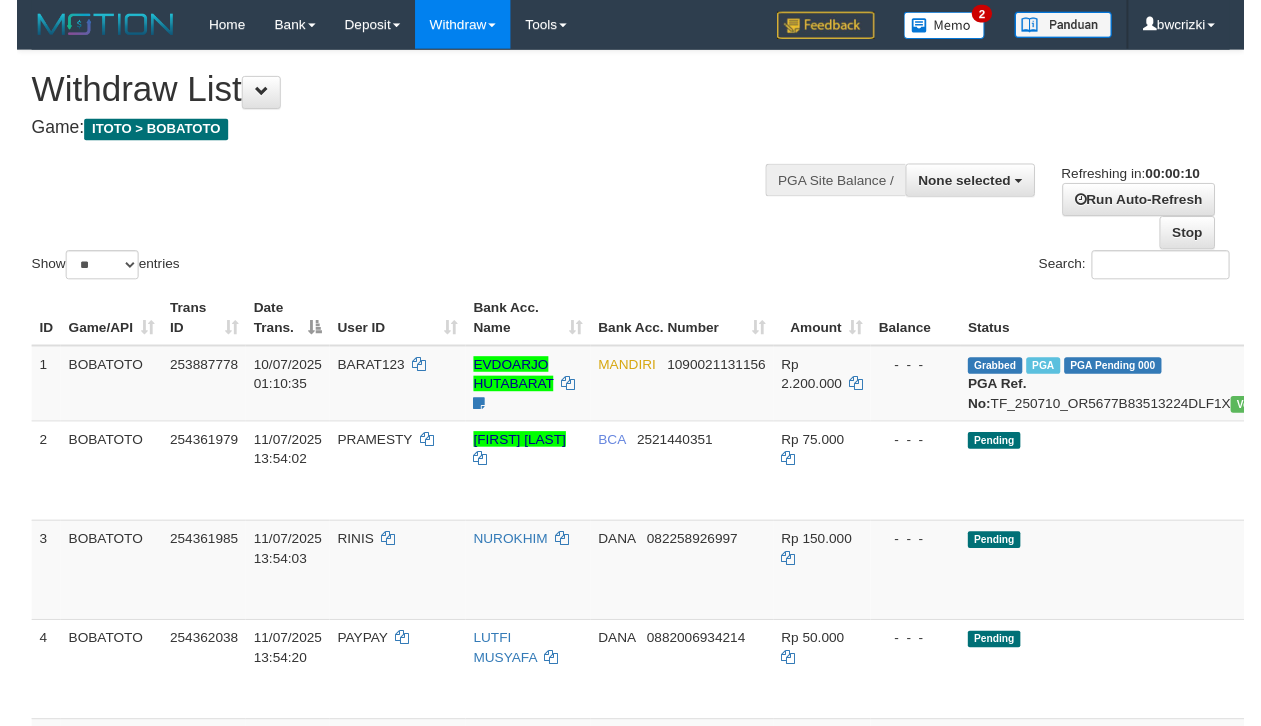 scroll, scrollTop: 0, scrollLeft: 0, axis: both 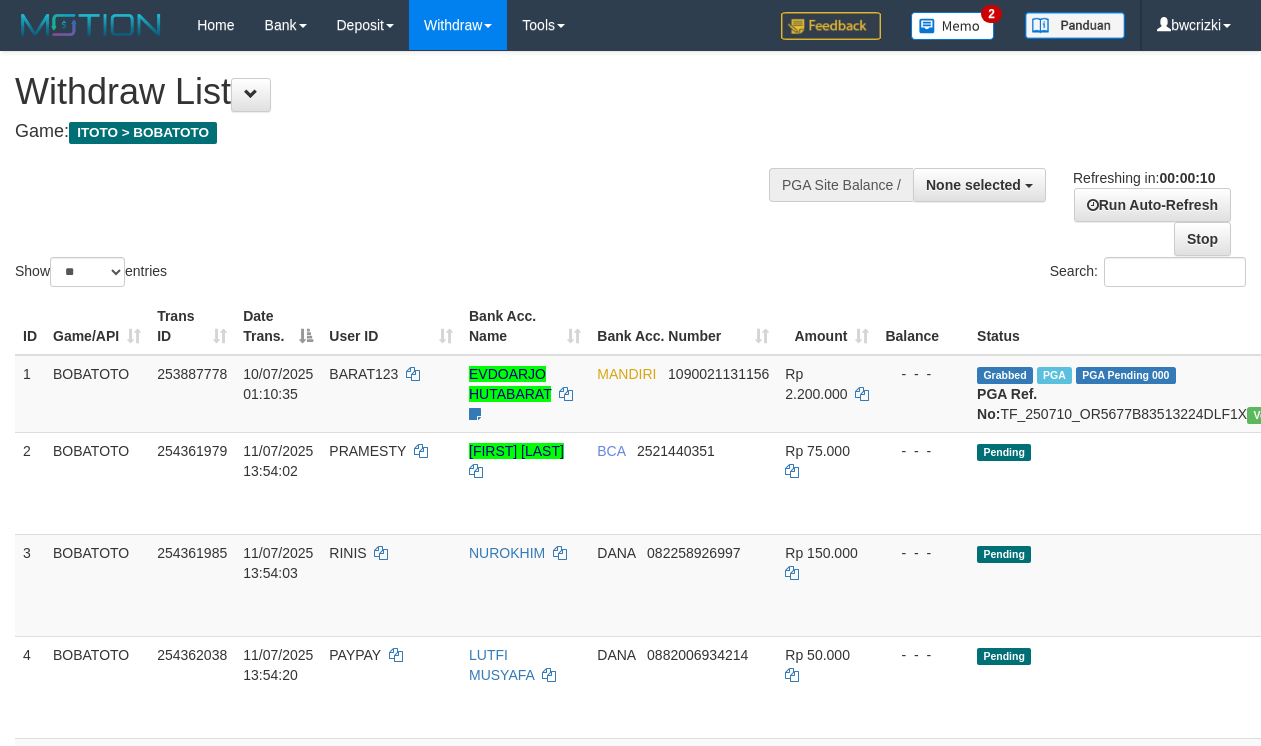 select 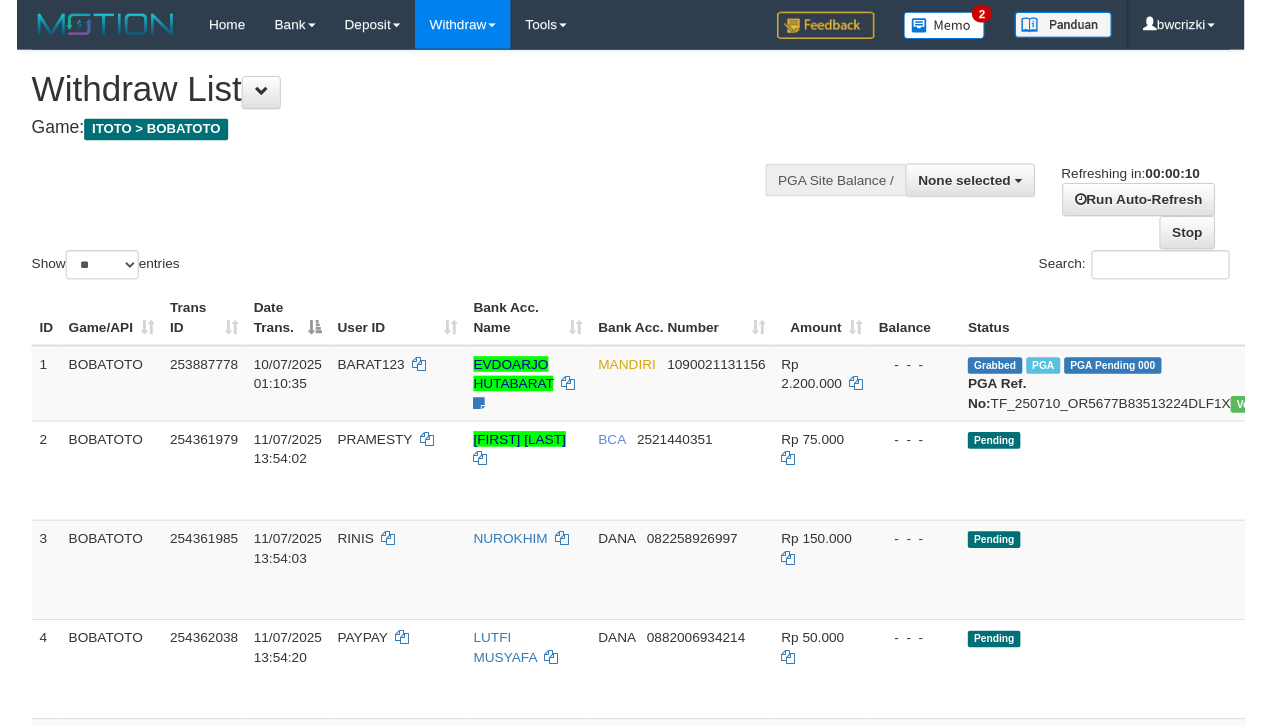 scroll, scrollTop: 0, scrollLeft: 0, axis: both 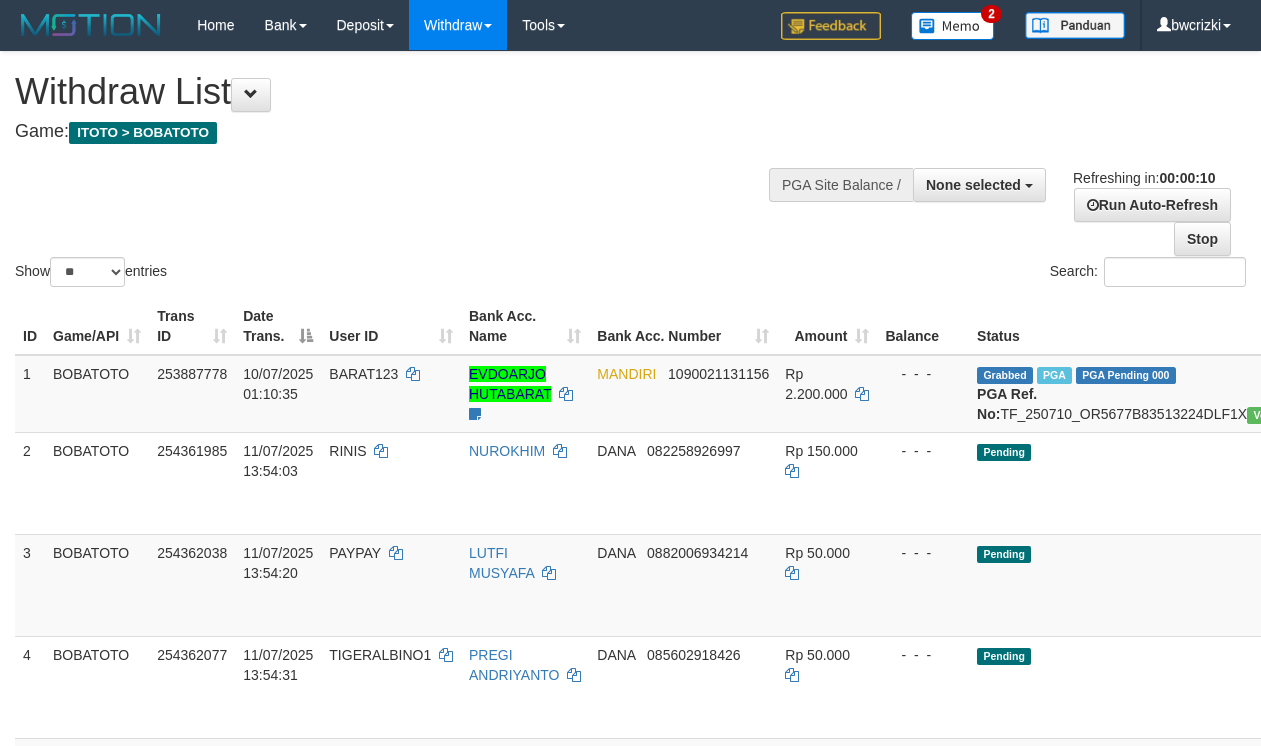 select 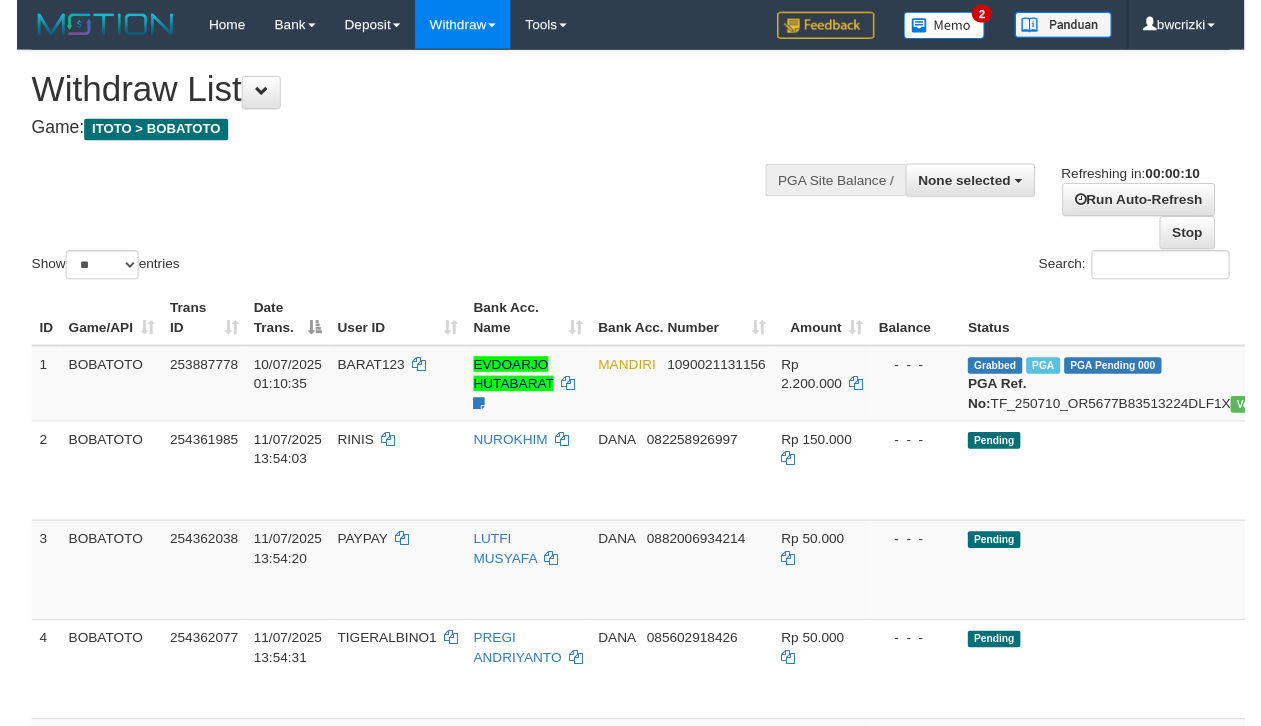 scroll, scrollTop: 0, scrollLeft: 0, axis: both 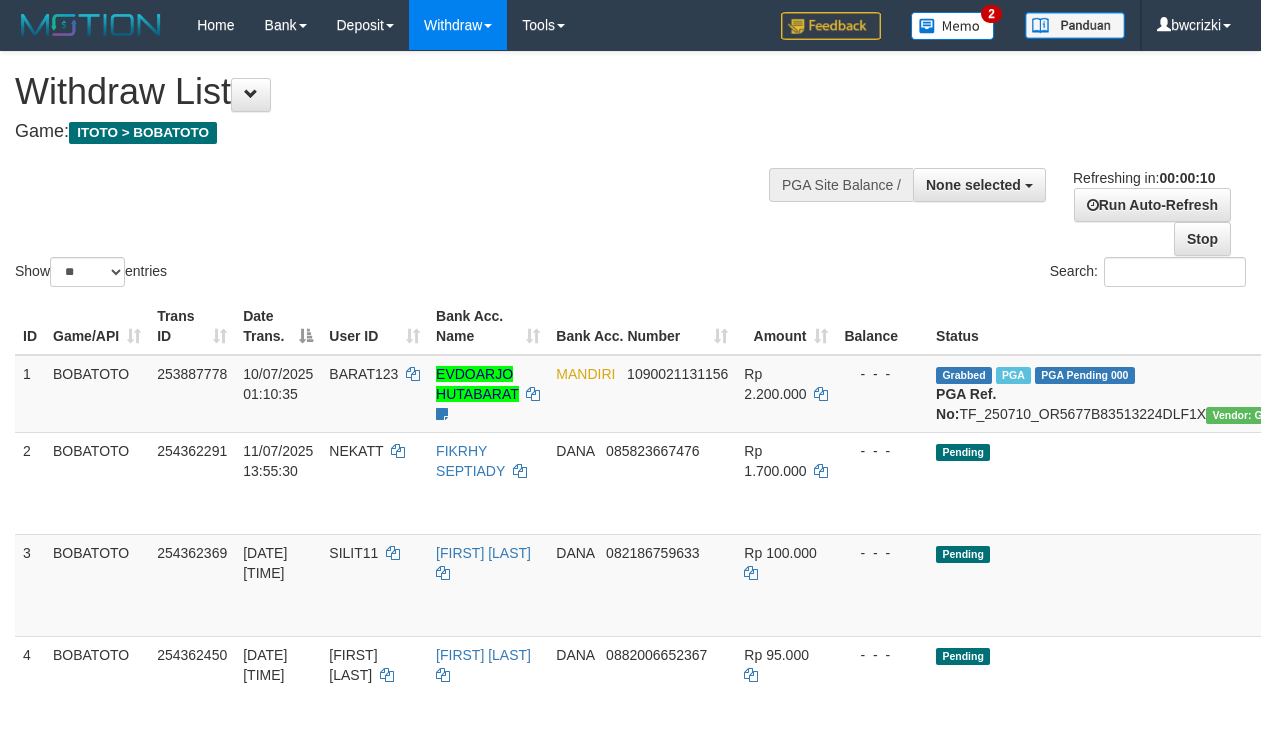 select 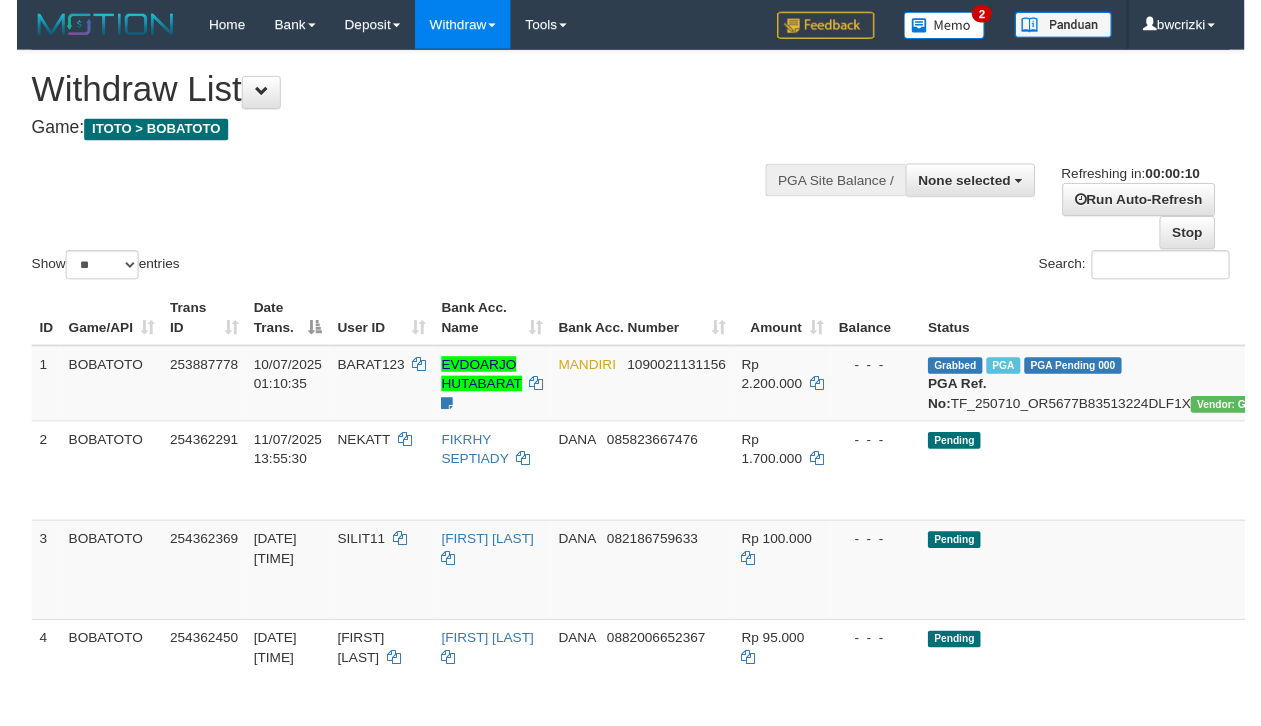 scroll, scrollTop: 0, scrollLeft: 0, axis: both 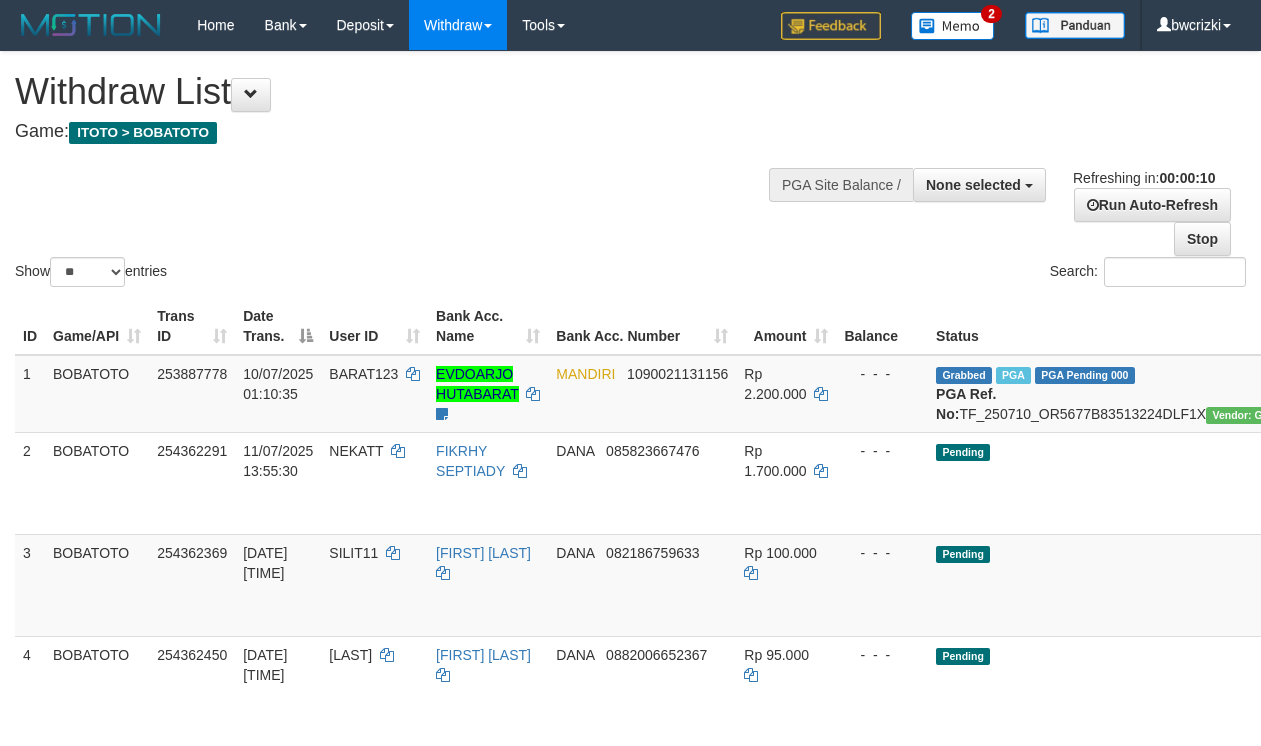 select 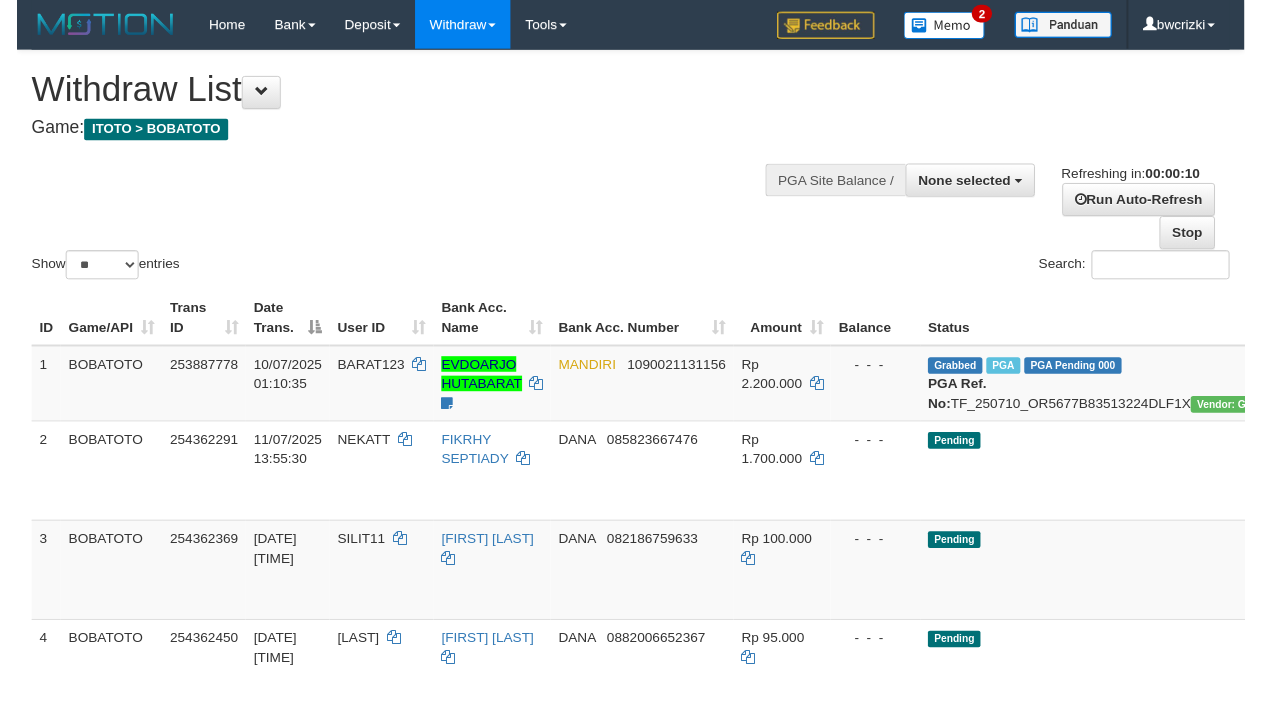 scroll, scrollTop: 0, scrollLeft: 0, axis: both 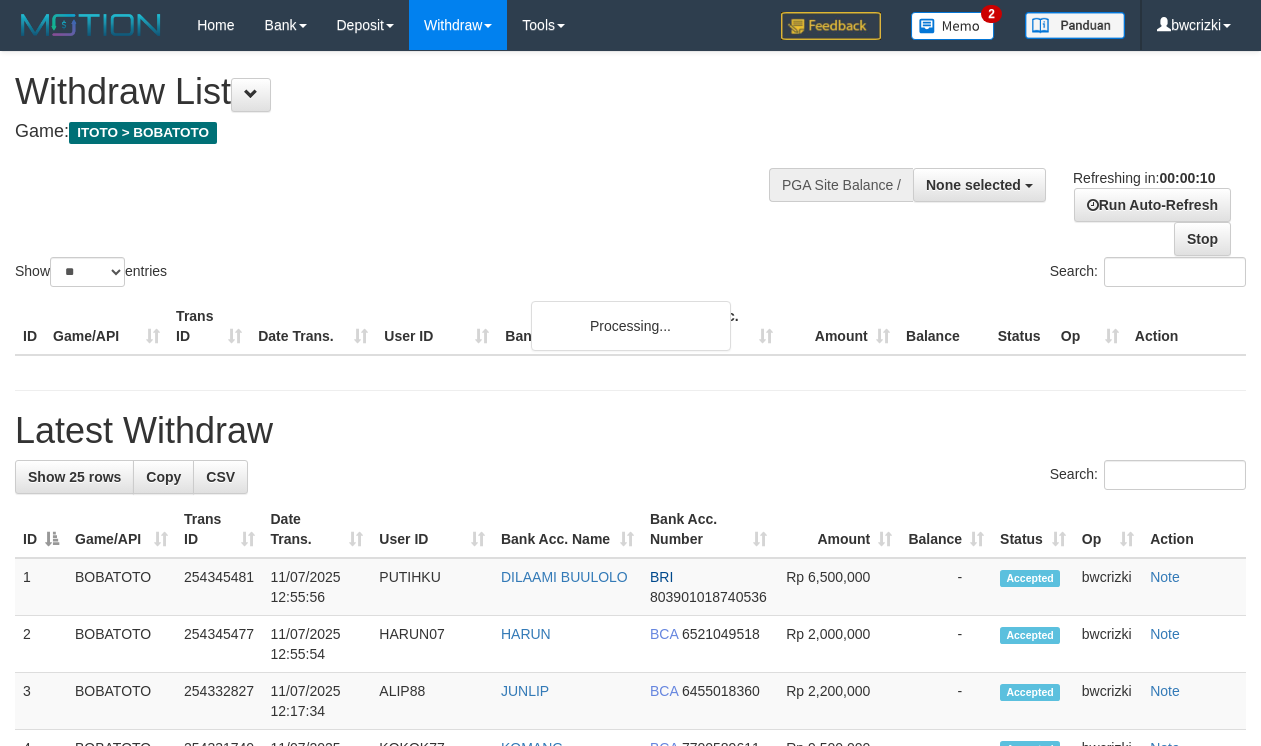 select 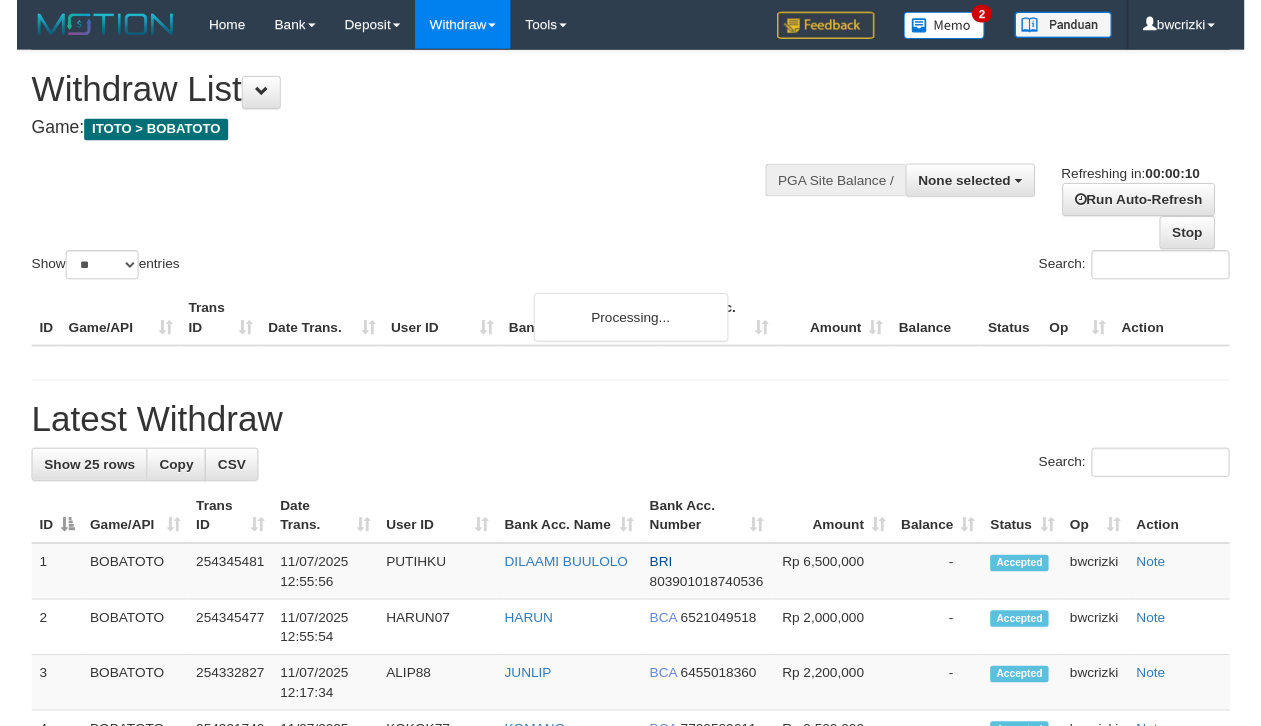 scroll, scrollTop: 0, scrollLeft: 0, axis: both 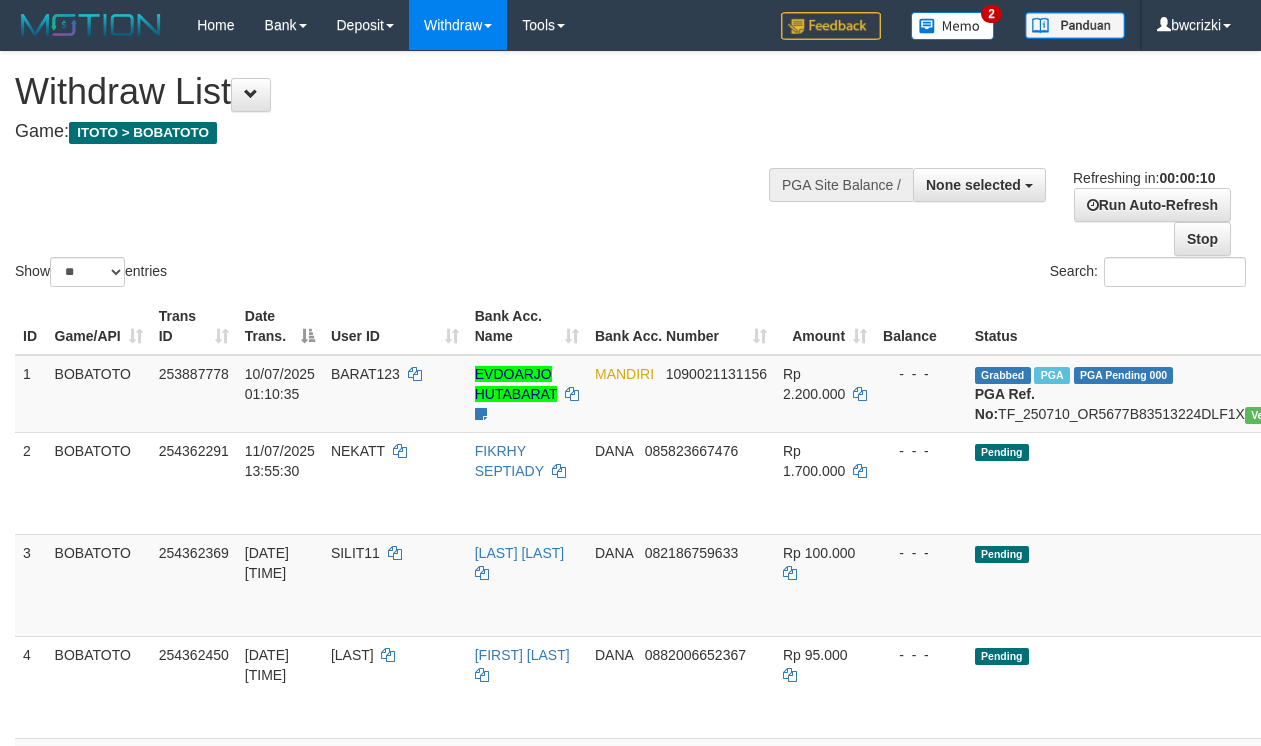 select 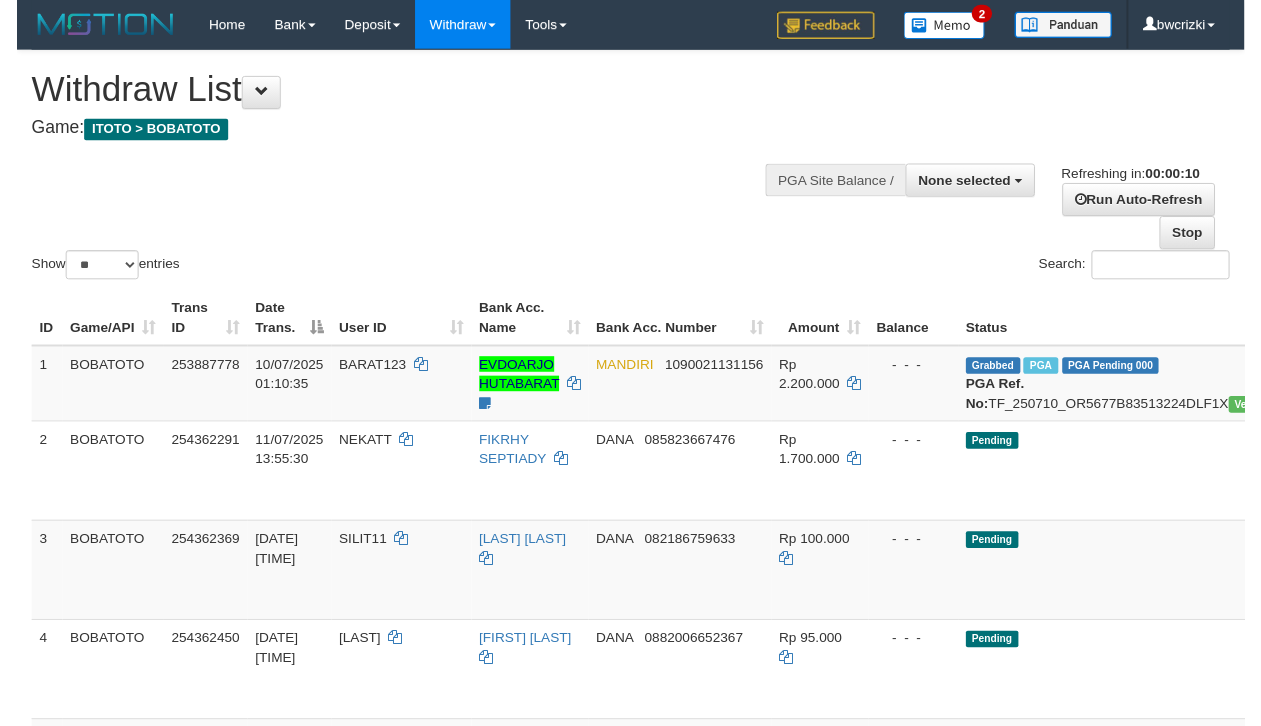 scroll, scrollTop: 0, scrollLeft: 0, axis: both 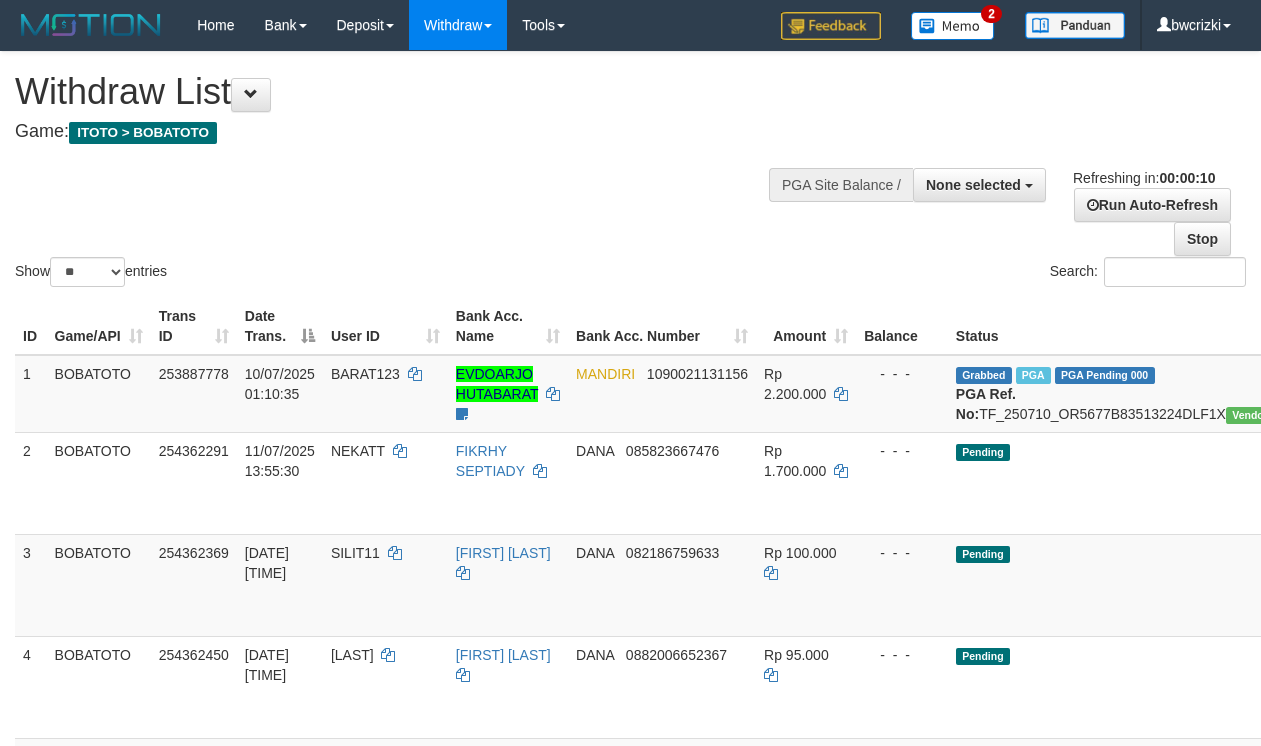 select 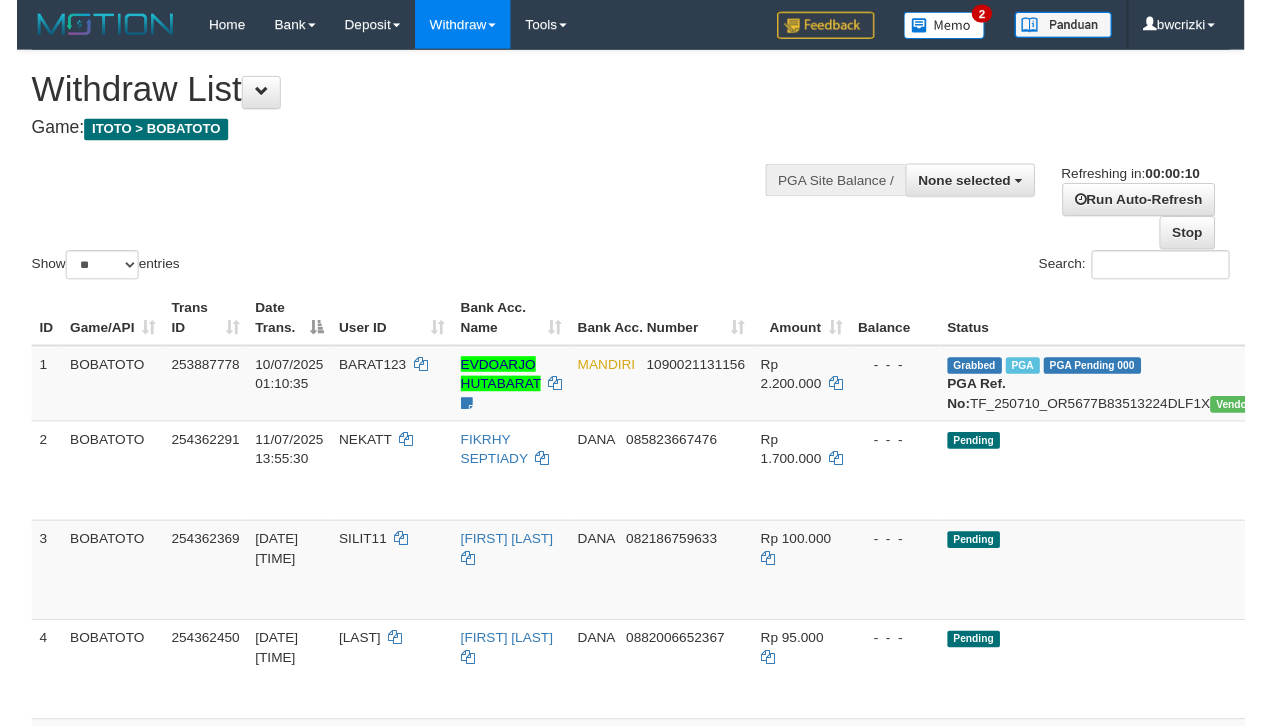 scroll, scrollTop: 0, scrollLeft: 0, axis: both 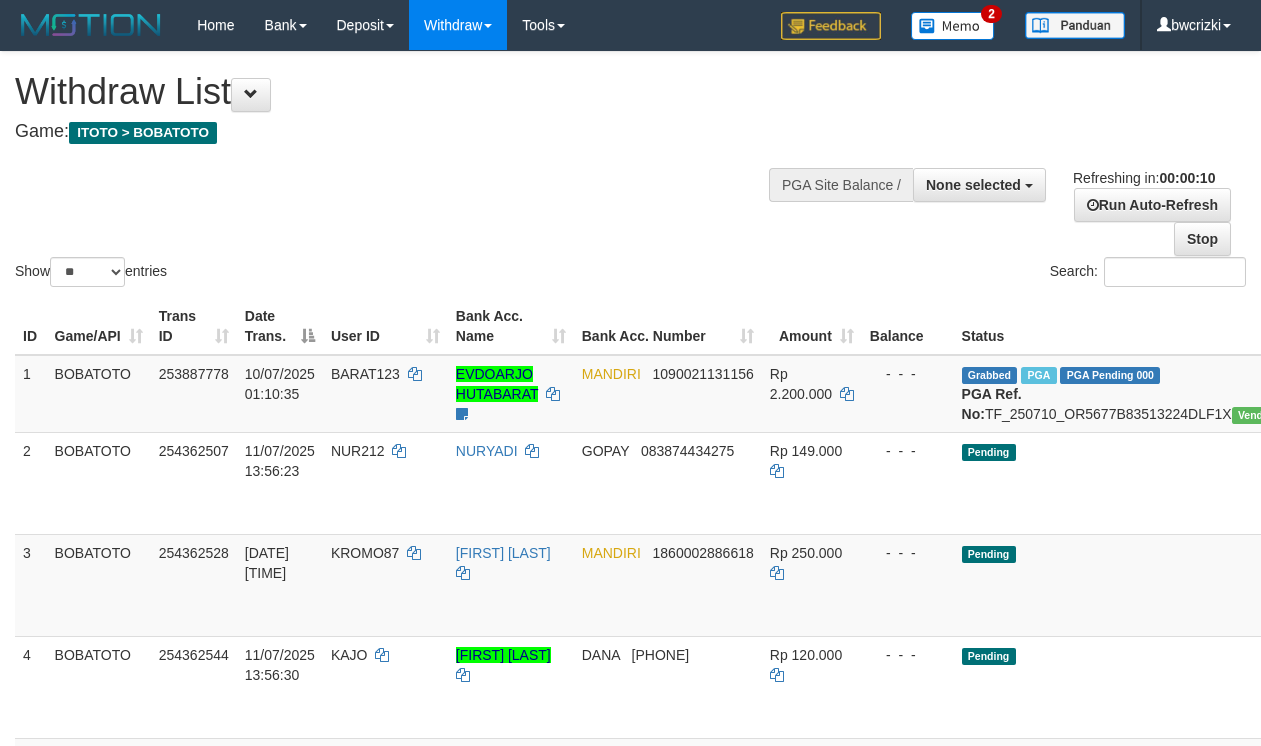 select 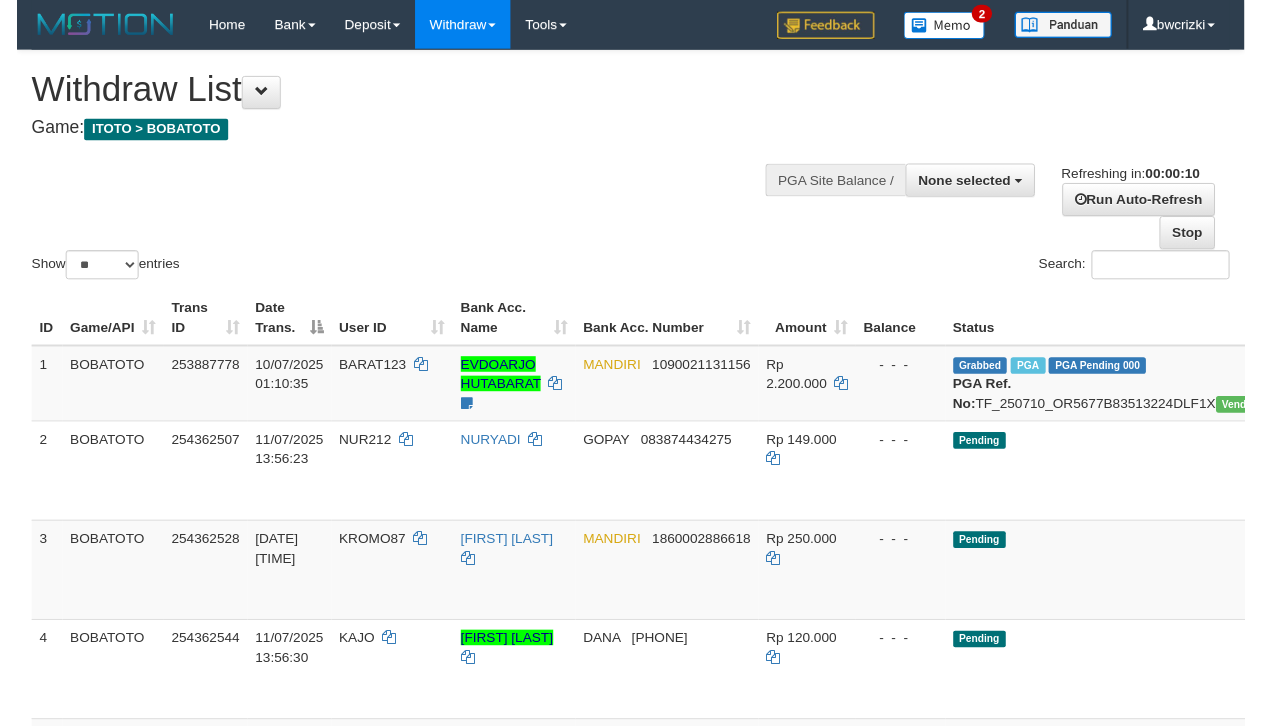 scroll, scrollTop: 0, scrollLeft: 0, axis: both 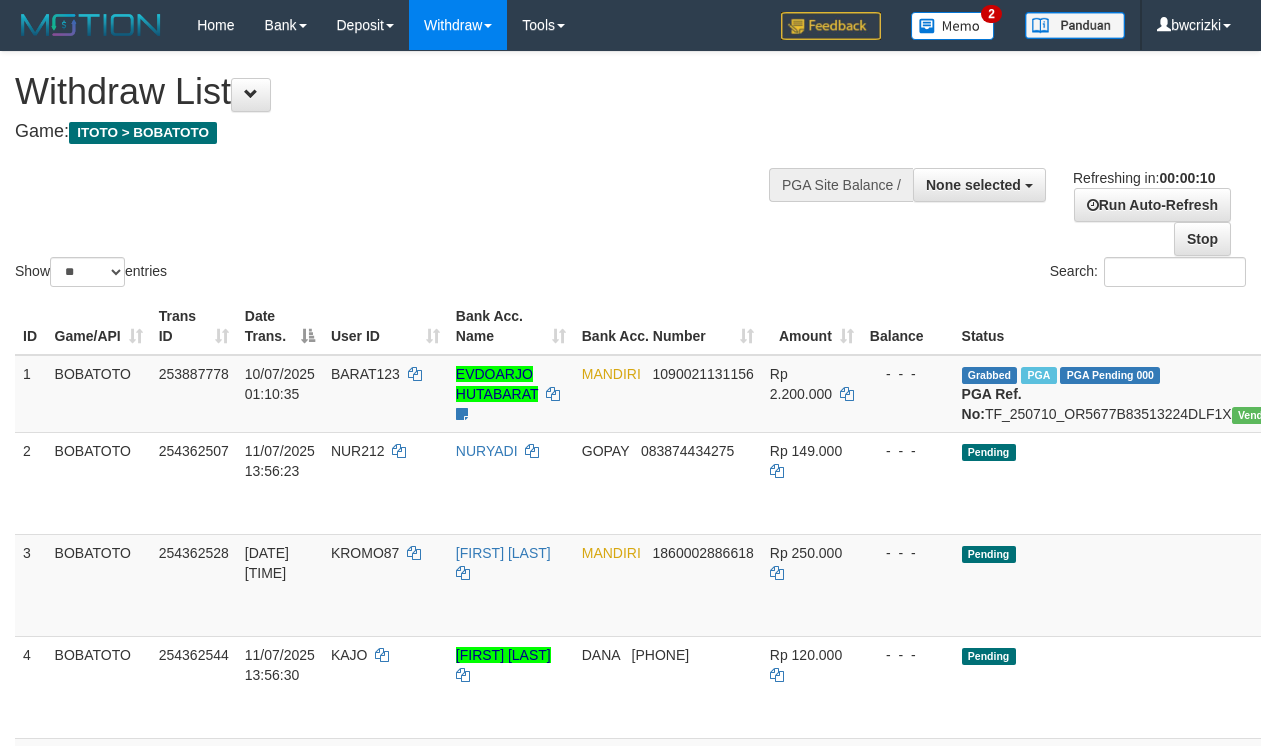select 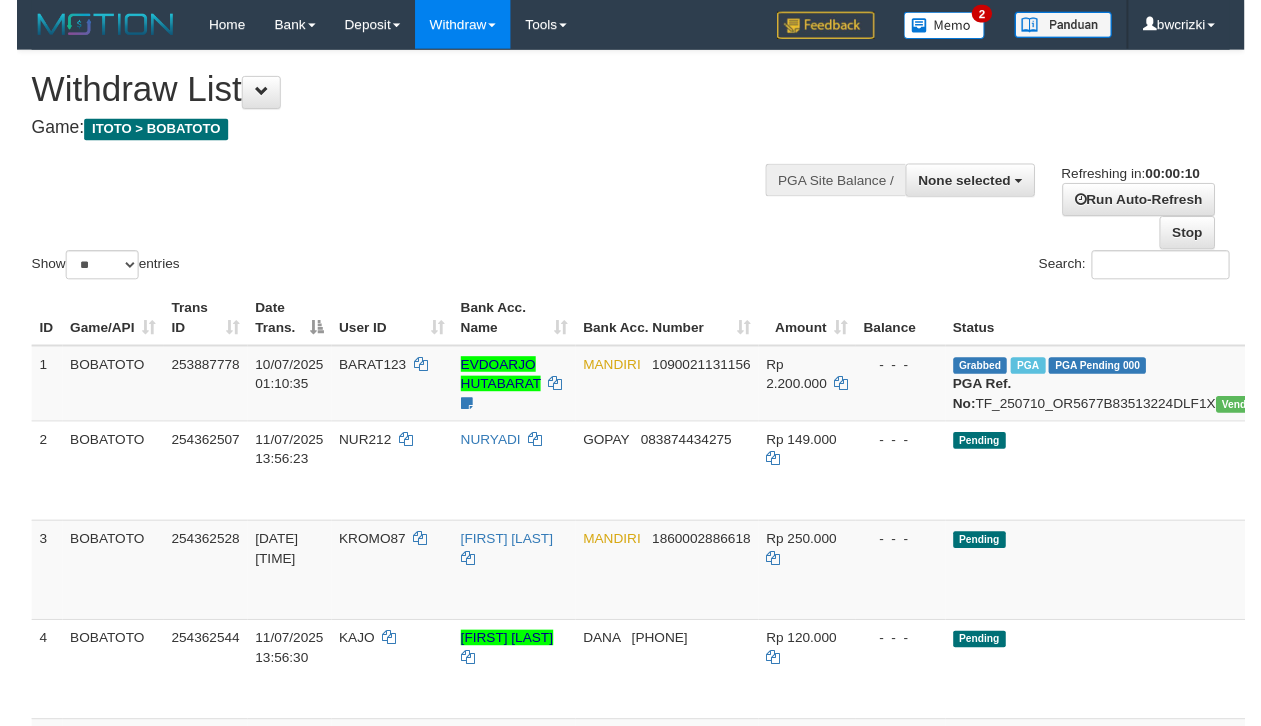 scroll, scrollTop: 0, scrollLeft: 0, axis: both 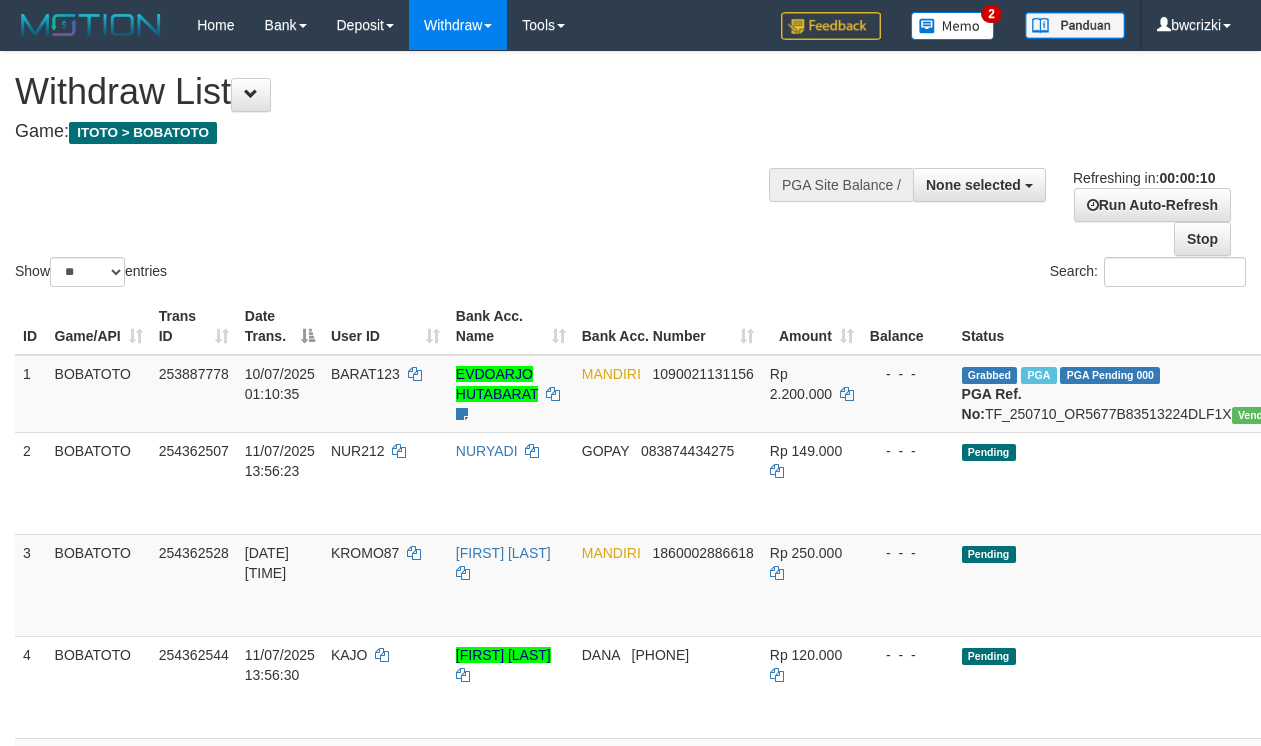 select 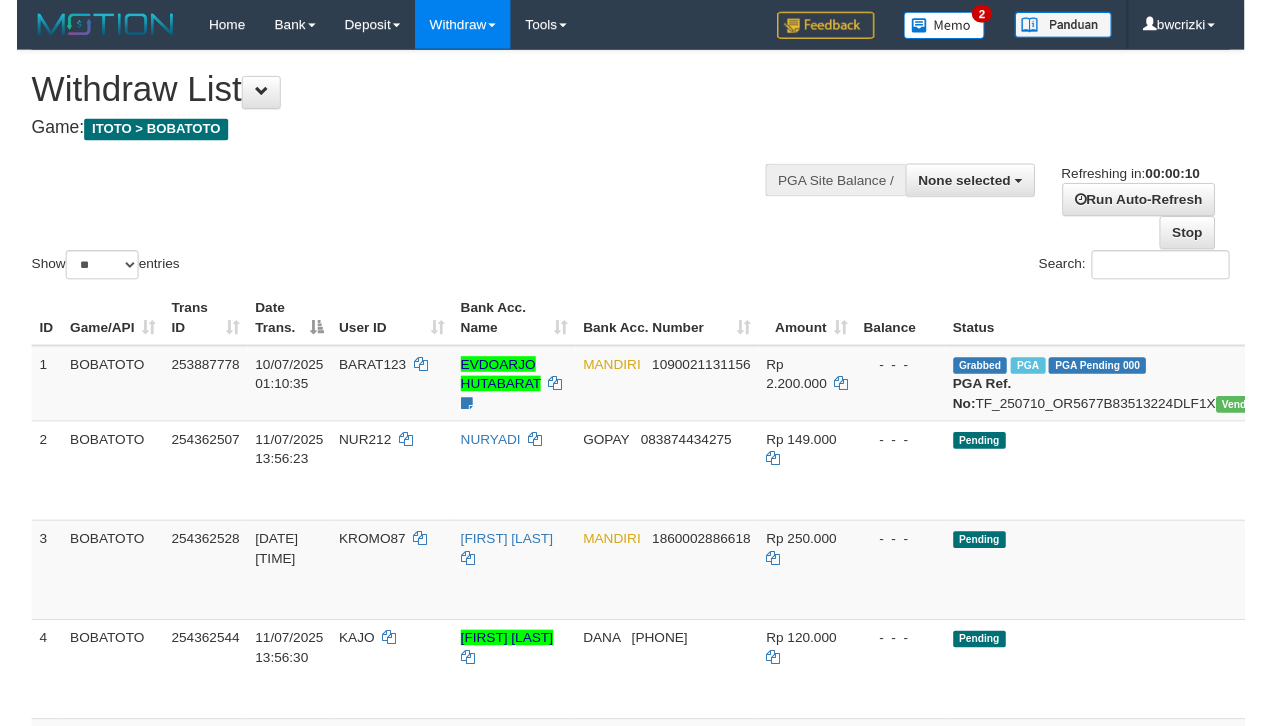 scroll, scrollTop: 0, scrollLeft: 0, axis: both 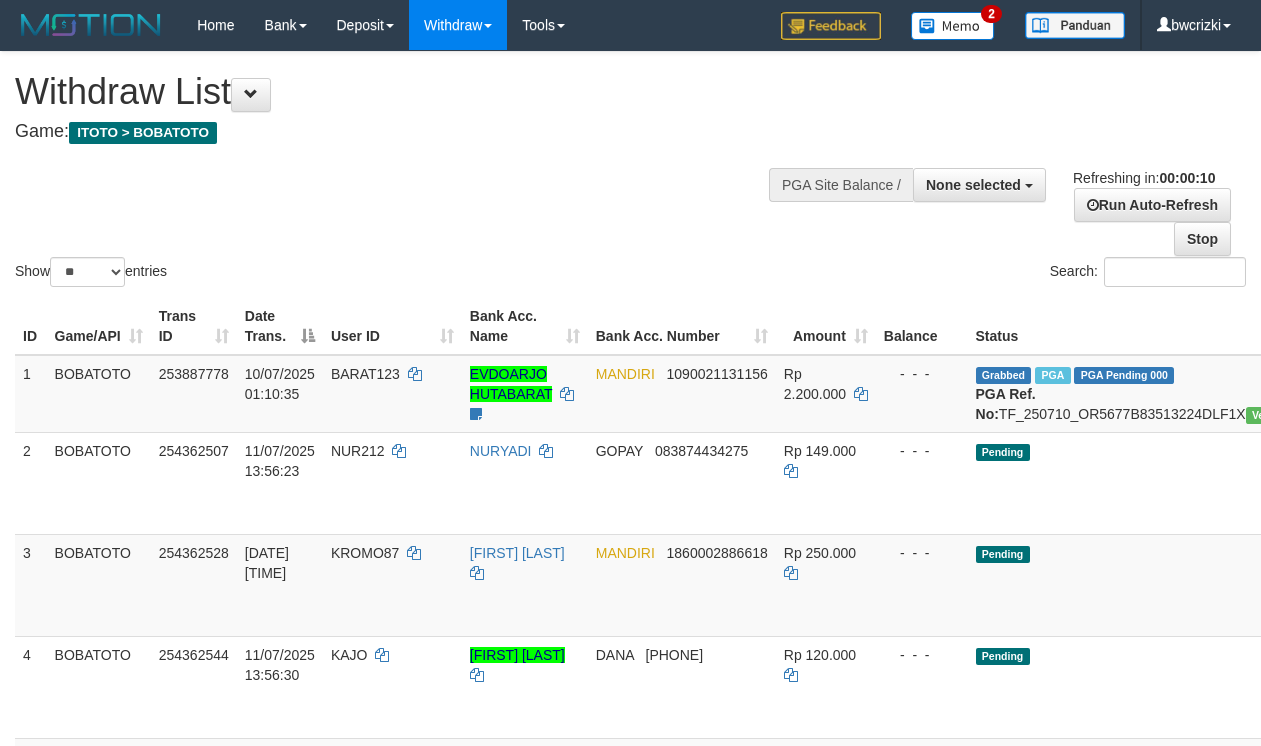 select 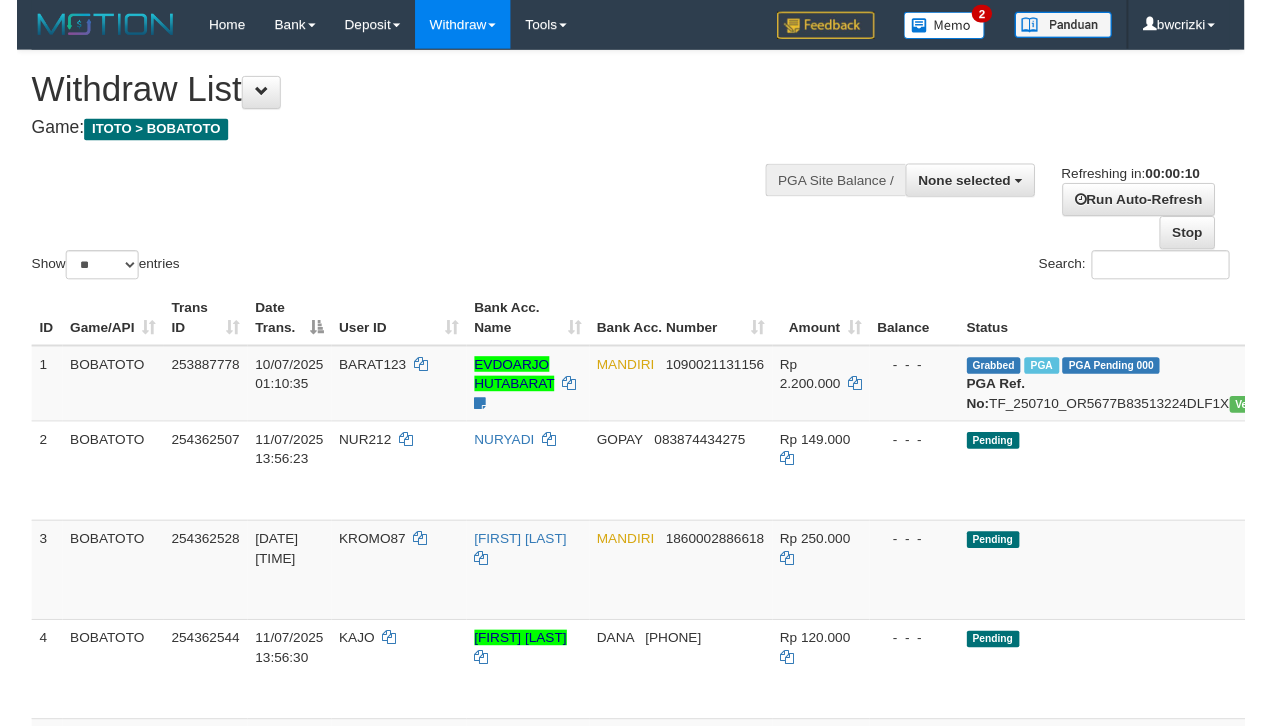 scroll, scrollTop: 0, scrollLeft: 0, axis: both 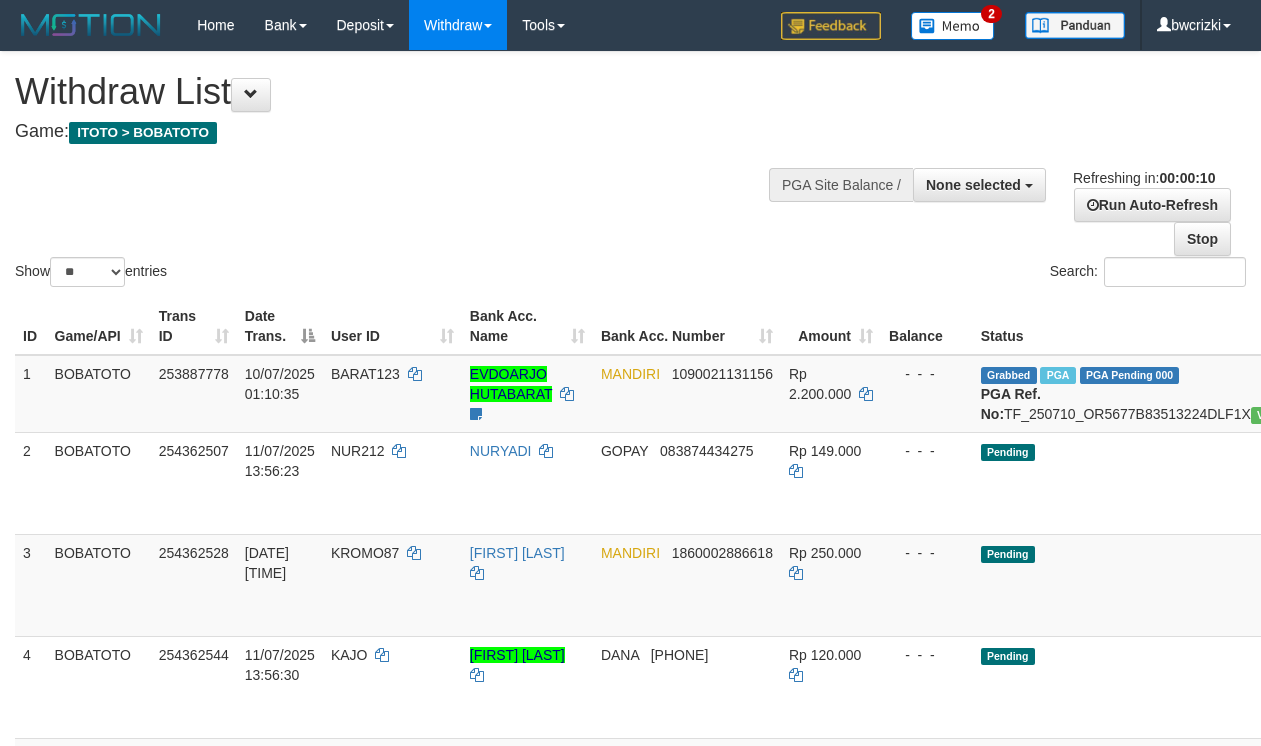 select 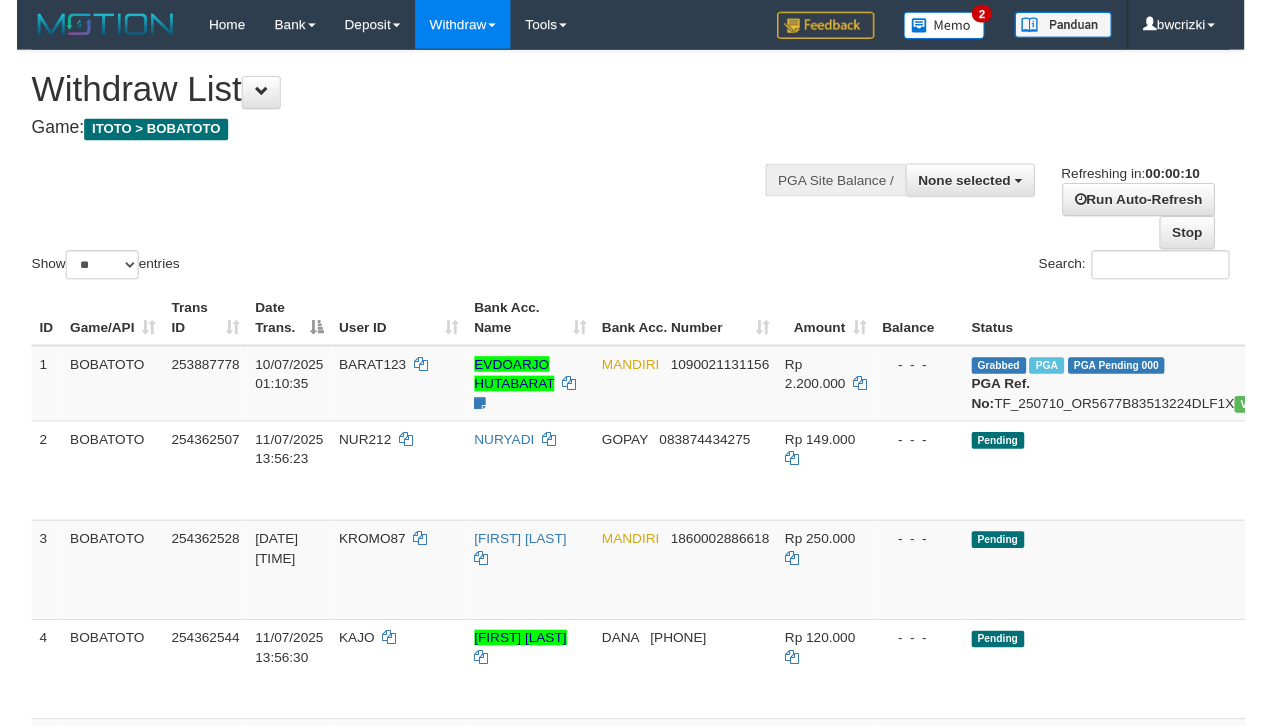 scroll, scrollTop: 0, scrollLeft: 0, axis: both 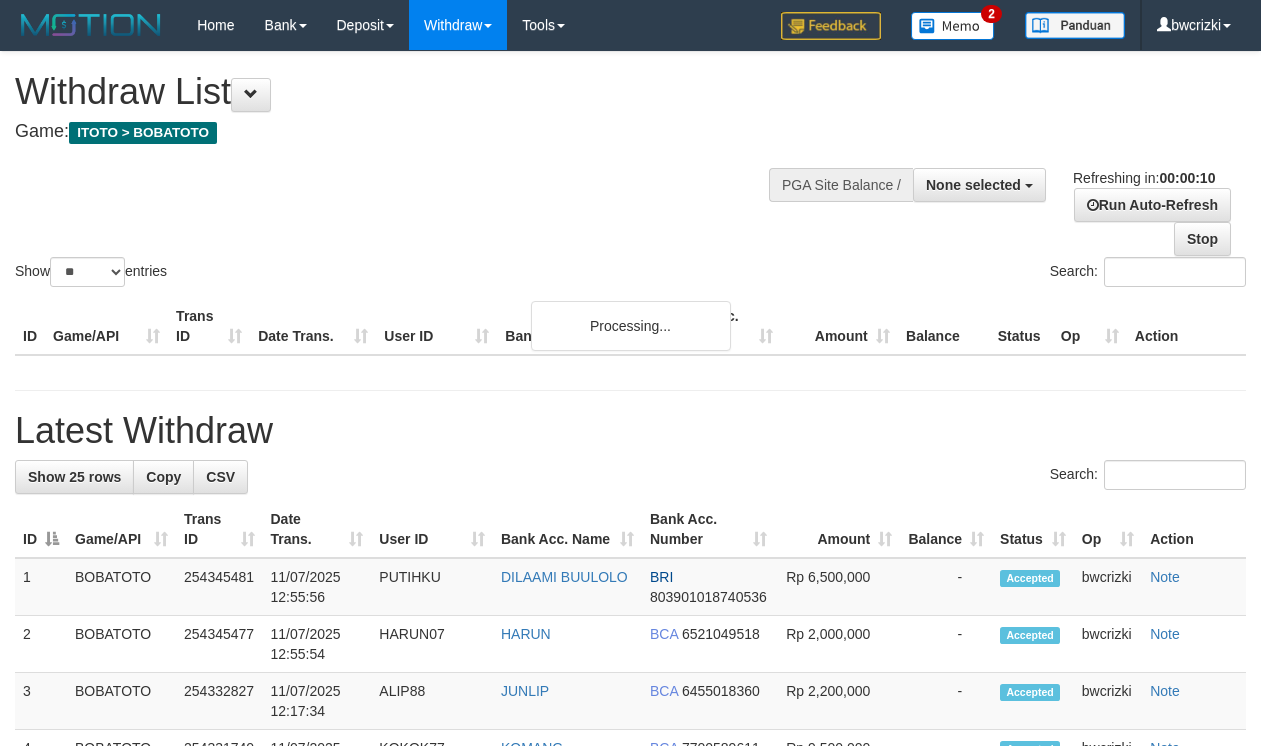 select 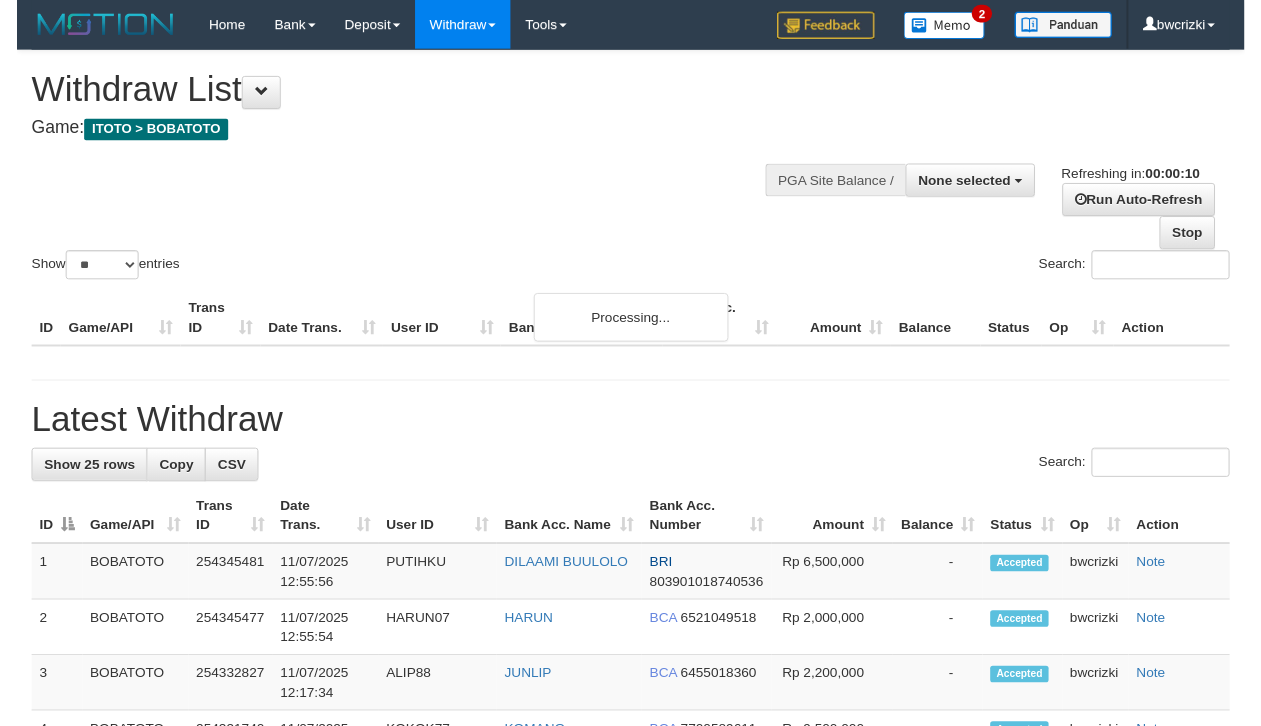 scroll, scrollTop: 0, scrollLeft: 0, axis: both 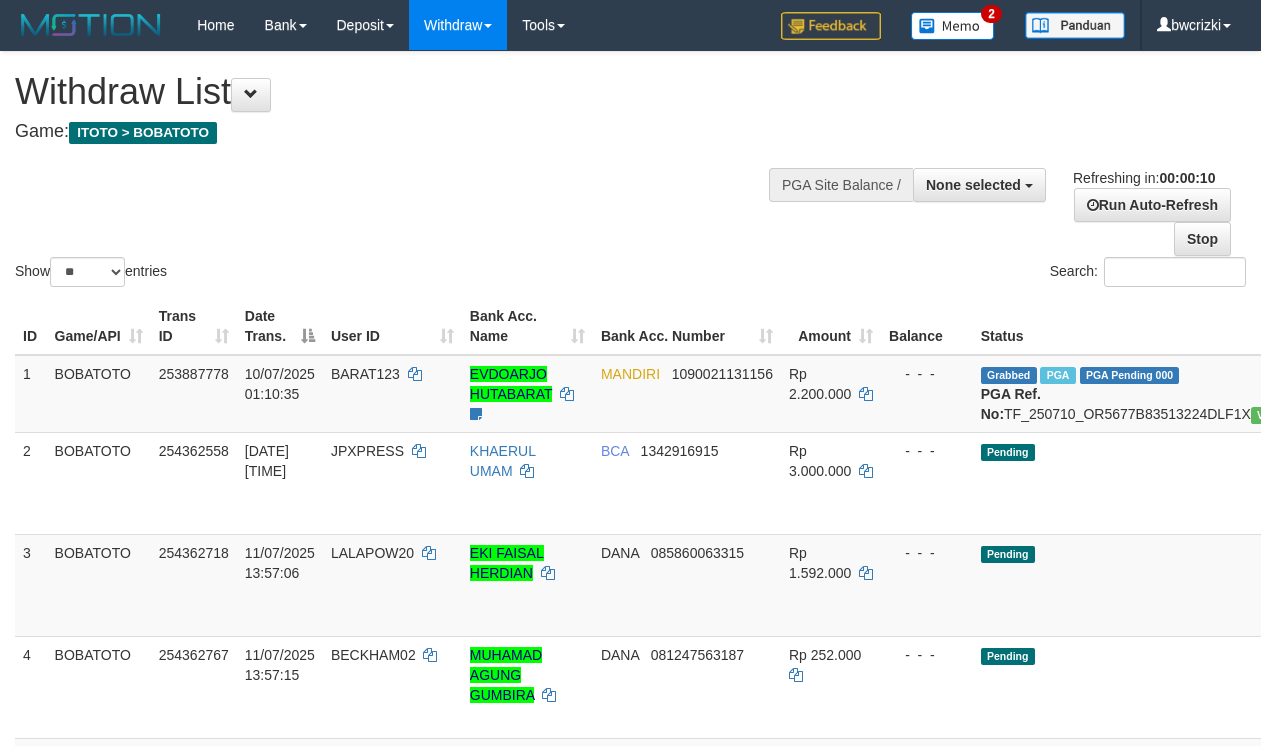 select 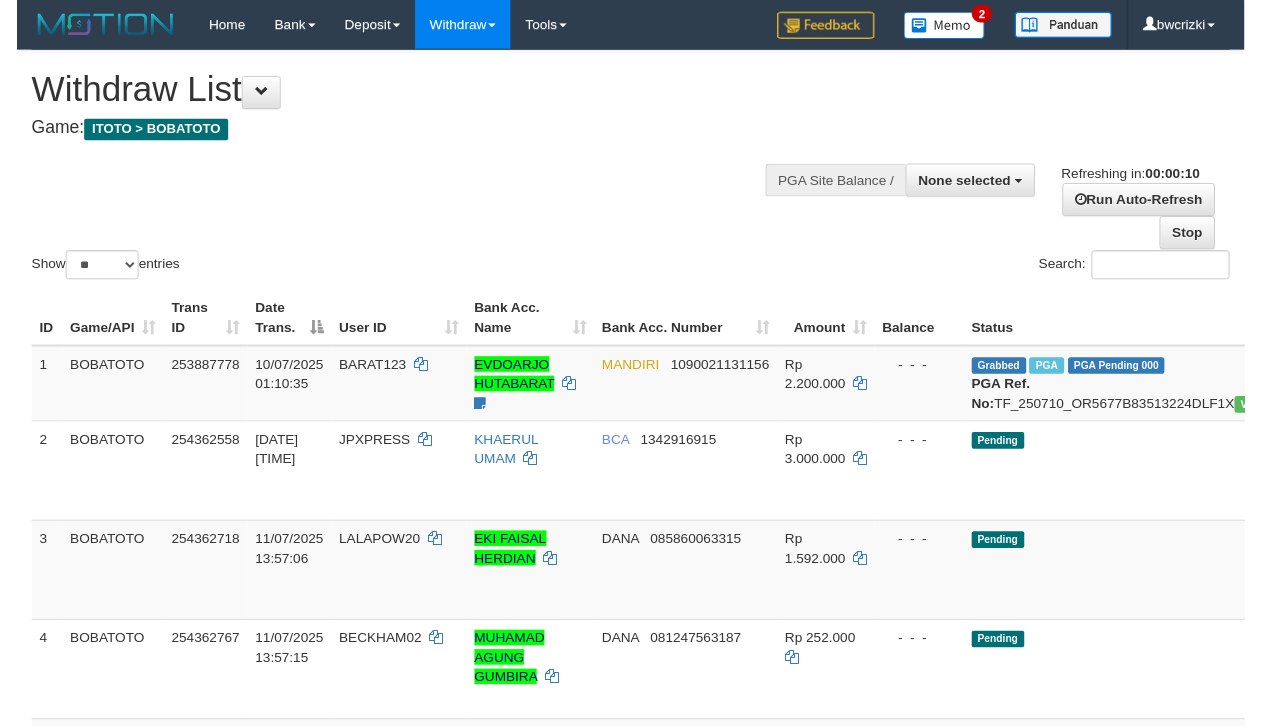 scroll, scrollTop: 0, scrollLeft: 0, axis: both 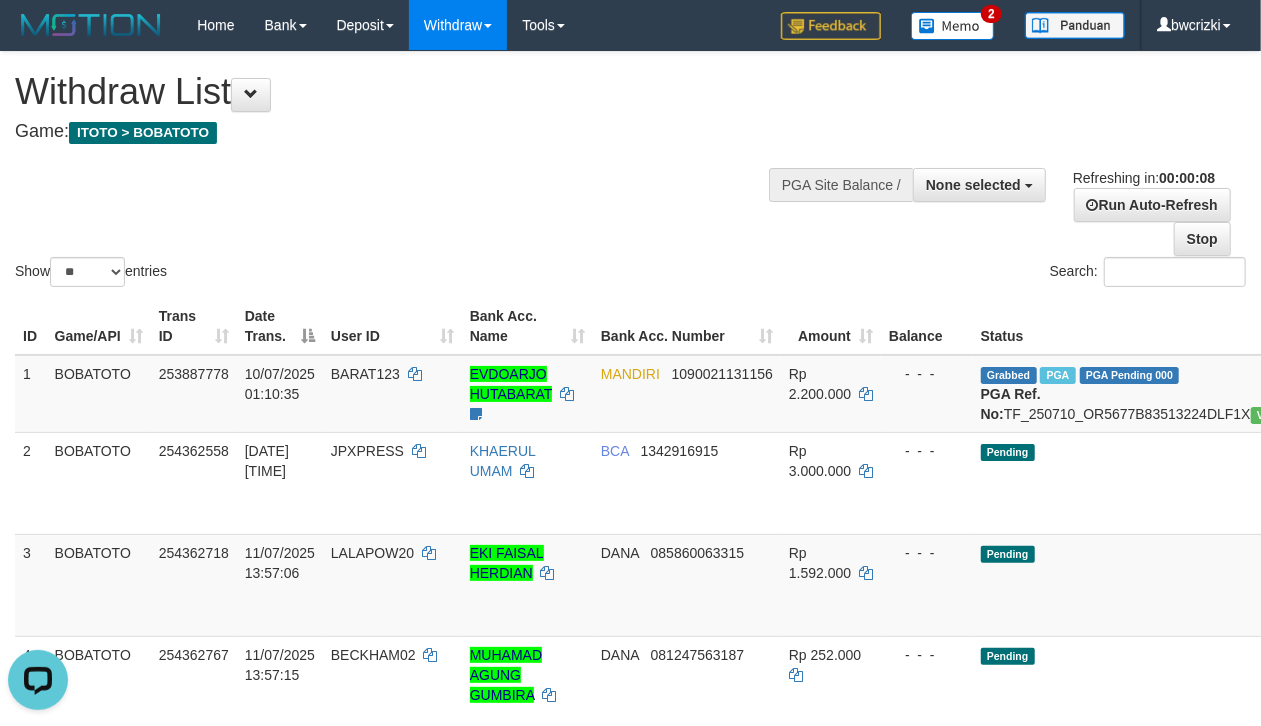 drag, startPoint x: 526, startPoint y: 216, endPoint x: 513, endPoint y: 213, distance: 13.341664 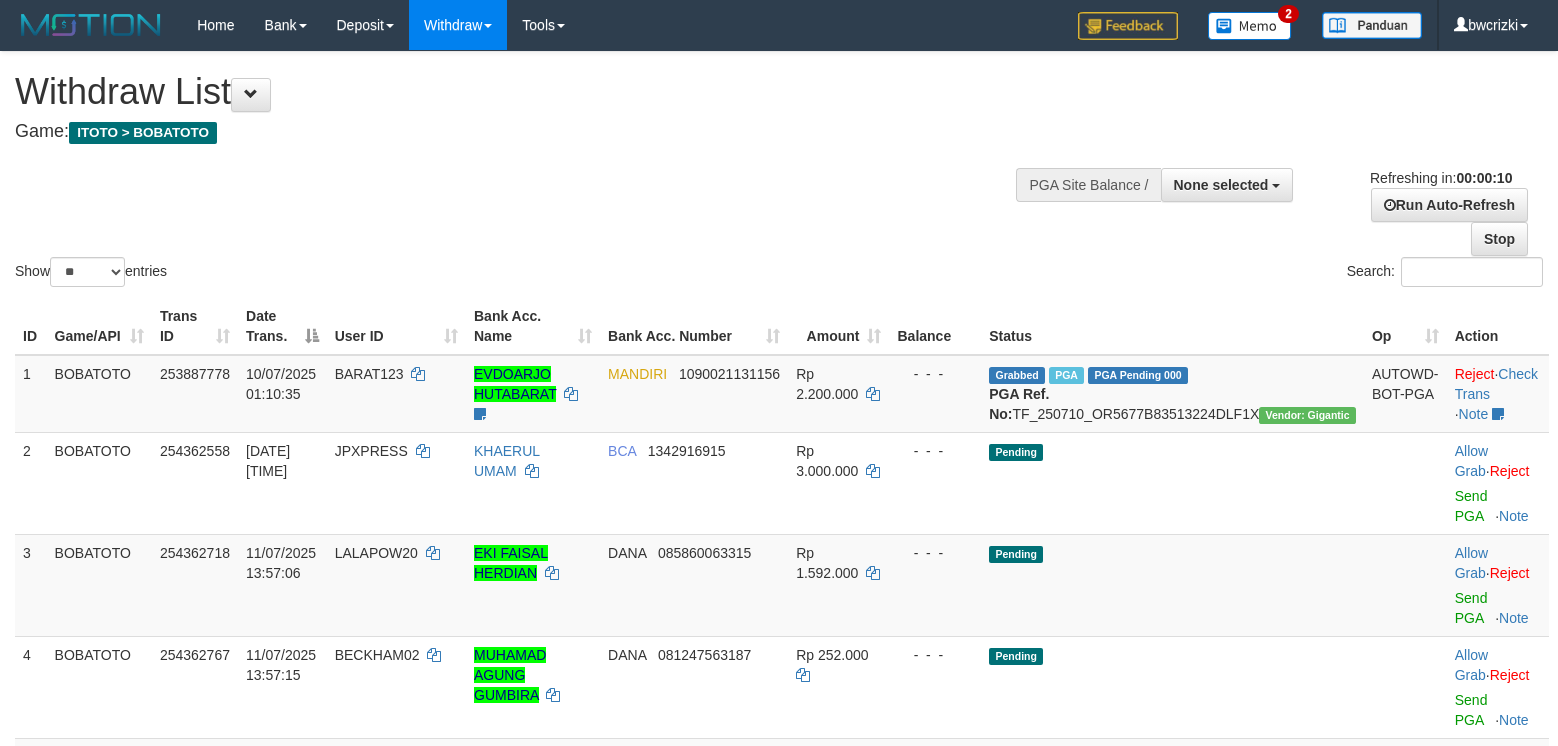 select 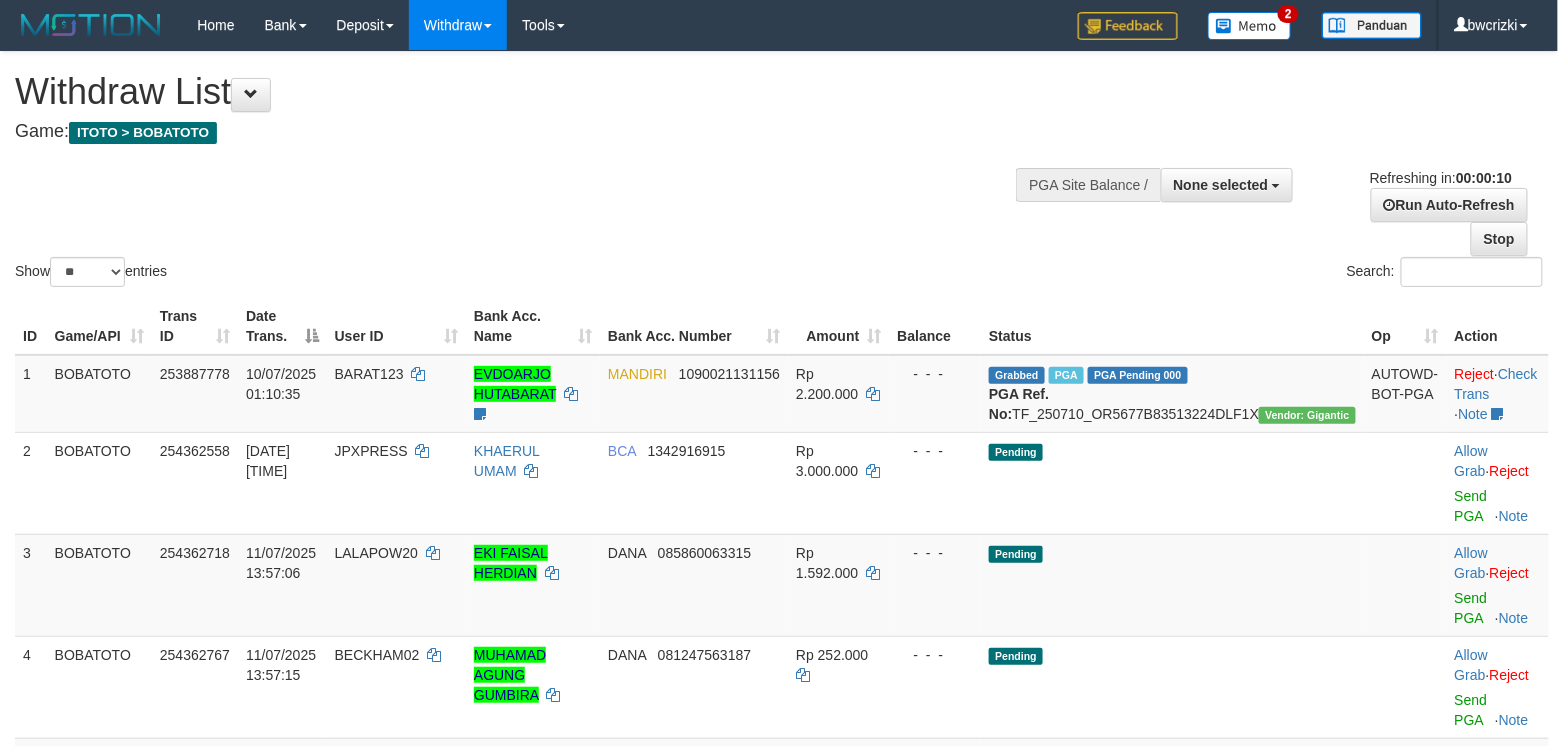 click on "Show  ** ** ** ***  entries Search:" at bounding box center (779, 171) 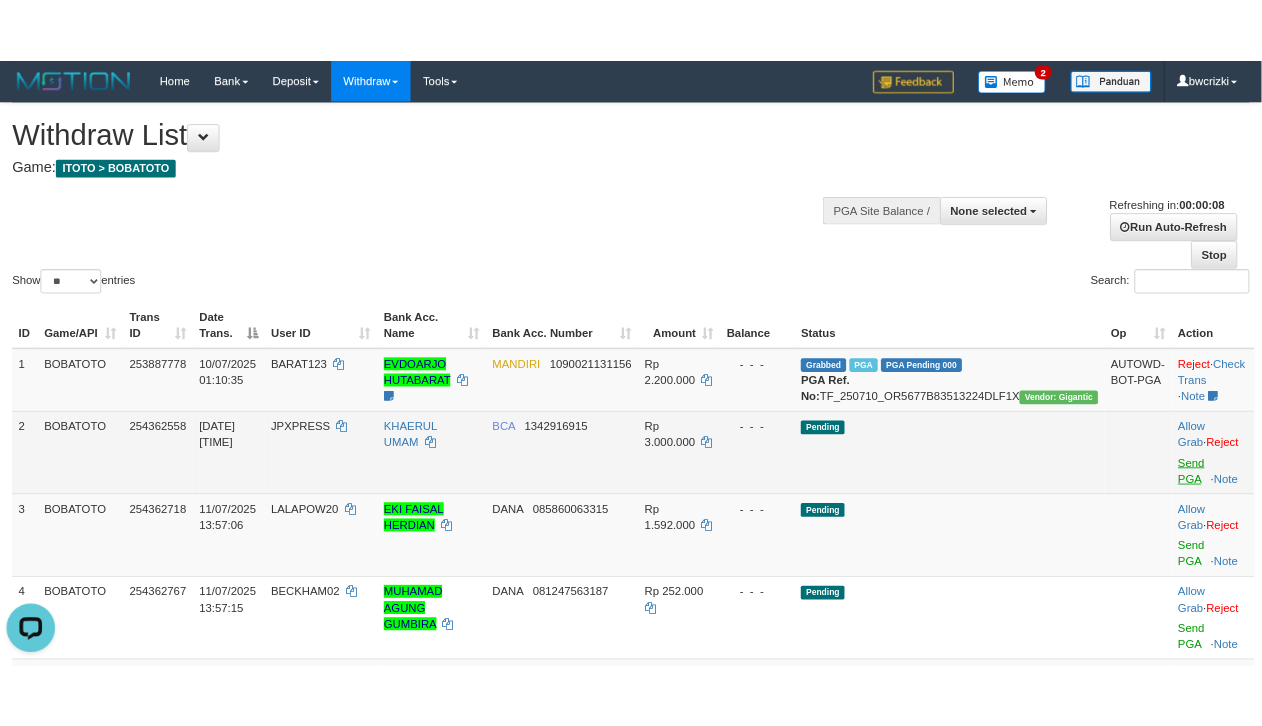 scroll, scrollTop: 0, scrollLeft: 0, axis: both 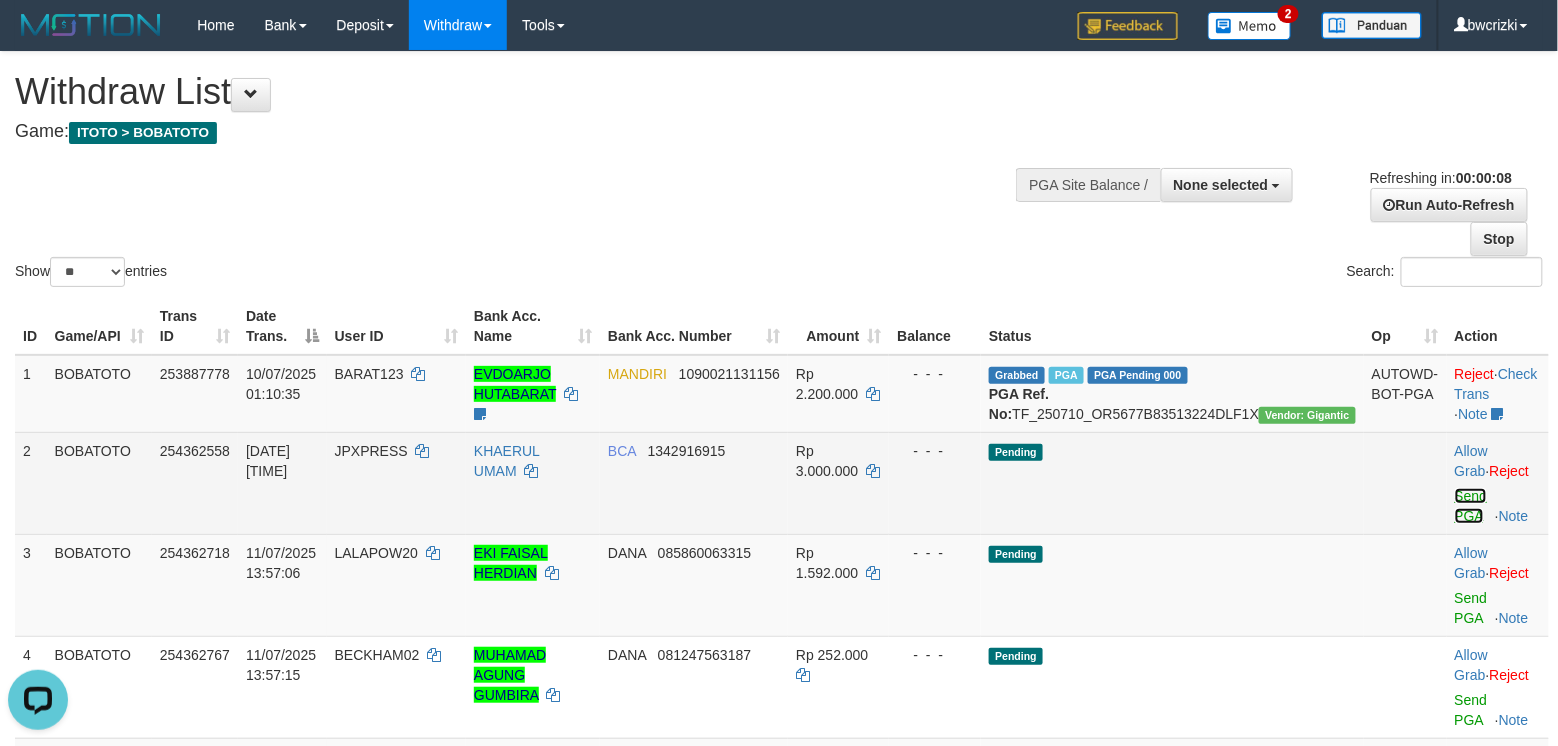 click on "Send PGA" at bounding box center (1471, 506) 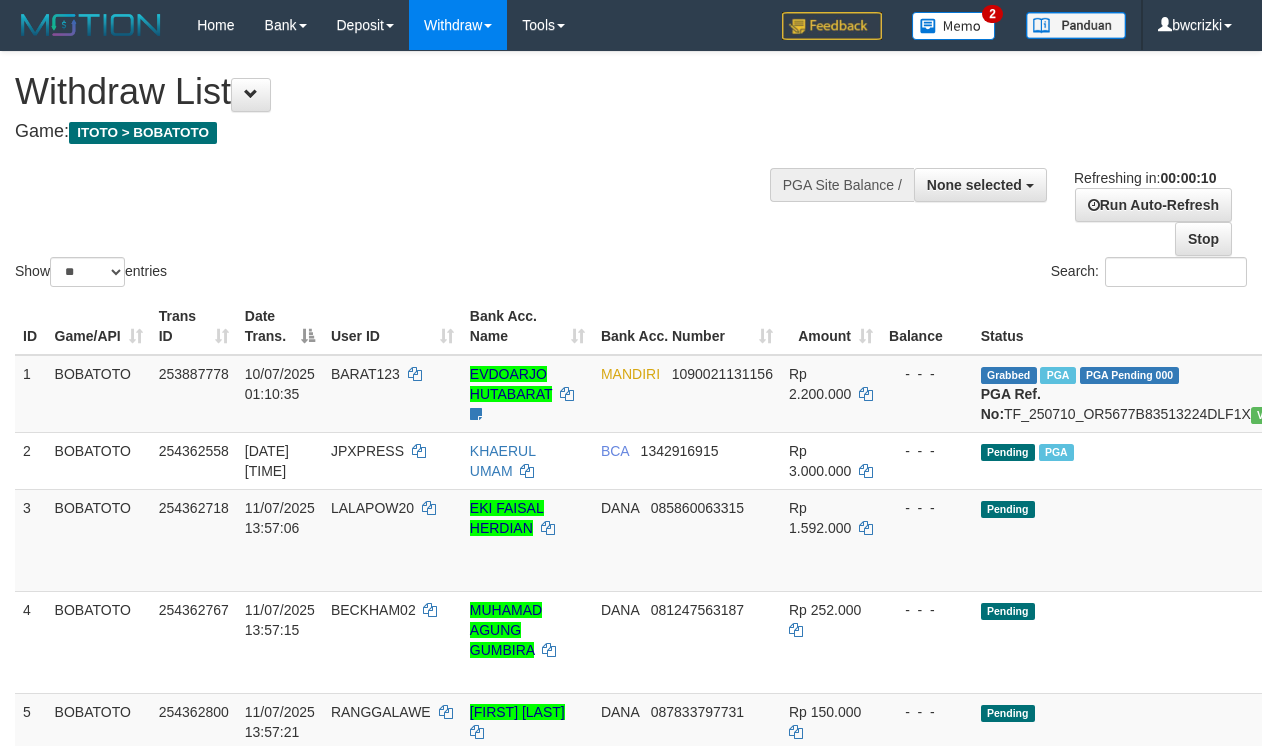 select 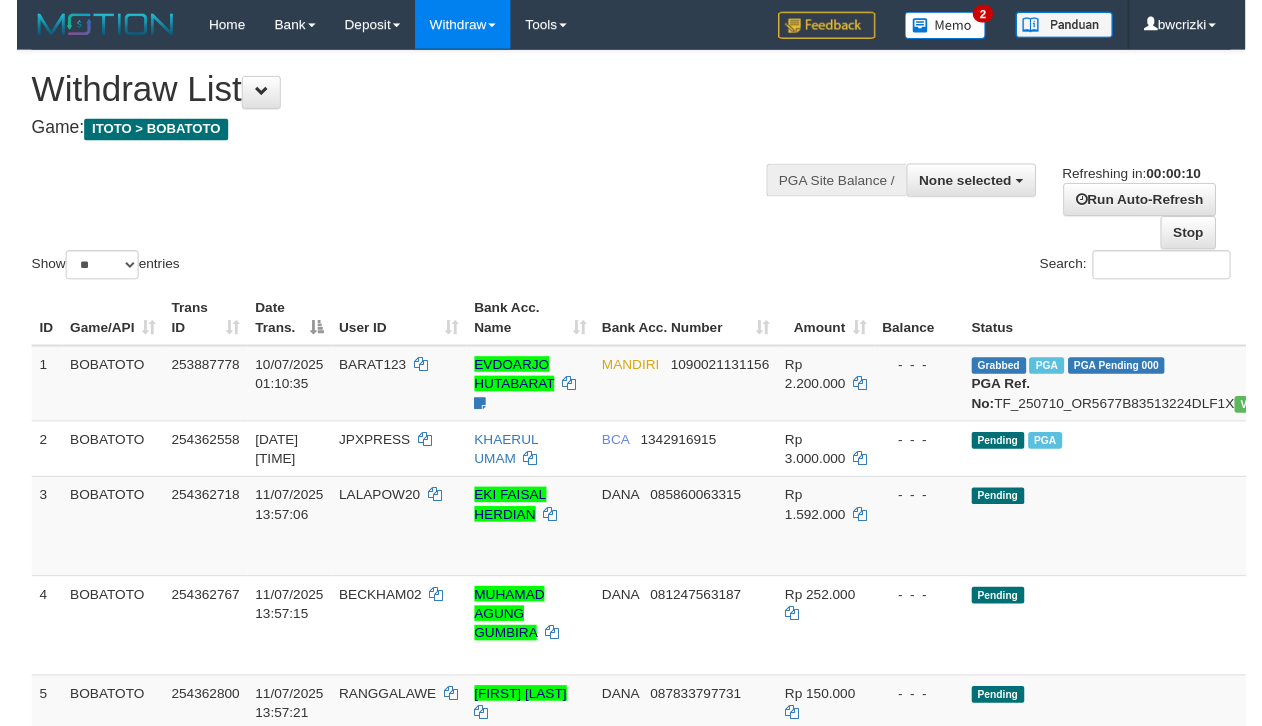 scroll, scrollTop: 0, scrollLeft: 0, axis: both 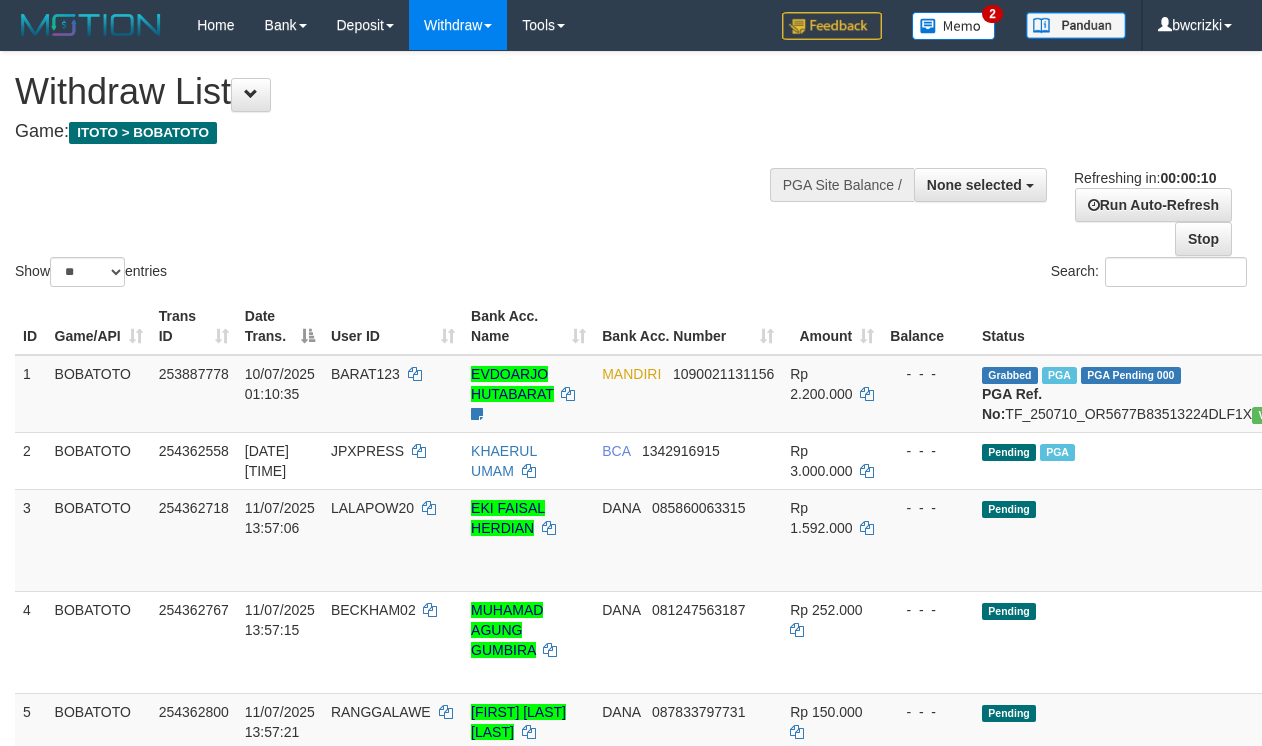 select 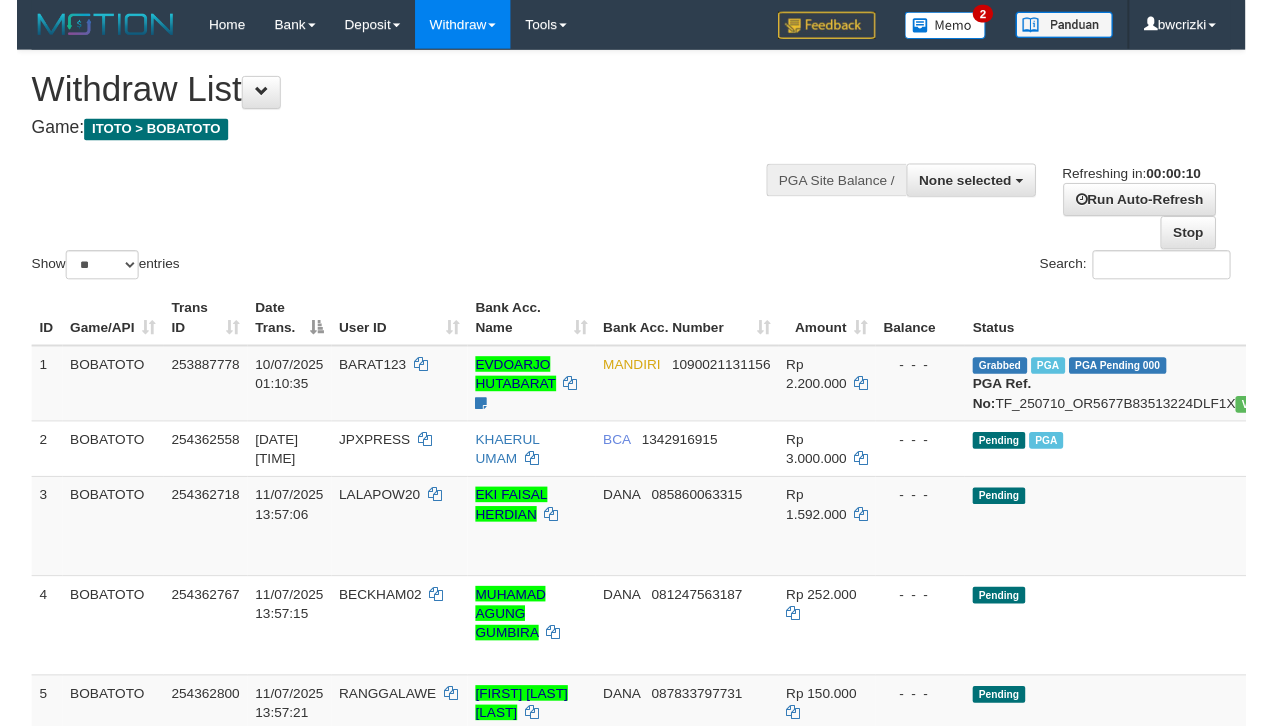 scroll, scrollTop: 0, scrollLeft: 0, axis: both 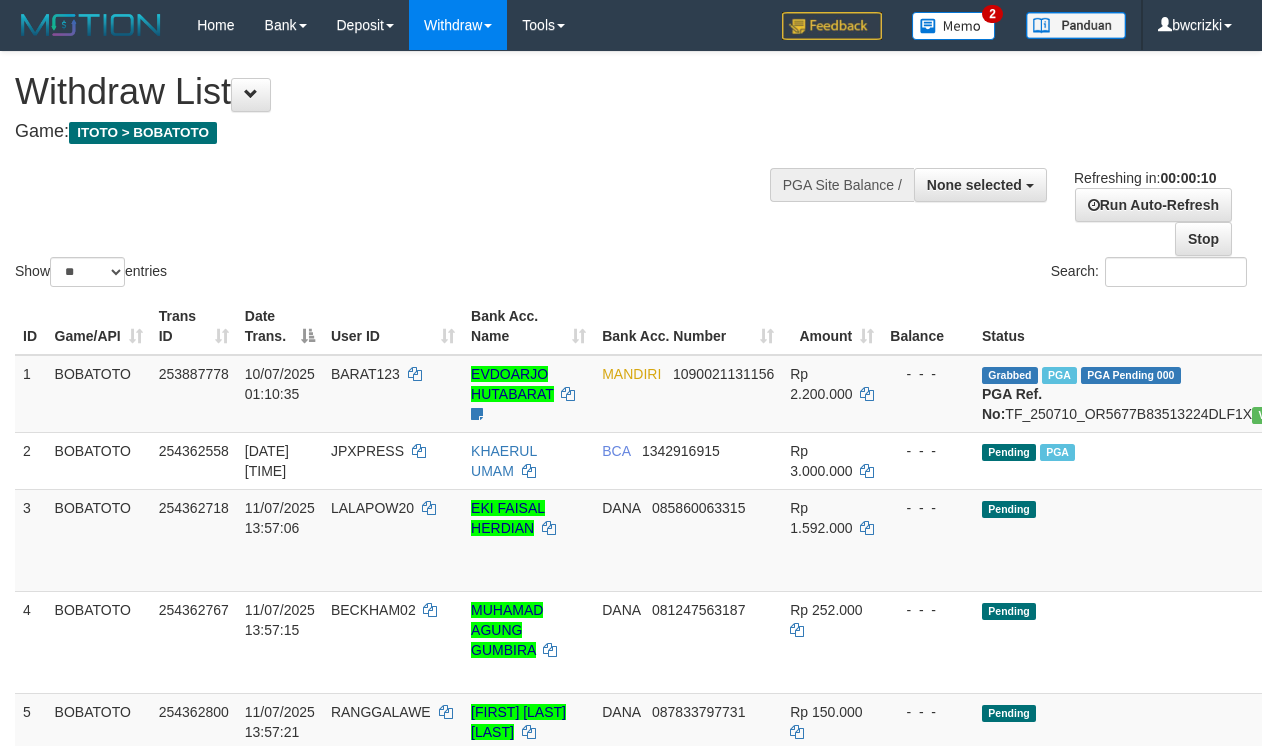 select 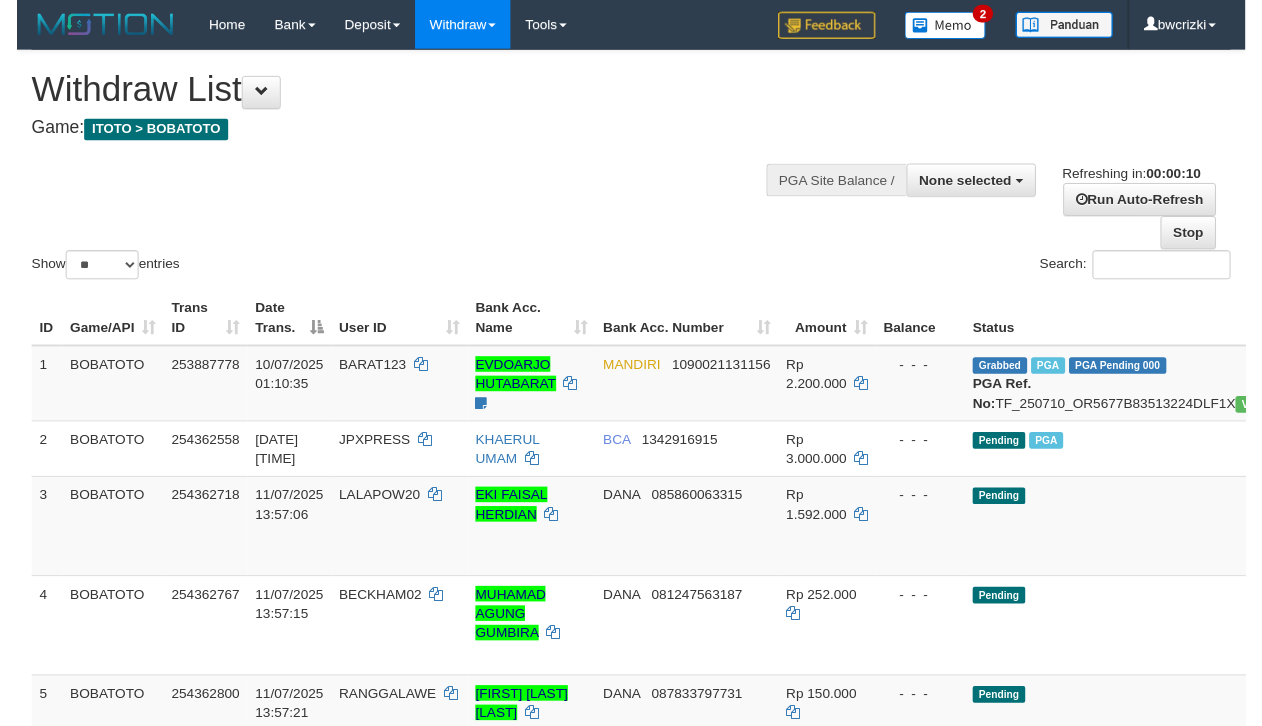 scroll, scrollTop: 0, scrollLeft: 0, axis: both 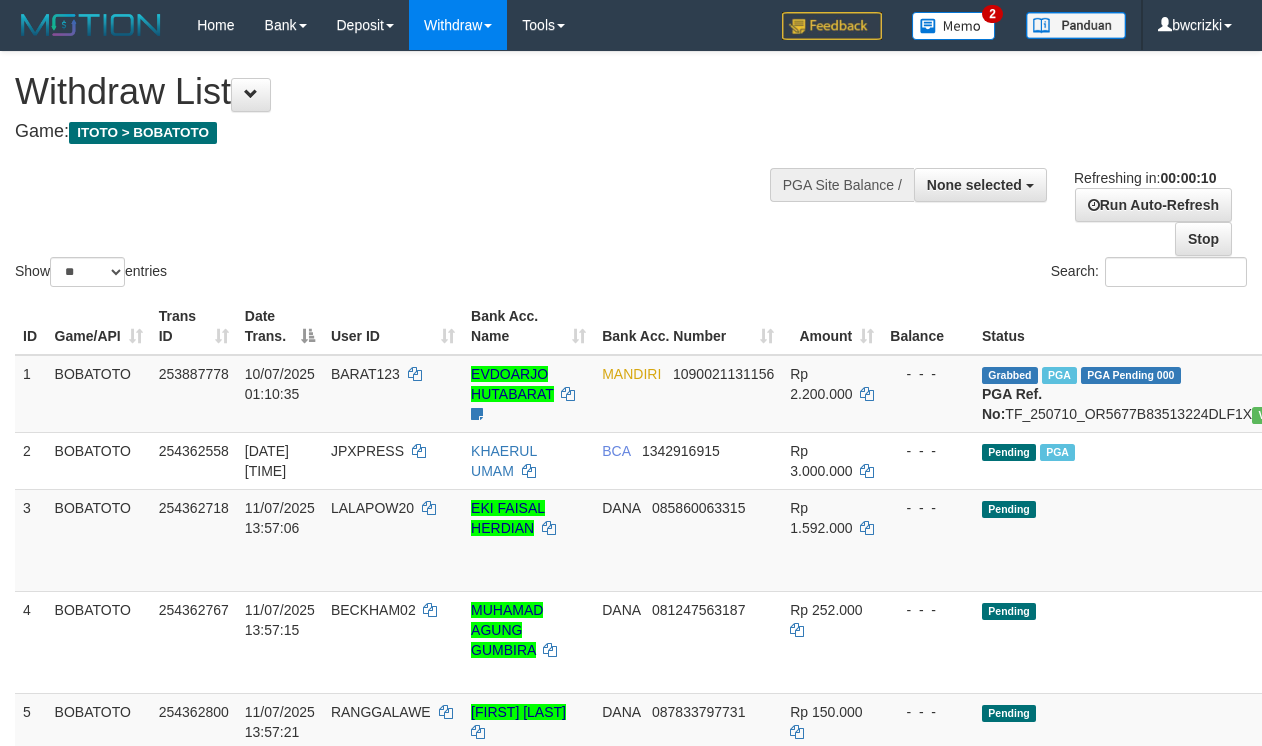 select 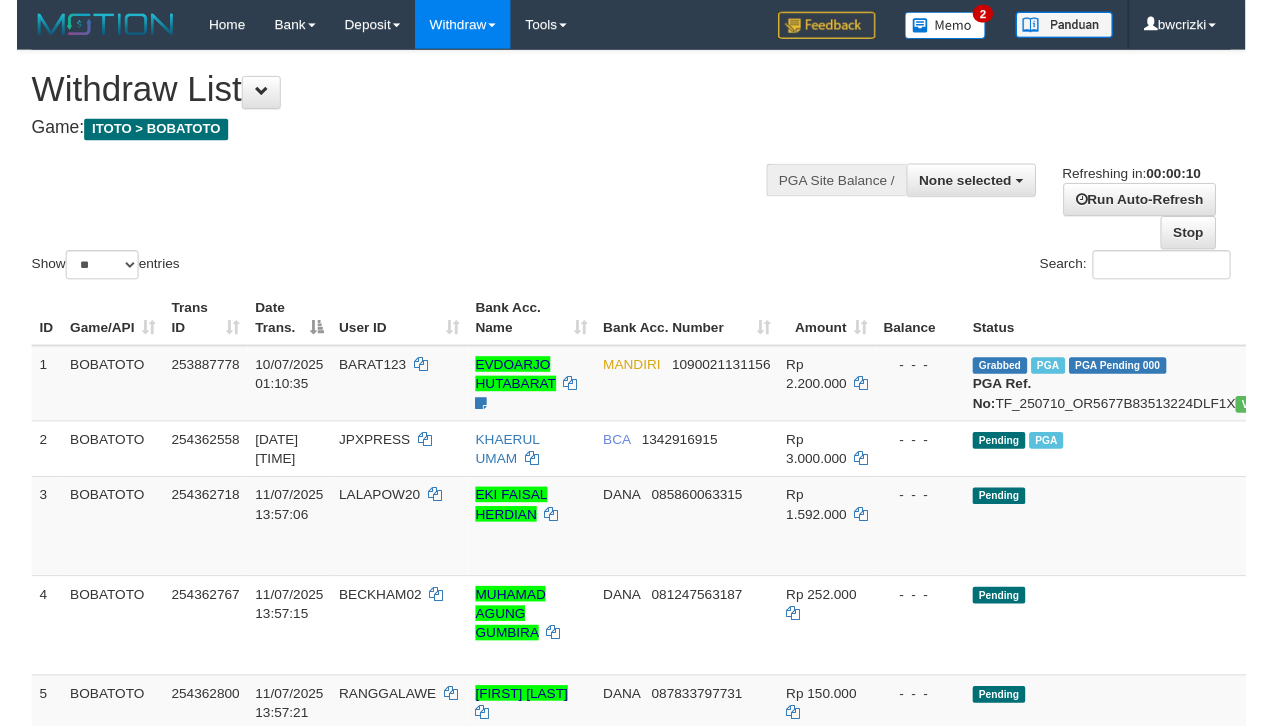 scroll, scrollTop: 0, scrollLeft: 0, axis: both 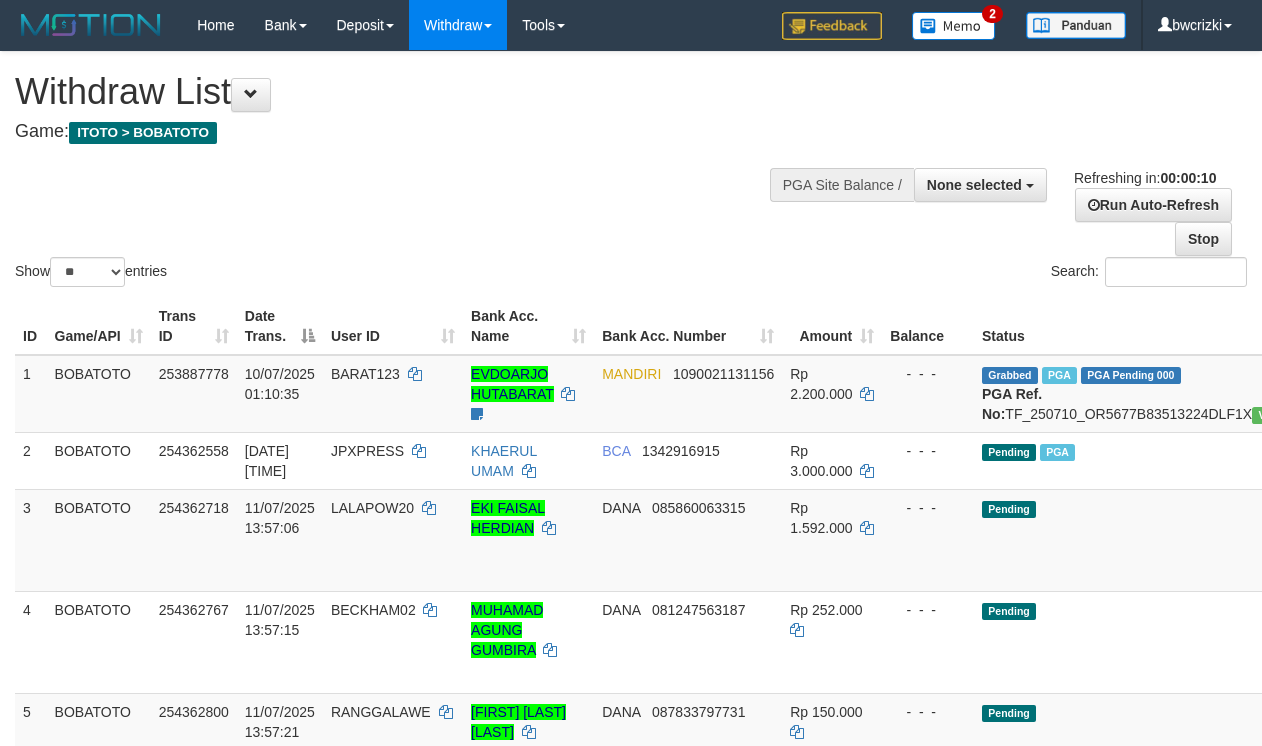 select 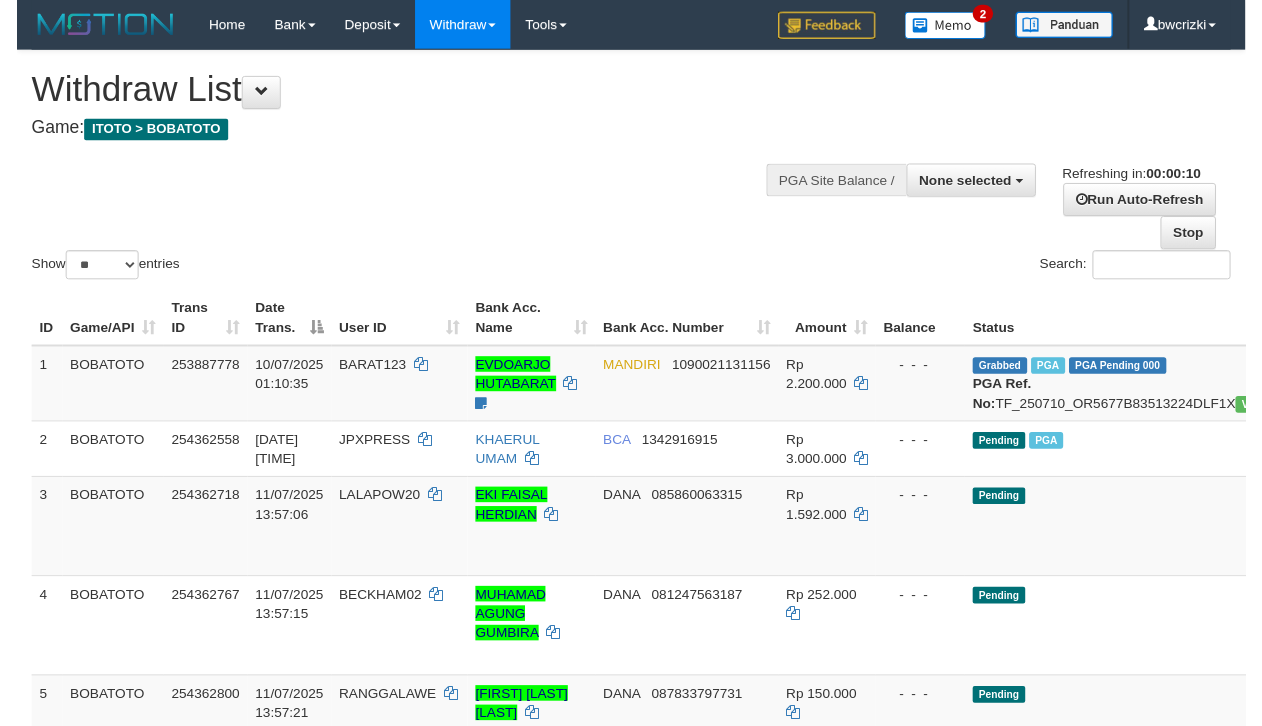 scroll, scrollTop: 0, scrollLeft: 0, axis: both 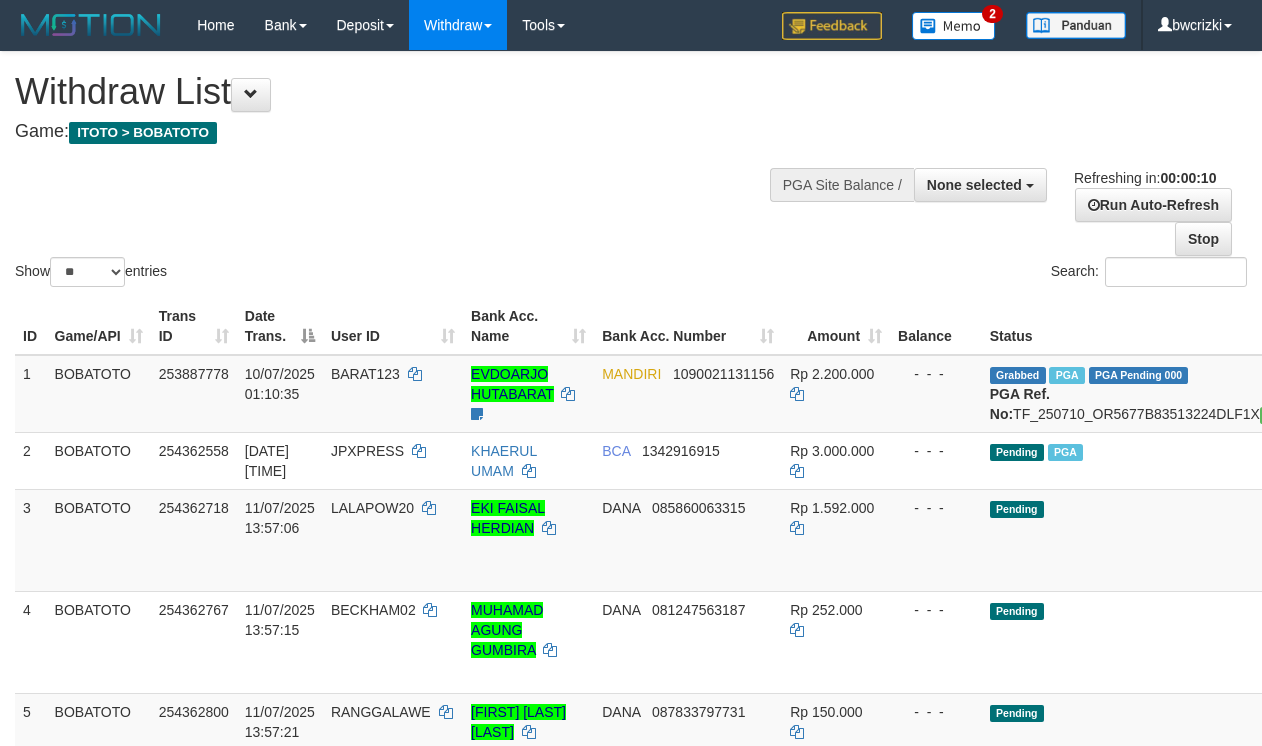 select 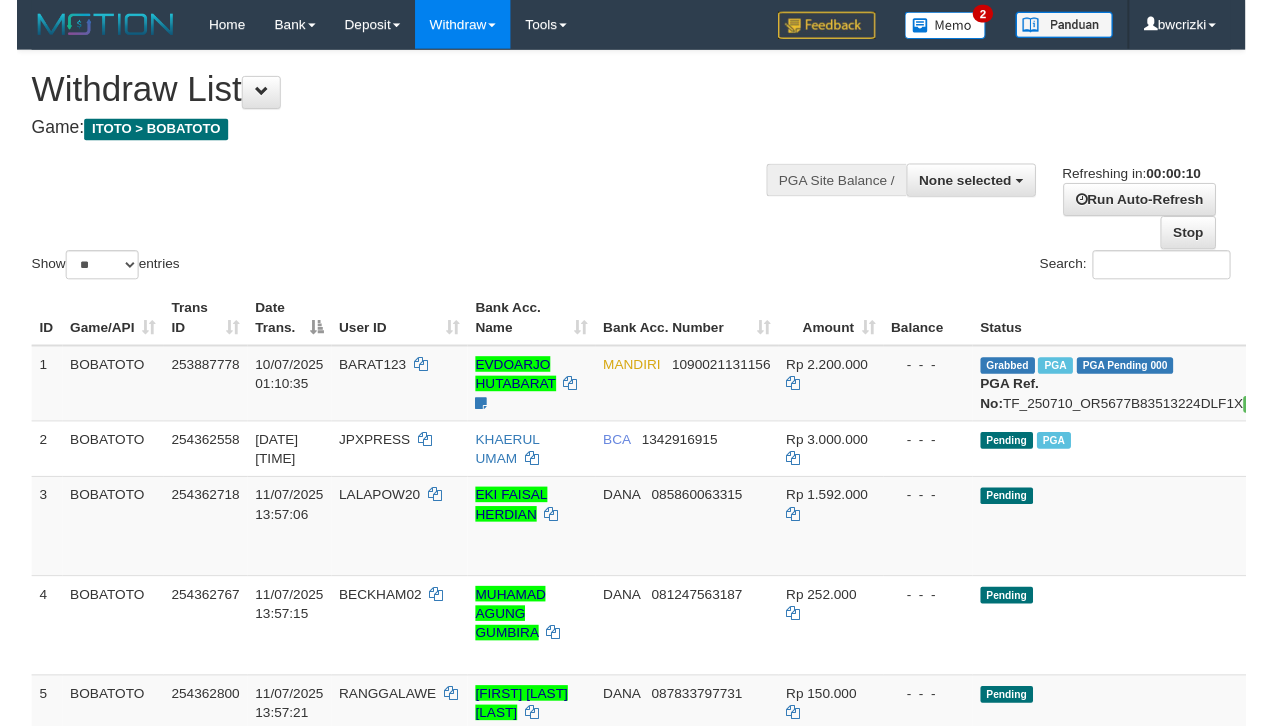 scroll, scrollTop: 0, scrollLeft: 0, axis: both 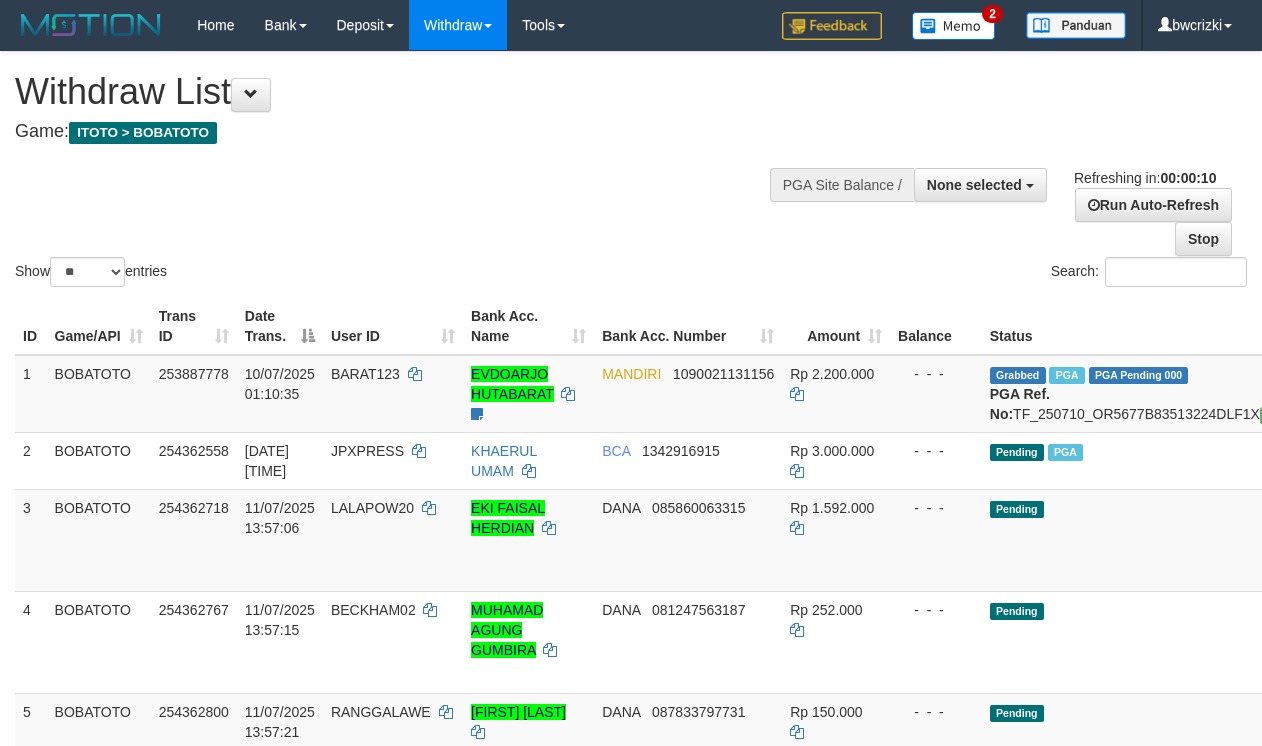 select 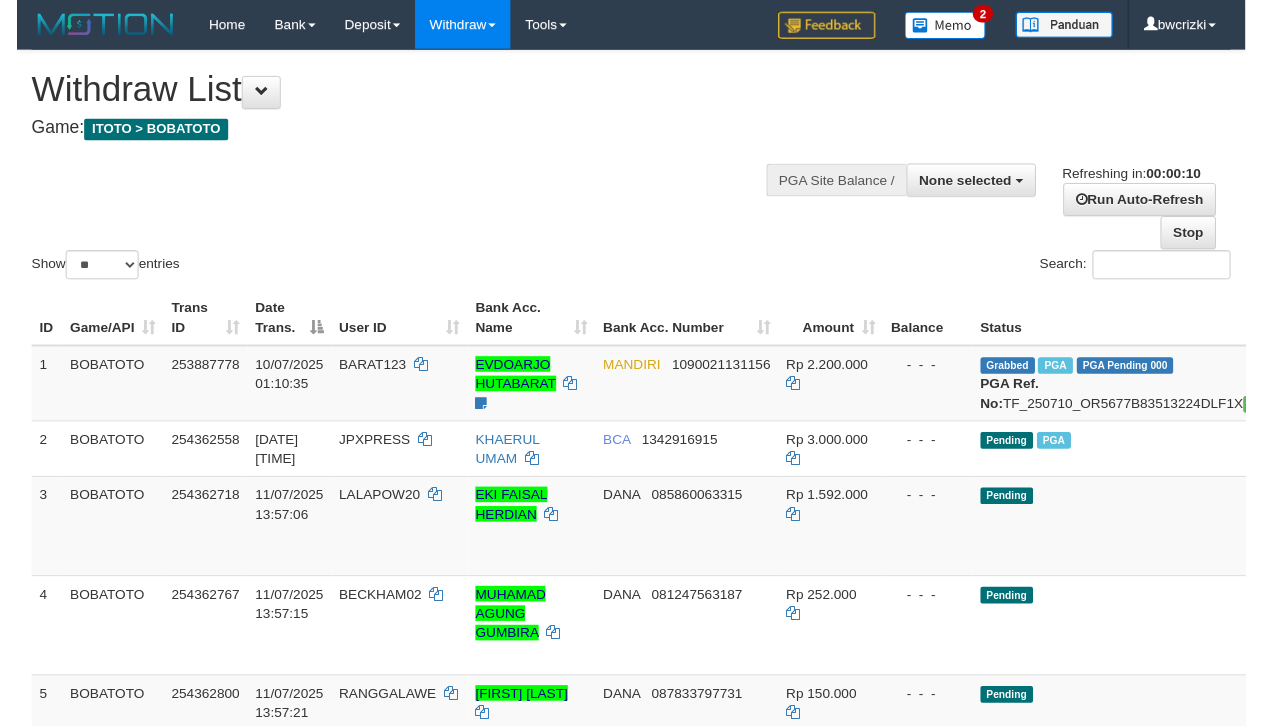 scroll, scrollTop: 0, scrollLeft: 0, axis: both 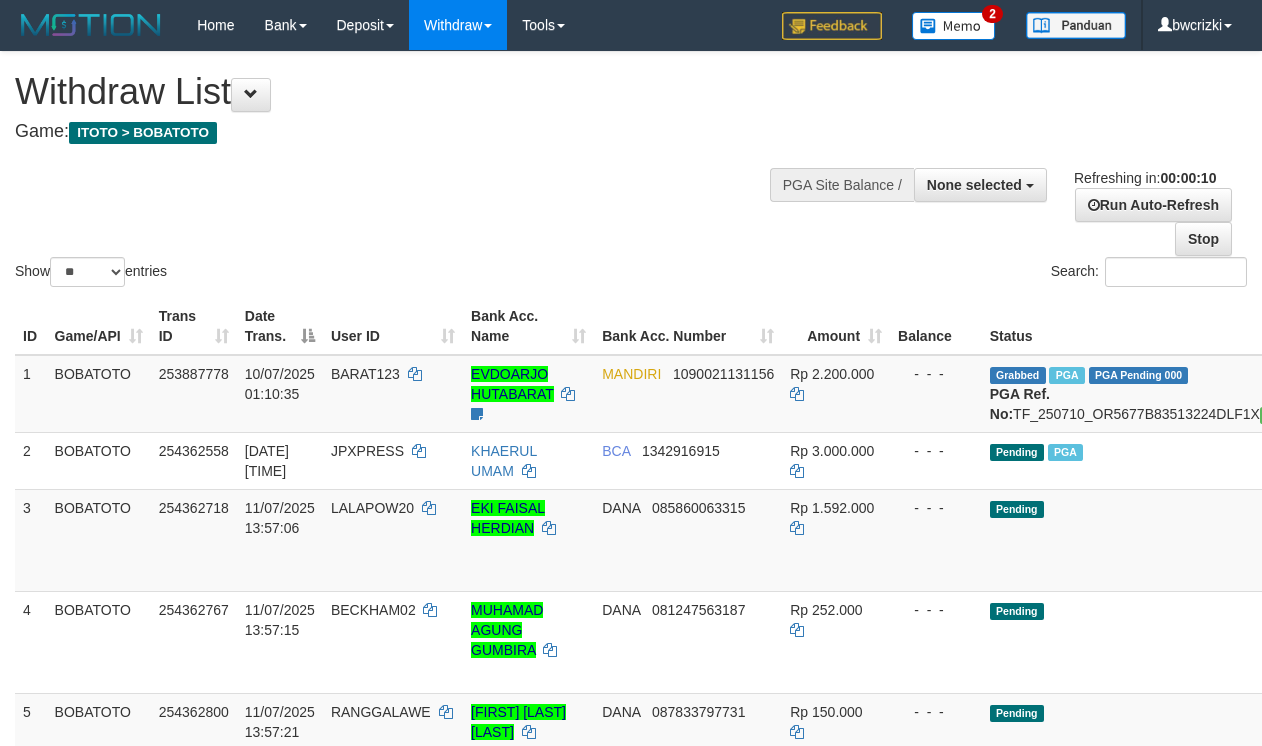 select 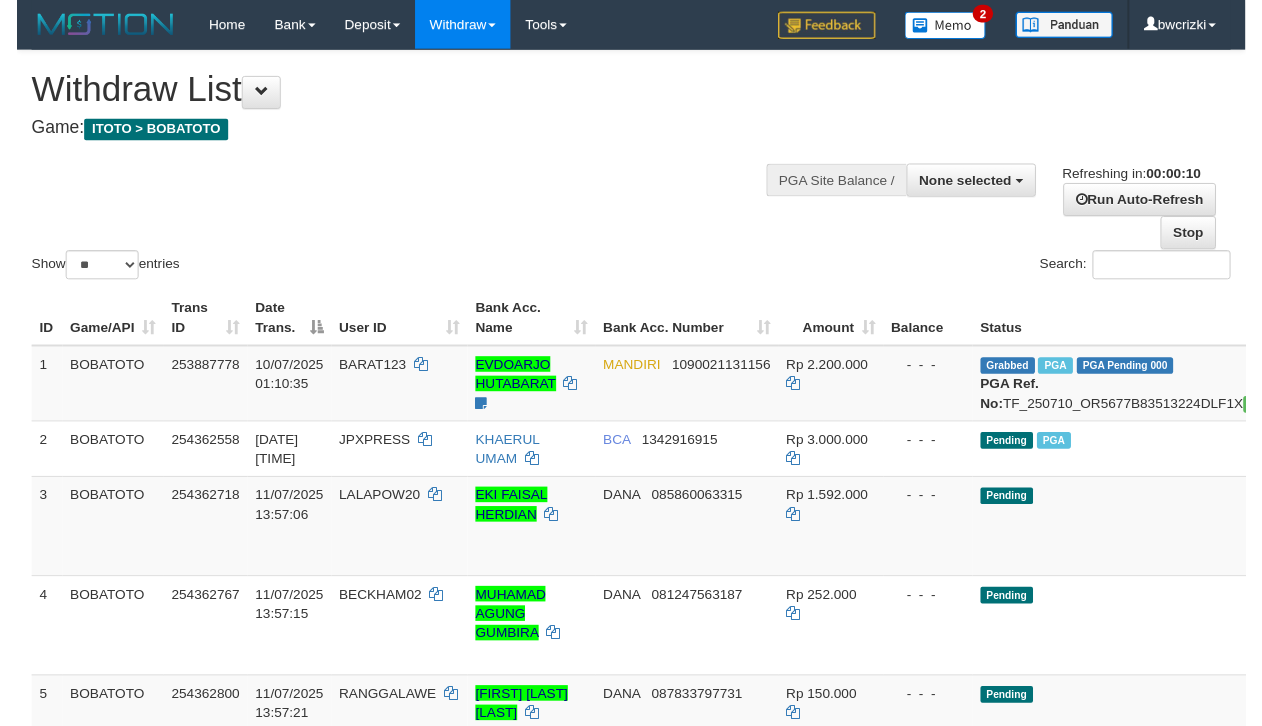 scroll, scrollTop: 0, scrollLeft: 0, axis: both 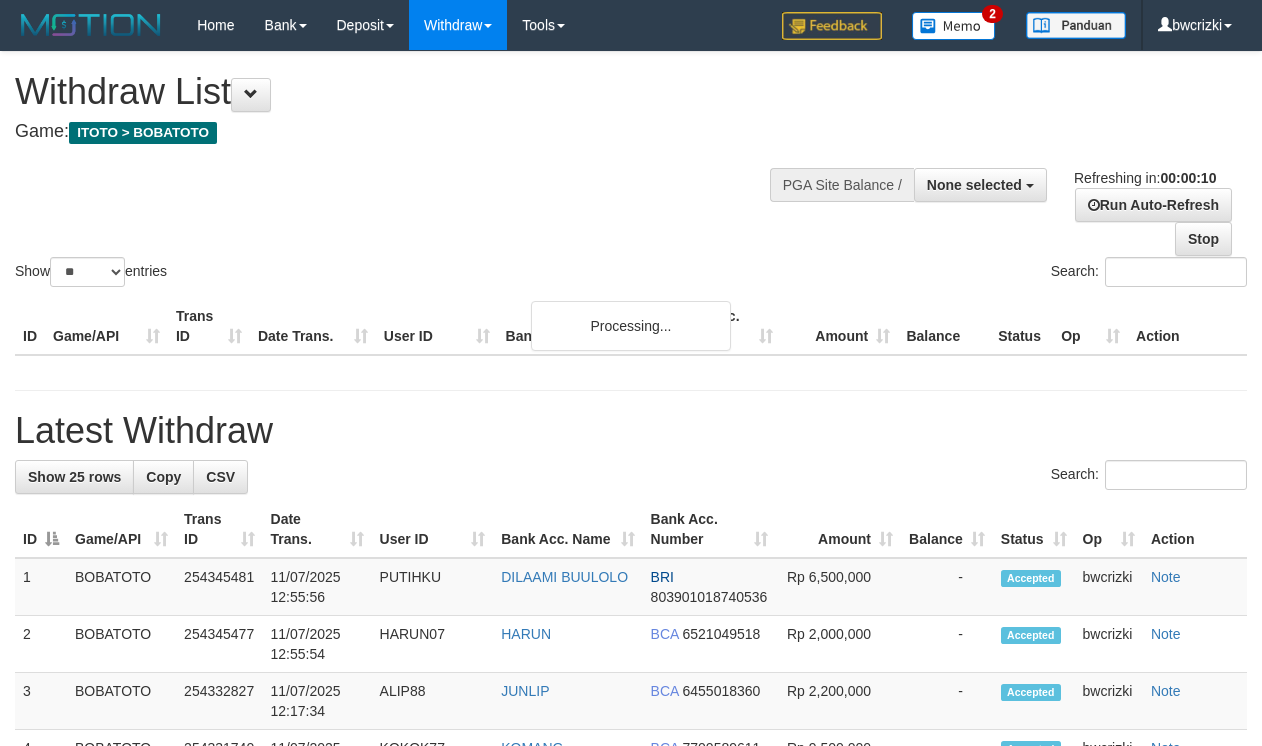select 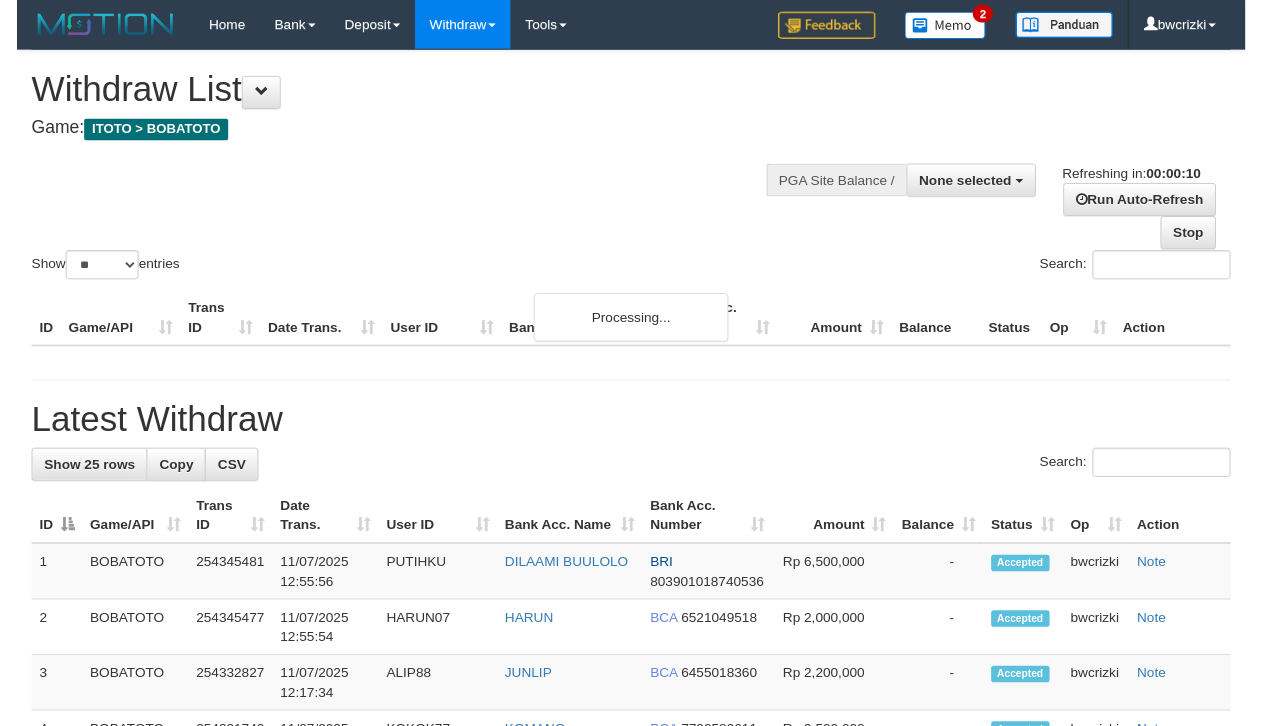 scroll, scrollTop: 0, scrollLeft: 0, axis: both 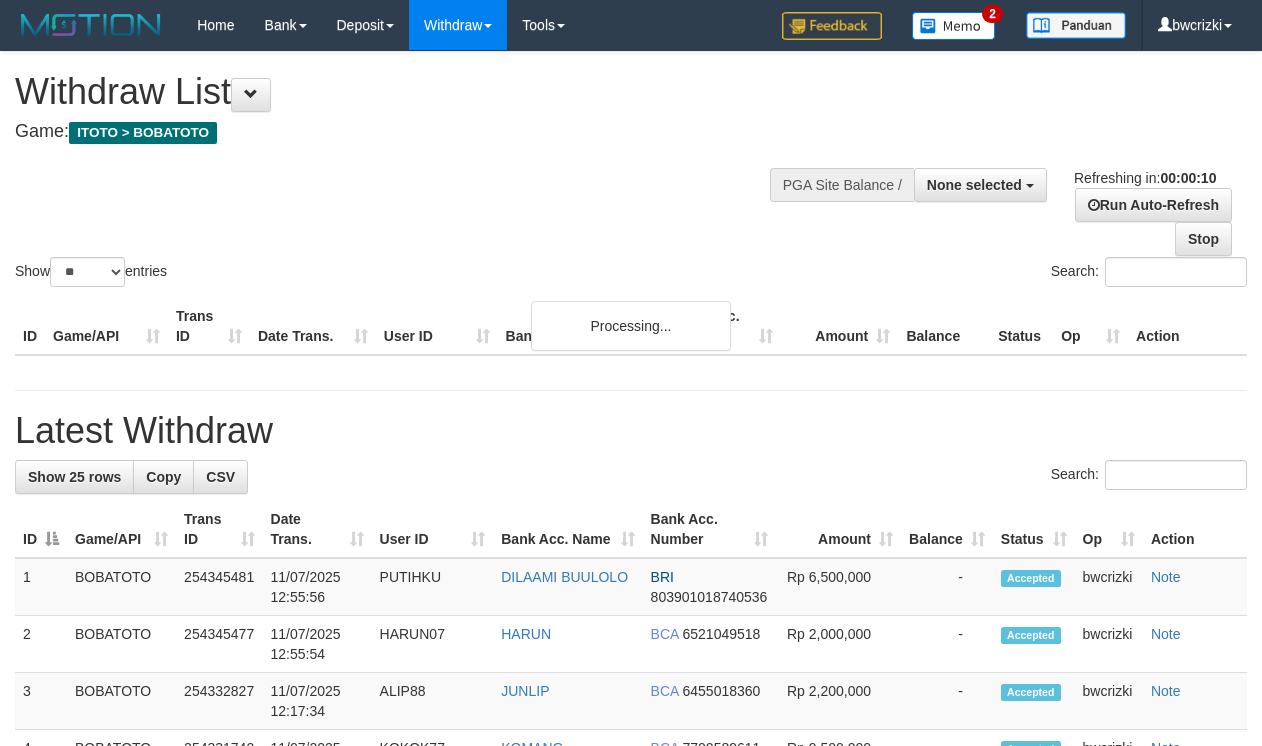 select 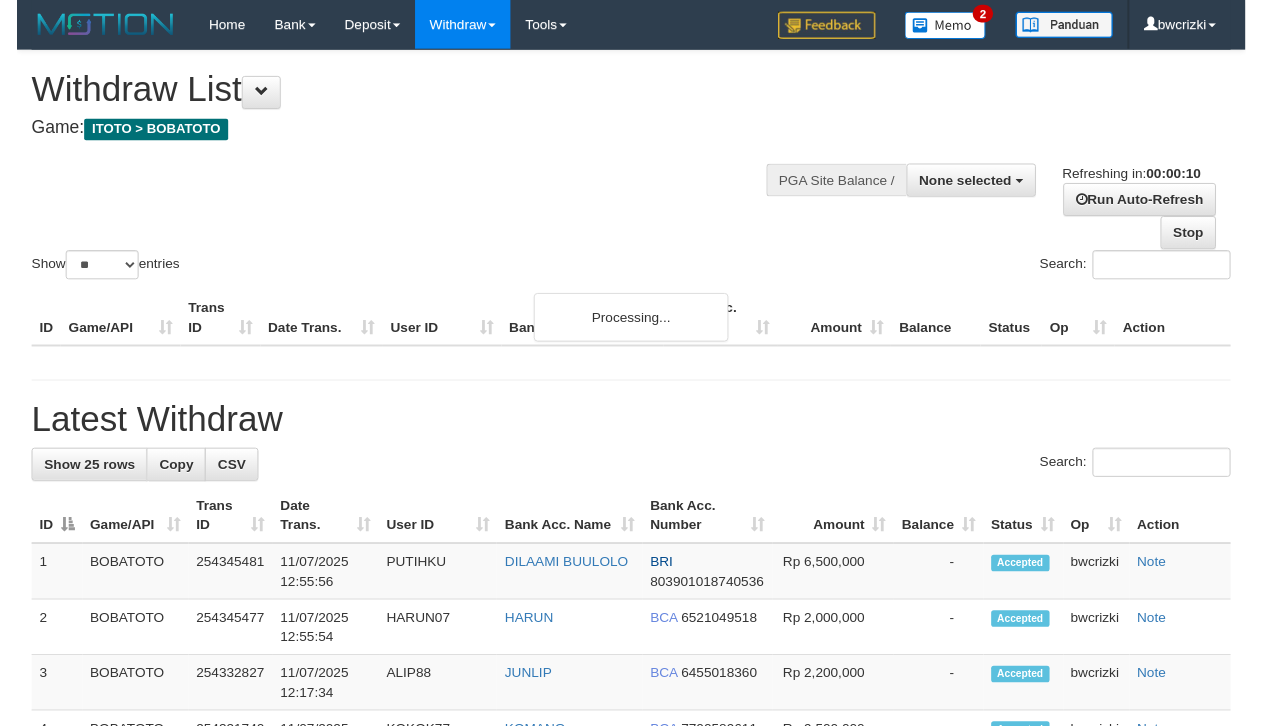 scroll, scrollTop: 0, scrollLeft: 0, axis: both 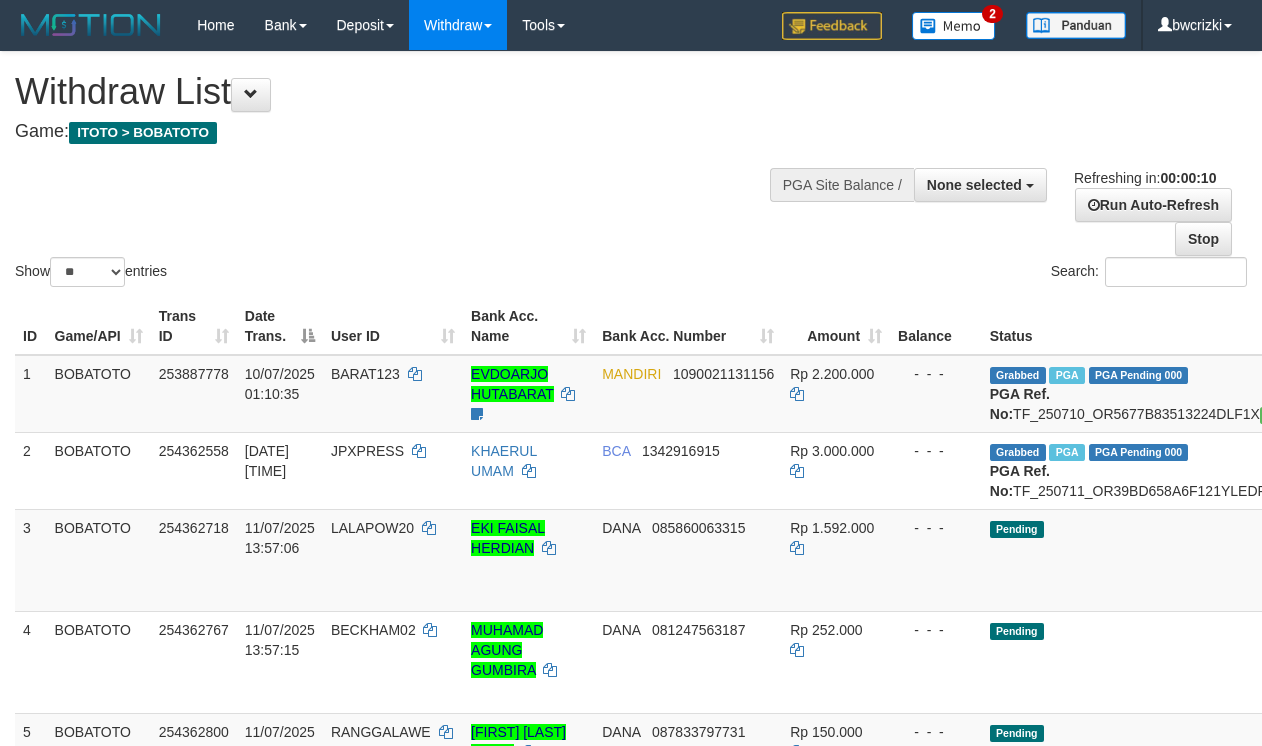 select 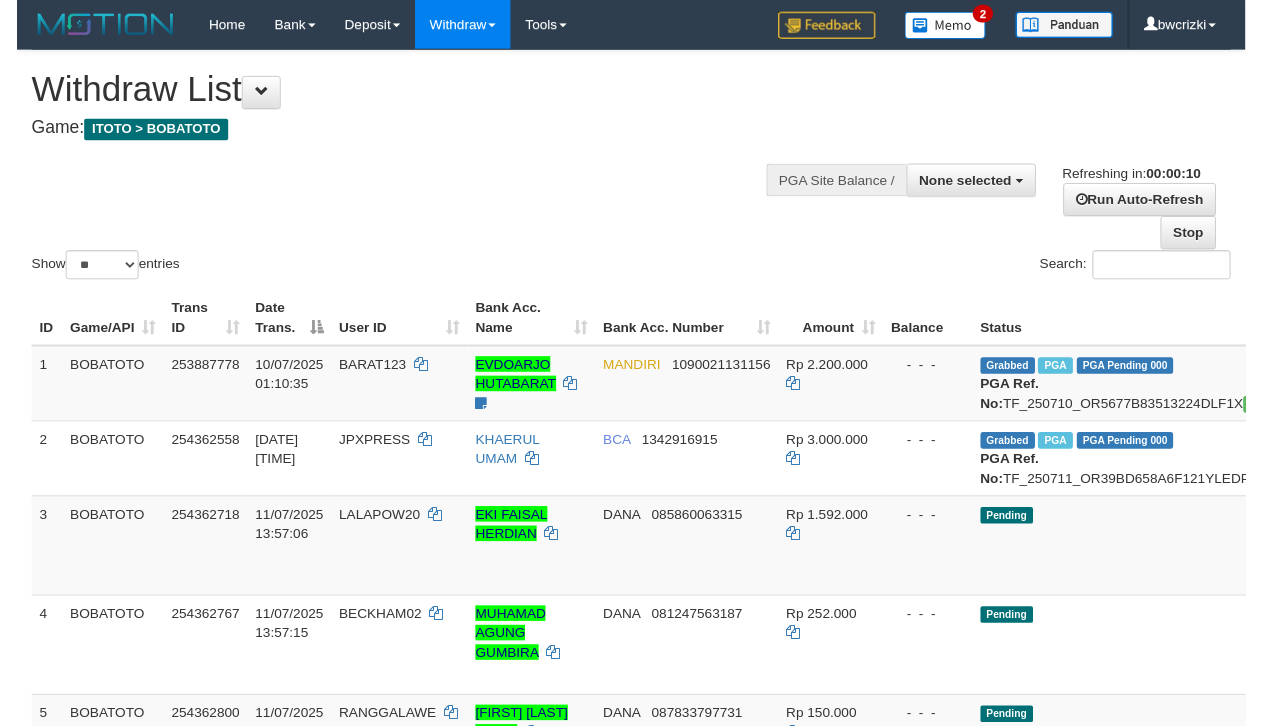 scroll, scrollTop: 0, scrollLeft: 0, axis: both 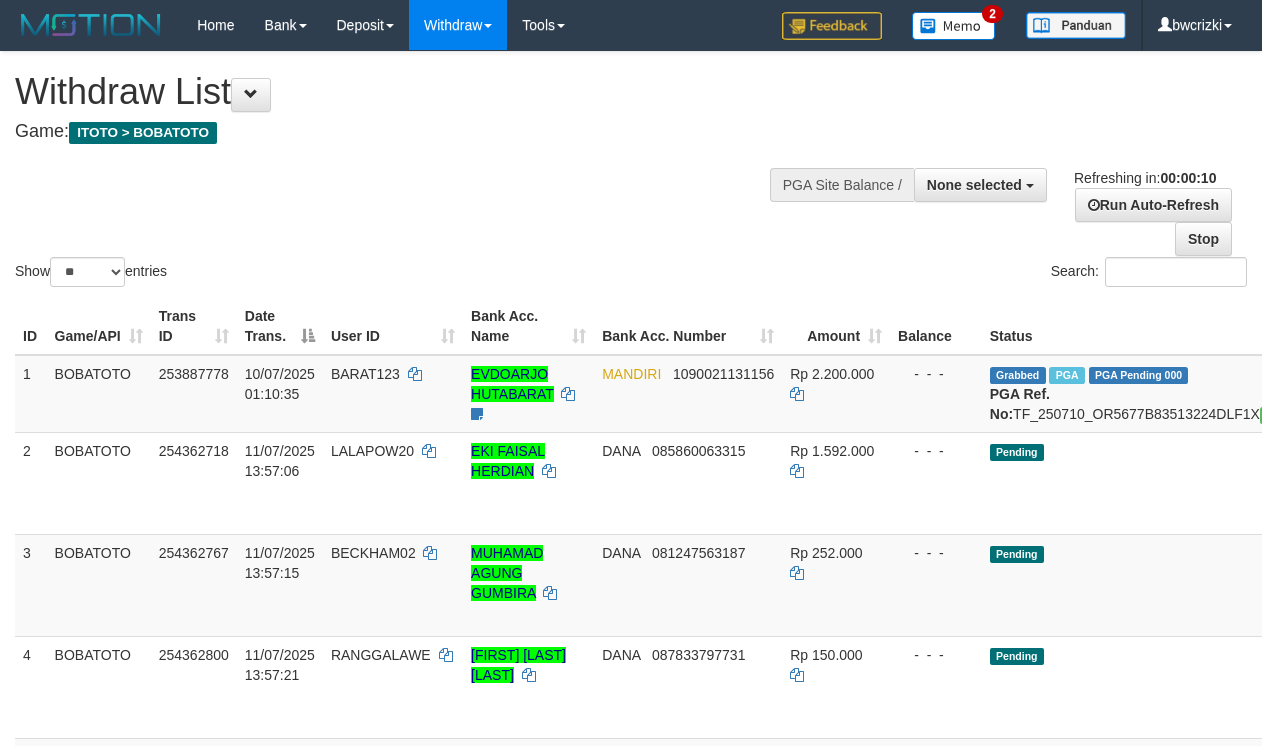 select 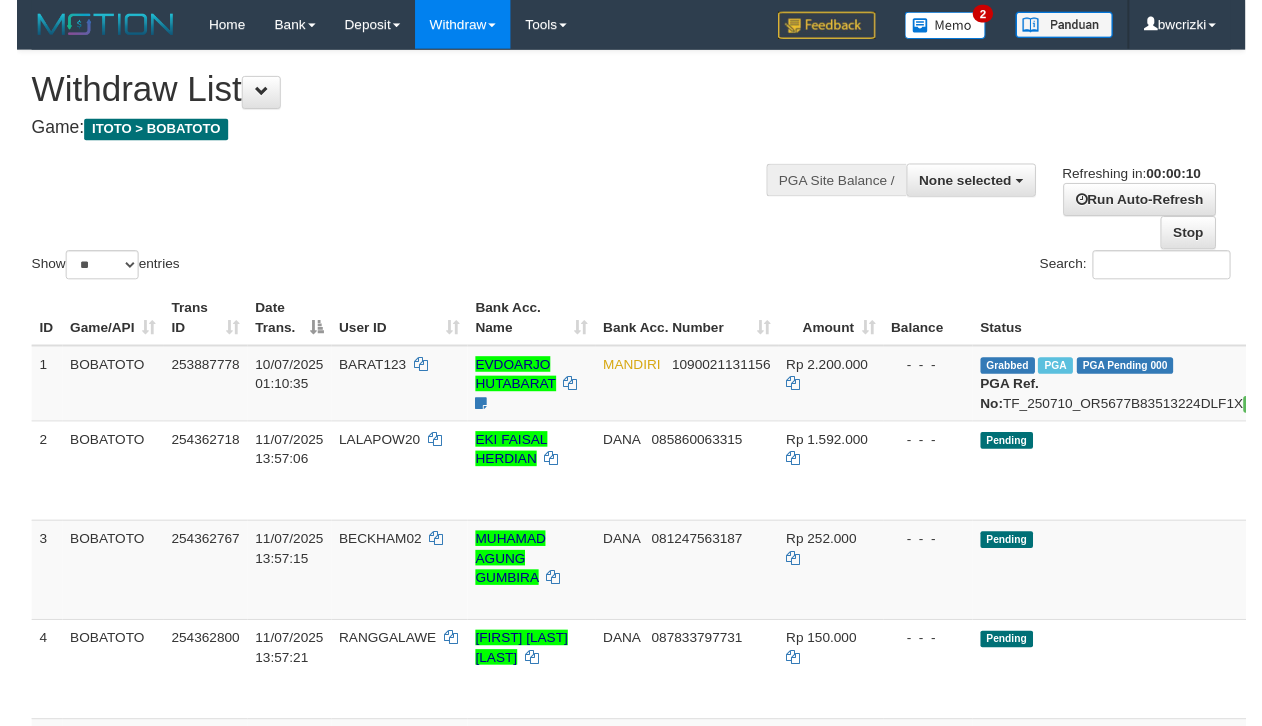 scroll, scrollTop: 0, scrollLeft: 0, axis: both 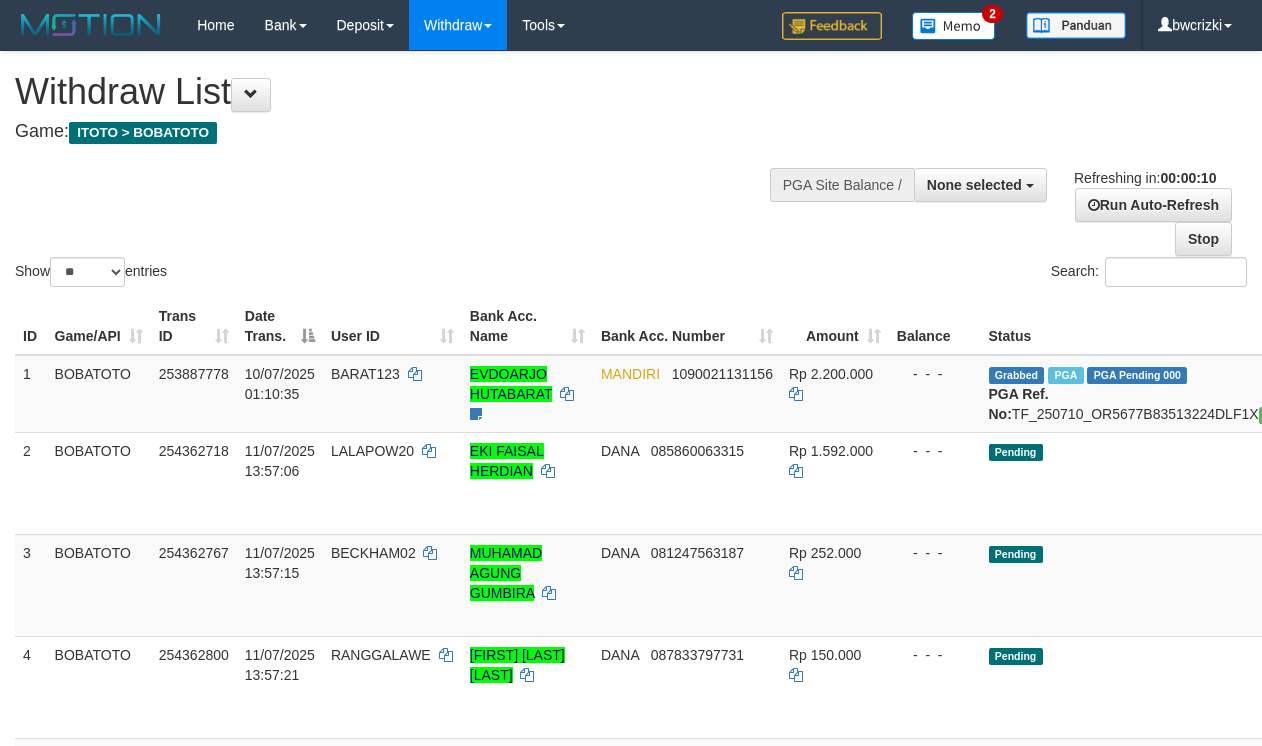 select 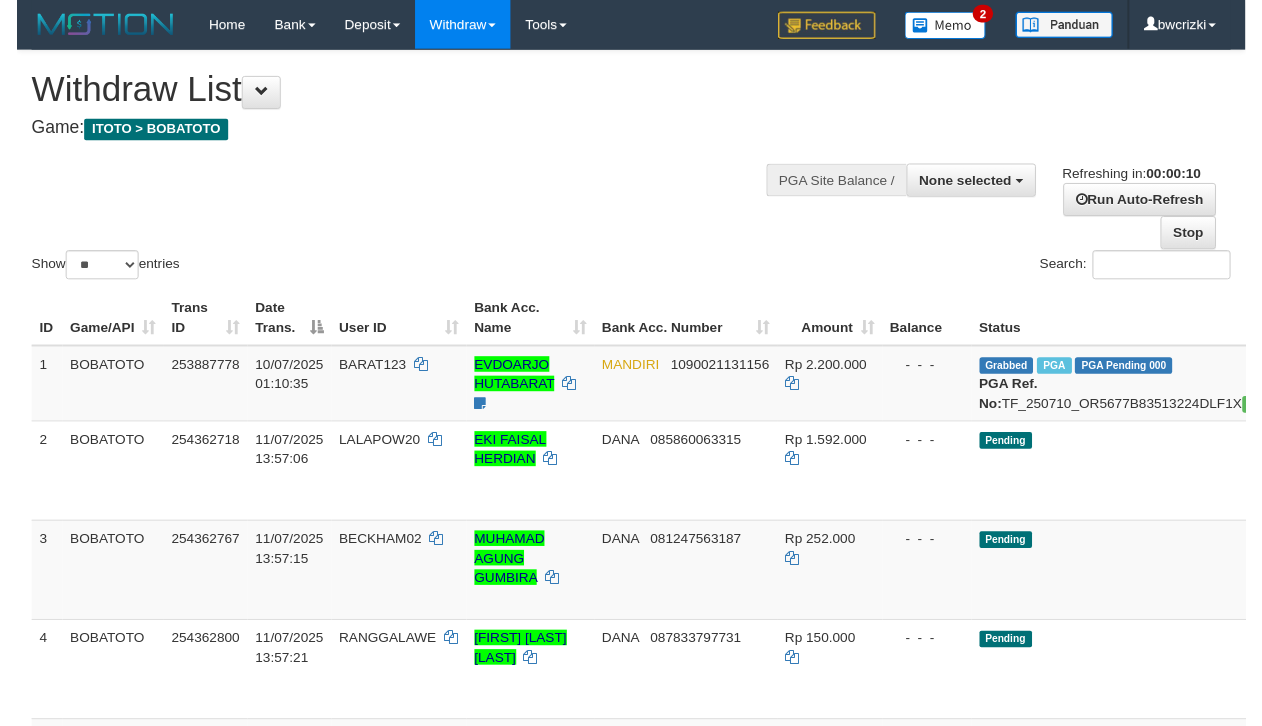 scroll, scrollTop: 0, scrollLeft: 0, axis: both 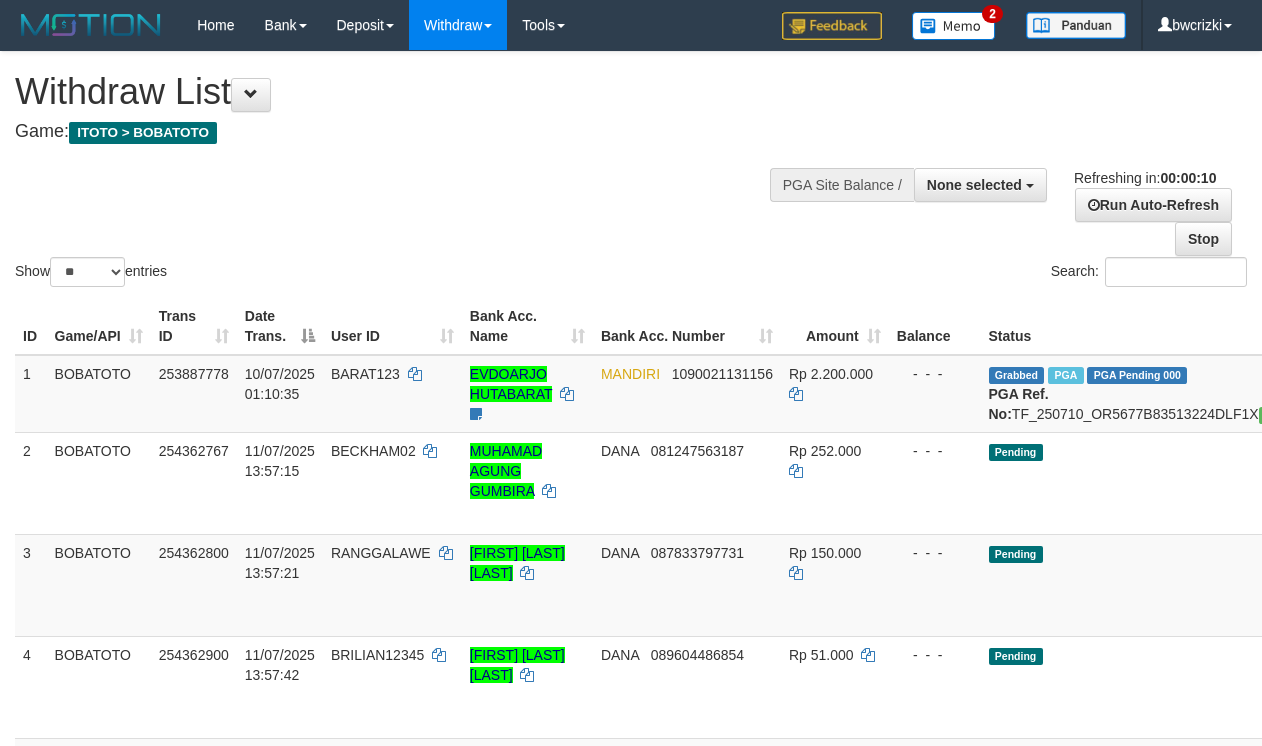 select 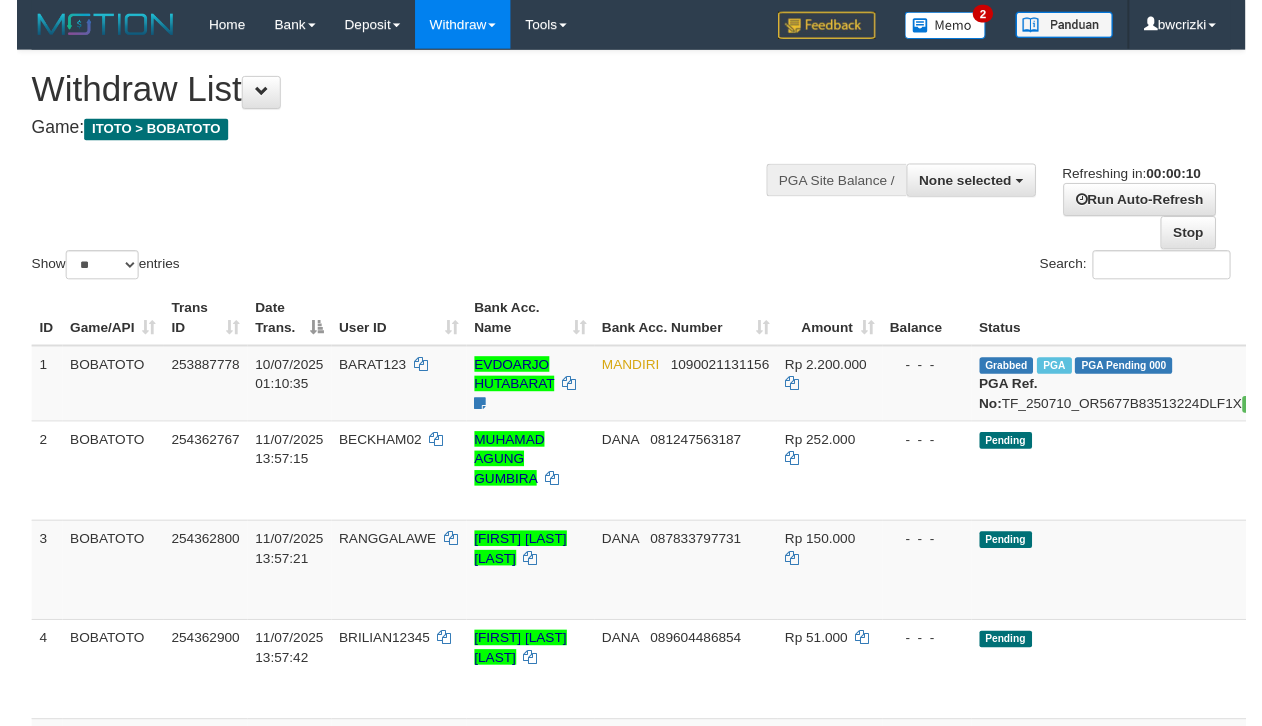 scroll, scrollTop: 0, scrollLeft: 0, axis: both 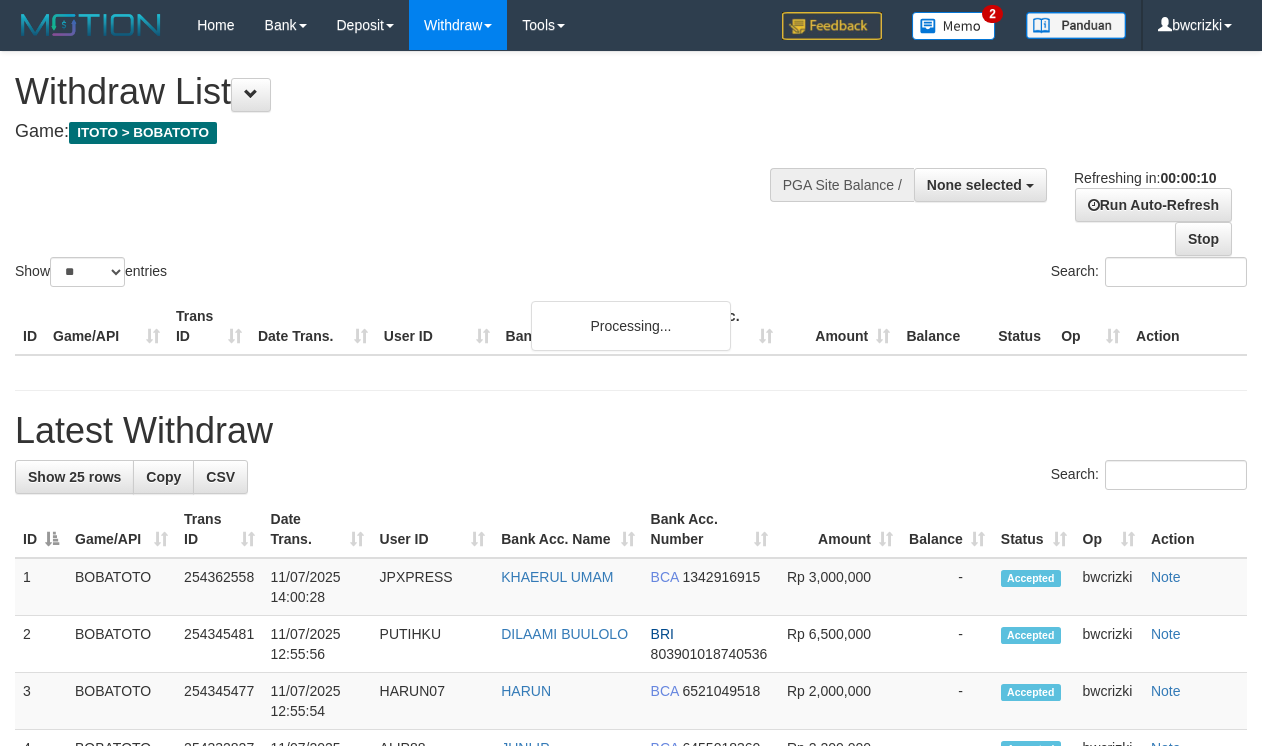 select 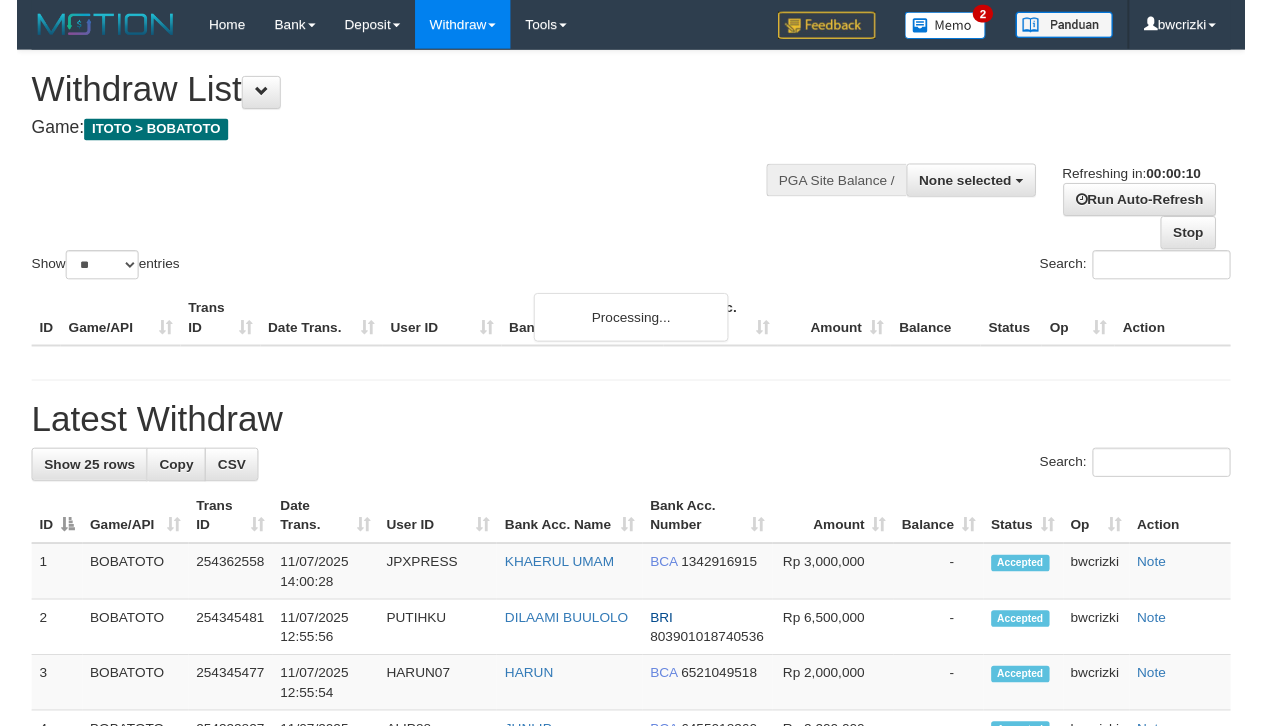 scroll, scrollTop: 0, scrollLeft: 0, axis: both 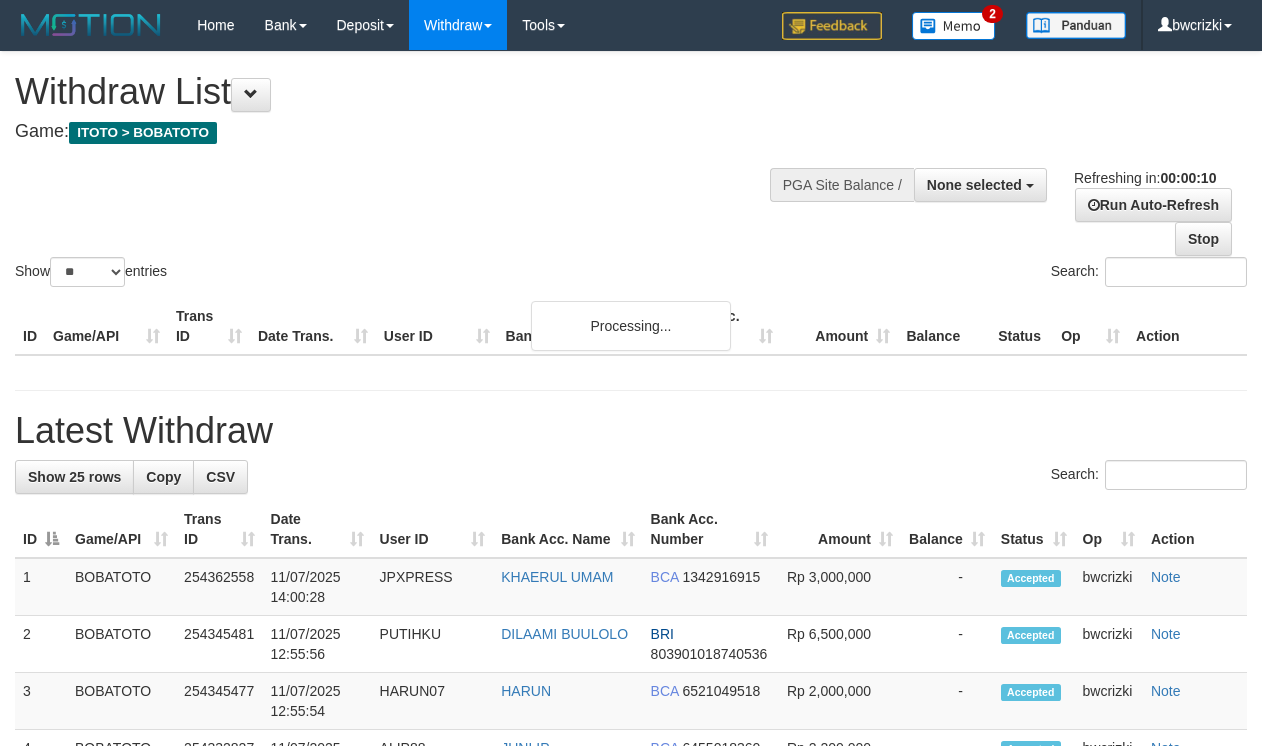 select 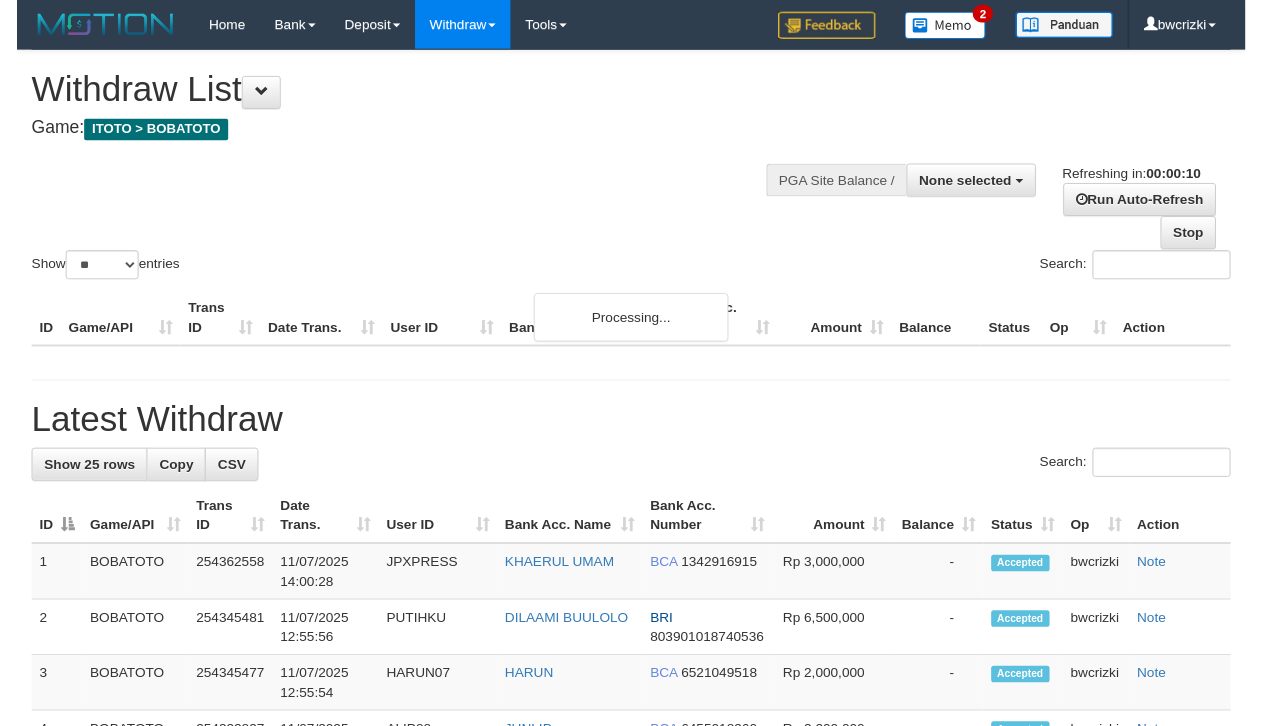scroll, scrollTop: 0, scrollLeft: 0, axis: both 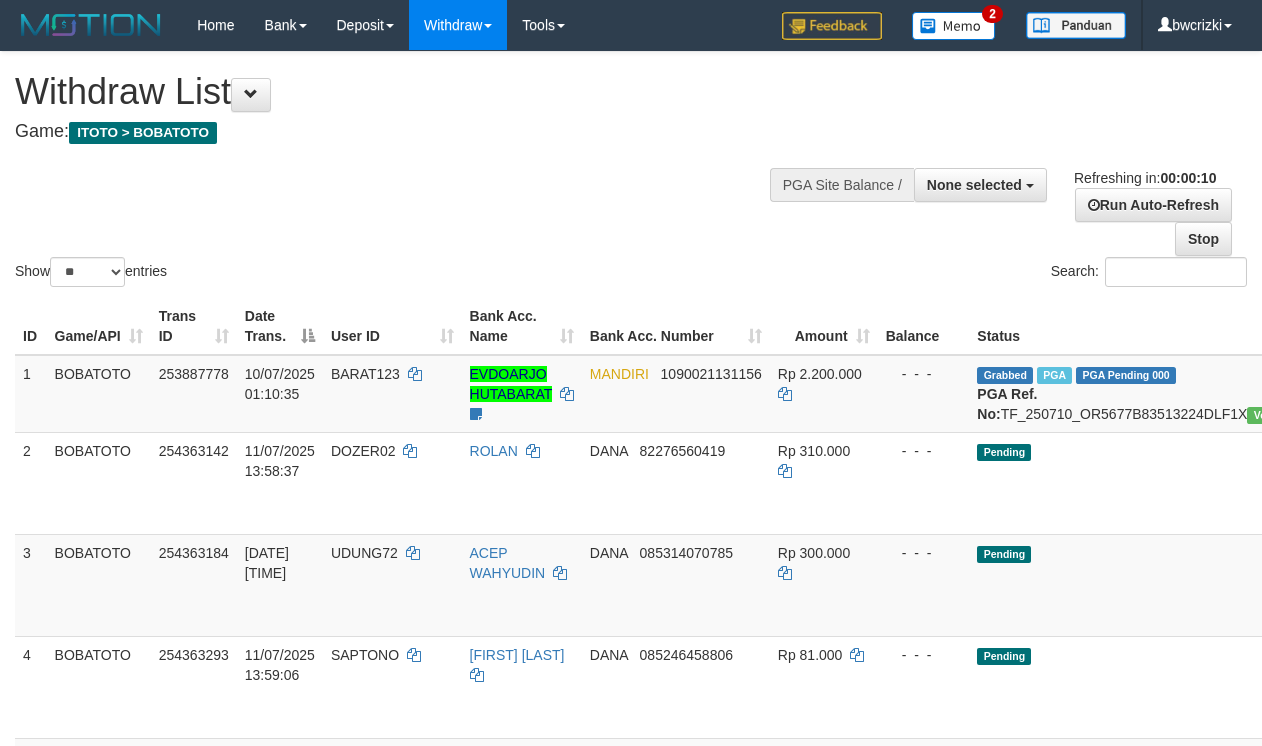 select 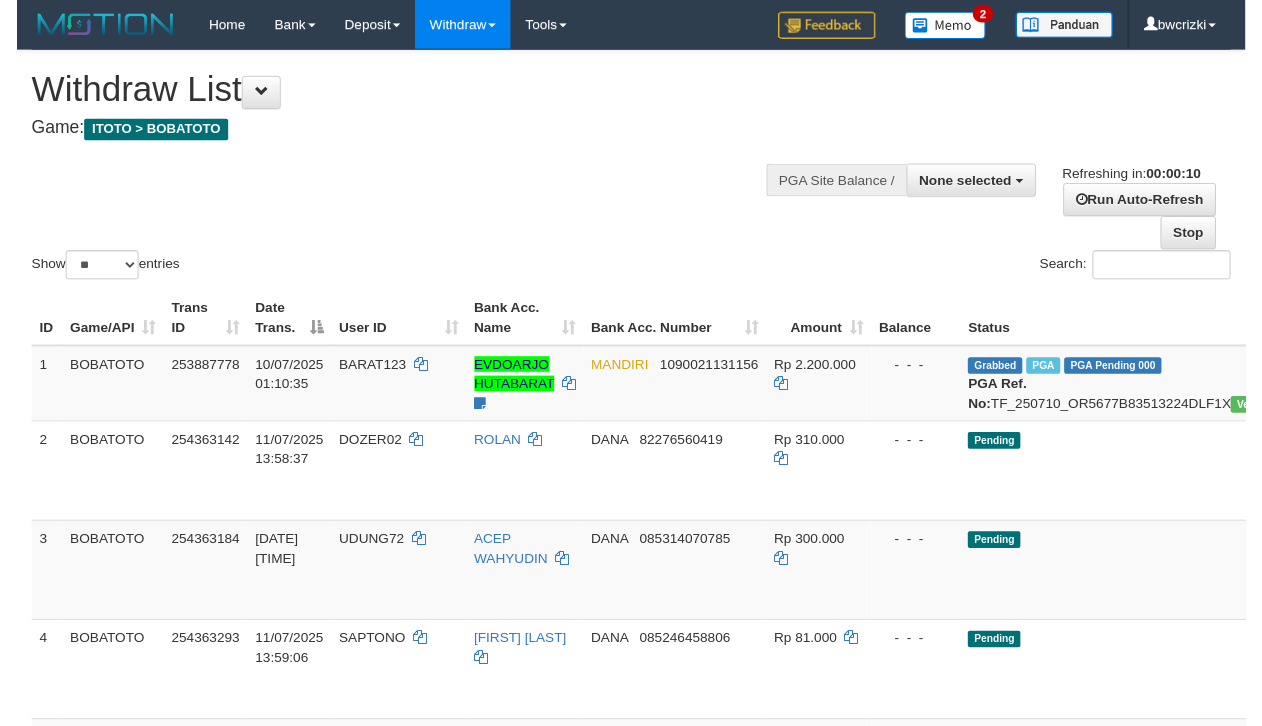 scroll, scrollTop: 0, scrollLeft: 0, axis: both 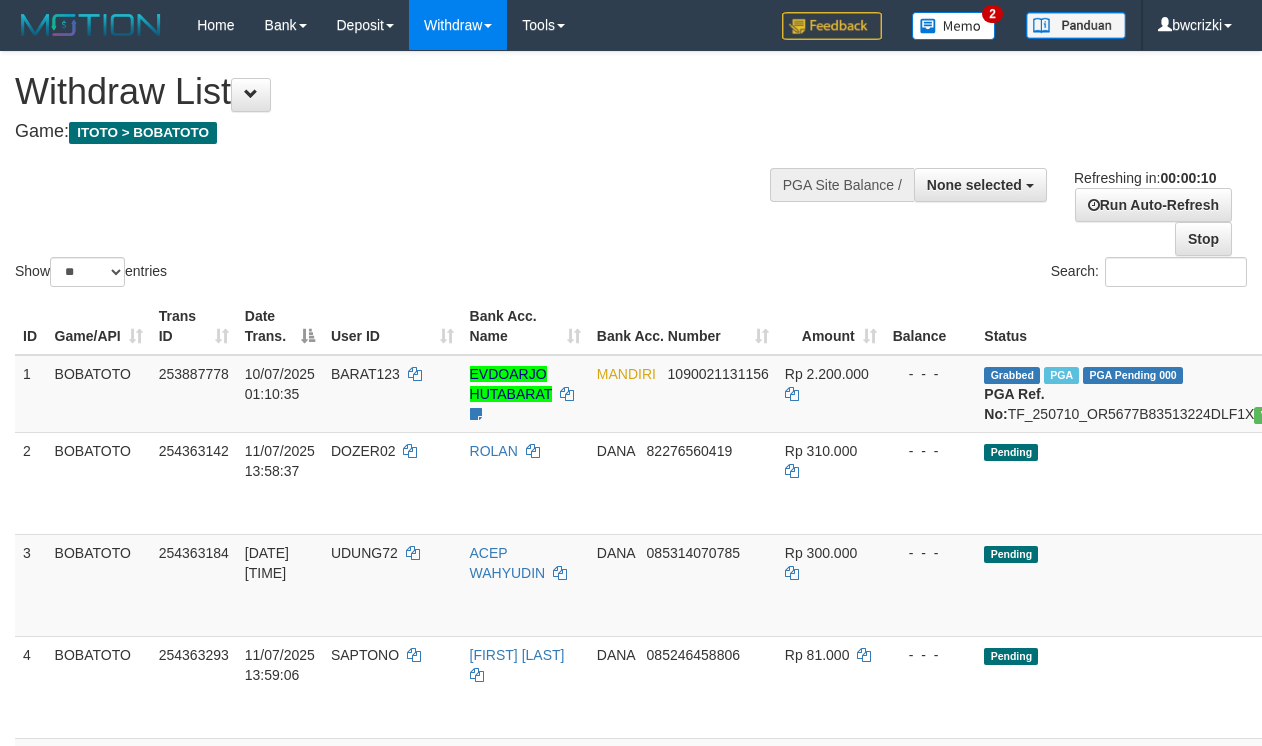 select 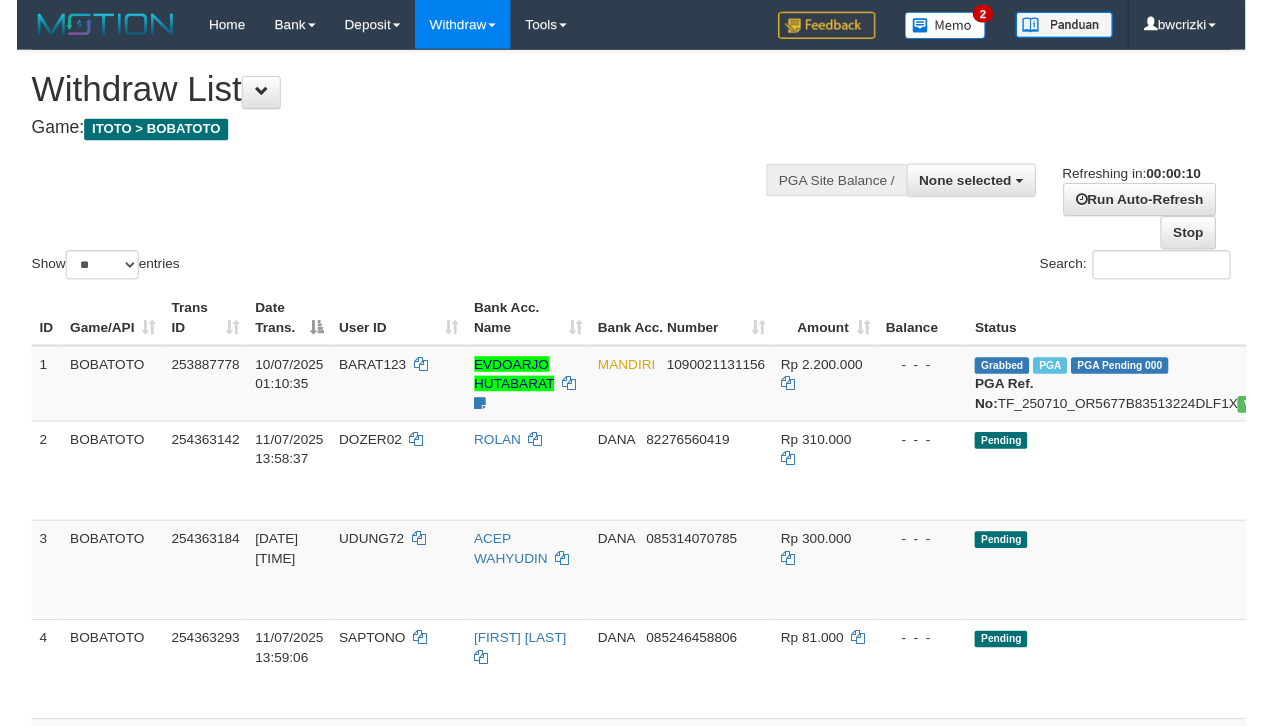 scroll, scrollTop: 0, scrollLeft: 0, axis: both 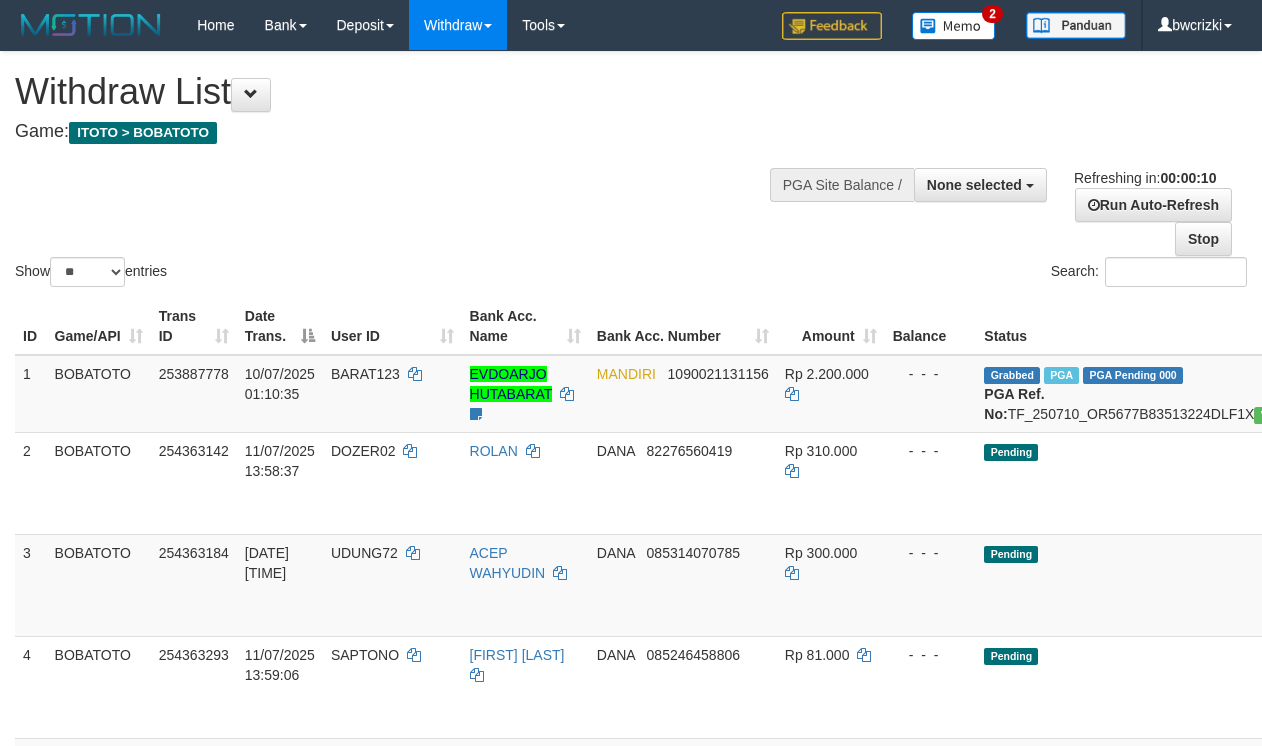 select 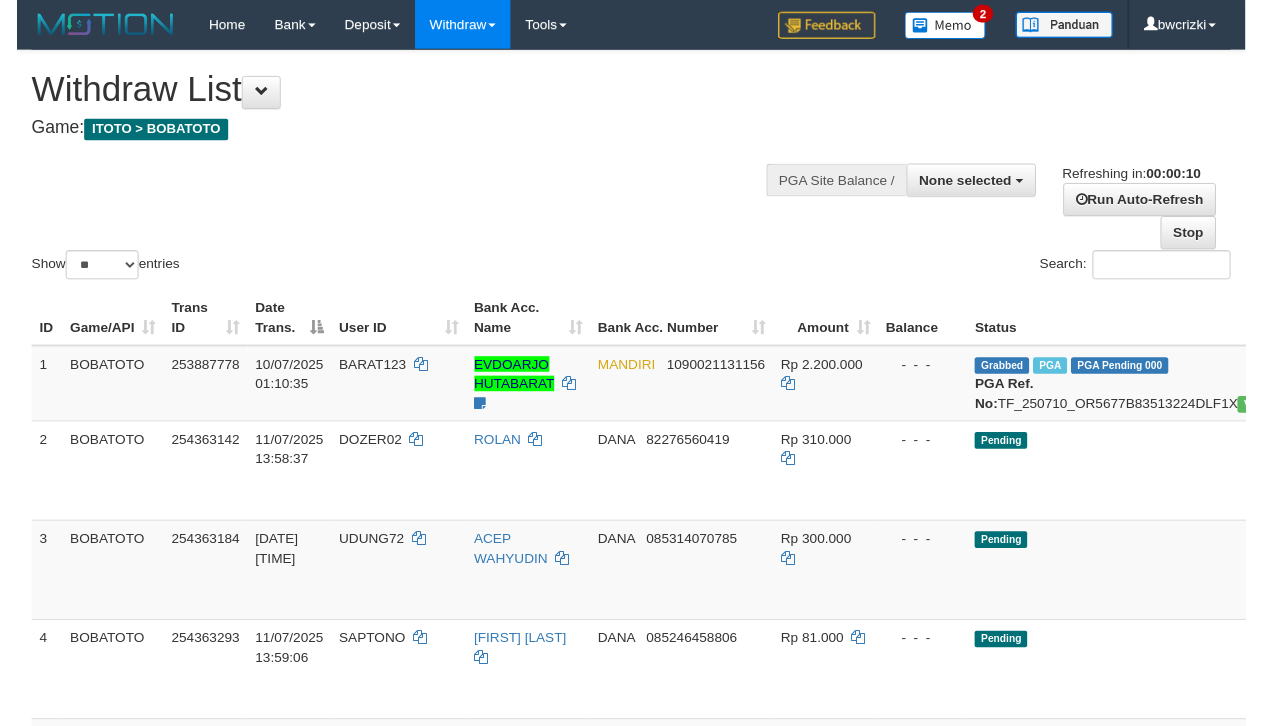 scroll, scrollTop: 0, scrollLeft: 0, axis: both 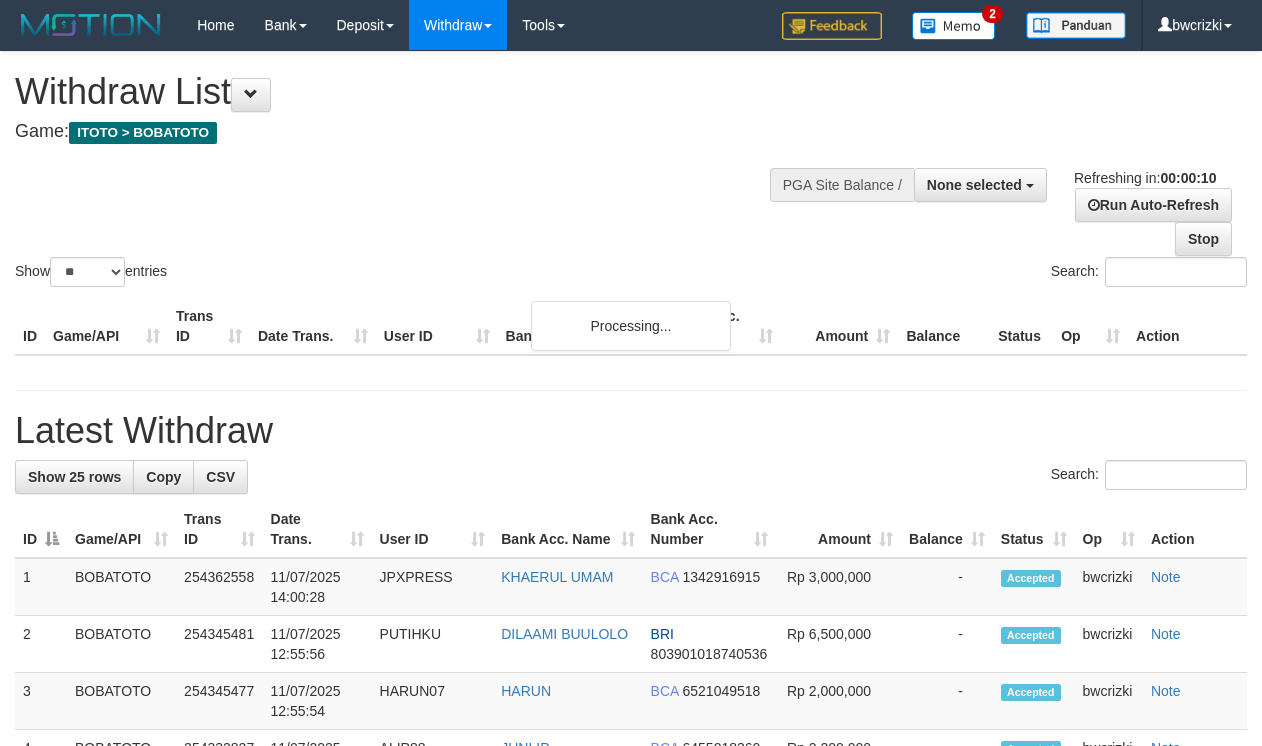 select 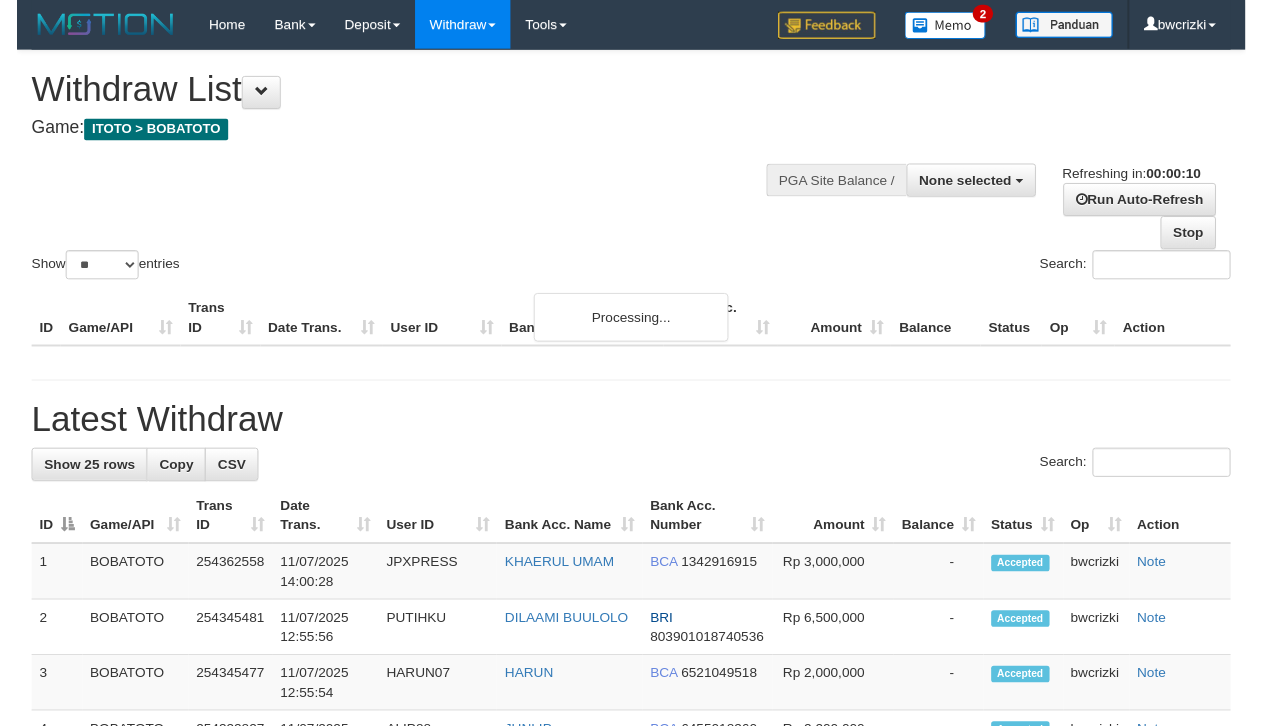 scroll, scrollTop: 0, scrollLeft: 0, axis: both 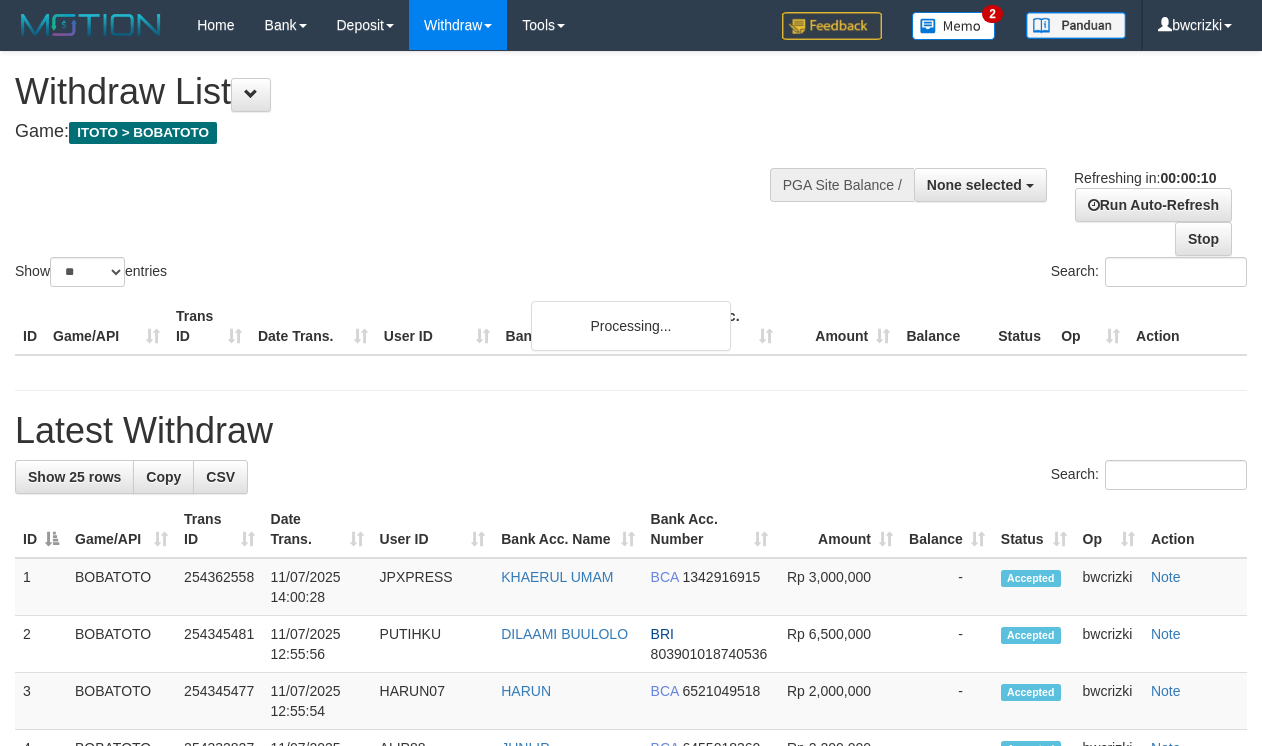 select 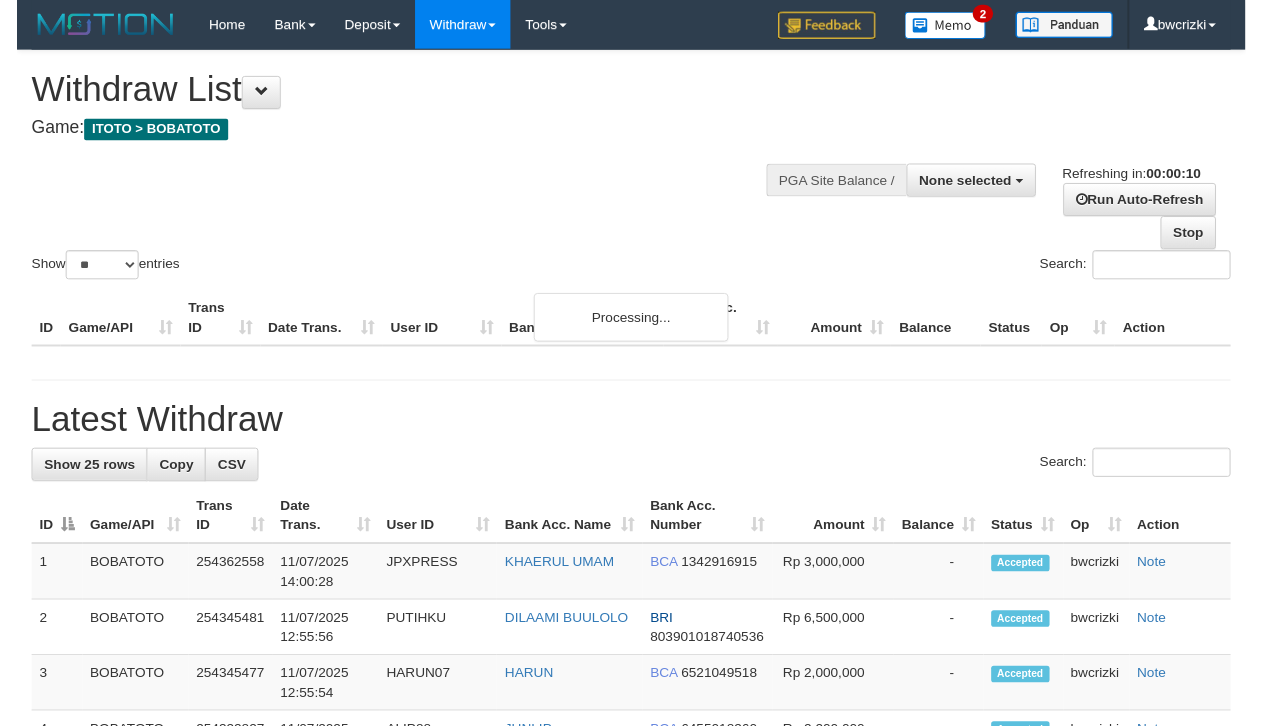 scroll, scrollTop: 0, scrollLeft: 0, axis: both 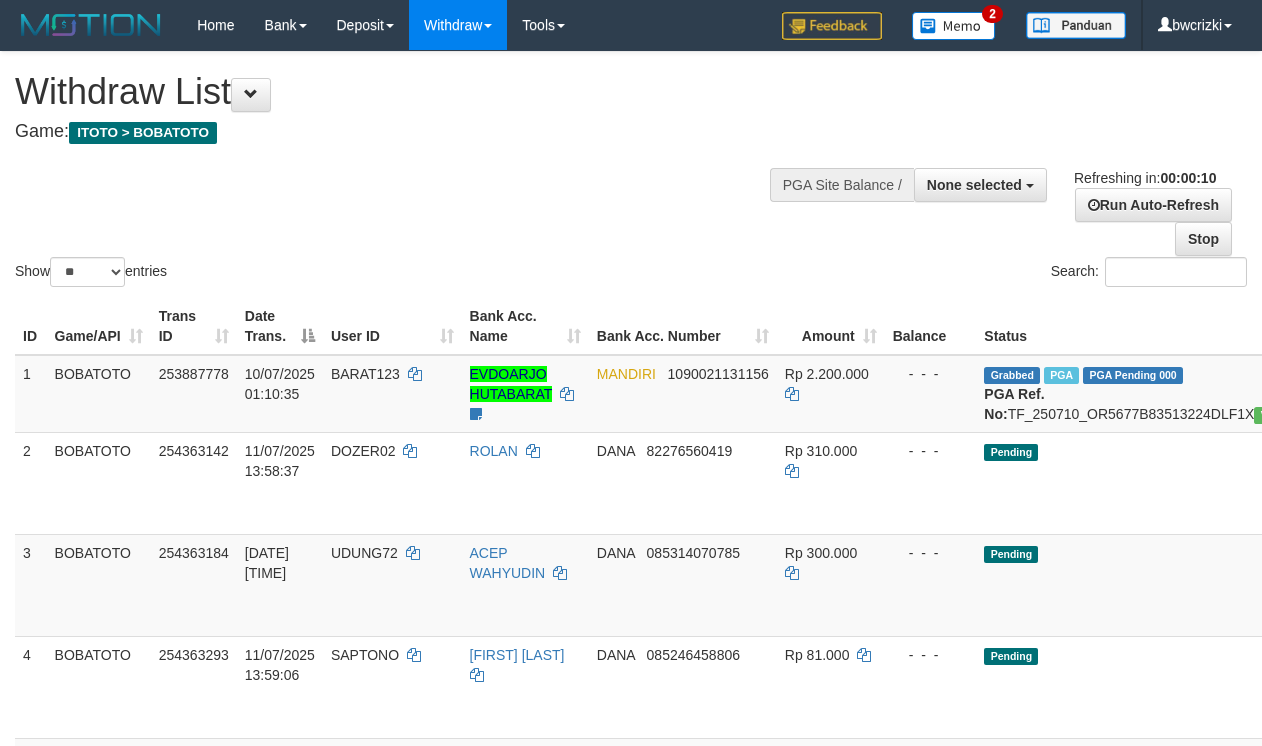 select 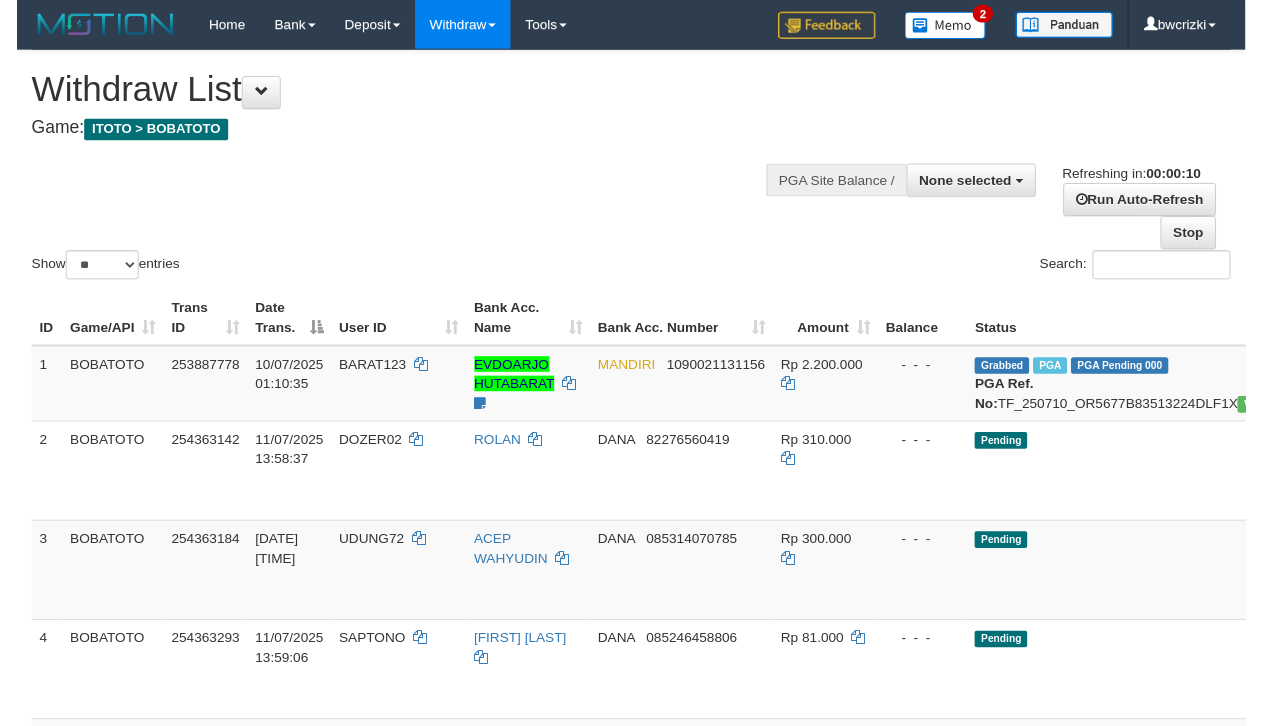 scroll, scrollTop: 0, scrollLeft: 0, axis: both 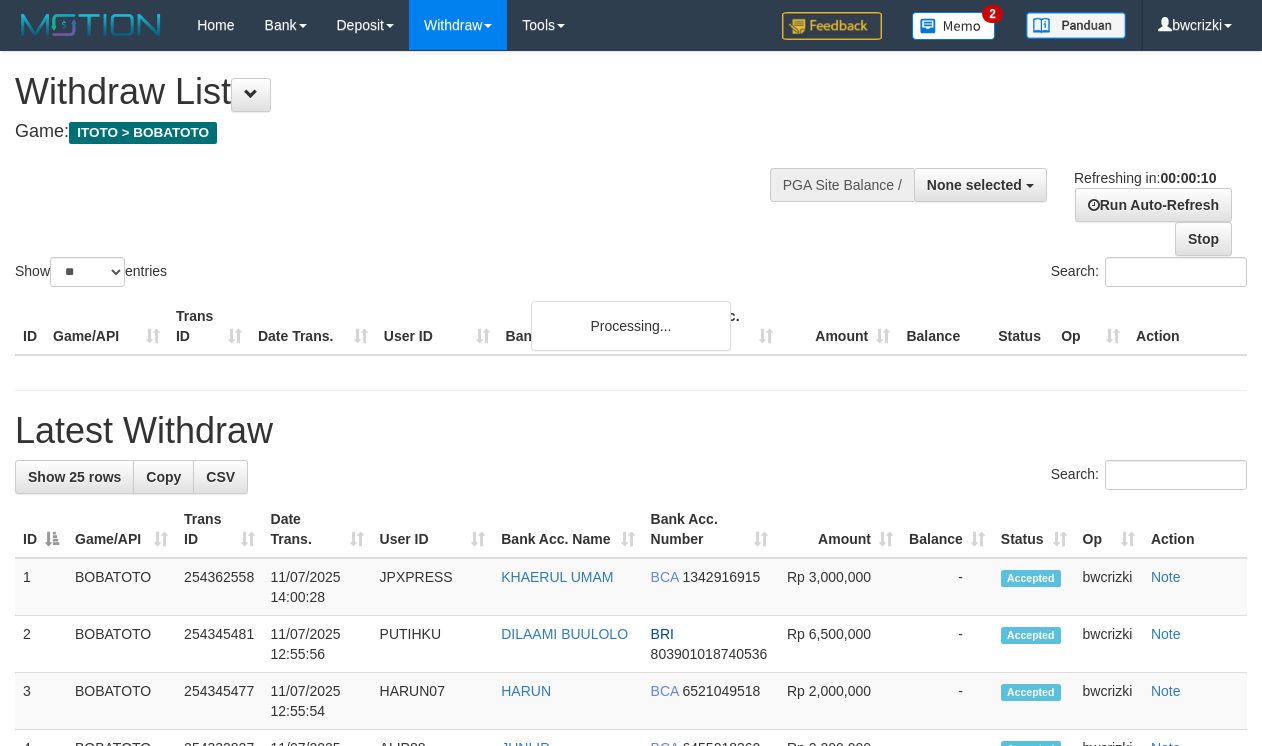 select 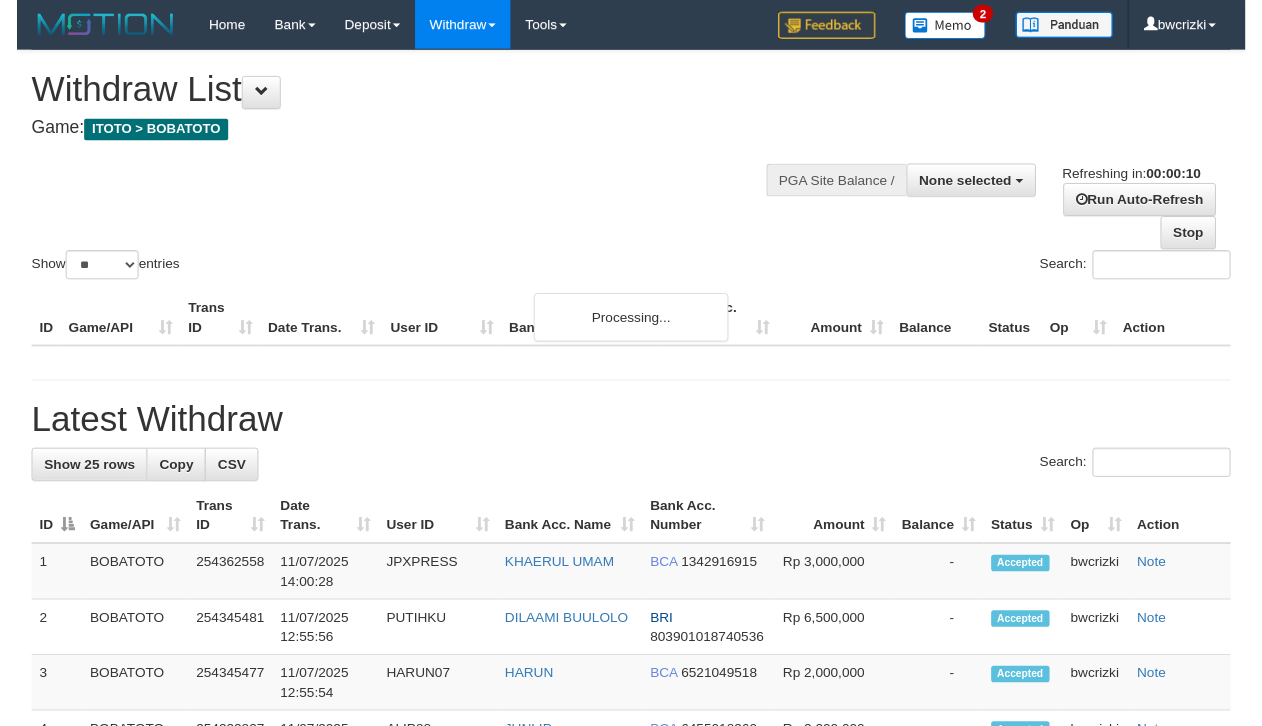 scroll, scrollTop: 0, scrollLeft: 0, axis: both 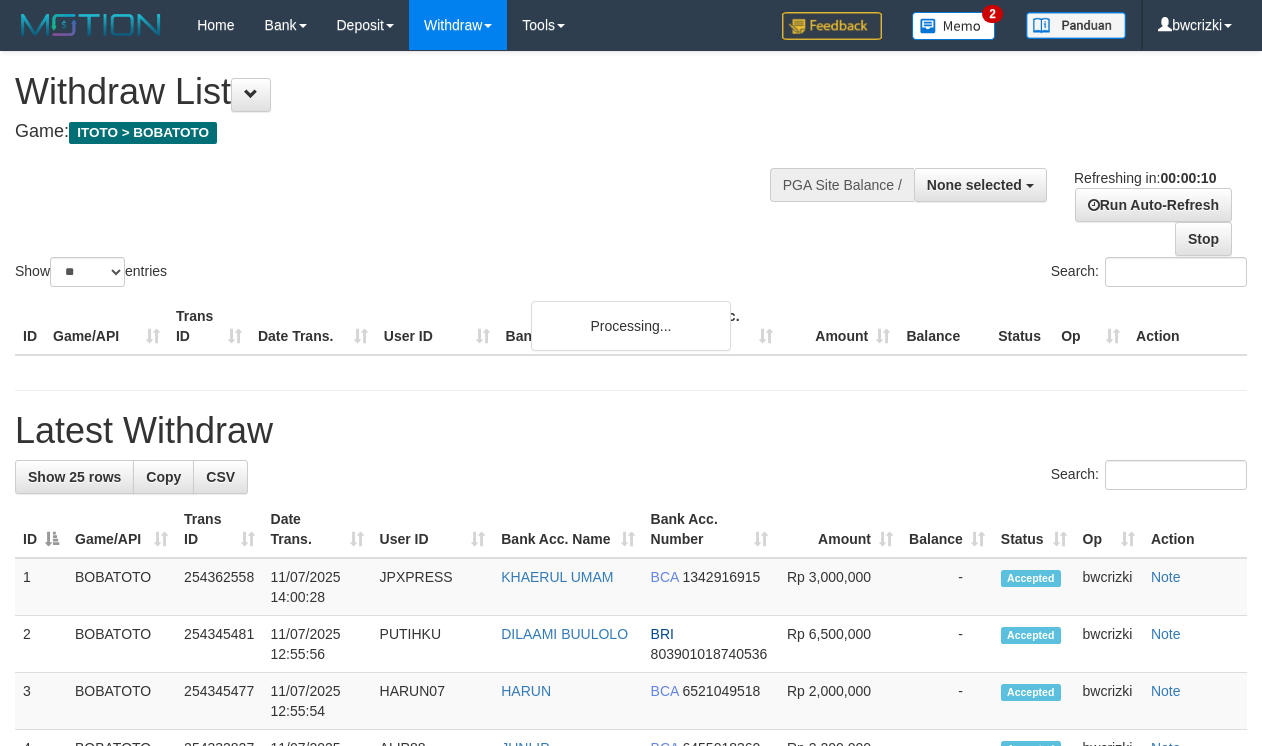 select 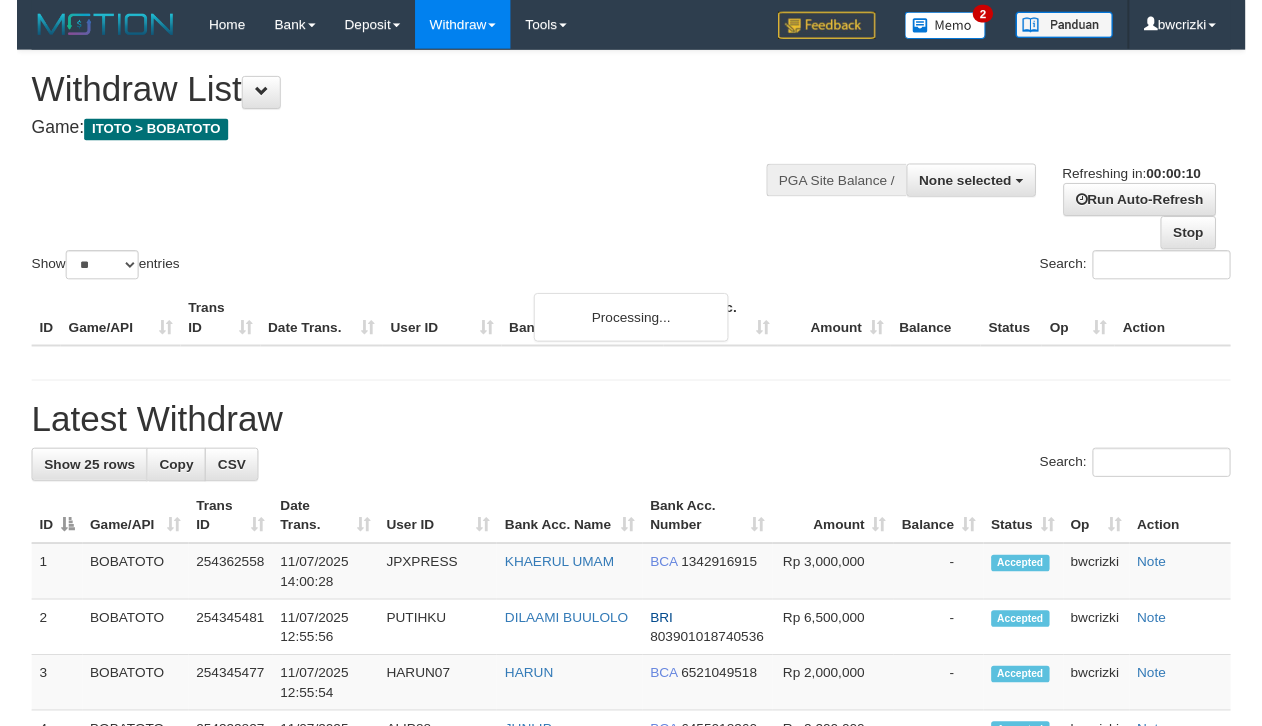 scroll, scrollTop: 0, scrollLeft: 0, axis: both 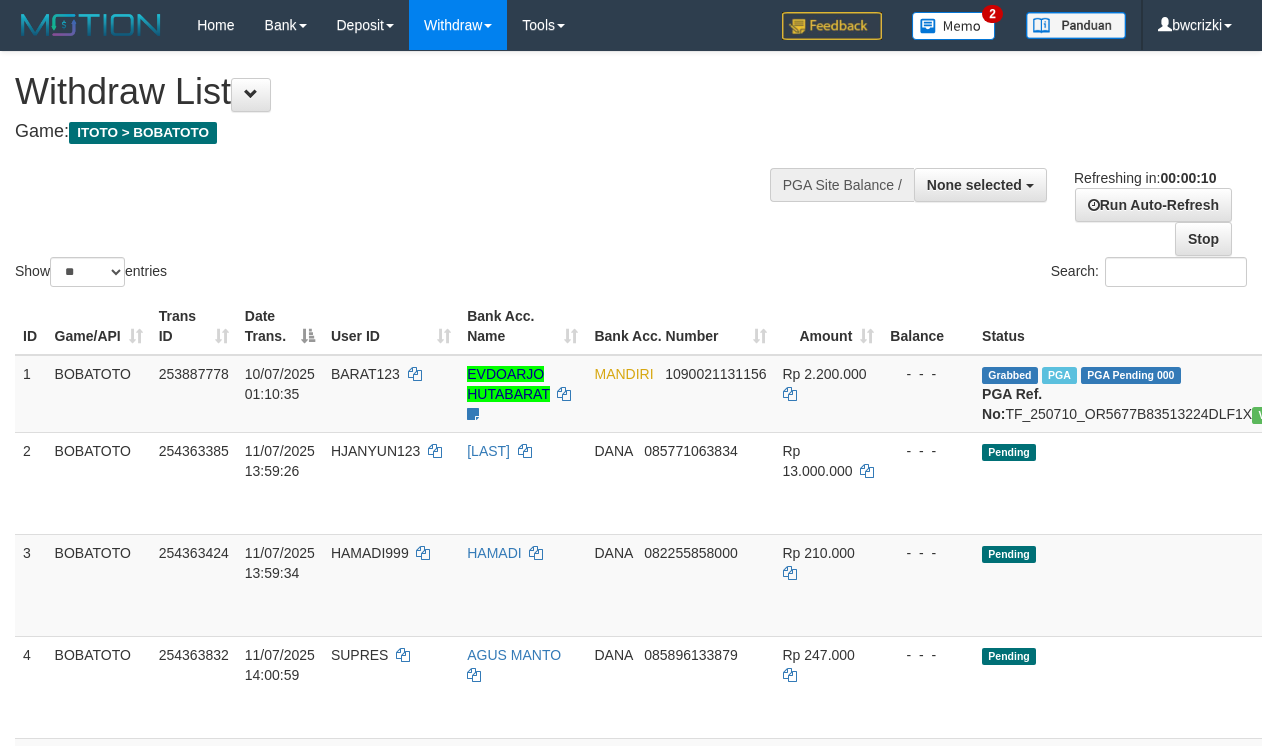 select 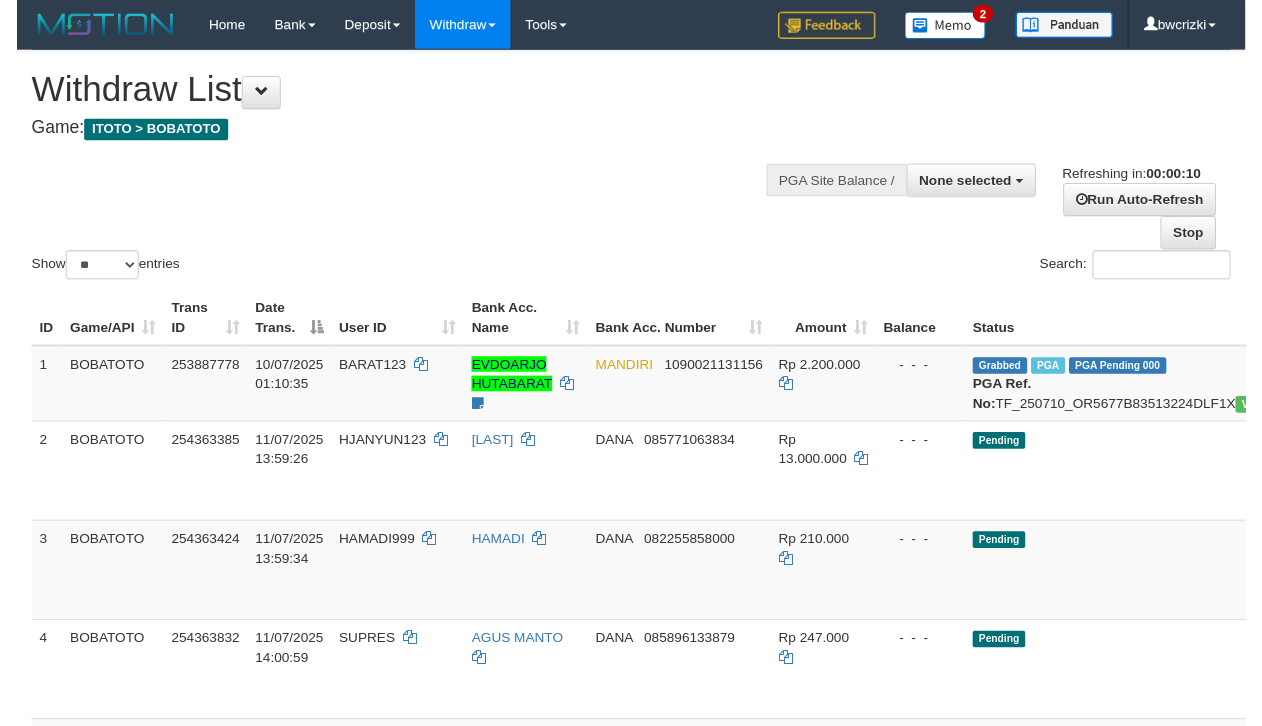 scroll, scrollTop: 0, scrollLeft: 0, axis: both 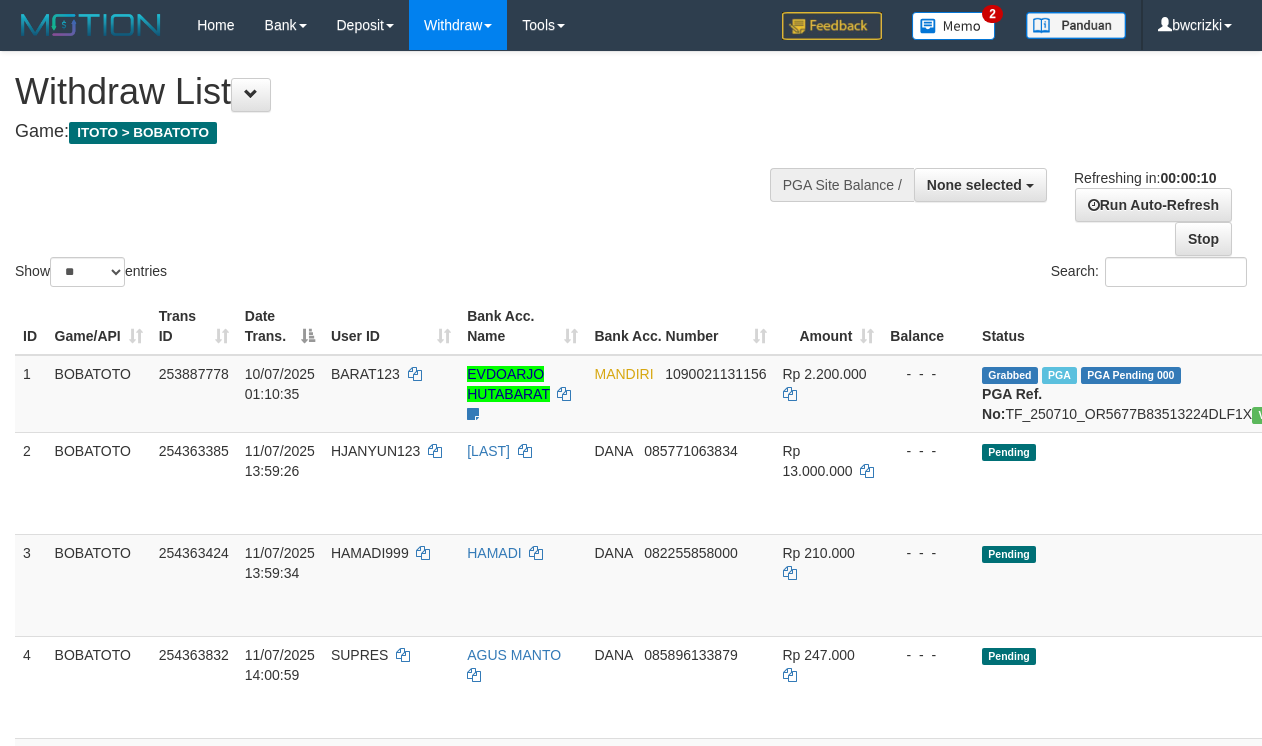 select 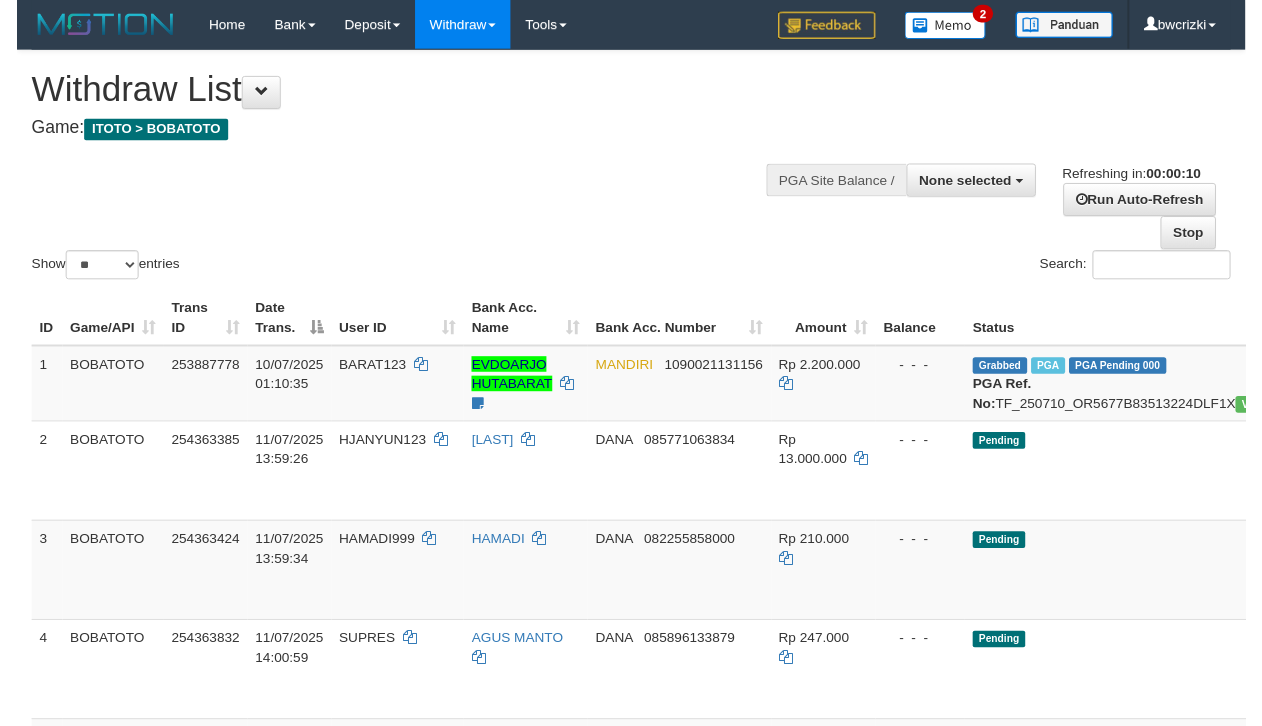 scroll, scrollTop: 0, scrollLeft: 0, axis: both 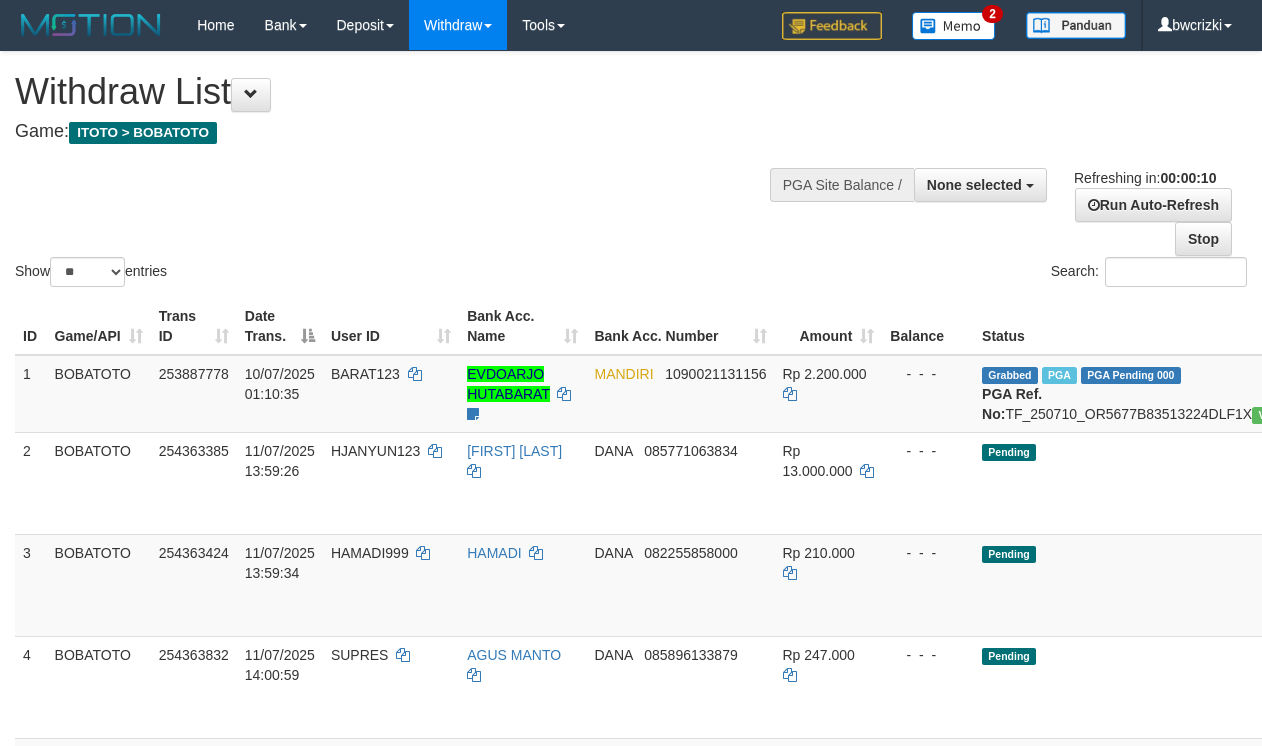 select 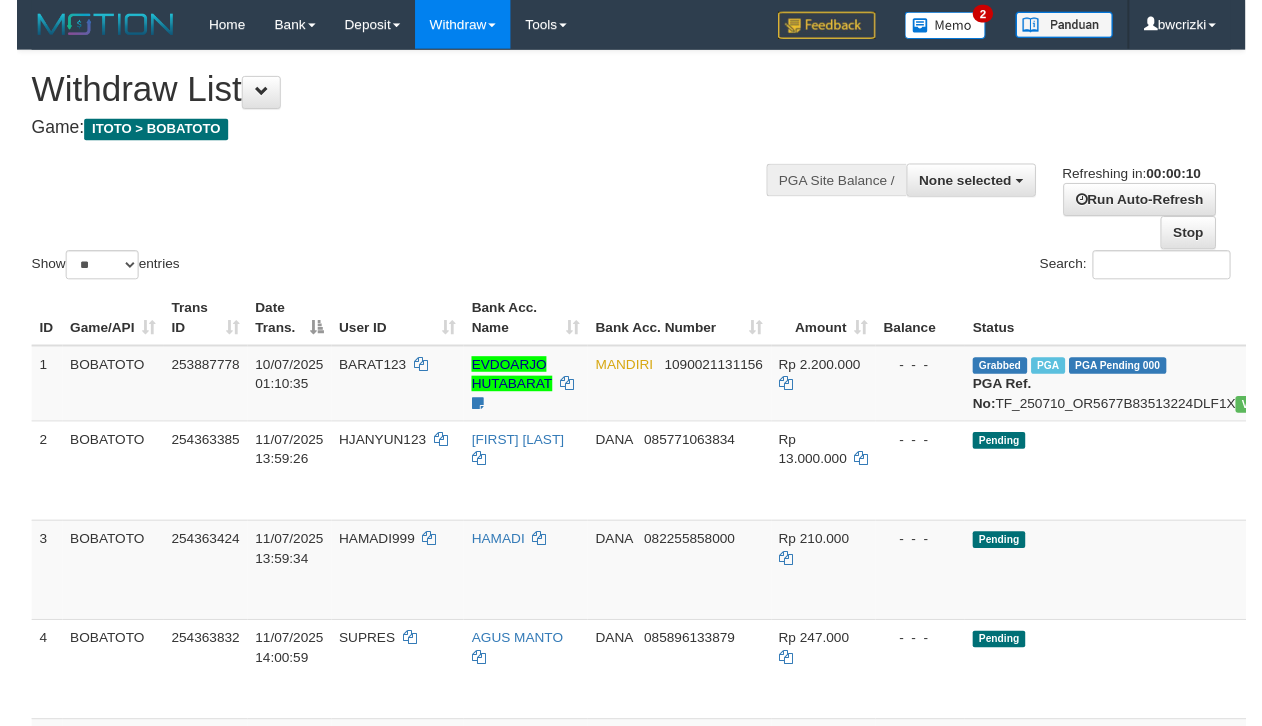 scroll, scrollTop: 0, scrollLeft: 0, axis: both 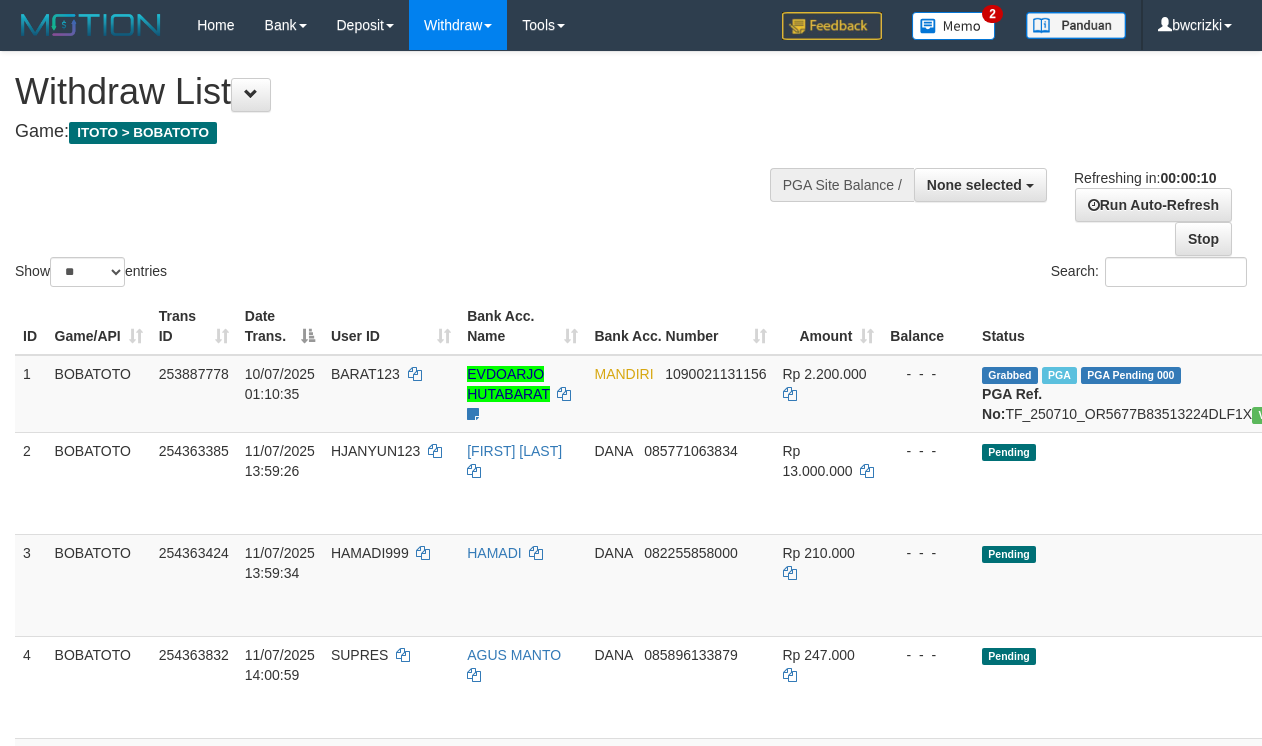 select 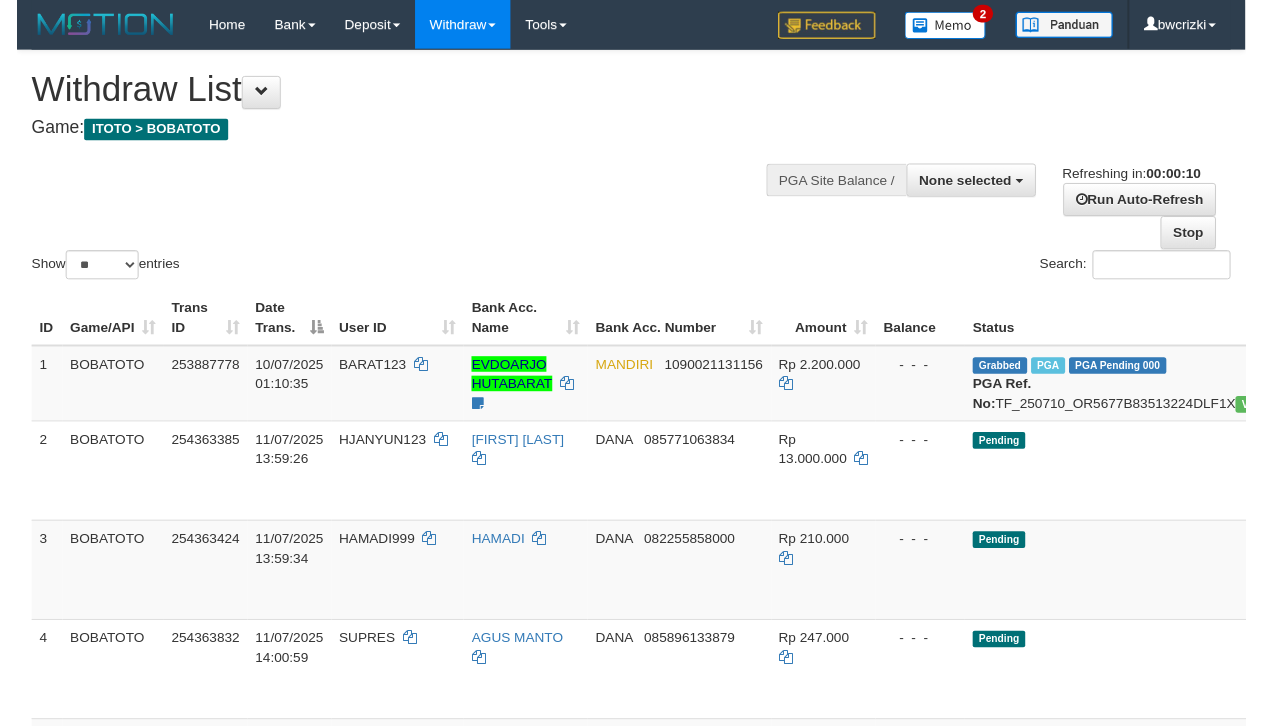 scroll, scrollTop: 0, scrollLeft: 0, axis: both 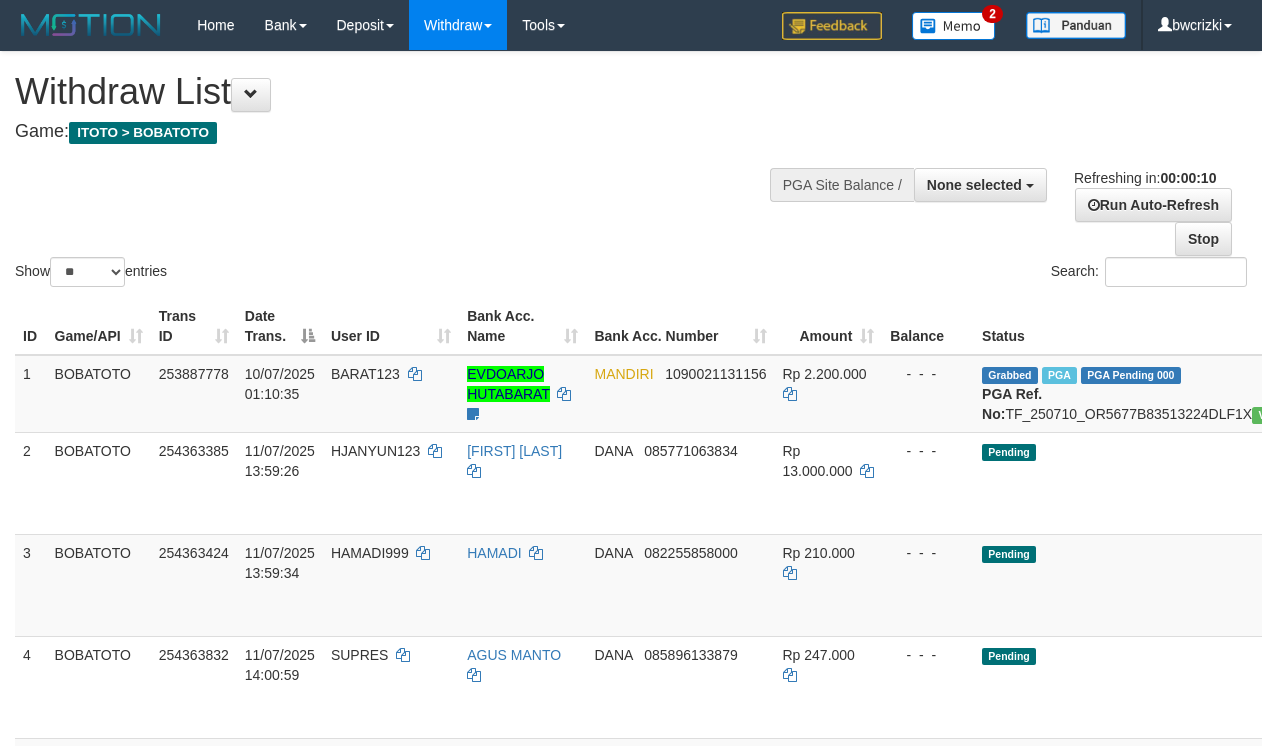 select 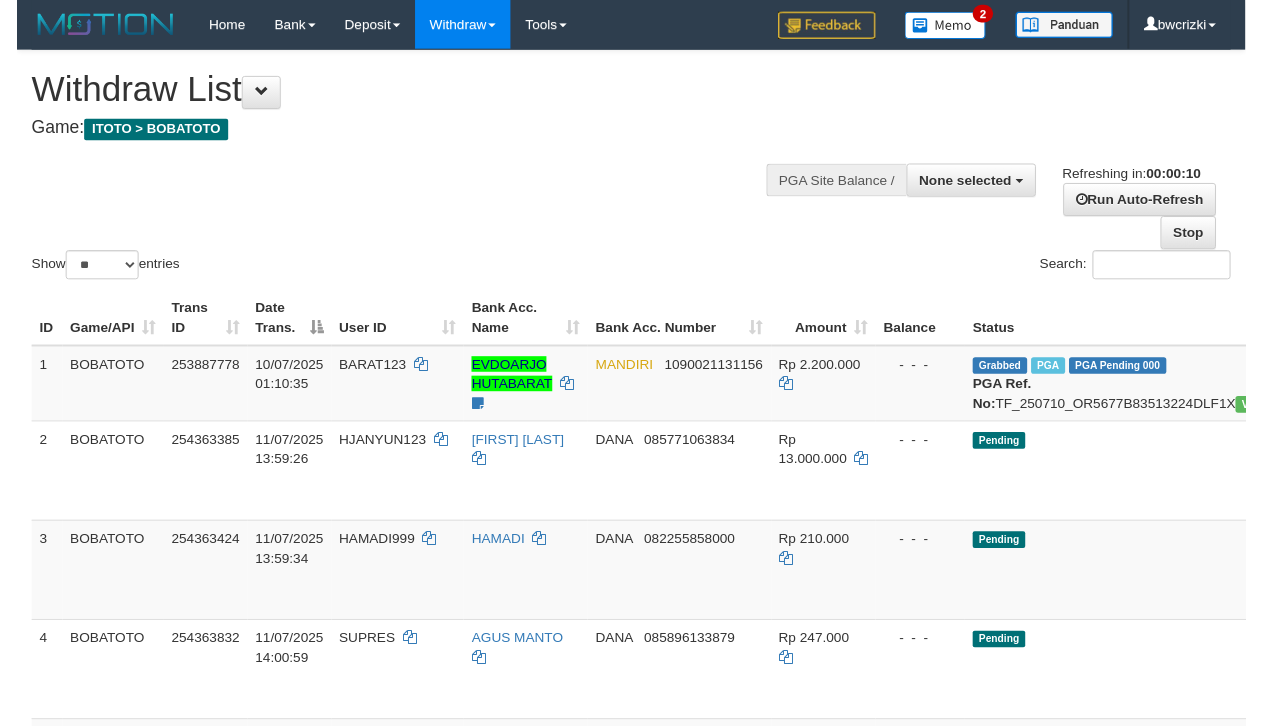 scroll, scrollTop: 0, scrollLeft: 0, axis: both 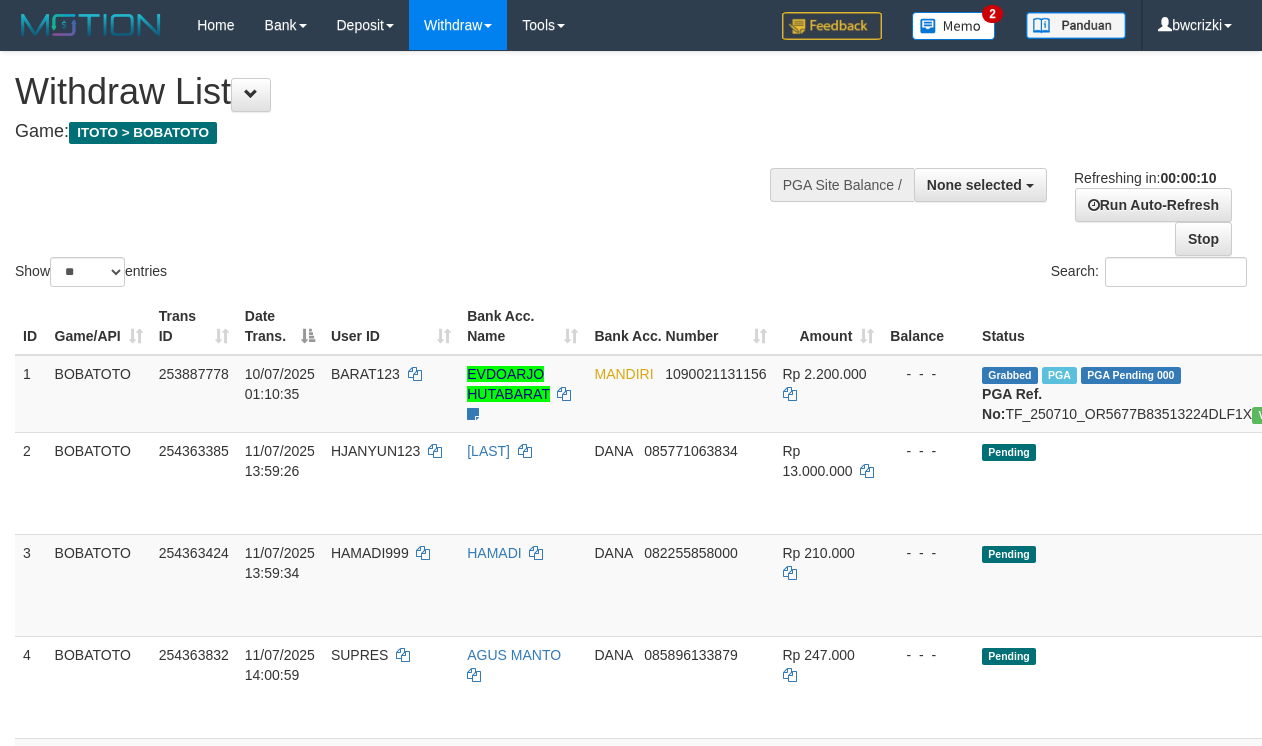 select 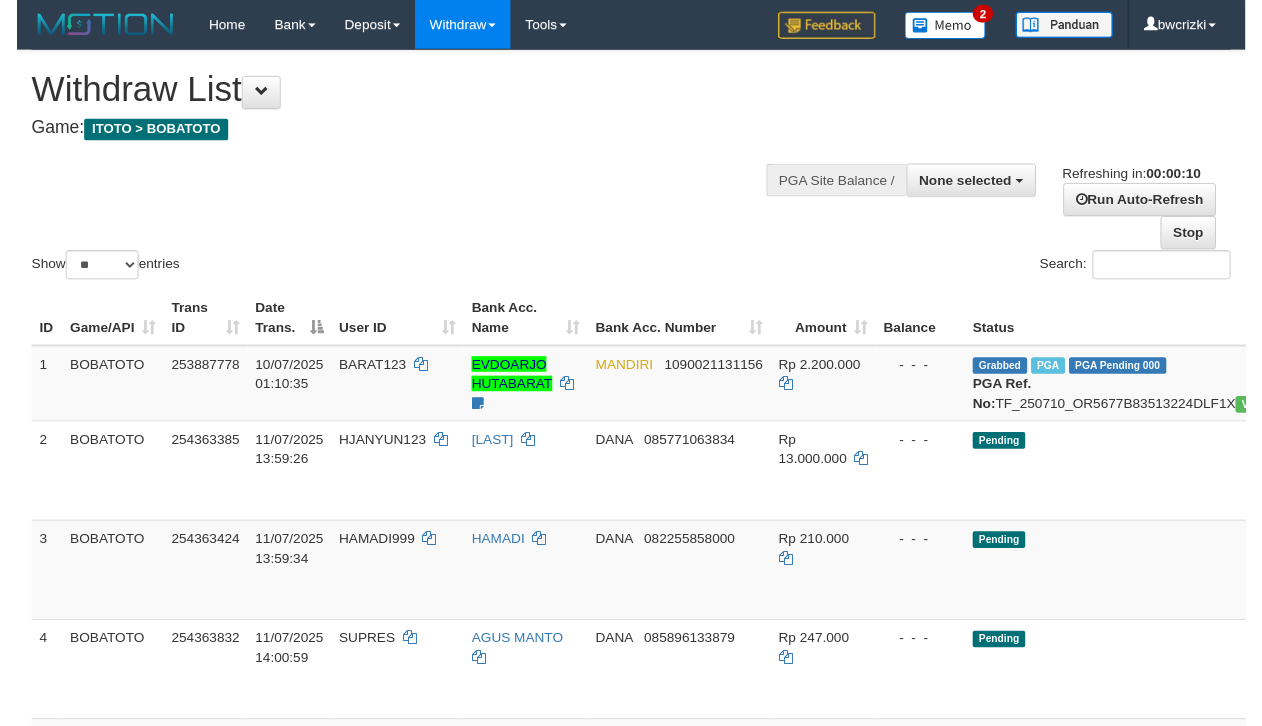 scroll, scrollTop: 0, scrollLeft: 0, axis: both 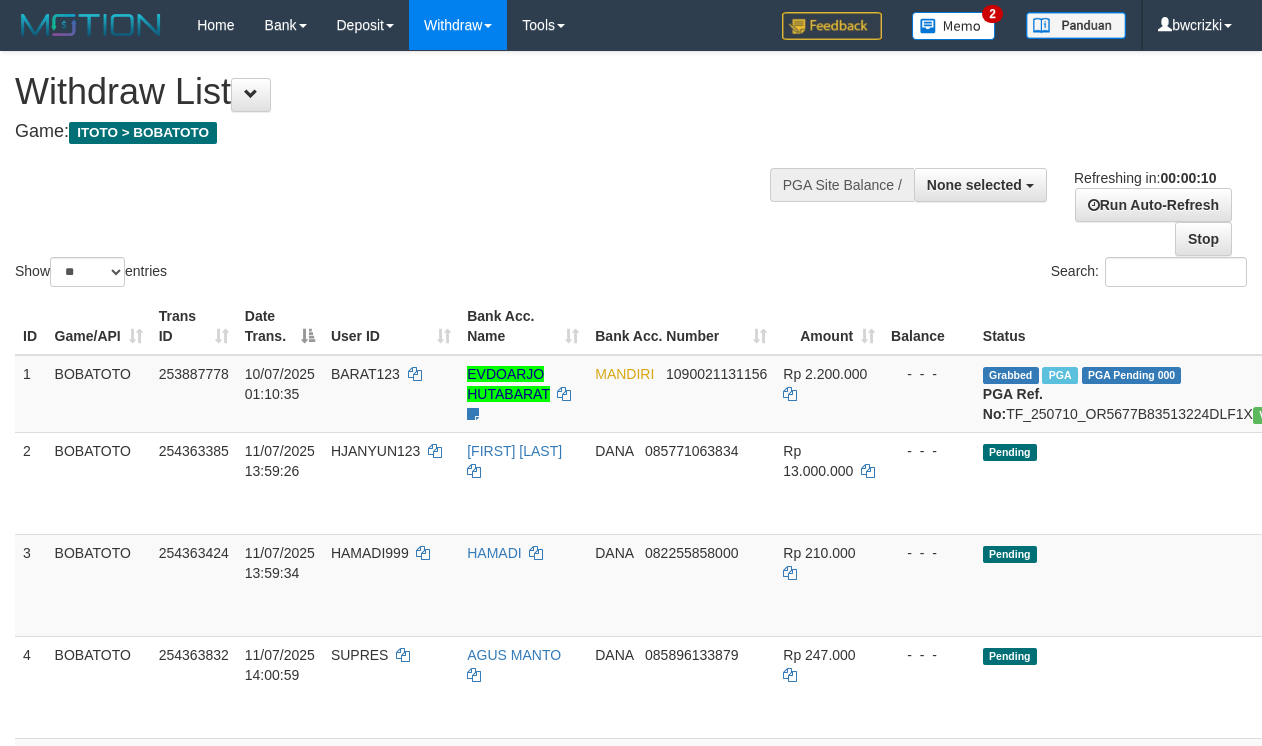 select 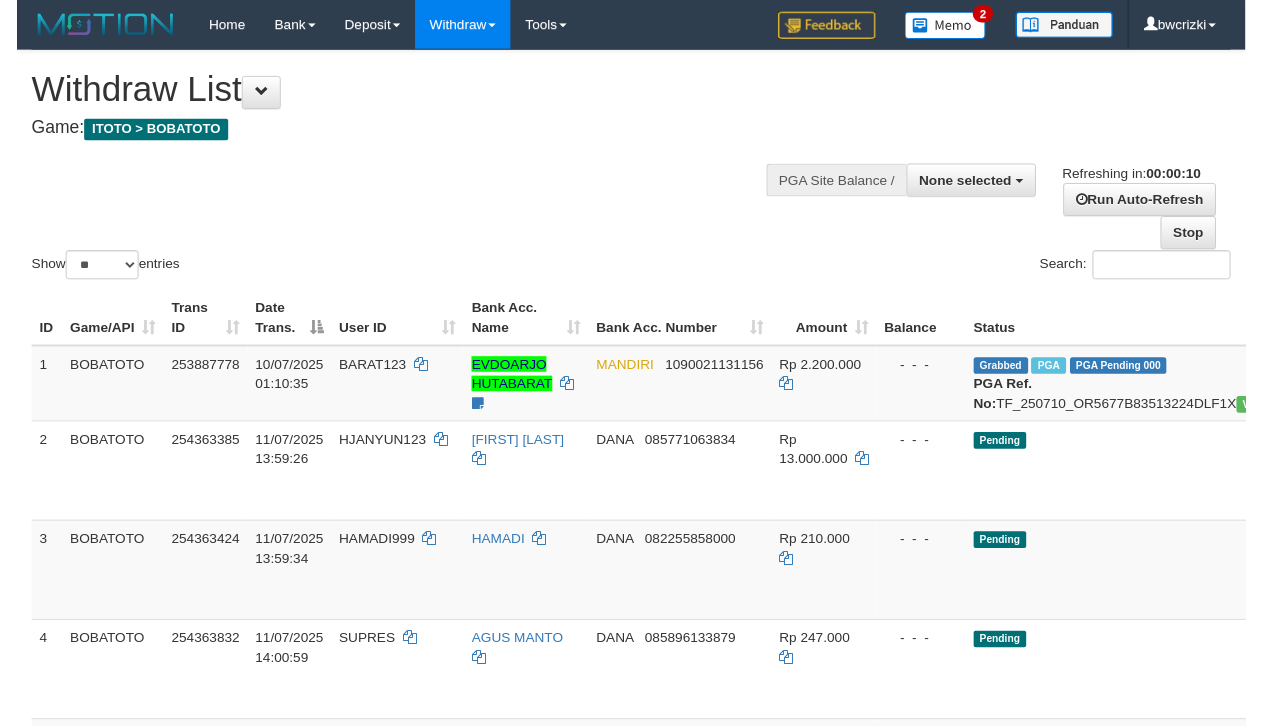 scroll, scrollTop: 0, scrollLeft: 0, axis: both 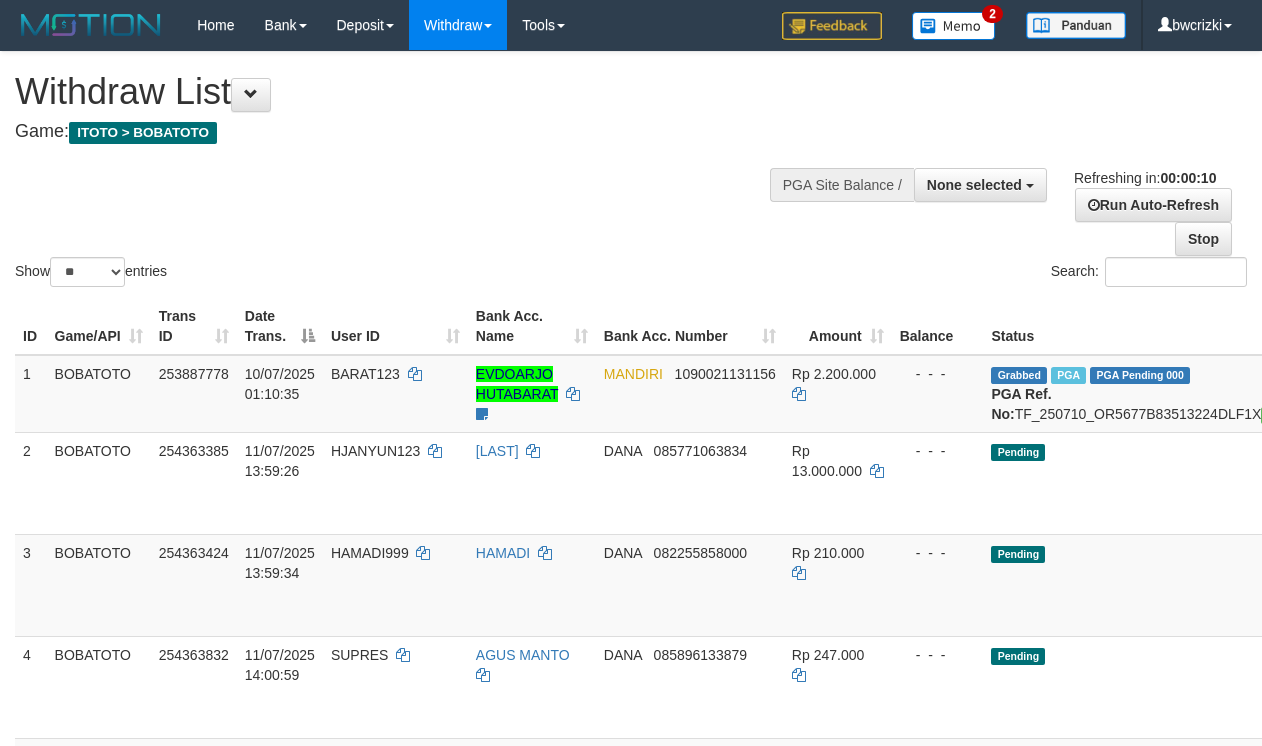 select 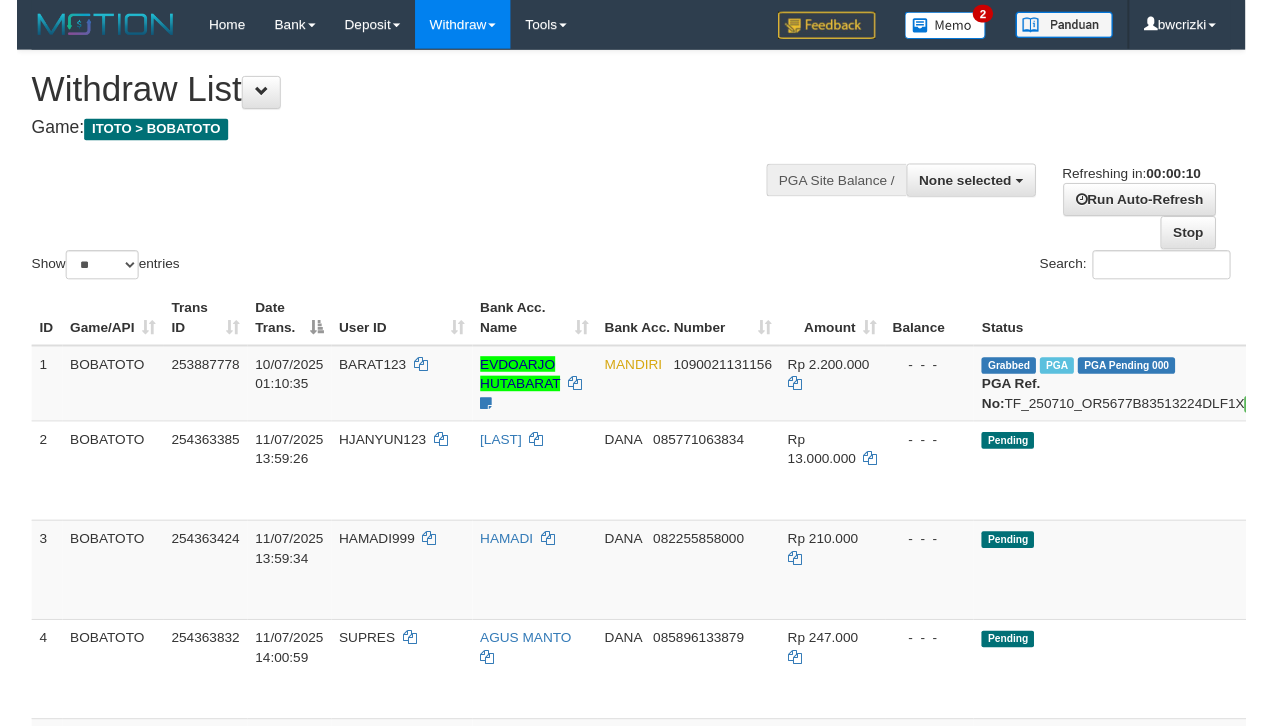 scroll, scrollTop: 0, scrollLeft: 0, axis: both 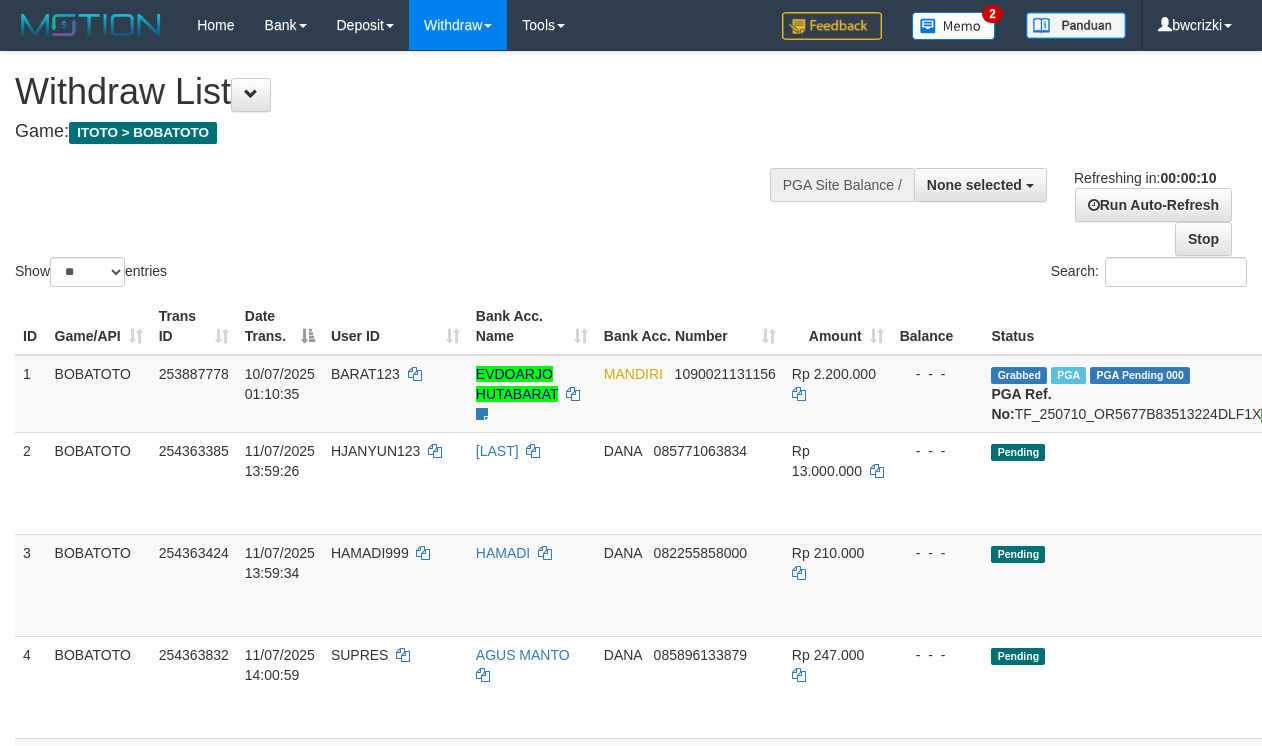select 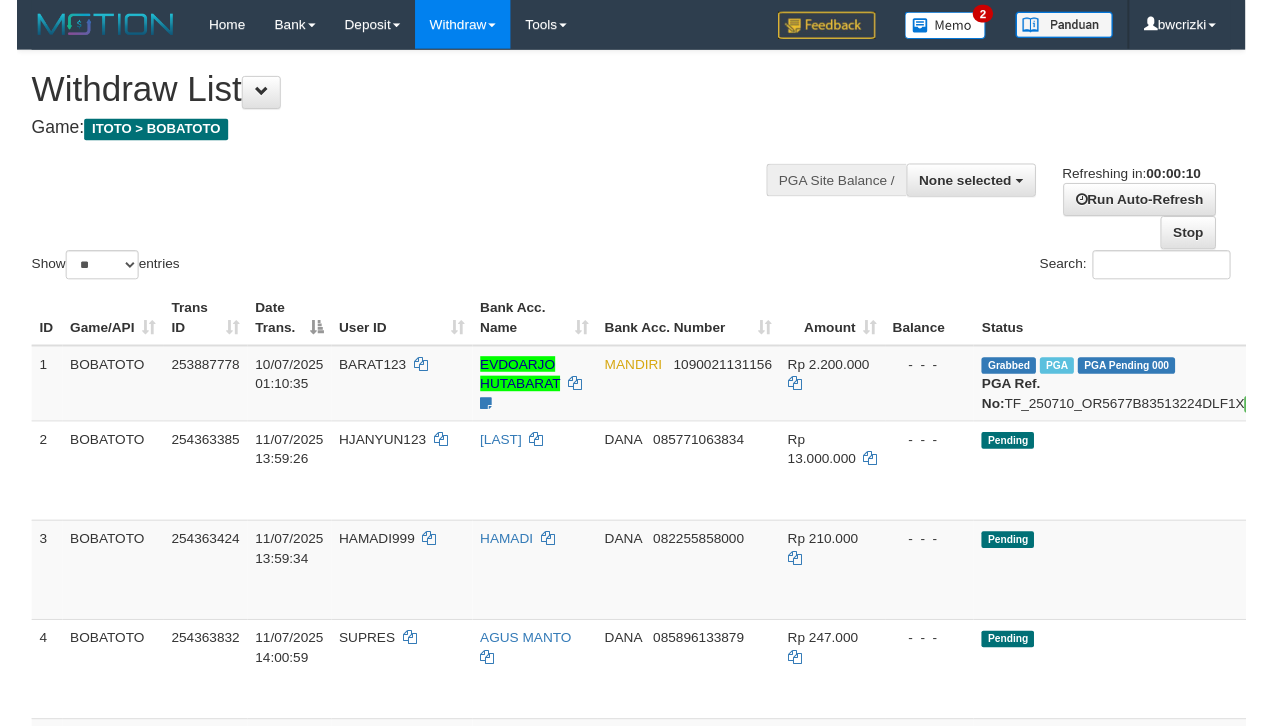 scroll, scrollTop: 0, scrollLeft: 0, axis: both 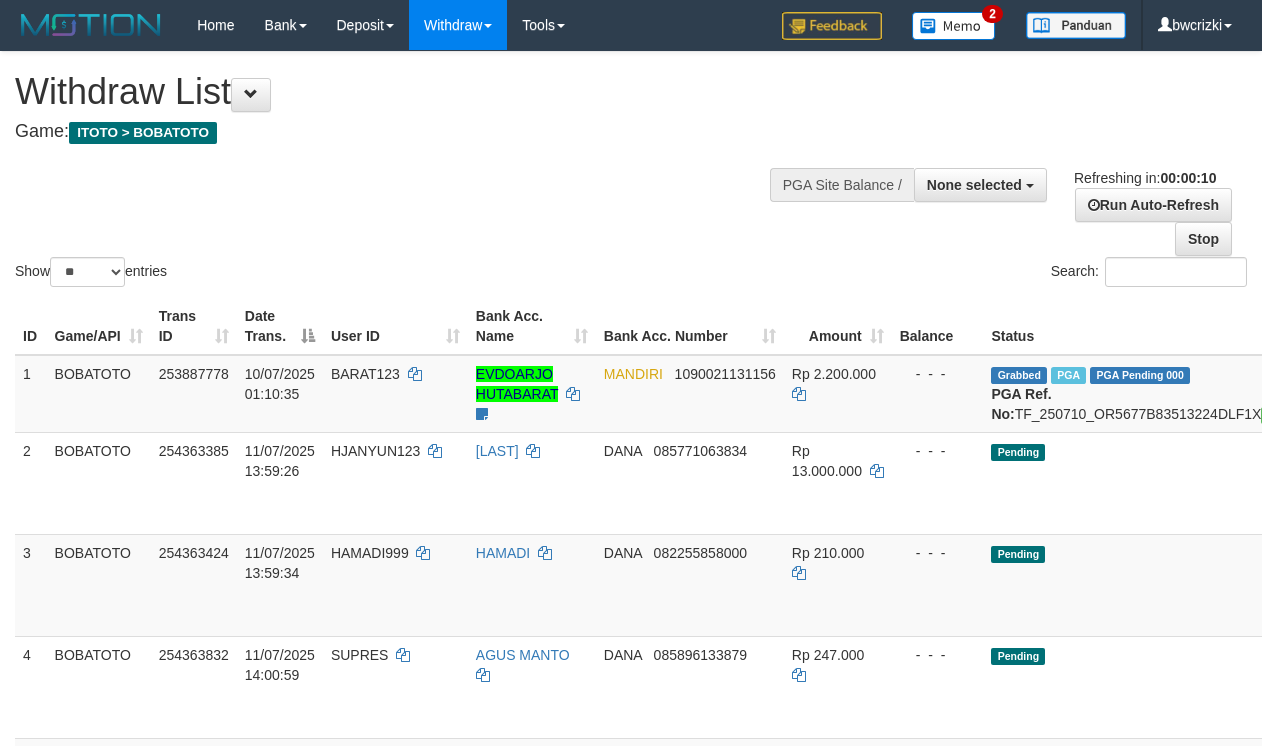 select 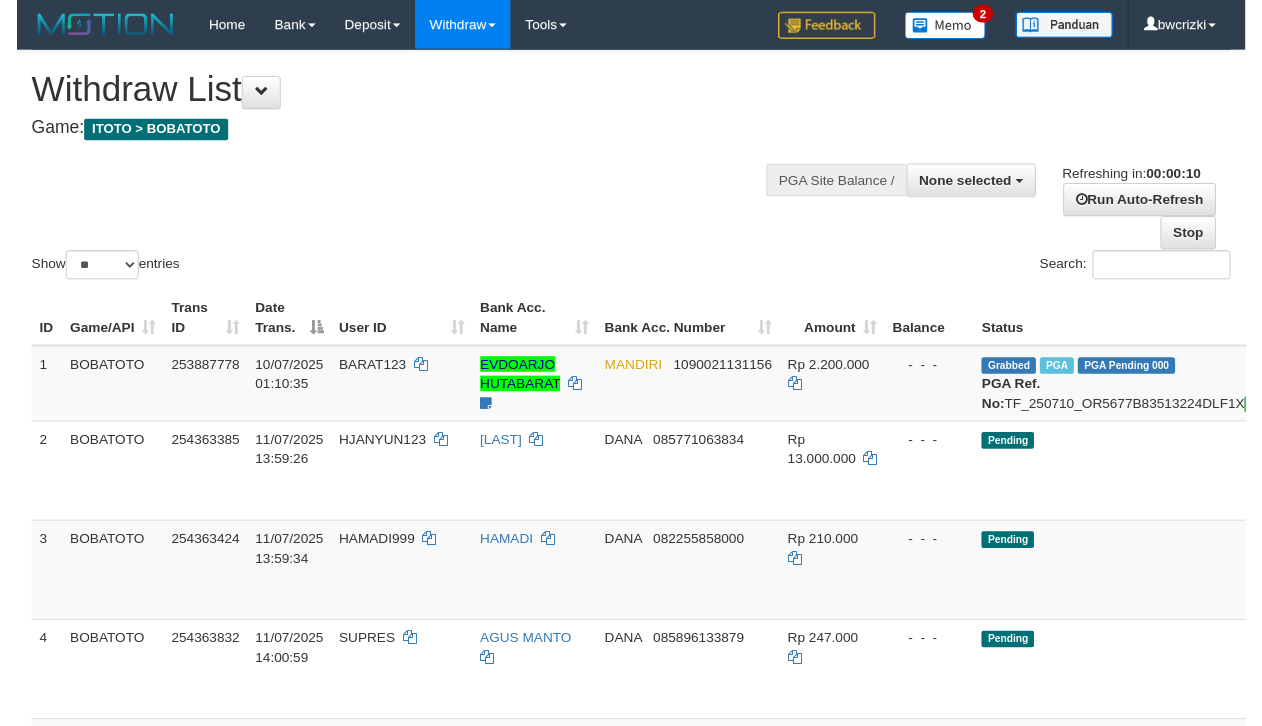 scroll, scrollTop: 0, scrollLeft: 0, axis: both 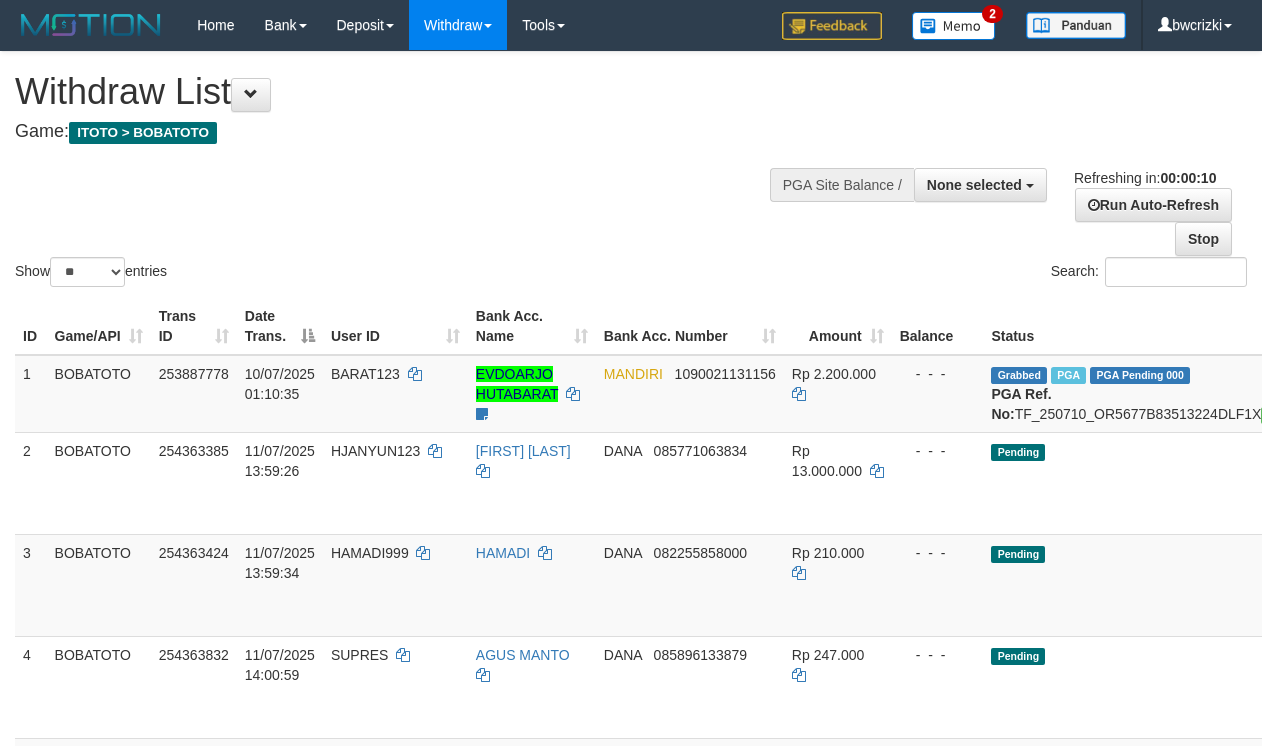 select 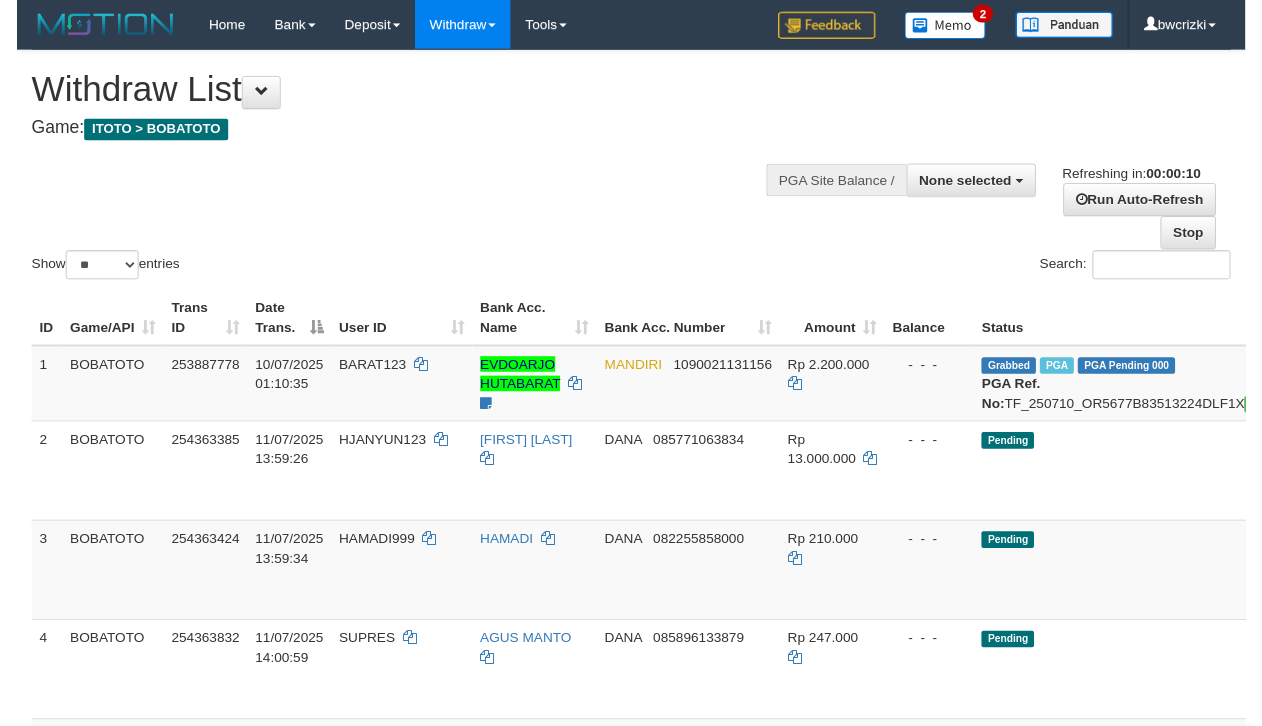 scroll, scrollTop: 0, scrollLeft: 0, axis: both 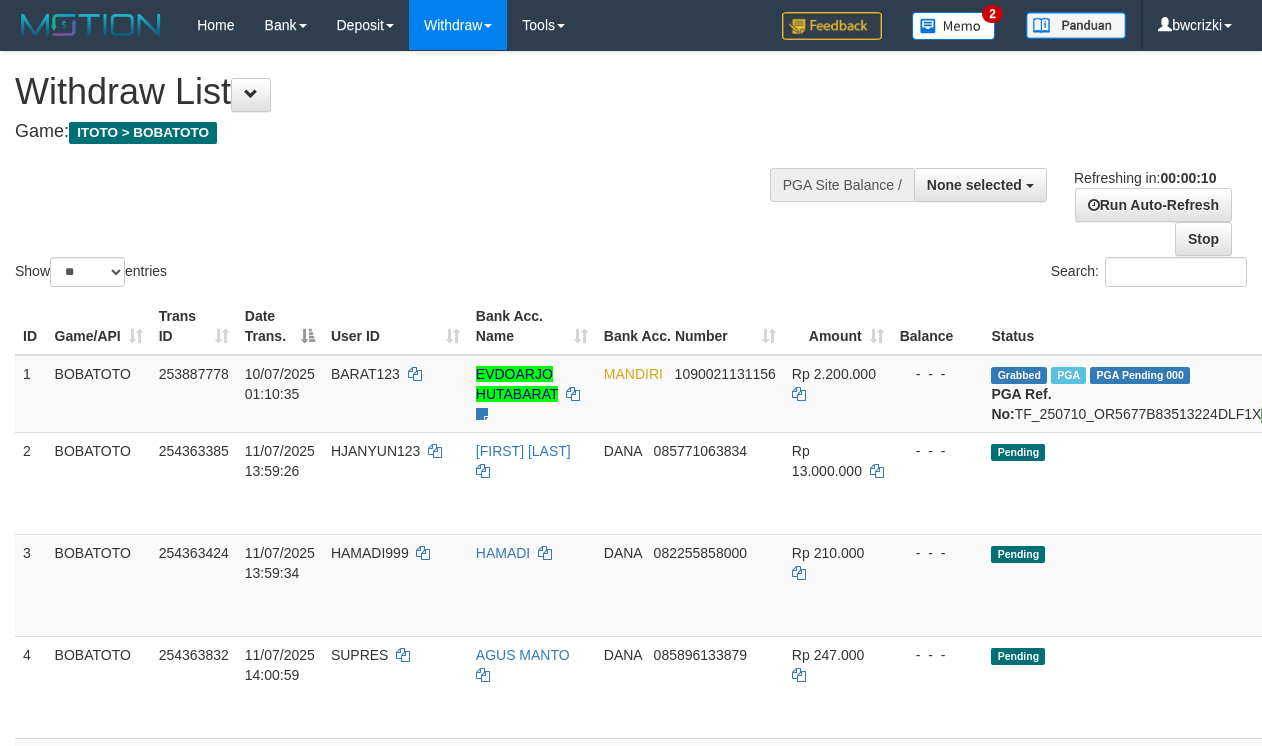 select 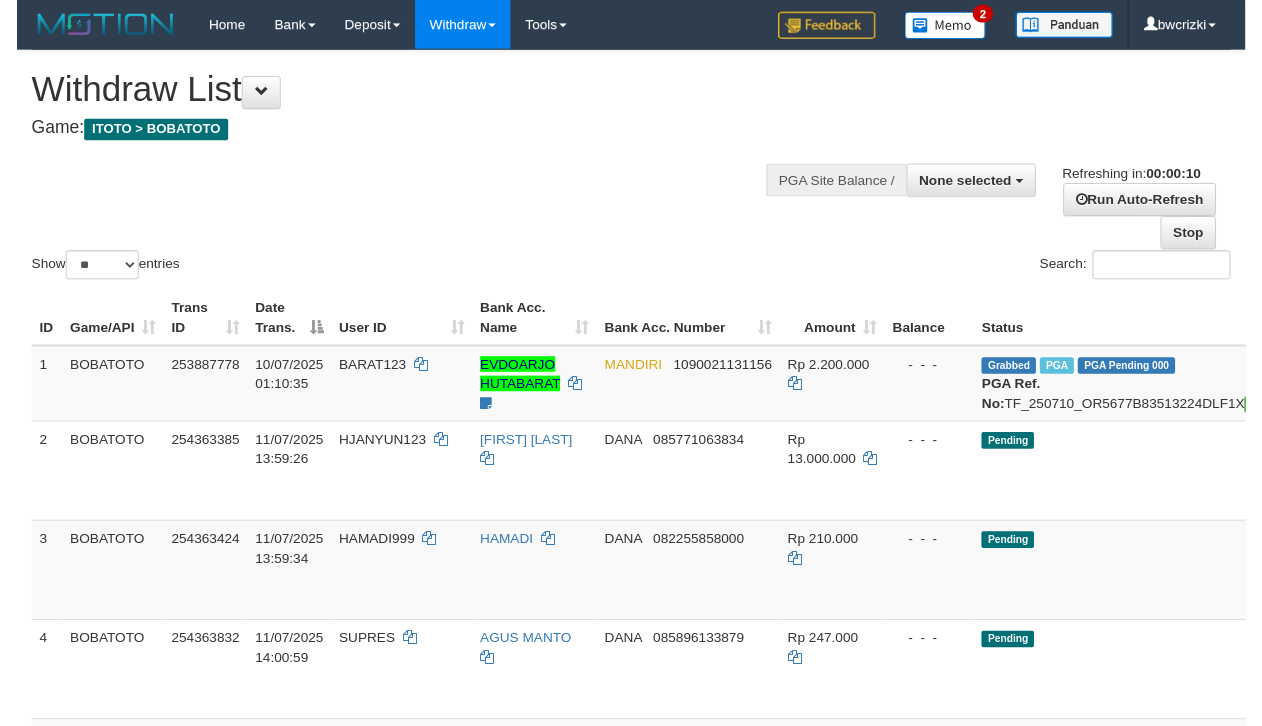 scroll, scrollTop: 0, scrollLeft: 0, axis: both 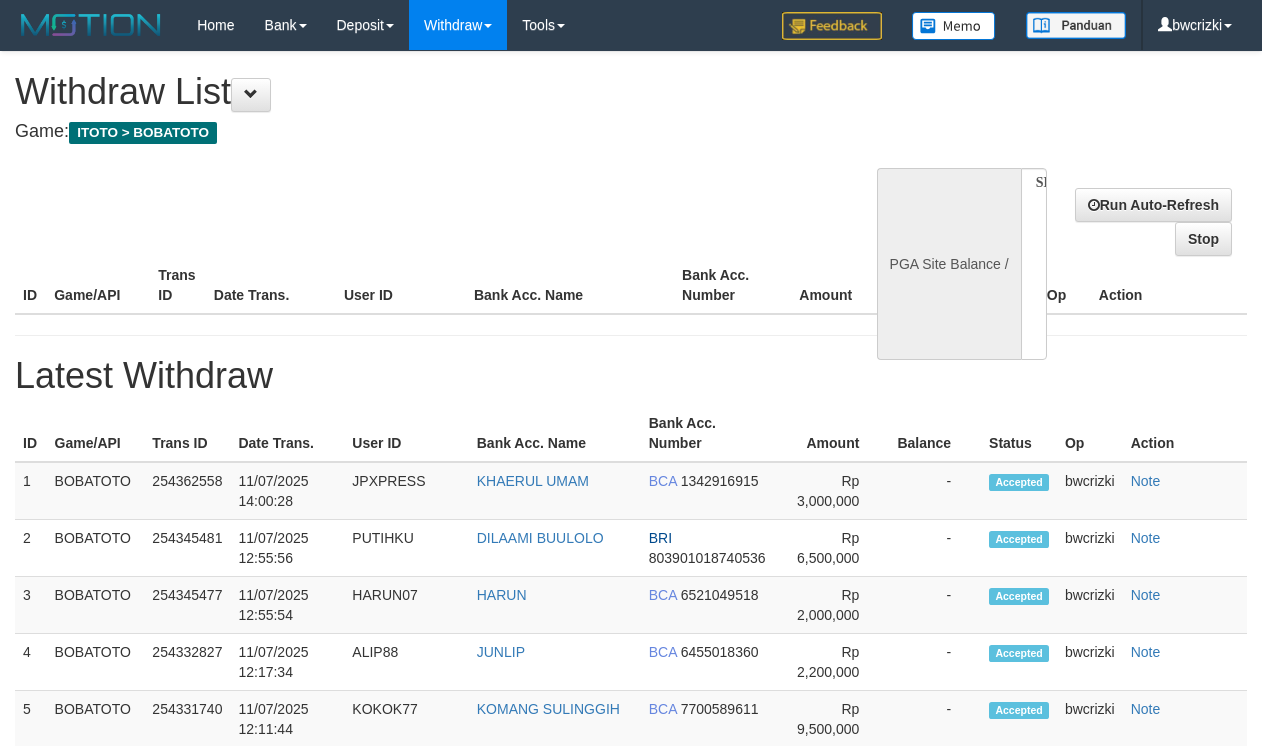 select 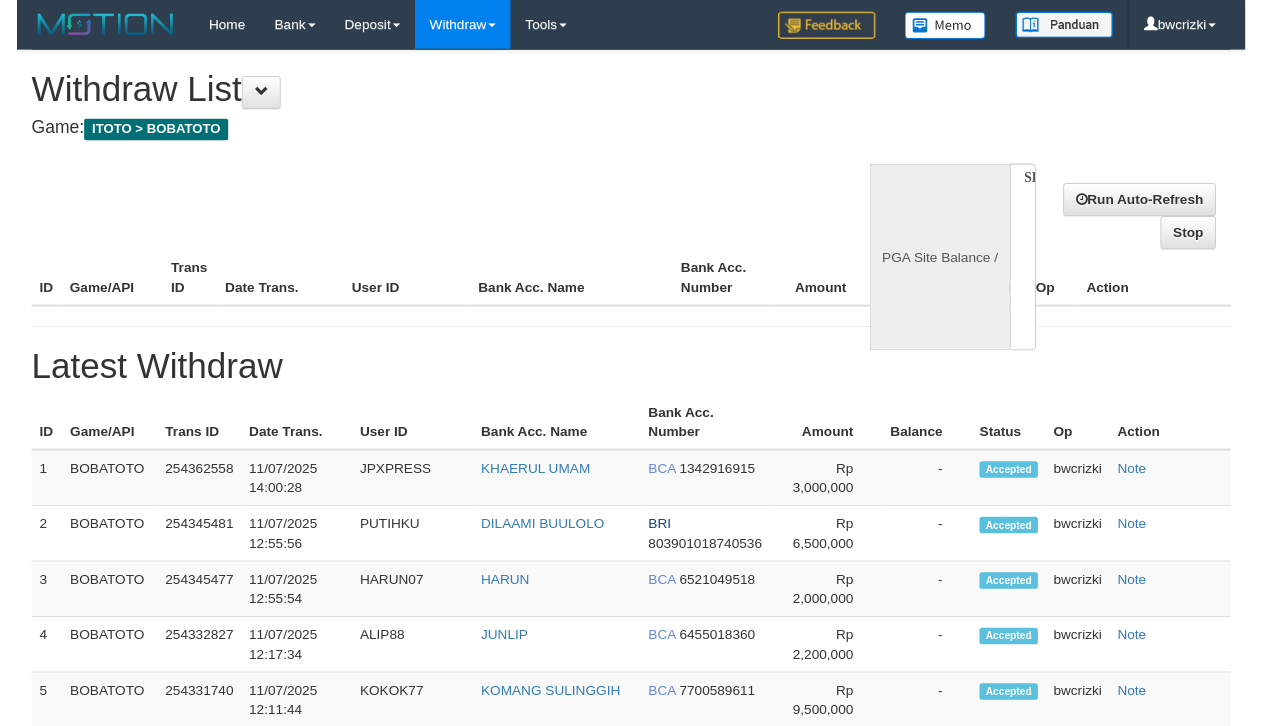 scroll, scrollTop: 0, scrollLeft: 0, axis: both 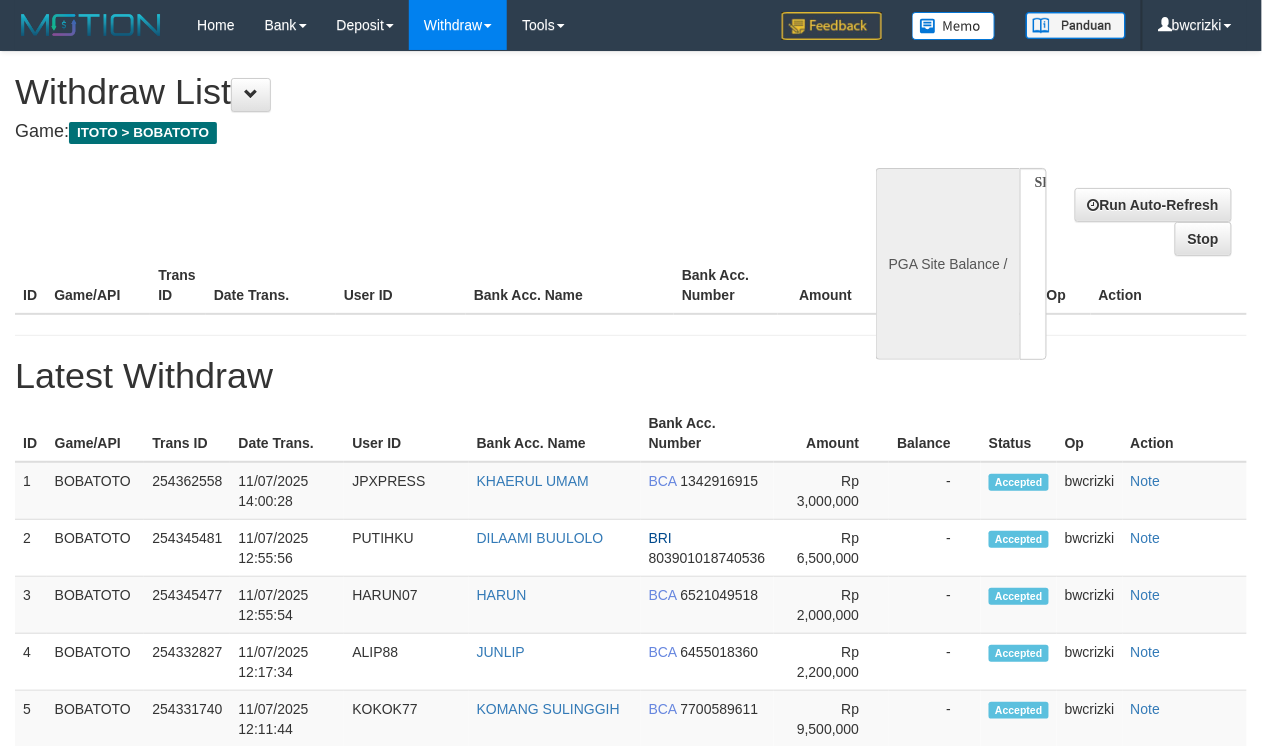 select on "**" 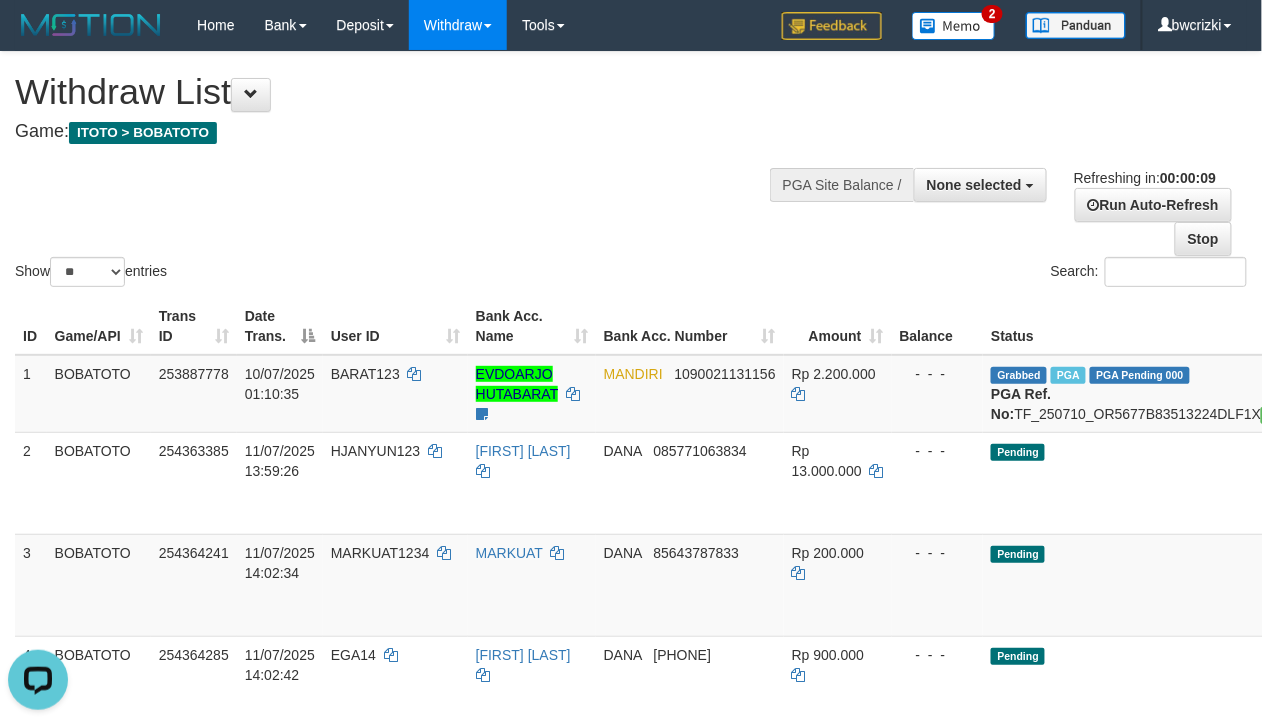 scroll, scrollTop: 0, scrollLeft: 0, axis: both 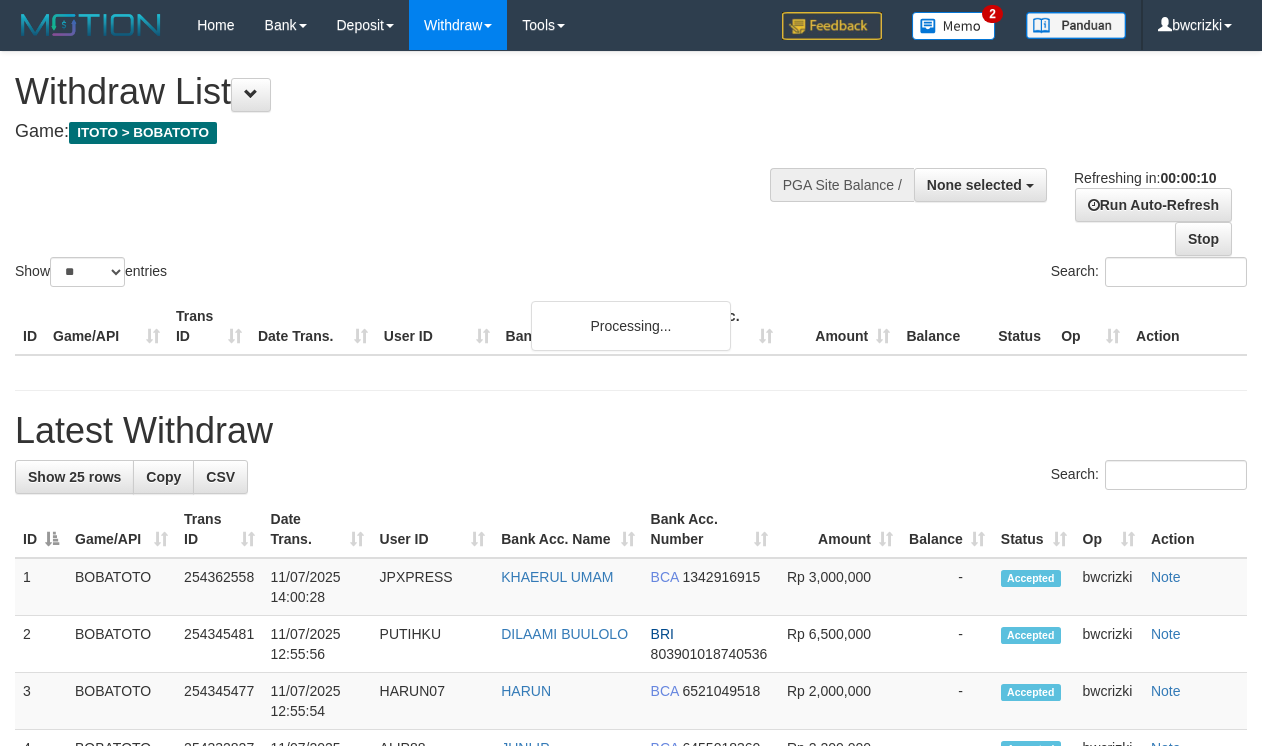 select 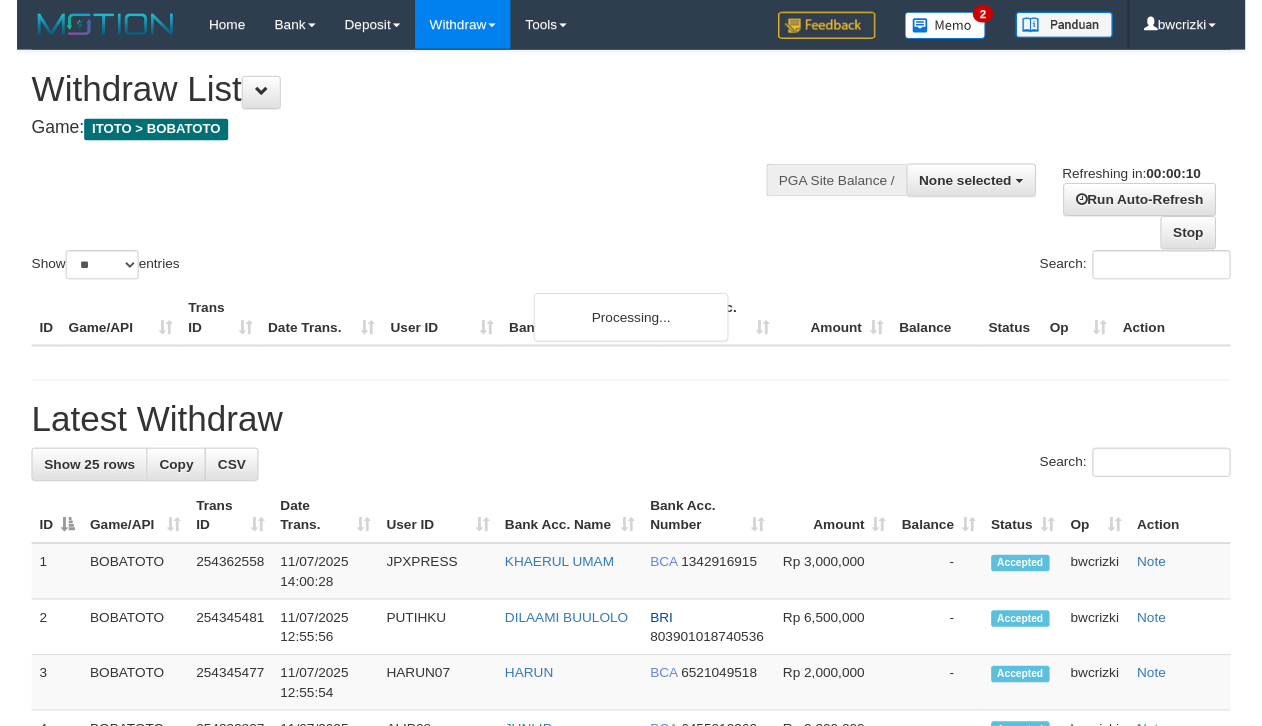 scroll, scrollTop: 0, scrollLeft: 0, axis: both 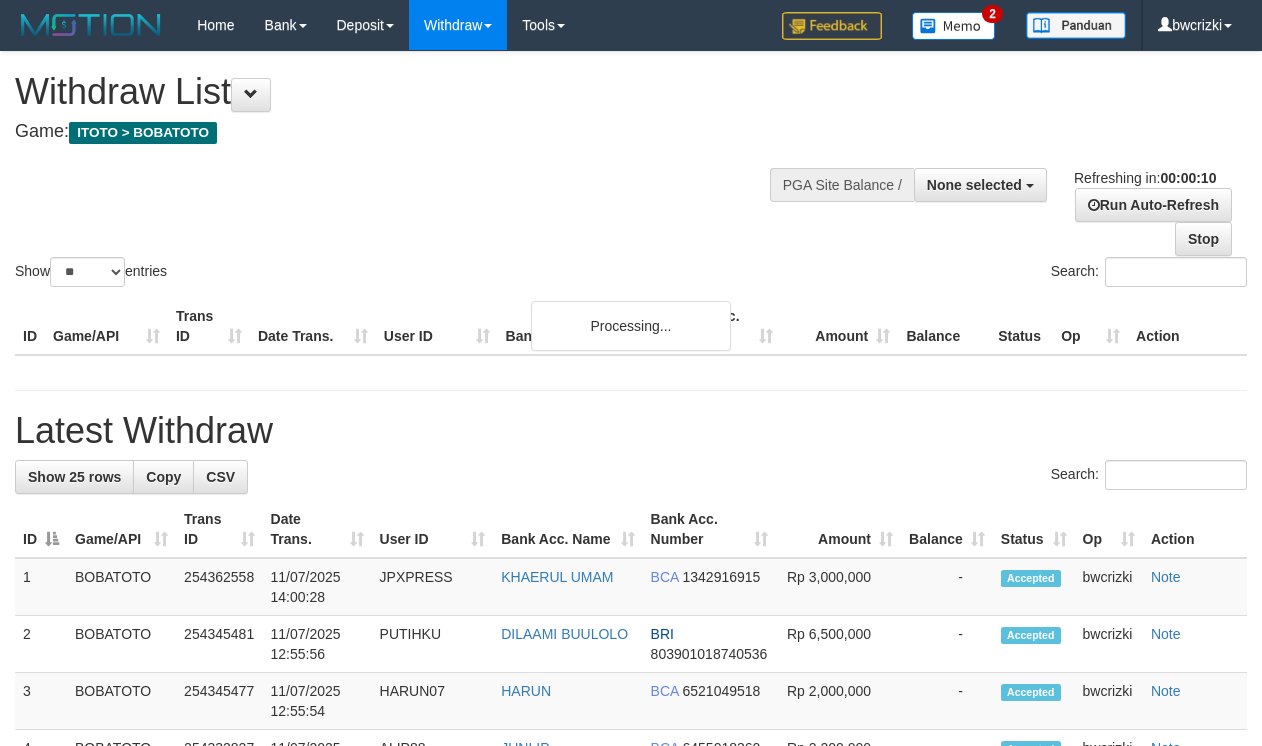 select 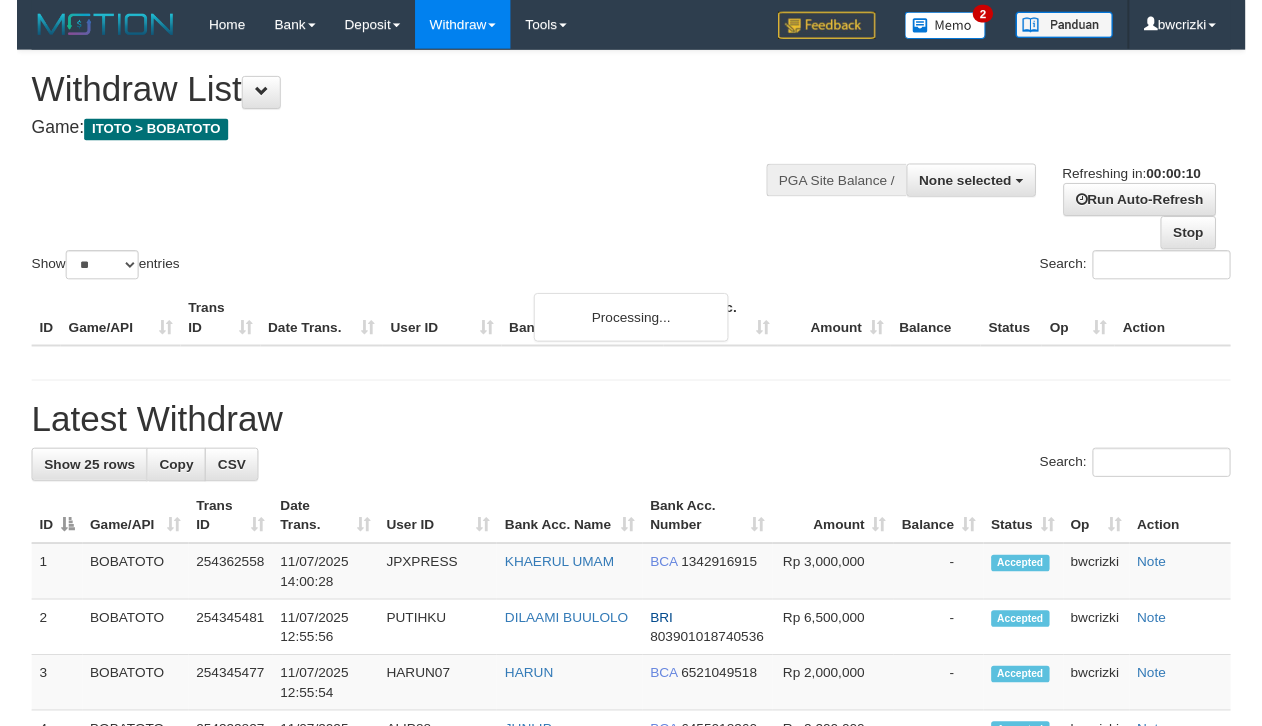 scroll, scrollTop: 0, scrollLeft: 0, axis: both 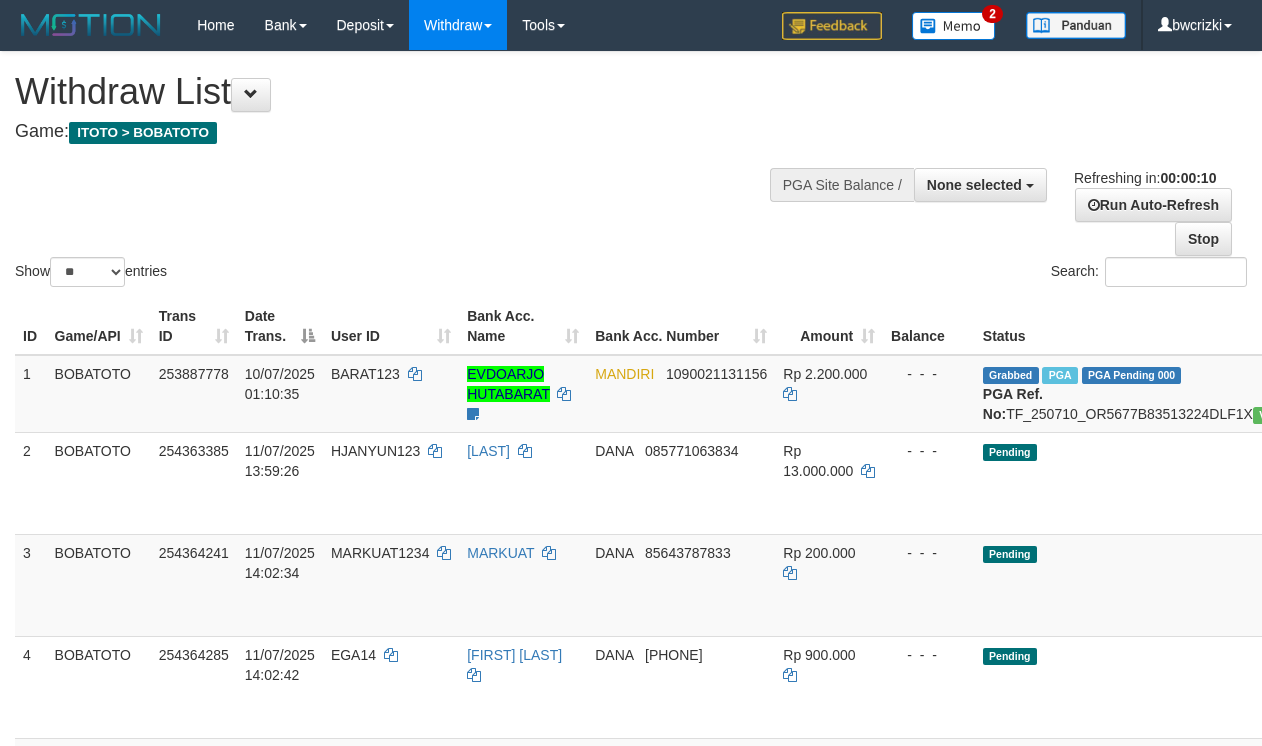 select 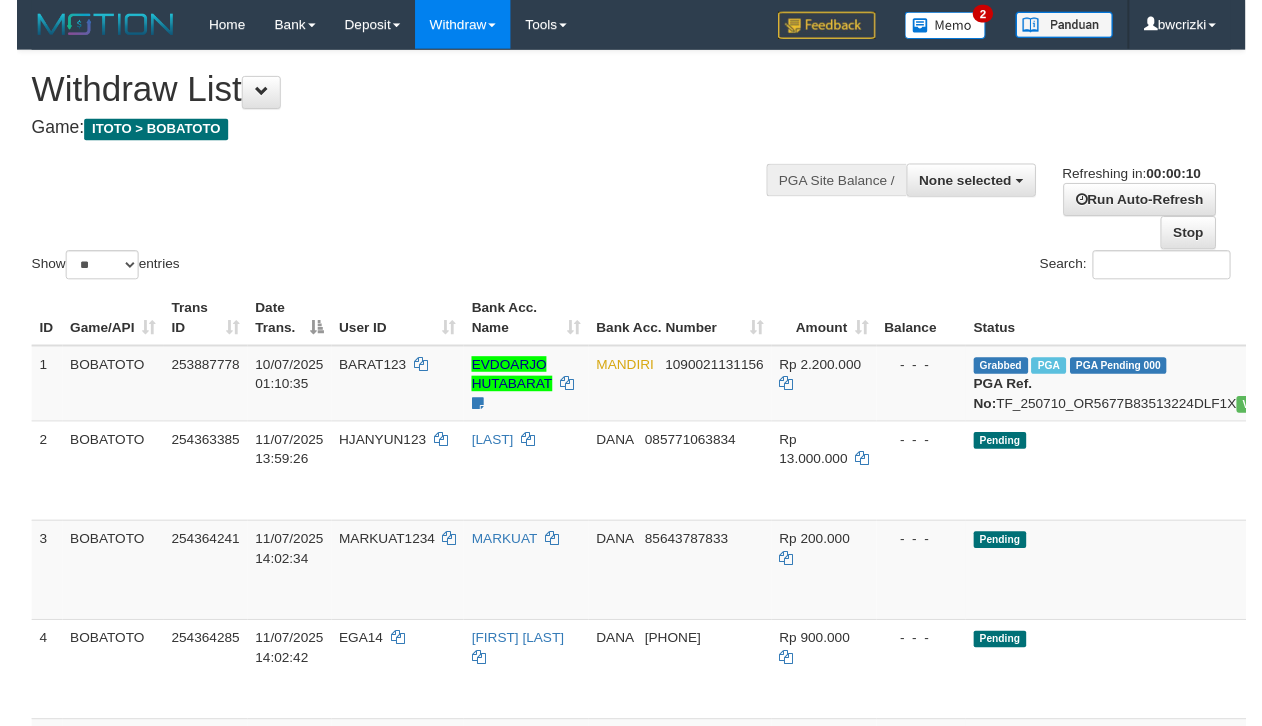 scroll, scrollTop: 0, scrollLeft: 0, axis: both 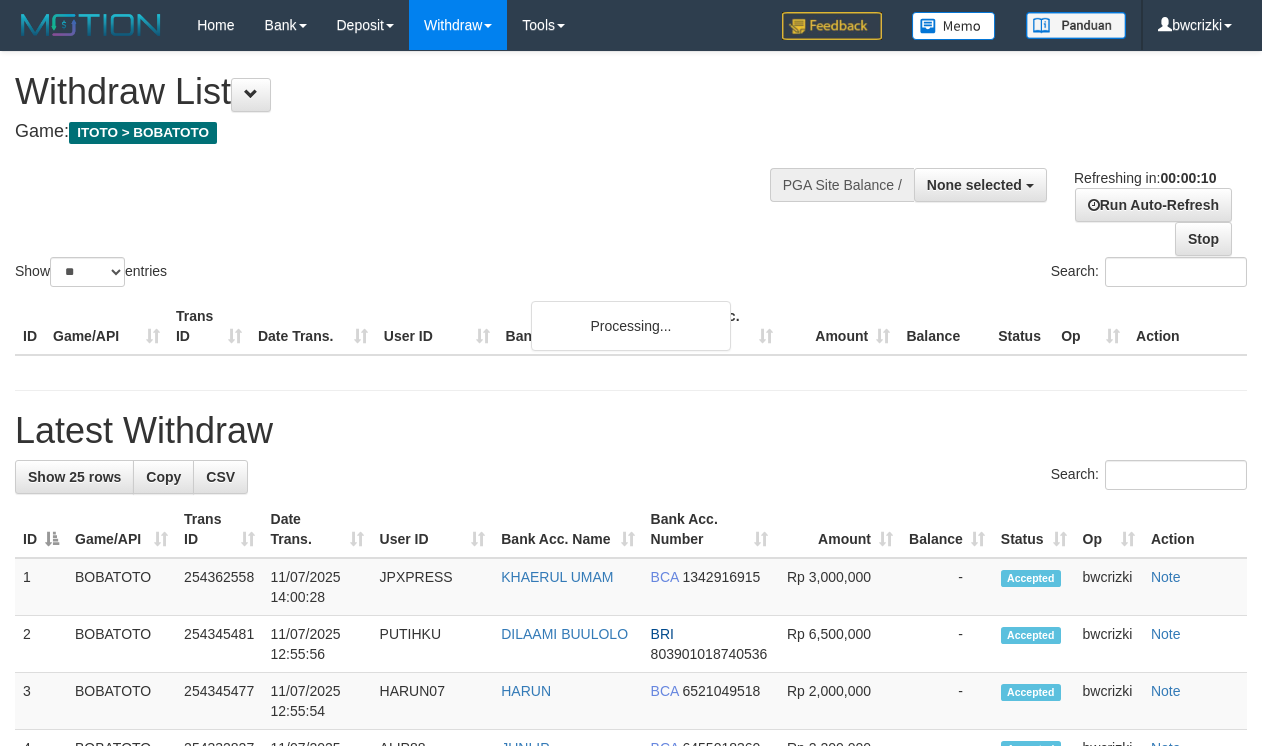 select 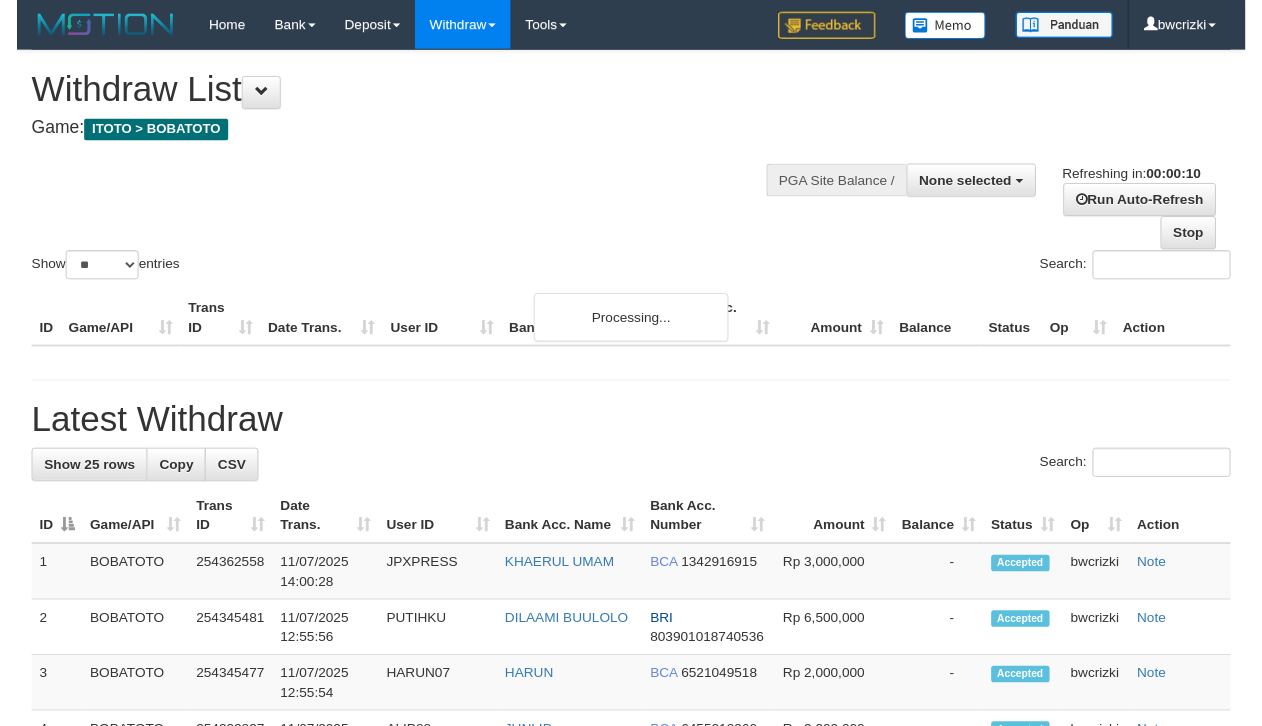 scroll, scrollTop: 0, scrollLeft: 0, axis: both 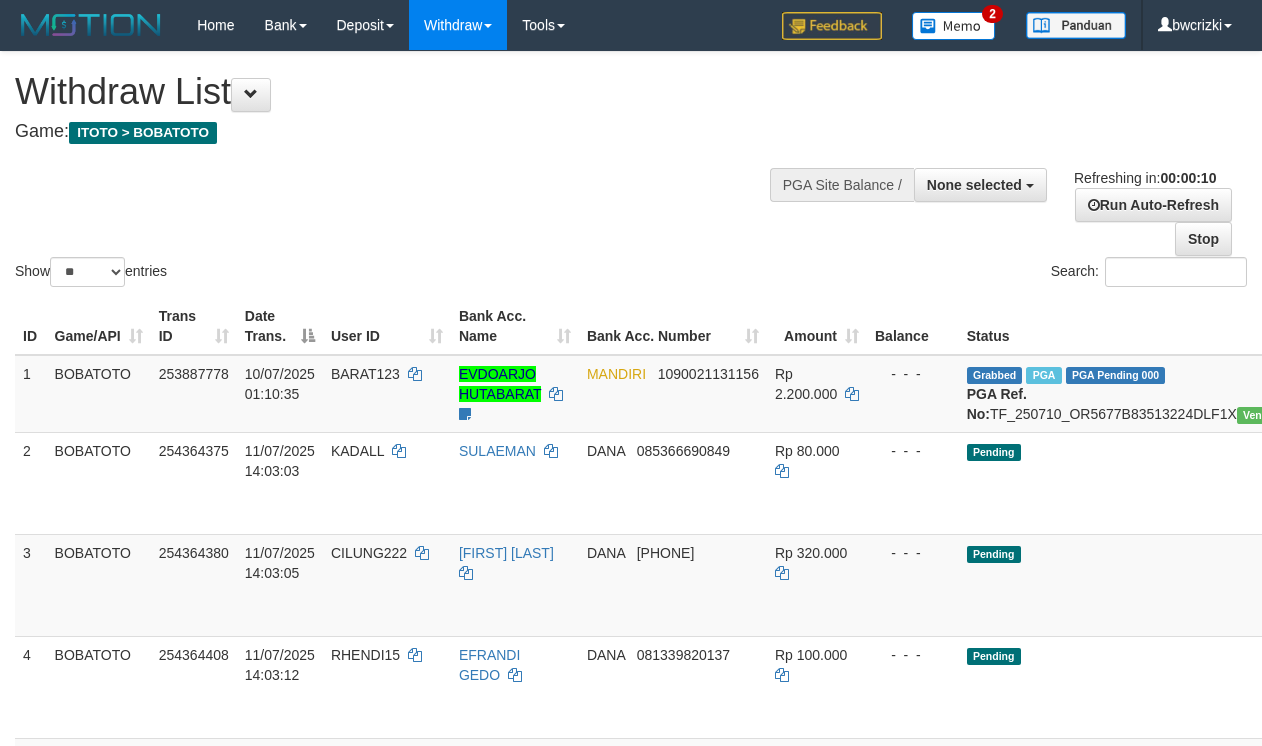 select 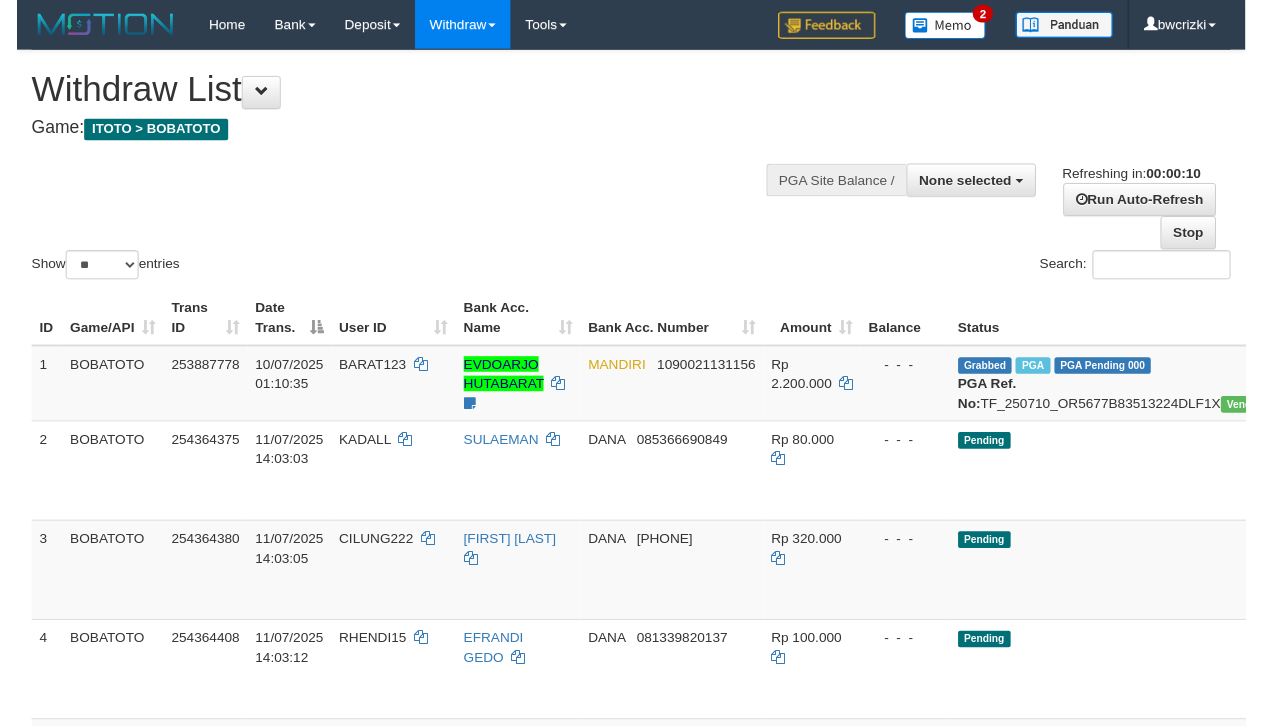 scroll, scrollTop: 0, scrollLeft: 0, axis: both 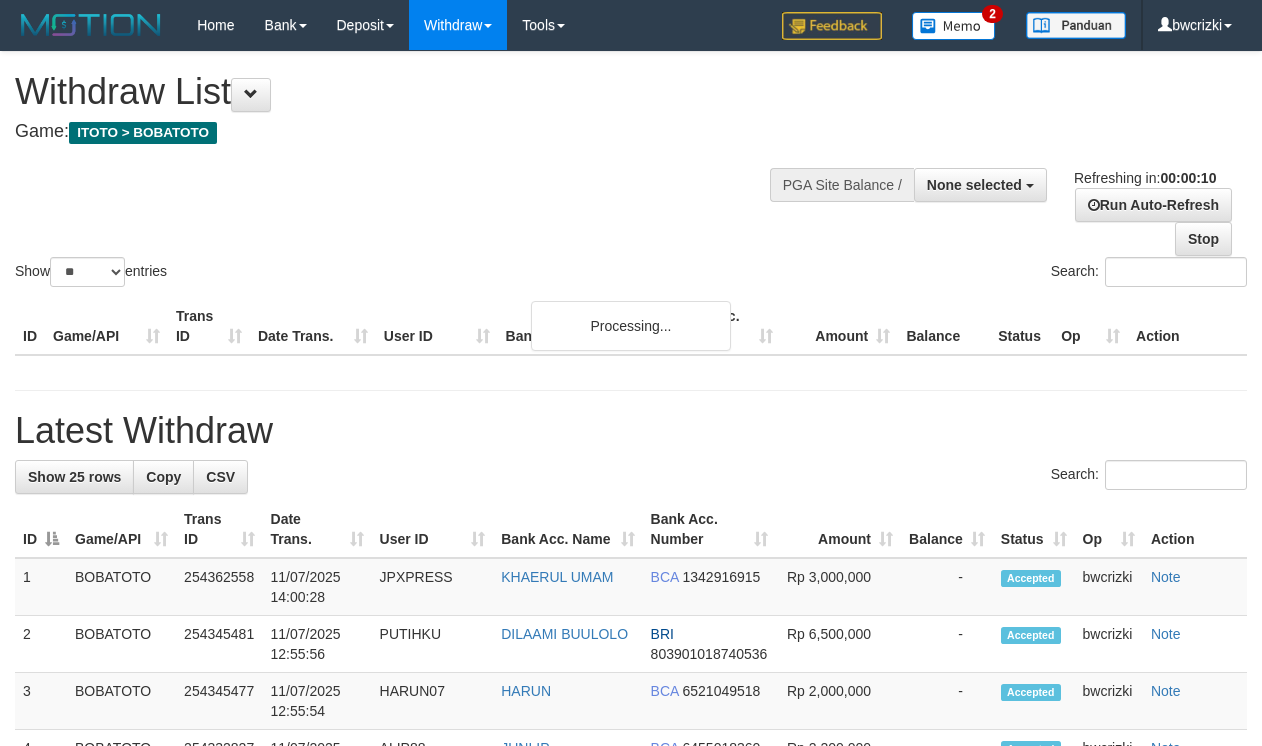 select 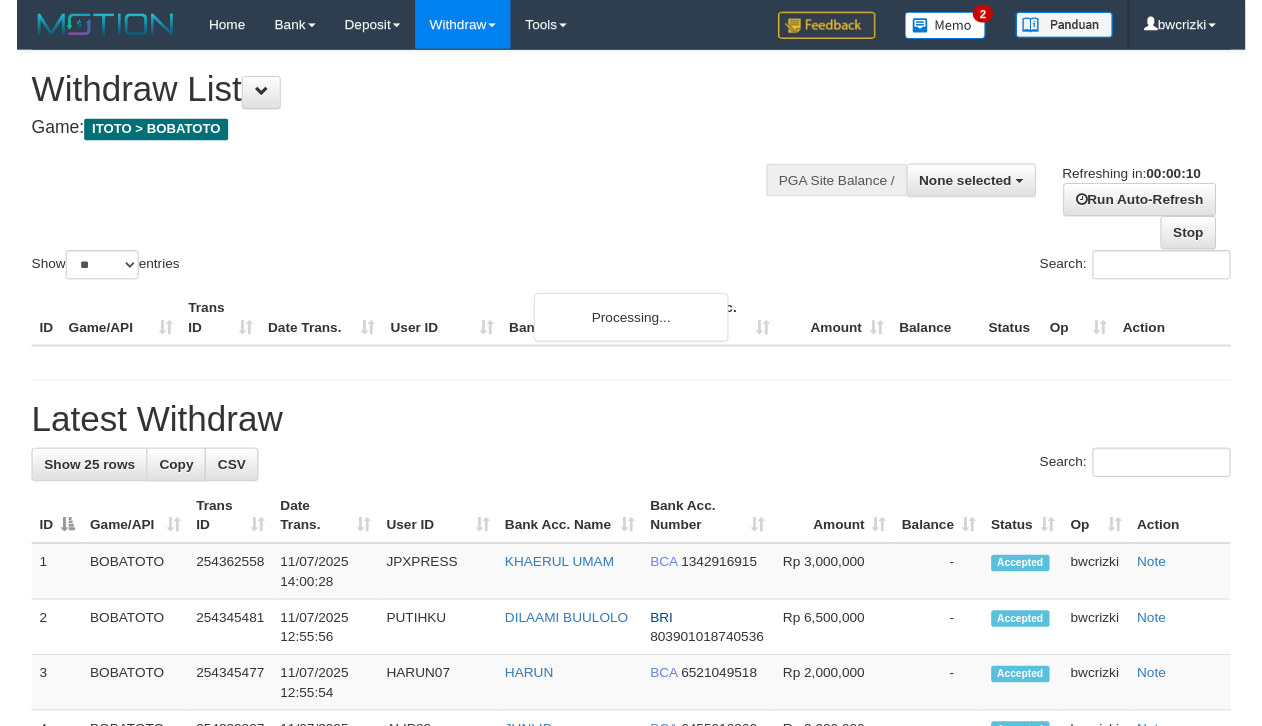 scroll, scrollTop: 0, scrollLeft: 0, axis: both 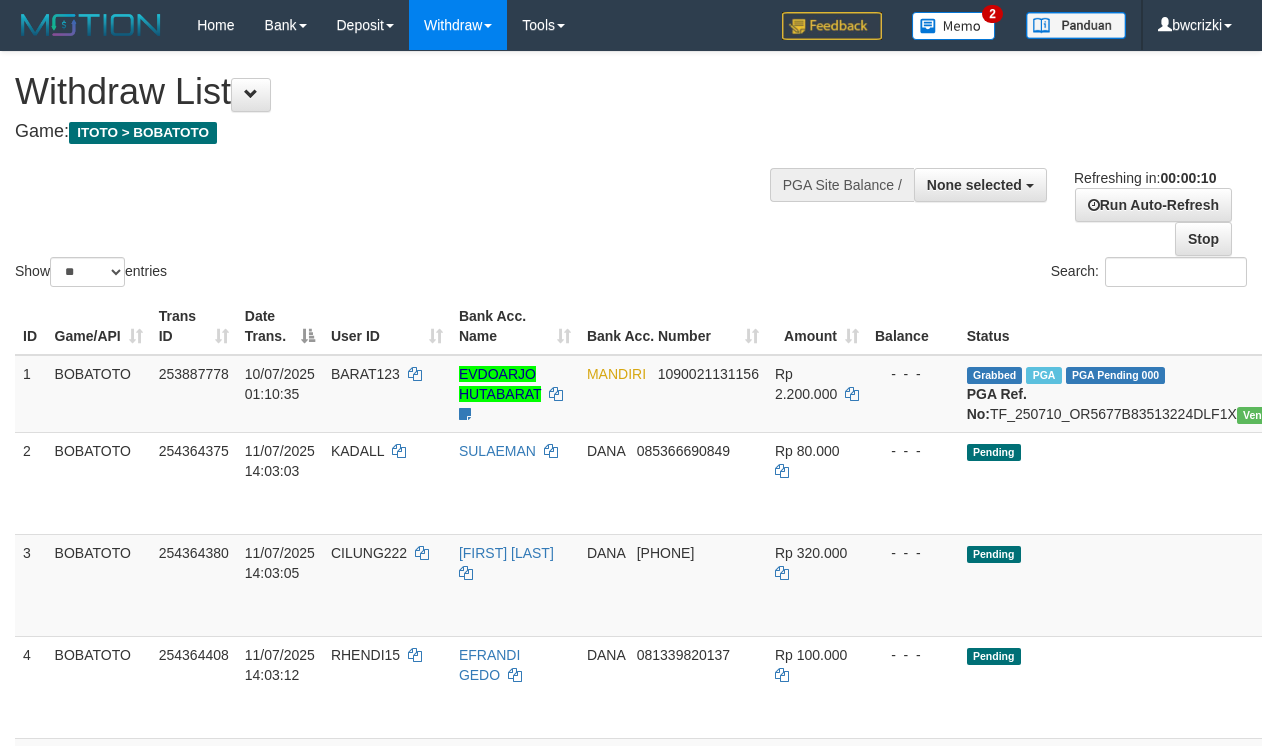 select 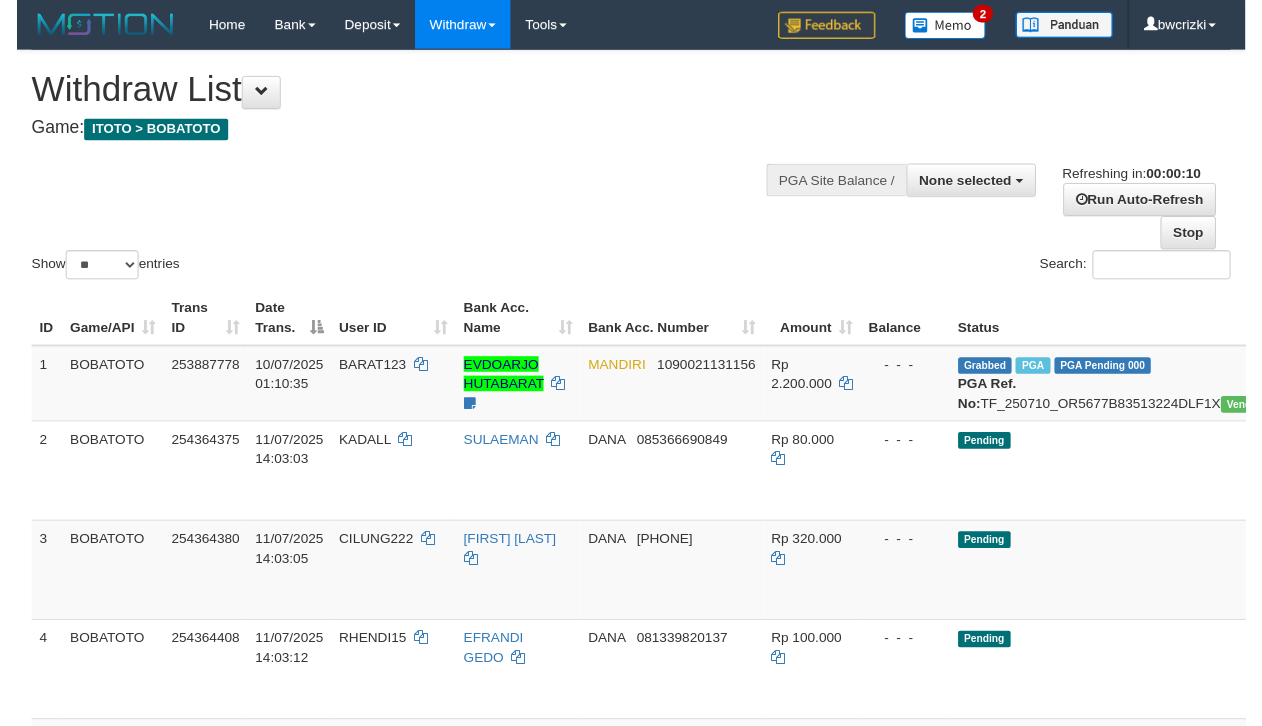 scroll, scrollTop: 0, scrollLeft: 0, axis: both 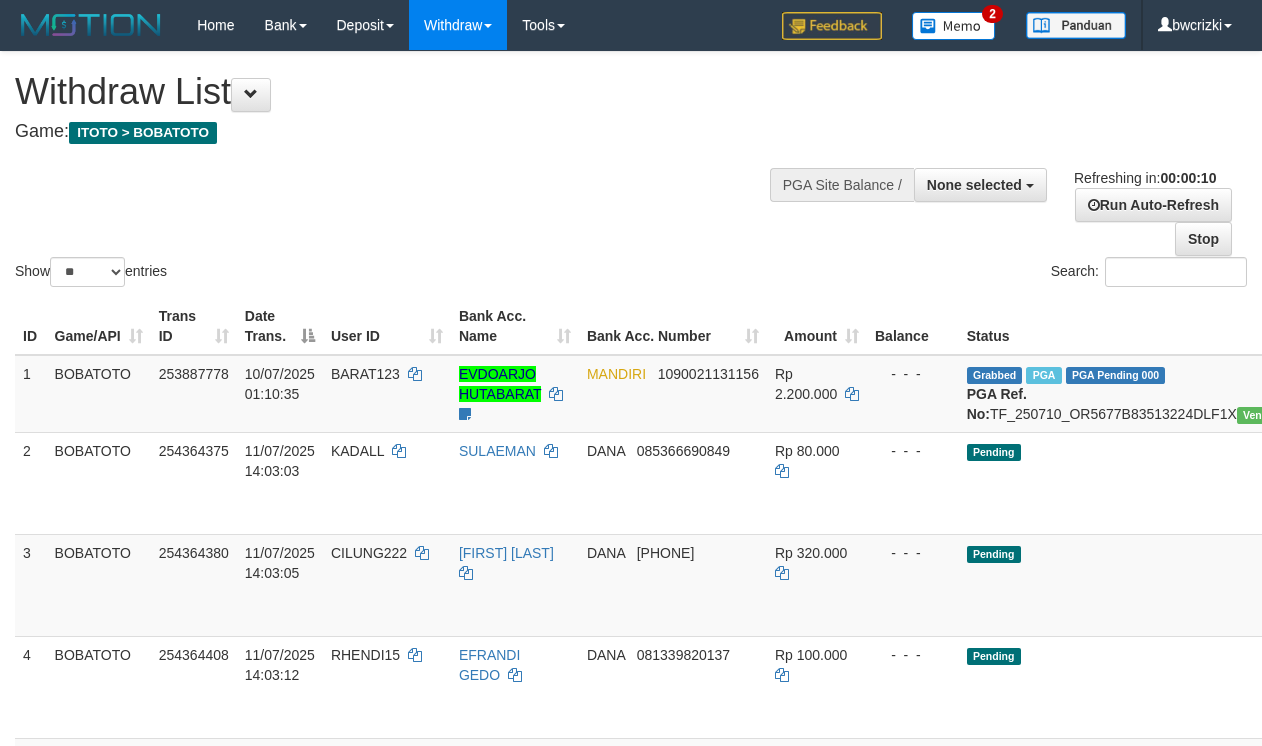 select 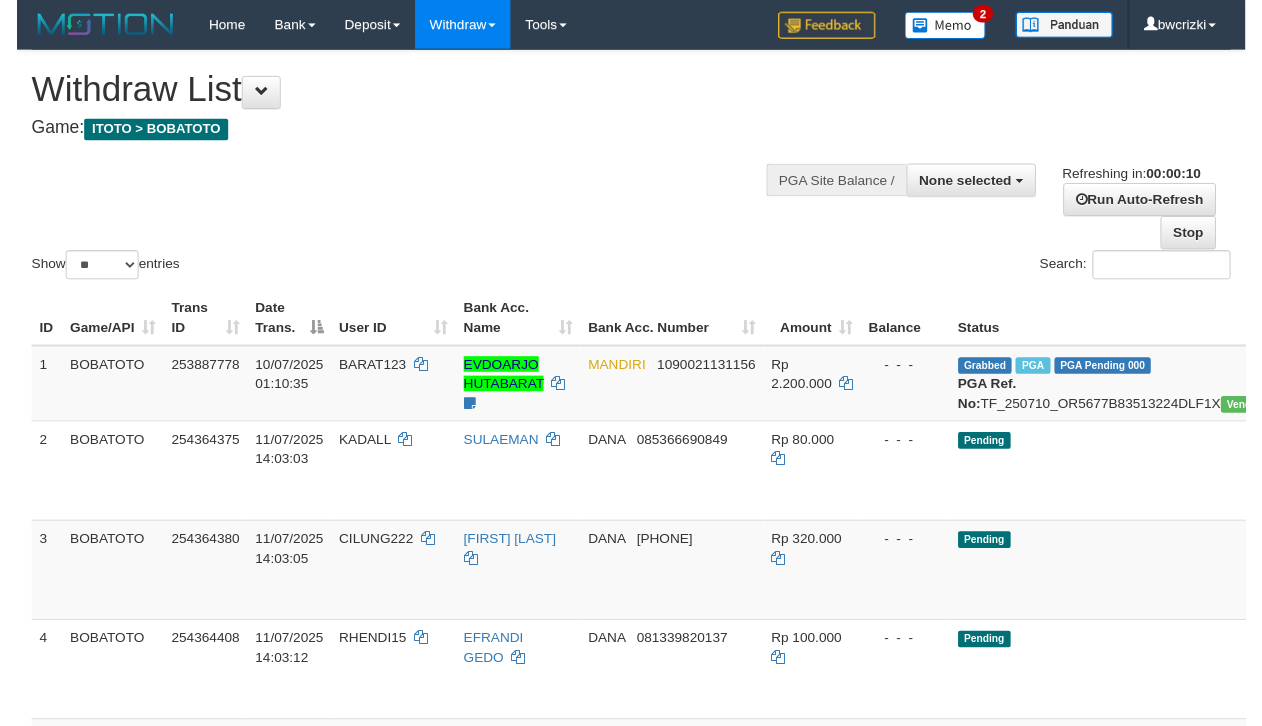 scroll, scrollTop: 0, scrollLeft: 0, axis: both 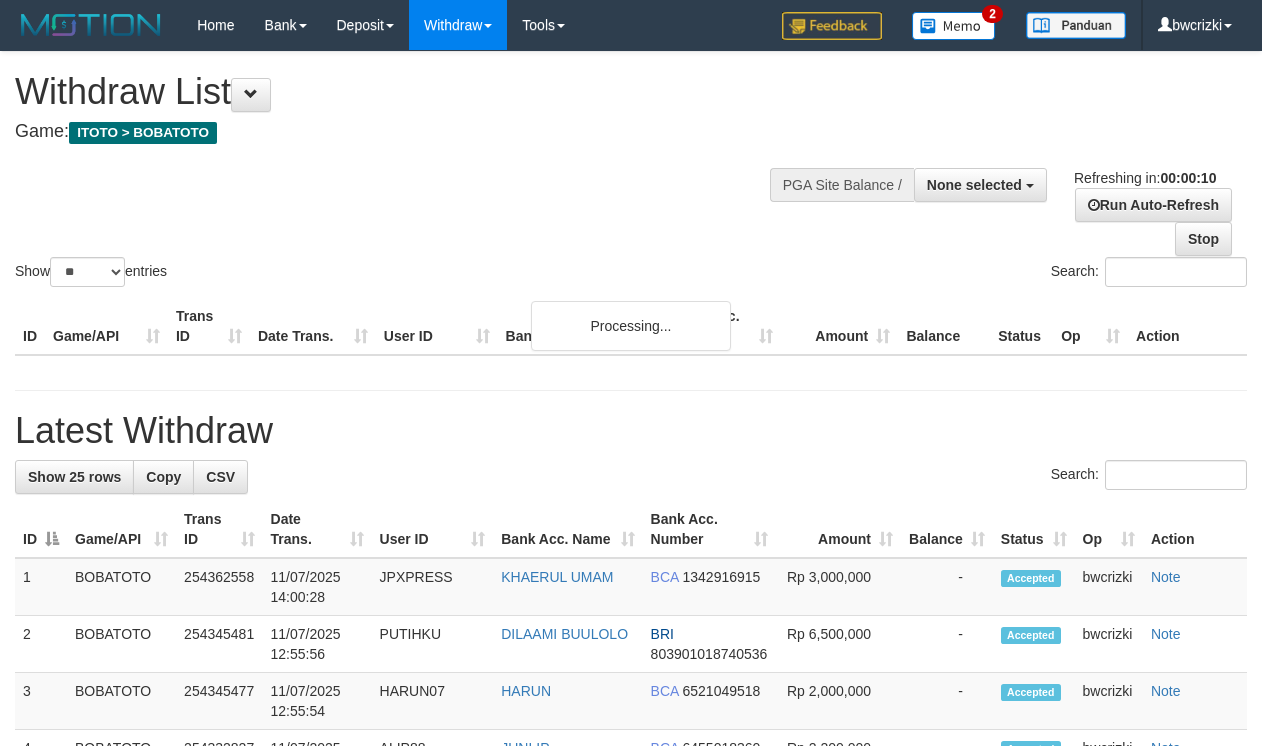 select 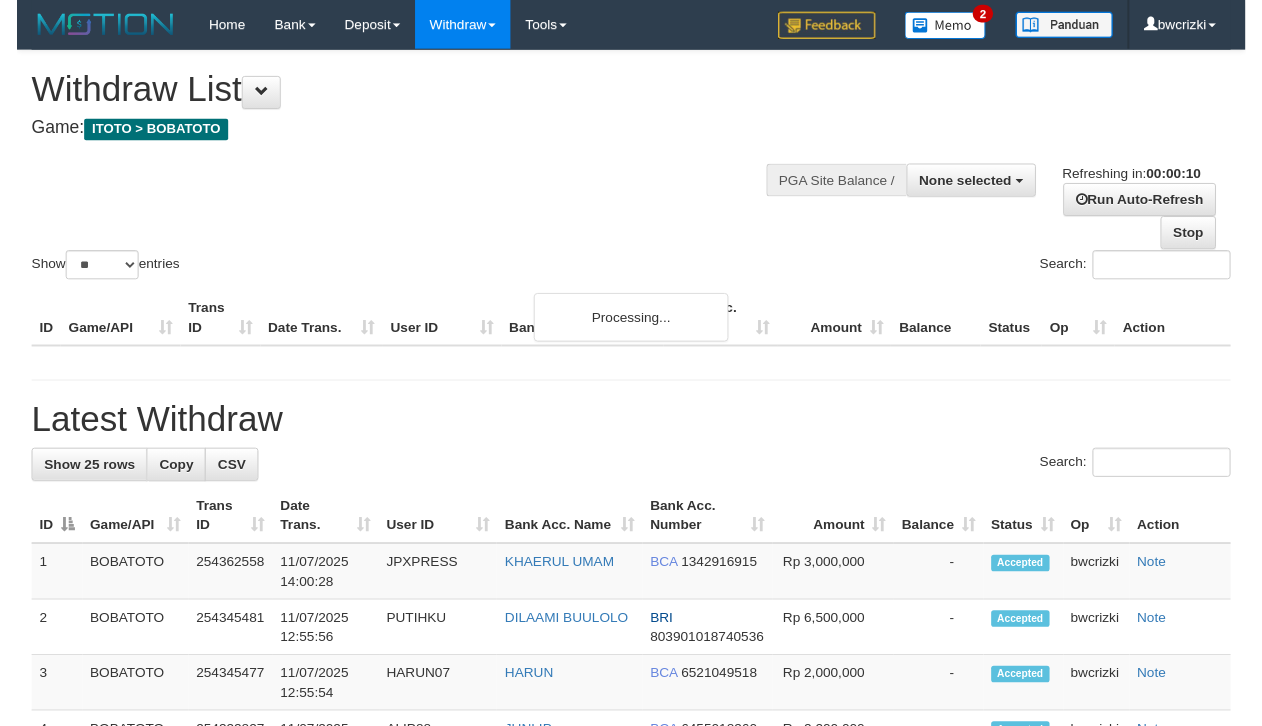 scroll, scrollTop: 0, scrollLeft: 0, axis: both 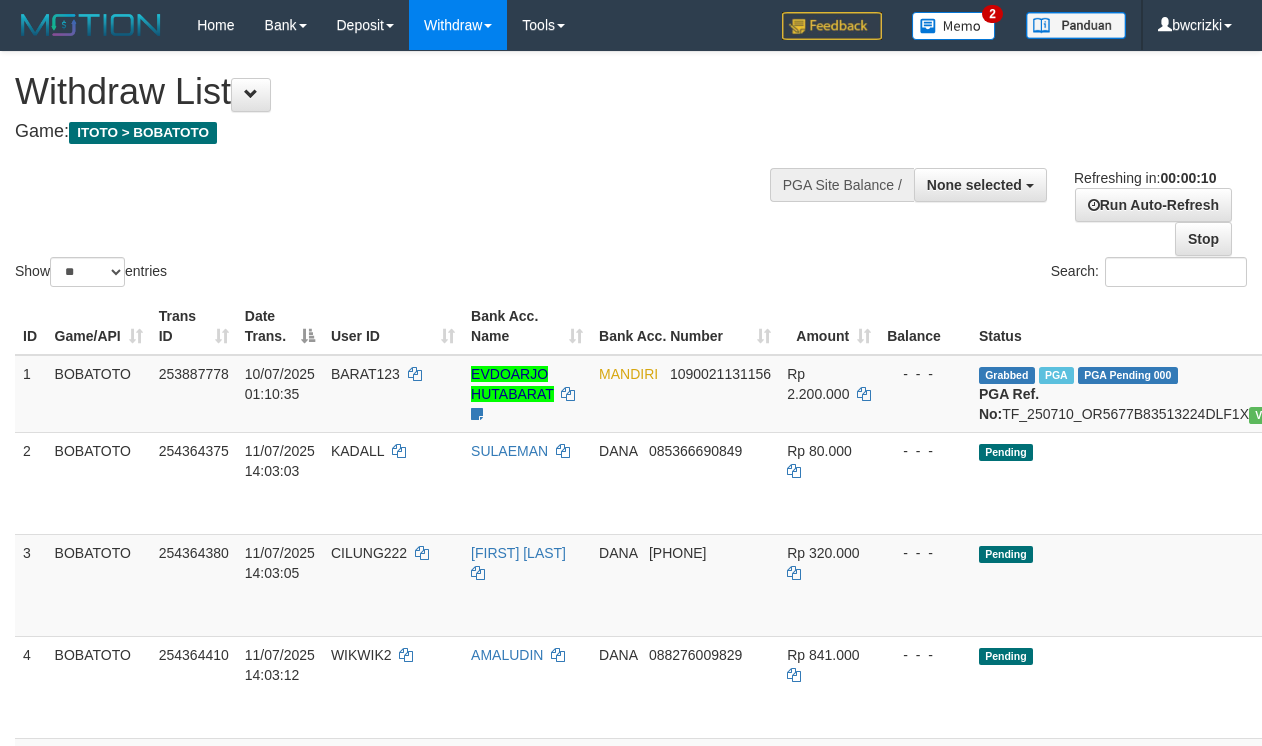 select 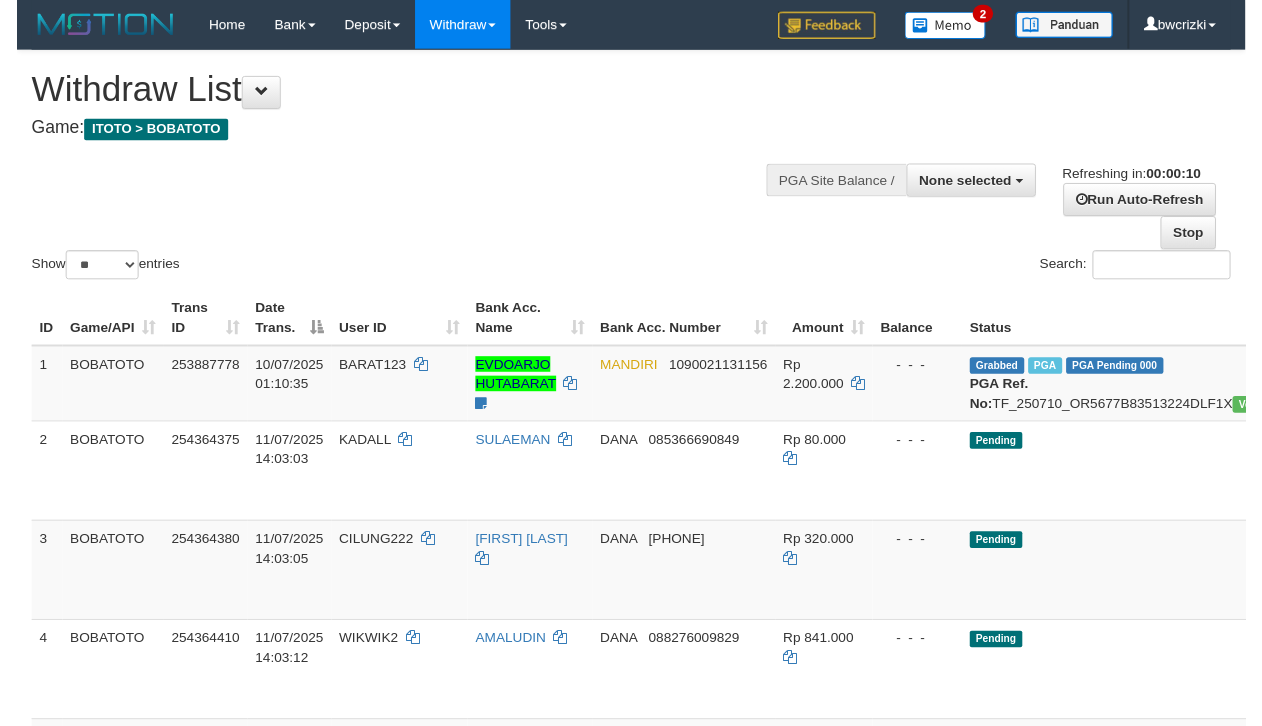 scroll, scrollTop: 0, scrollLeft: 0, axis: both 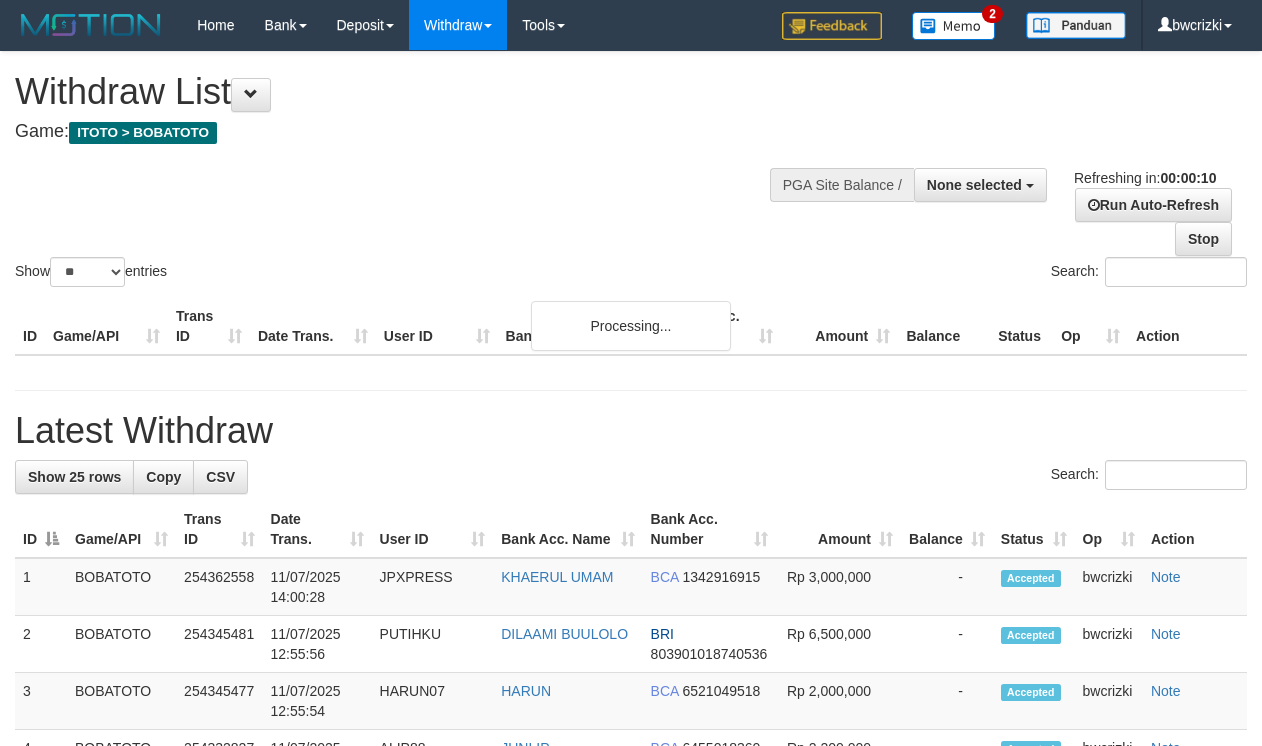 select 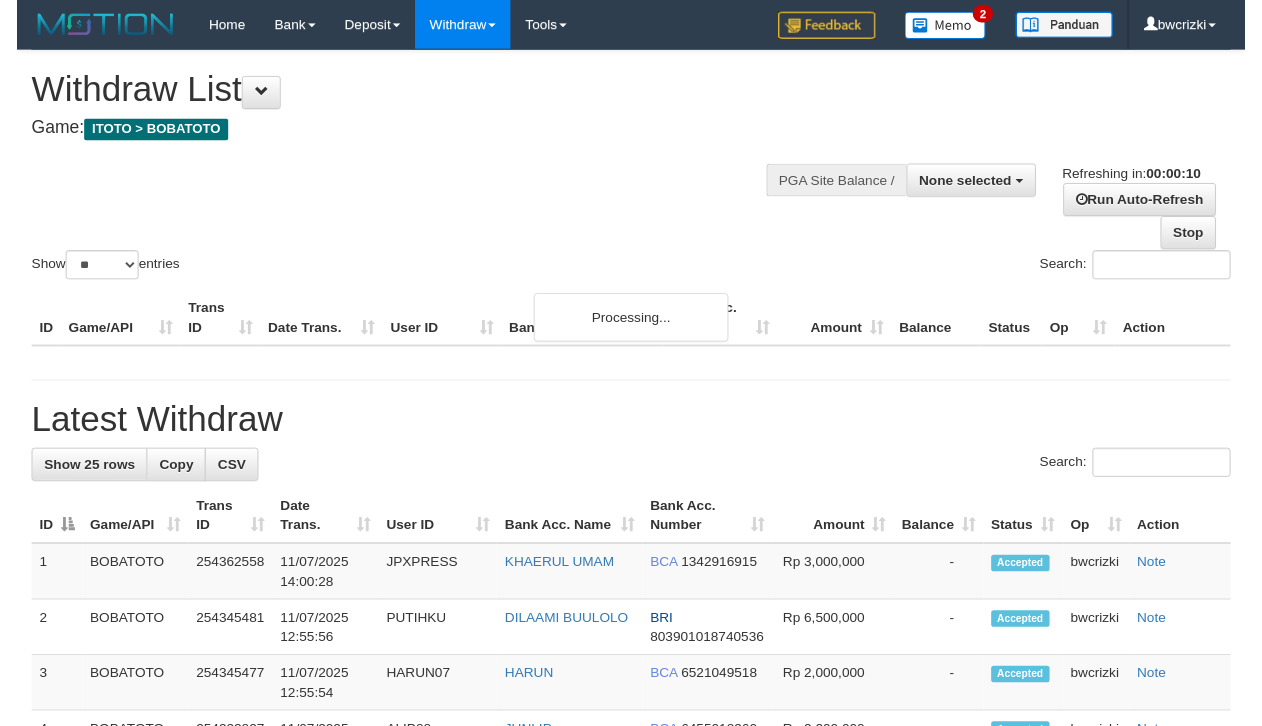 scroll, scrollTop: 0, scrollLeft: 0, axis: both 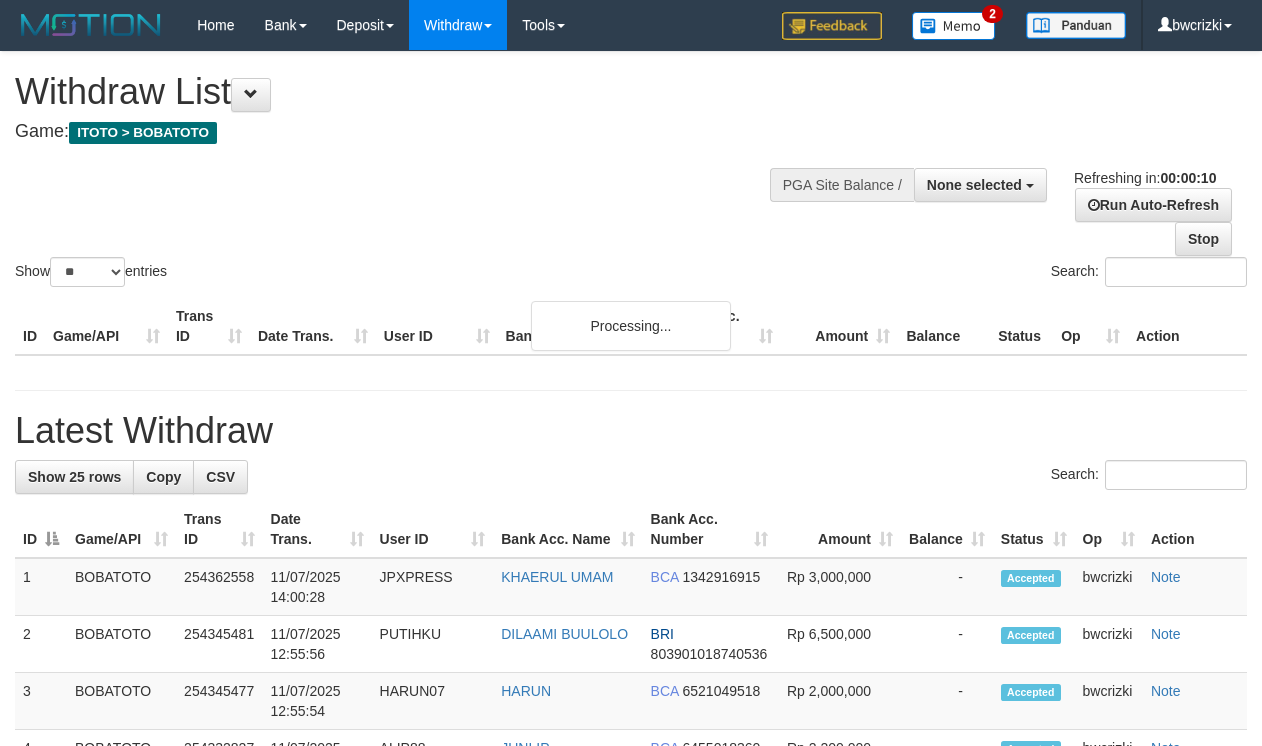 select 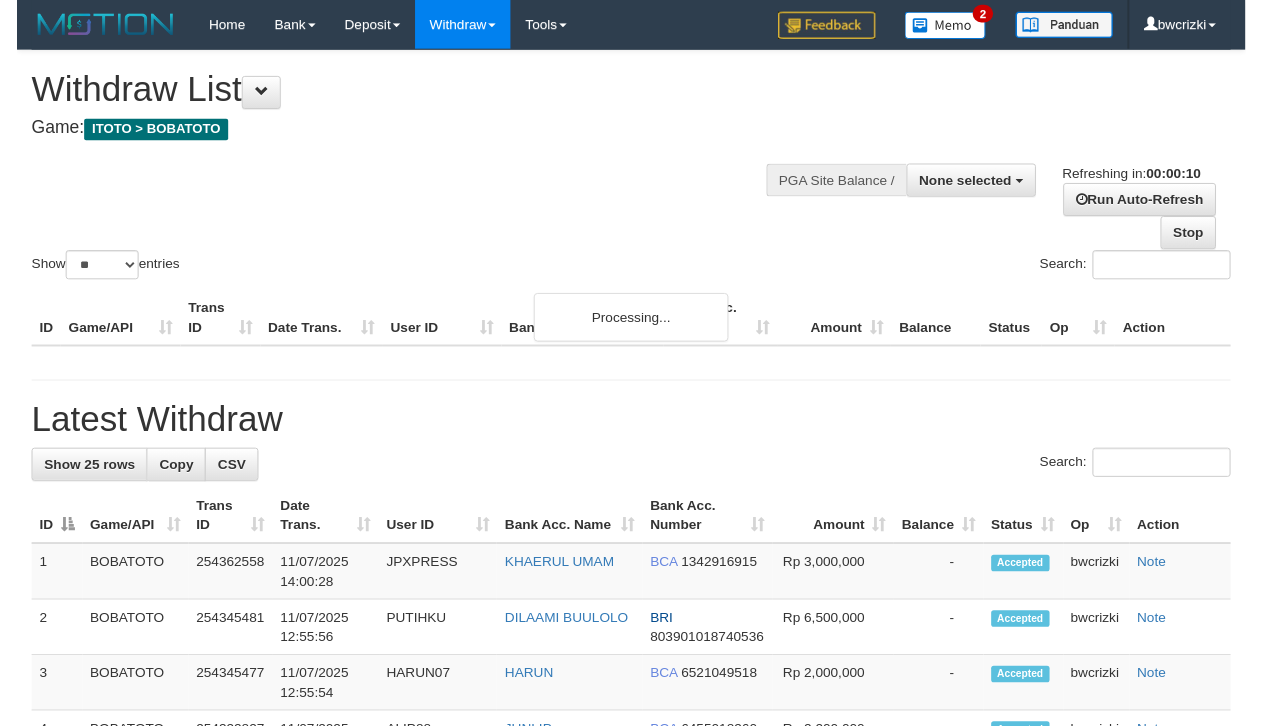 scroll, scrollTop: 0, scrollLeft: 0, axis: both 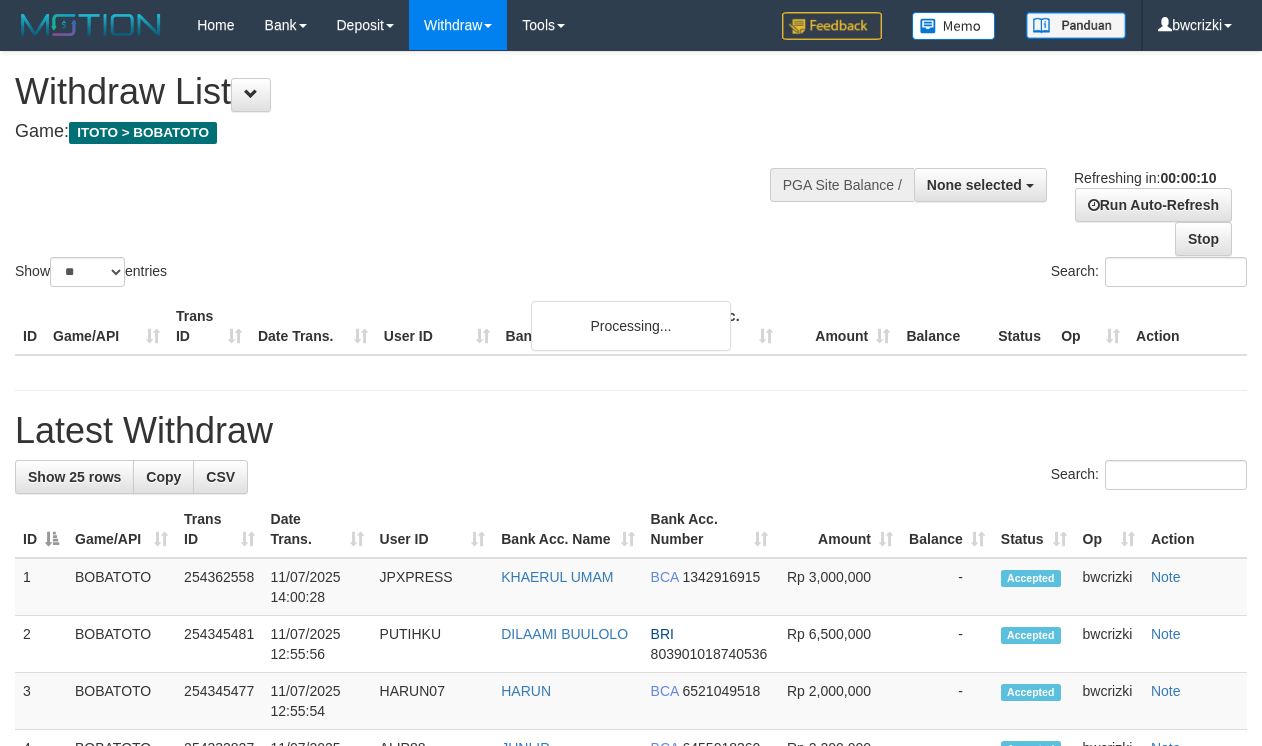 select 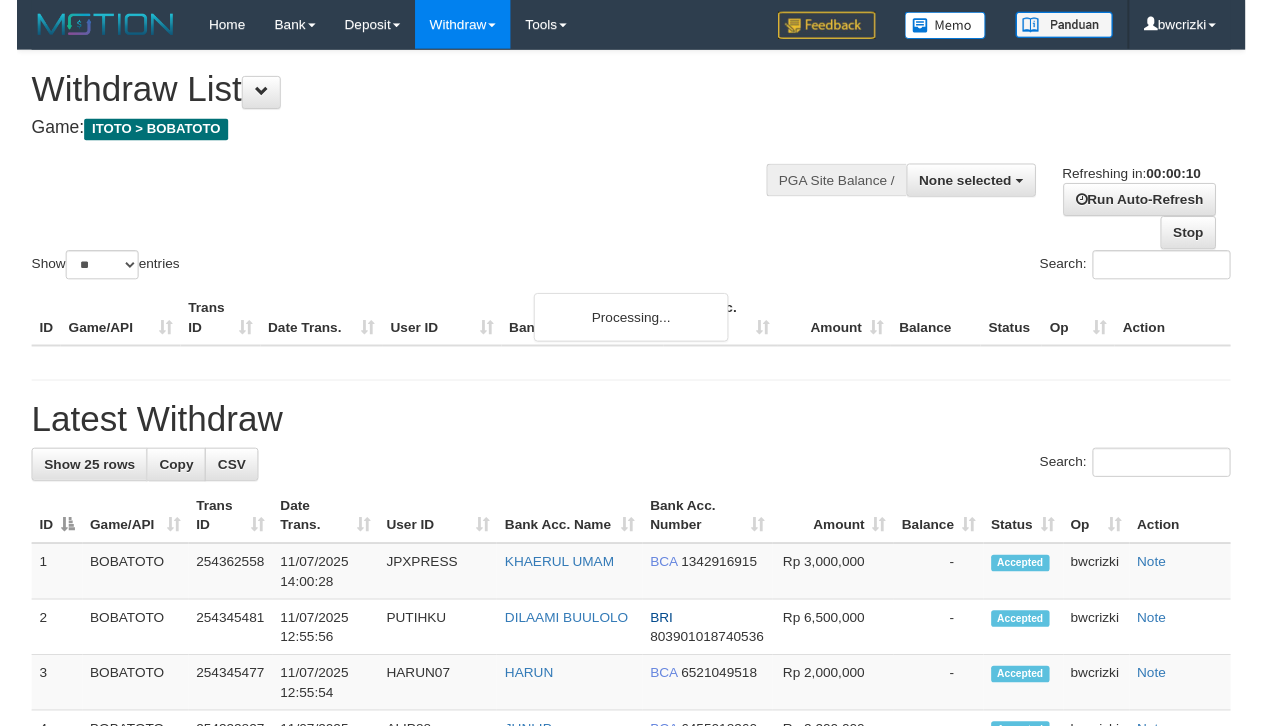 scroll, scrollTop: 0, scrollLeft: 0, axis: both 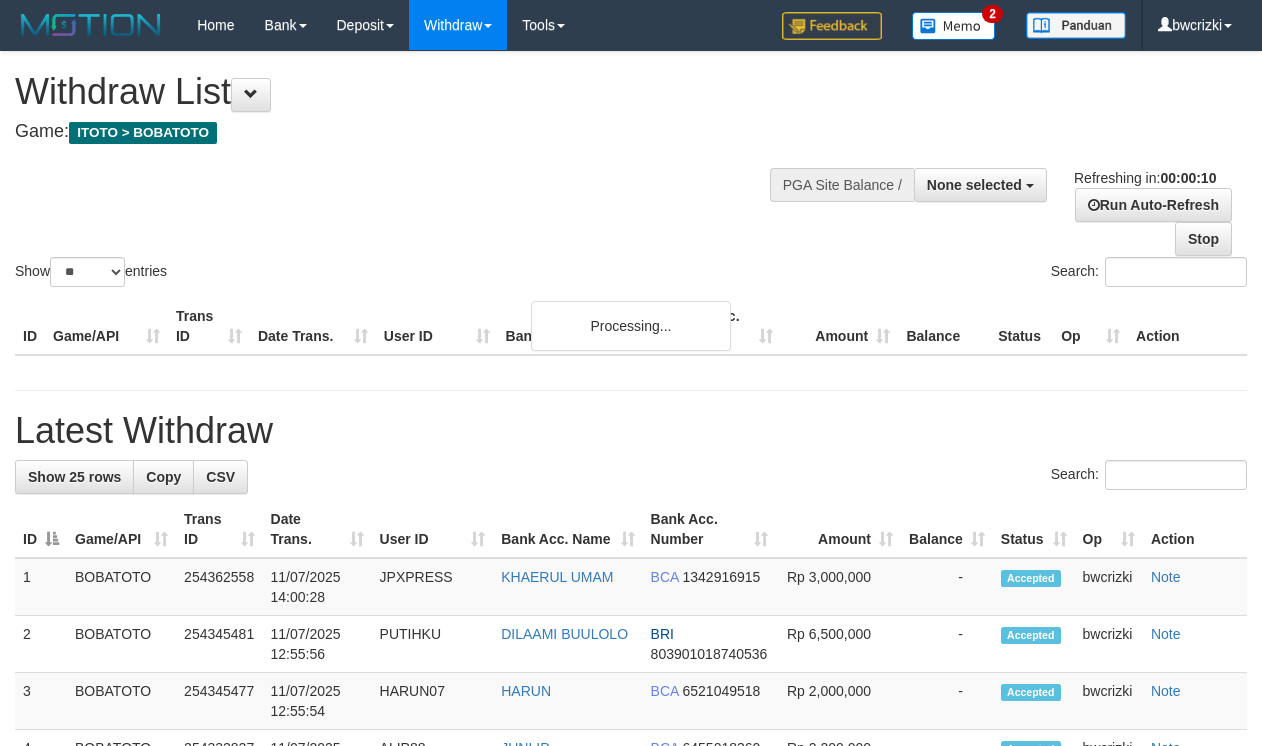 select 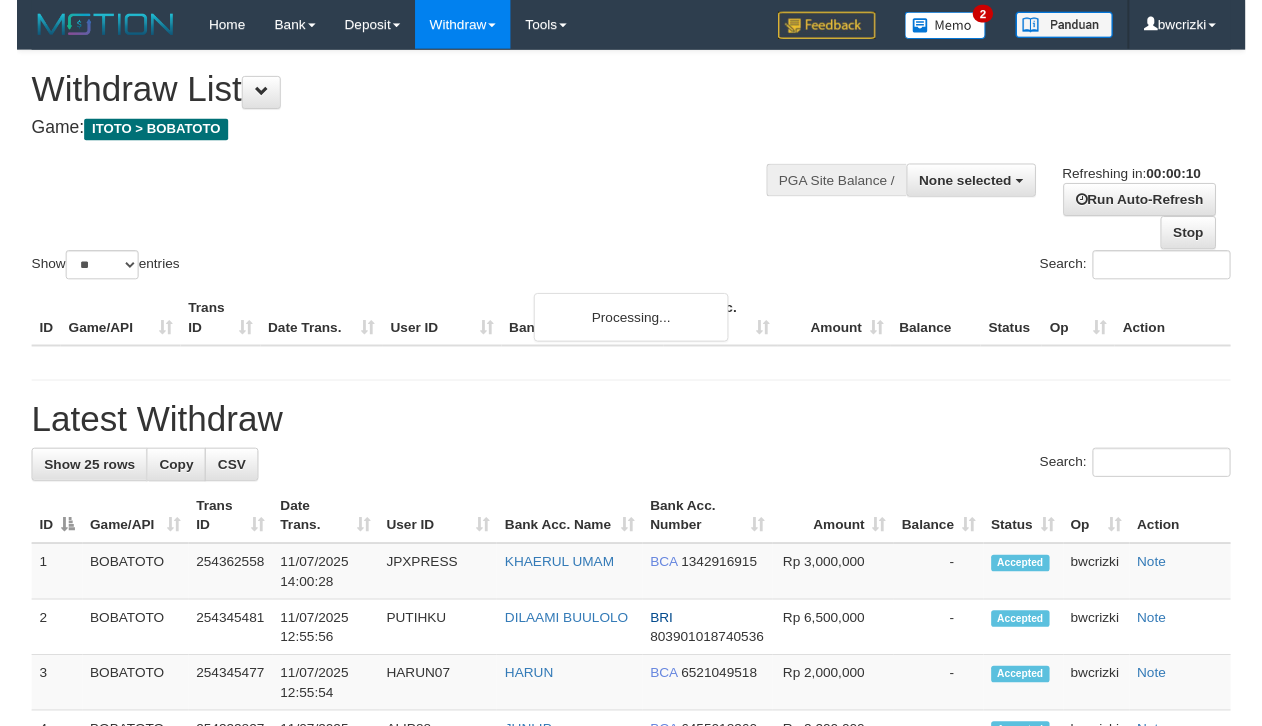 scroll, scrollTop: 0, scrollLeft: 0, axis: both 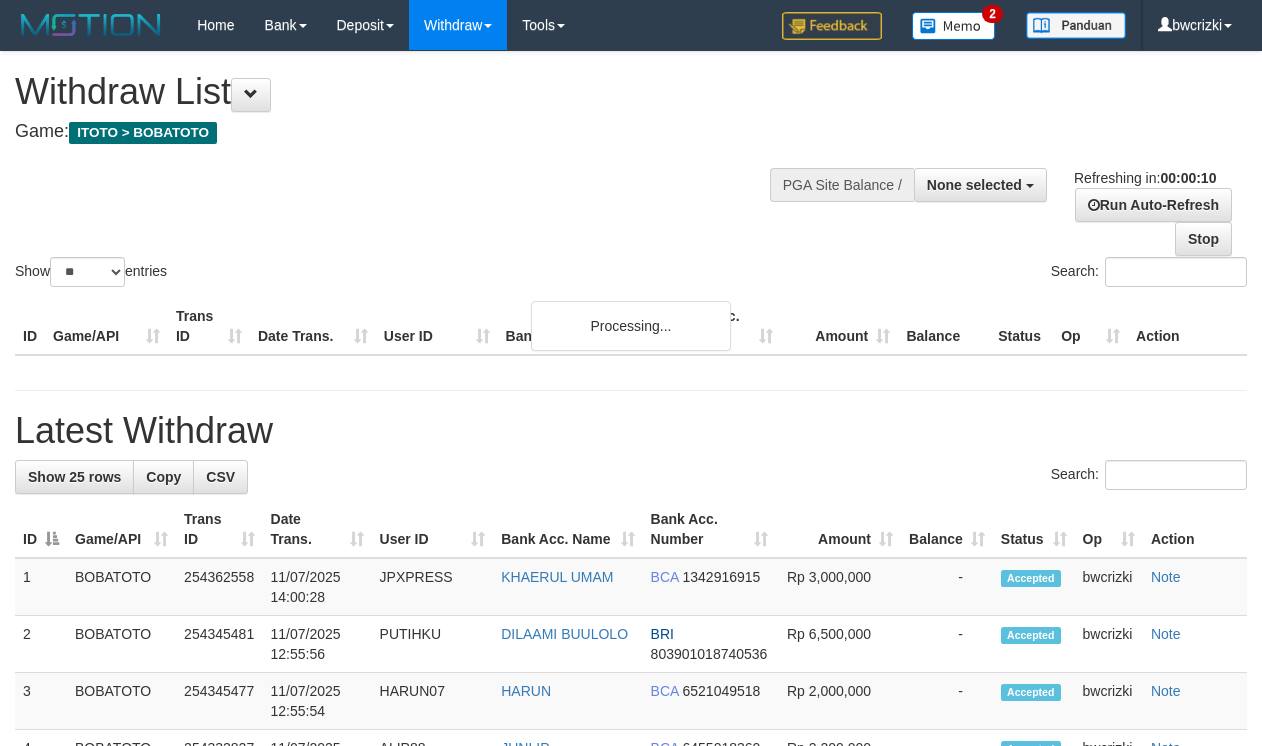 select 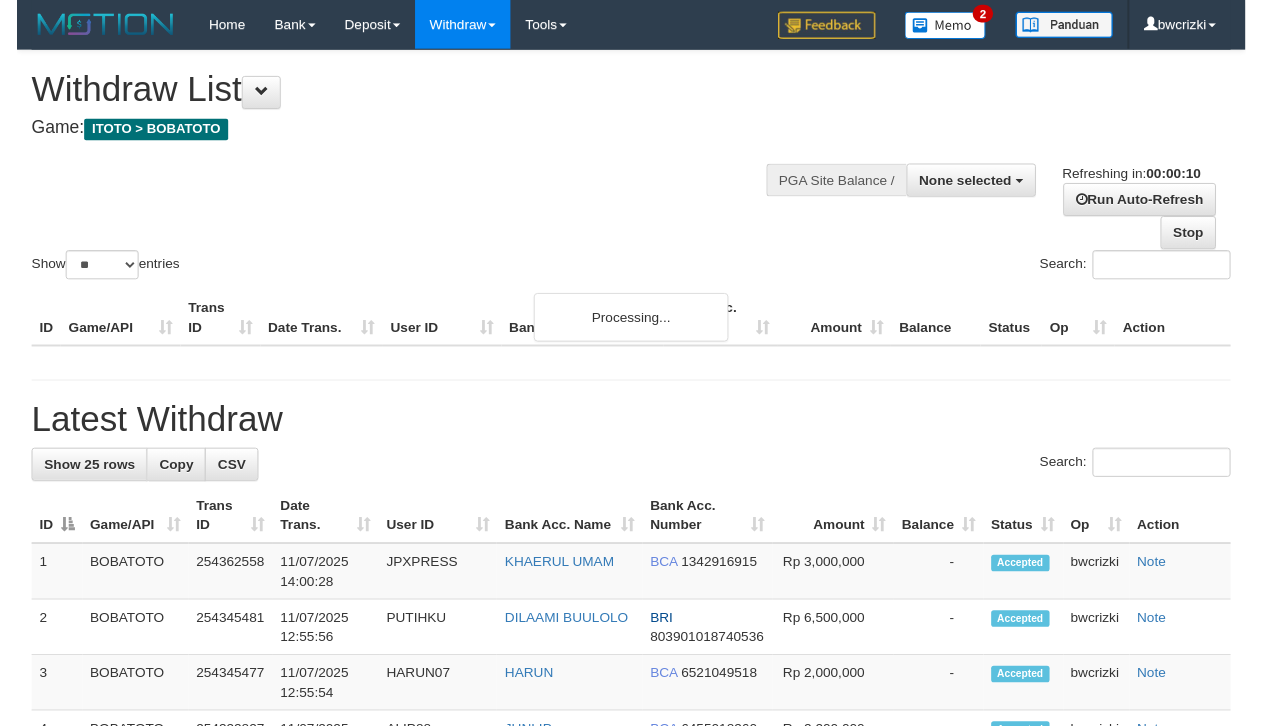 scroll, scrollTop: 0, scrollLeft: 0, axis: both 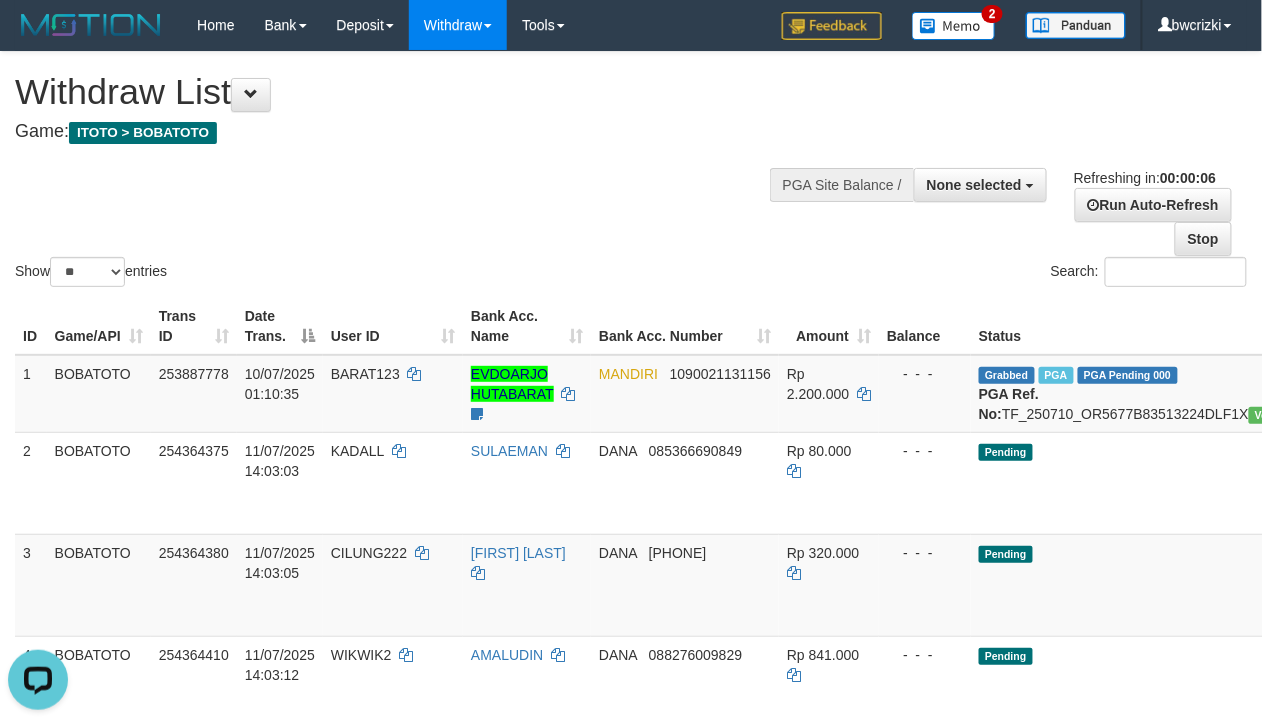 click on "**********" at bounding box center (425, 101) 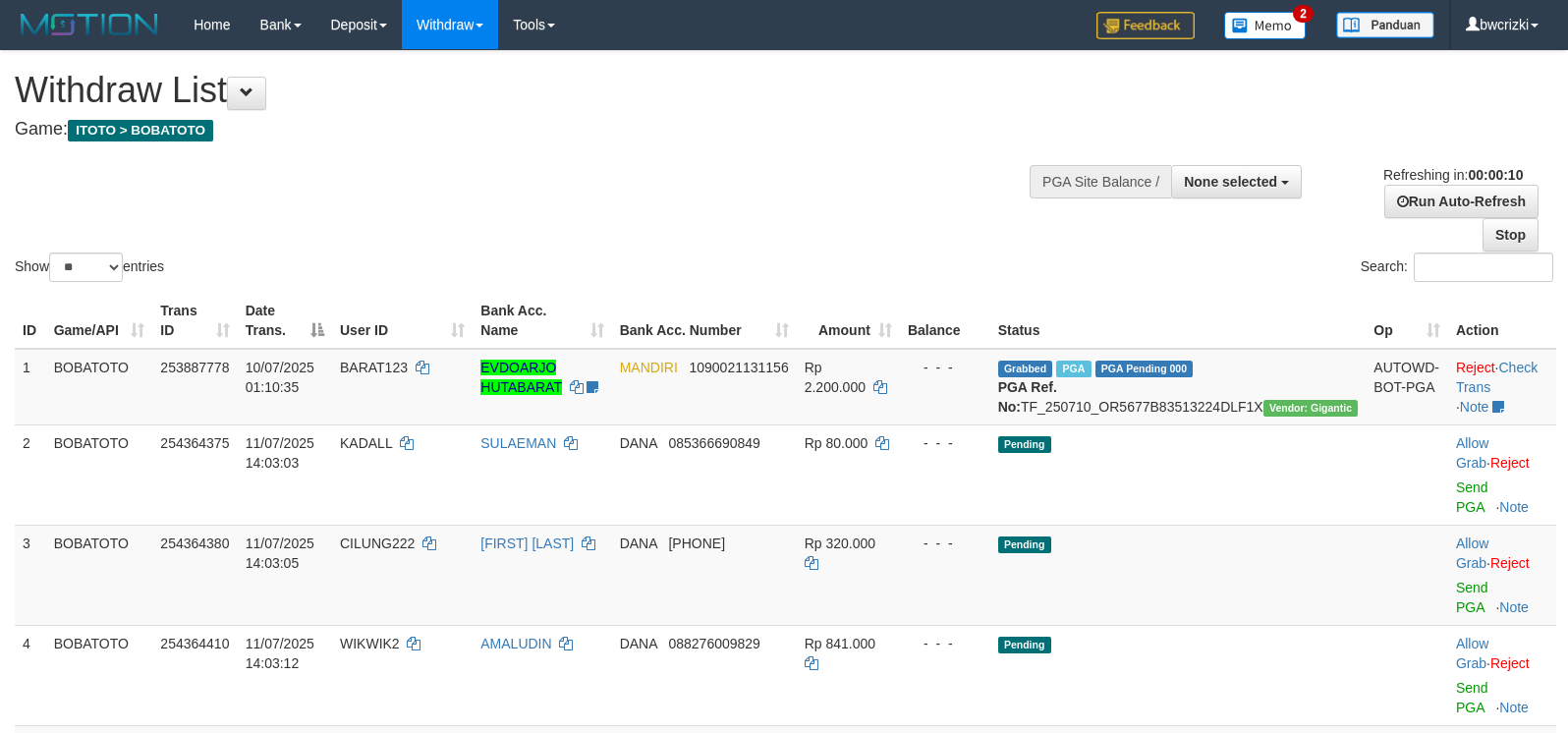 select 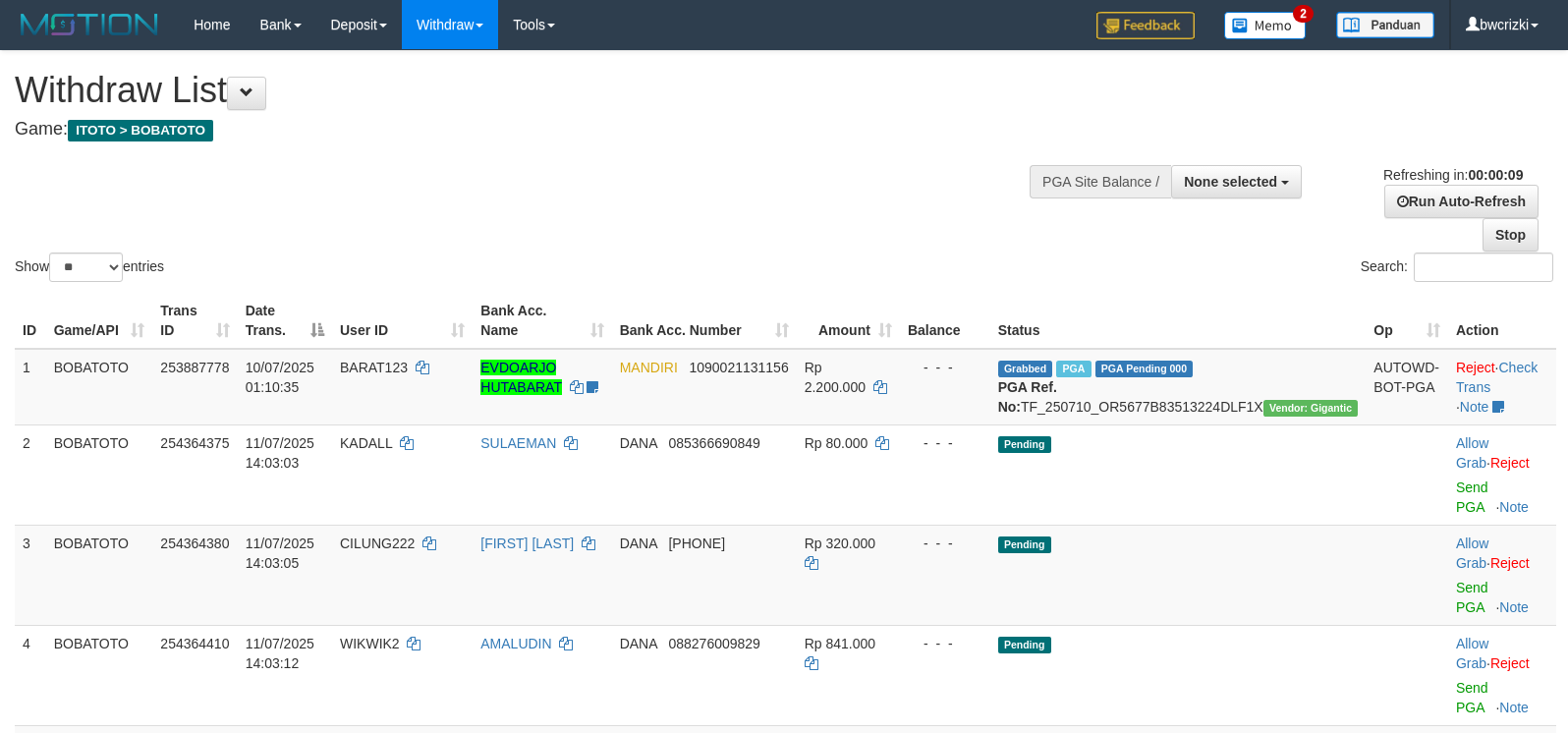 click on "Show  ** ** ** ***  entries Search:" at bounding box center (784, 168) 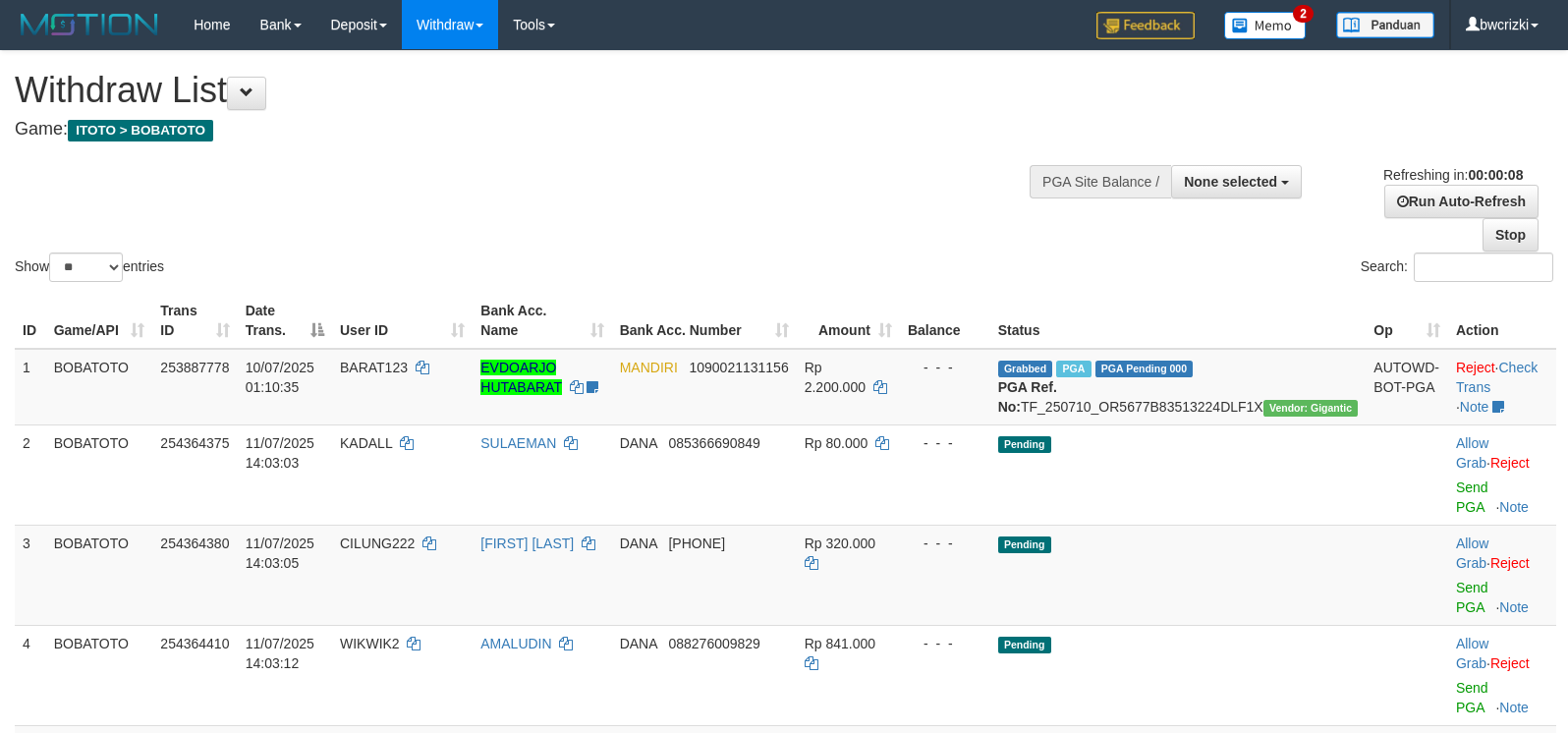 scroll, scrollTop: 1203, scrollLeft: 0, axis: vertical 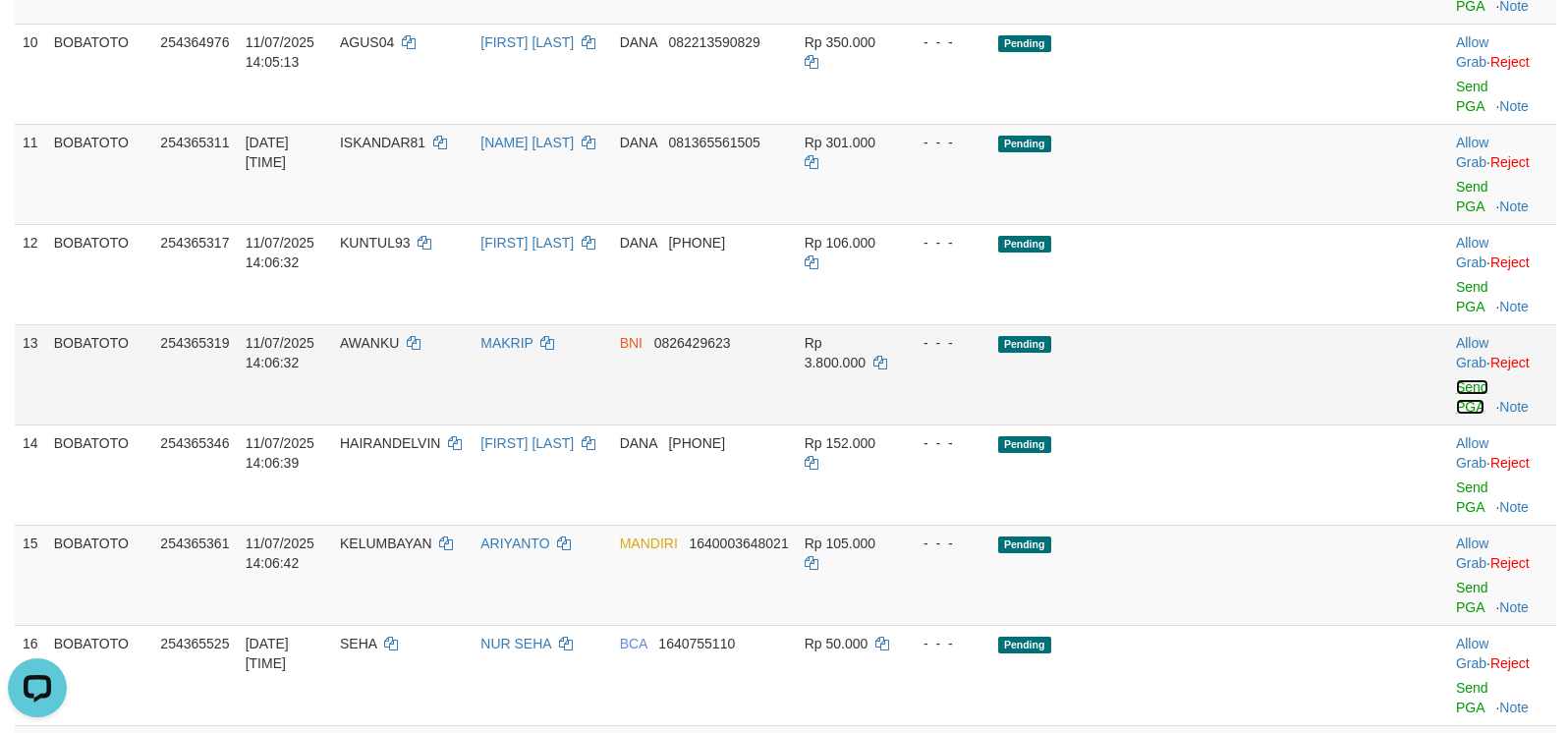 click on "Send PGA" at bounding box center (1472, 397) 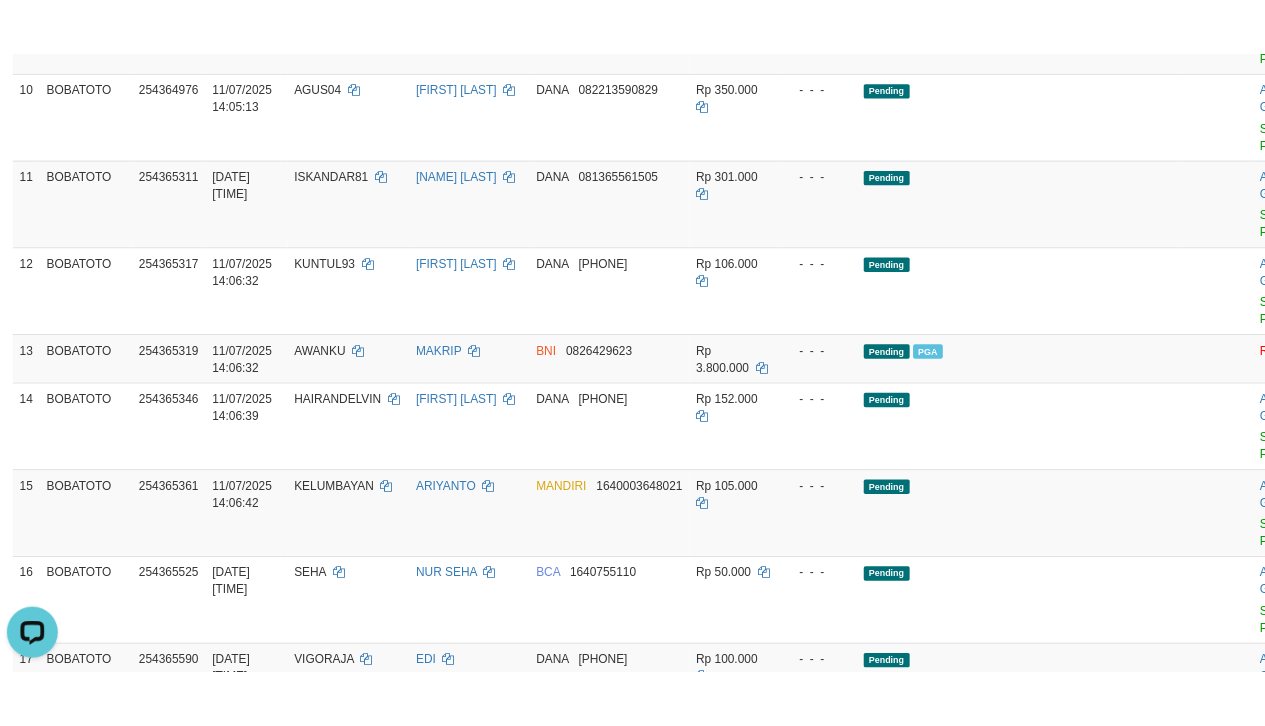 scroll, scrollTop: 1244, scrollLeft: 0, axis: vertical 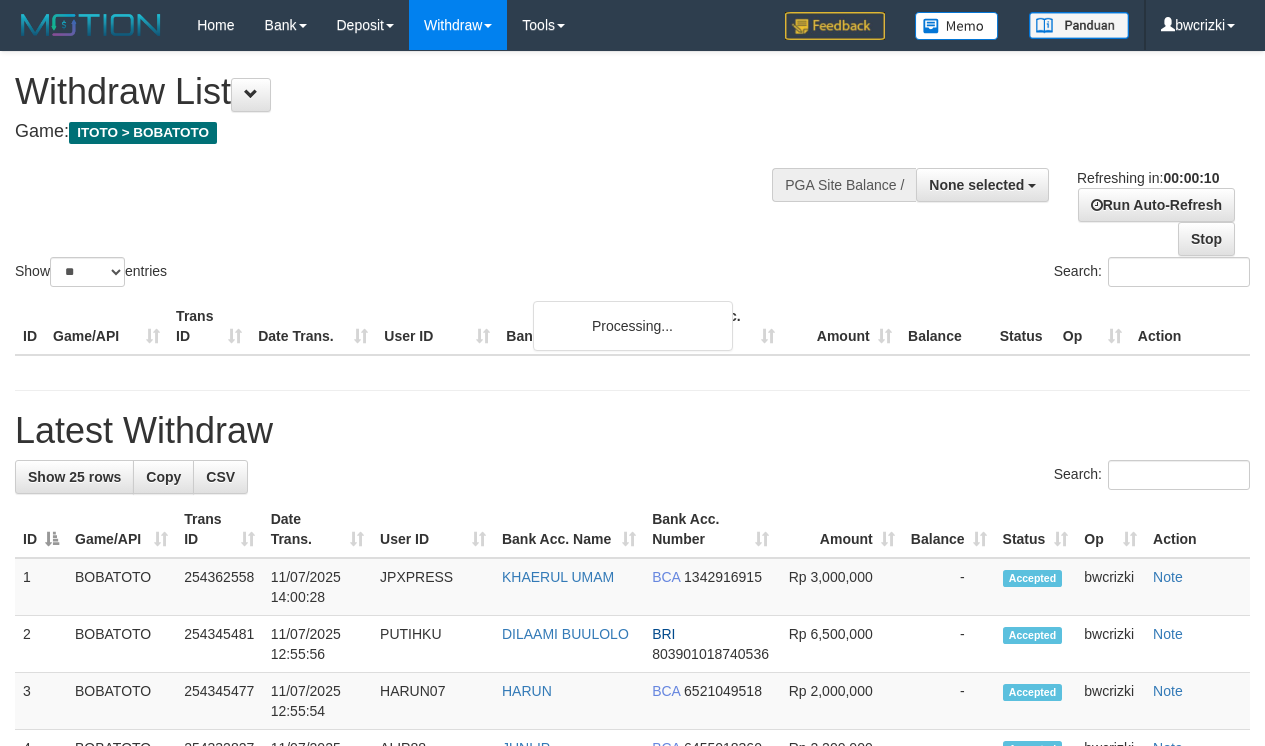 select 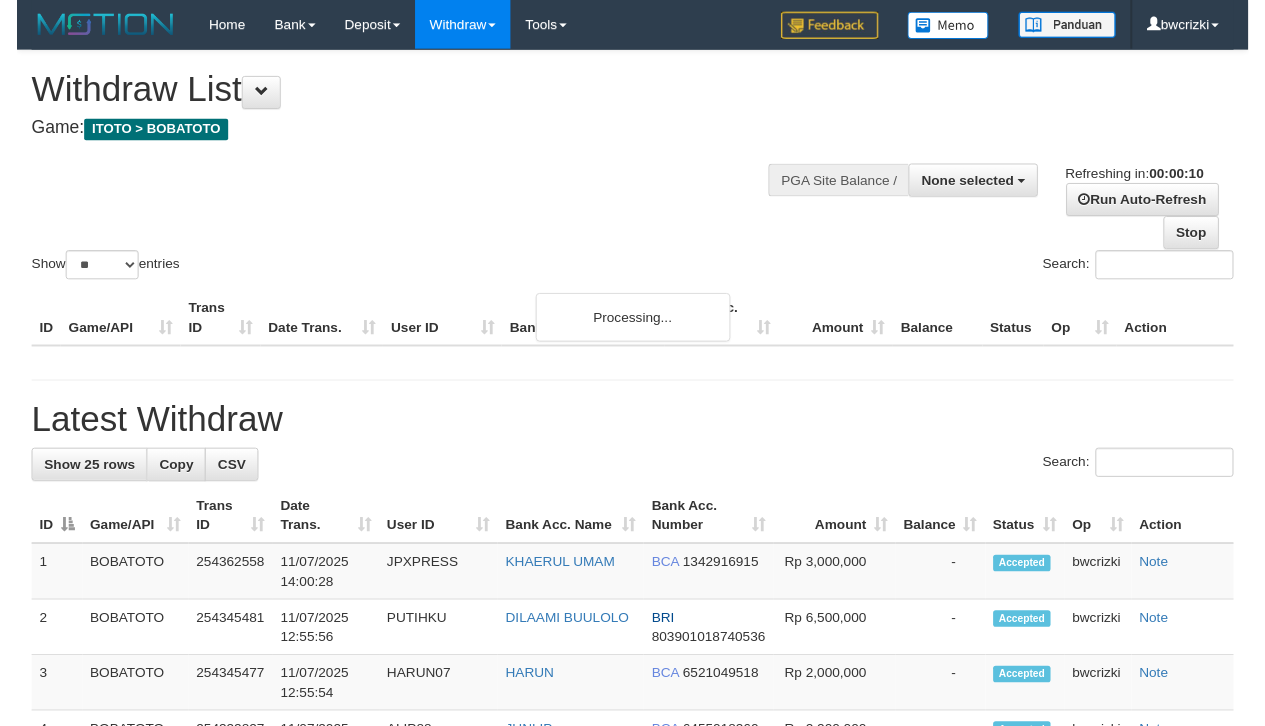 scroll, scrollTop: 0, scrollLeft: 0, axis: both 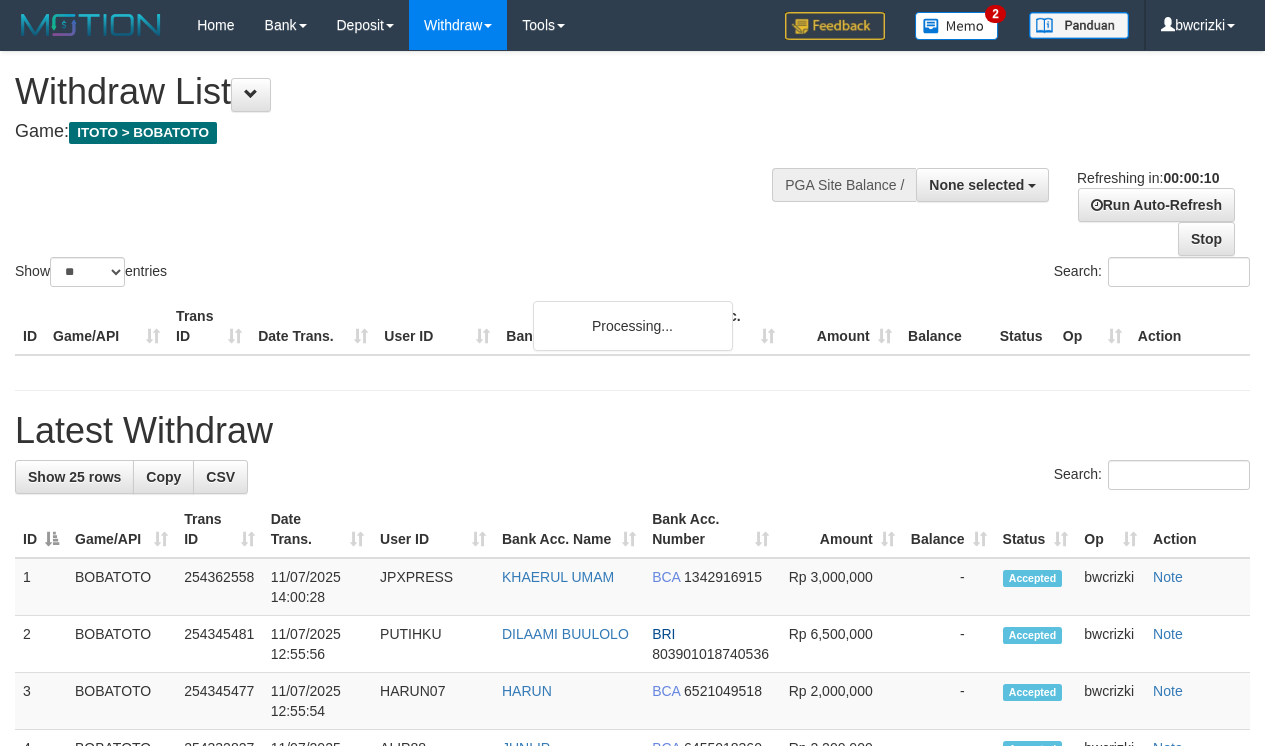 select 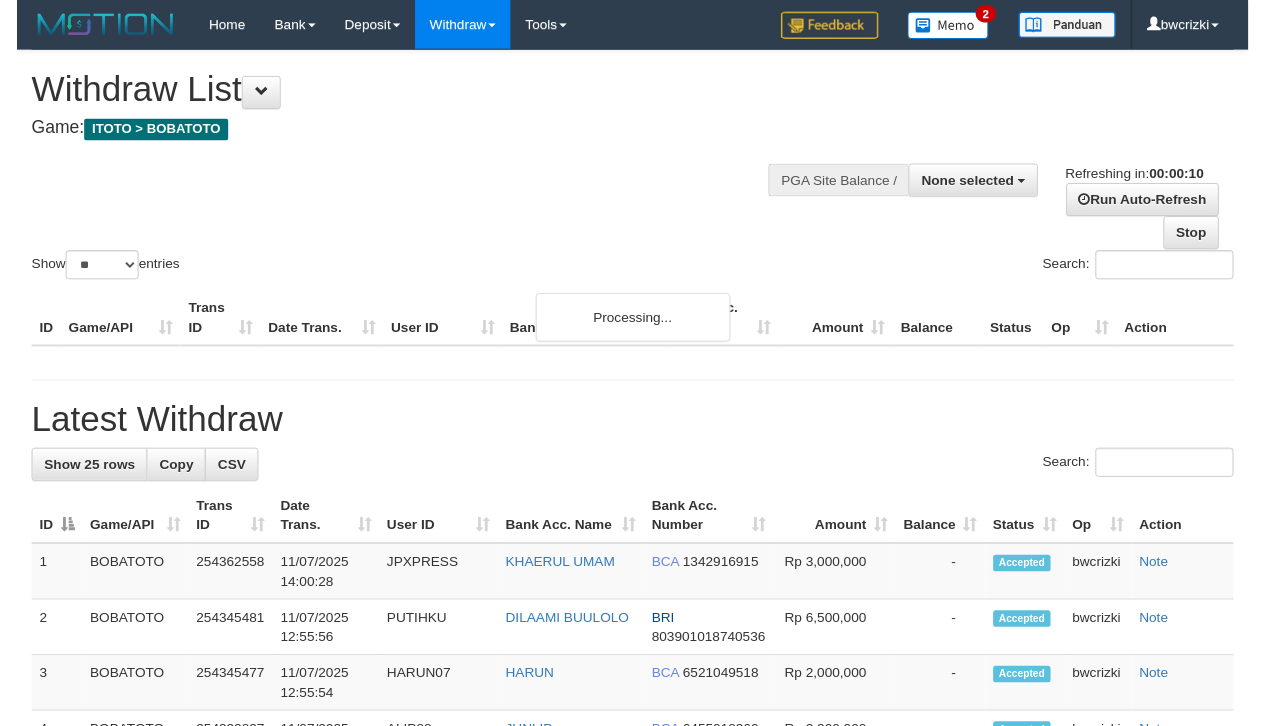 scroll, scrollTop: 0, scrollLeft: 0, axis: both 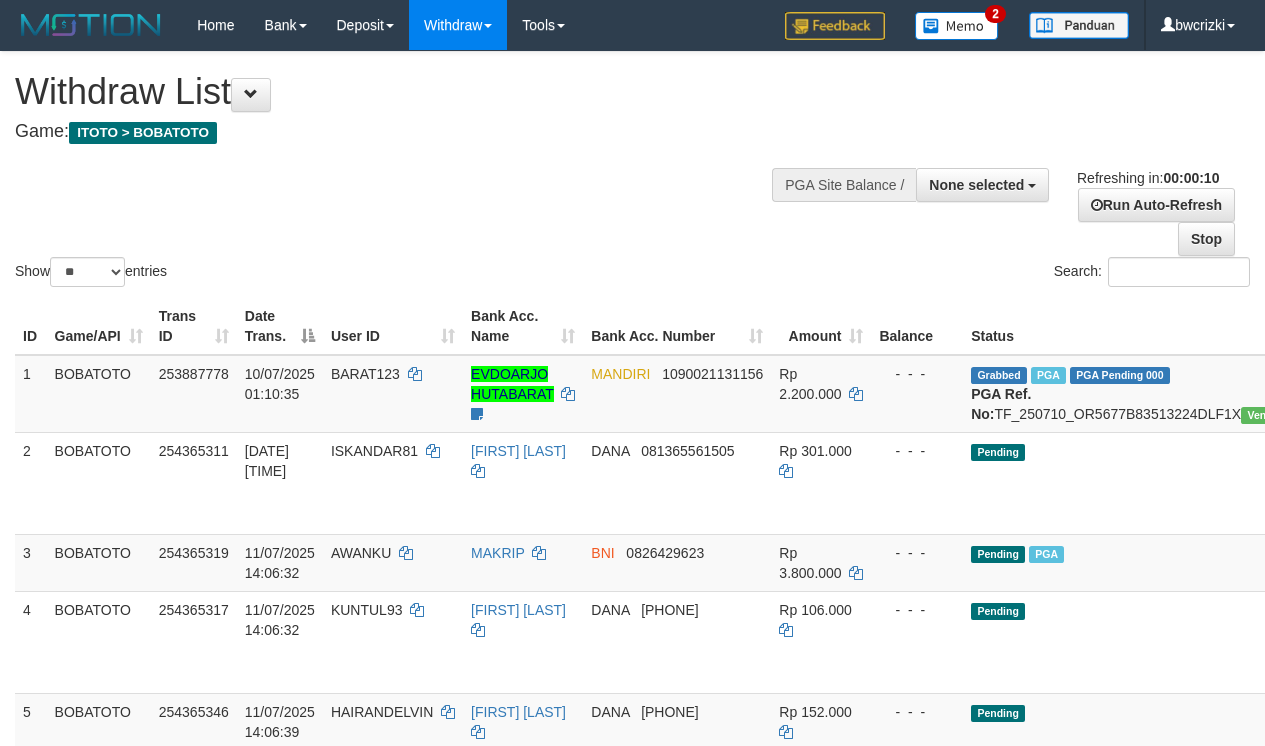 select 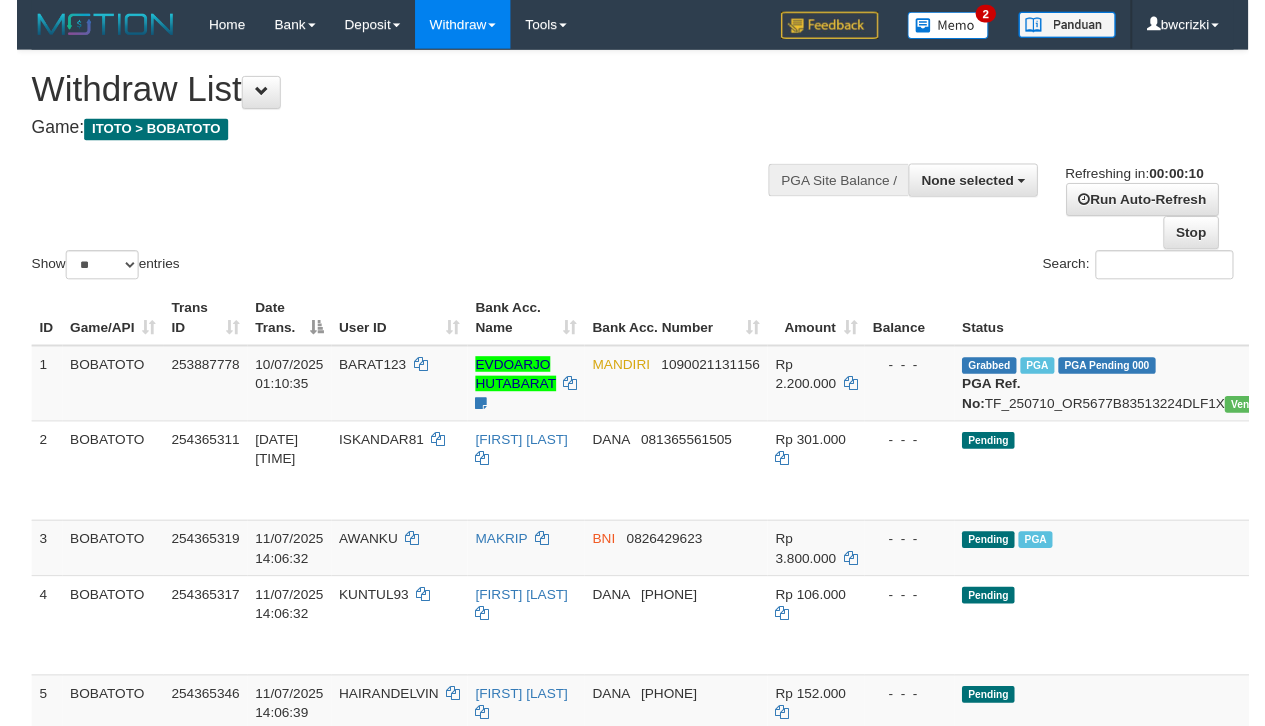 scroll, scrollTop: 0, scrollLeft: 0, axis: both 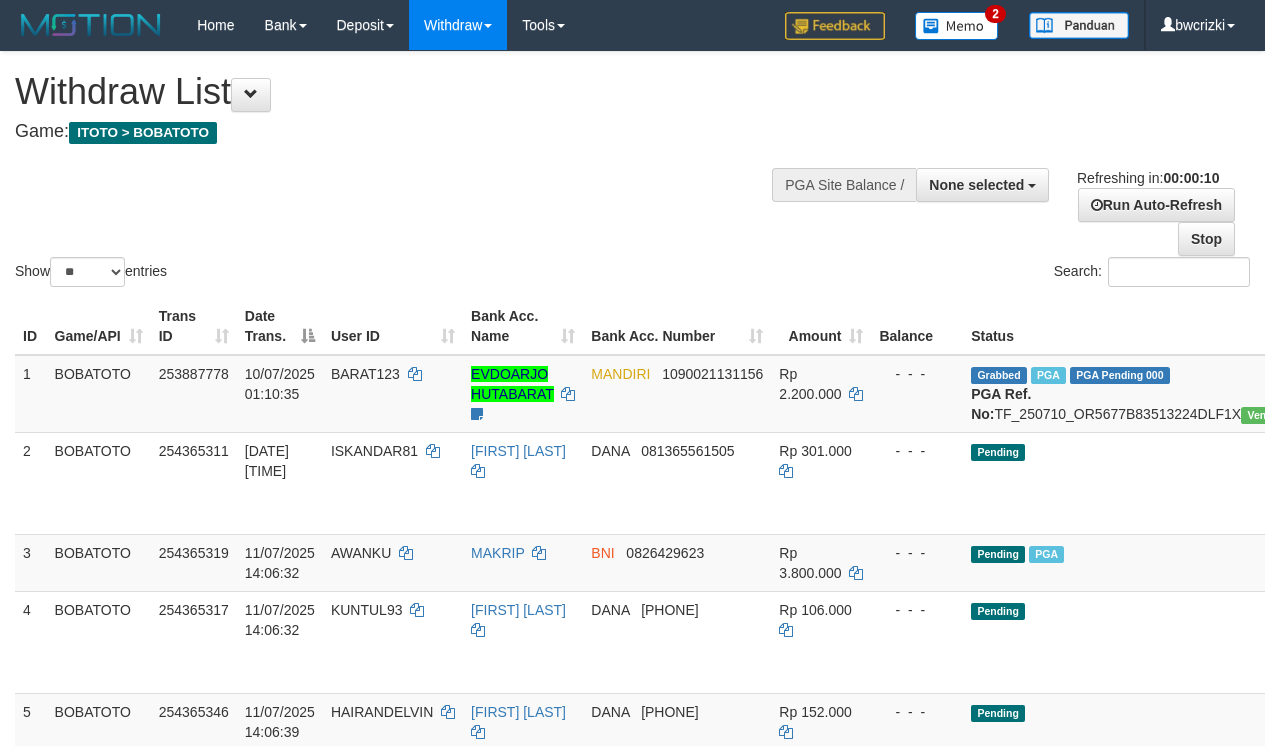 select 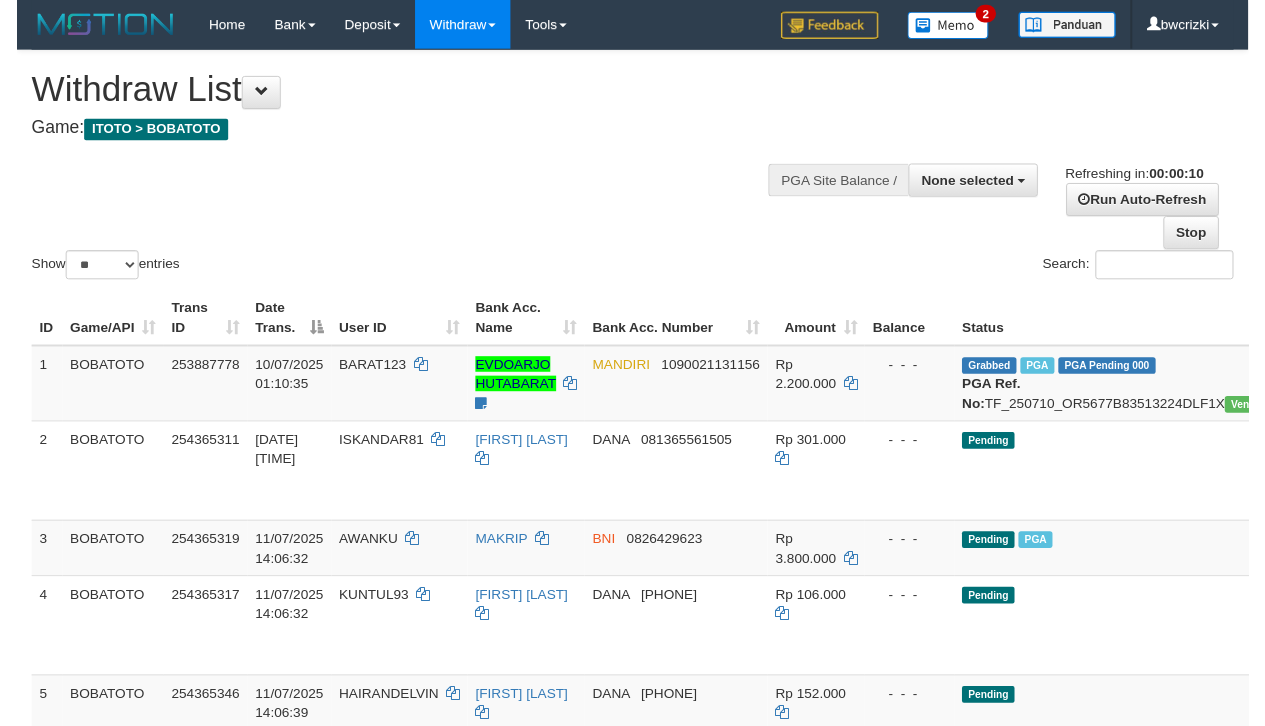 scroll, scrollTop: 0, scrollLeft: 0, axis: both 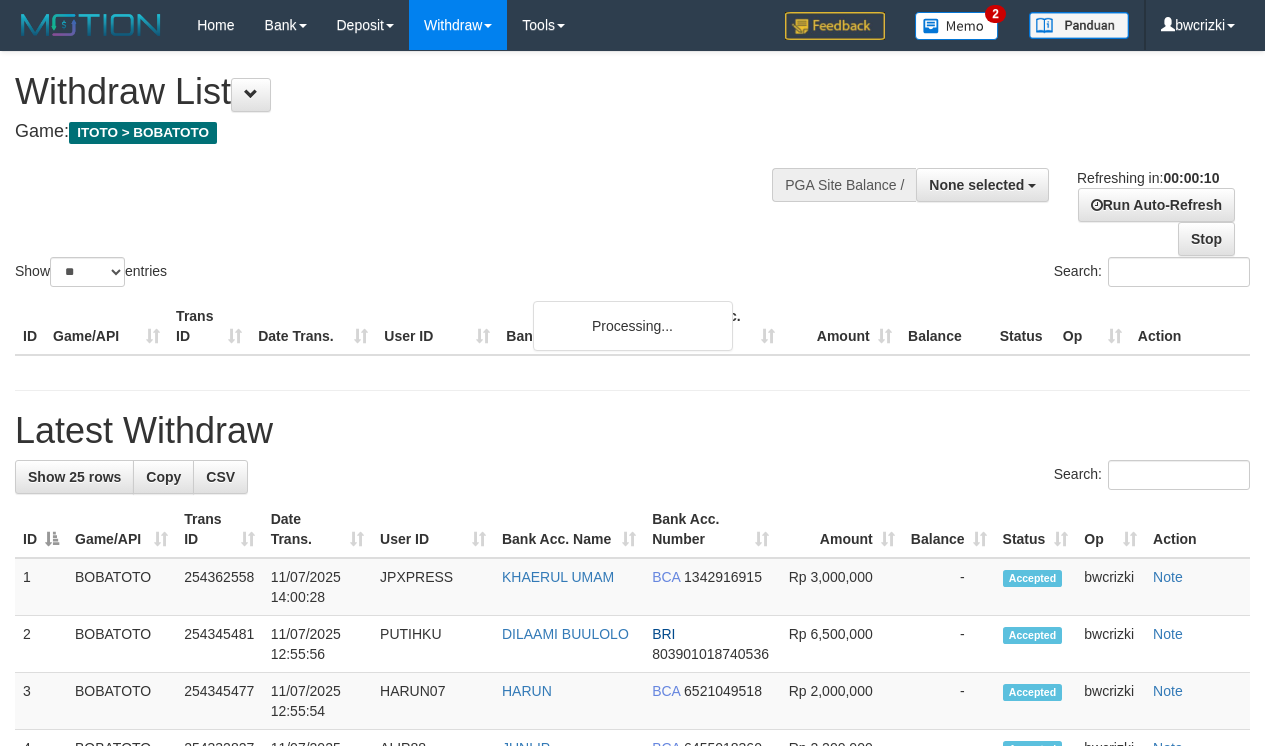 select 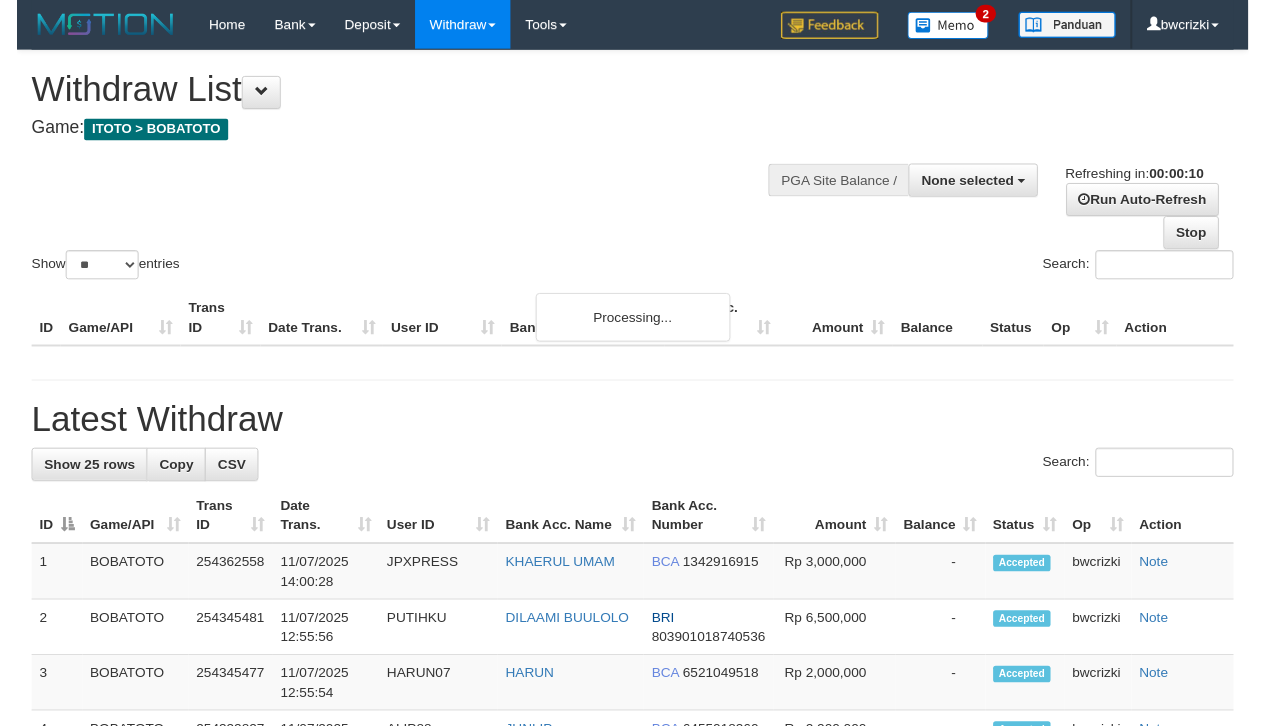 scroll, scrollTop: 0, scrollLeft: 0, axis: both 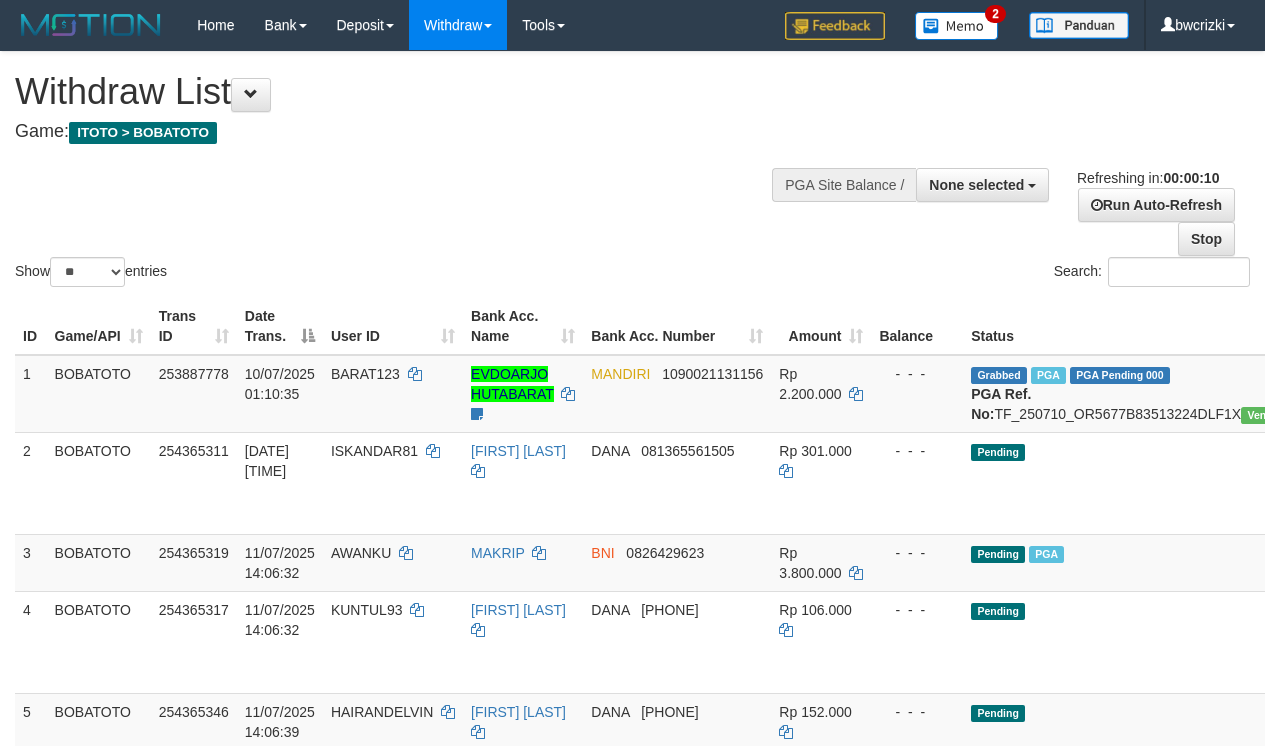 select 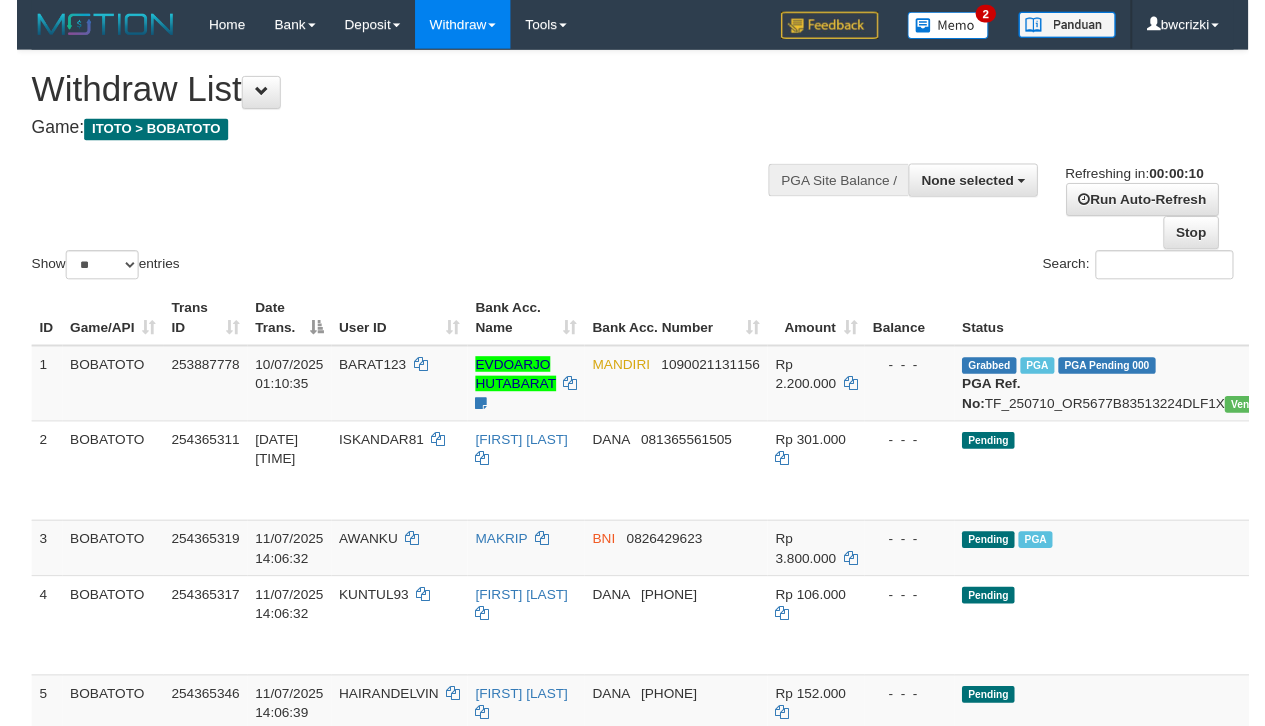 scroll, scrollTop: 0, scrollLeft: 0, axis: both 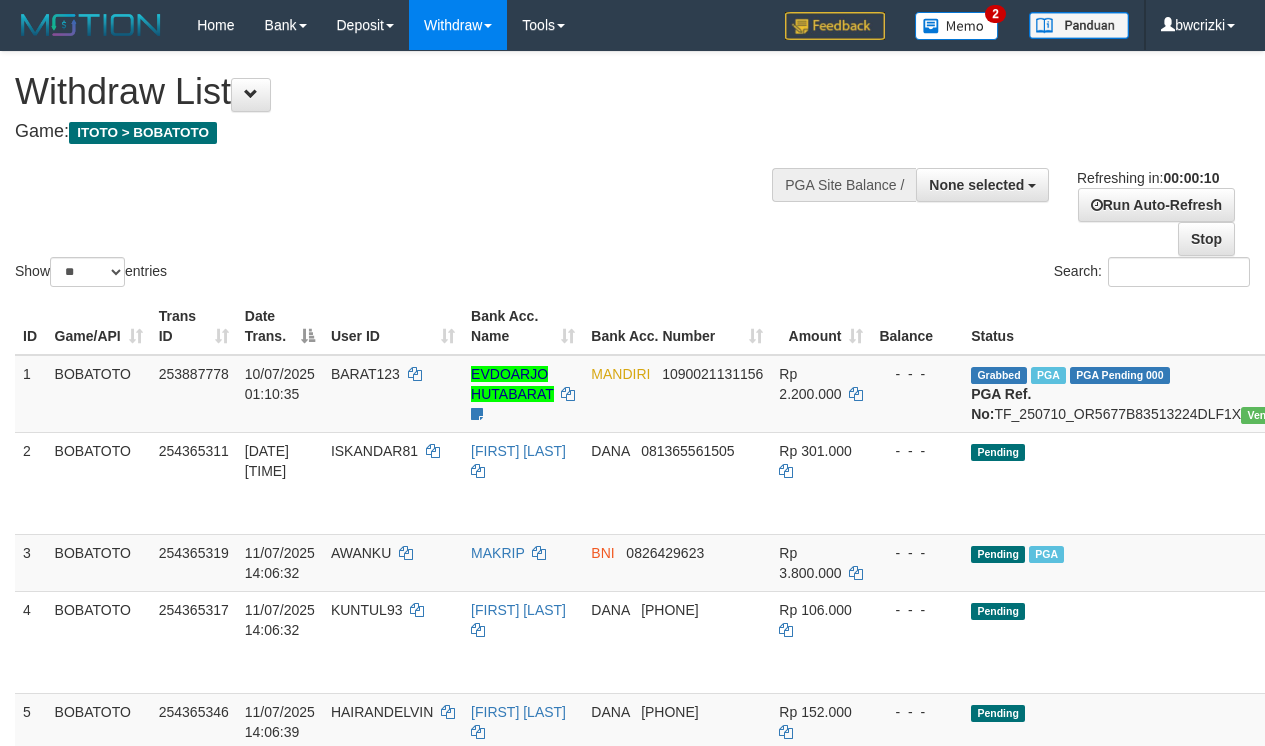 select 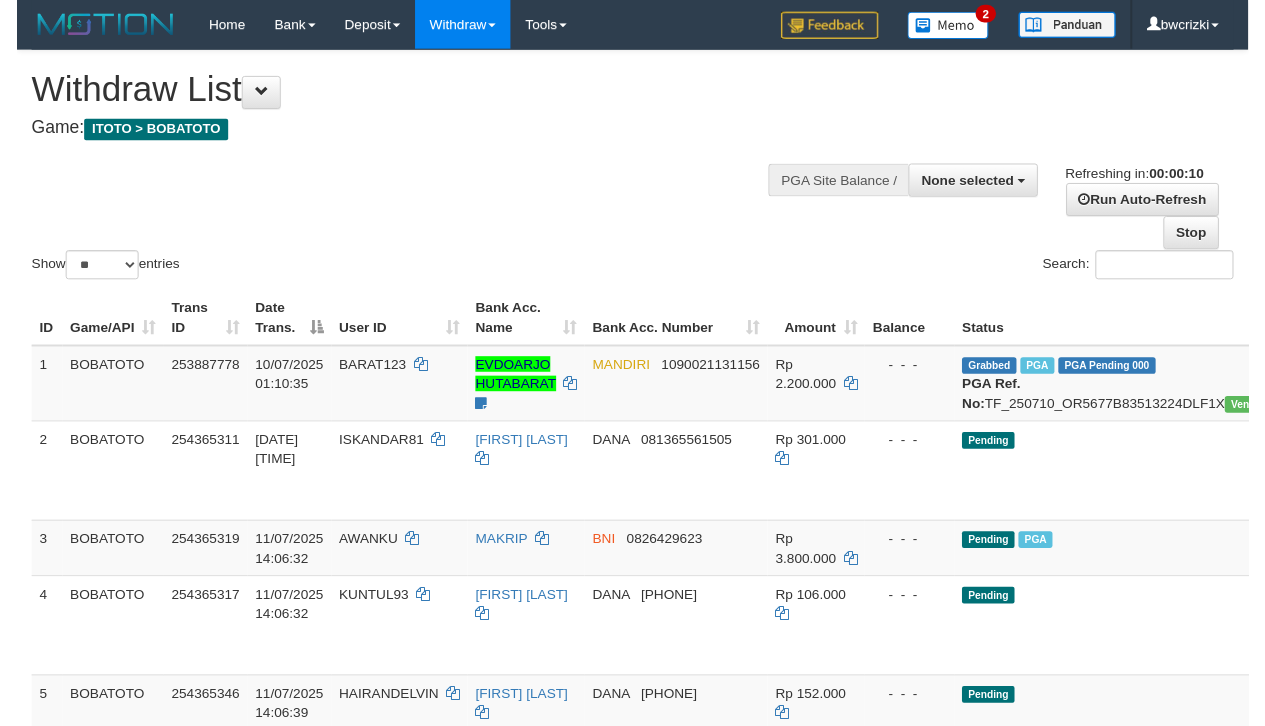scroll, scrollTop: 0, scrollLeft: 0, axis: both 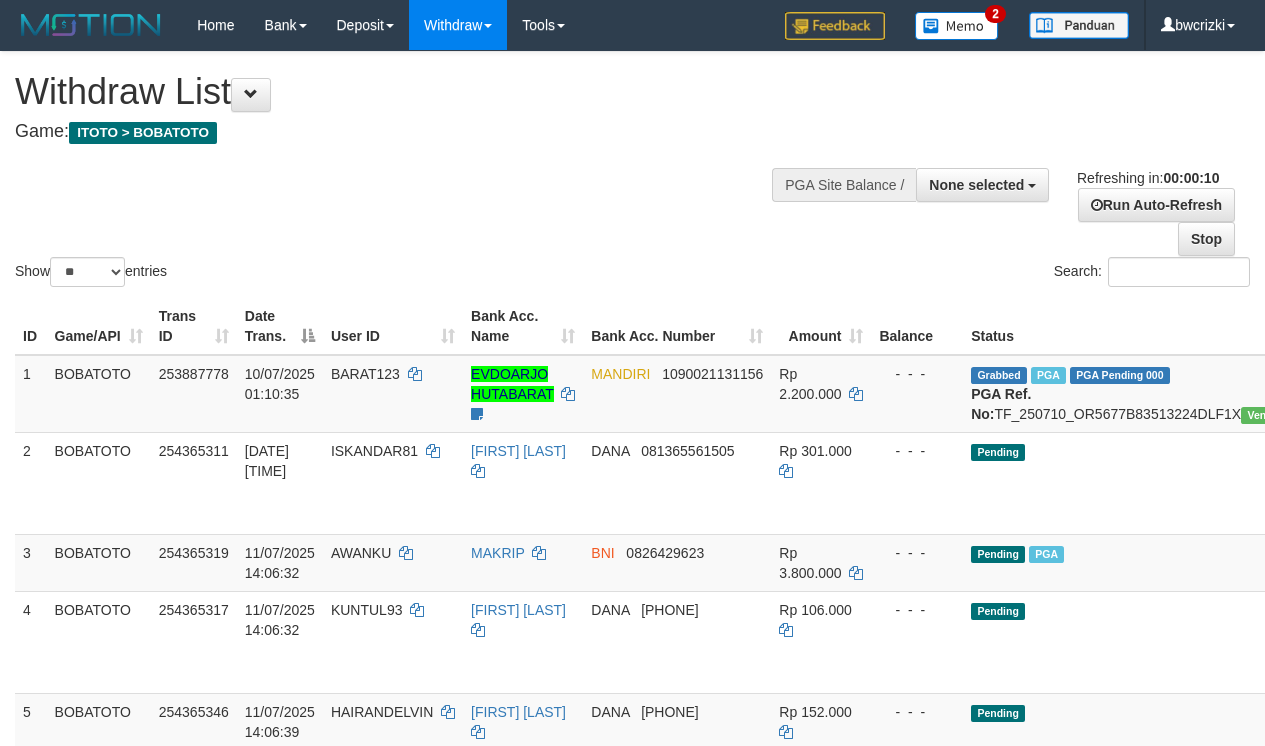 select 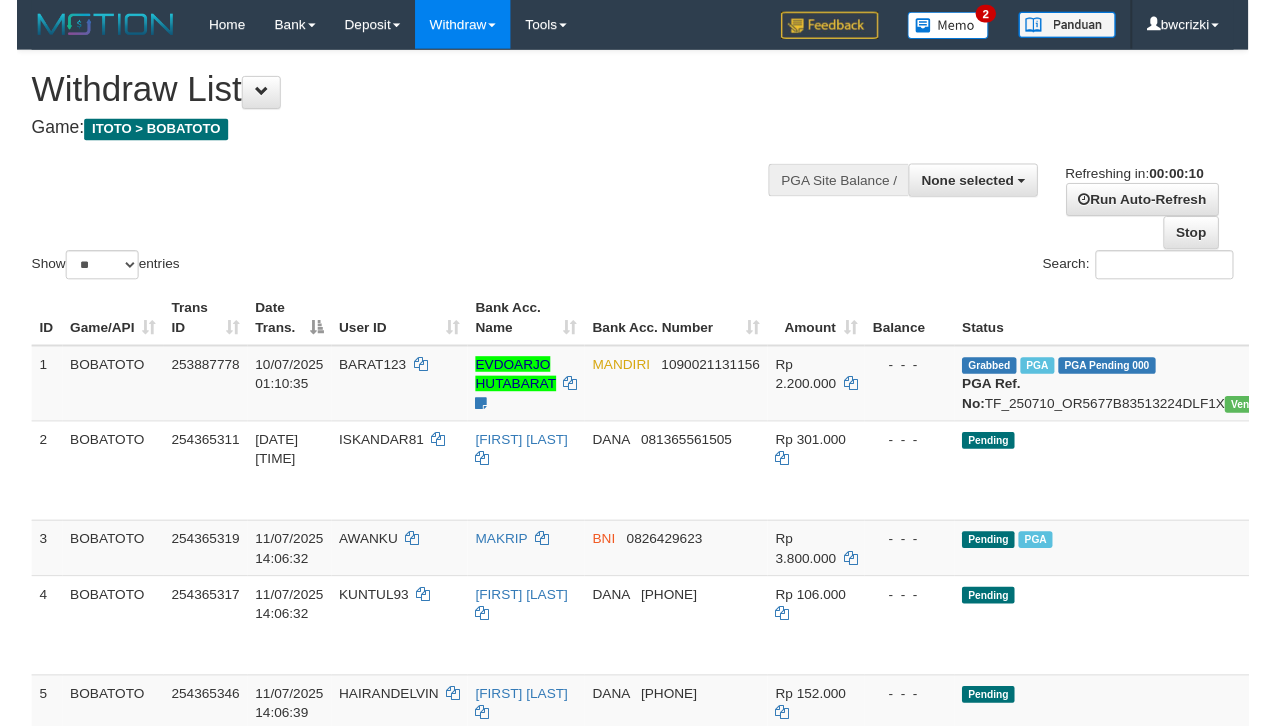 scroll, scrollTop: 0, scrollLeft: 0, axis: both 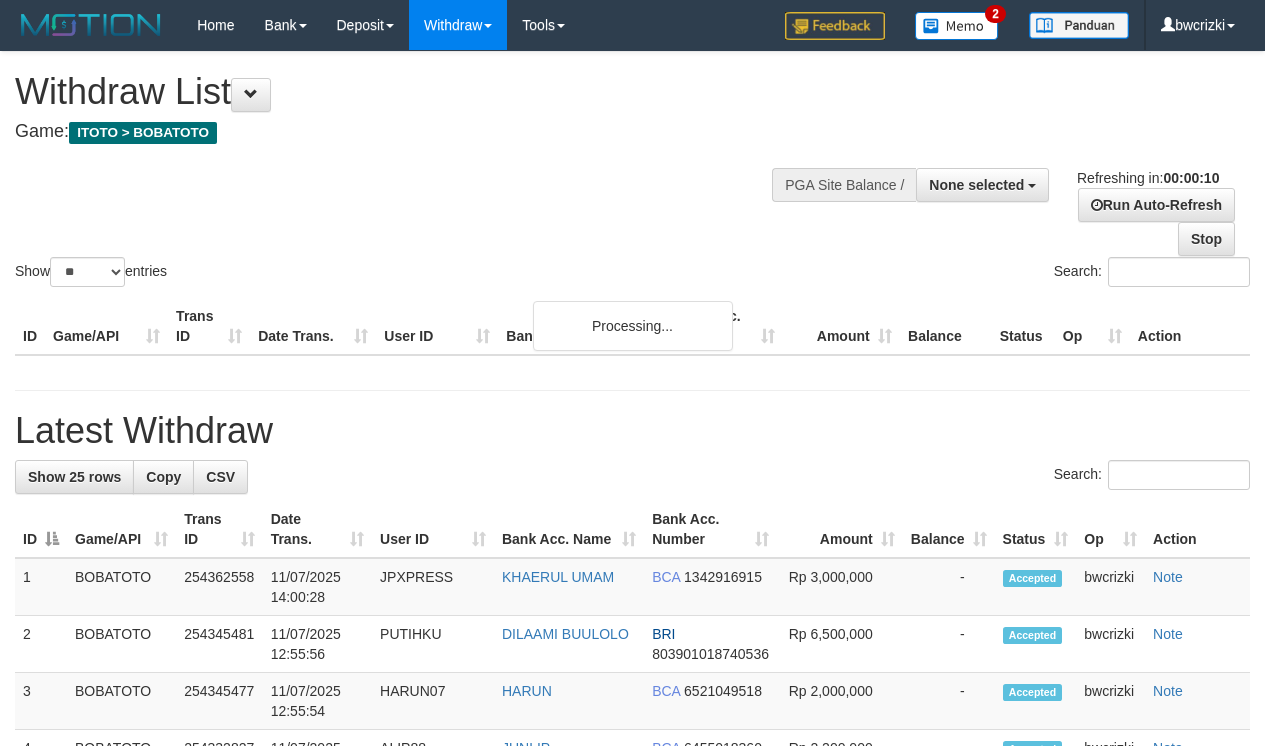 select 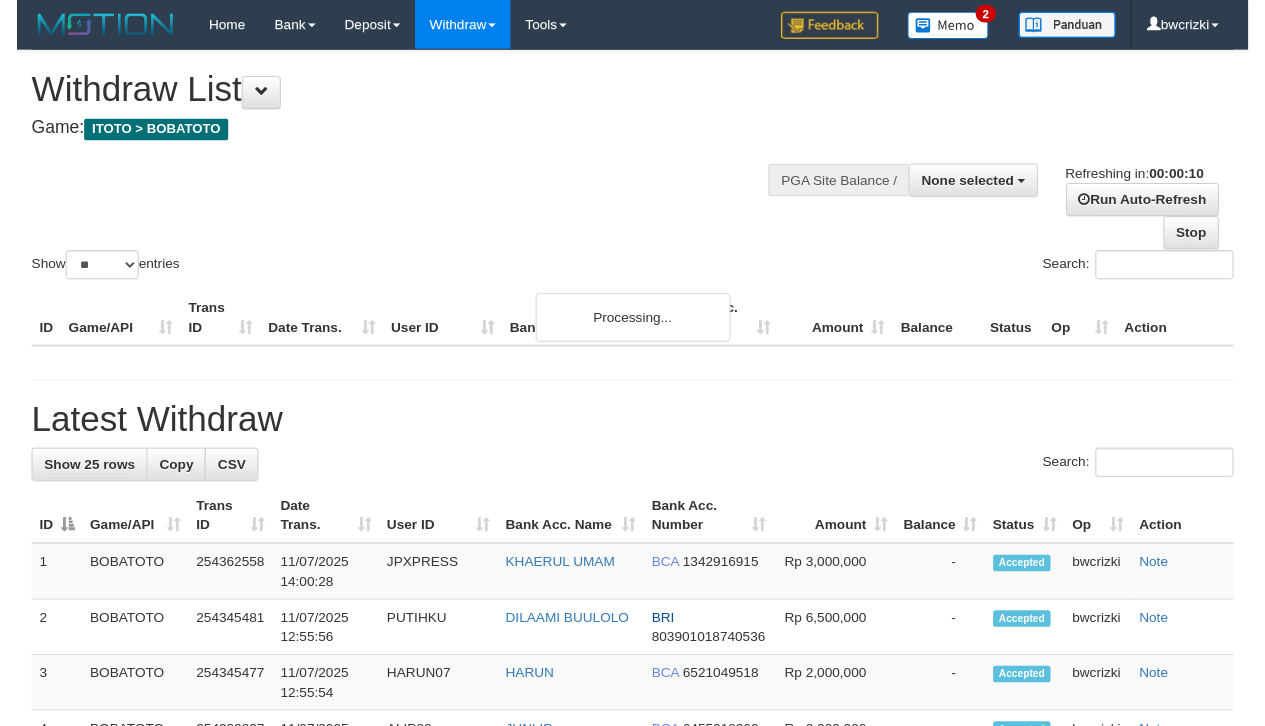 scroll, scrollTop: 0, scrollLeft: 0, axis: both 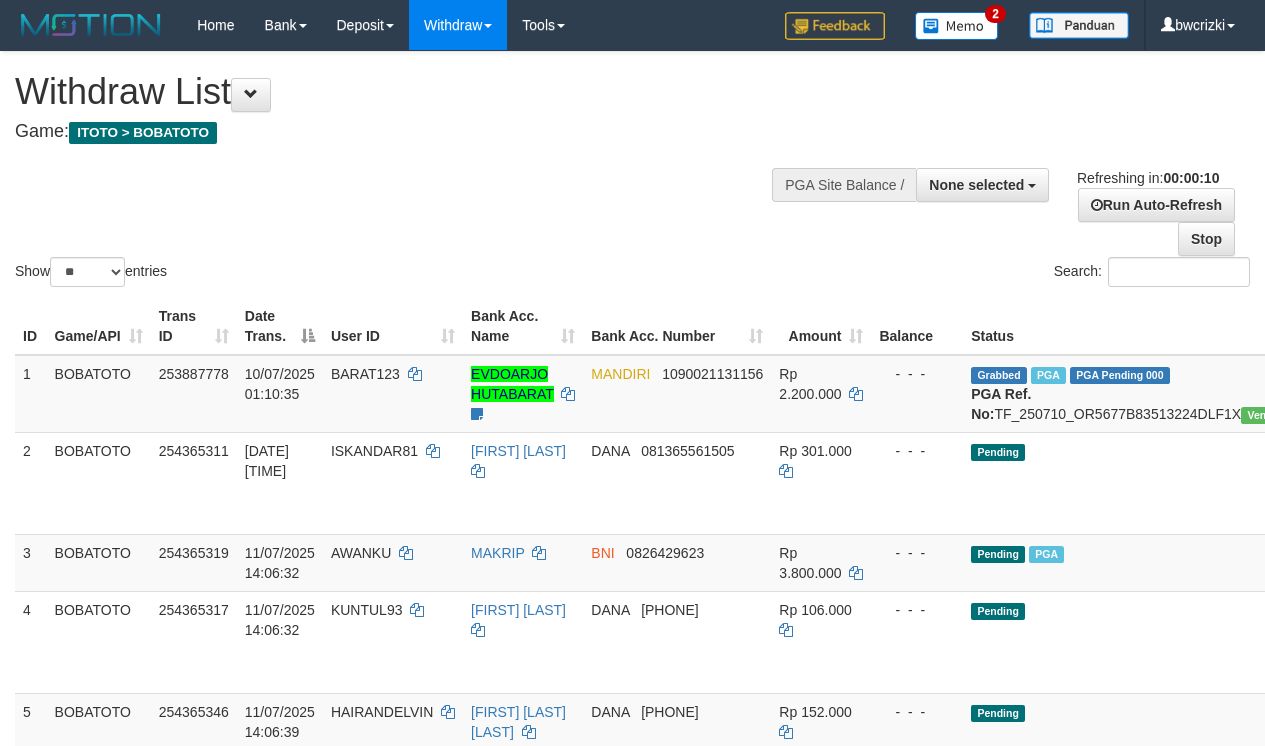 select 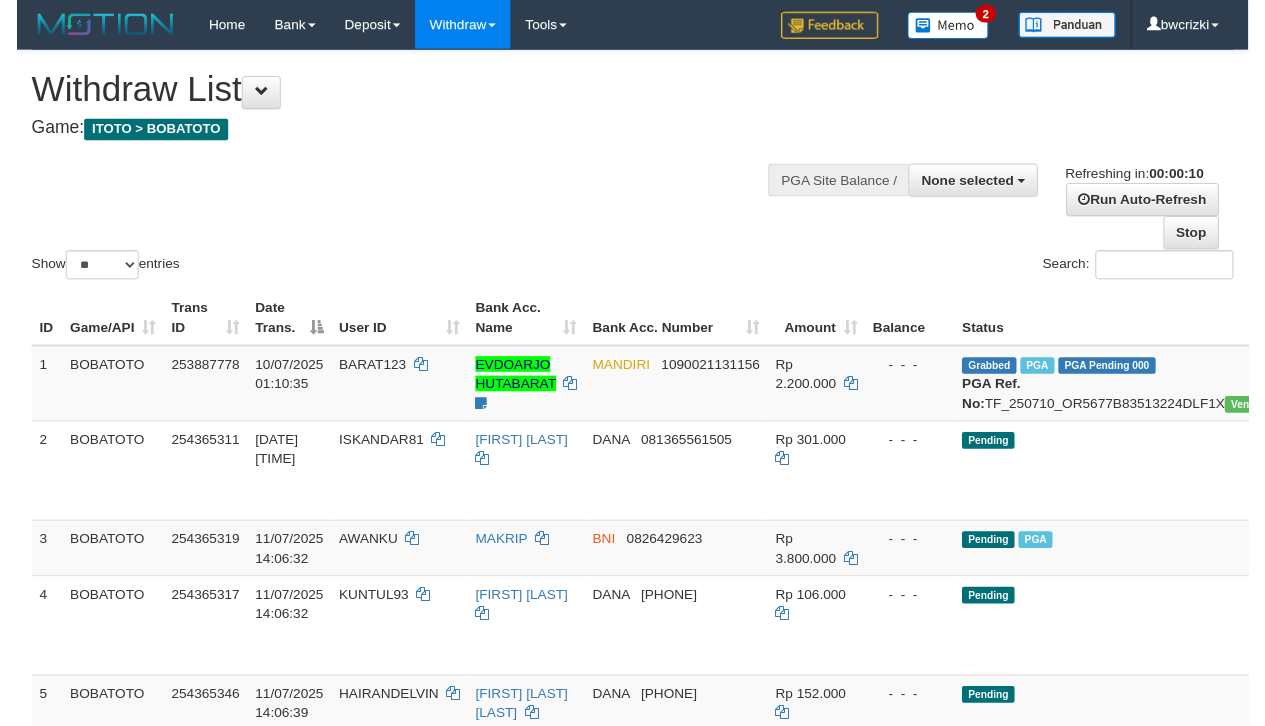 scroll, scrollTop: 0, scrollLeft: 0, axis: both 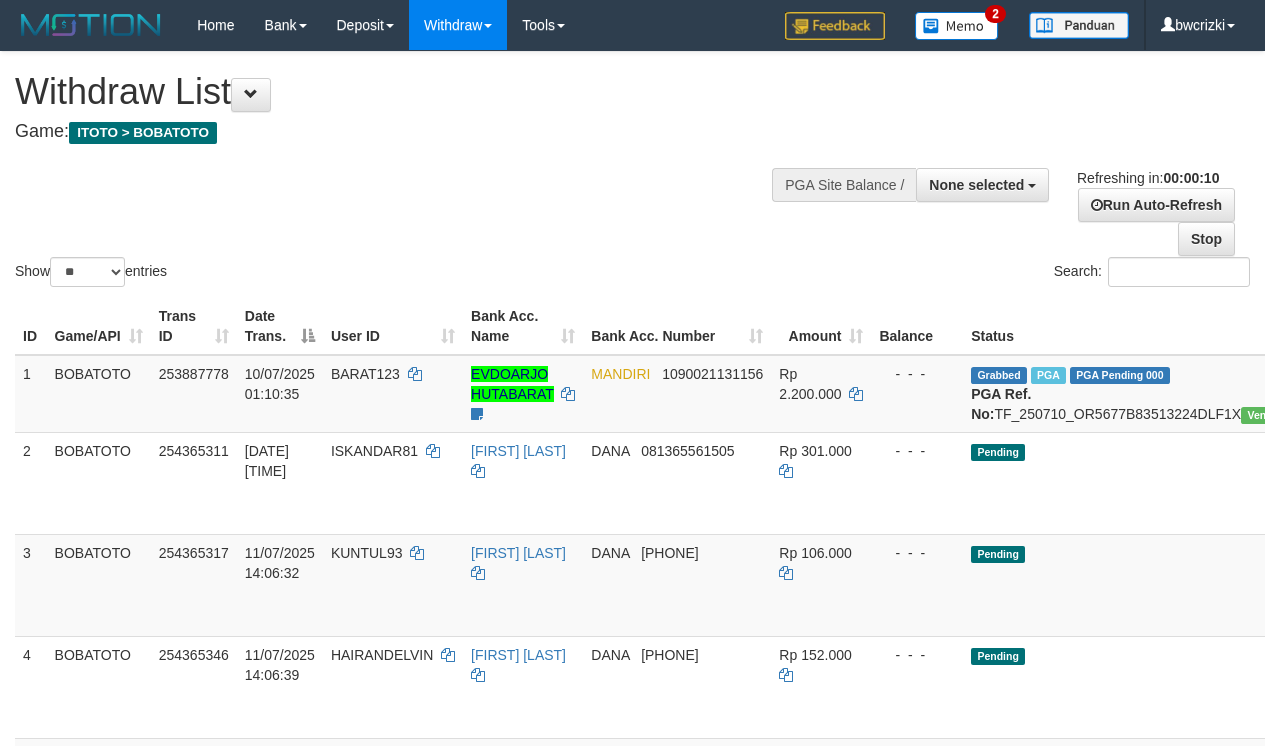 select 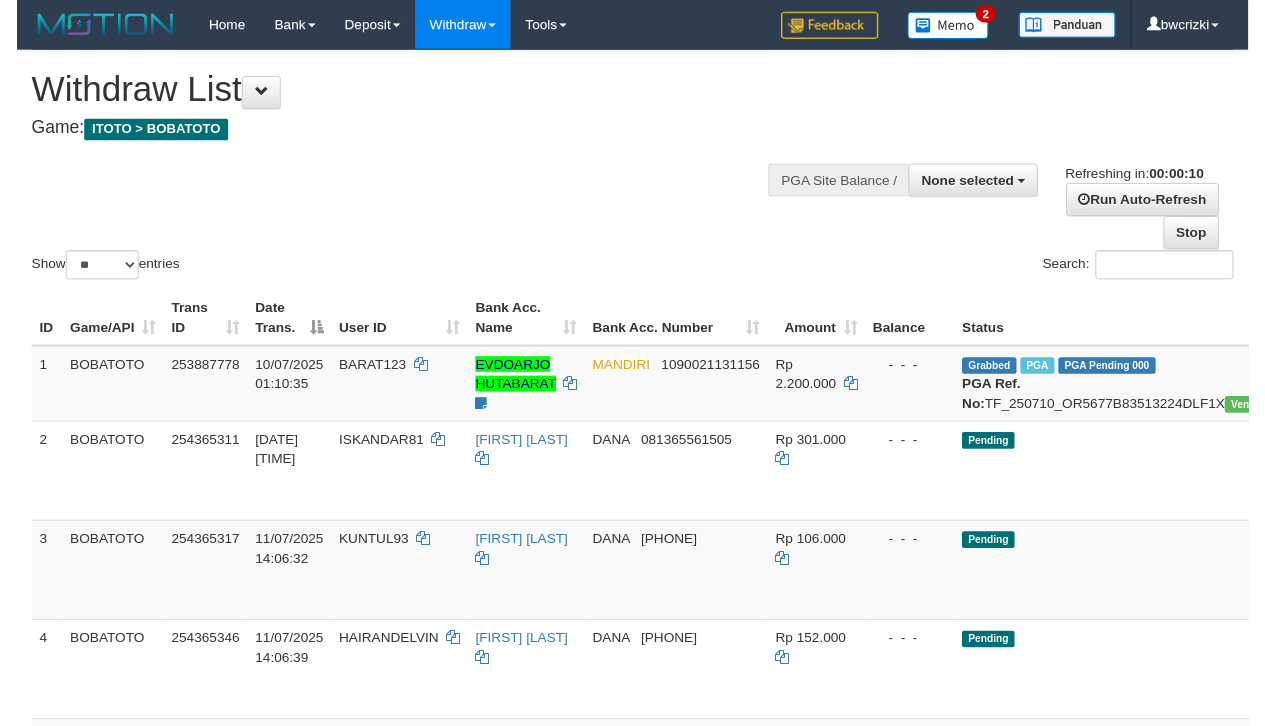 scroll, scrollTop: 0, scrollLeft: 0, axis: both 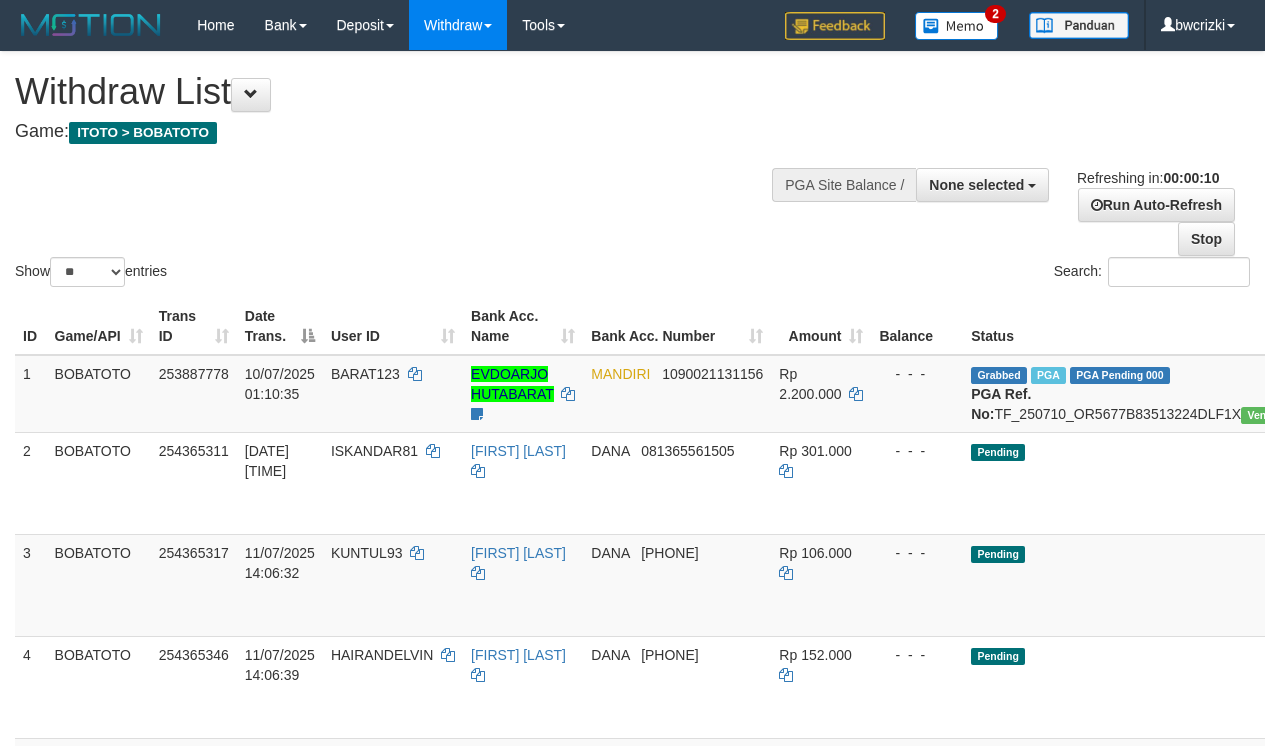 select 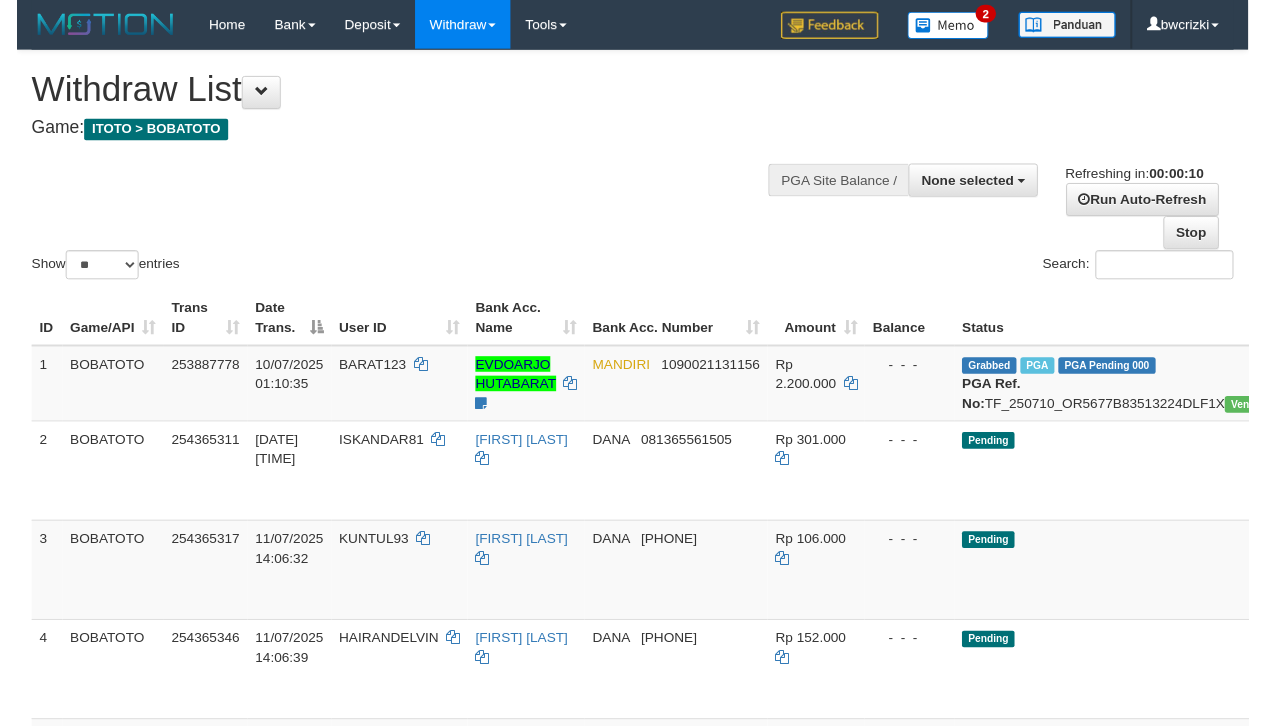 scroll, scrollTop: 0, scrollLeft: 0, axis: both 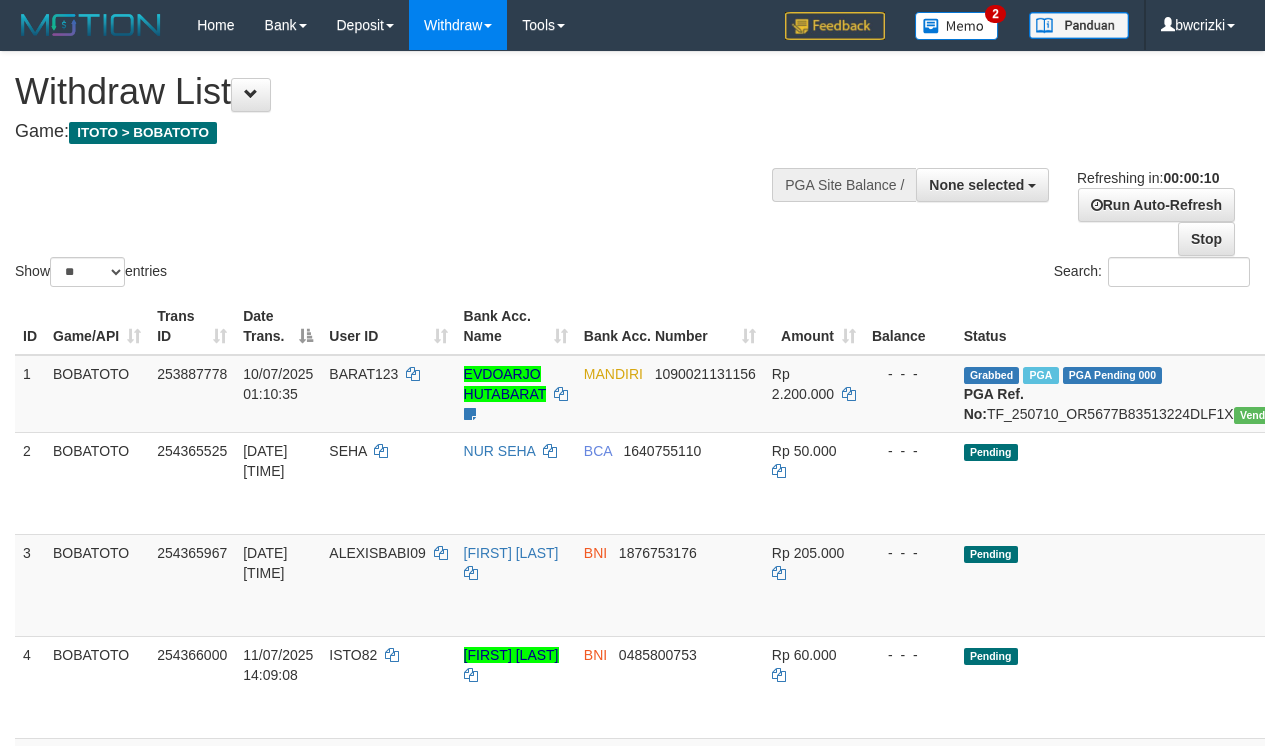 select 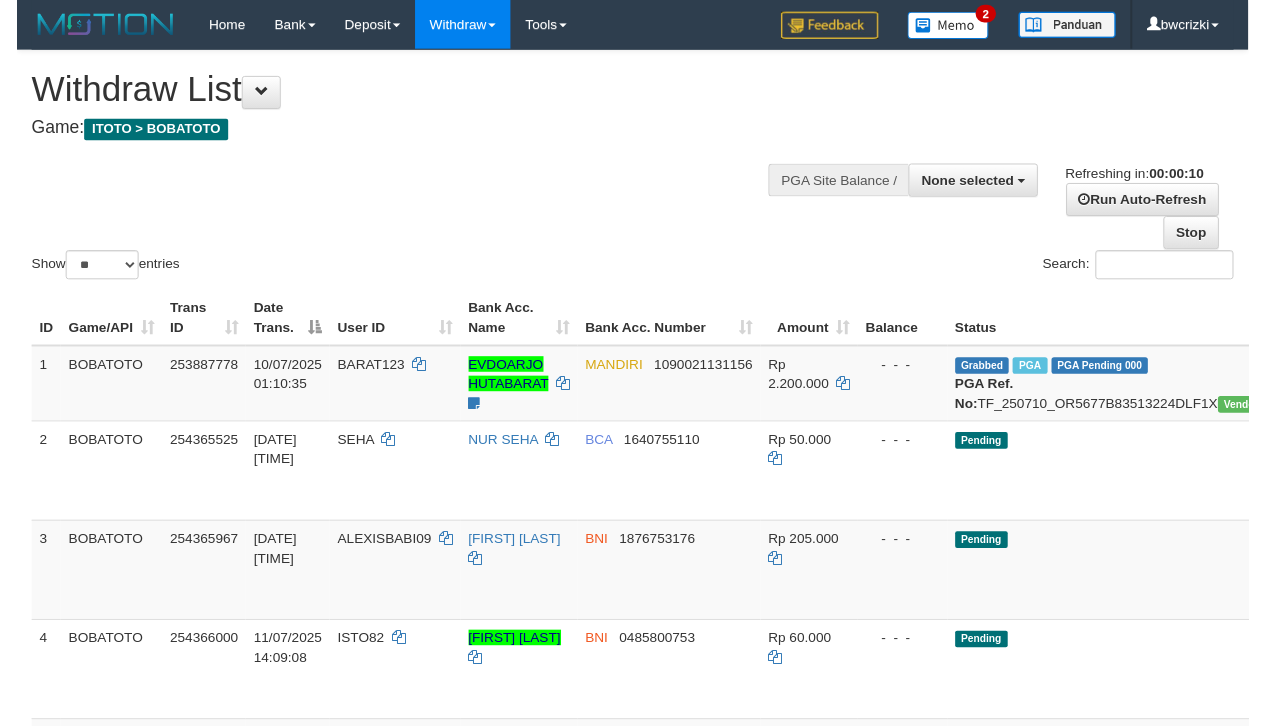 scroll, scrollTop: 0, scrollLeft: 0, axis: both 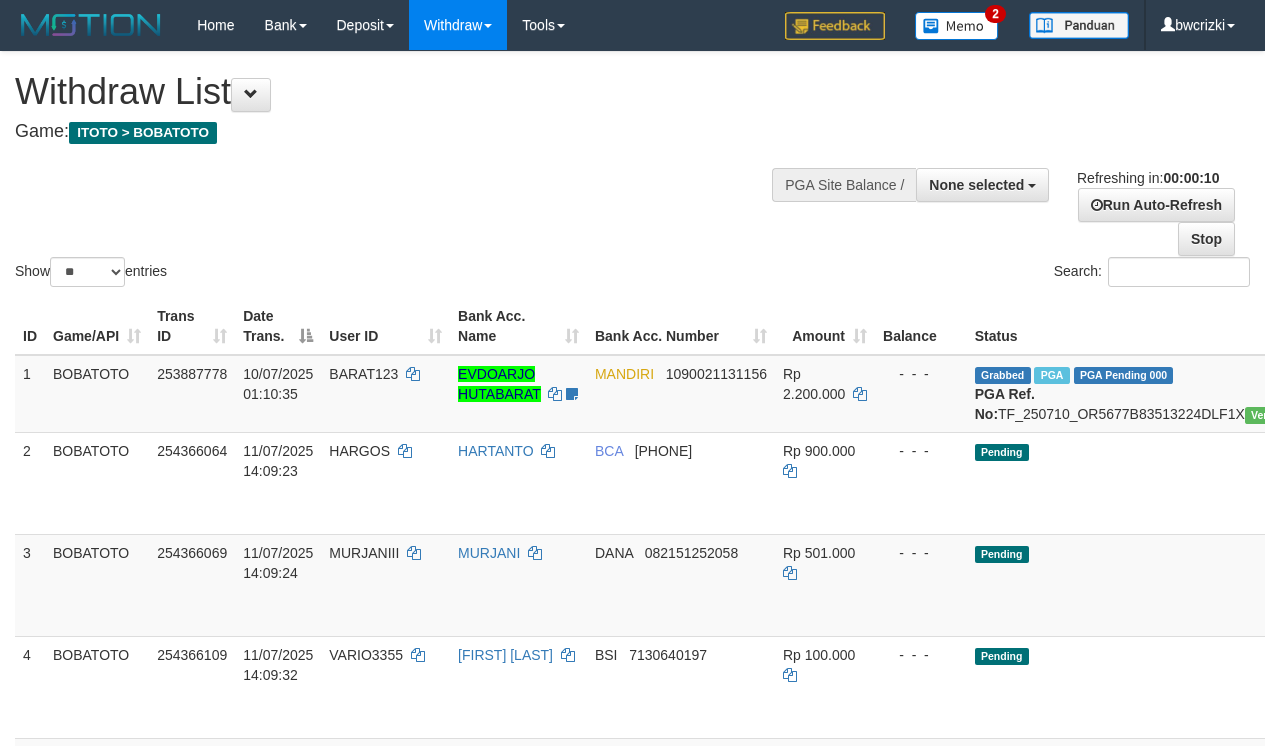 select 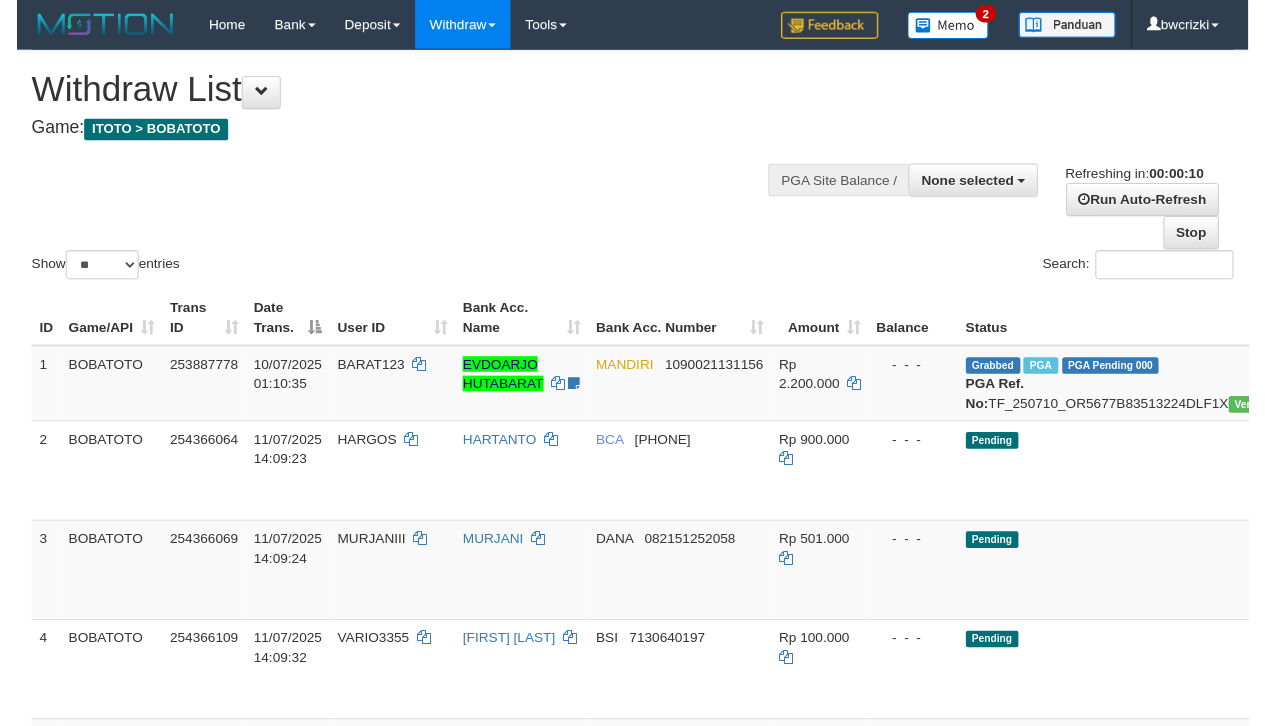 scroll, scrollTop: 0, scrollLeft: 0, axis: both 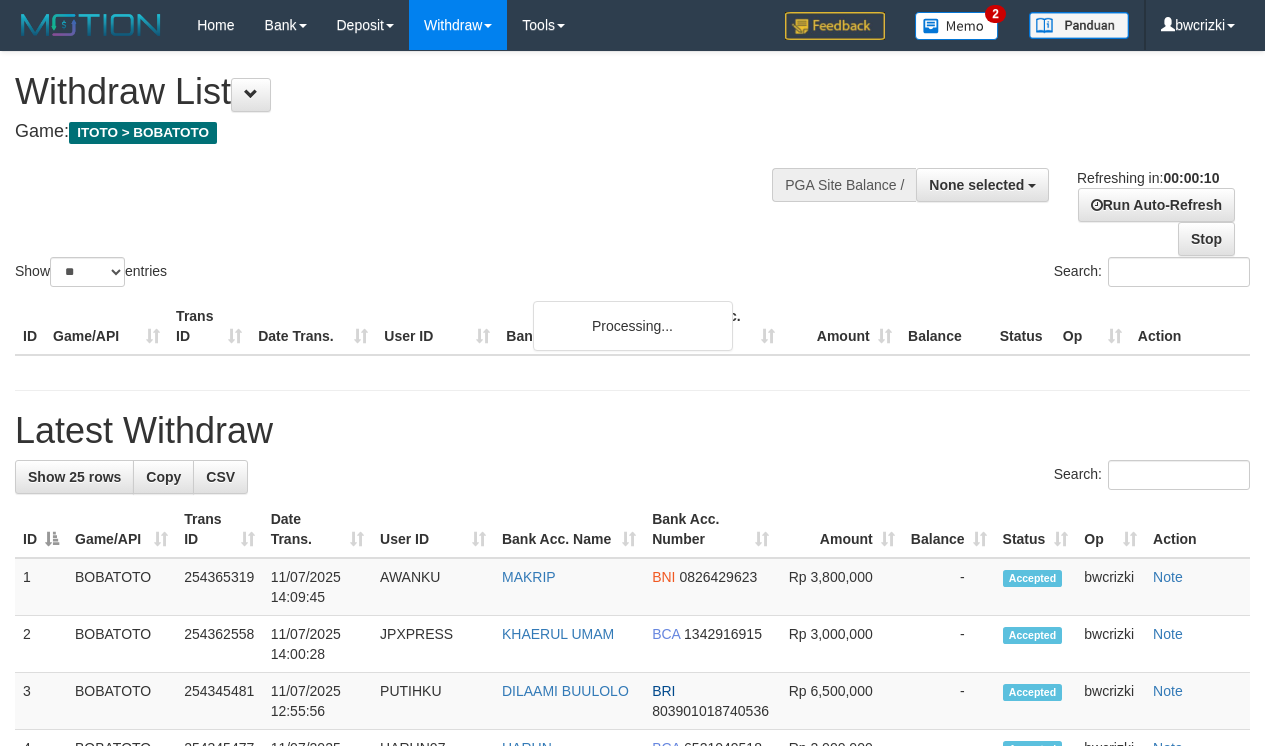 select 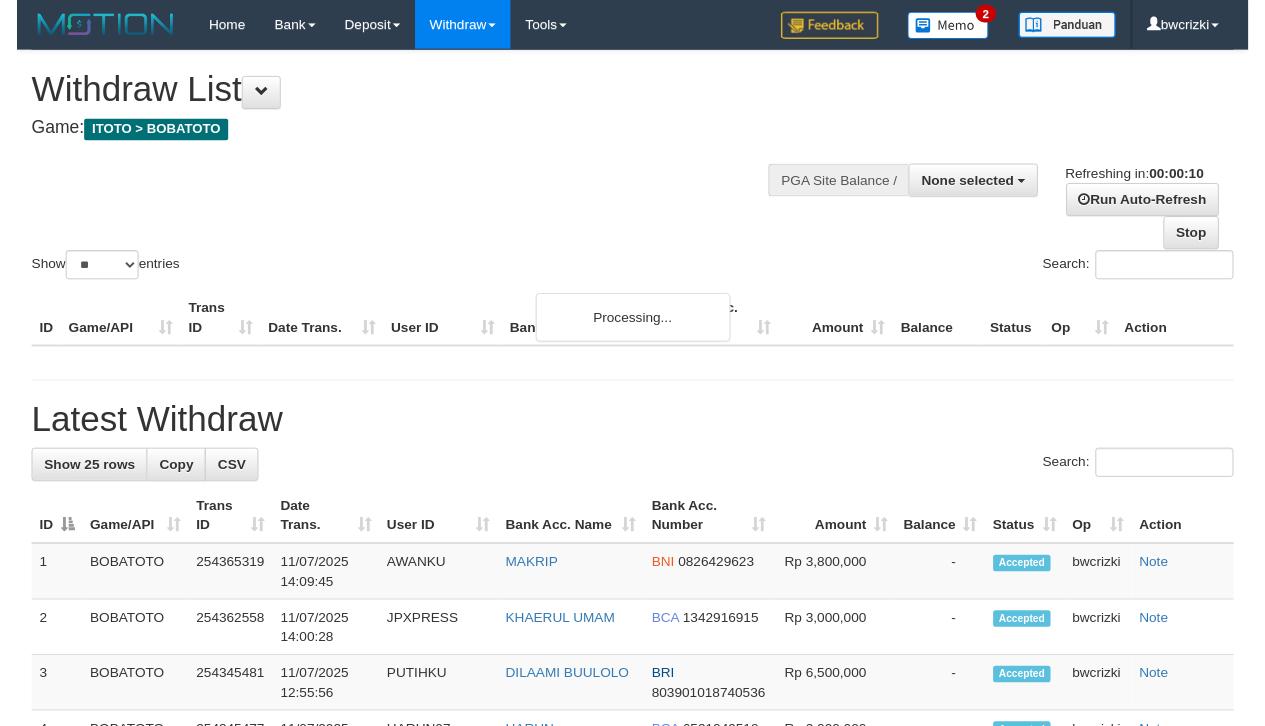 scroll, scrollTop: 0, scrollLeft: 0, axis: both 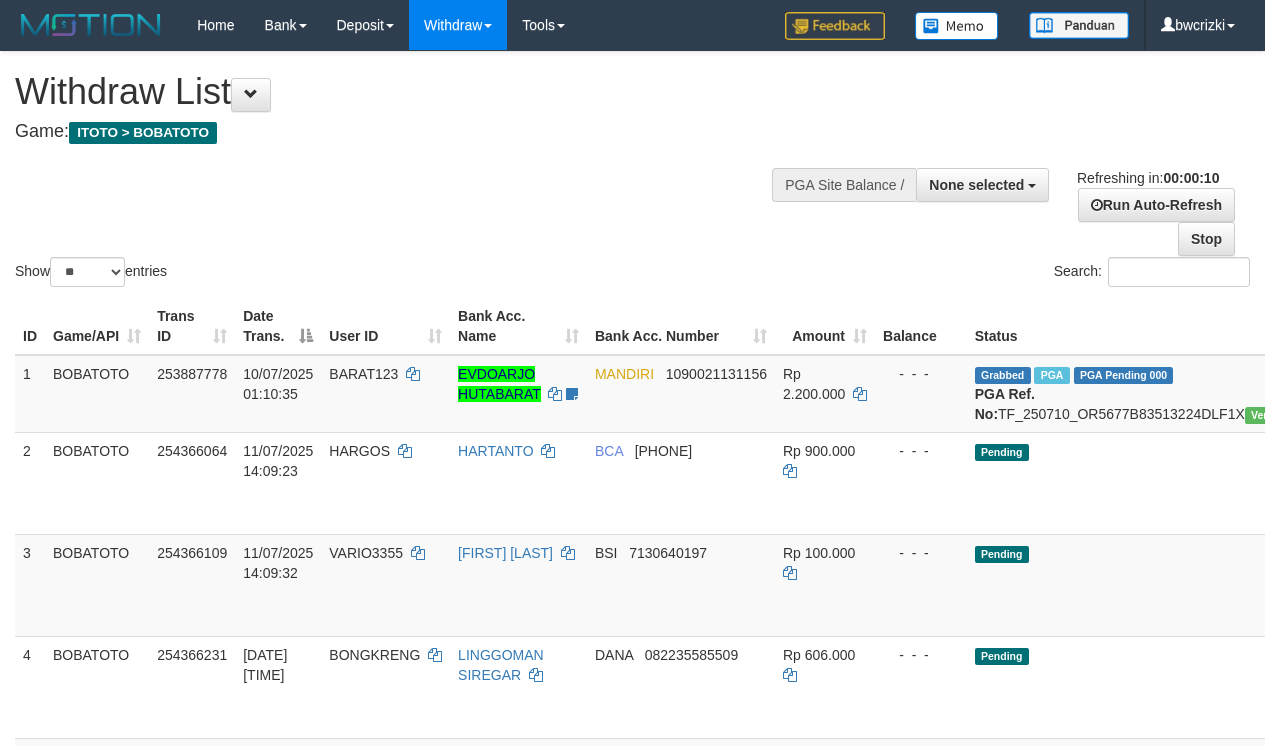 select 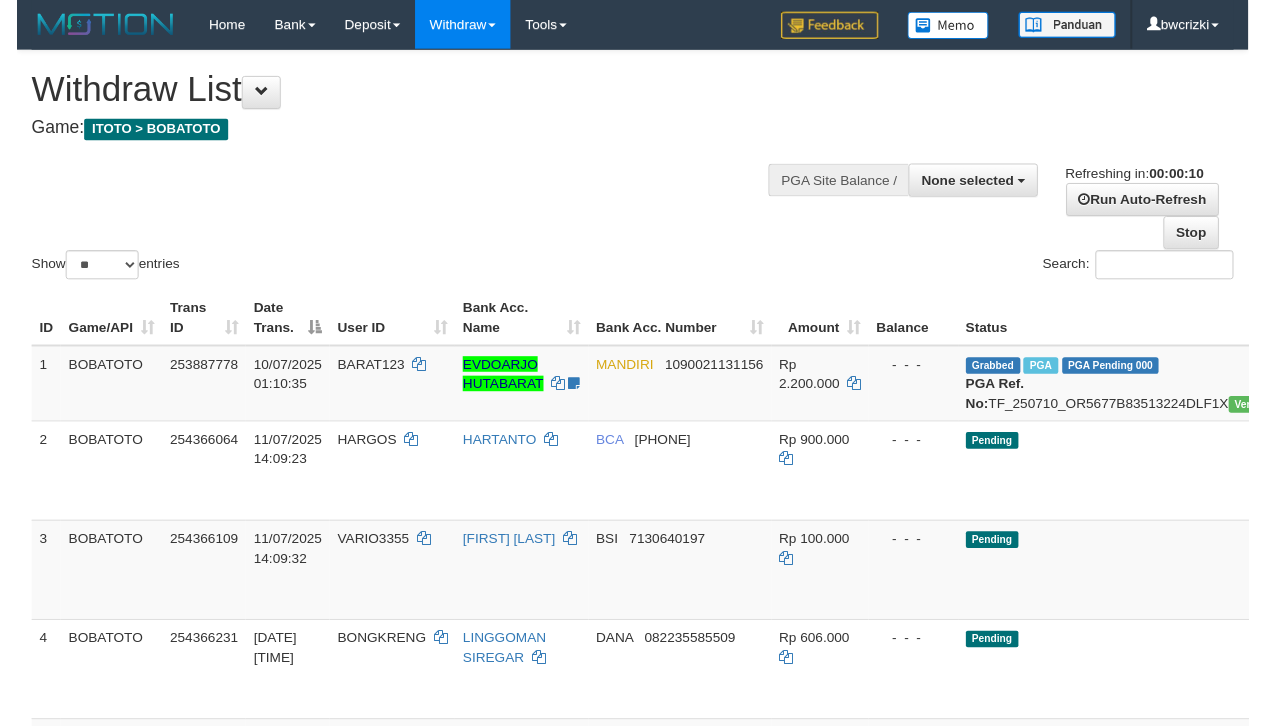 scroll, scrollTop: 0, scrollLeft: 0, axis: both 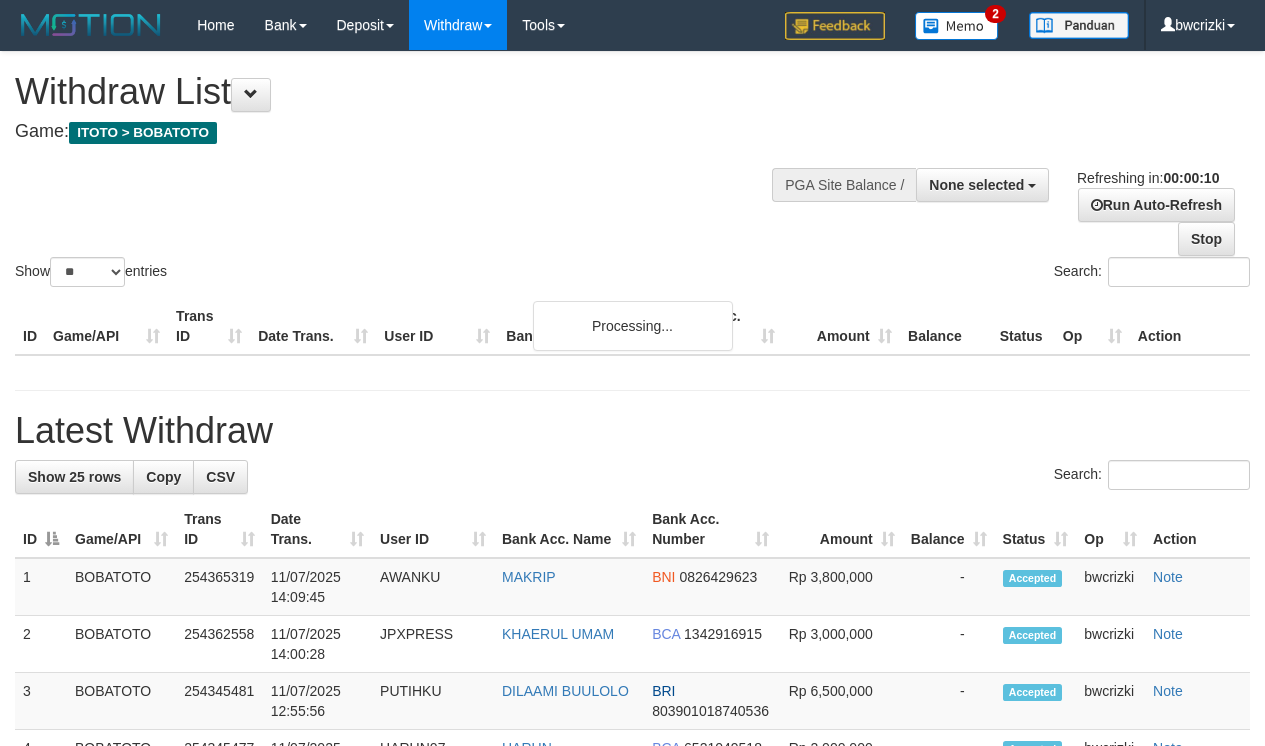 select 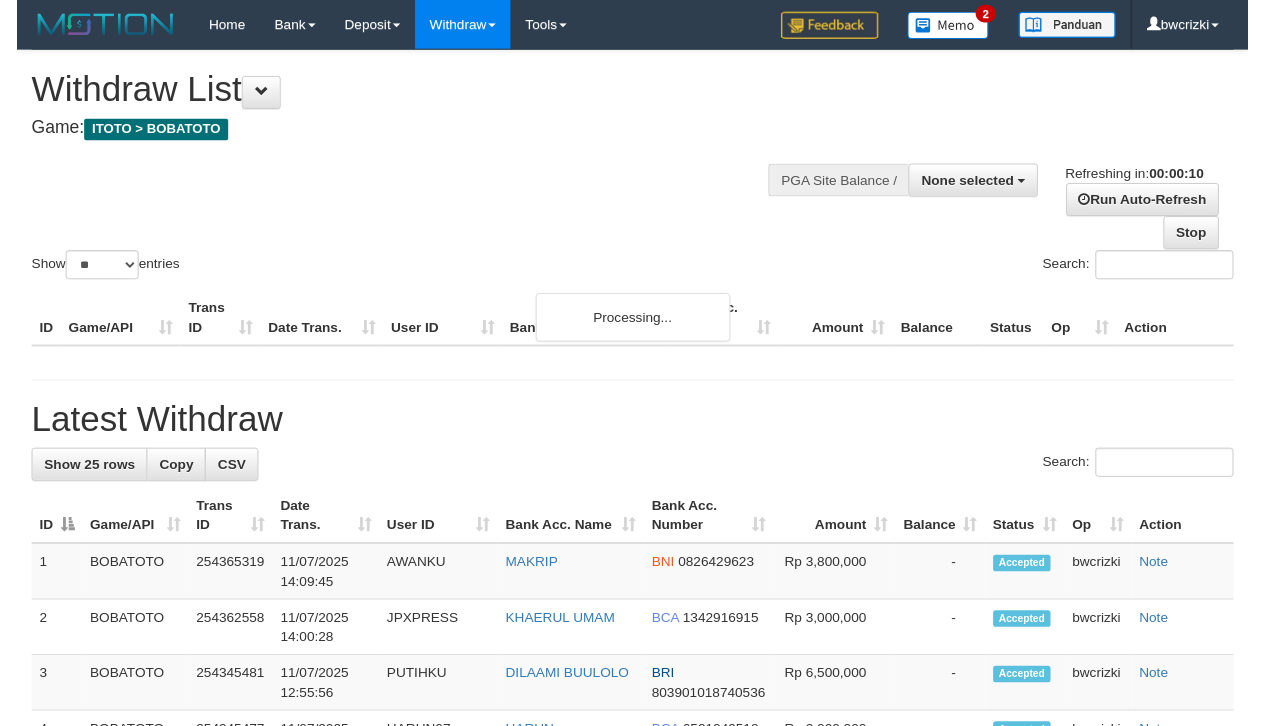 scroll, scrollTop: 0, scrollLeft: 0, axis: both 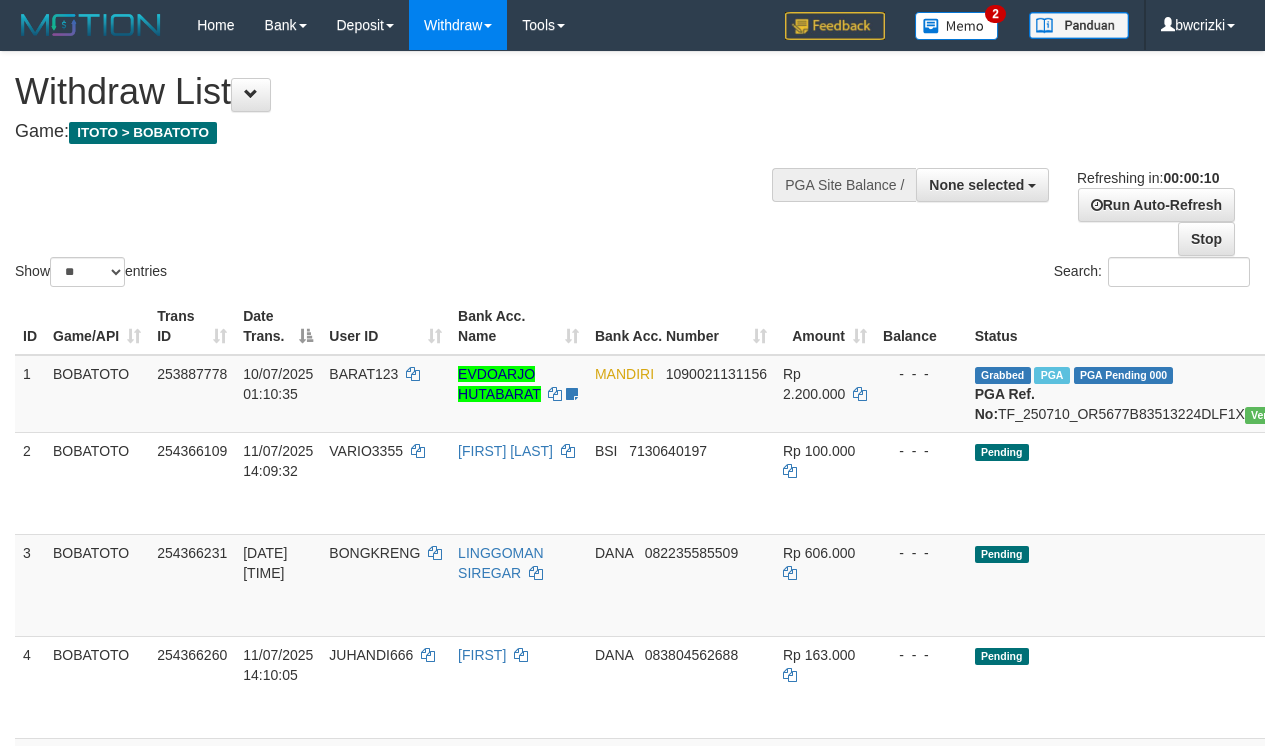 select 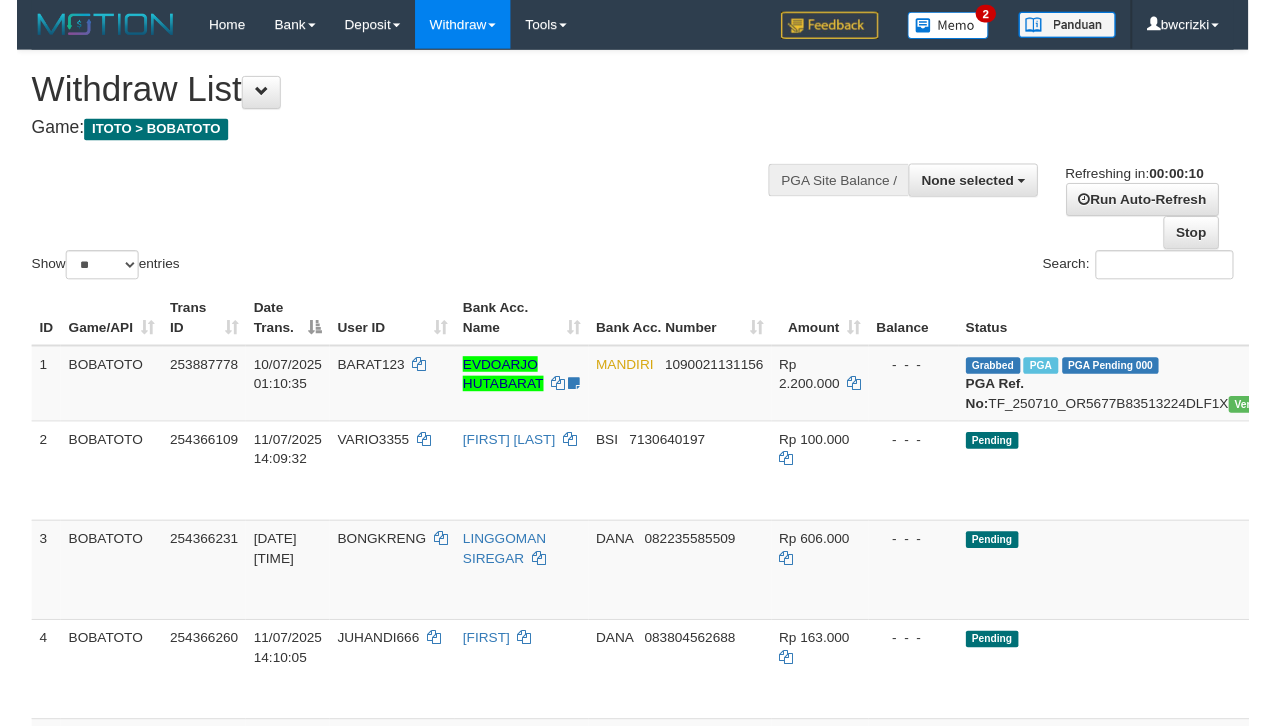 scroll, scrollTop: 0, scrollLeft: 0, axis: both 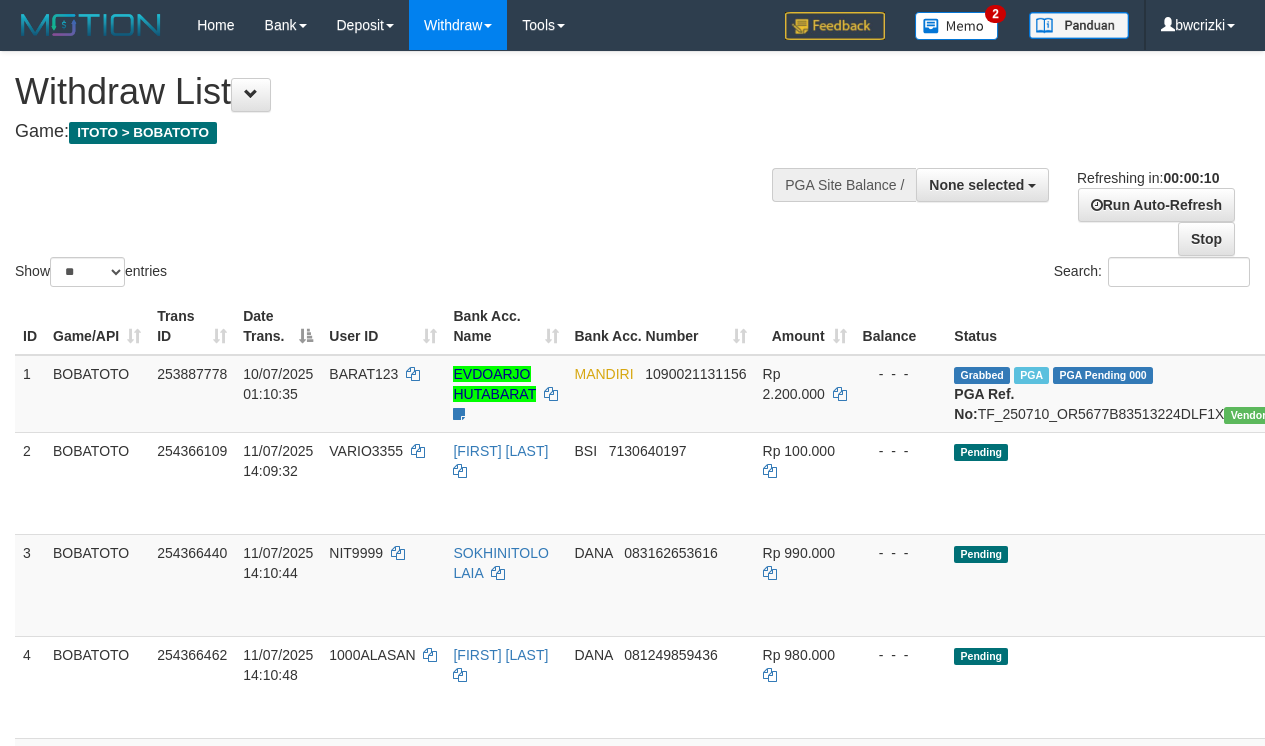 select 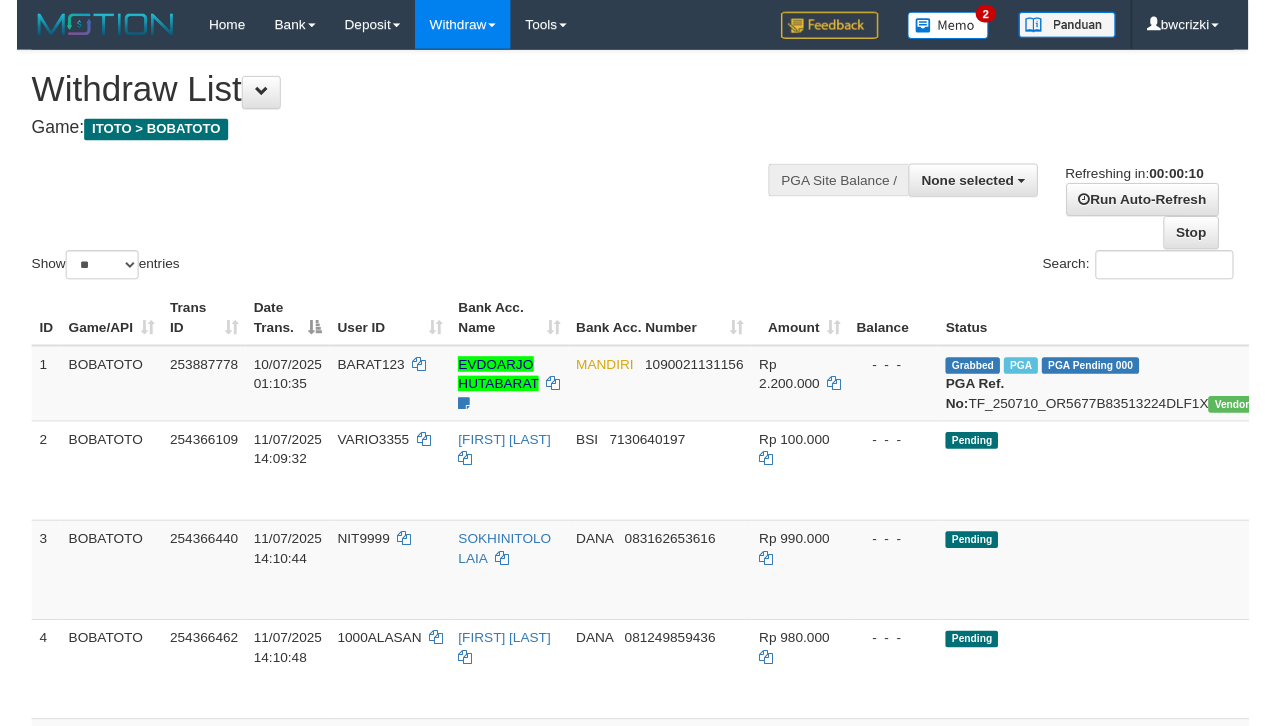 scroll, scrollTop: 0, scrollLeft: 0, axis: both 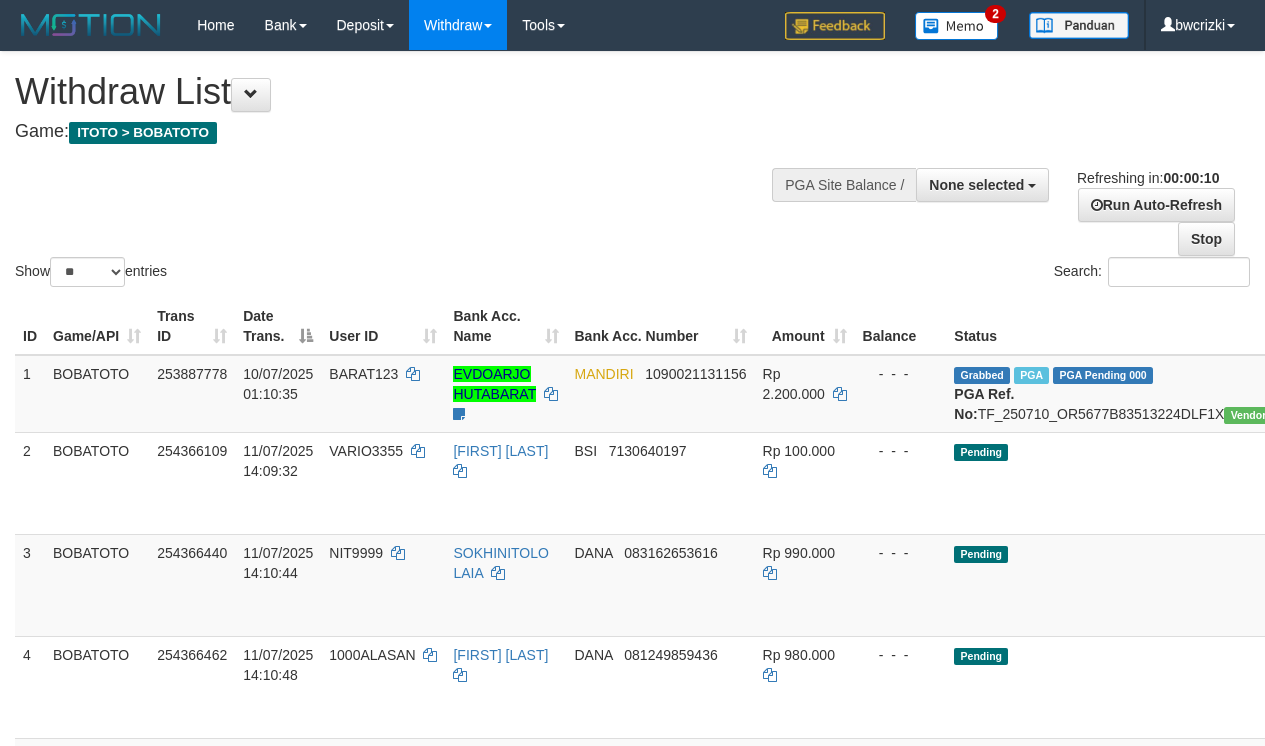 select 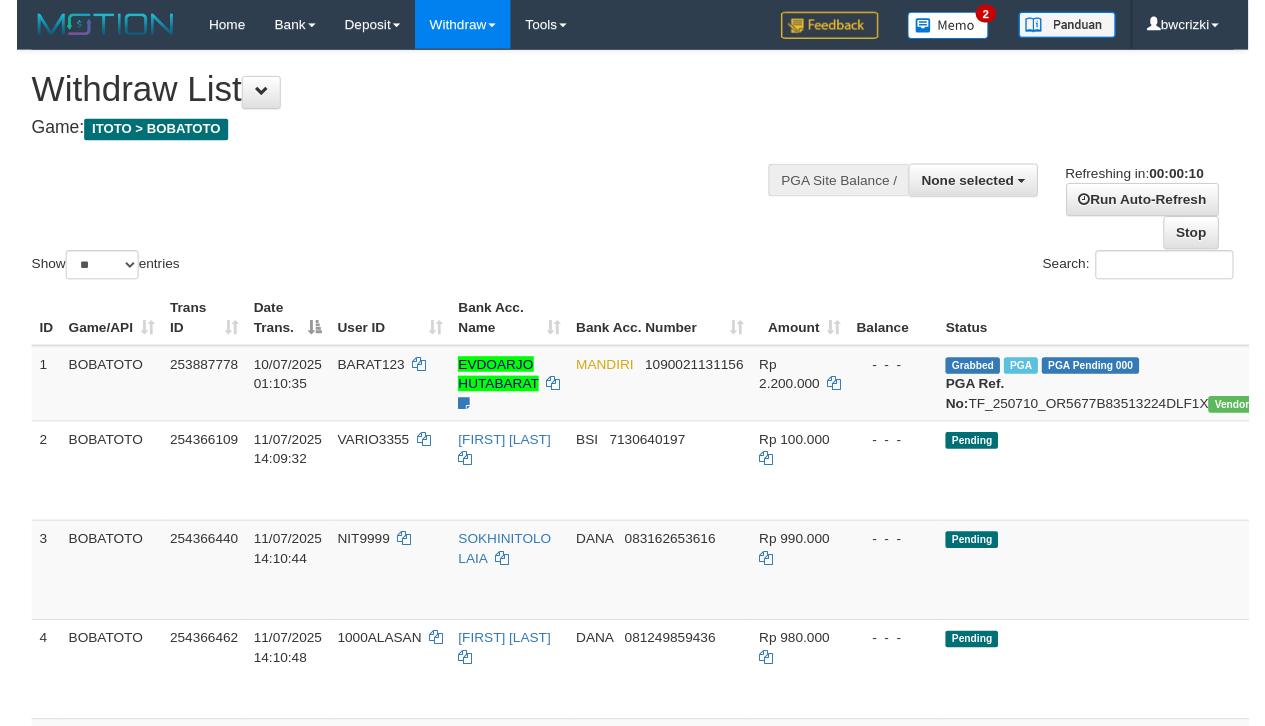 scroll, scrollTop: 0, scrollLeft: 0, axis: both 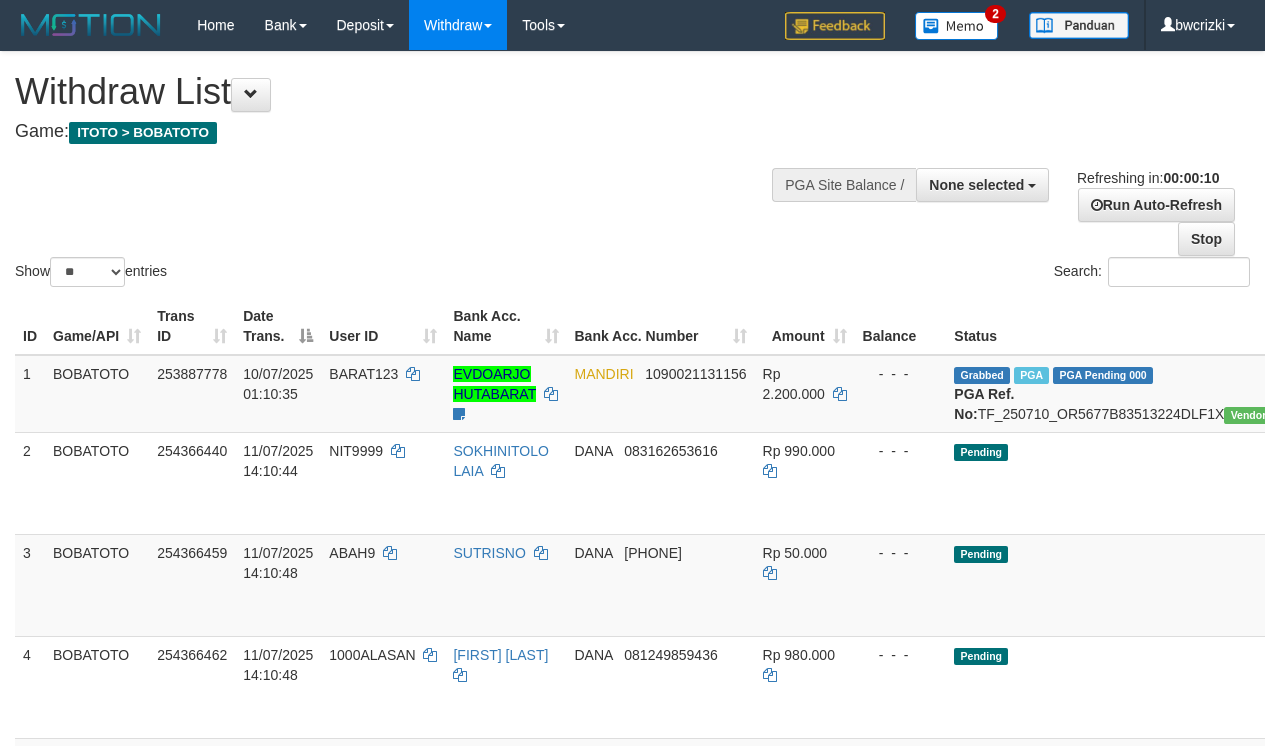 select 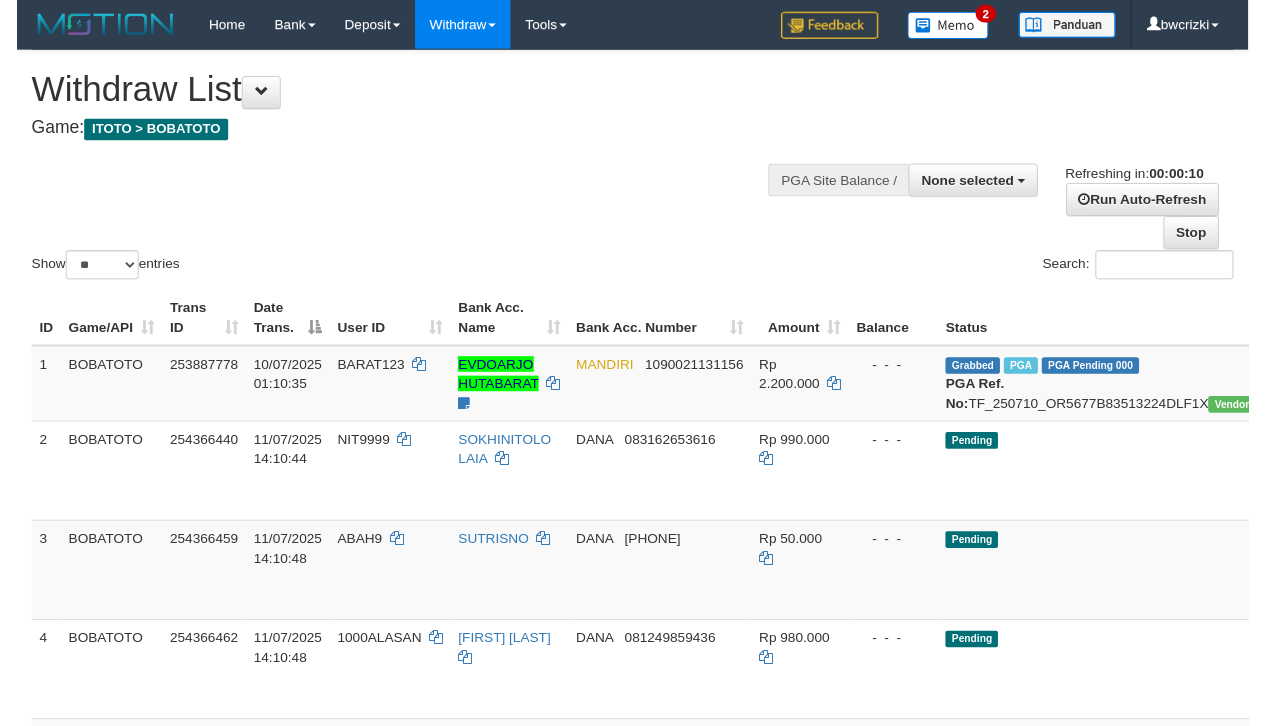 scroll, scrollTop: 0, scrollLeft: 0, axis: both 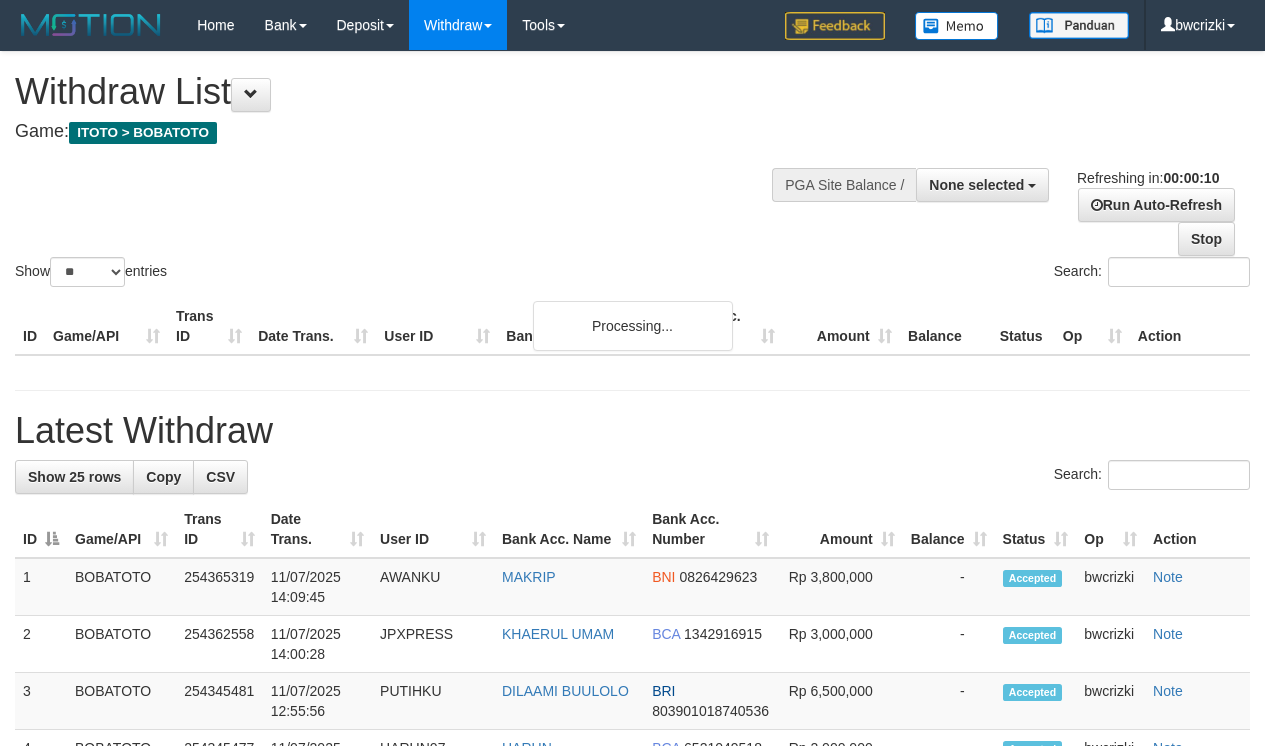 select 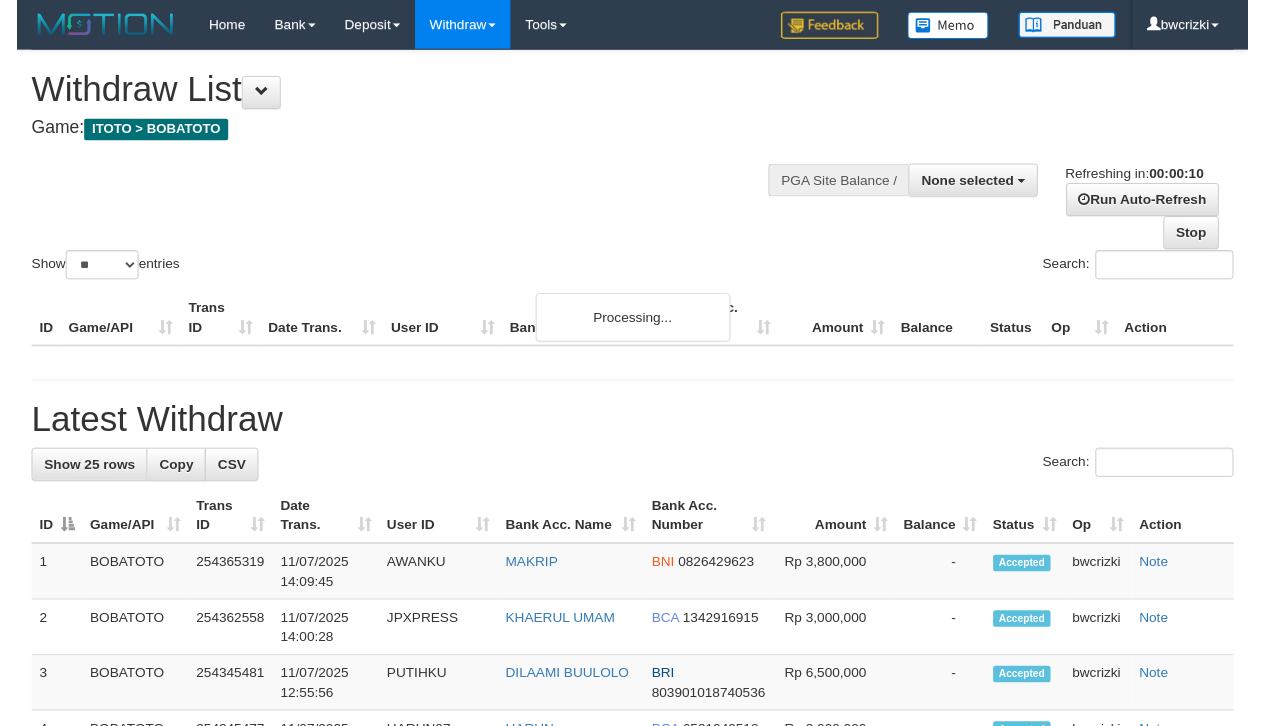 scroll, scrollTop: 0, scrollLeft: 0, axis: both 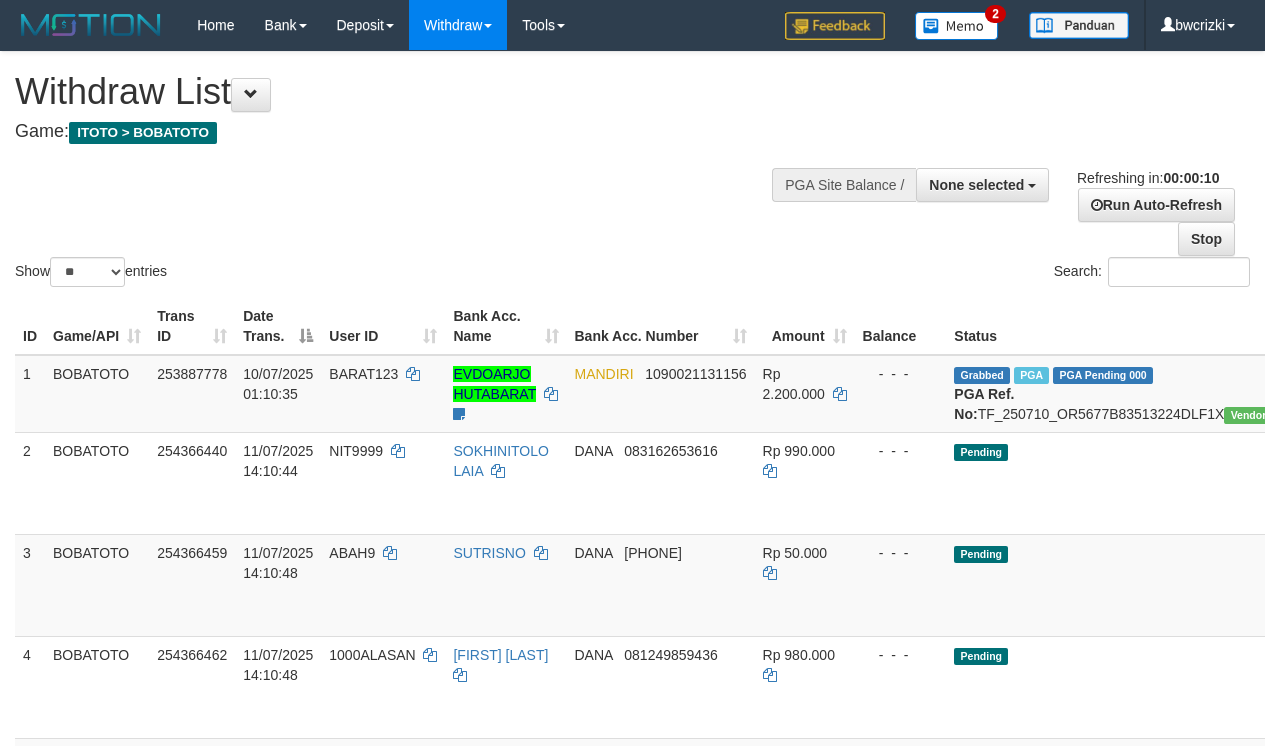 select 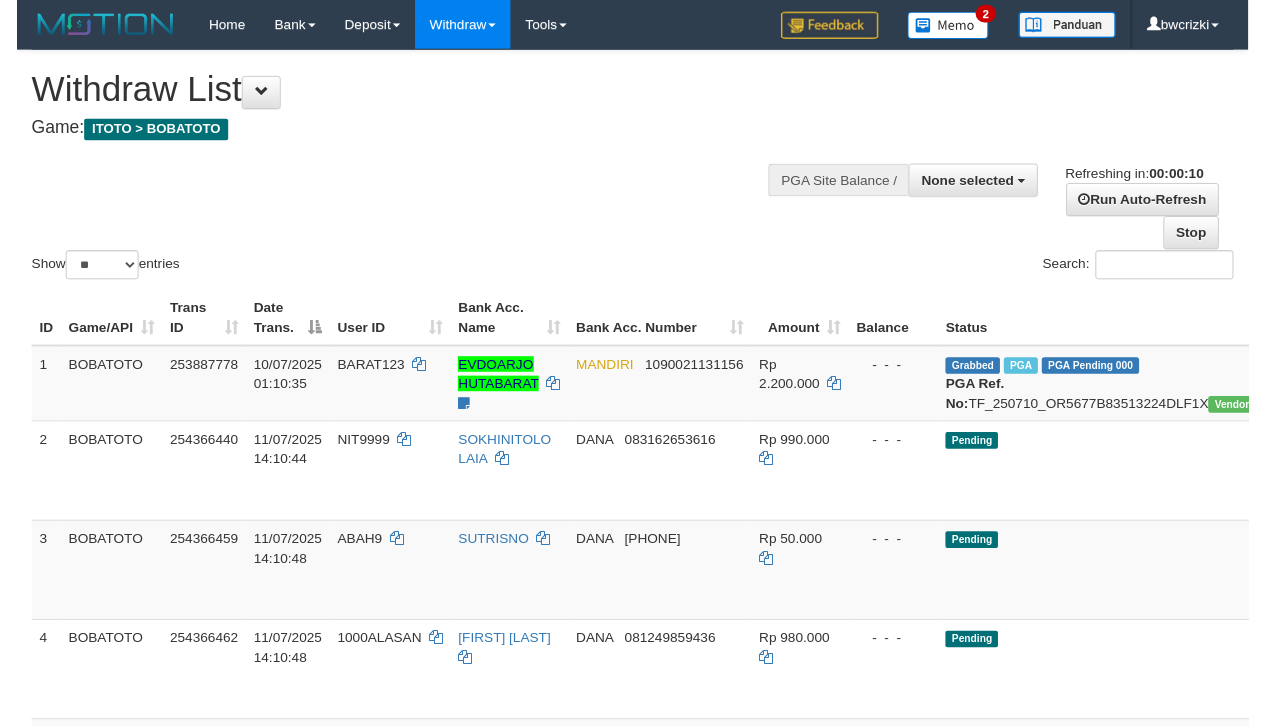 scroll, scrollTop: 0, scrollLeft: 0, axis: both 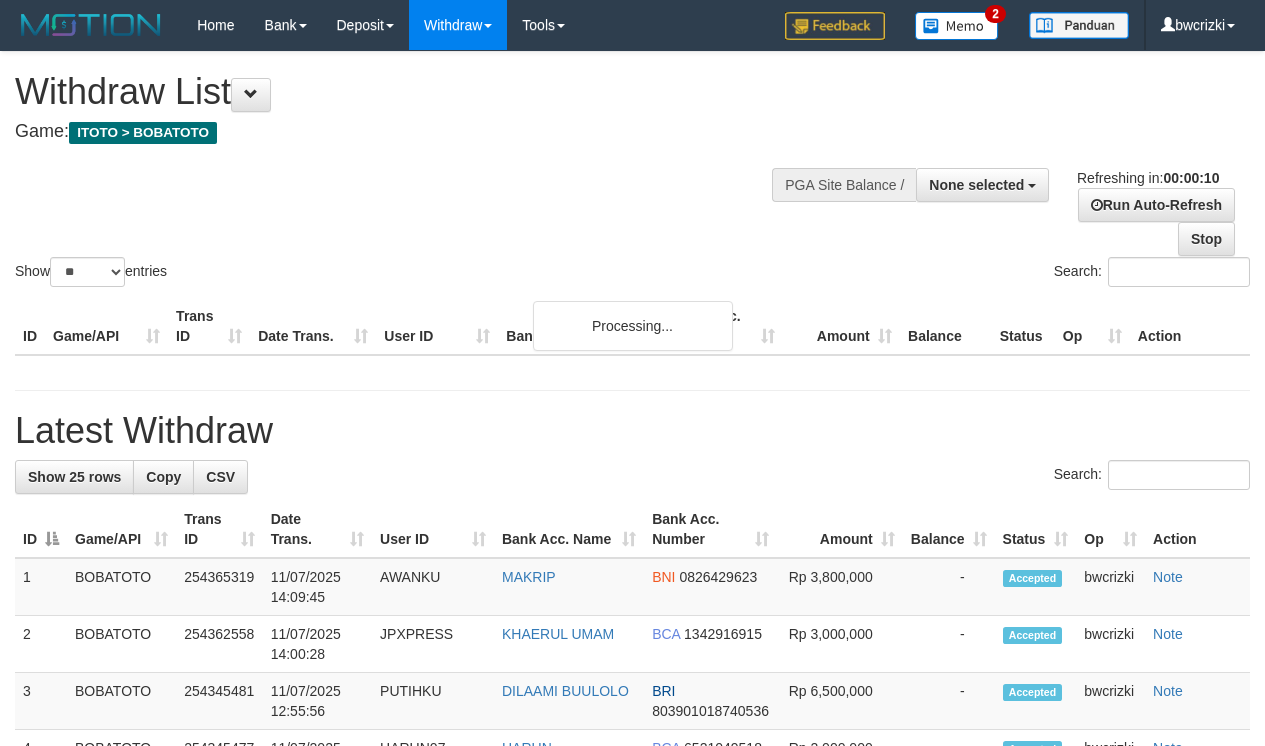 select 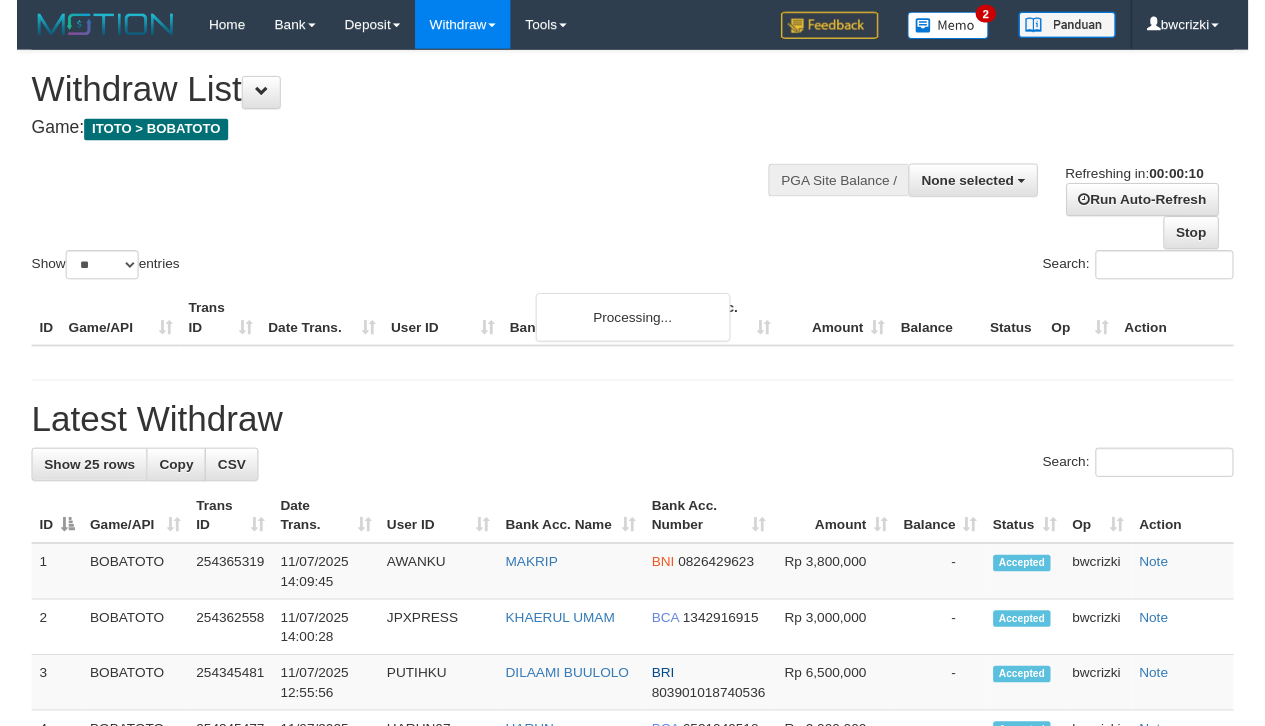 scroll, scrollTop: 0, scrollLeft: 0, axis: both 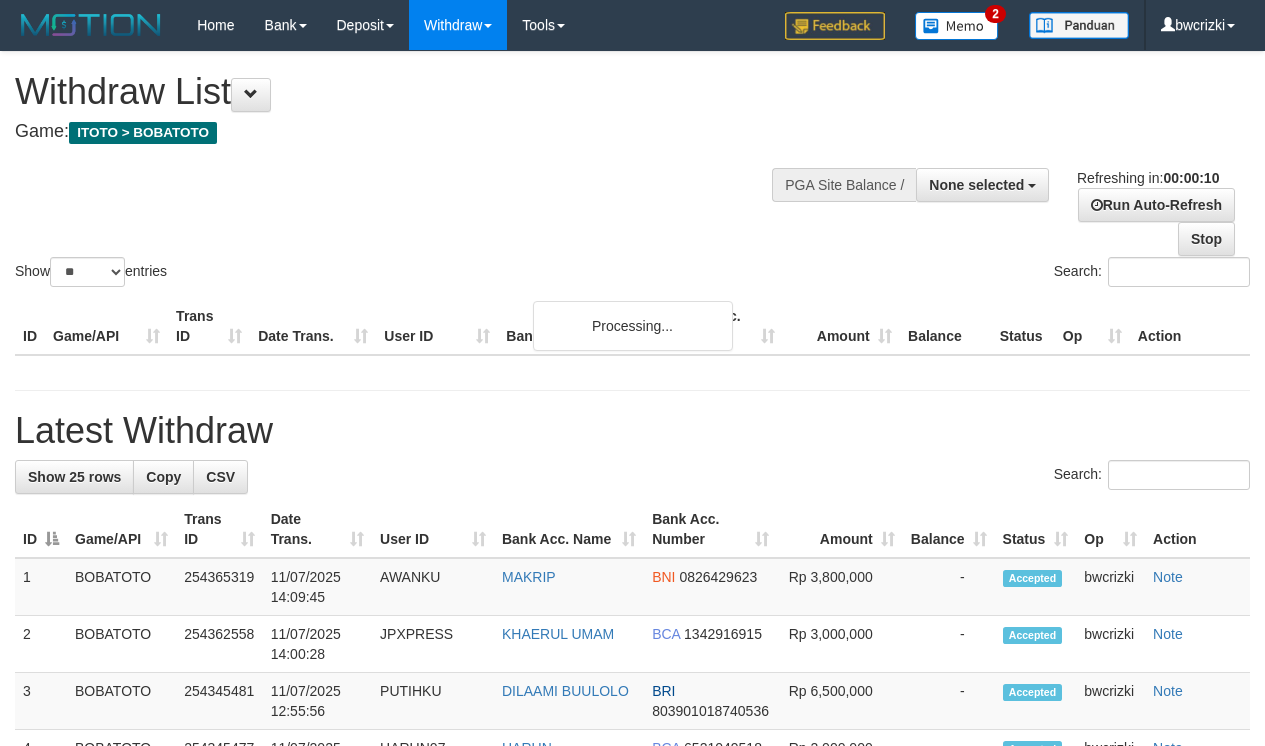 select 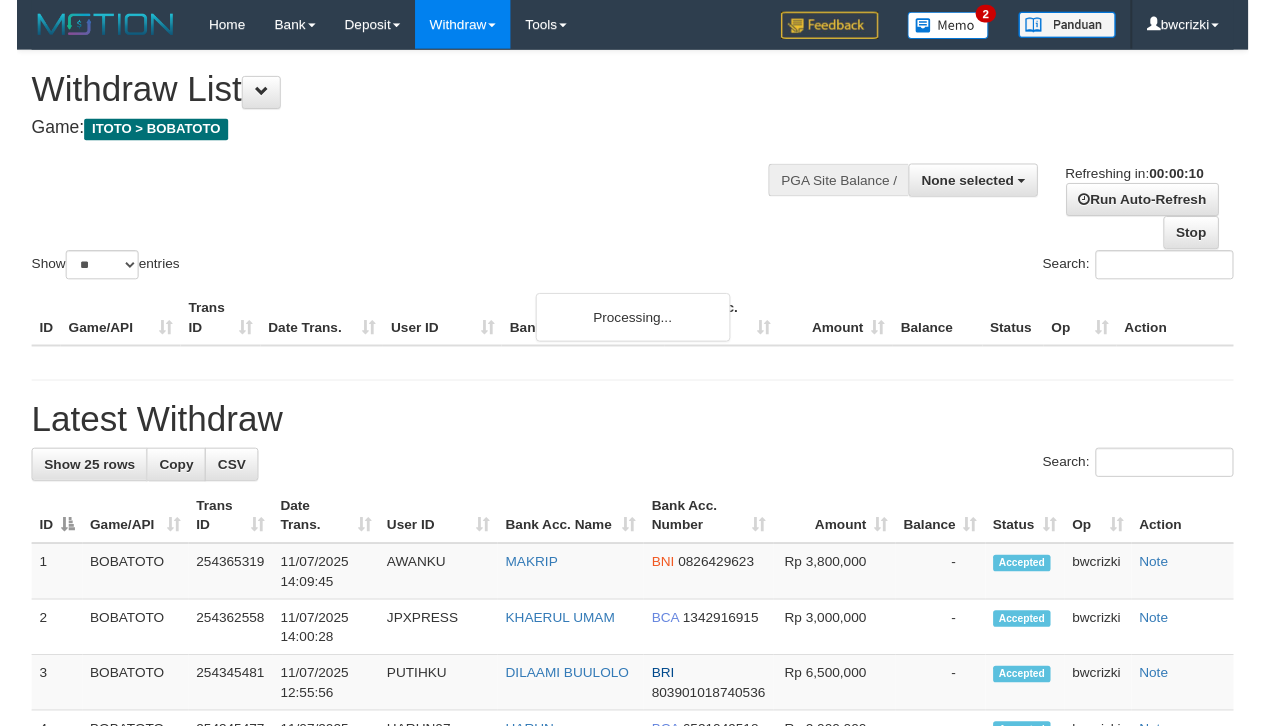 scroll, scrollTop: 0, scrollLeft: 0, axis: both 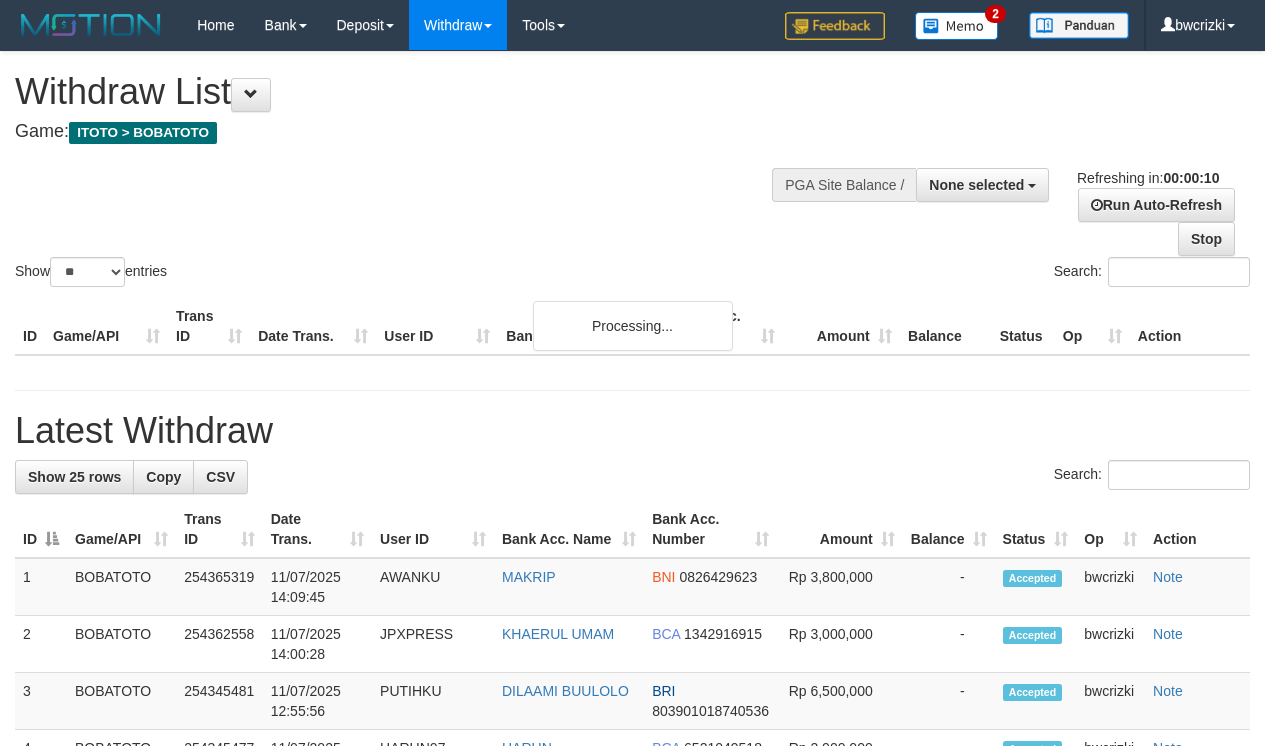 select 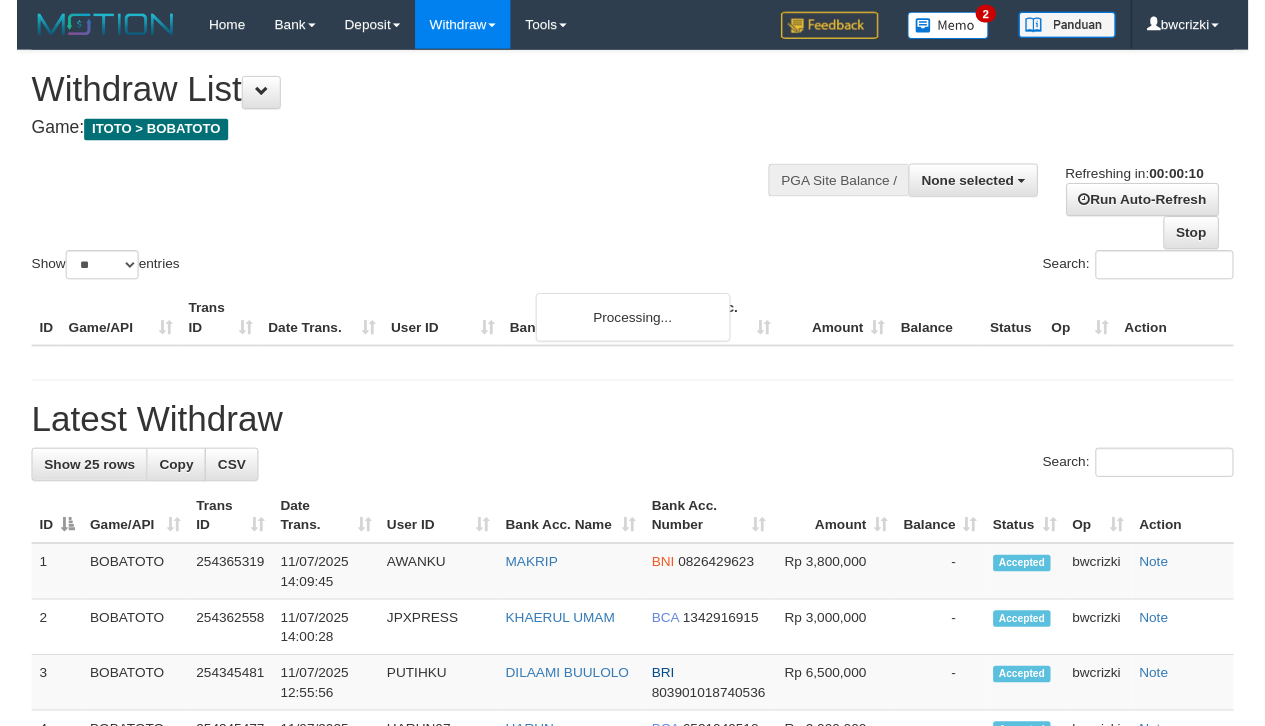 scroll, scrollTop: 0, scrollLeft: 0, axis: both 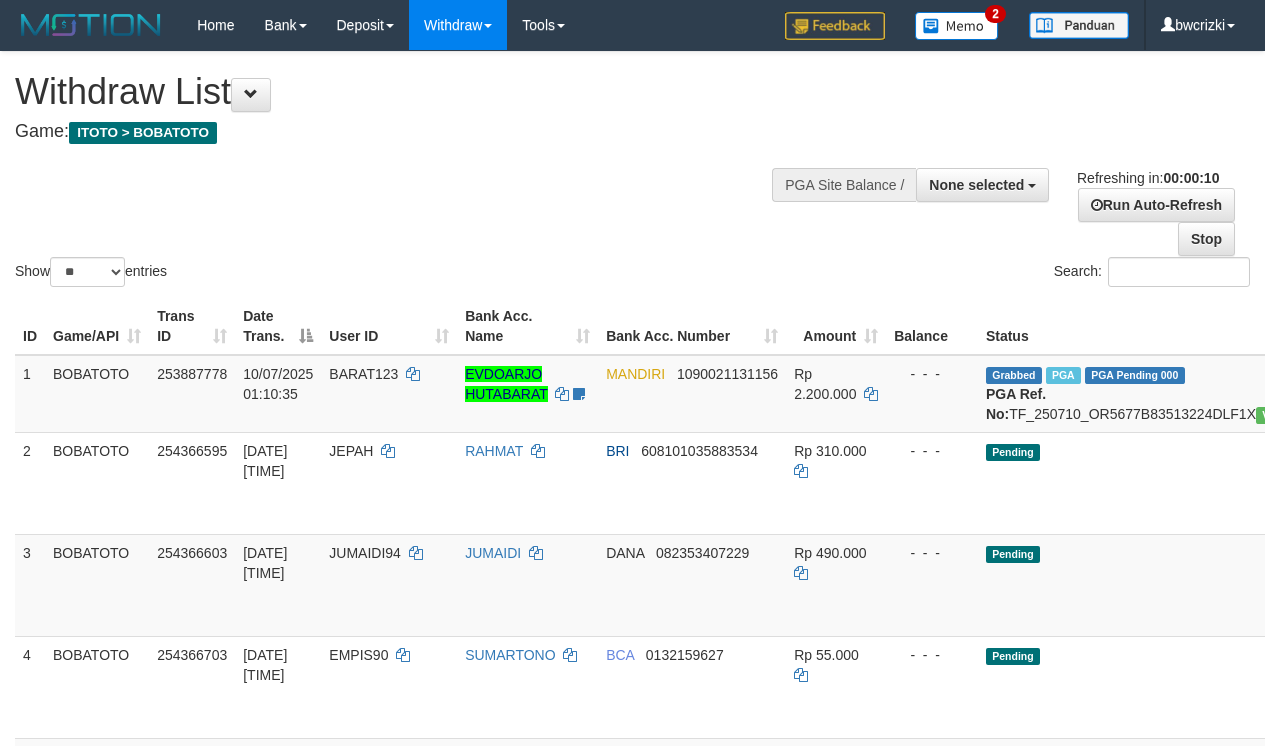 select 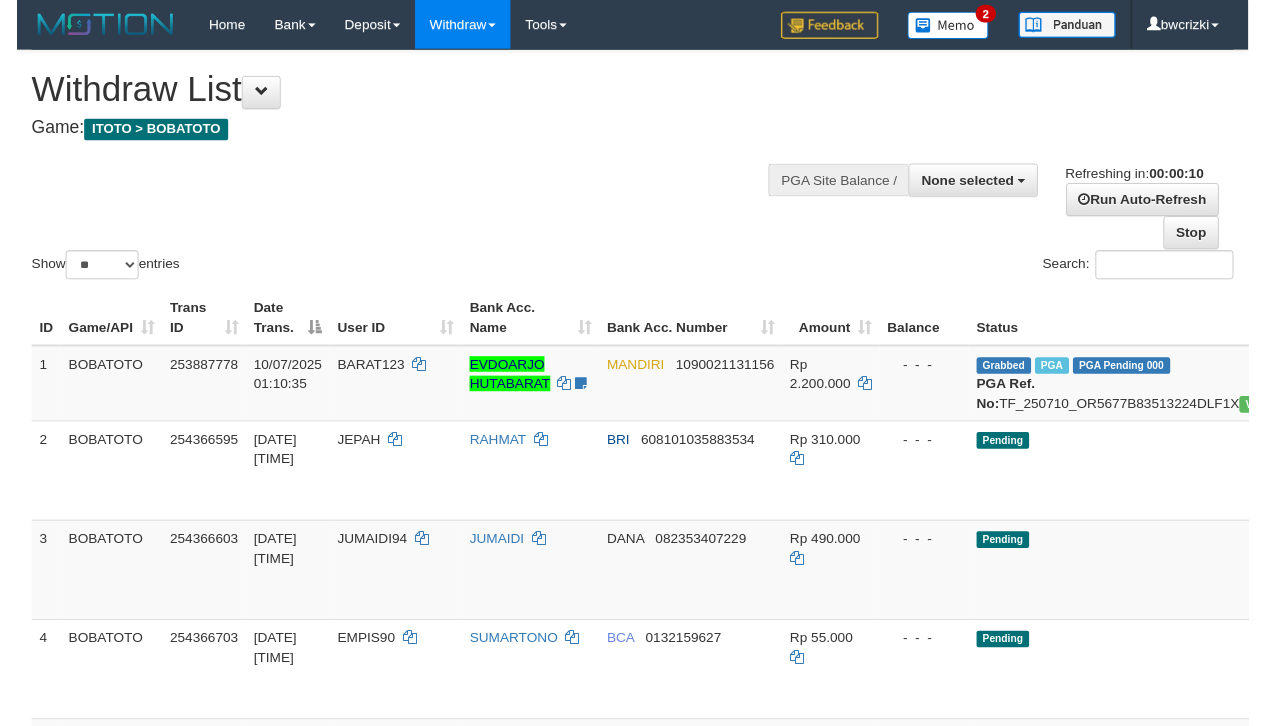 scroll, scrollTop: 0, scrollLeft: 0, axis: both 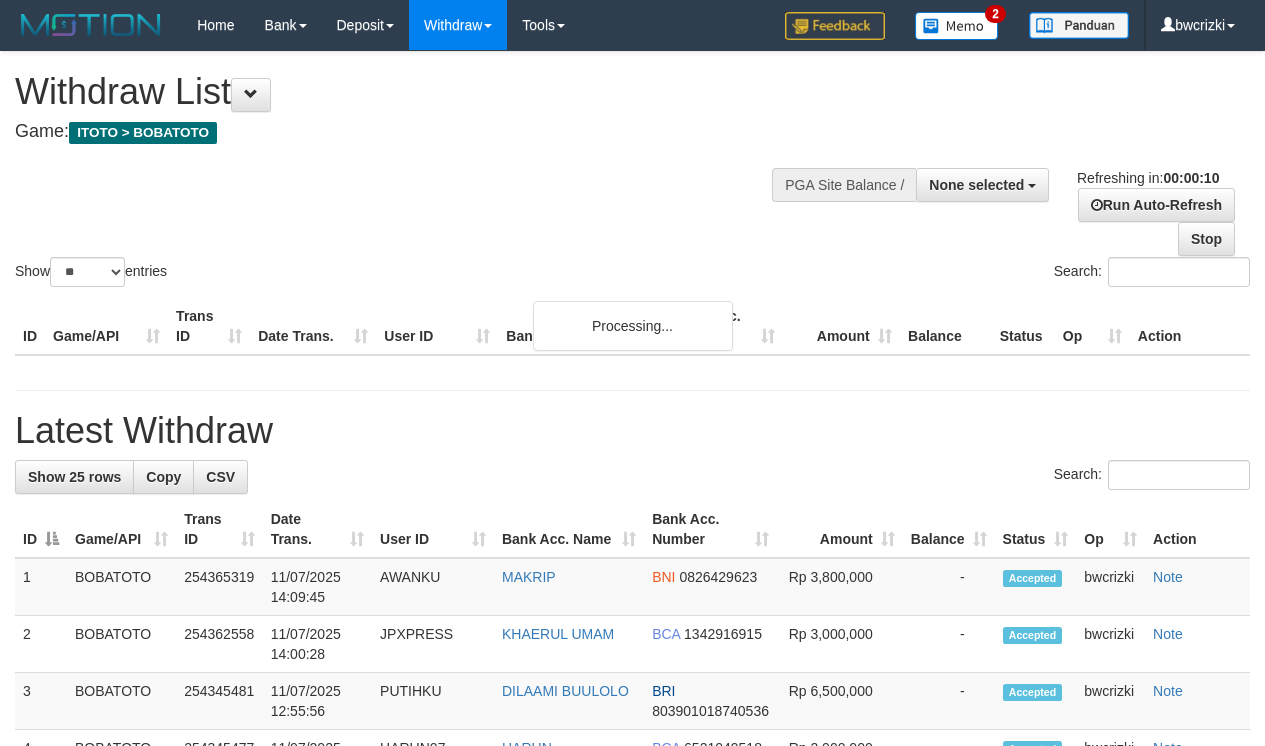 select 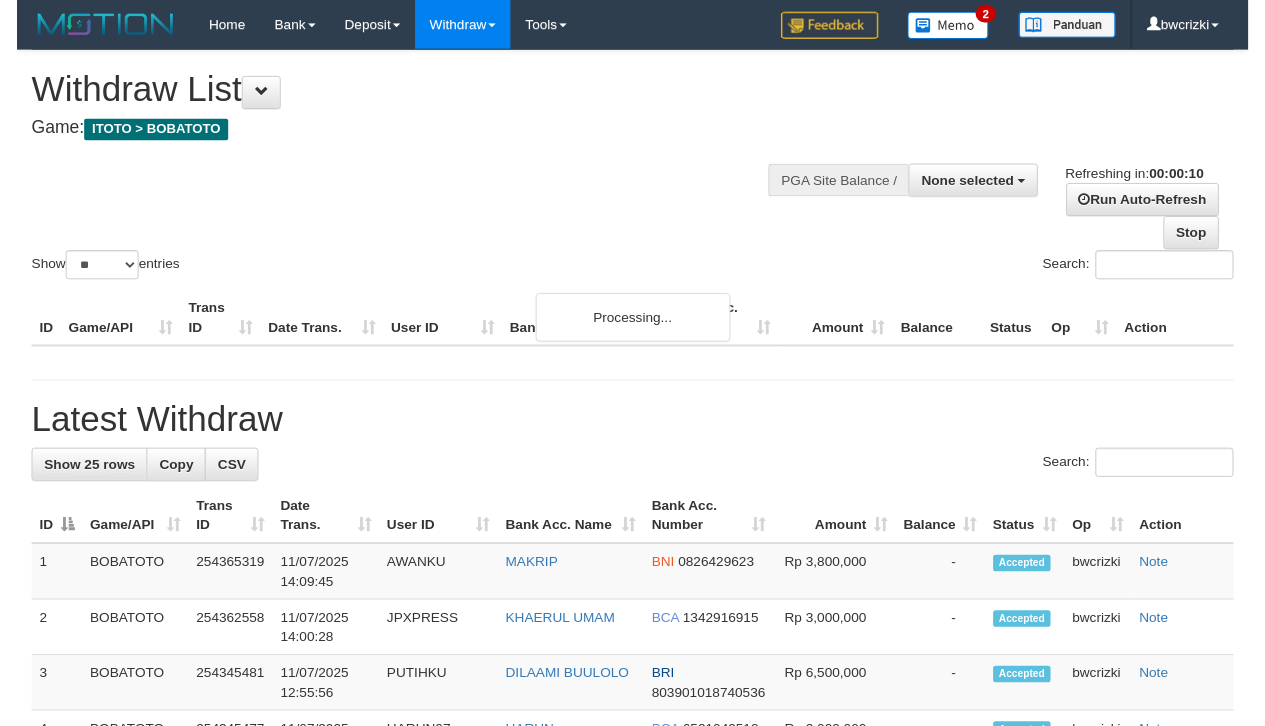 scroll, scrollTop: 0, scrollLeft: 0, axis: both 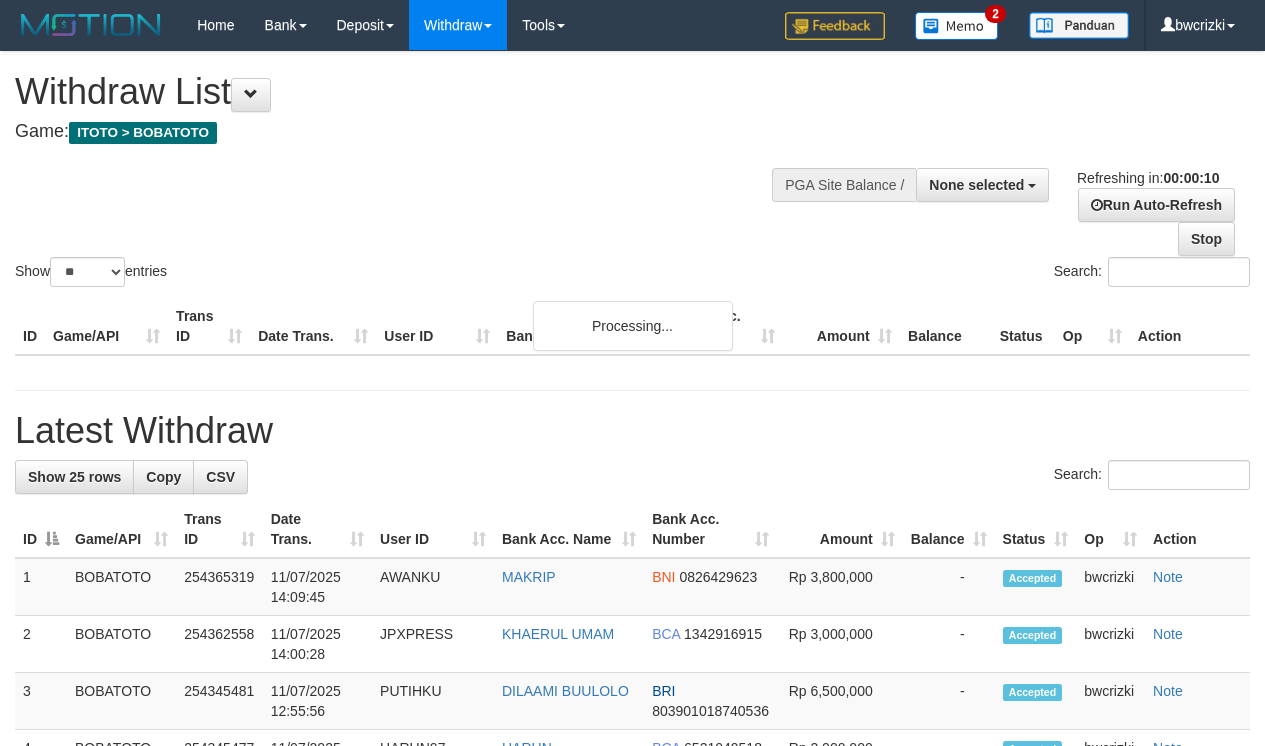 select 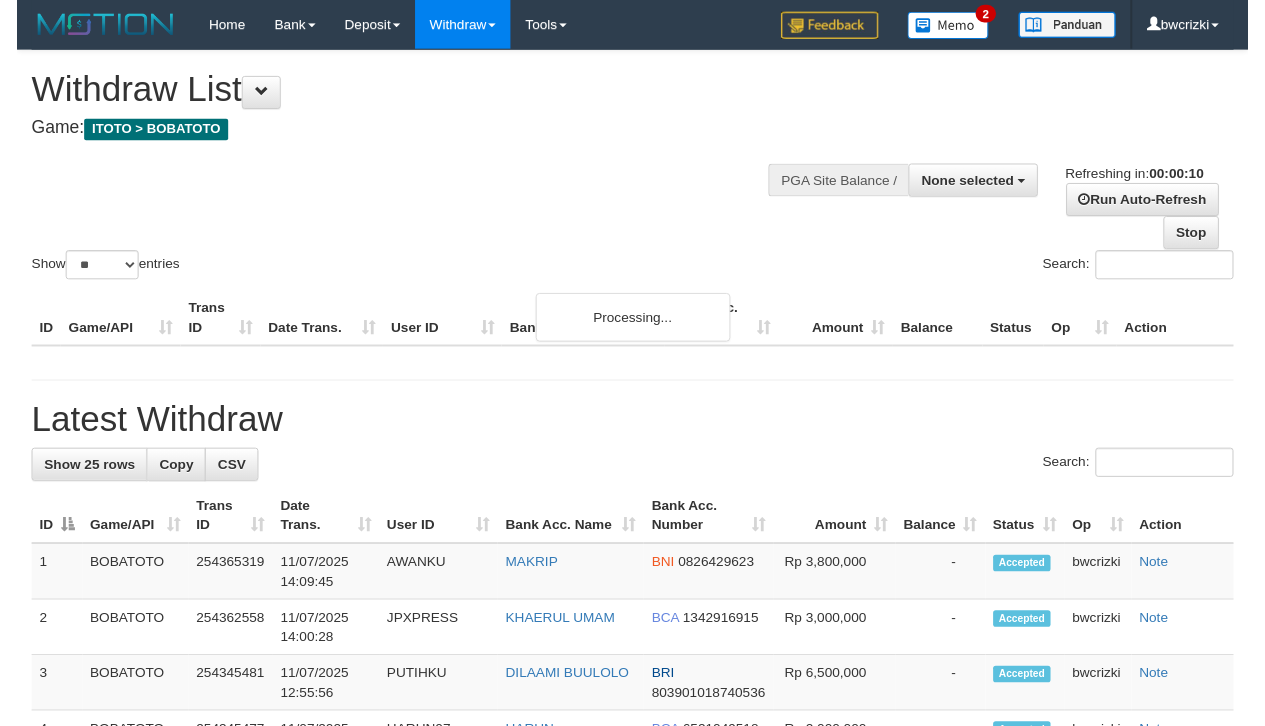 scroll, scrollTop: 0, scrollLeft: 0, axis: both 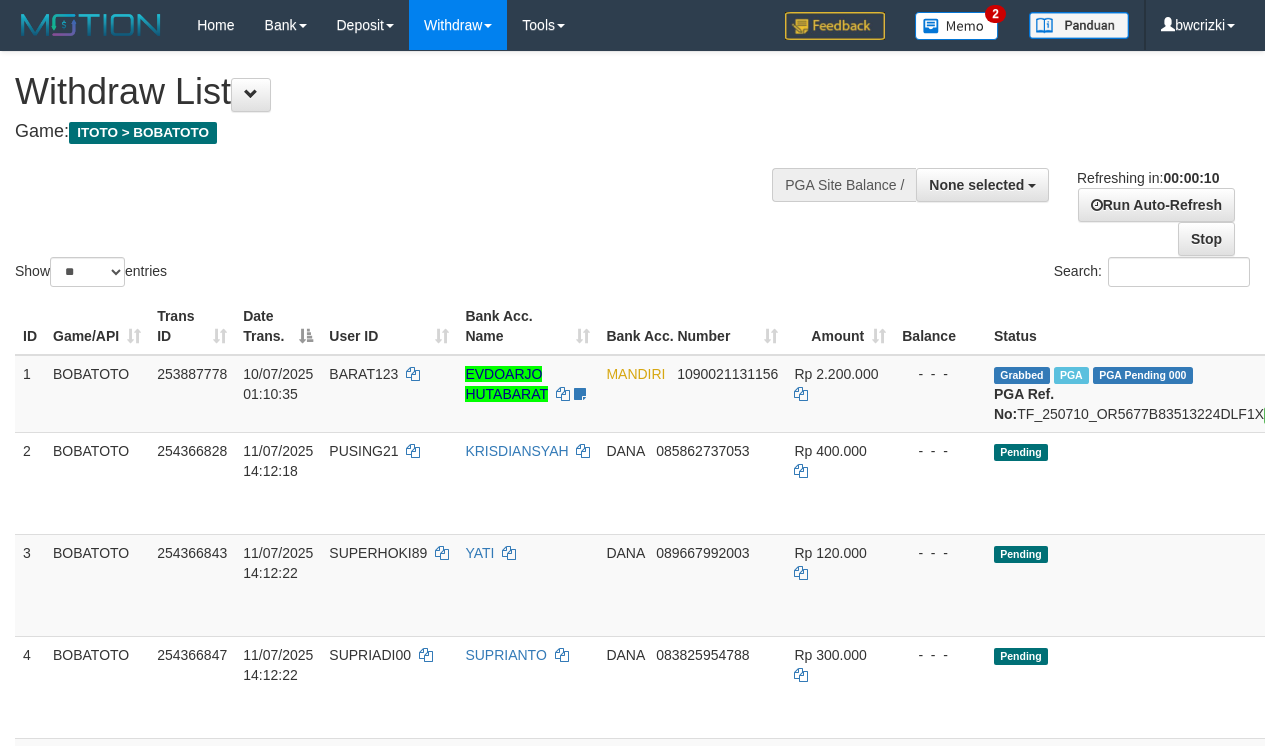 select 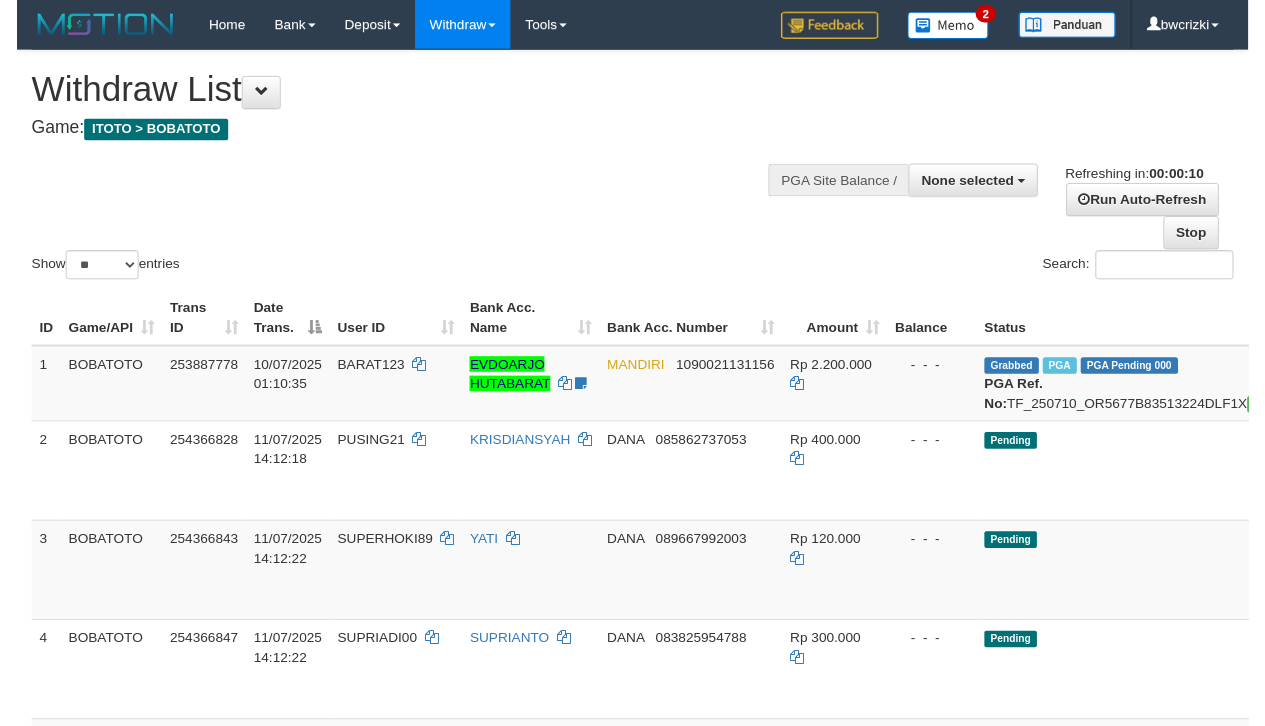 scroll, scrollTop: 0, scrollLeft: 0, axis: both 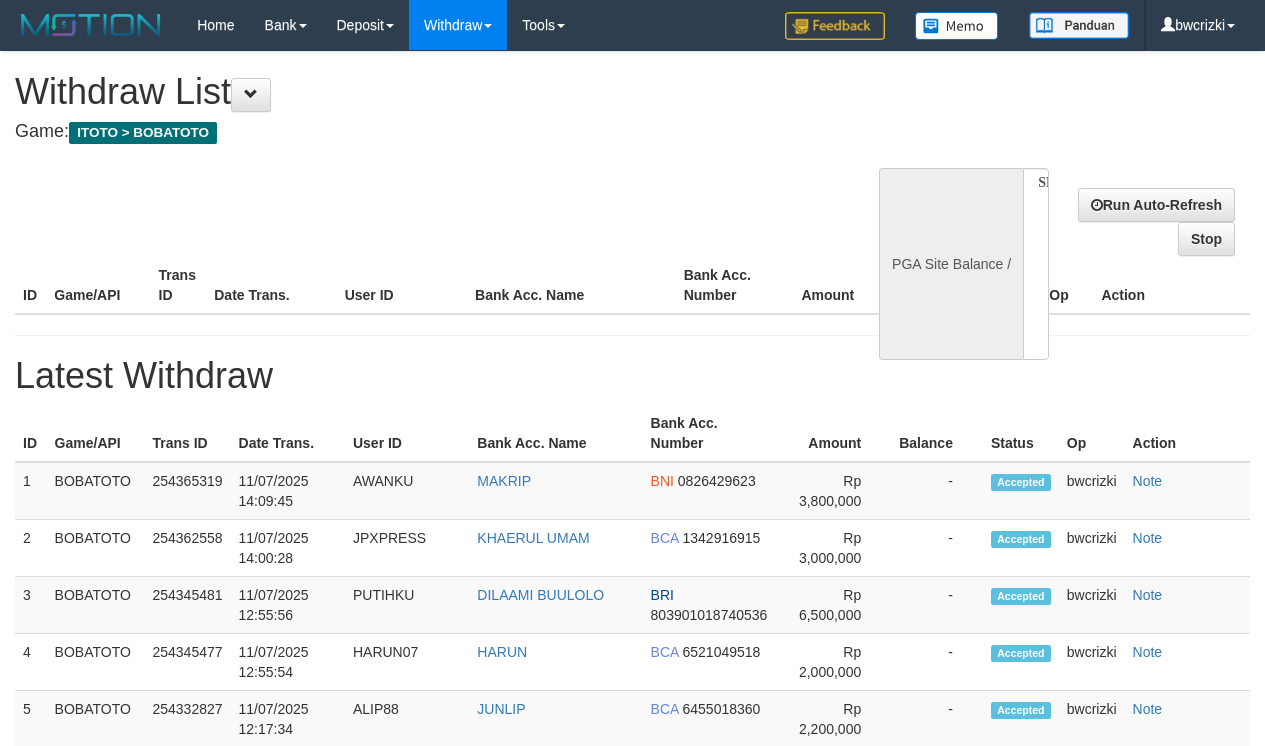 select 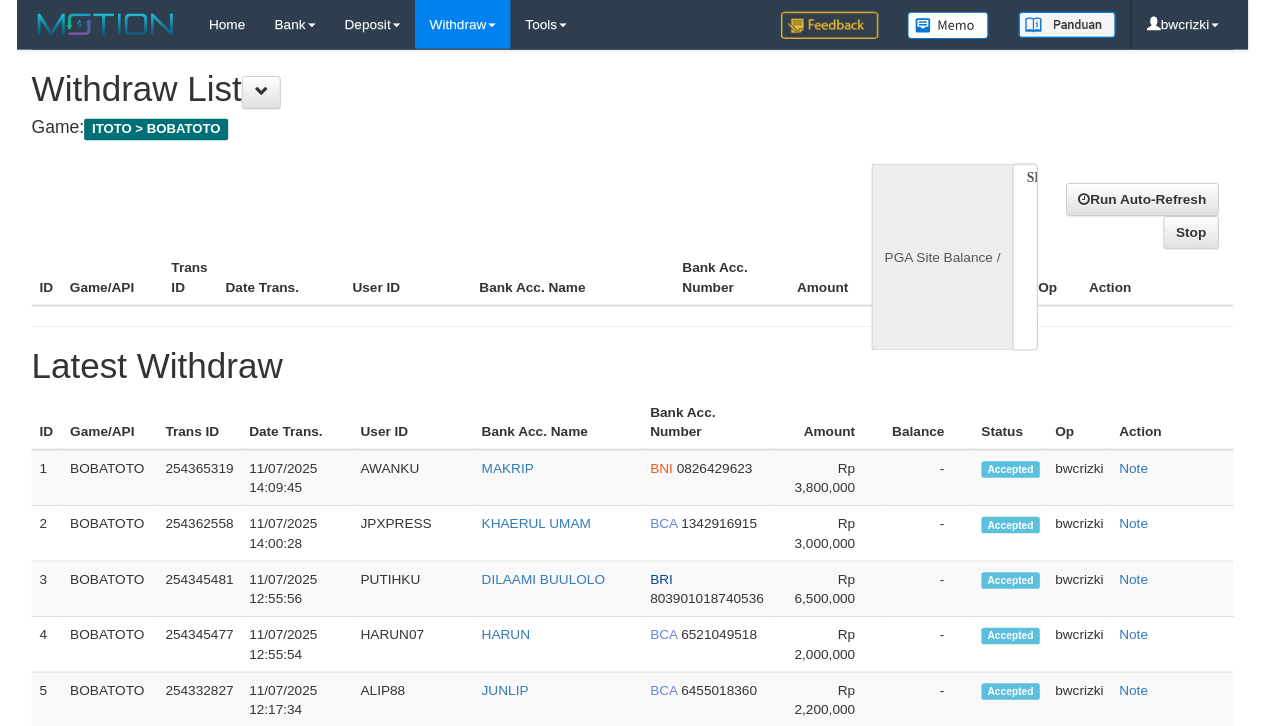 scroll, scrollTop: 0, scrollLeft: 0, axis: both 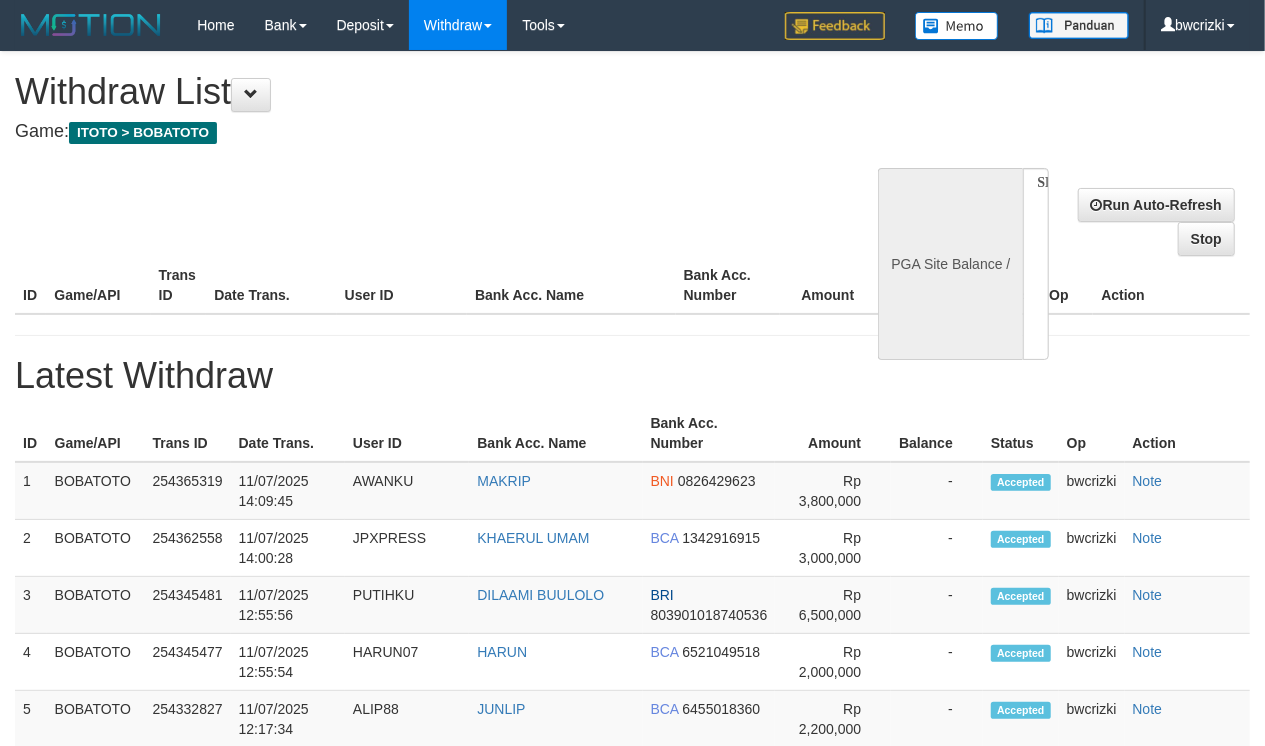select on "**" 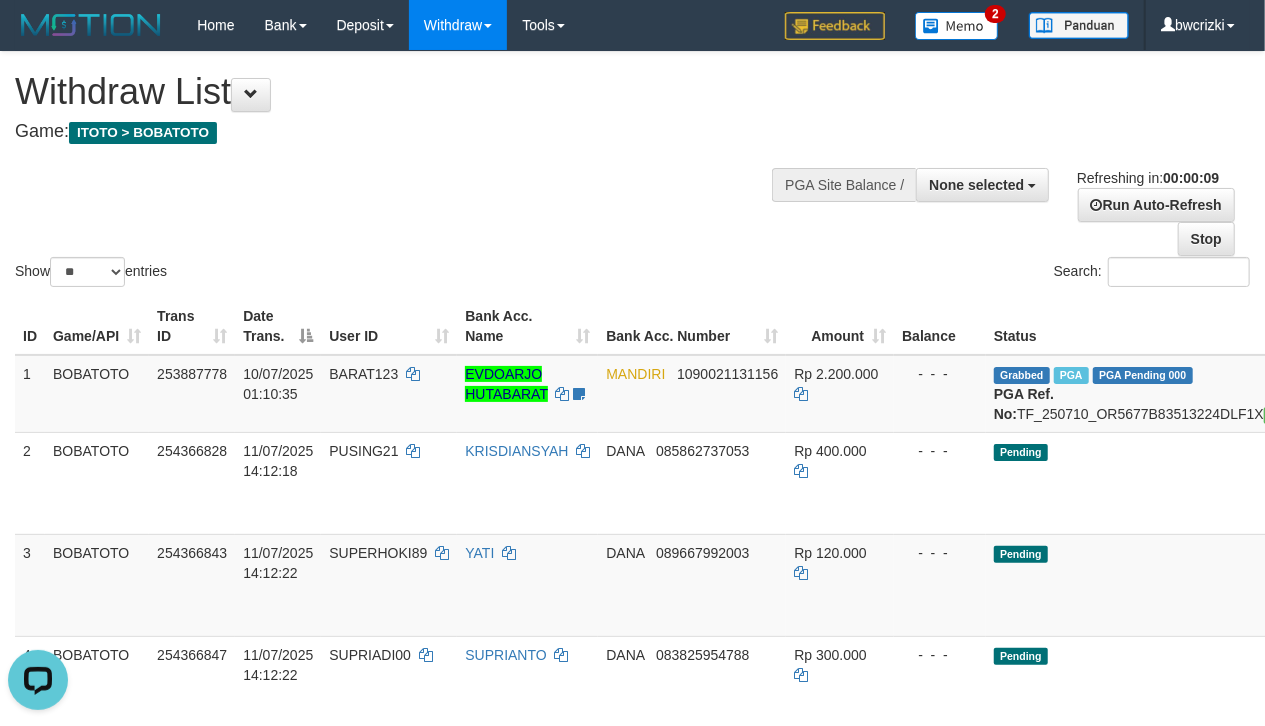 scroll, scrollTop: 0, scrollLeft: 0, axis: both 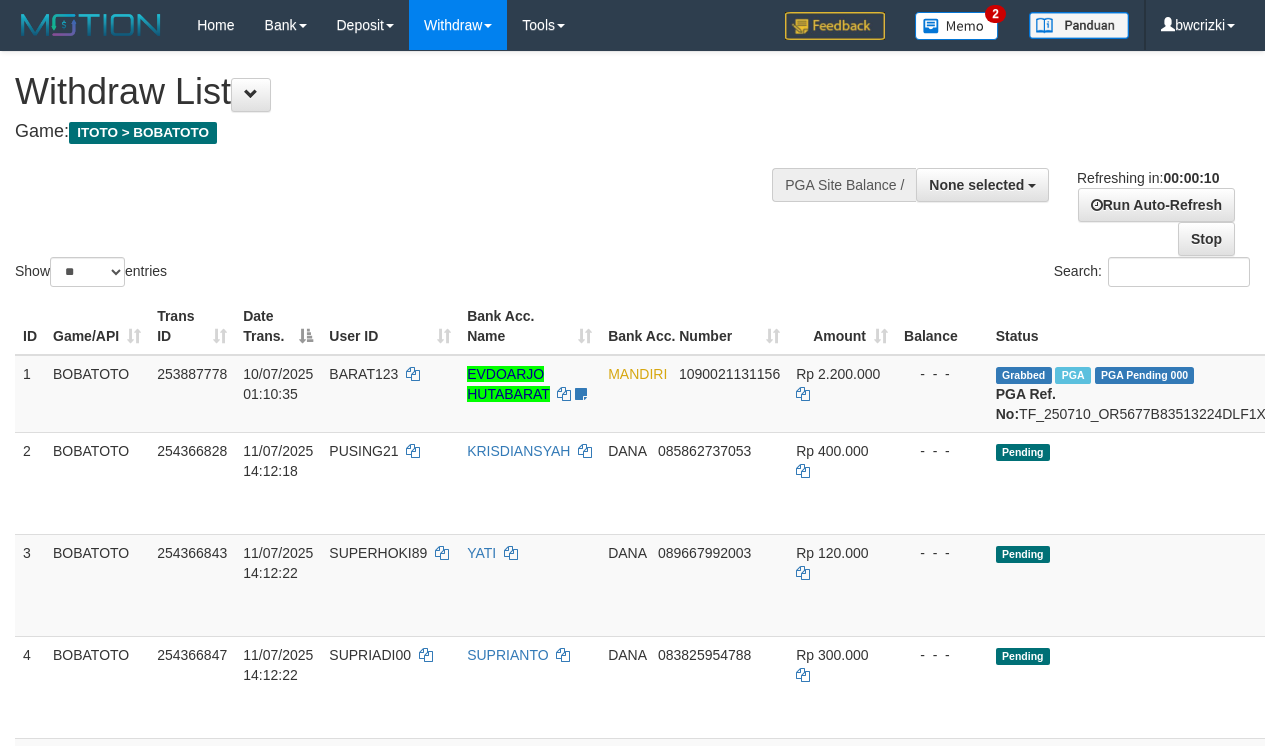 select 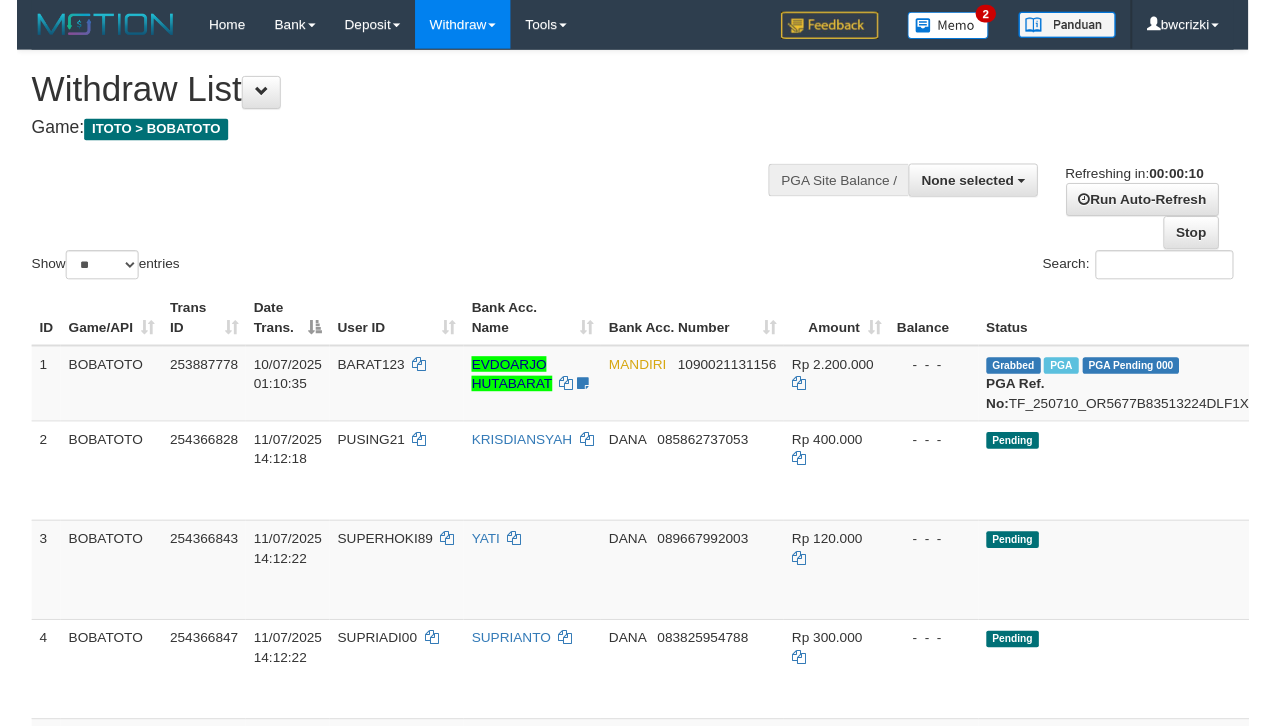 scroll, scrollTop: 0, scrollLeft: 0, axis: both 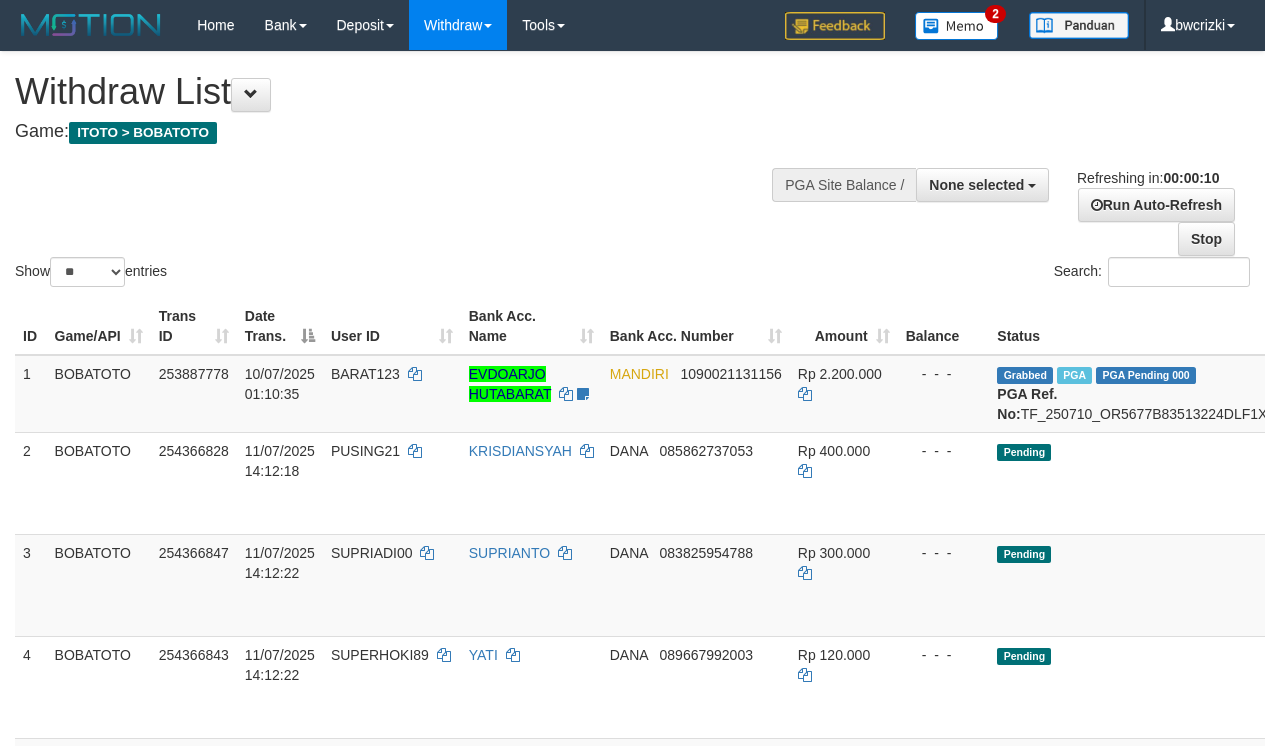 select 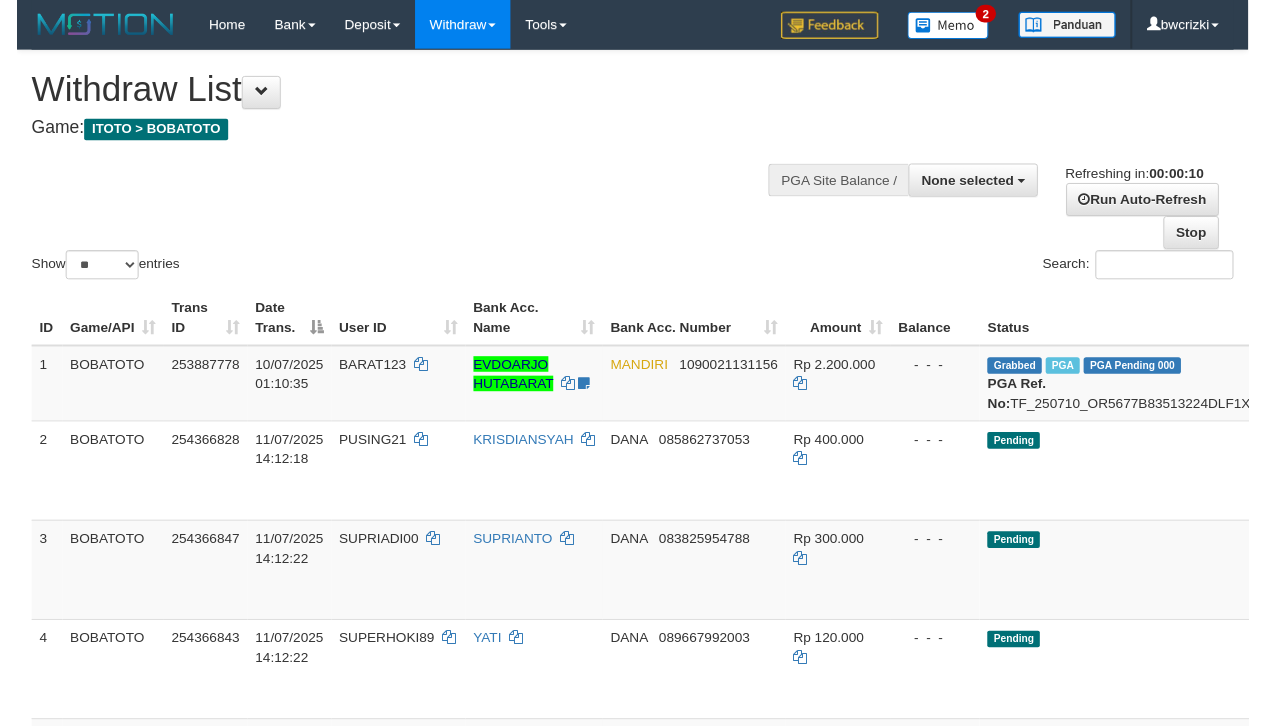 scroll, scrollTop: 0, scrollLeft: 0, axis: both 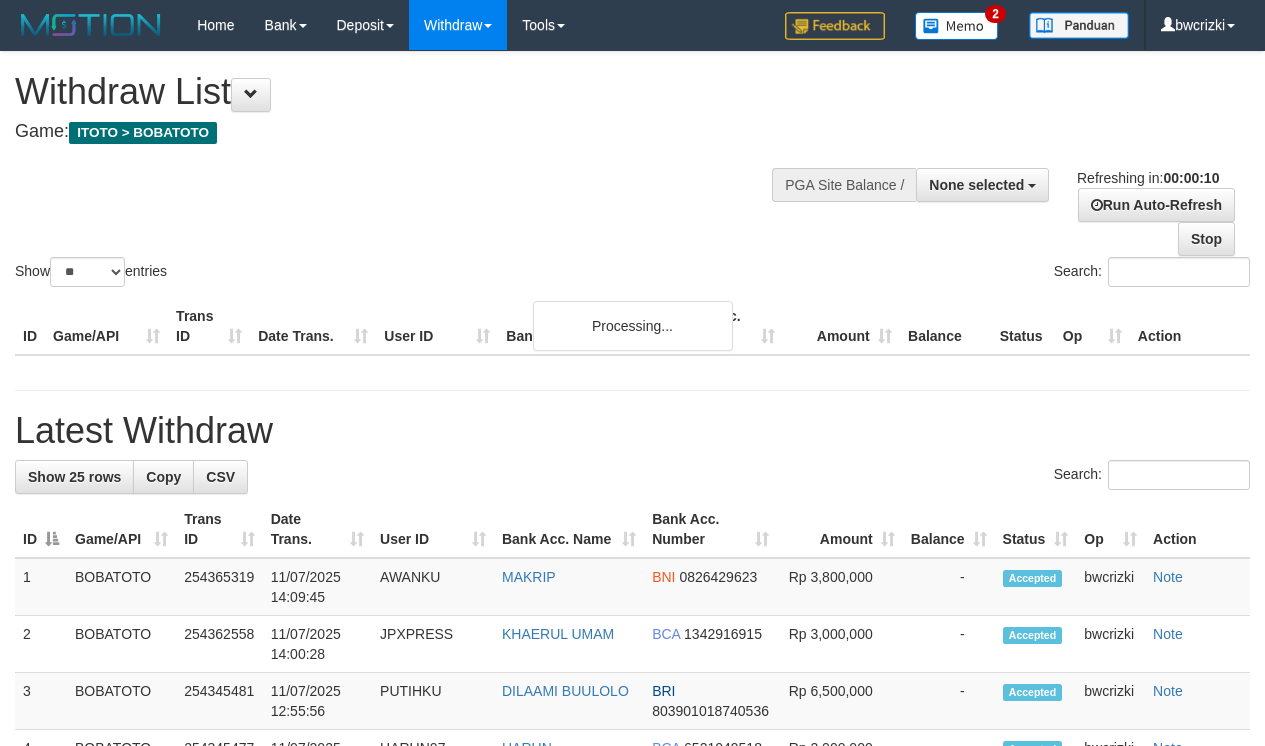 select 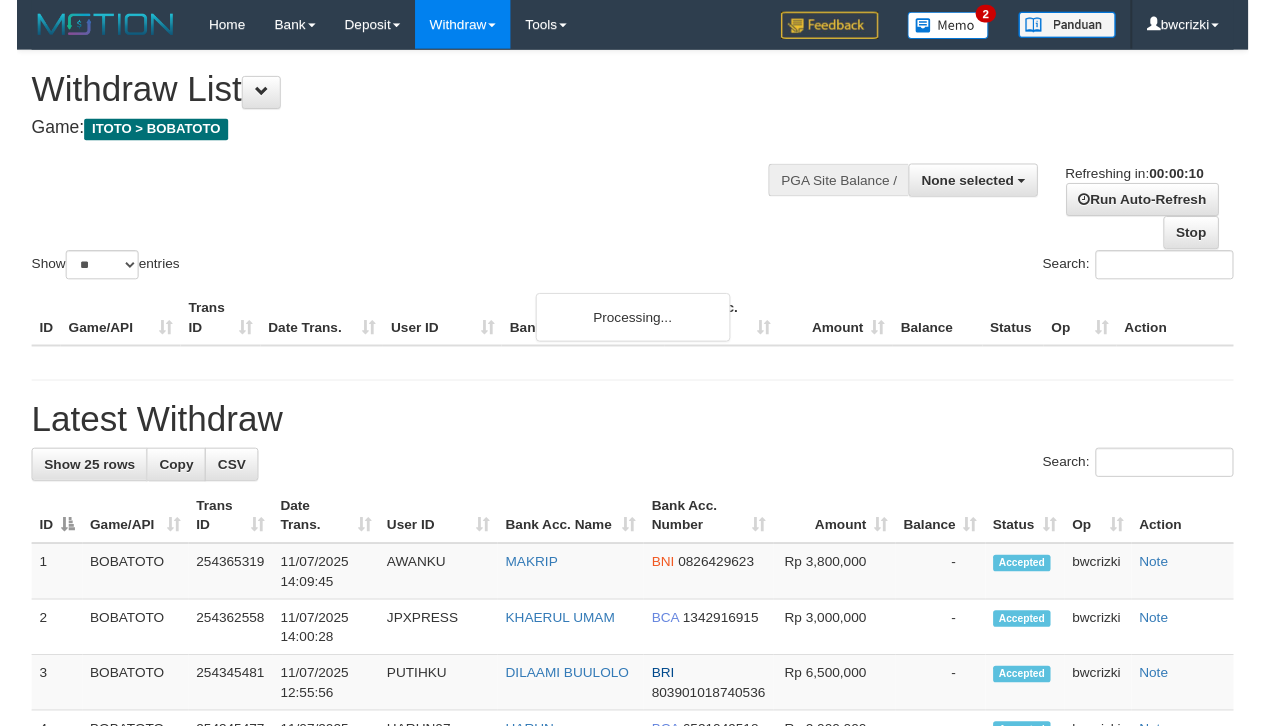 scroll, scrollTop: 0, scrollLeft: 0, axis: both 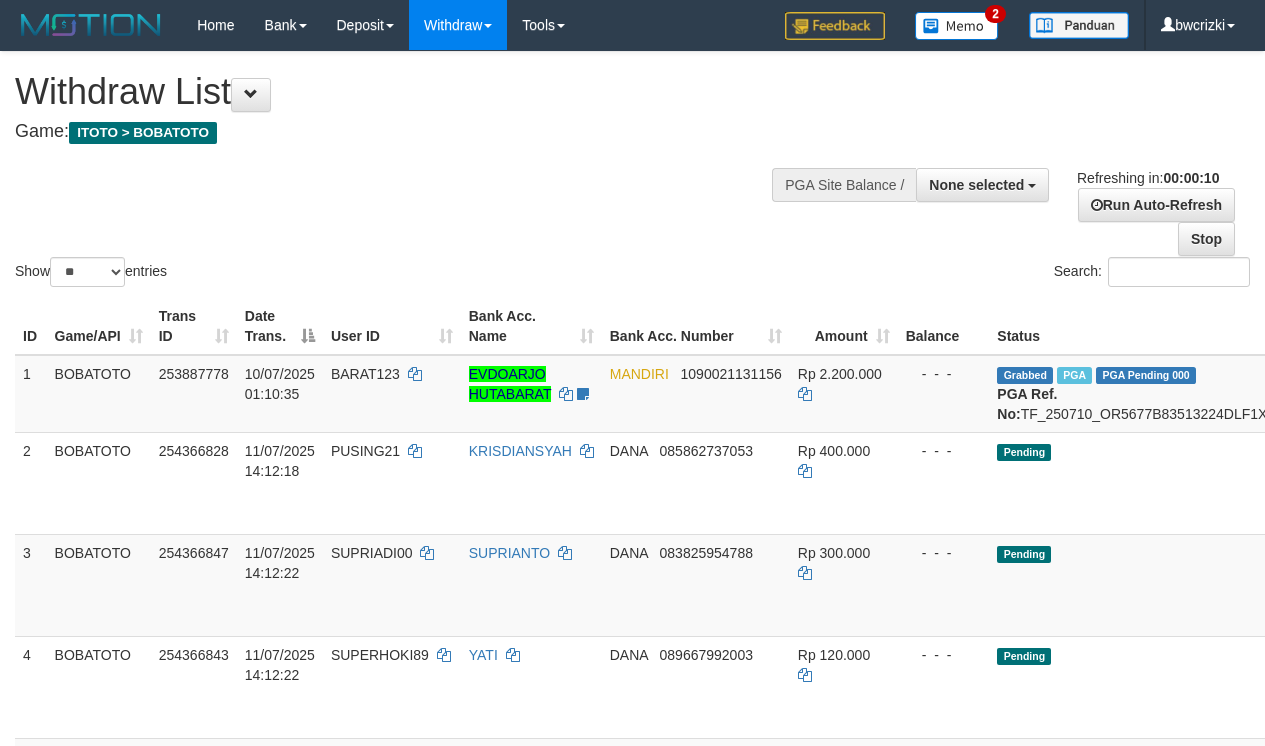 select 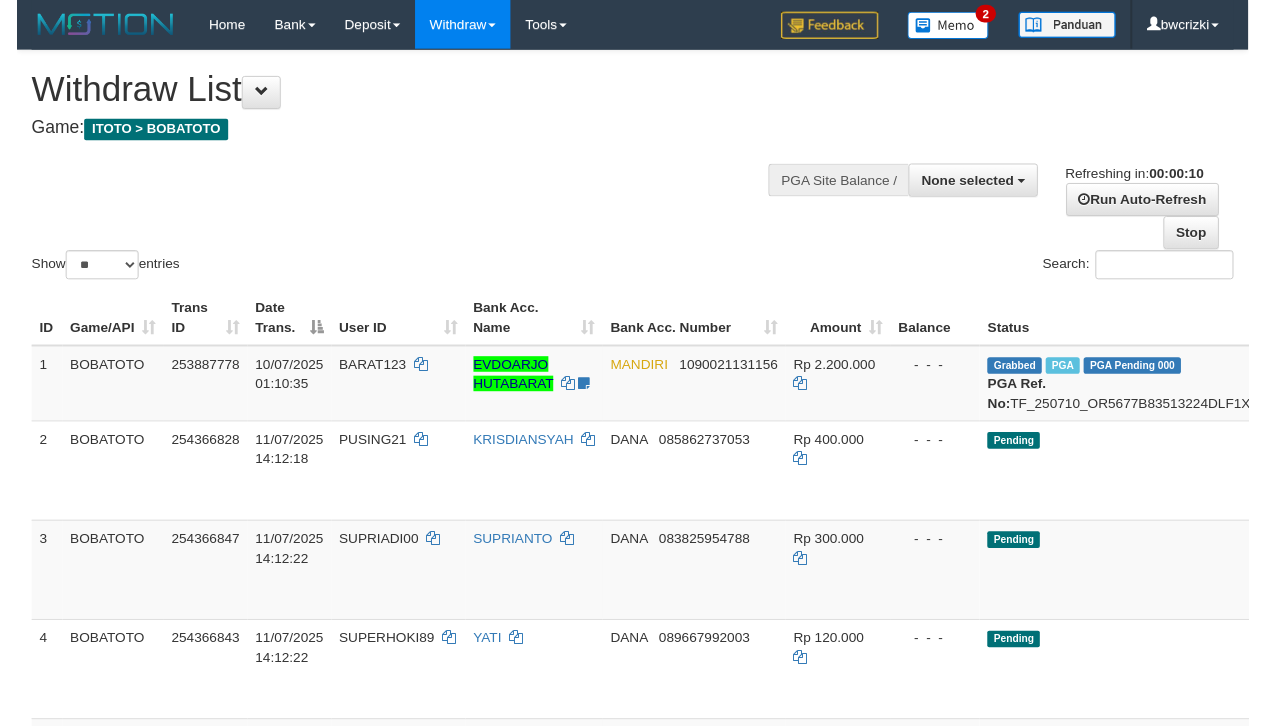 scroll, scrollTop: 0, scrollLeft: 0, axis: both 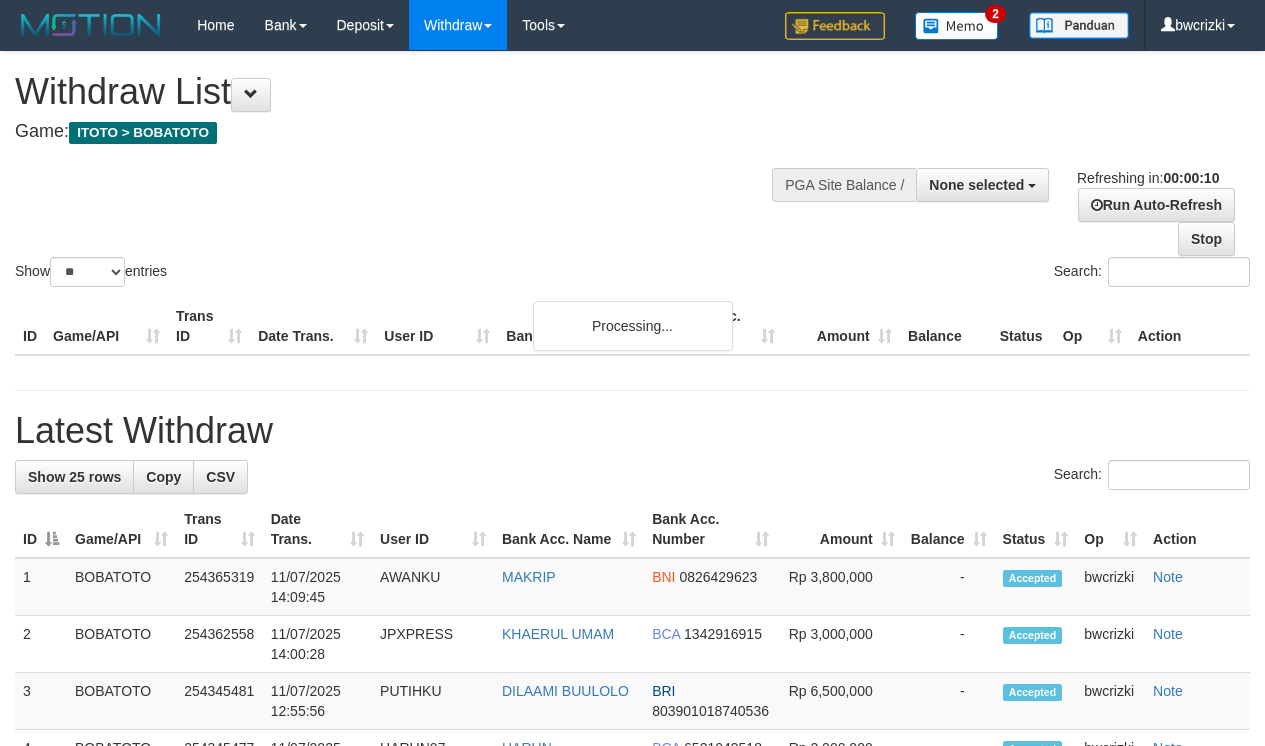 select 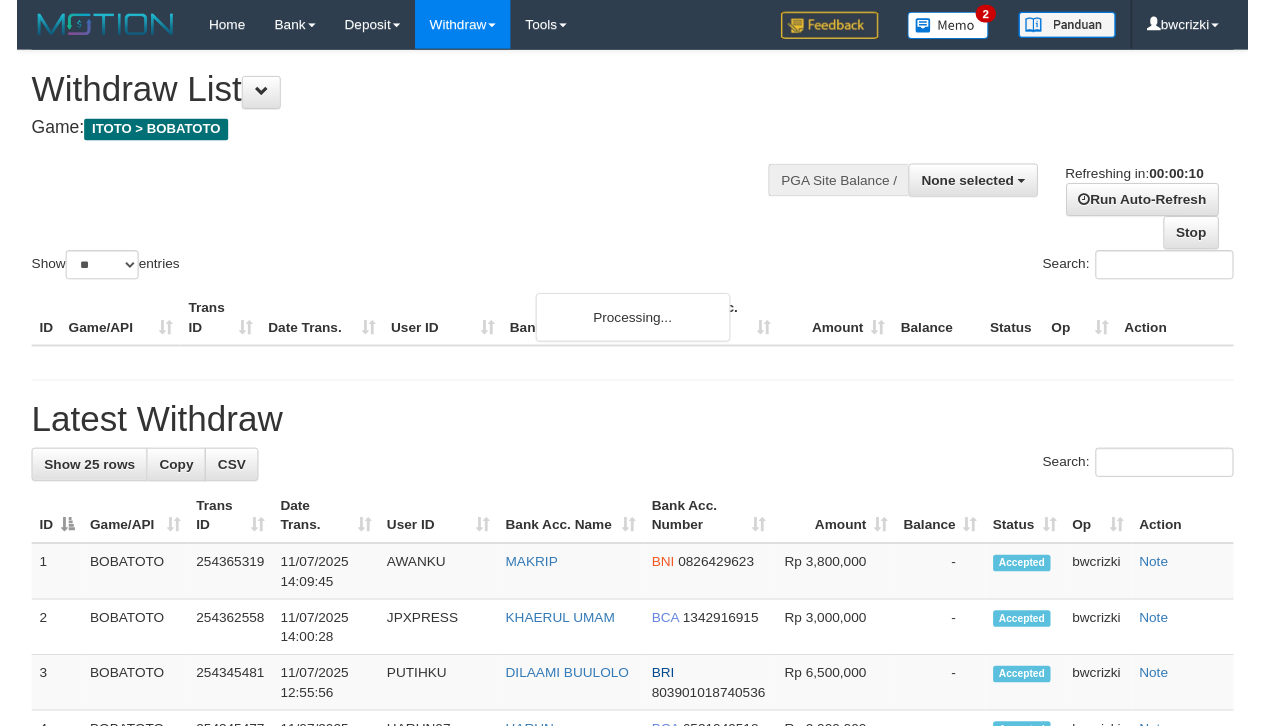 scroll, scrollTop: 0, scrollLeft: 0, axis: both 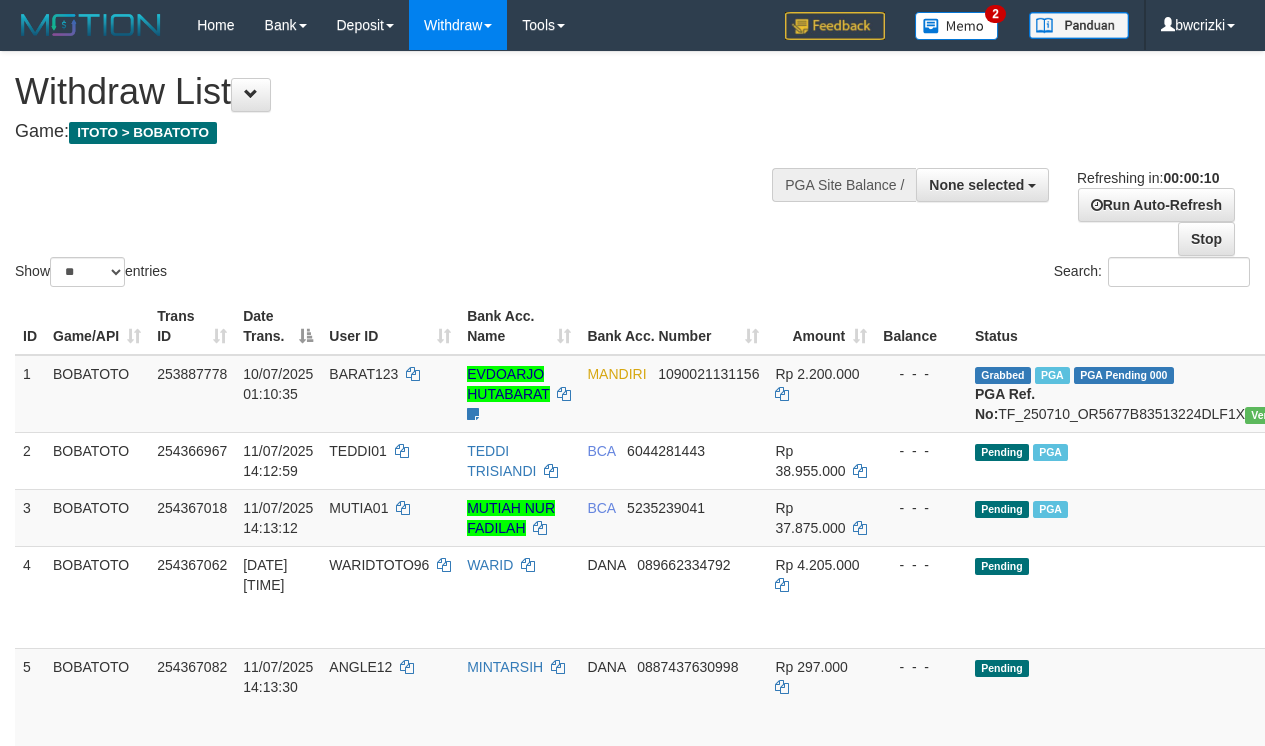 select 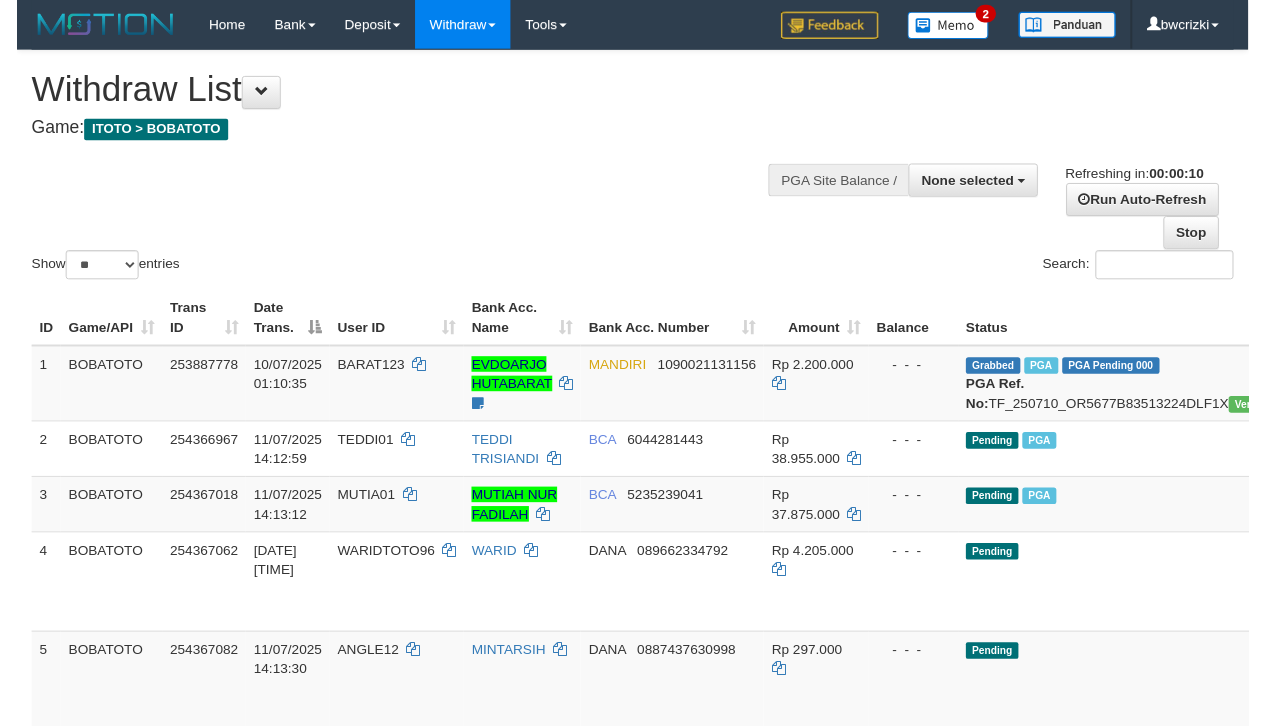 scroll, scrollTop: 0, scrollLeft: 0, axis: both 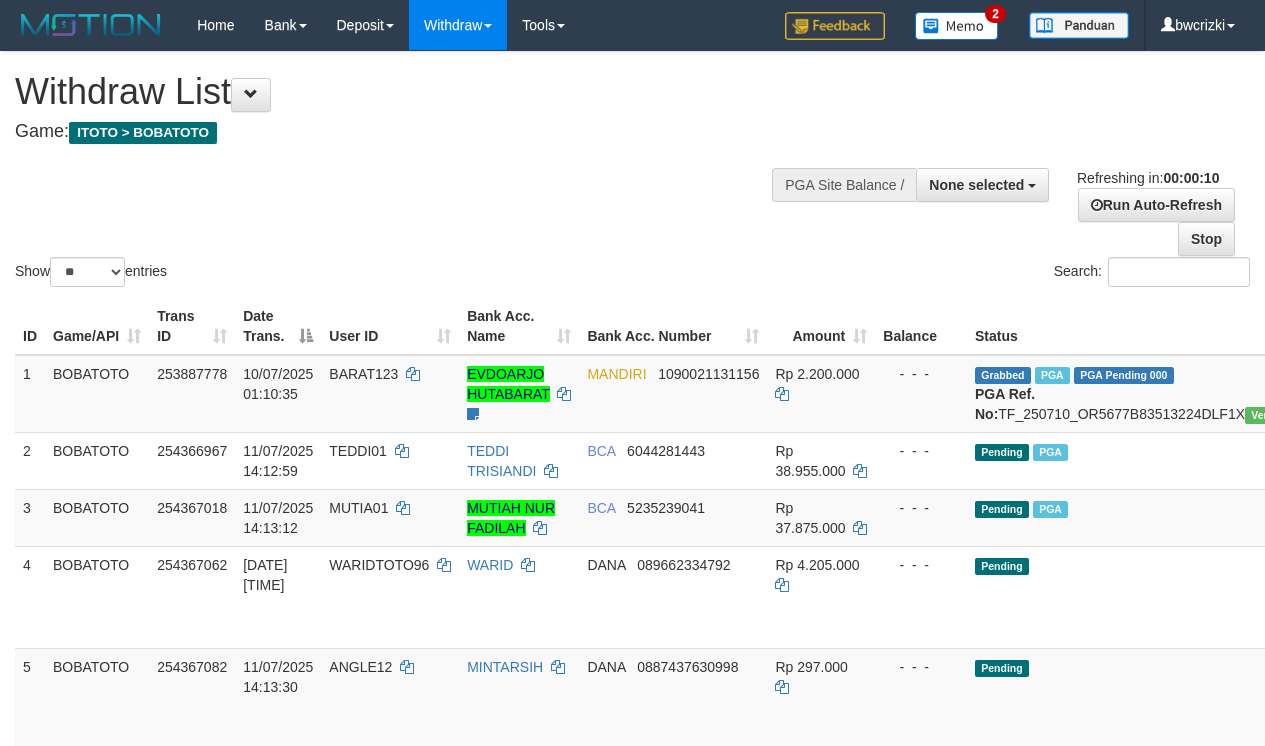 select 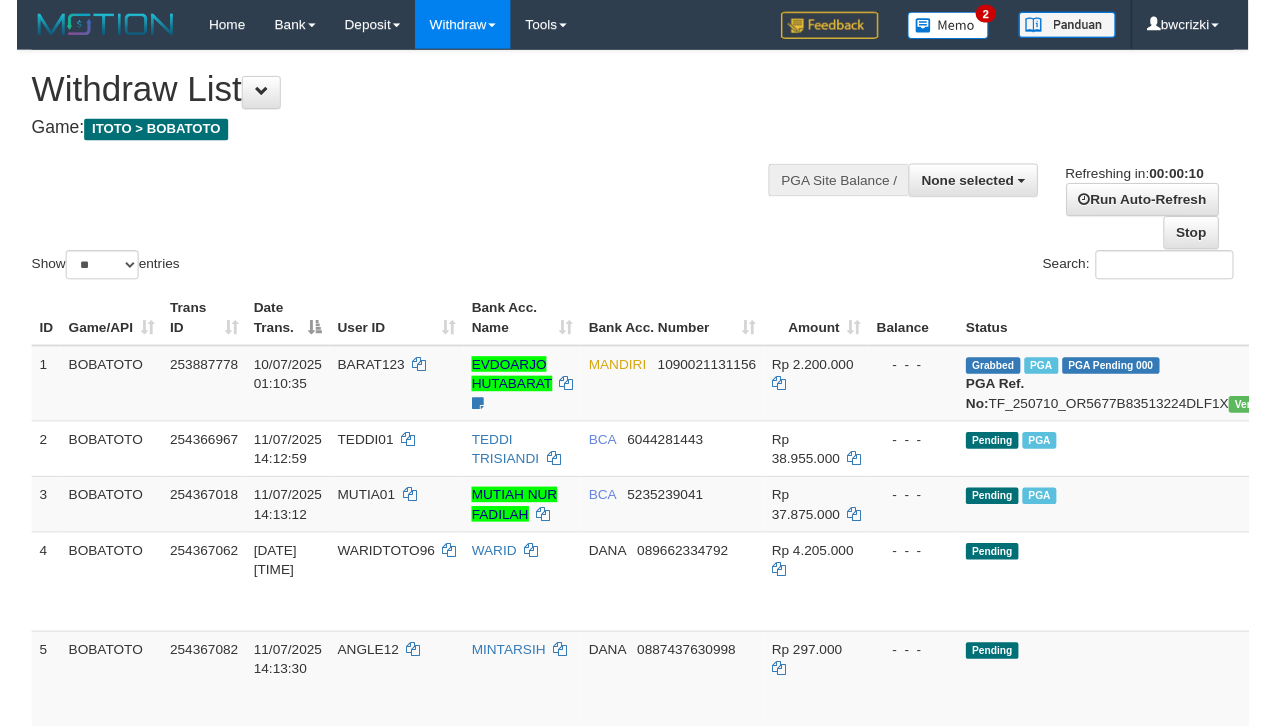 scroll, scrollTop: 0, scrollLeft: 0, axis: both 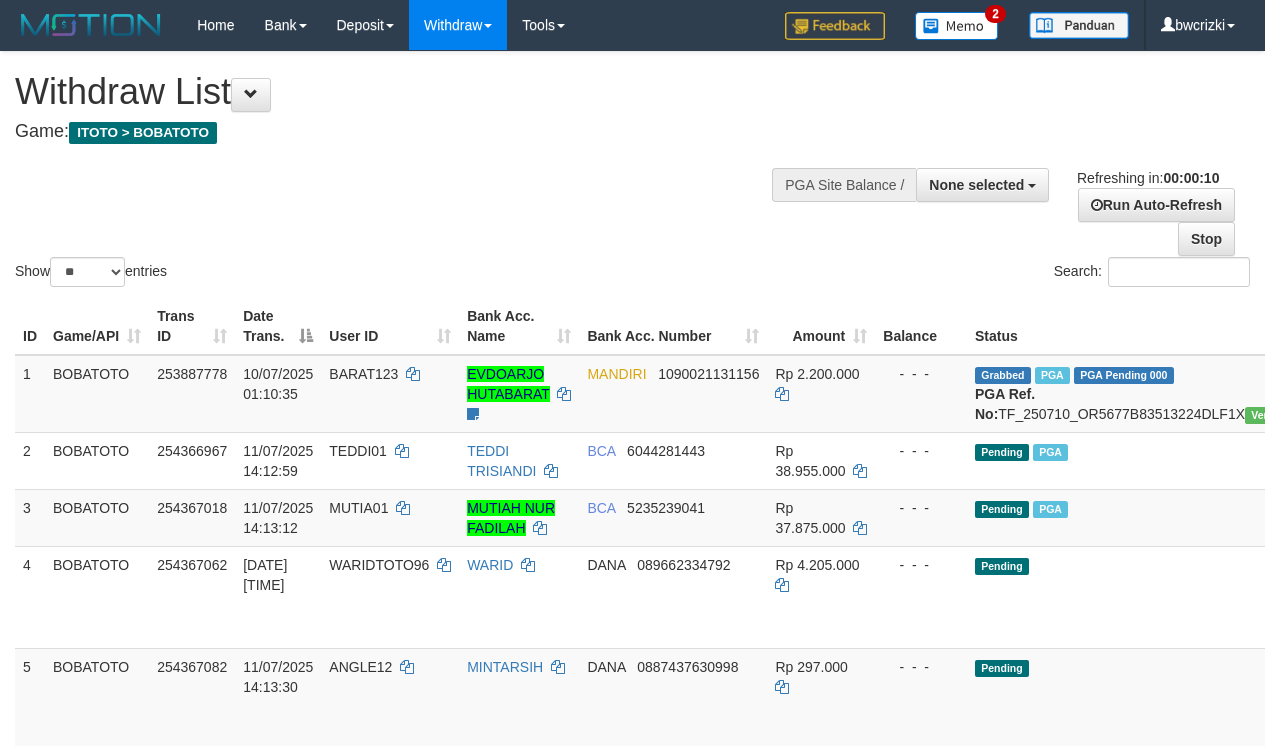 select 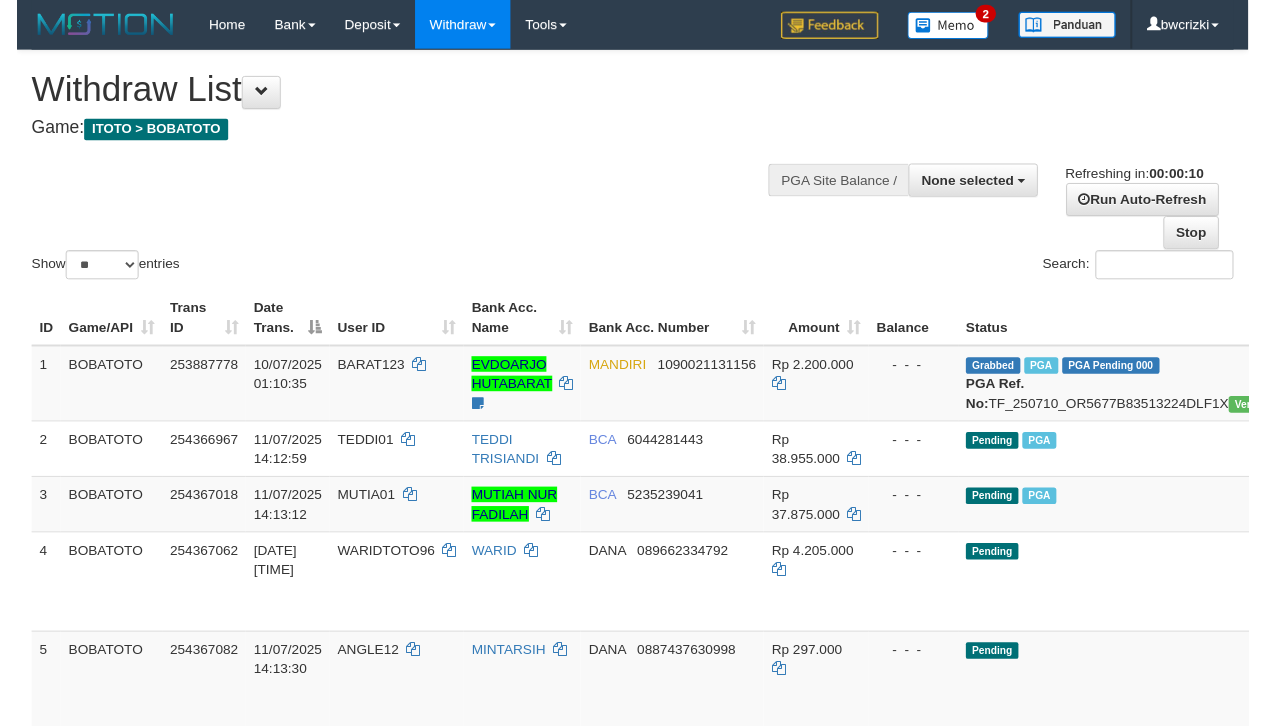 scroll, scrollTop: 0, scrollLeft: 0, axis: both 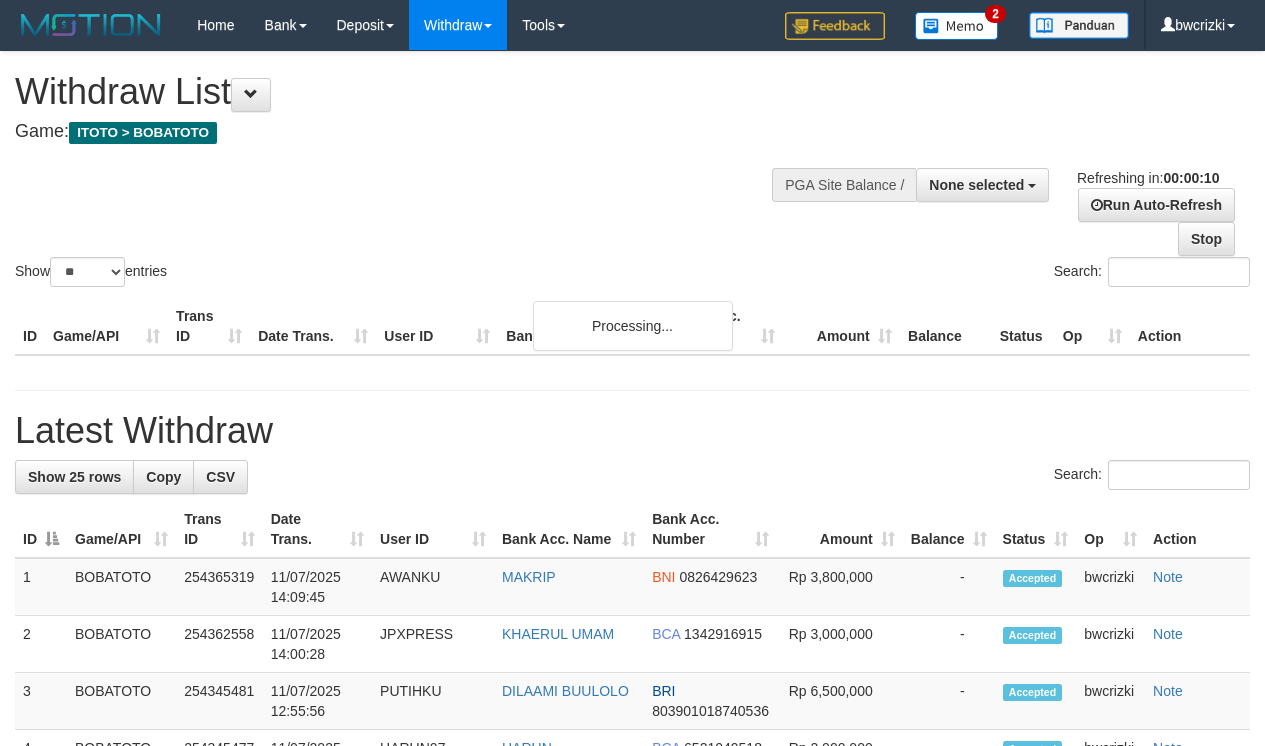 select 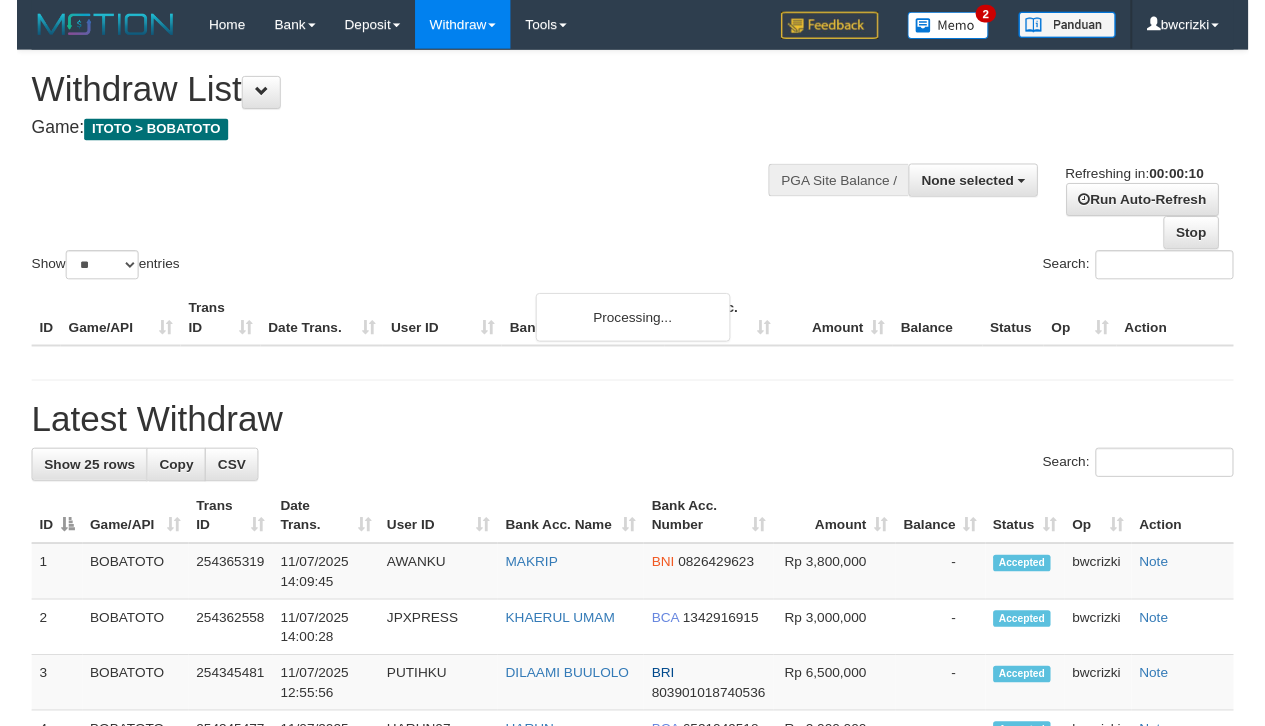 scroll, scrollTop: 0, scrollLeft: 0, axis: both 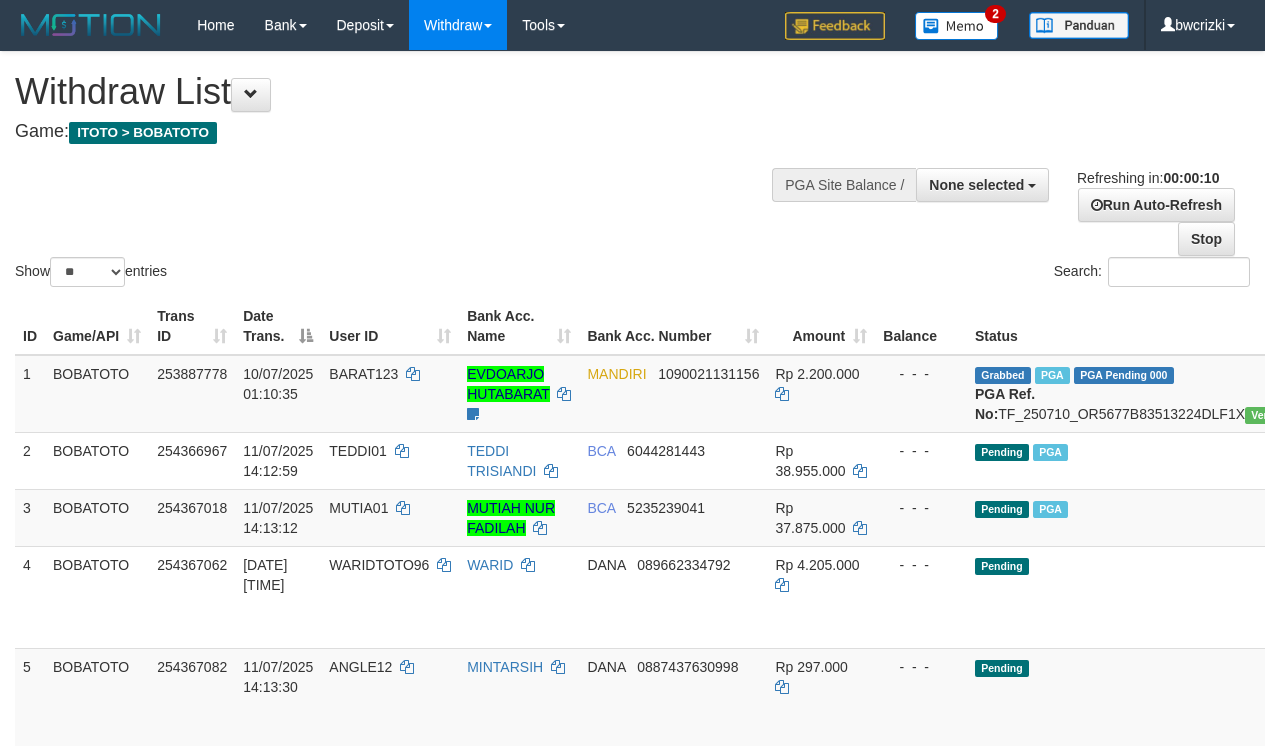 select 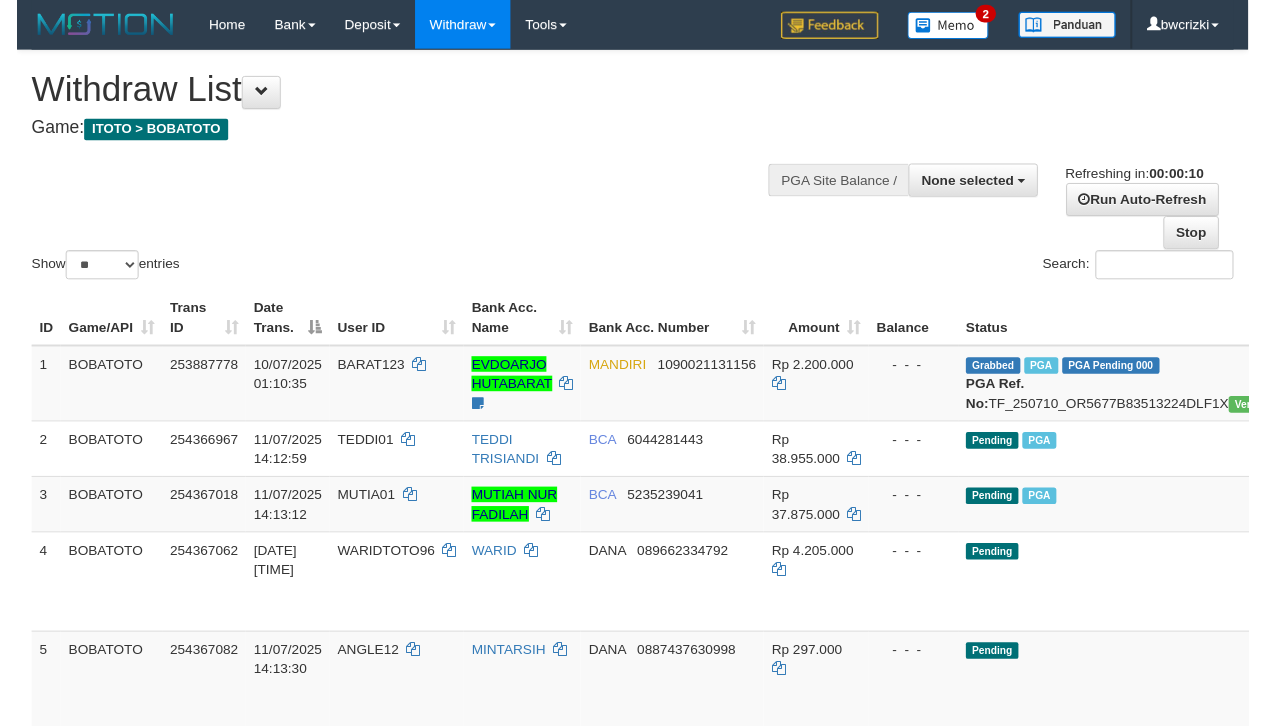 scroll, scrollTop: 0, scrollLeft: 0, axis: both 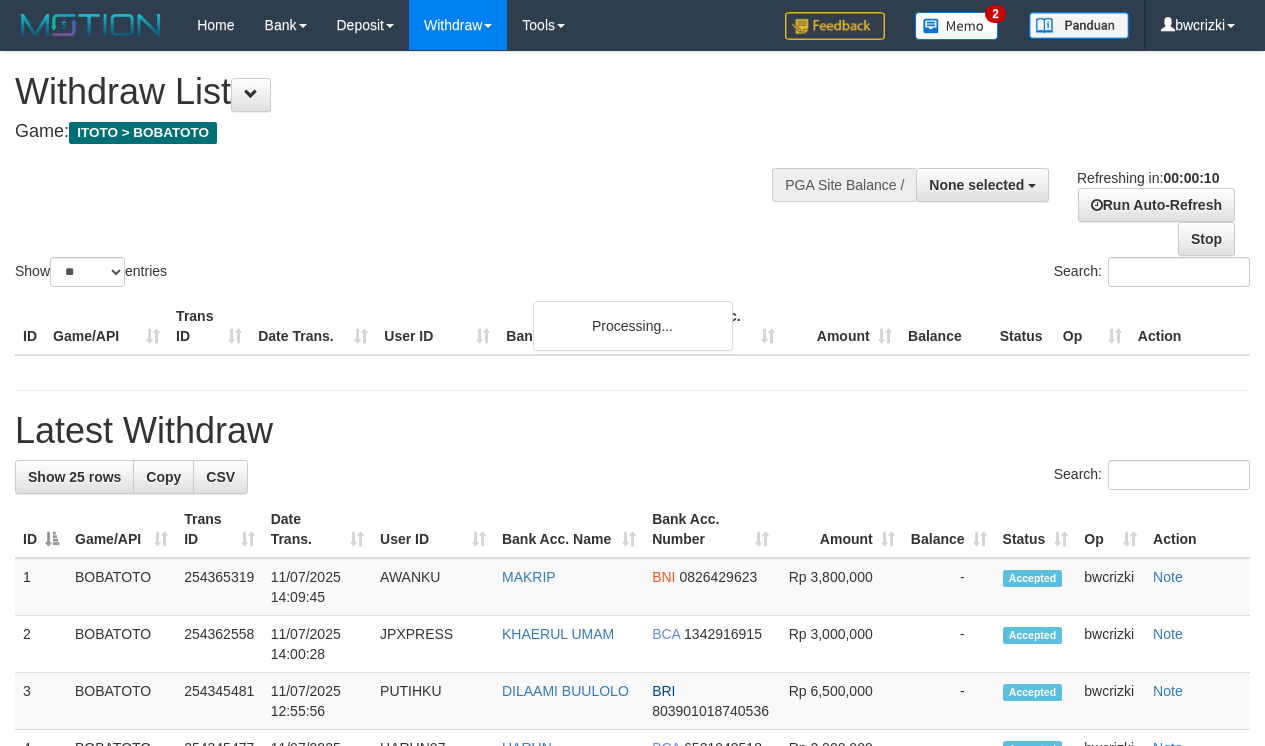 select 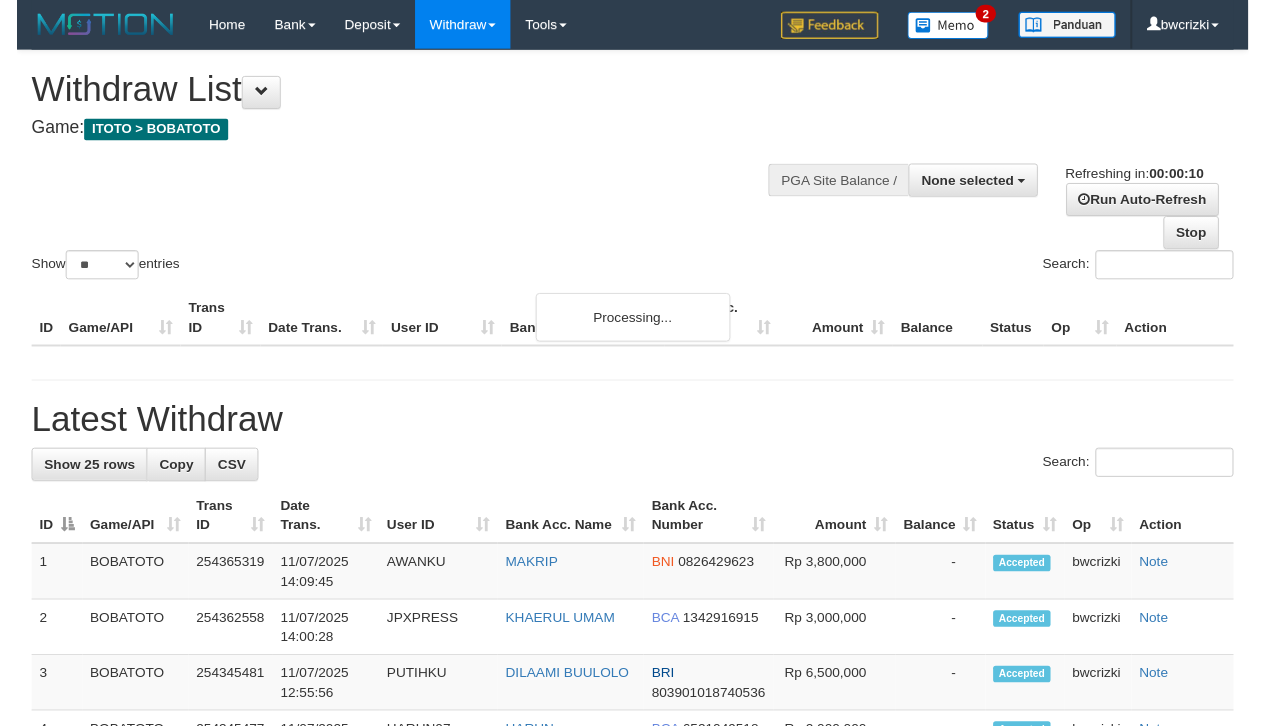 scroll, scrollTop: 0, scrollLeft: 0, axis: both 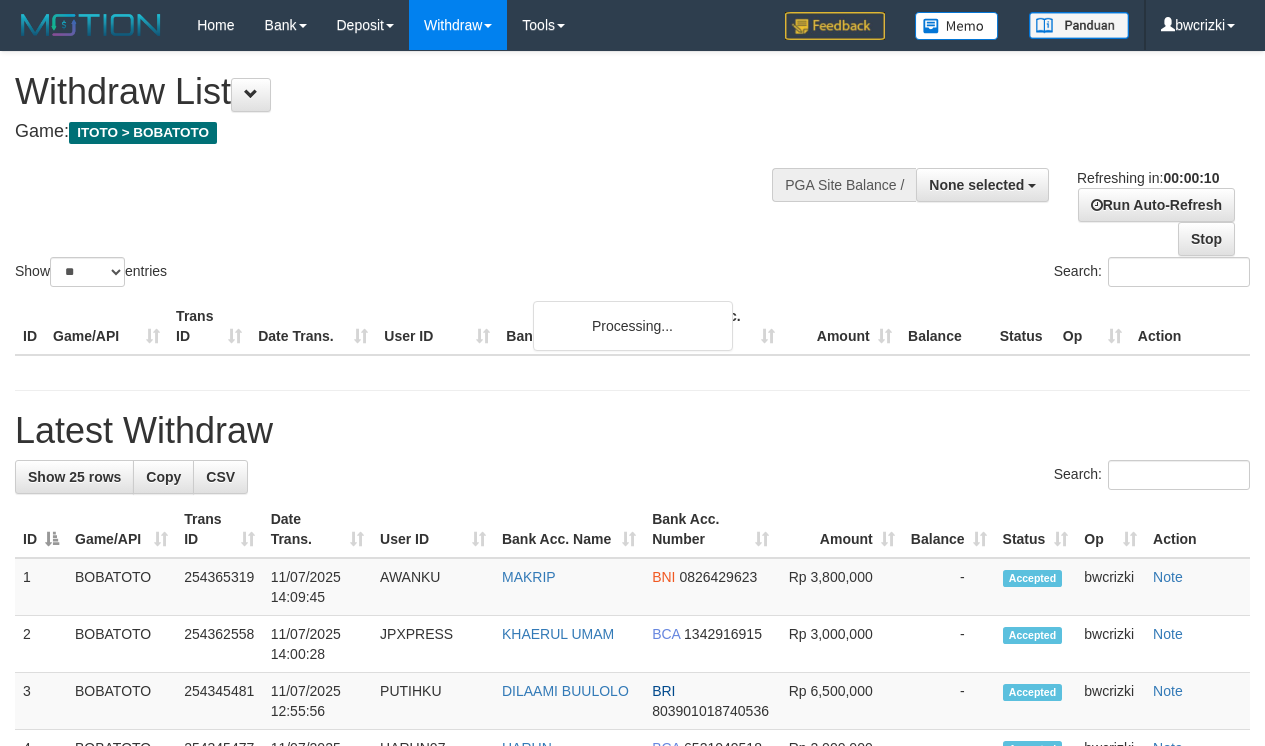 select 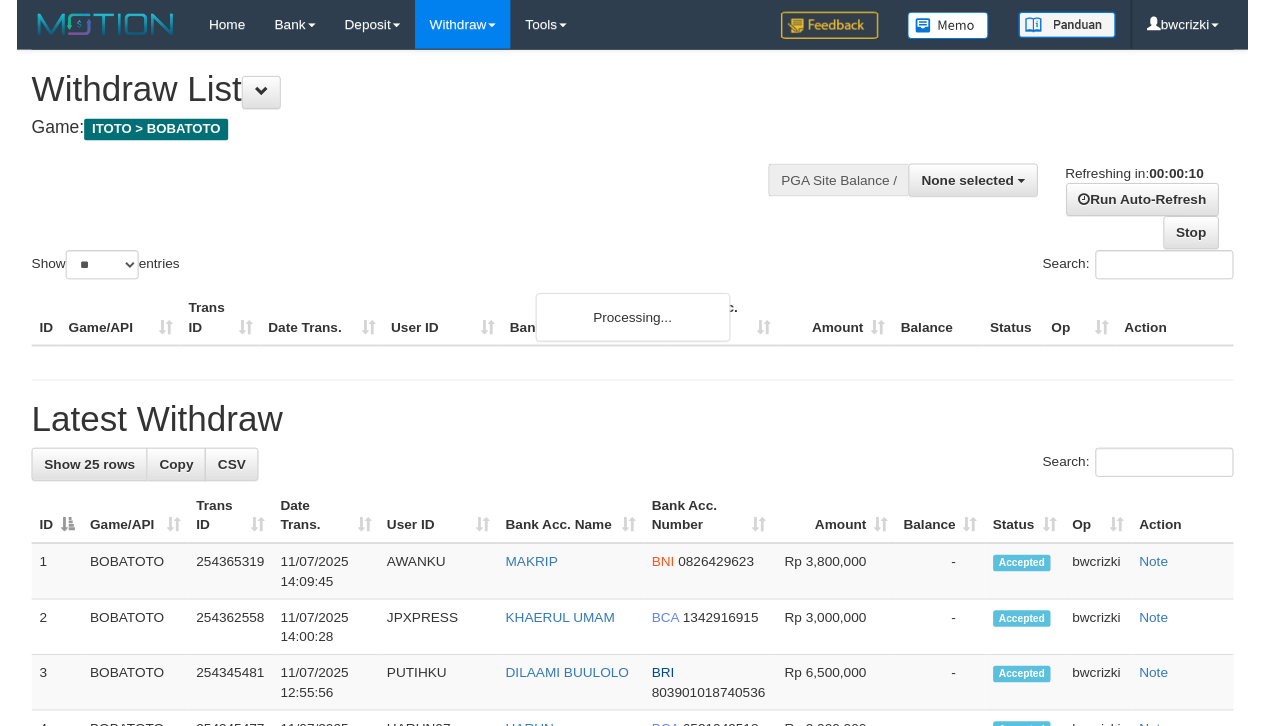scroll, scrollTop: 0, scrollLeft: 0, axis: both 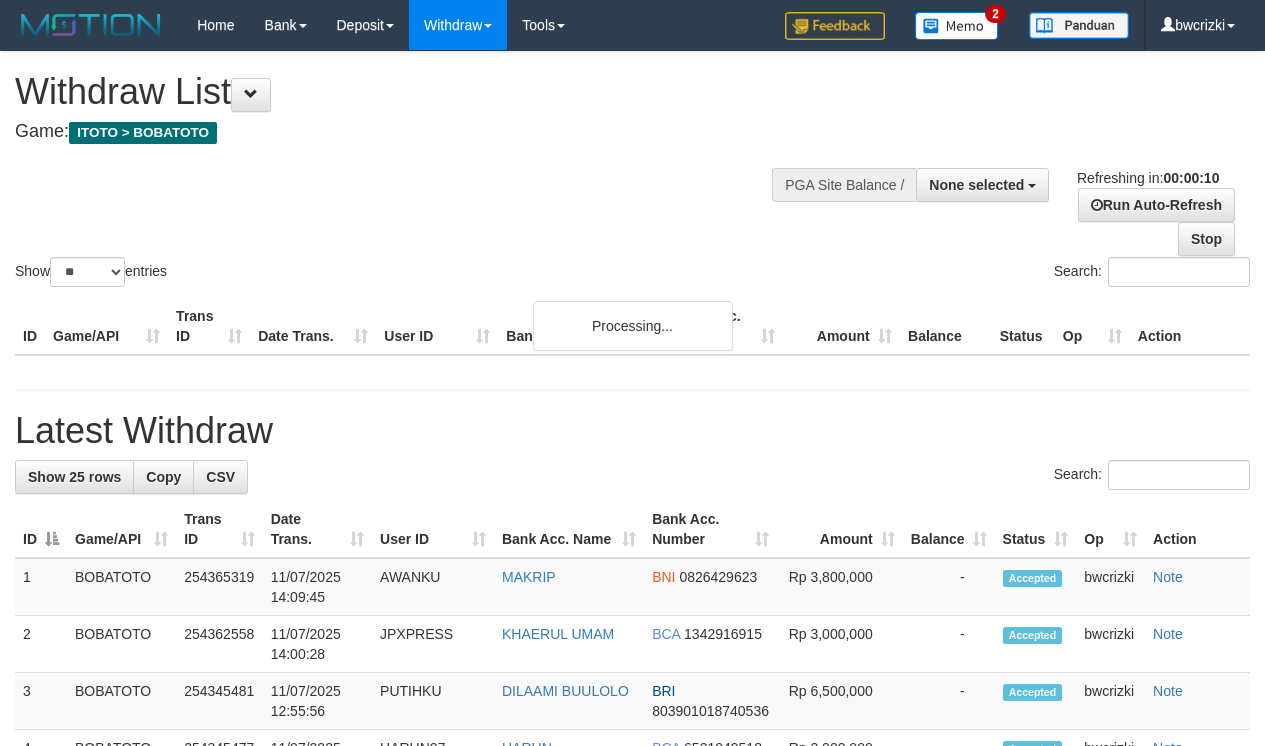 select 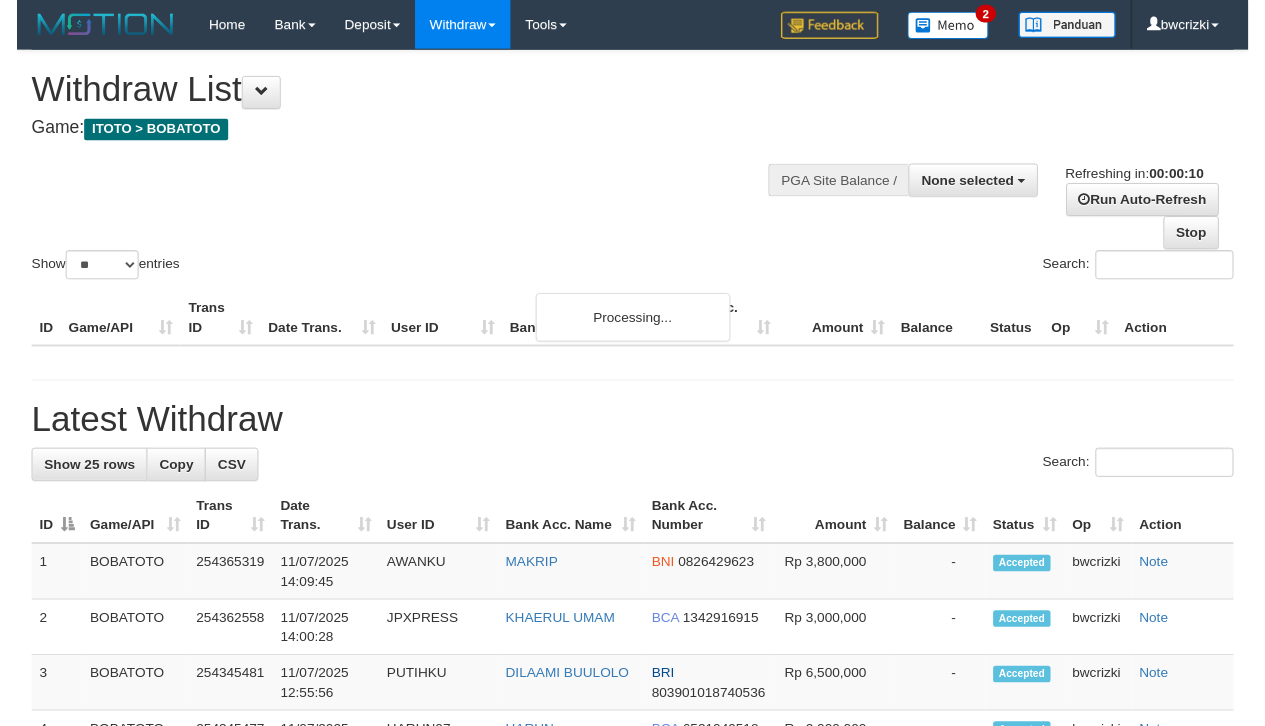 scroll, scrollTop: 0, scrollLeft: 0, axis: both 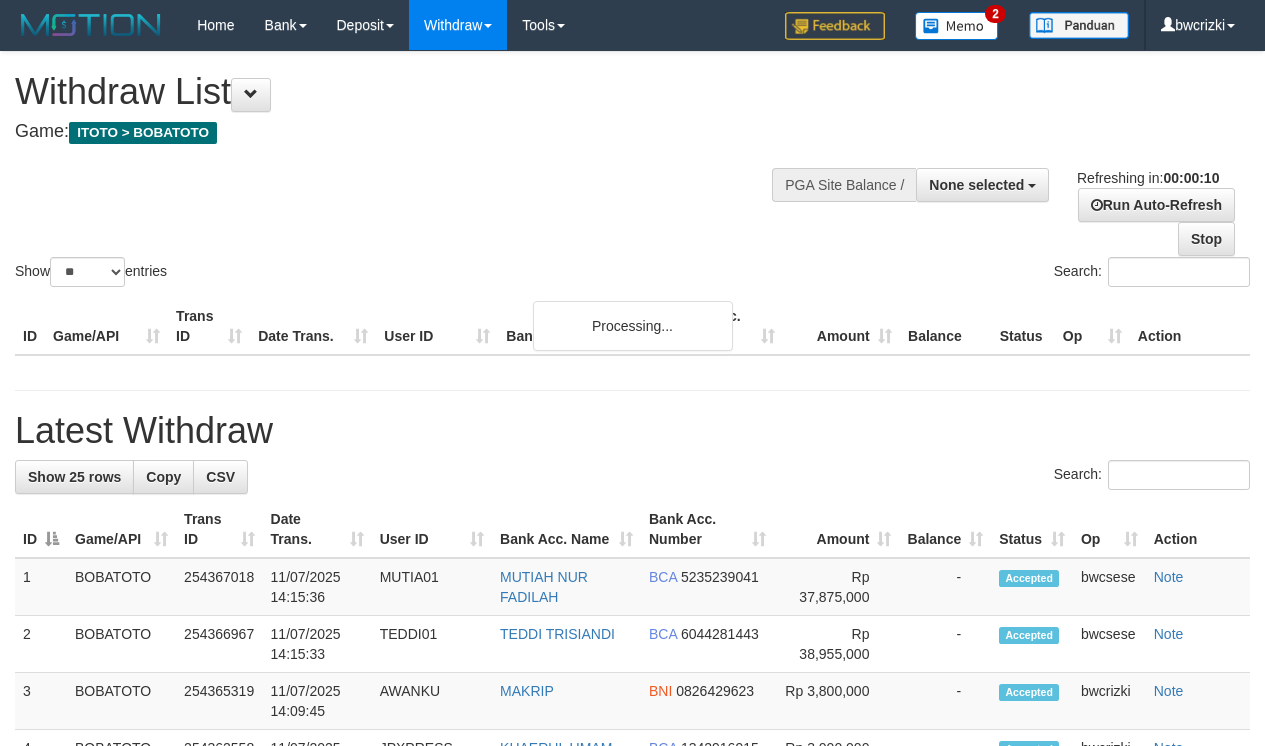 select 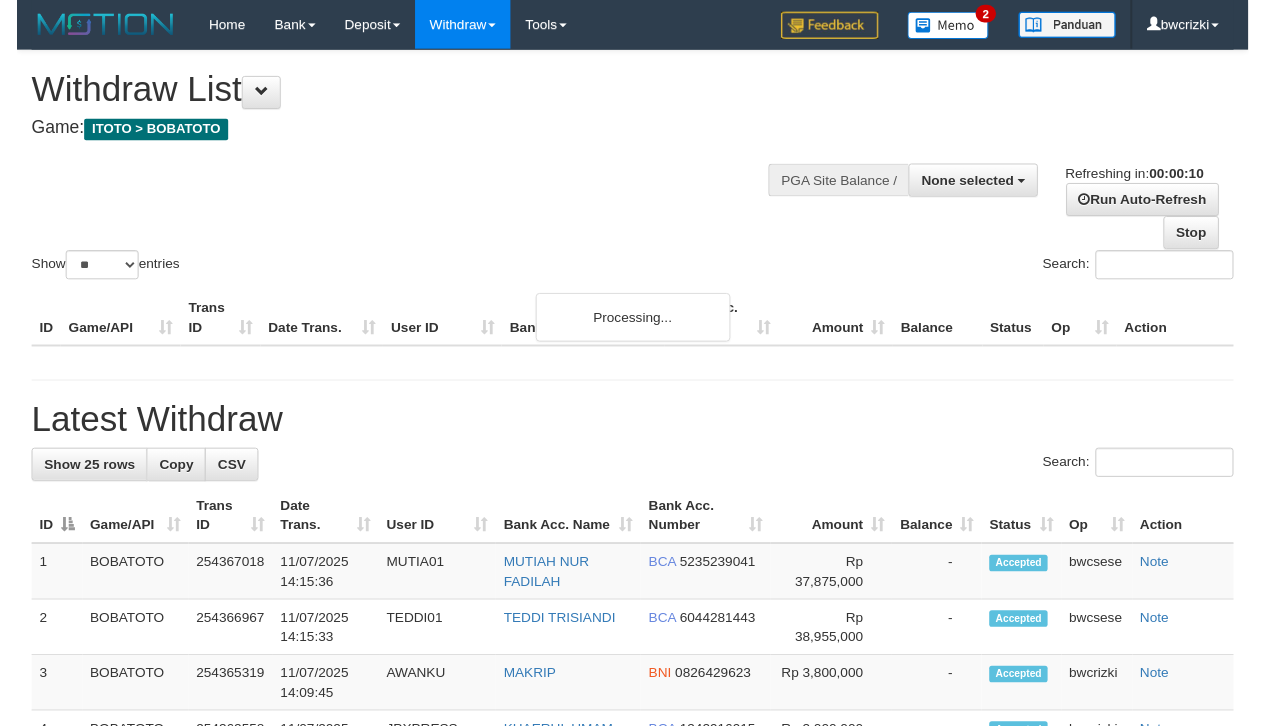 scroll, scrollTop: 0, scrollLeft: 0, axis: both 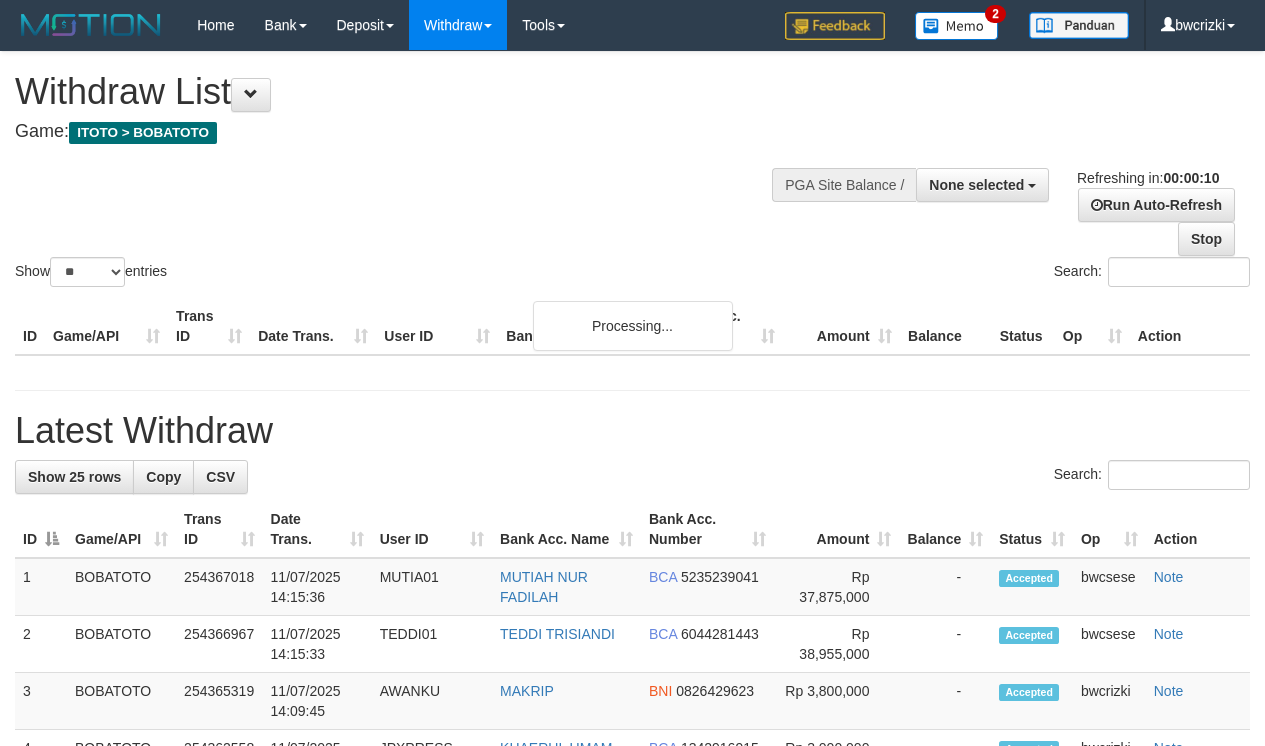 select 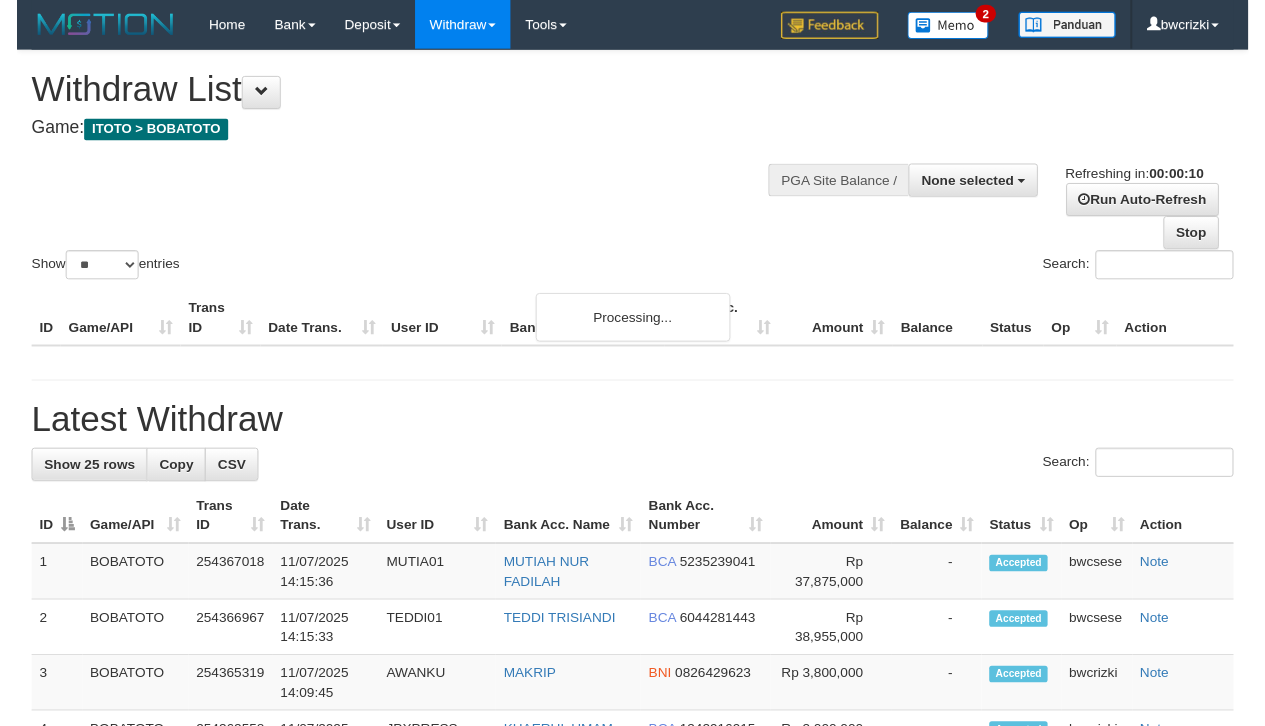 scroll, scrollTop: 0, scrollLeft: 0, axis: both 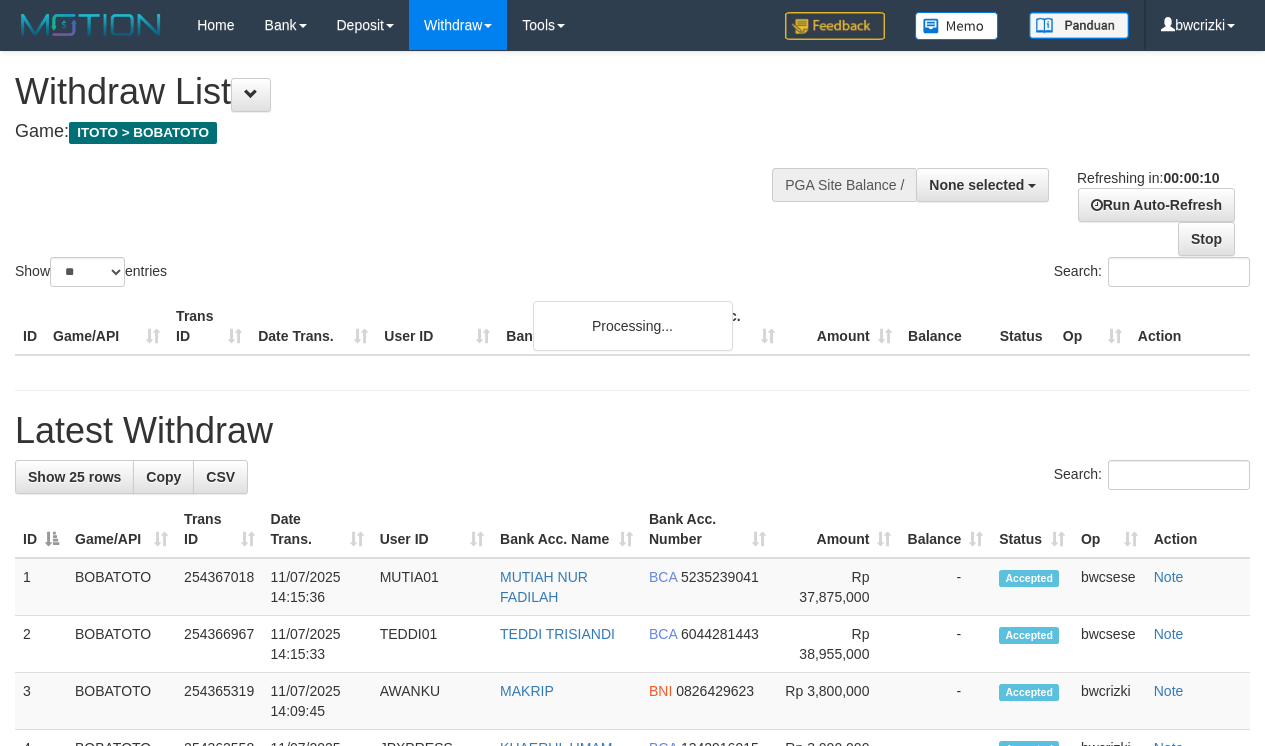 select 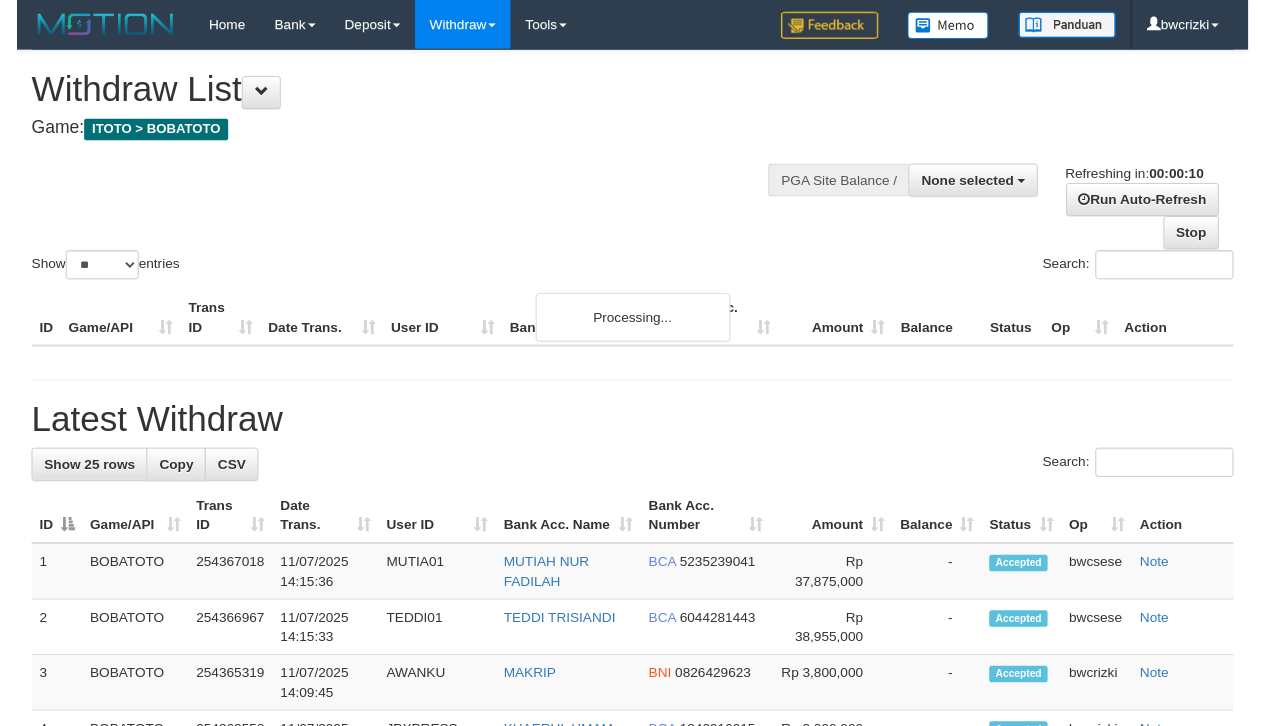 scroll, scrollTop: 0, scrollLeft: 0, axis: both 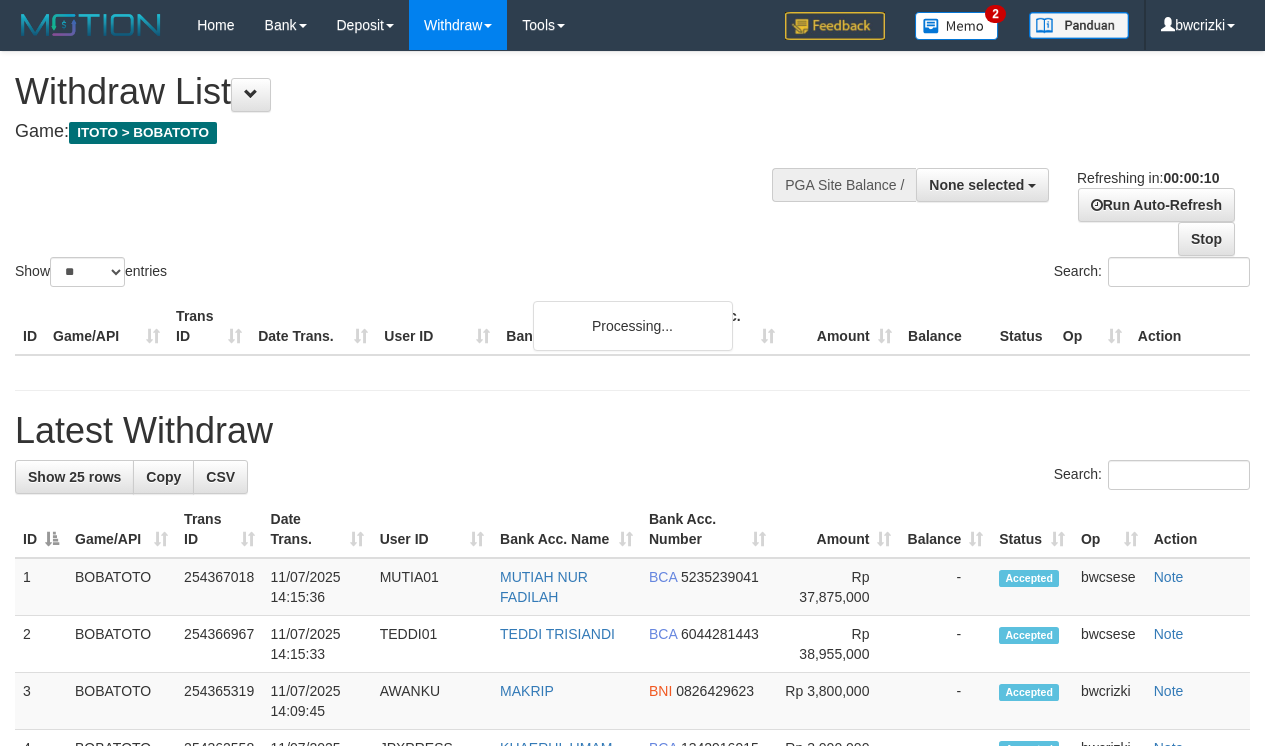 select 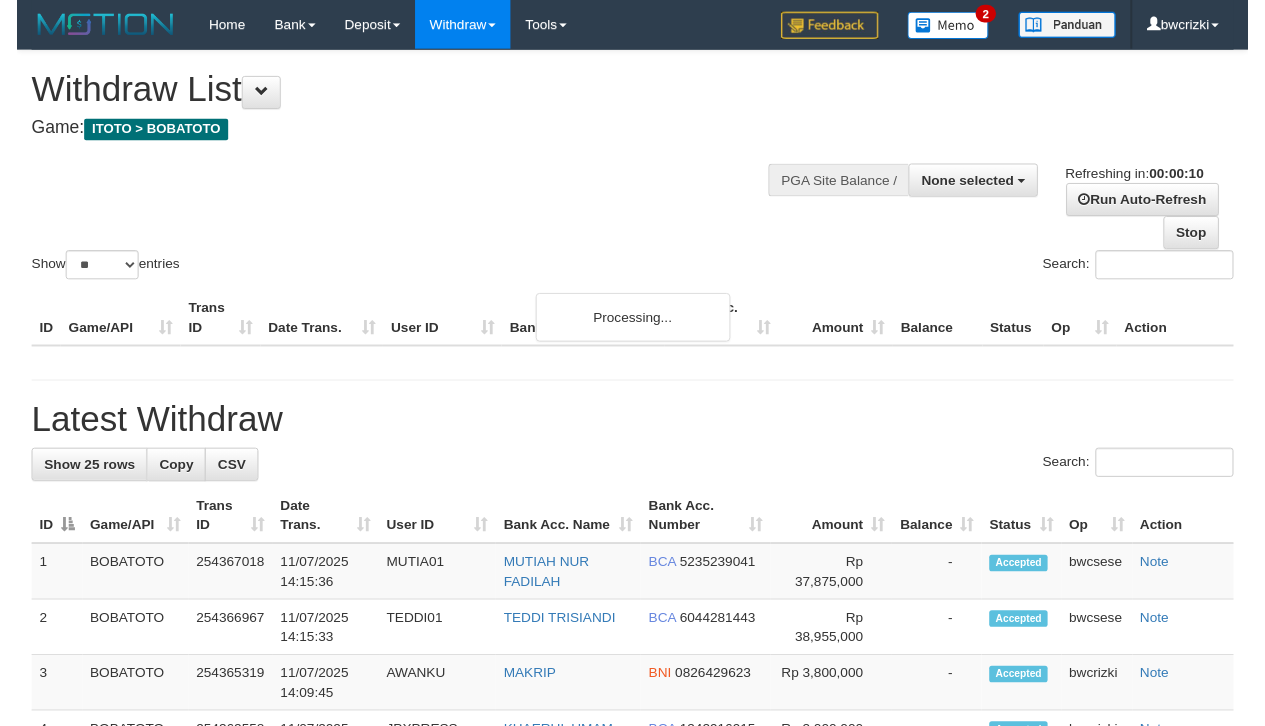 scroll, scrollTop: 0, scrollLeft: 0, axis: both 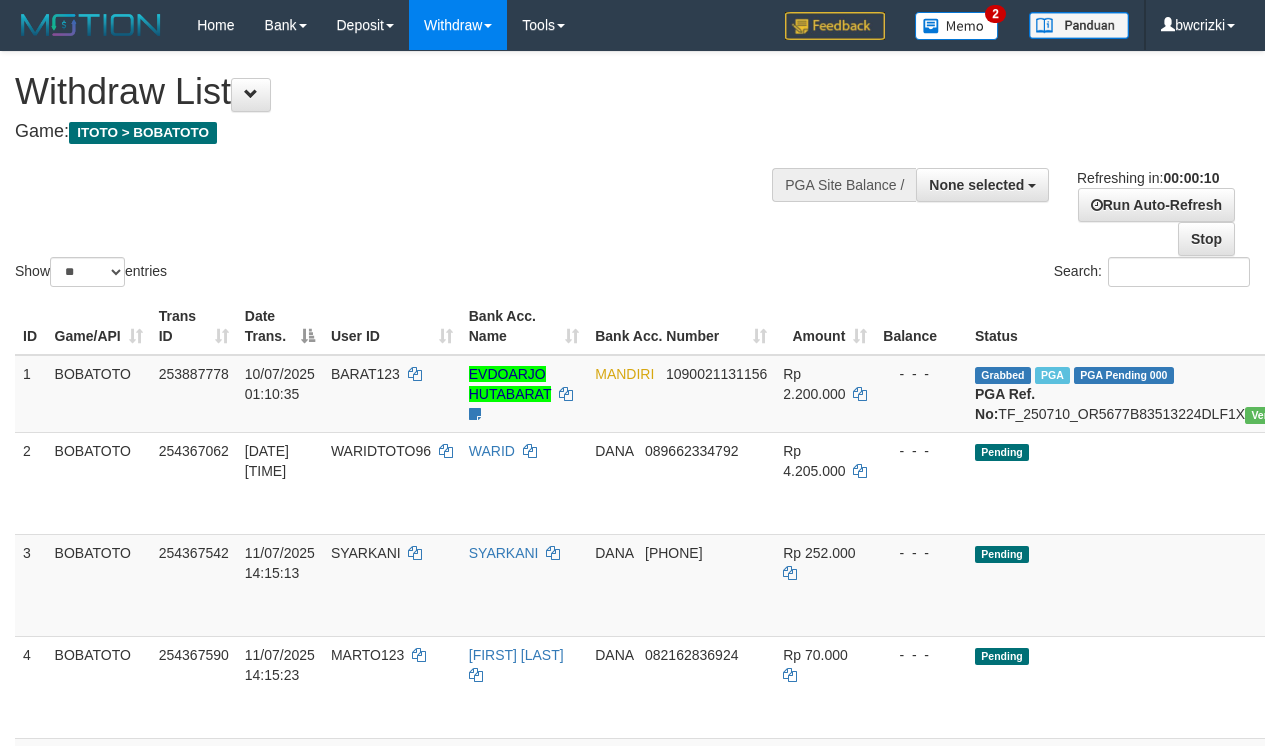 select 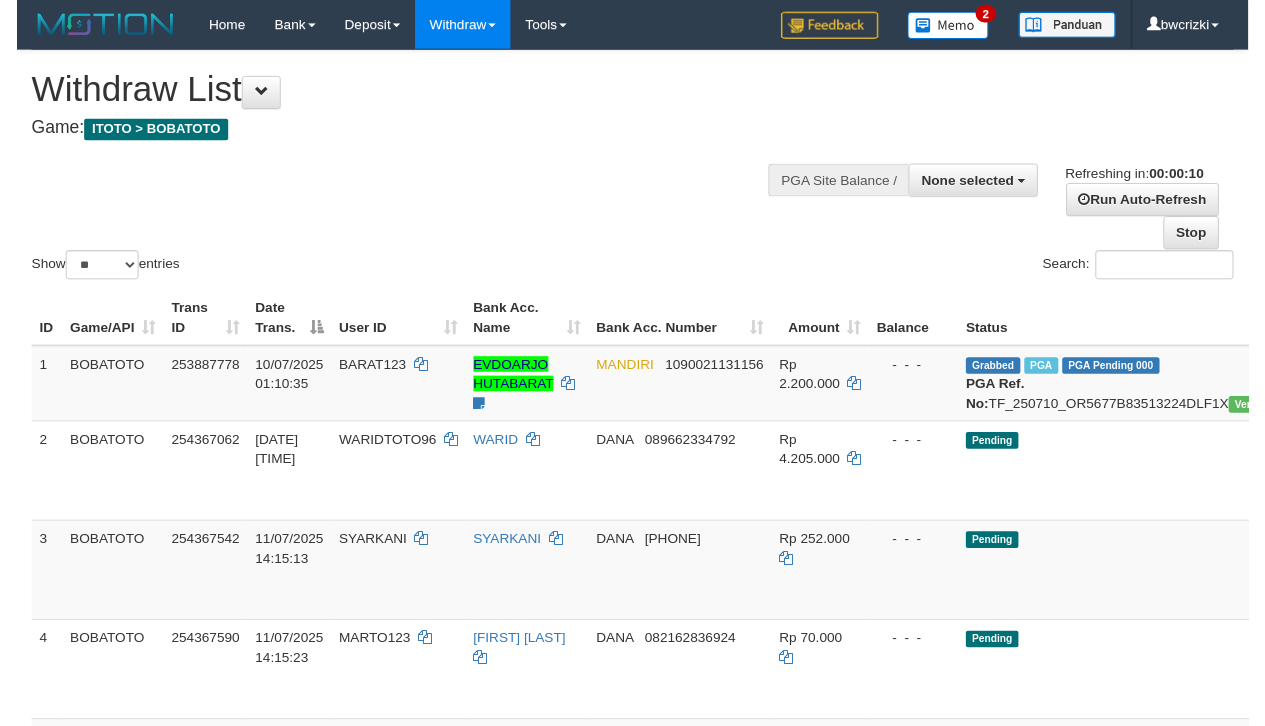 scroll, scrollTop: 0, scrollLeft: 0, axis: both 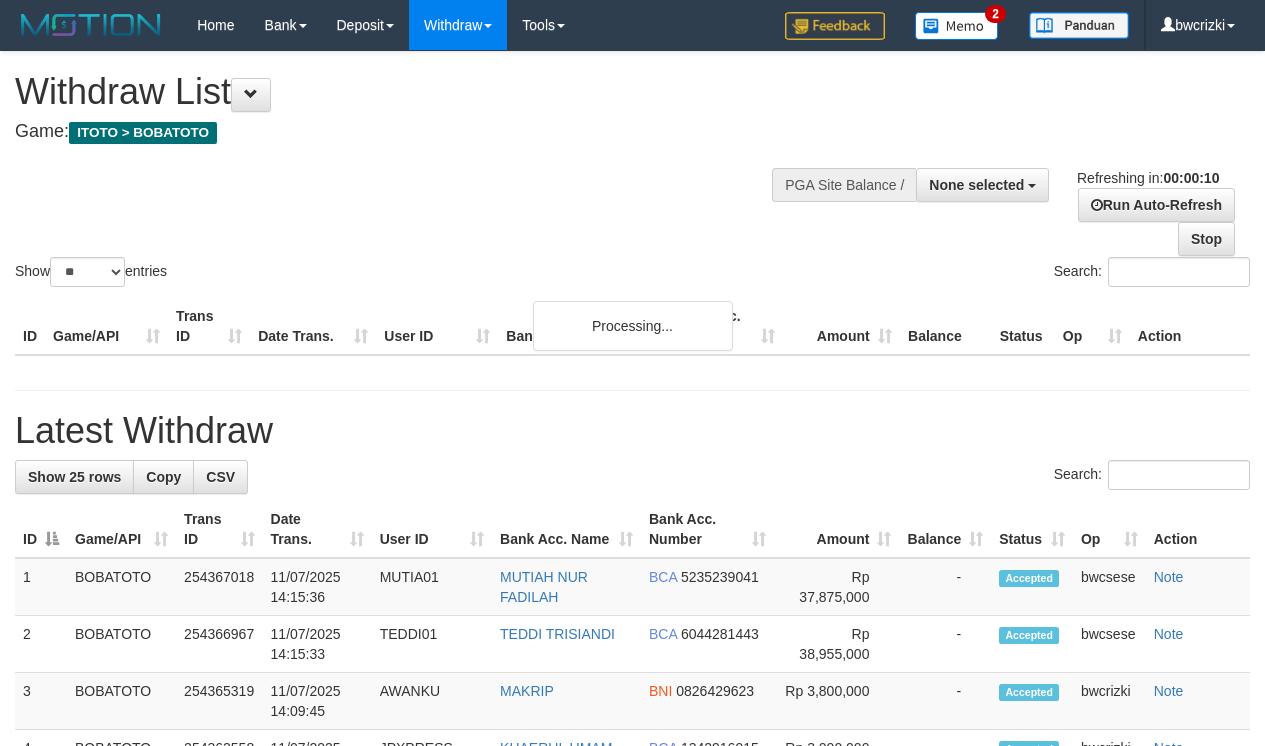 select 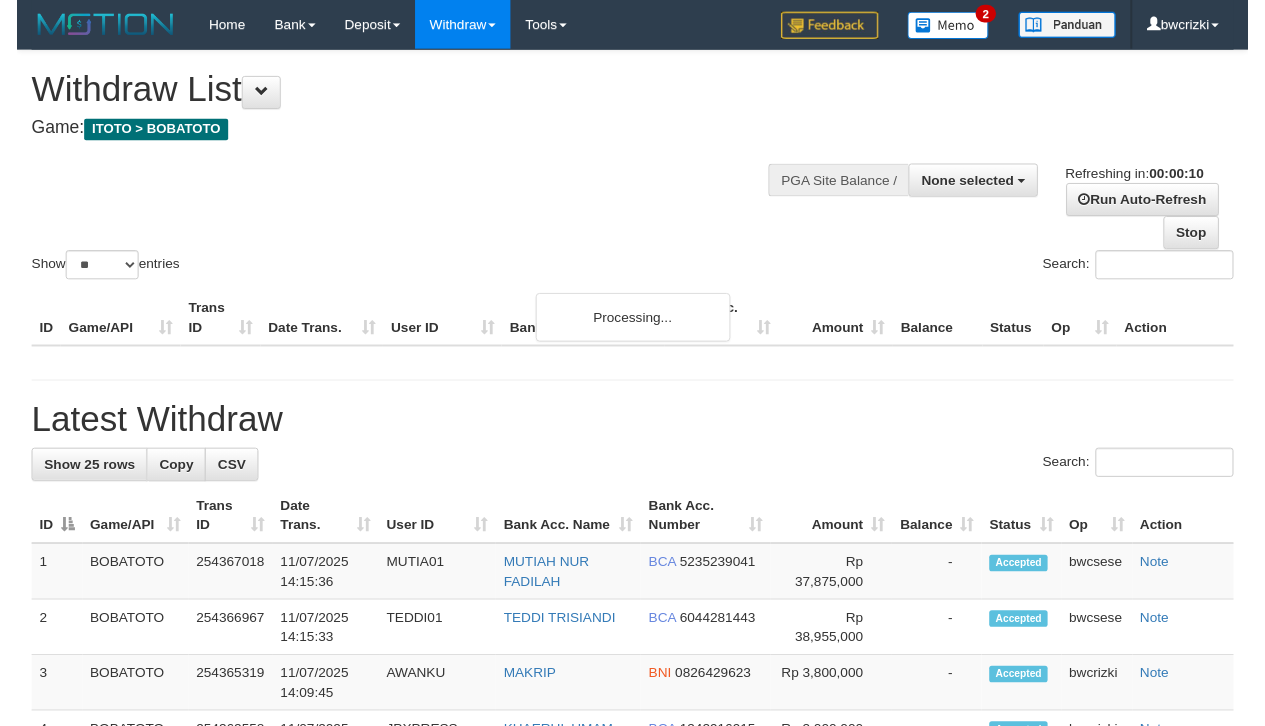 scroll, scrollTop: 0, scrollLeft: 0, axis: both 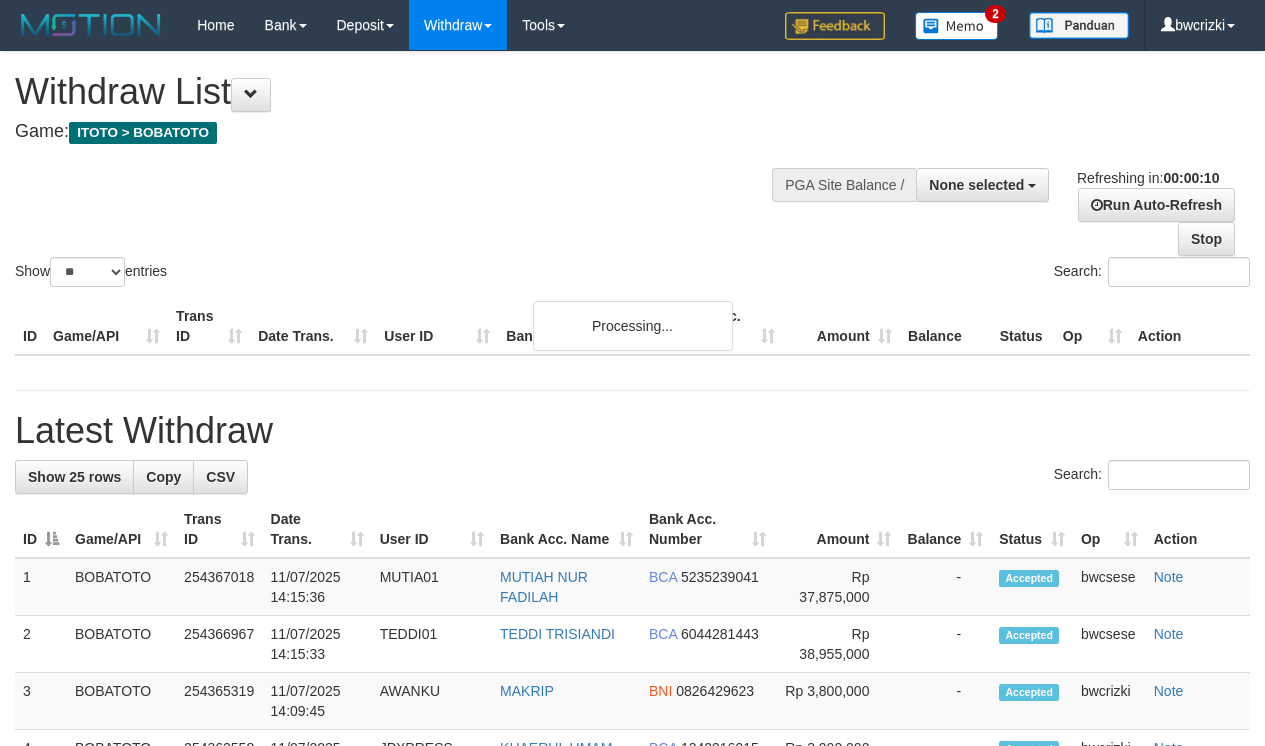 select 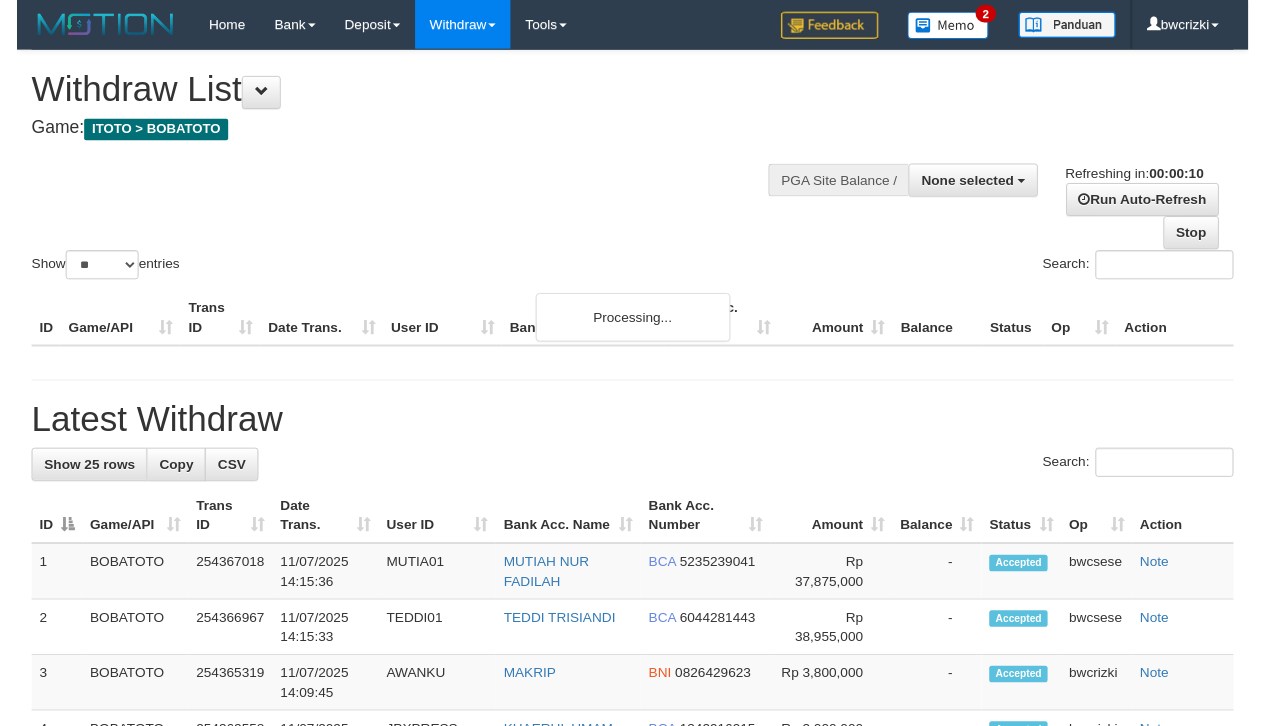 scroll, scrollTop: 0, scrollLeft: 0, axis: both 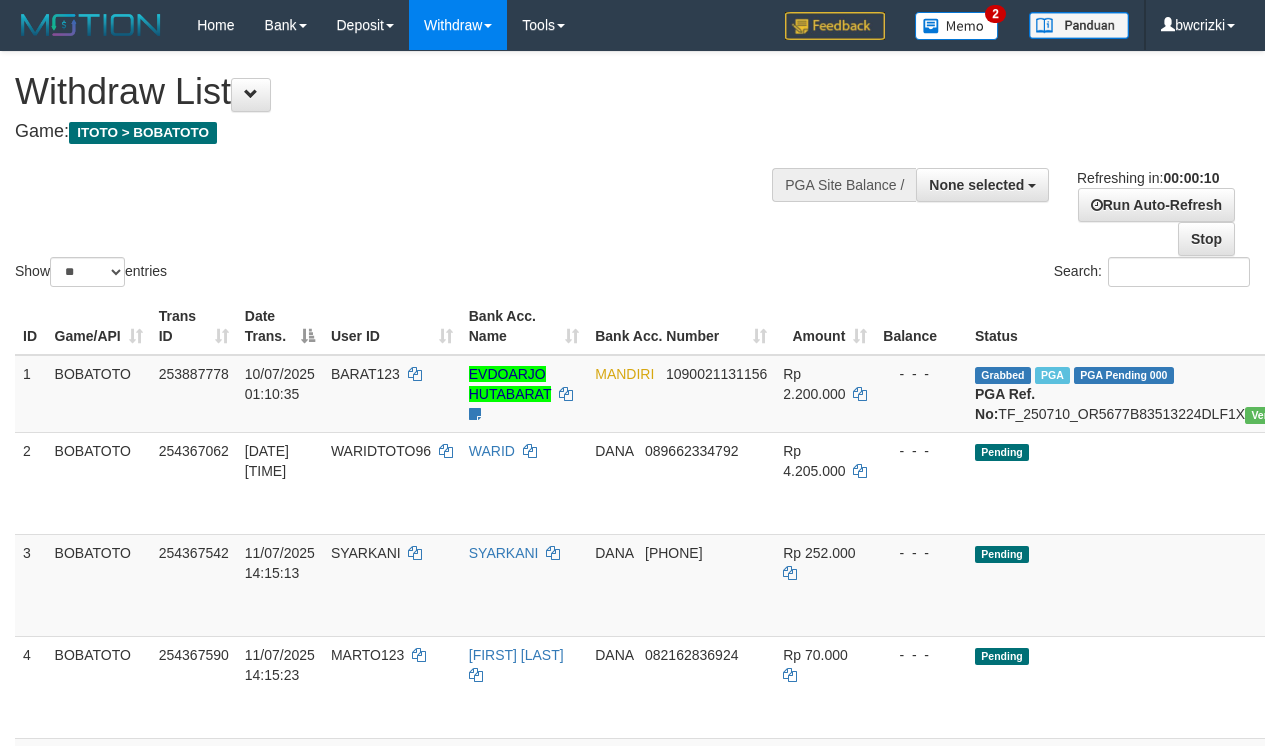 select 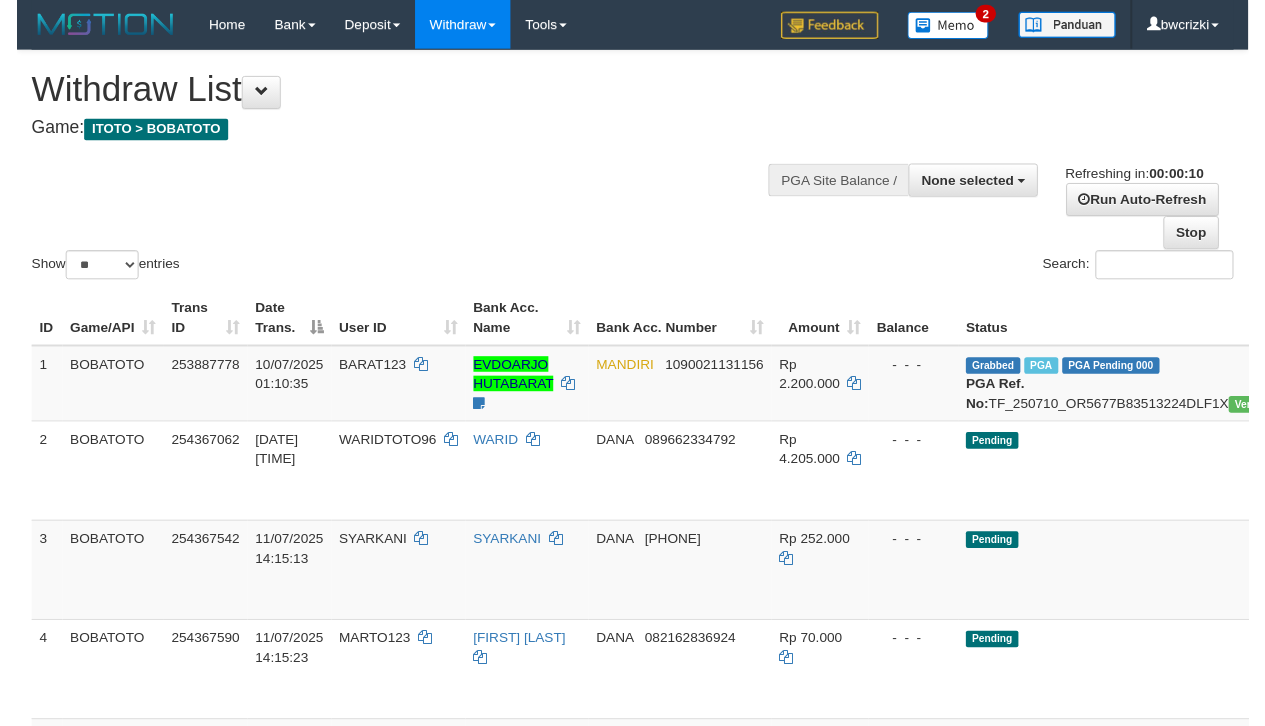 scroll, scrollTop: 0, scrollLeft: 0, axis: both 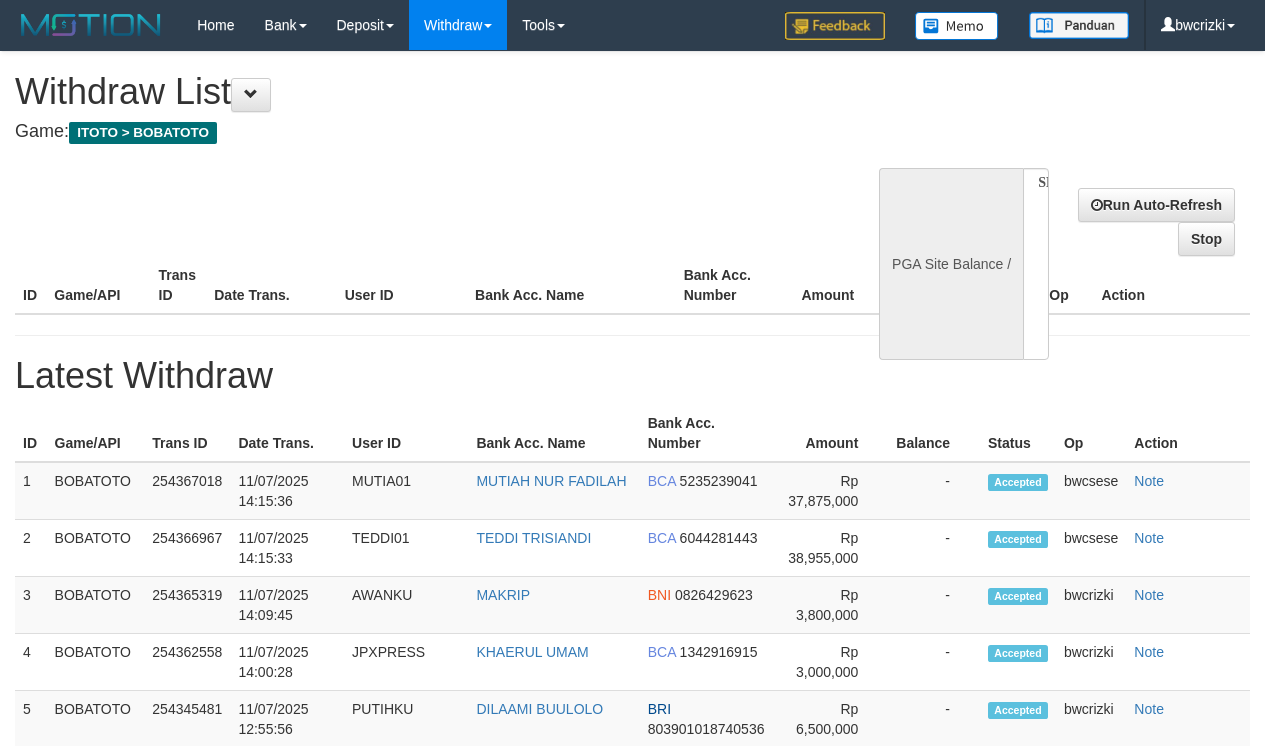select 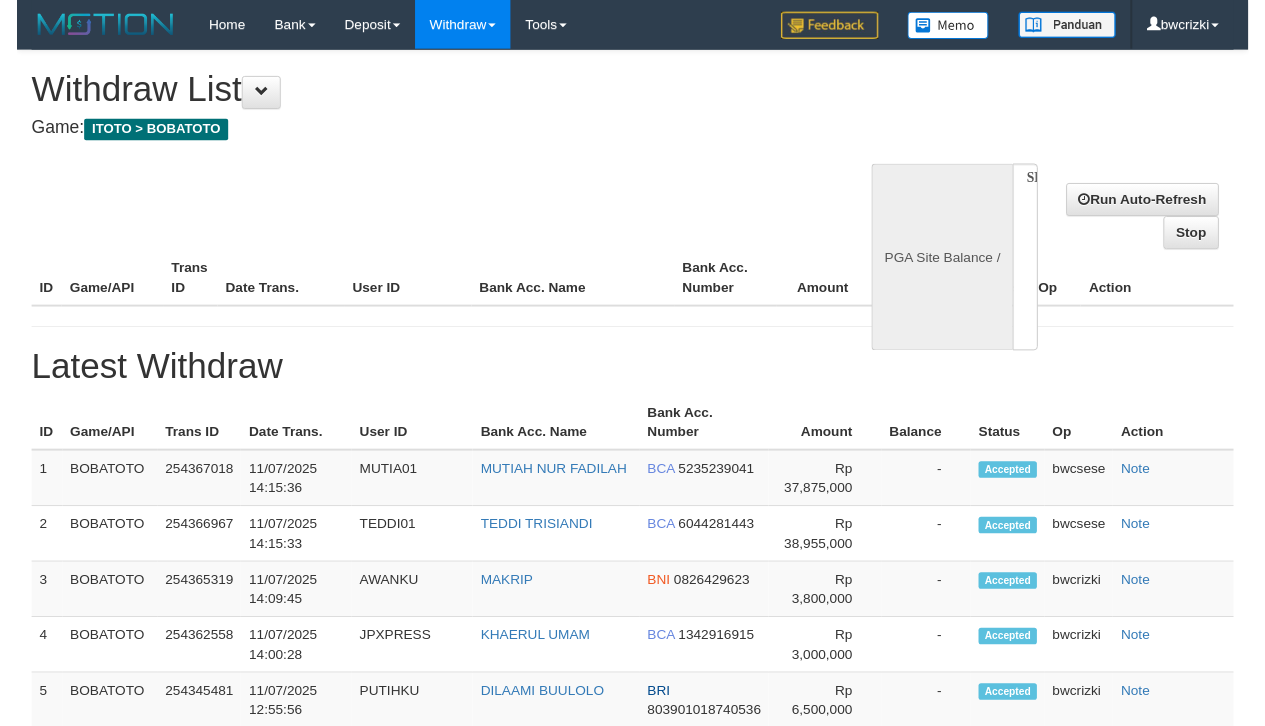 scroll, scrollTop: 0, scrollLeft: 0, axis: both 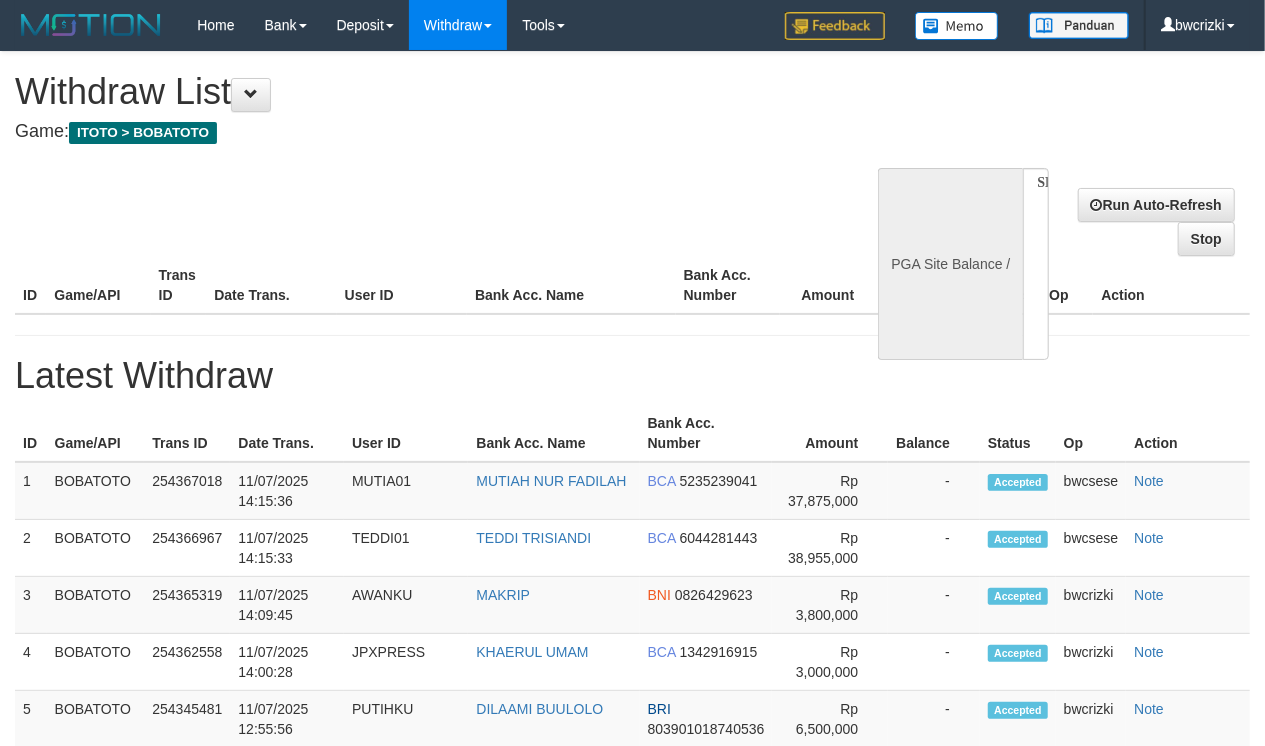 select on "**" 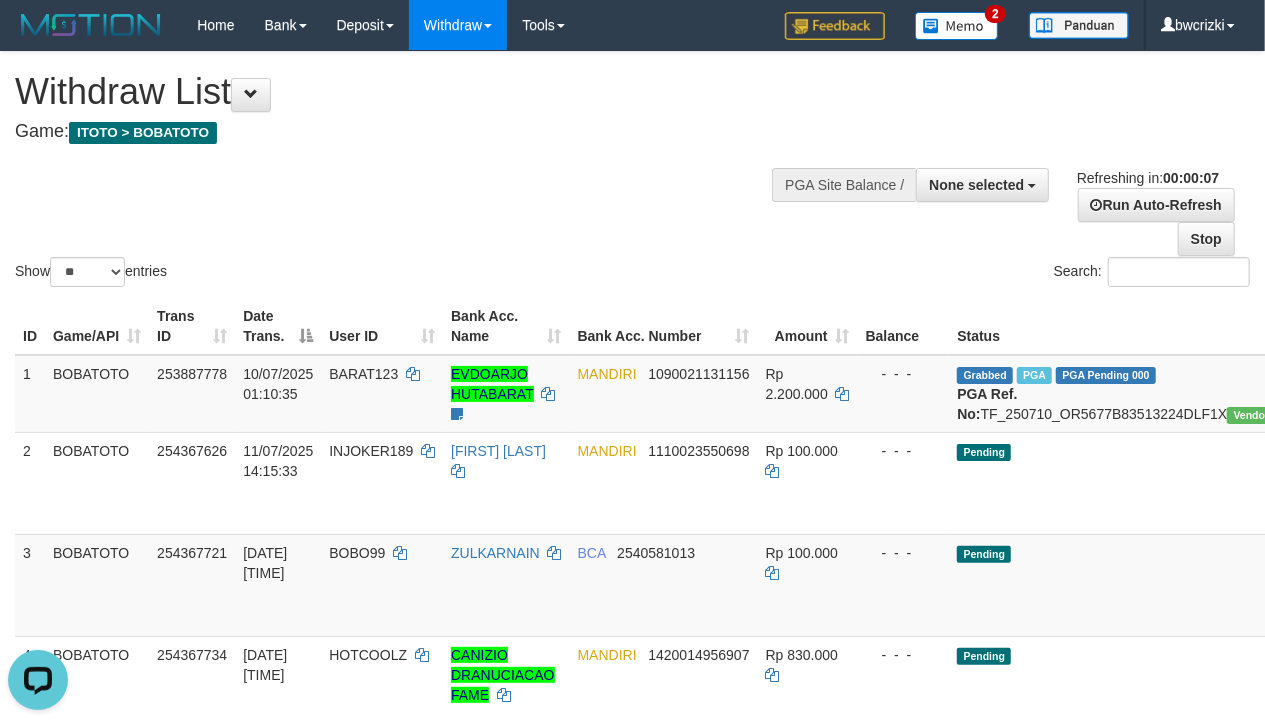 scroll, scrollTop: 0, scrollLeft: 0, axis: both 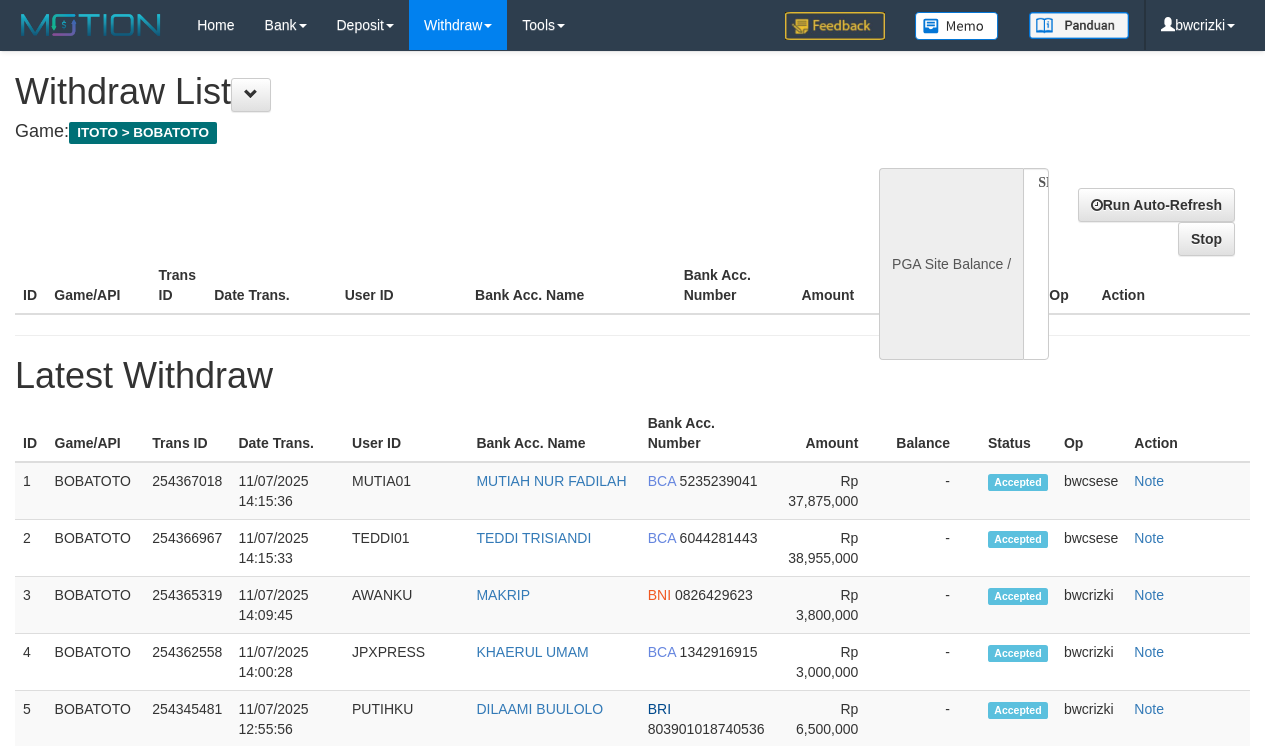 select 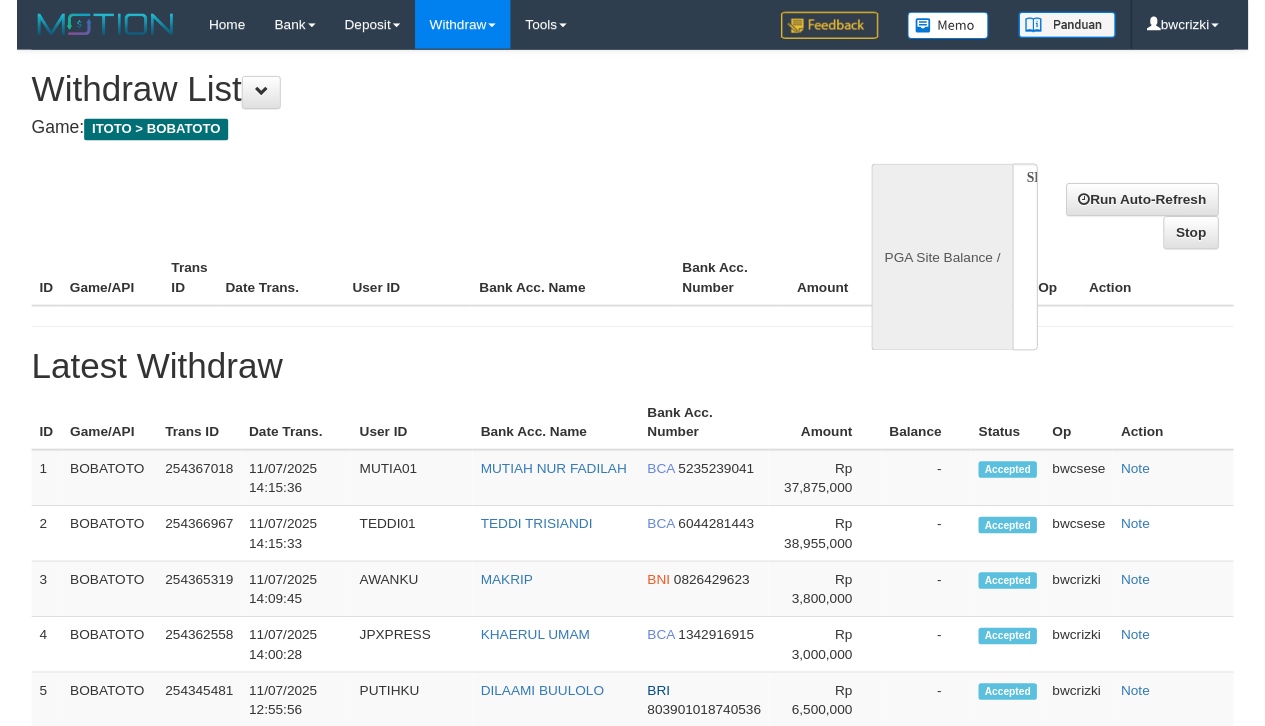 scroll, scrollTop: 0, scrollLeft: 0, axis: both 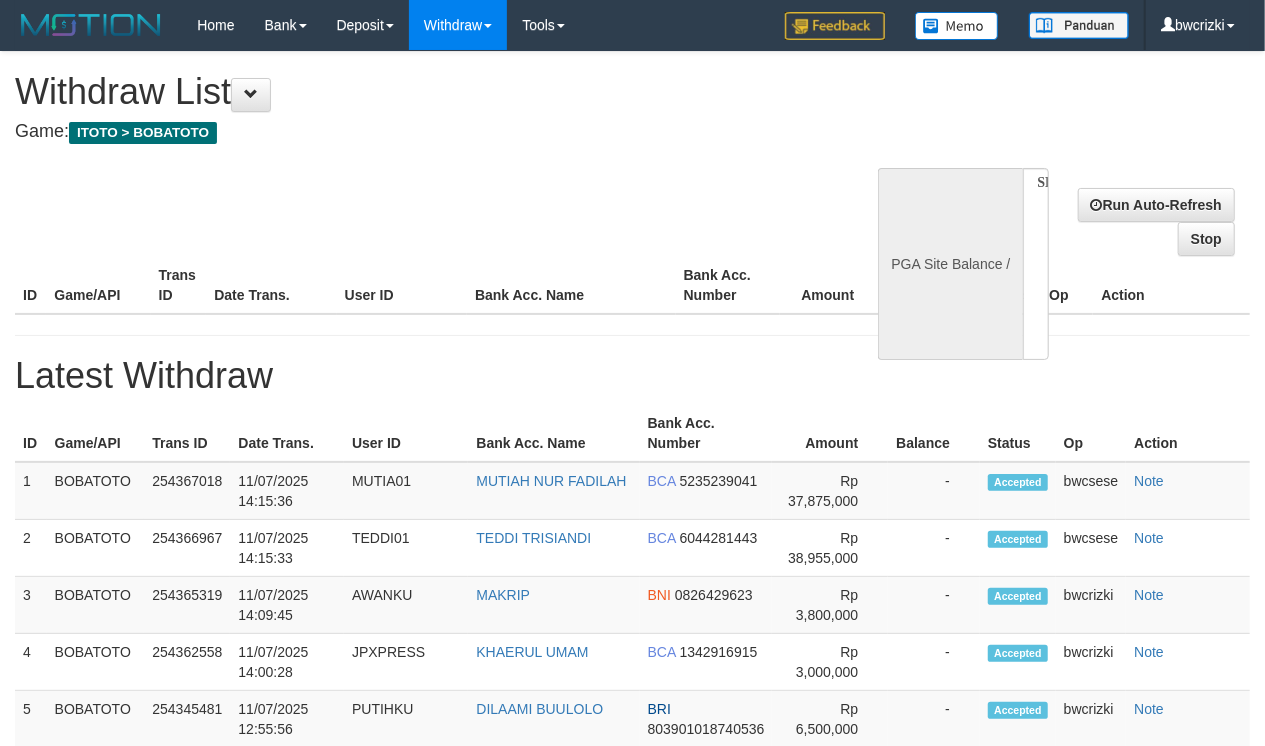 select on "**" 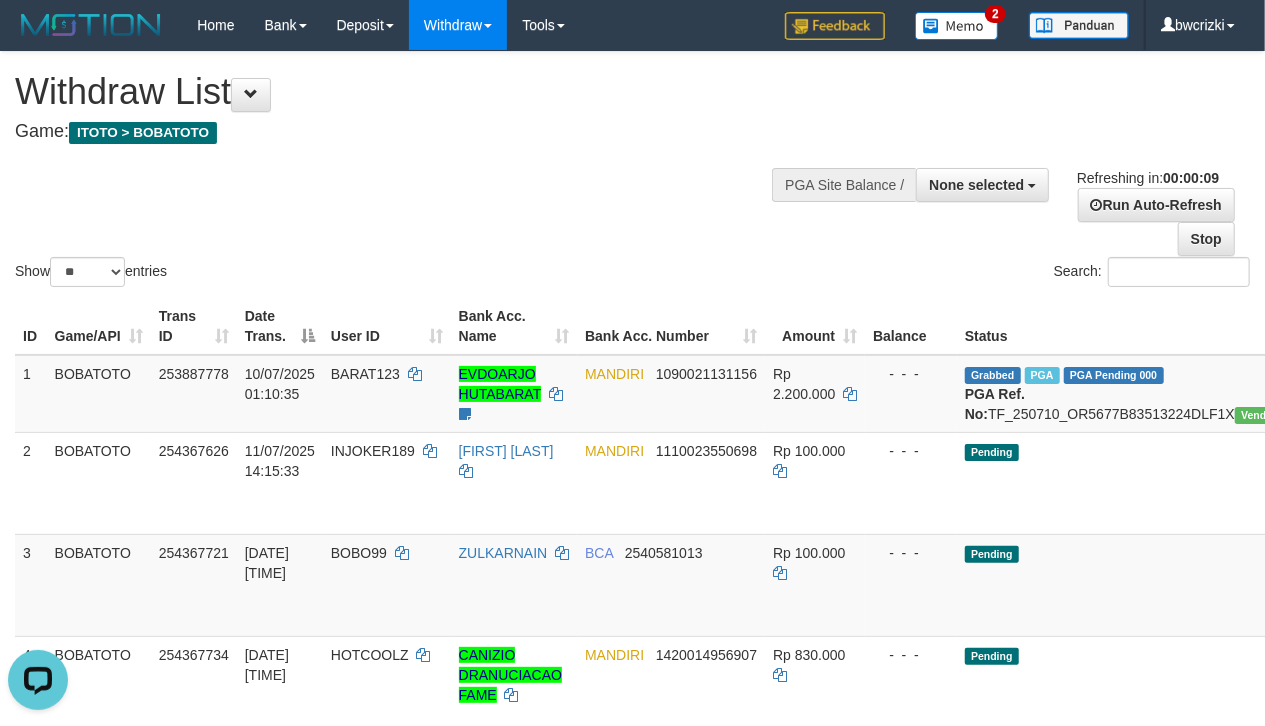 scroll, scrollTop: 0, scrollLeft: 0, axis: both 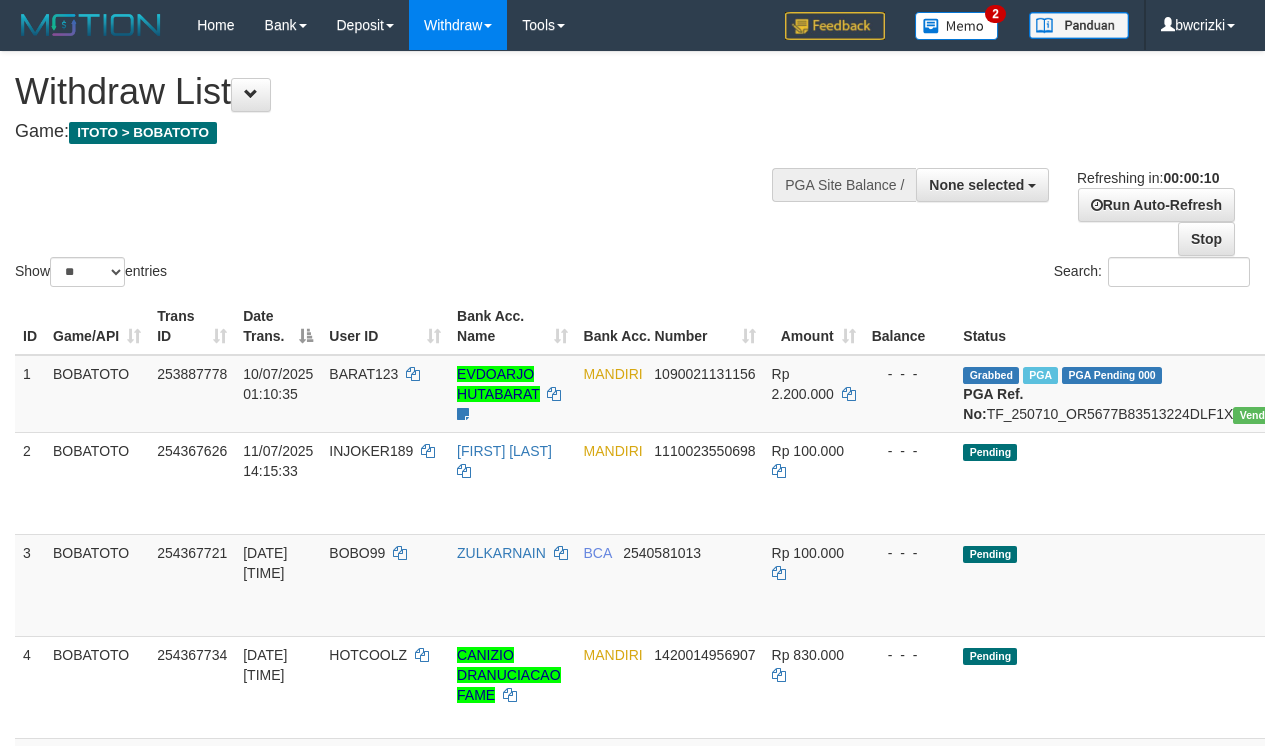 select 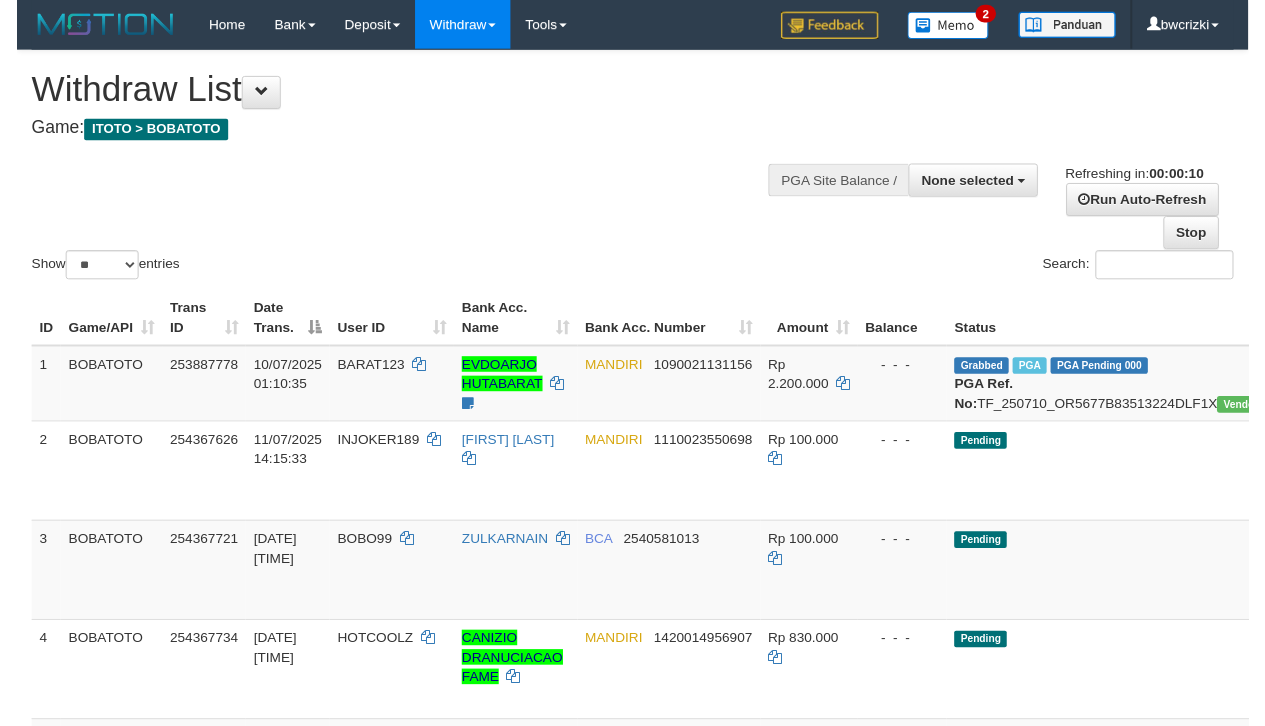 scroll, scrollTop: 0, scrollLeft: 0, axis: both 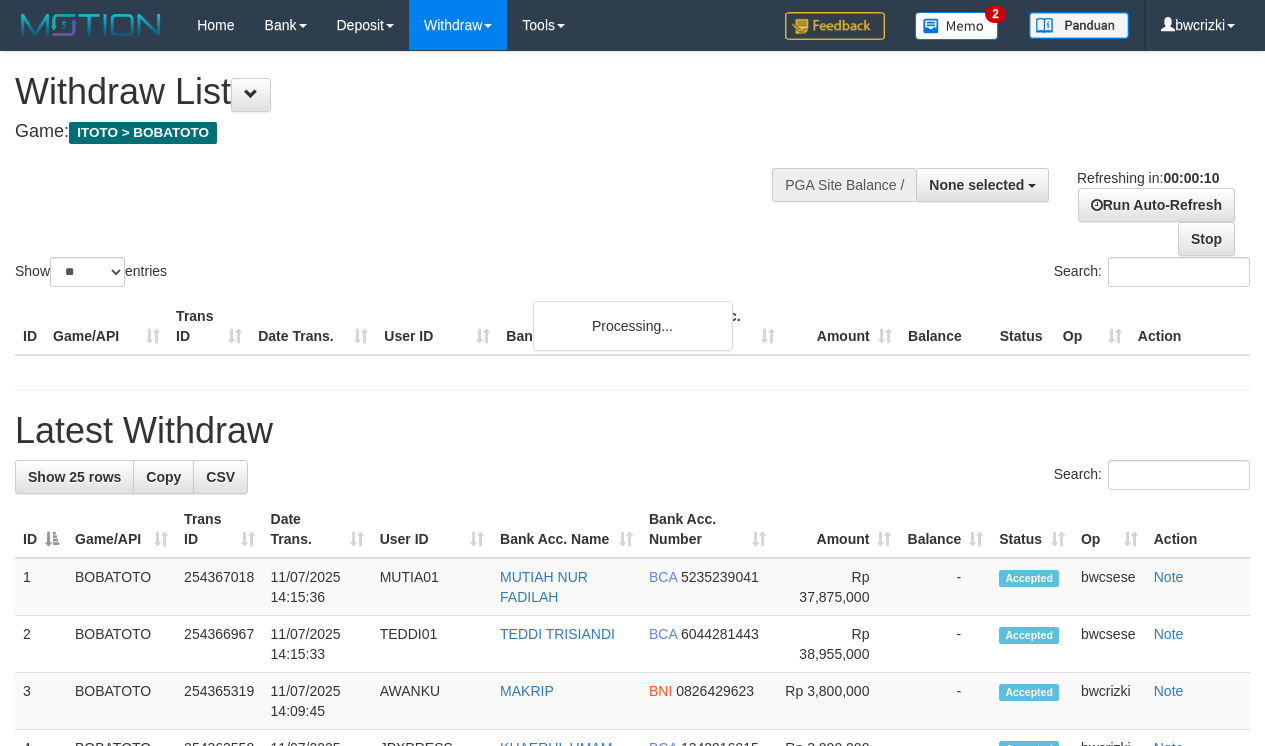 select 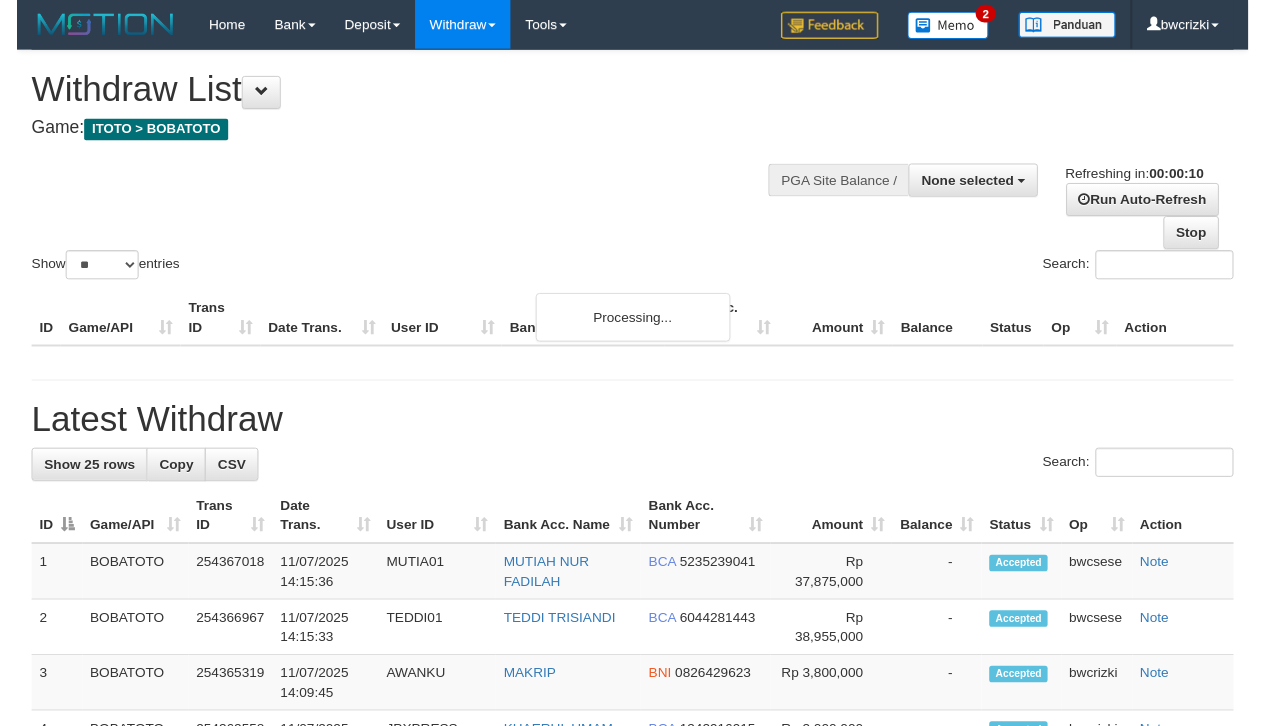 scroll, scrollTop: 0, scrollLeft: 0, axis: both 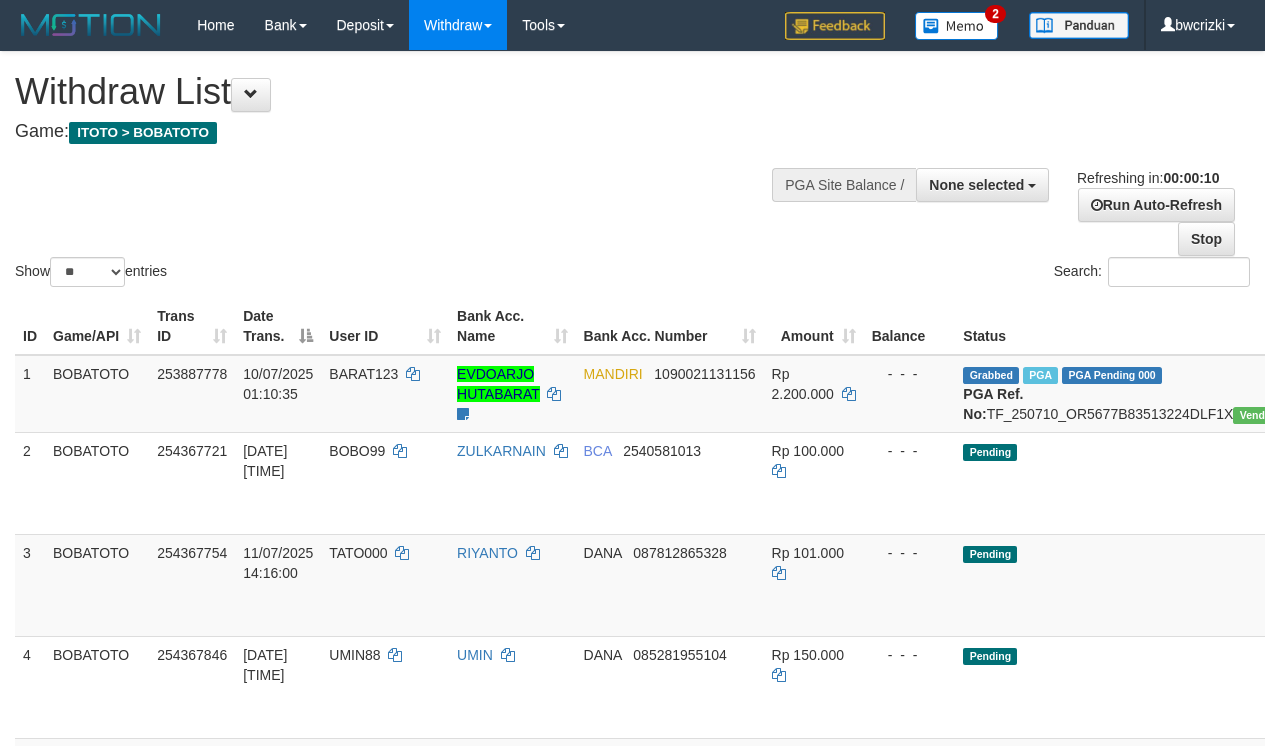 select 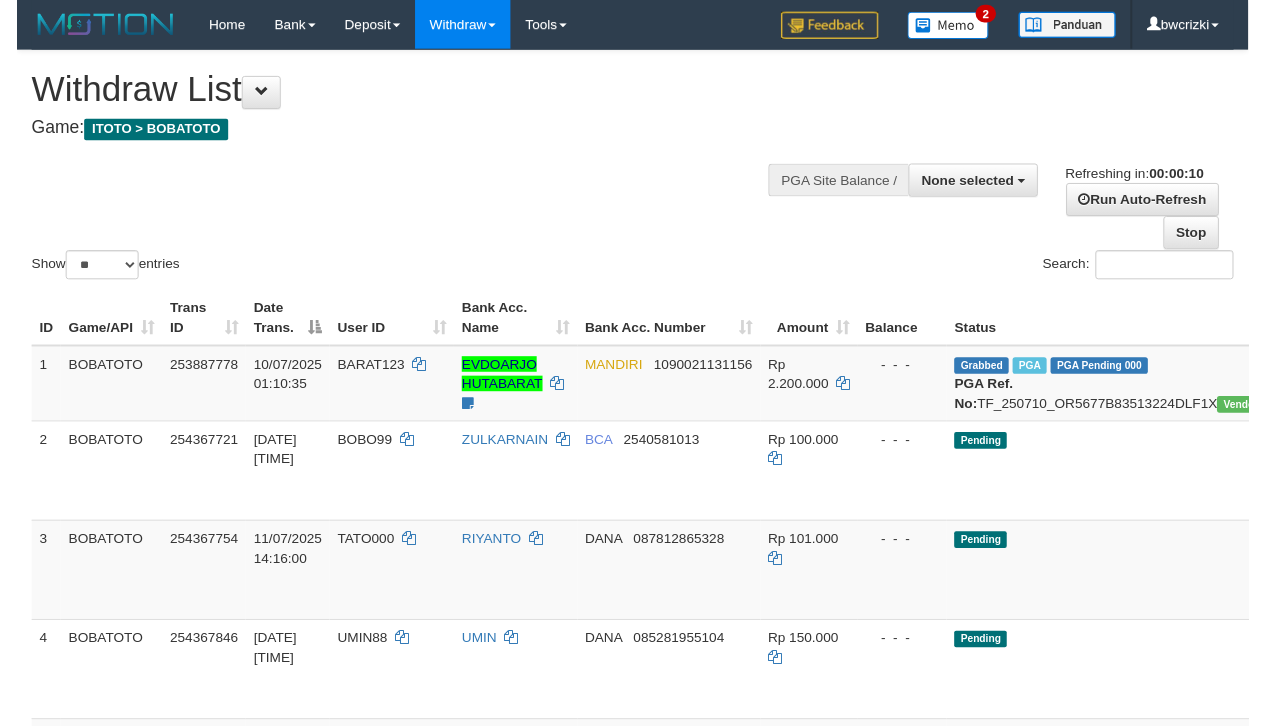 scroll, scrollTop: 0, scrollLeft: 0, axis: both 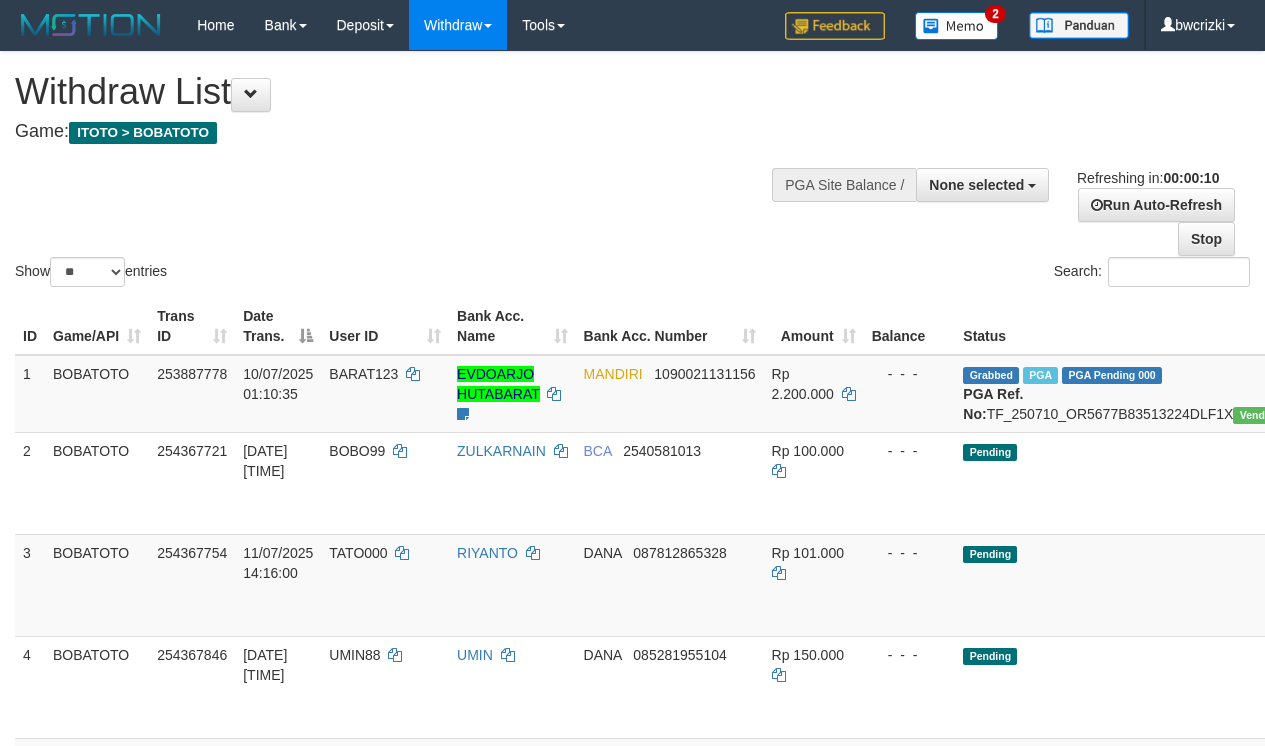 select 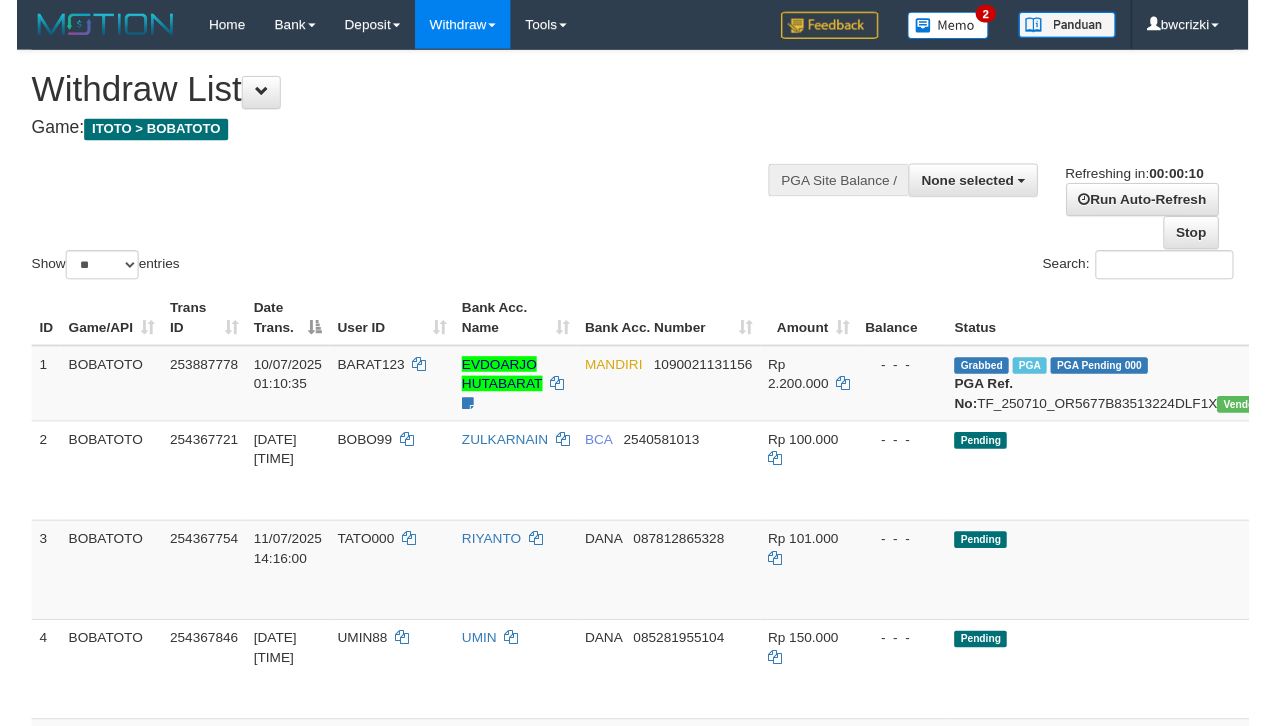 scroll, scrollTop: 0, scrollLeft: 0, axis: both 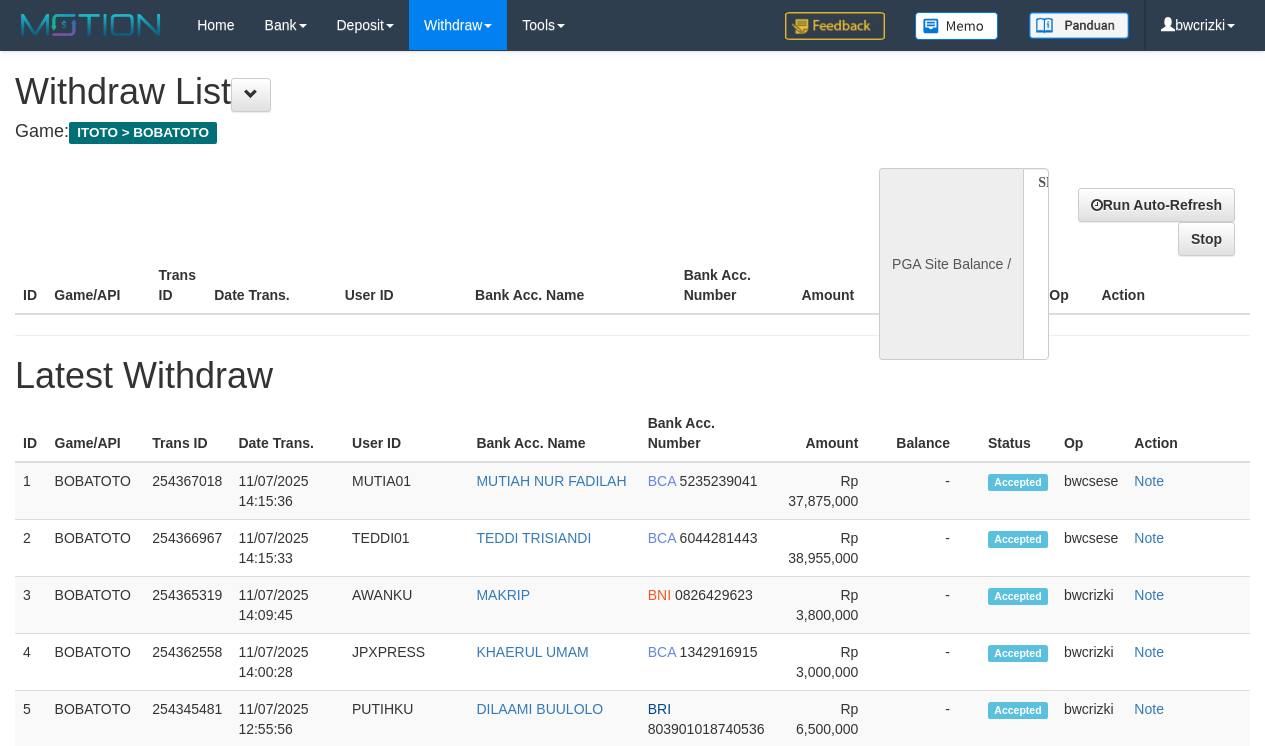 select 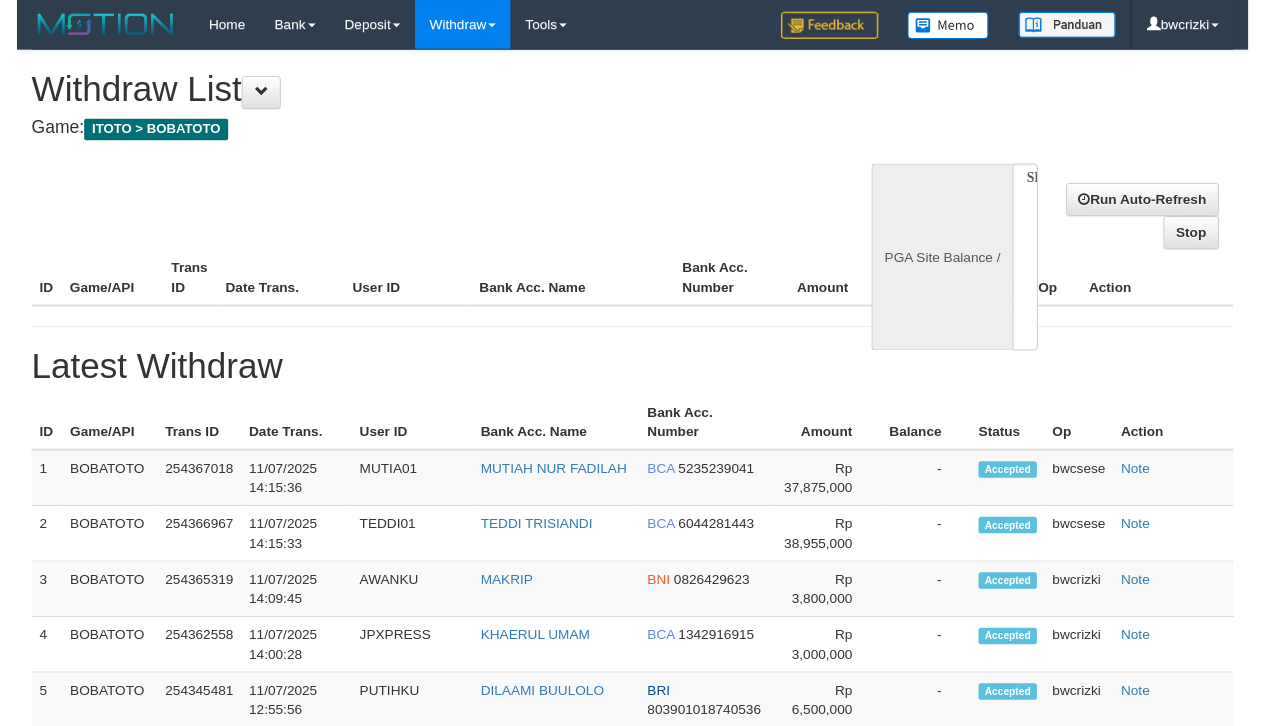 scroll, scrollTop: 0, scrollLeft: 0, axis: both 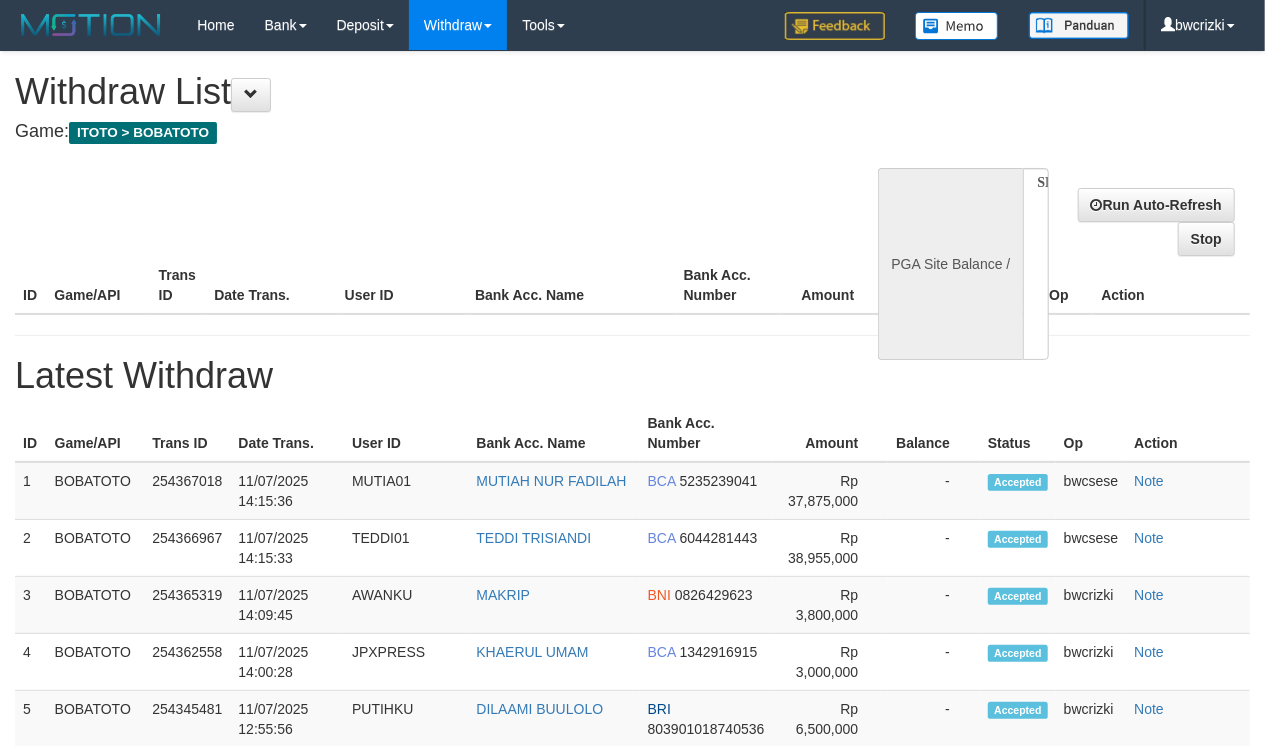select on "**" 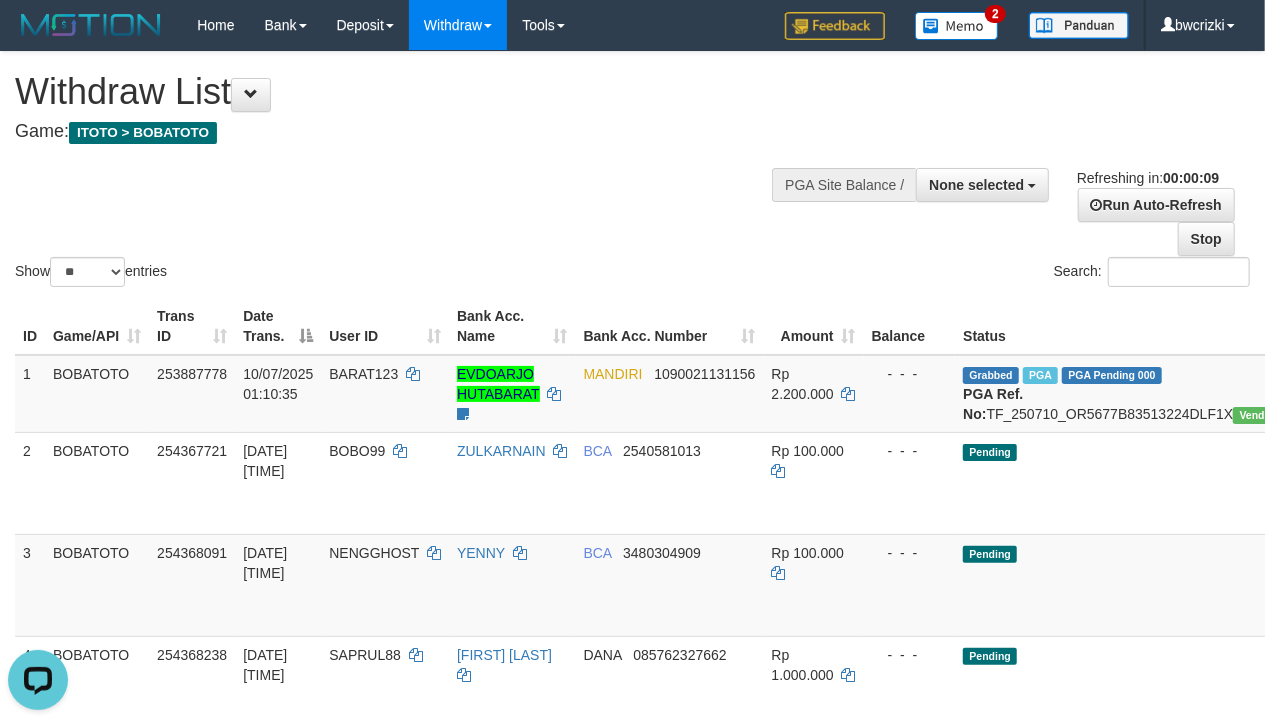 scroll, scrollTop: 0, scrollLeft: 0, axis: both 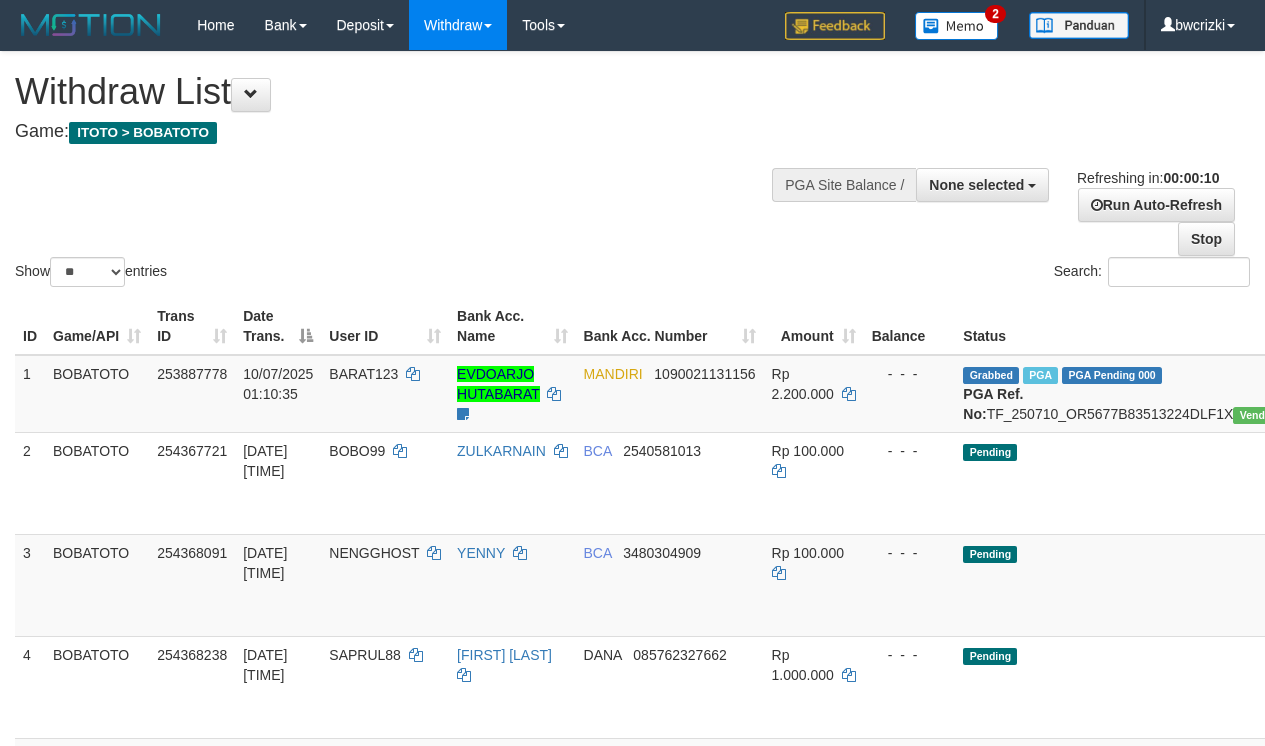 select 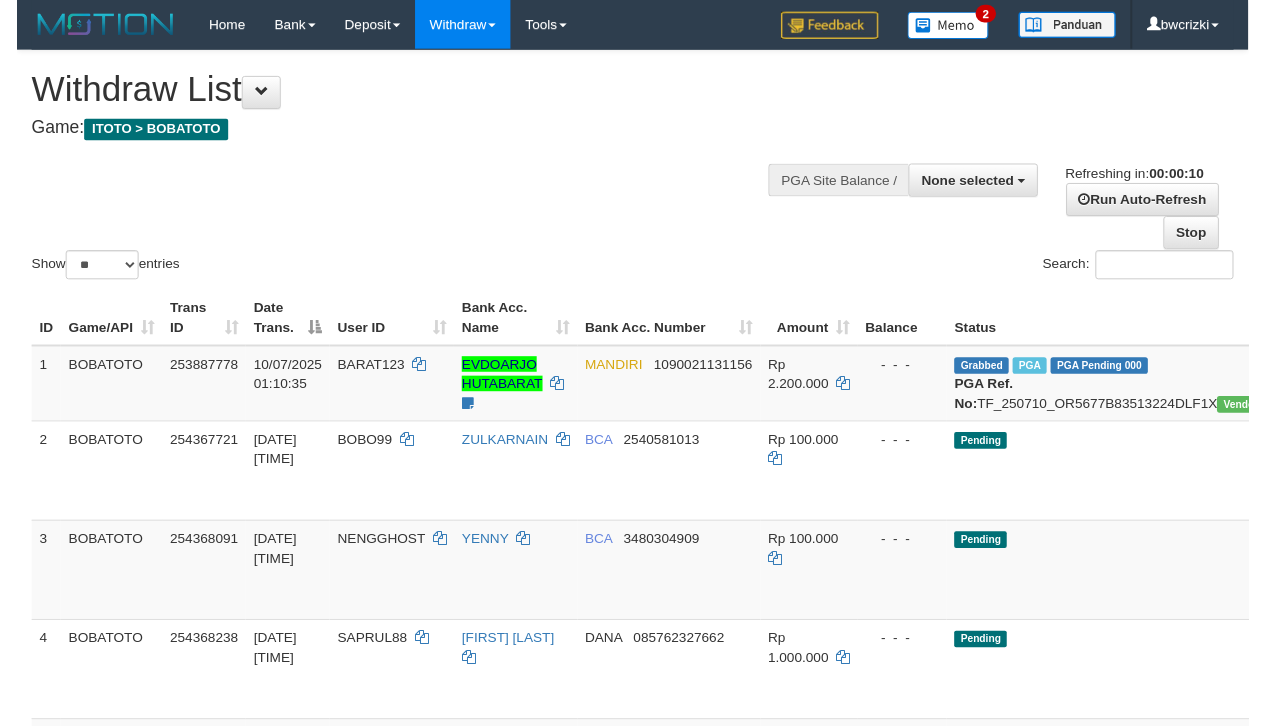 scroll, scrollTop: 0, scrollLeft: 0, axis: both 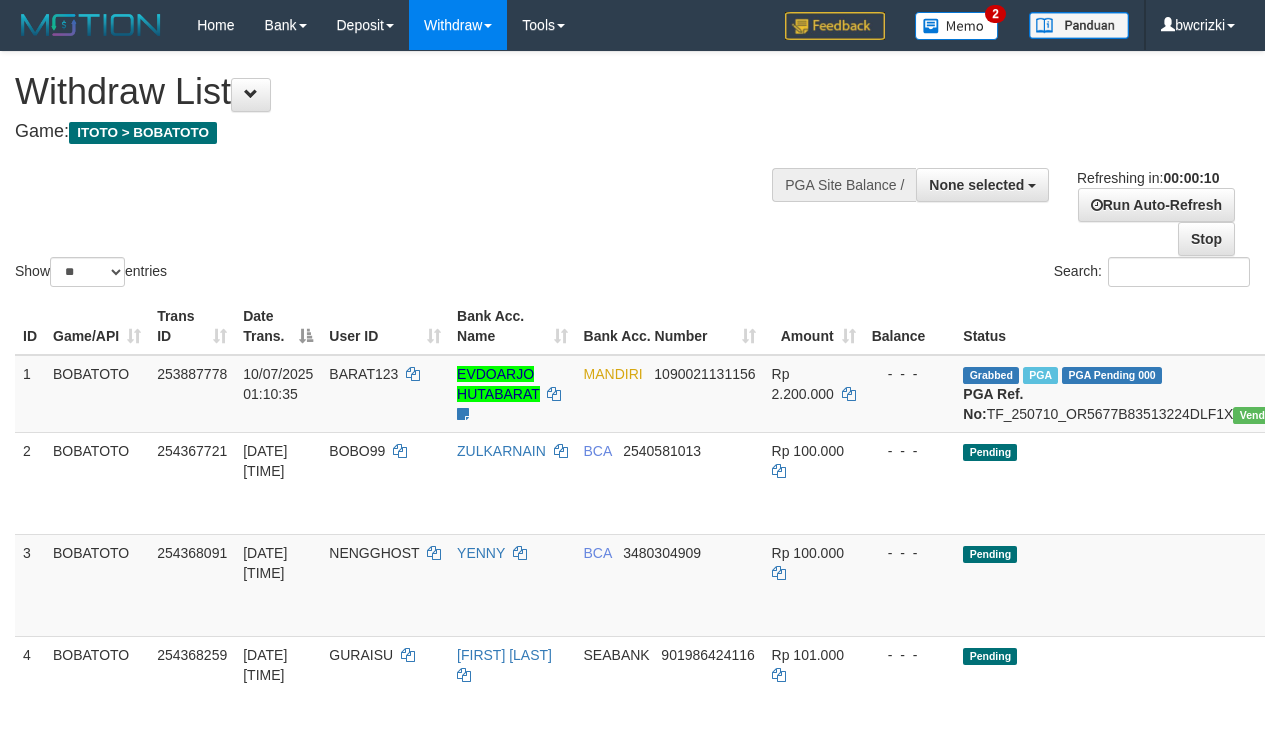select 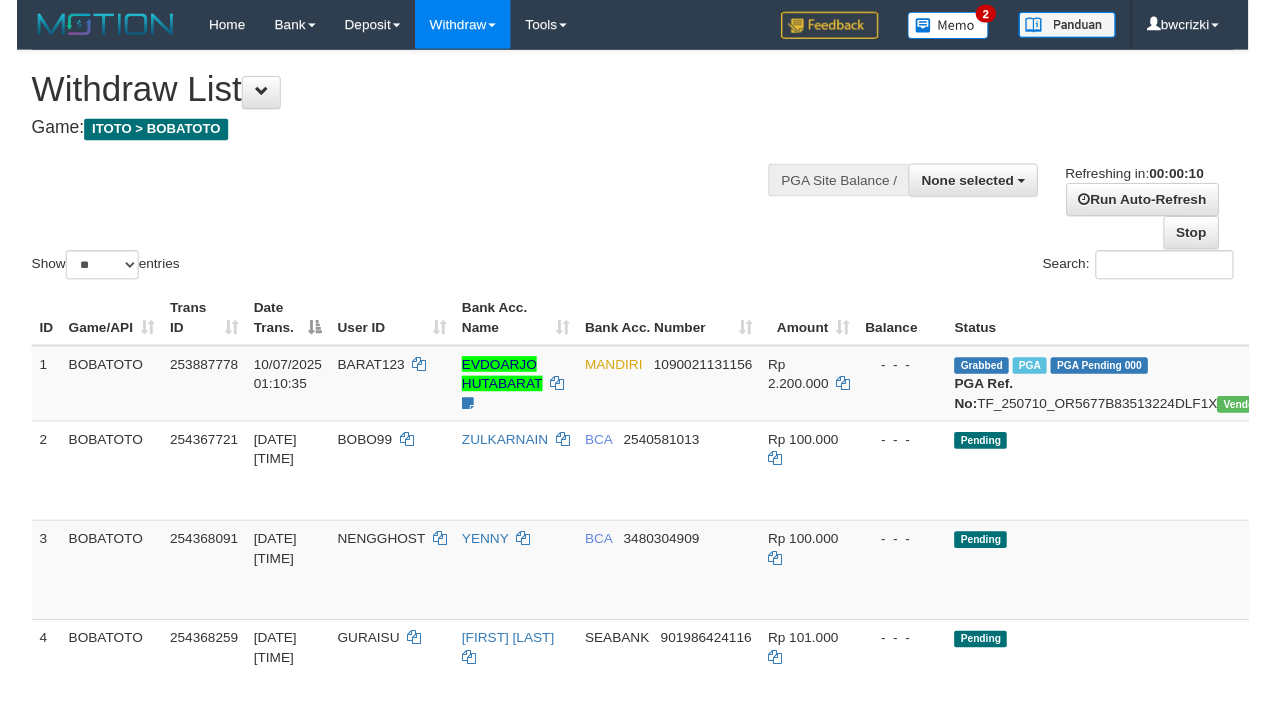 scroll, scrollTop: 0, scrollLeft: 0, axis: both 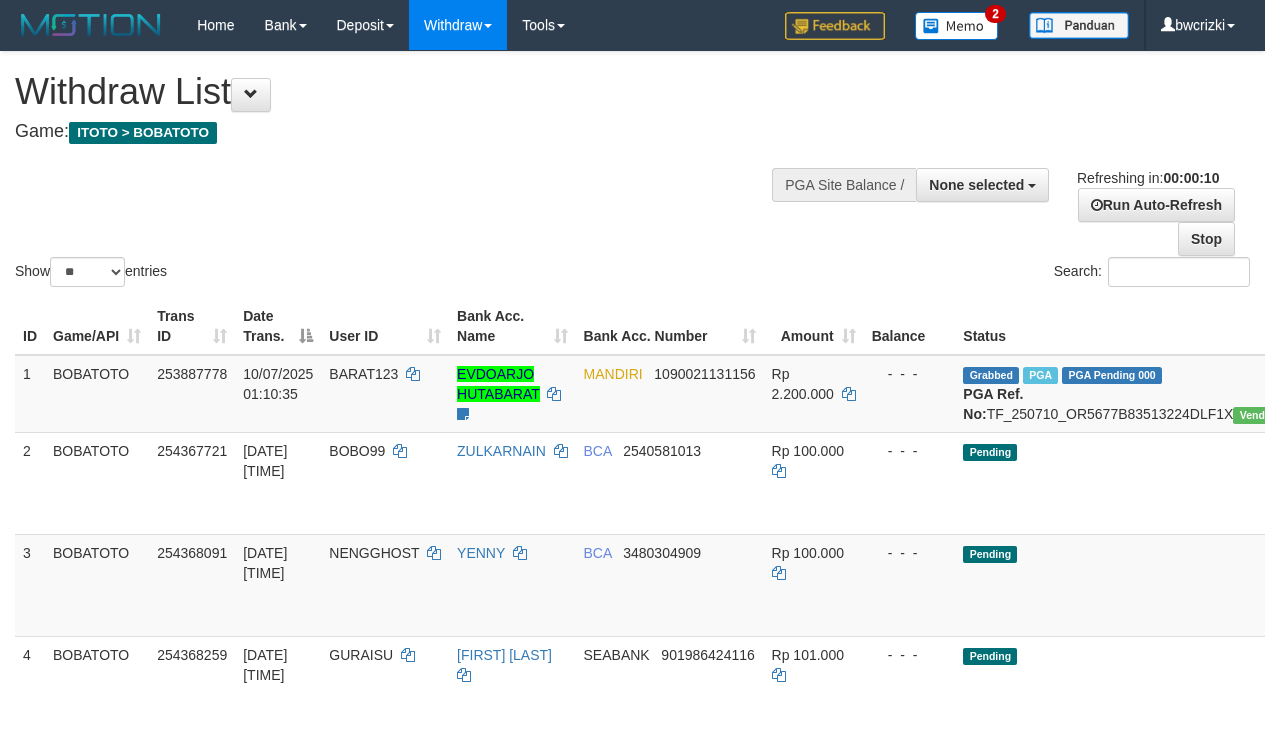 select 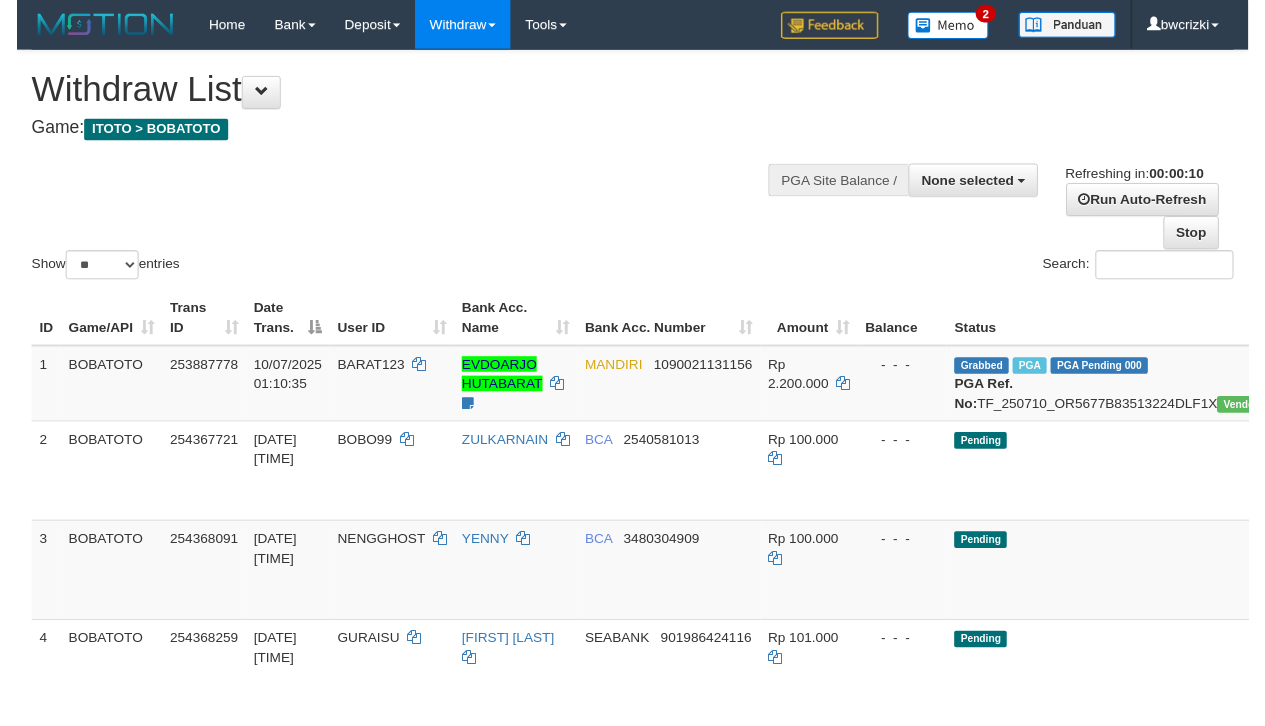 scroll, scrollTop: 0, scrollLeft: 0, axis: both 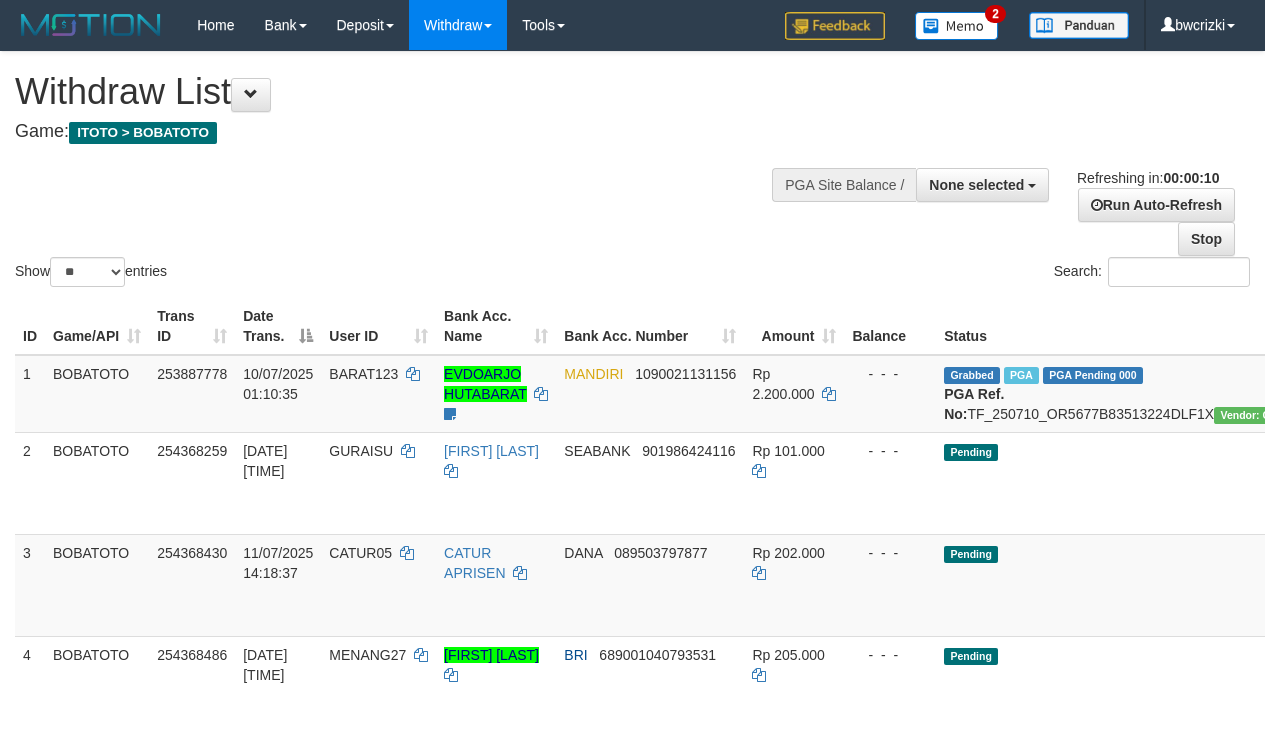 select 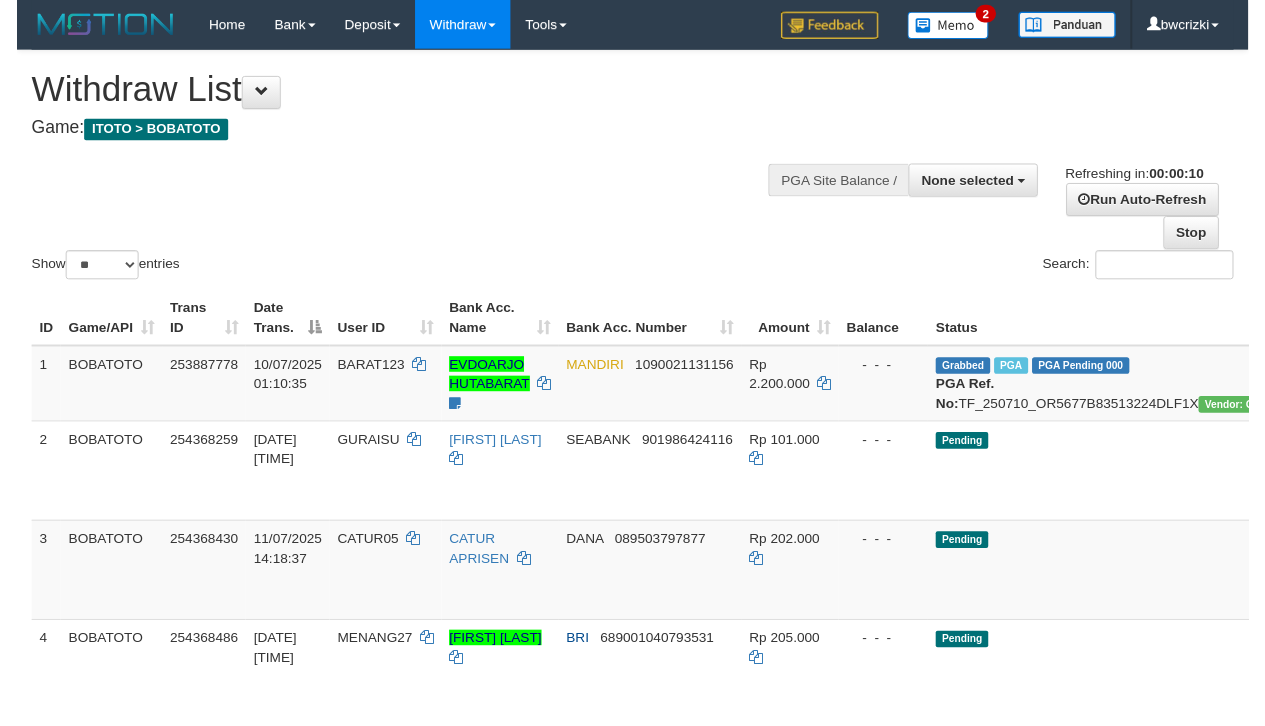 scroll, scrollTop: 0, scrollLeft: 0, axis: both 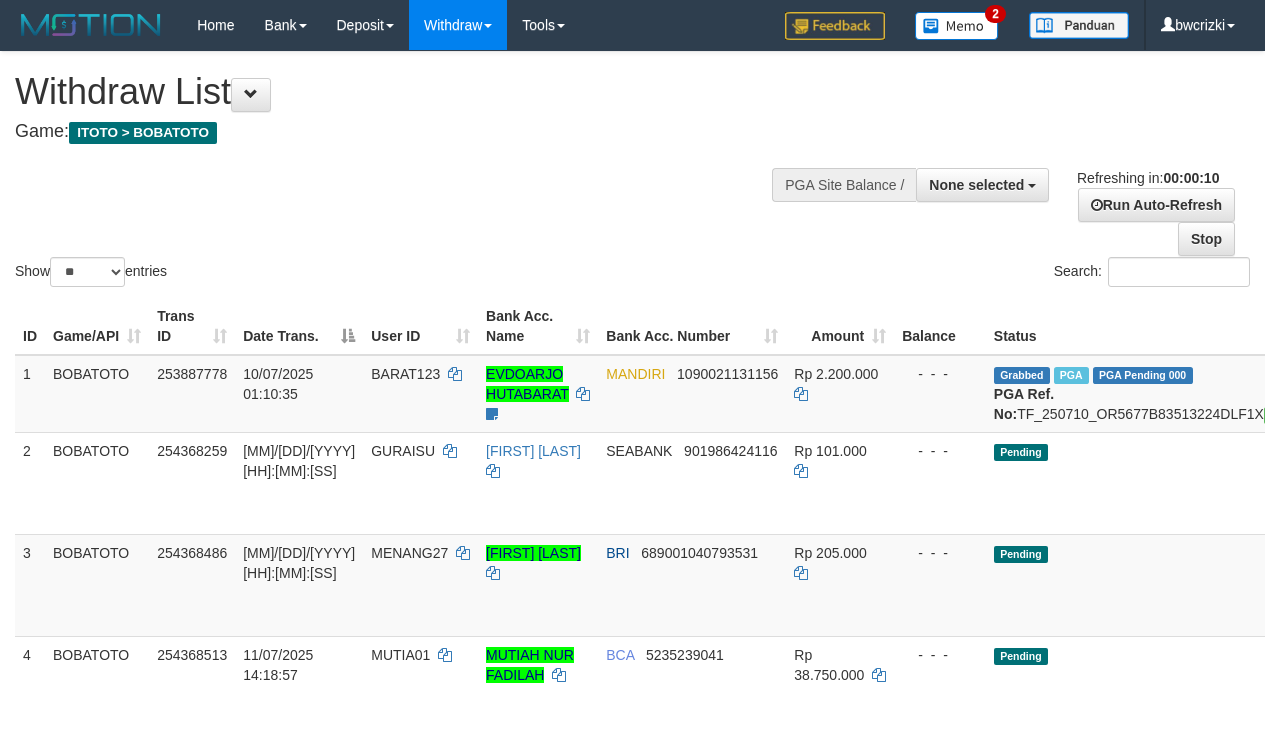 select 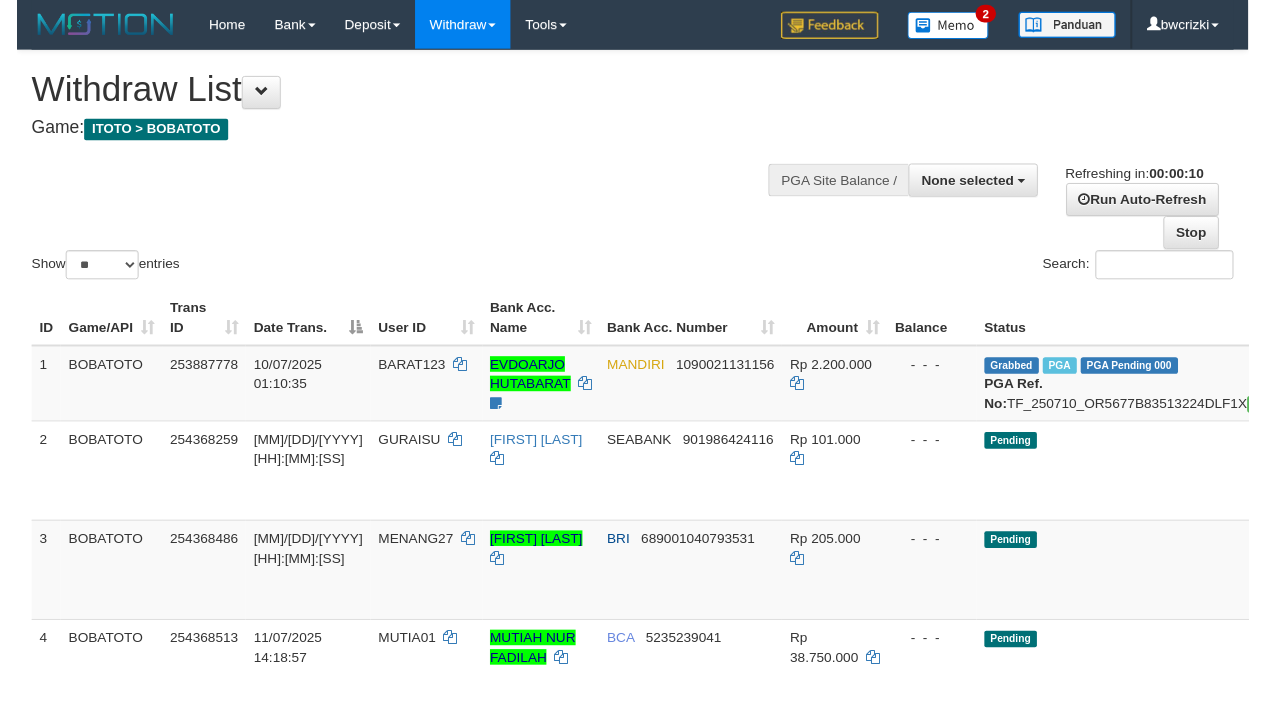scroll, scrollTop: 0, scrollLeft: 0, axis: both 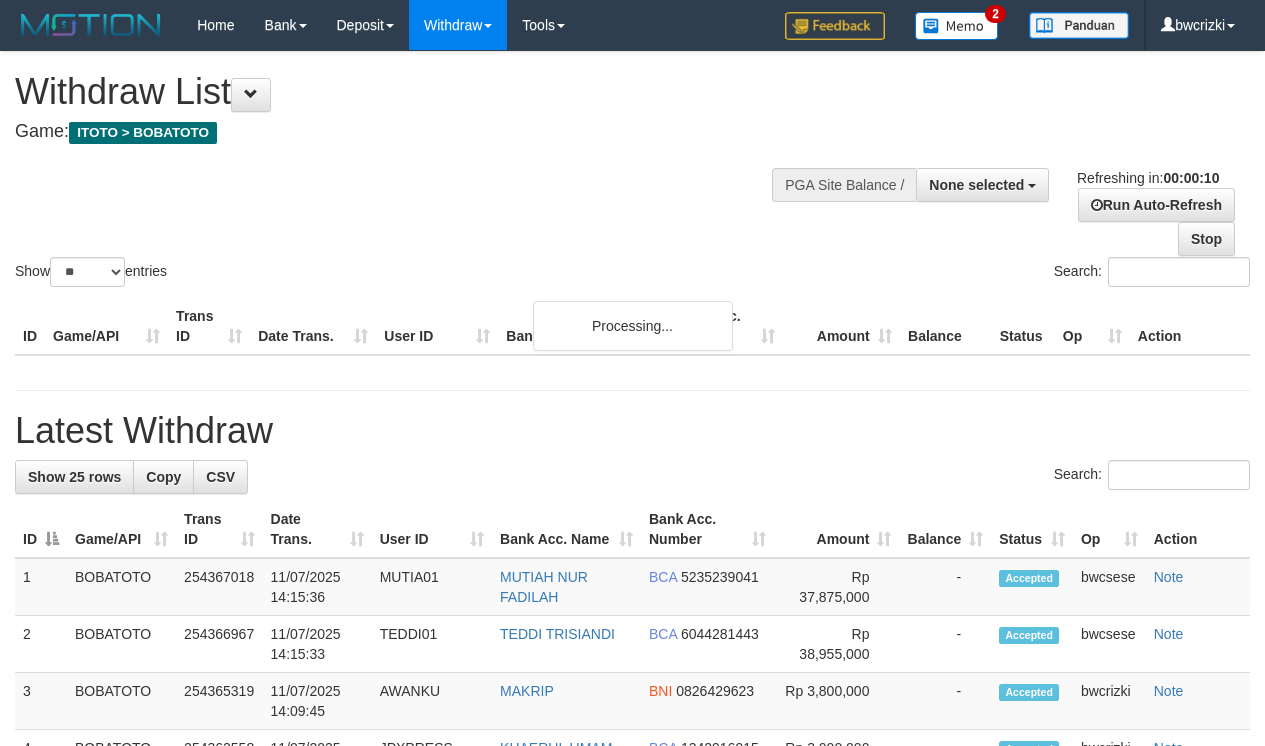 select 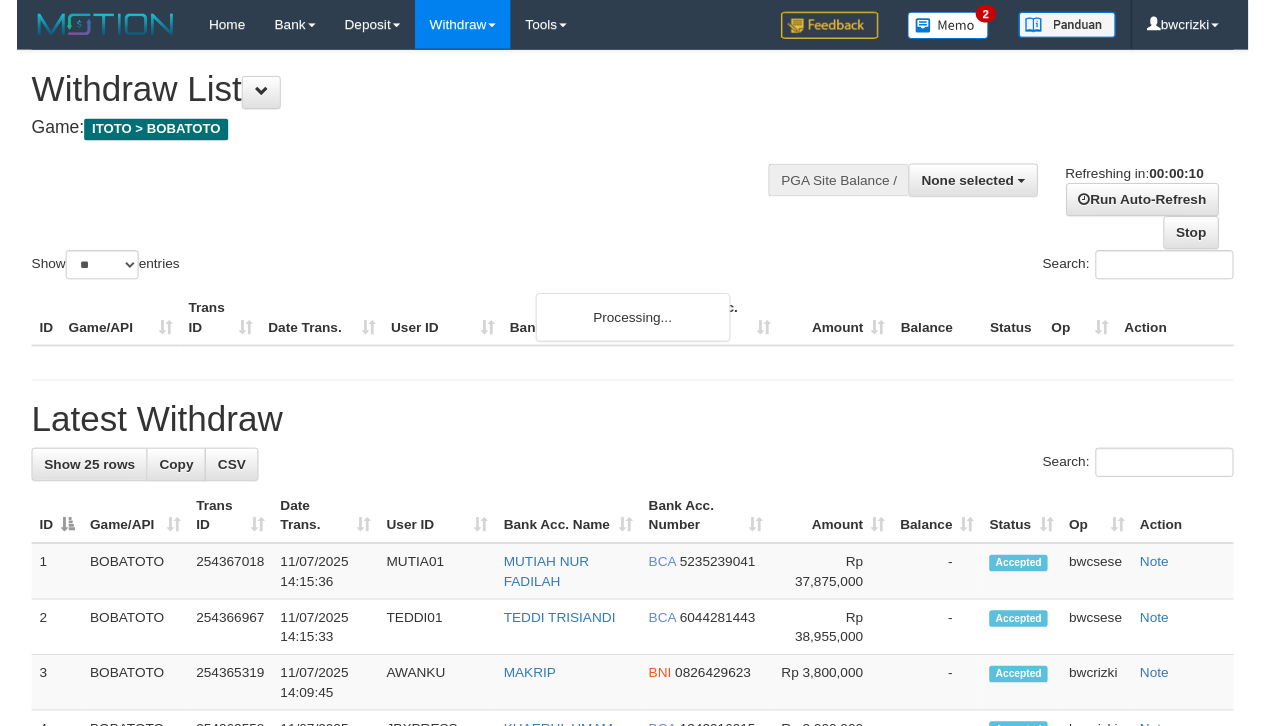 scroll, scrollTop: 0, scrollLeft: 0, axis: both 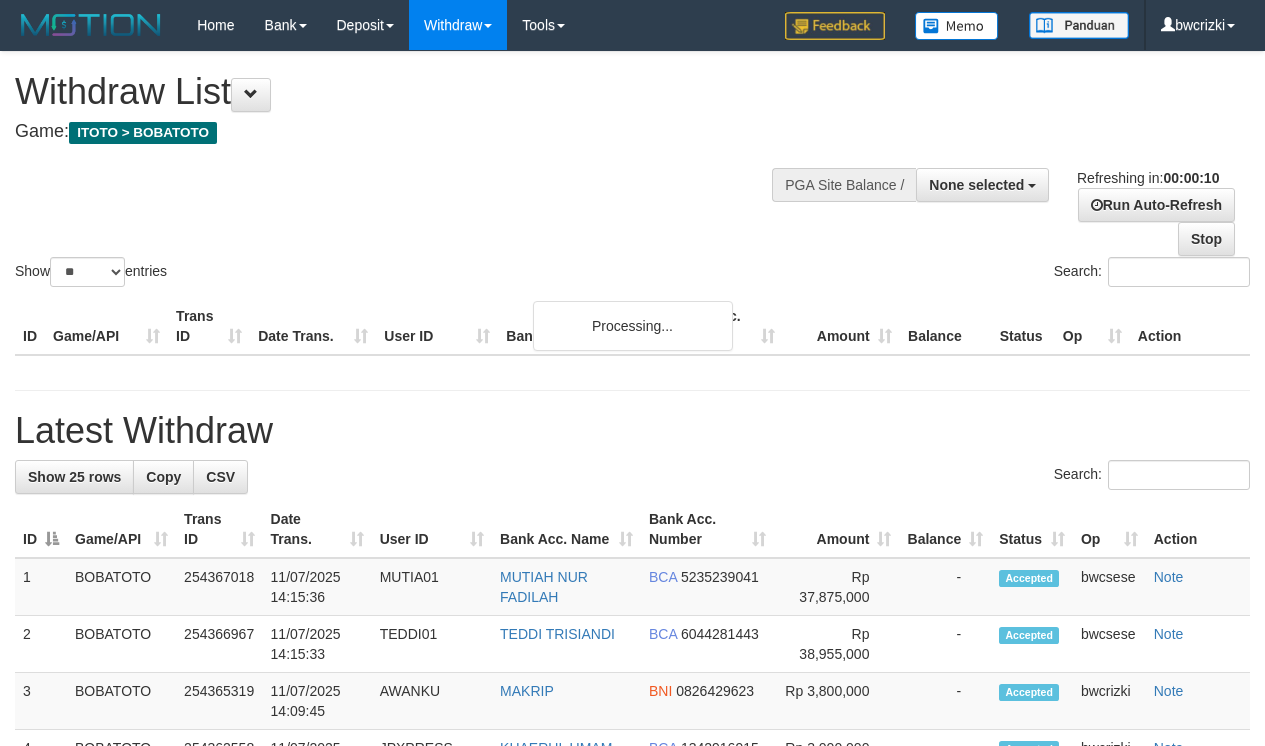 select 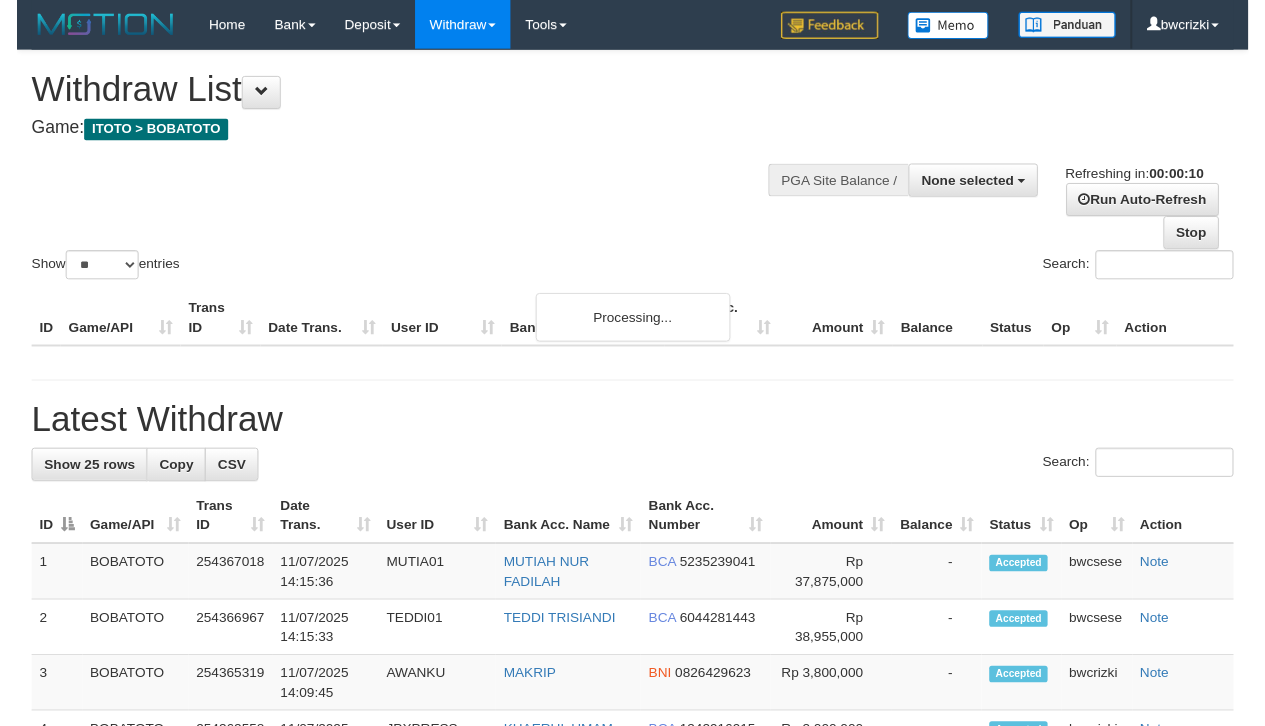 scroll, scrollTop: 0, scrollLeft: 0, axis: both 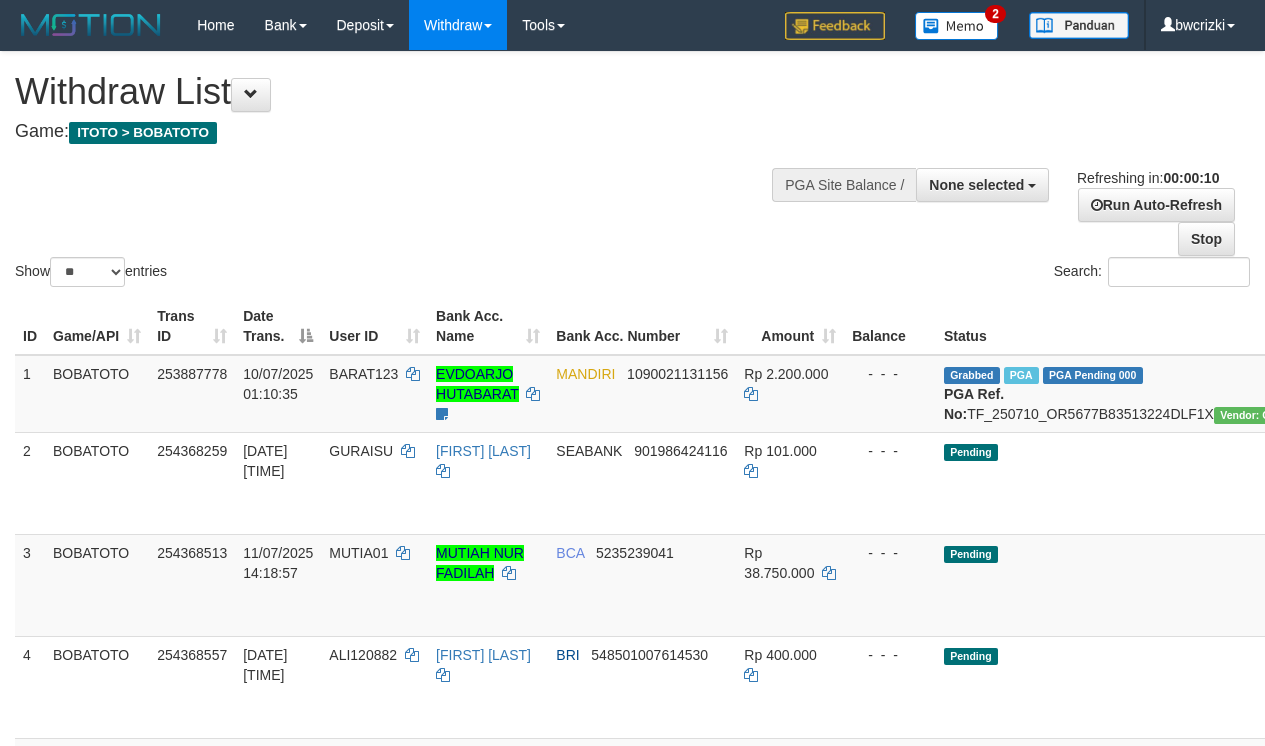 select 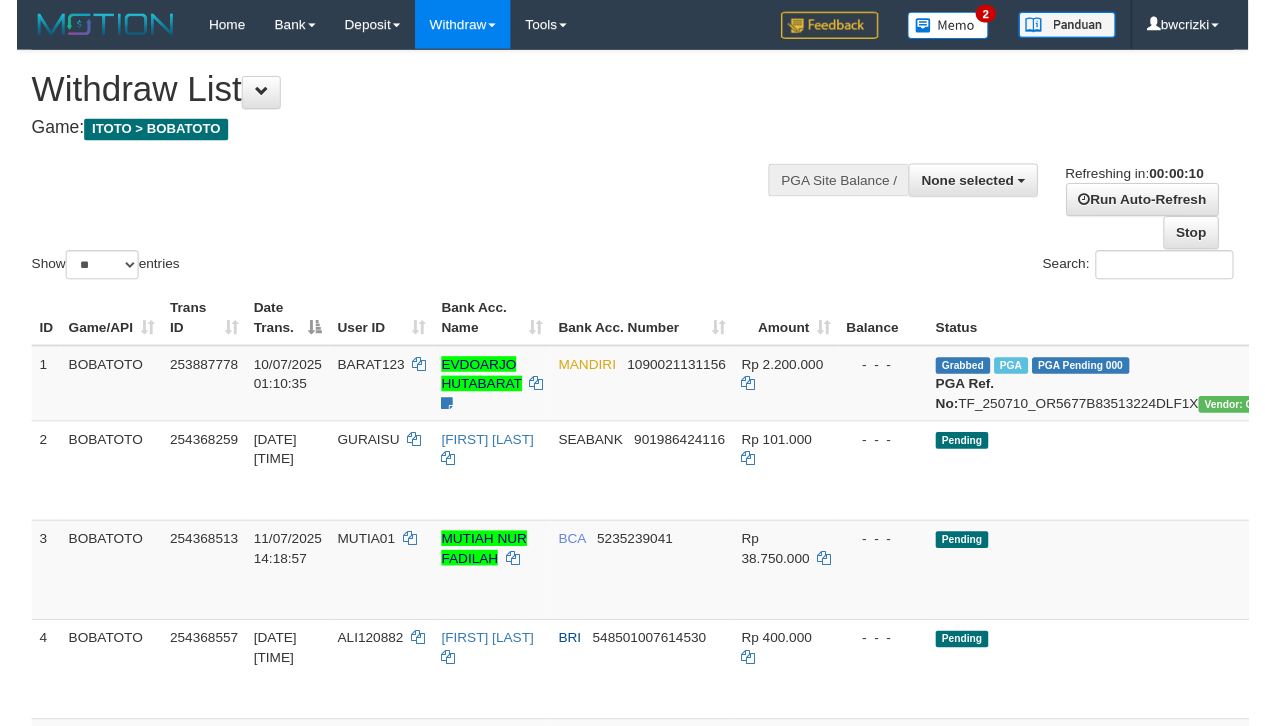 scroll, scrollTop: 0, scrollLeft: 0, axis: both 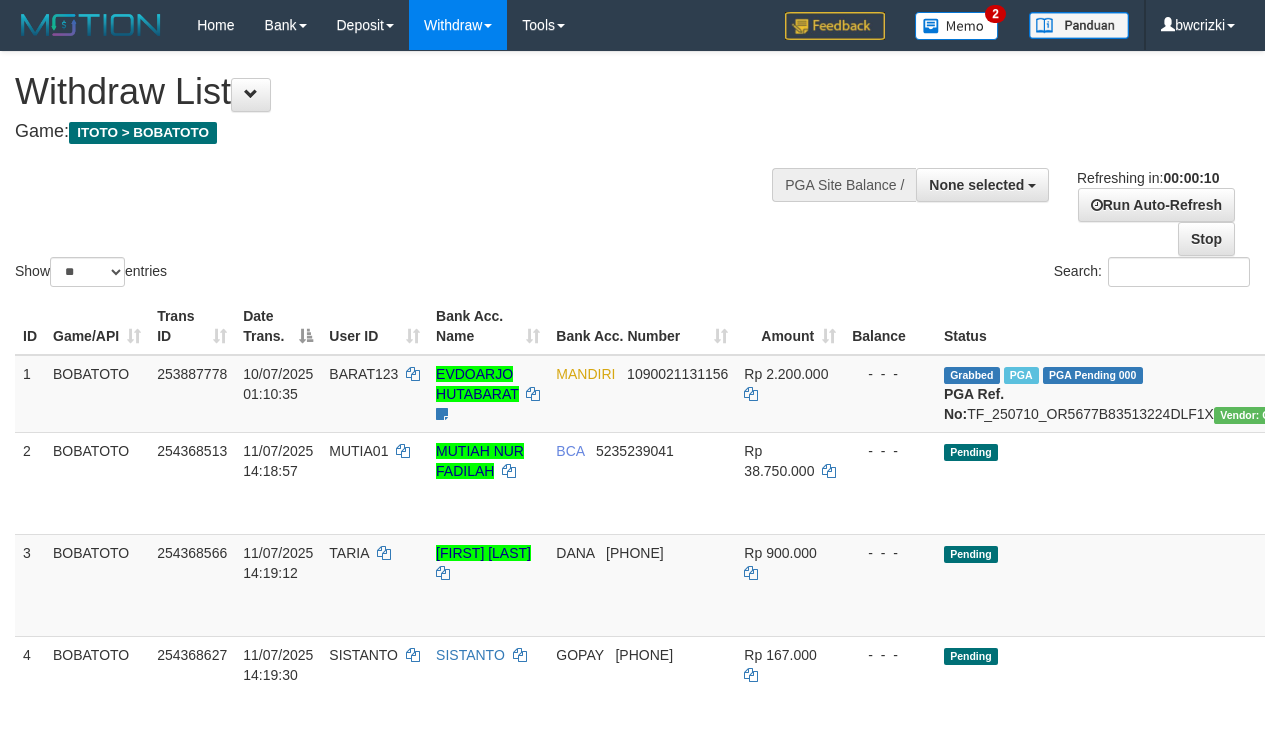 select 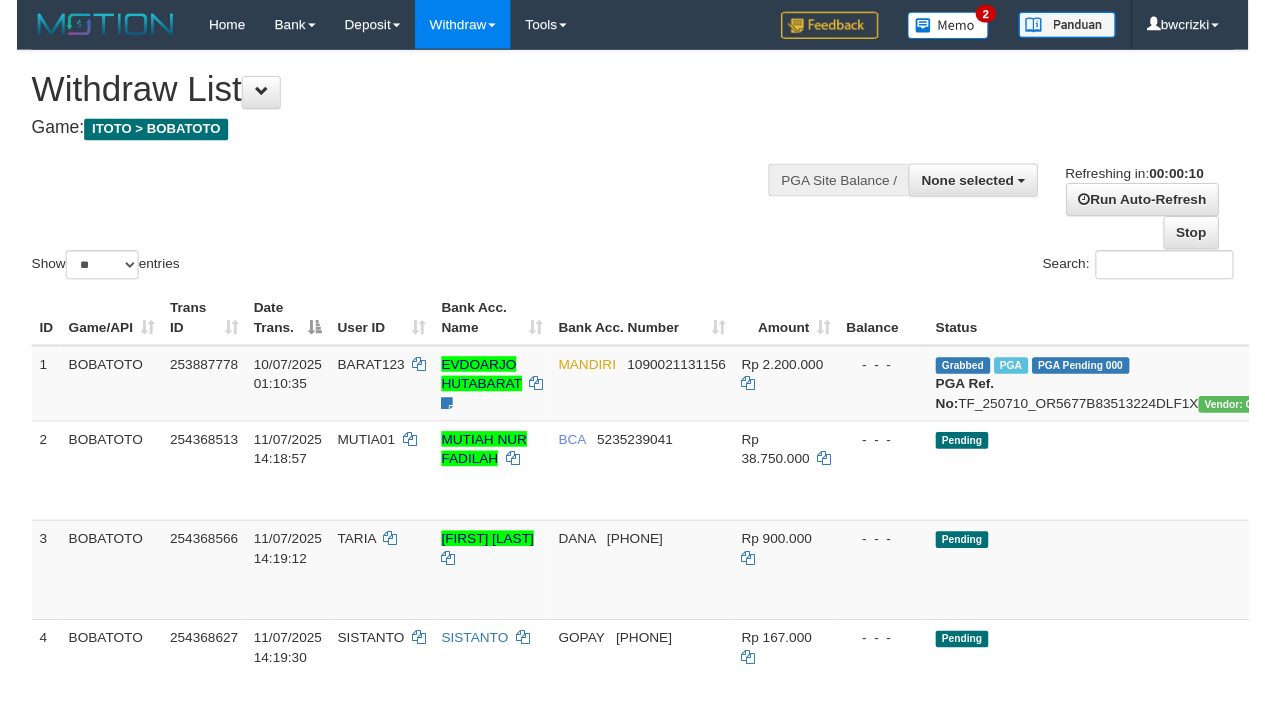 scroll, scrollTop: 0, scrollLeft: 0, axis: both 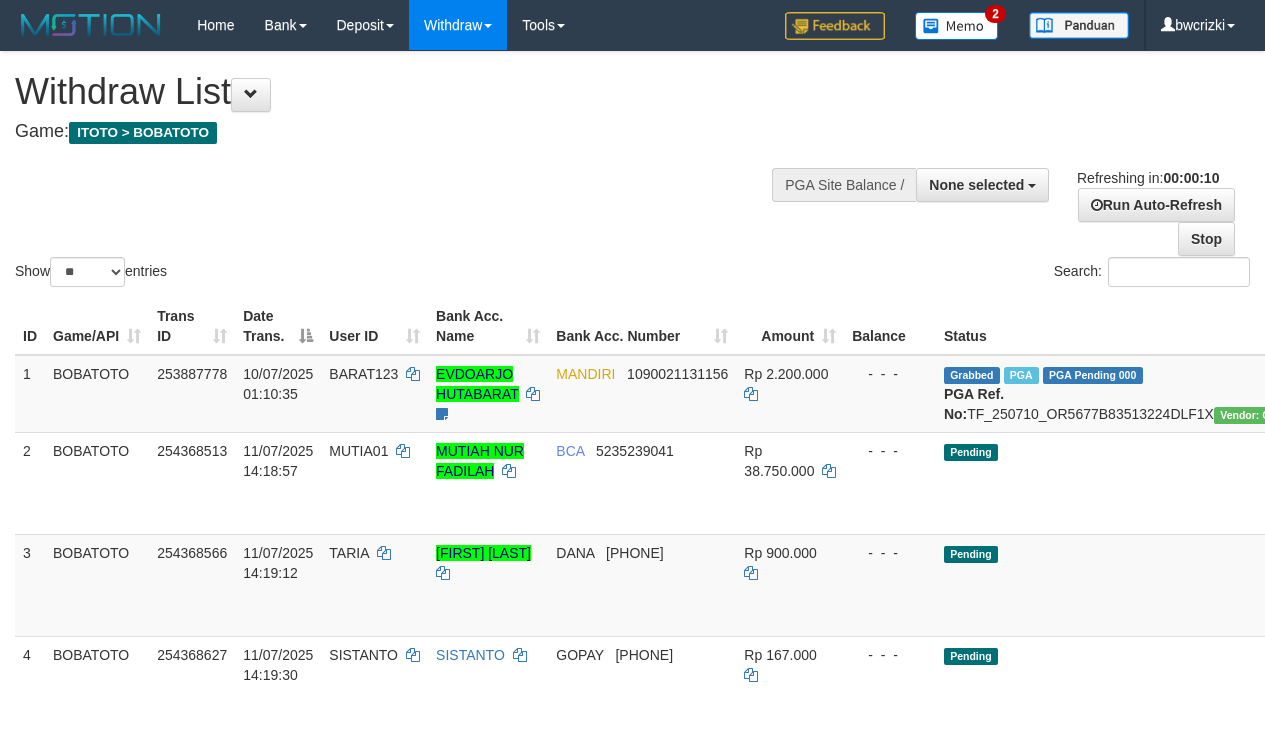 select 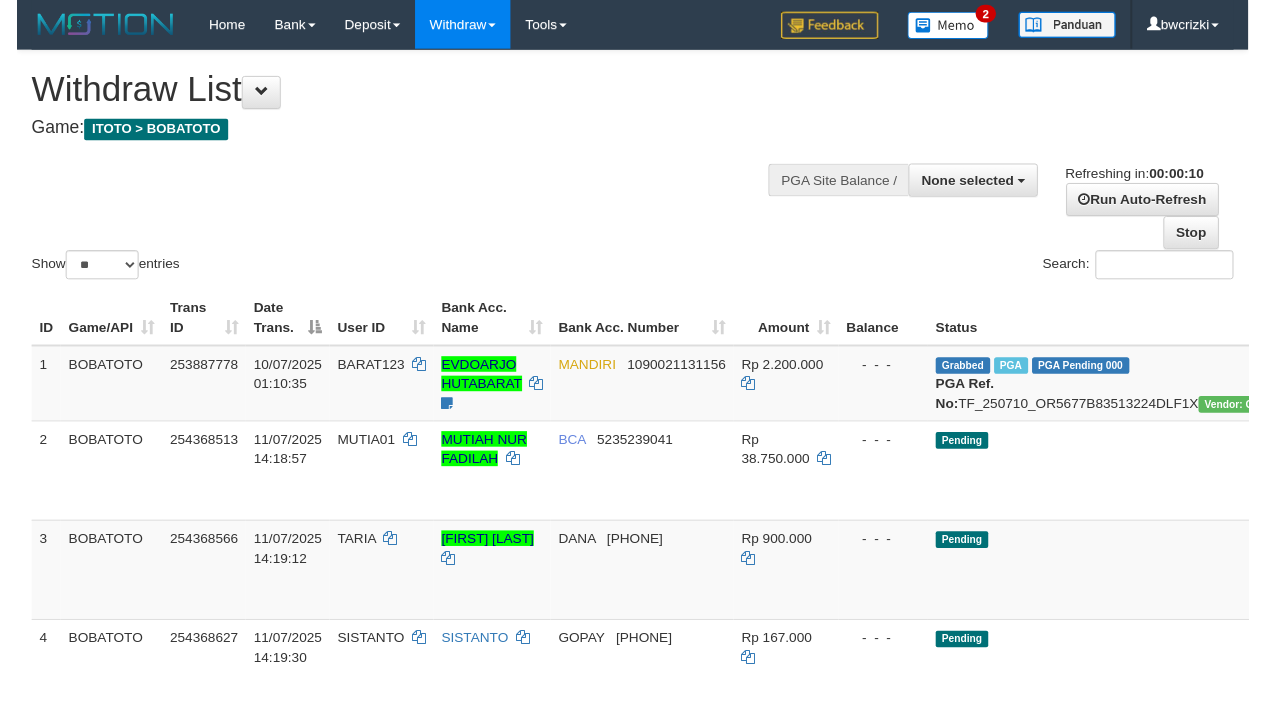 scroll, scrollTop: 0, scrollLeft: 0, axis: both 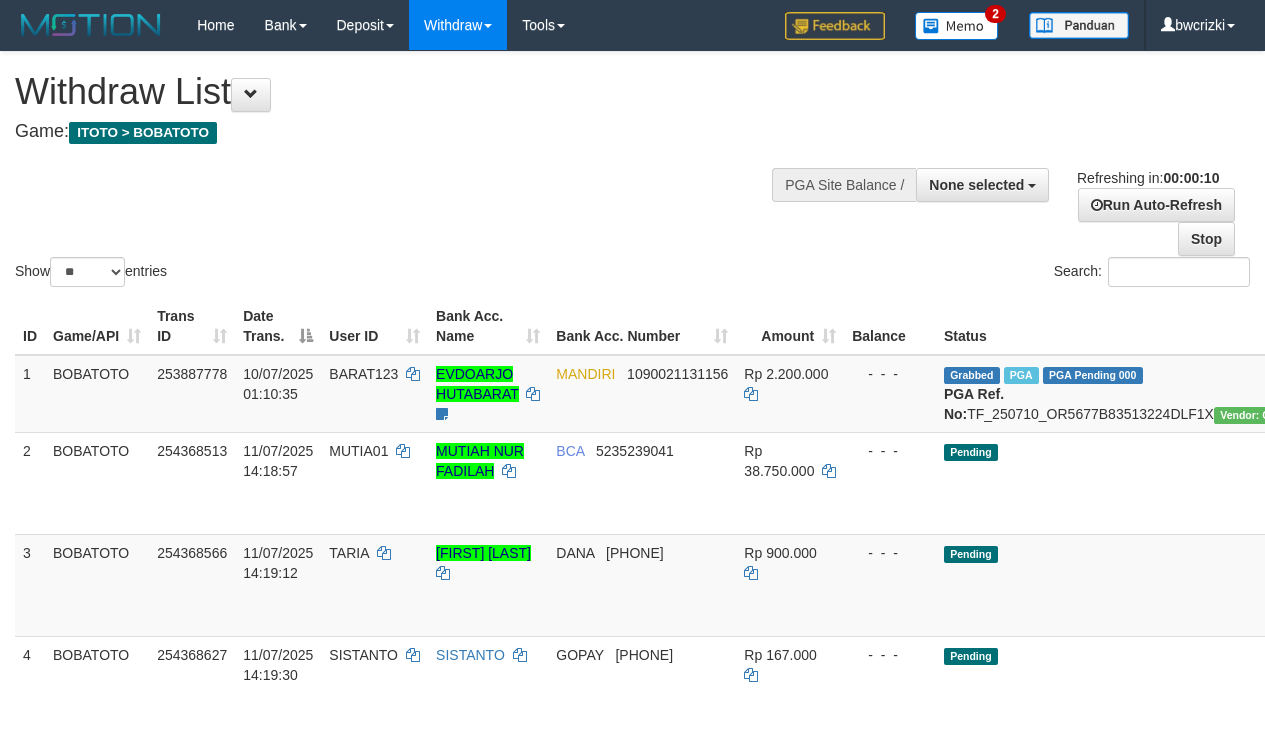 select 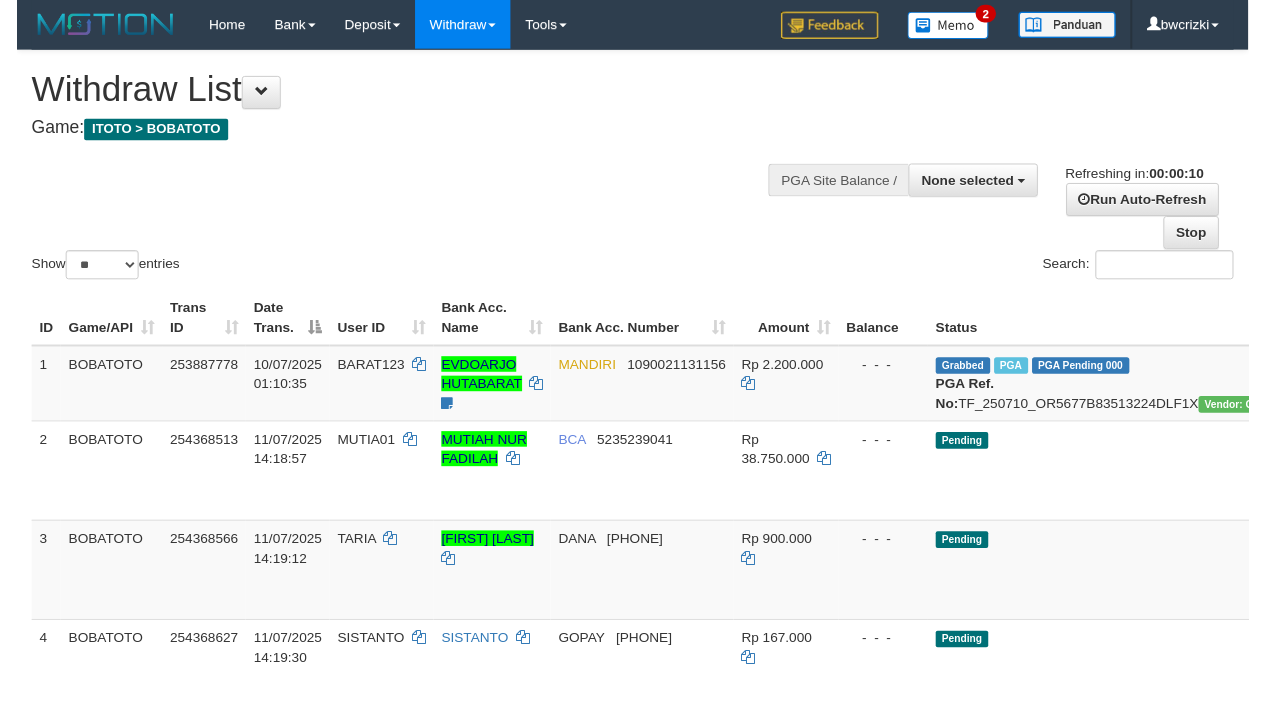 scroll, scrollTop: 0, scrollLeft: 0, axis: both 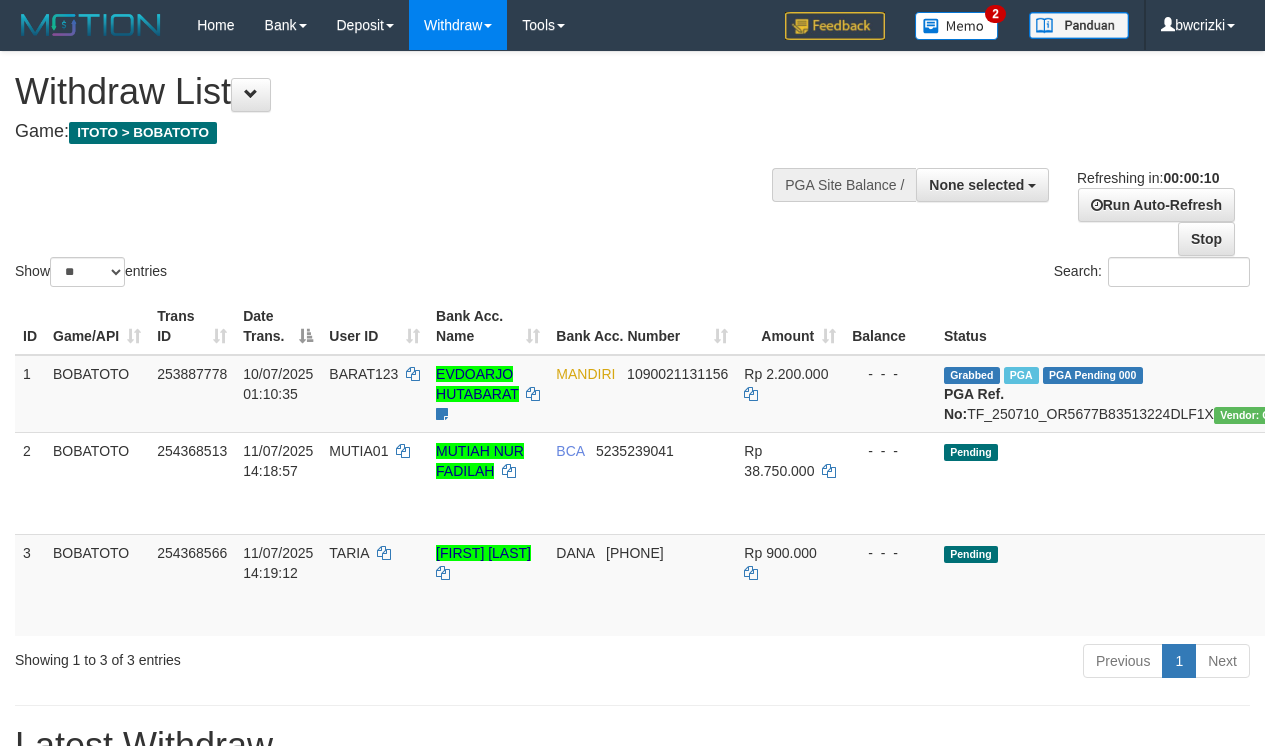 select 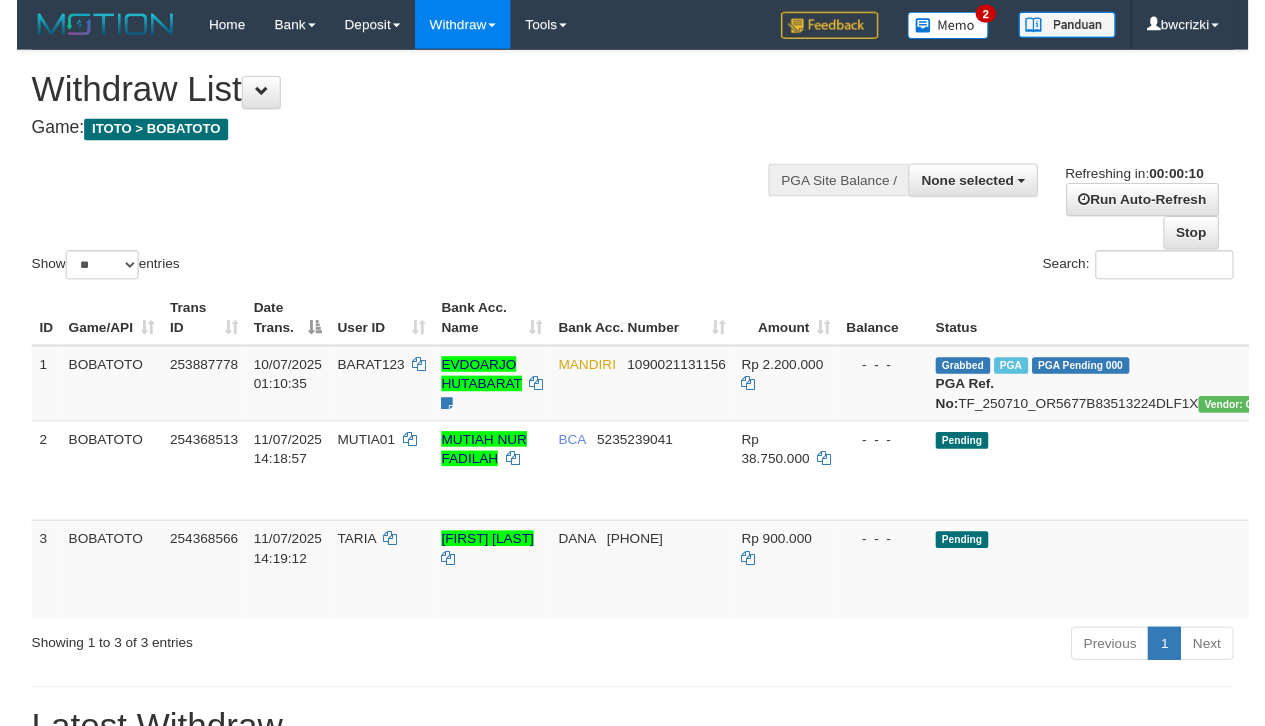 scroll, scrollTop: 0, scrollLeft: 0, axis: both 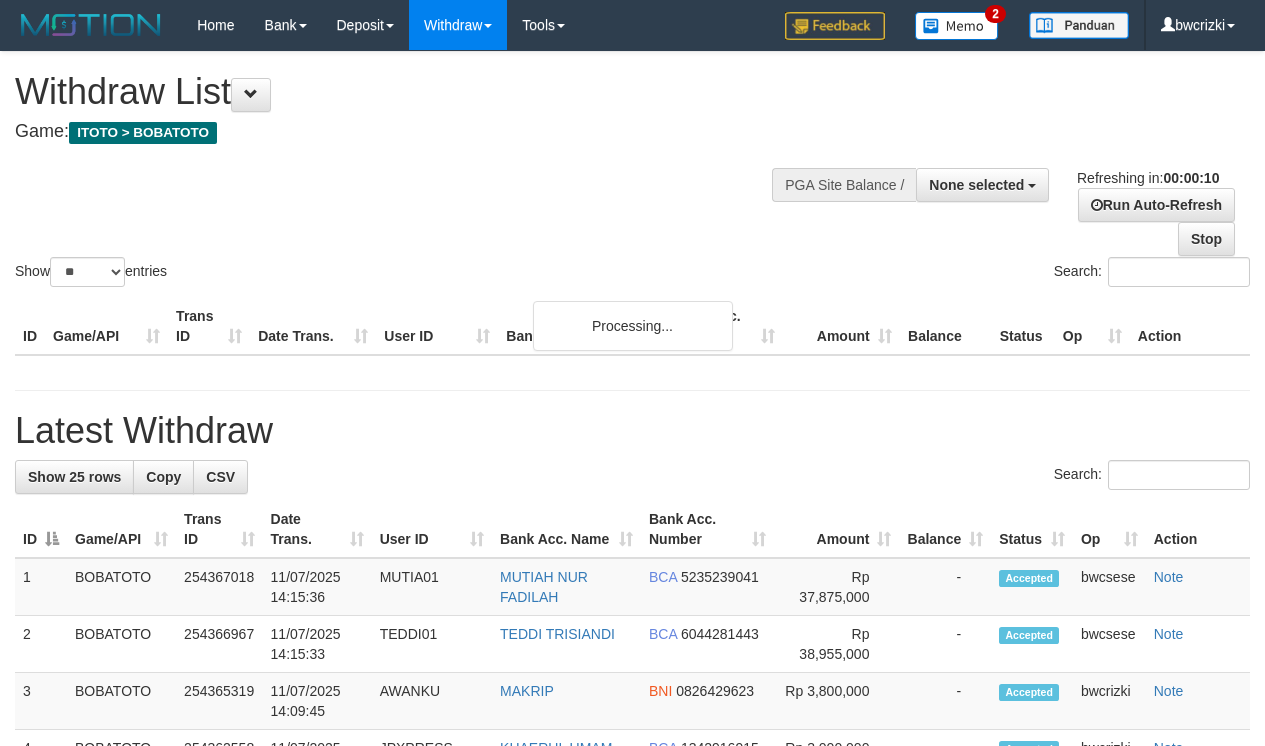 select 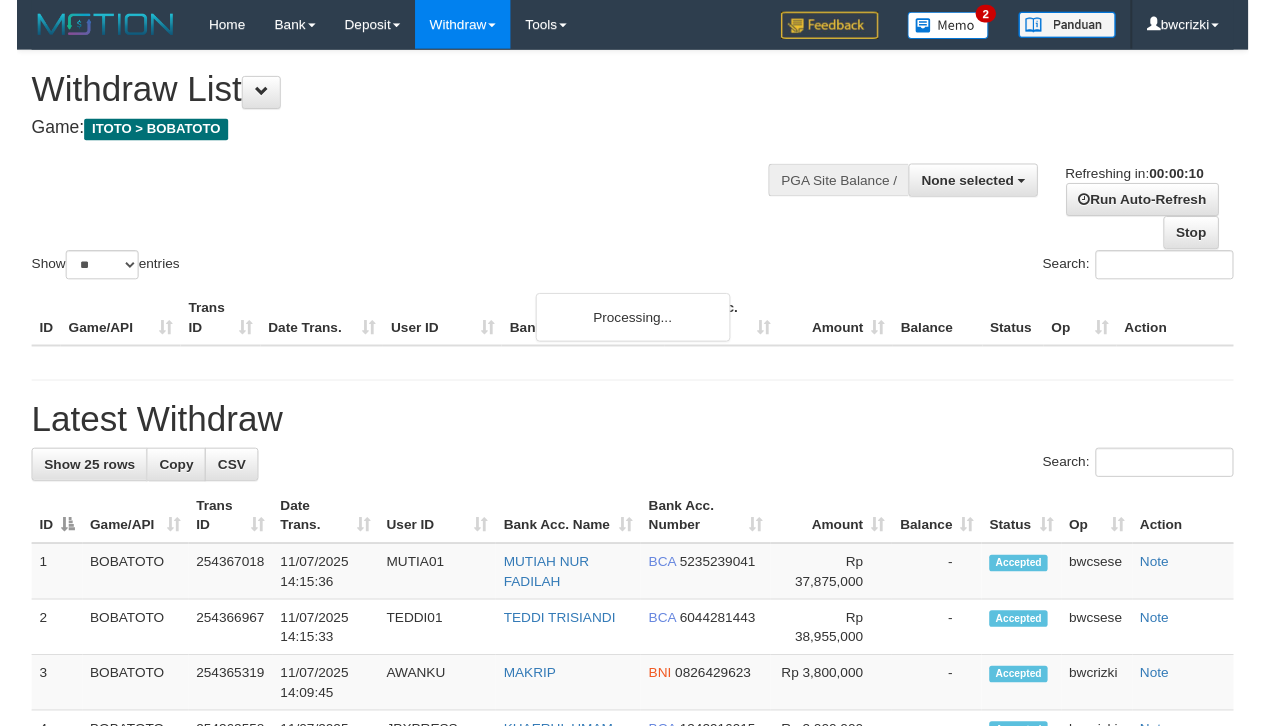 scroll, scrollTop: 0, scrollLeft: 0, axis: both 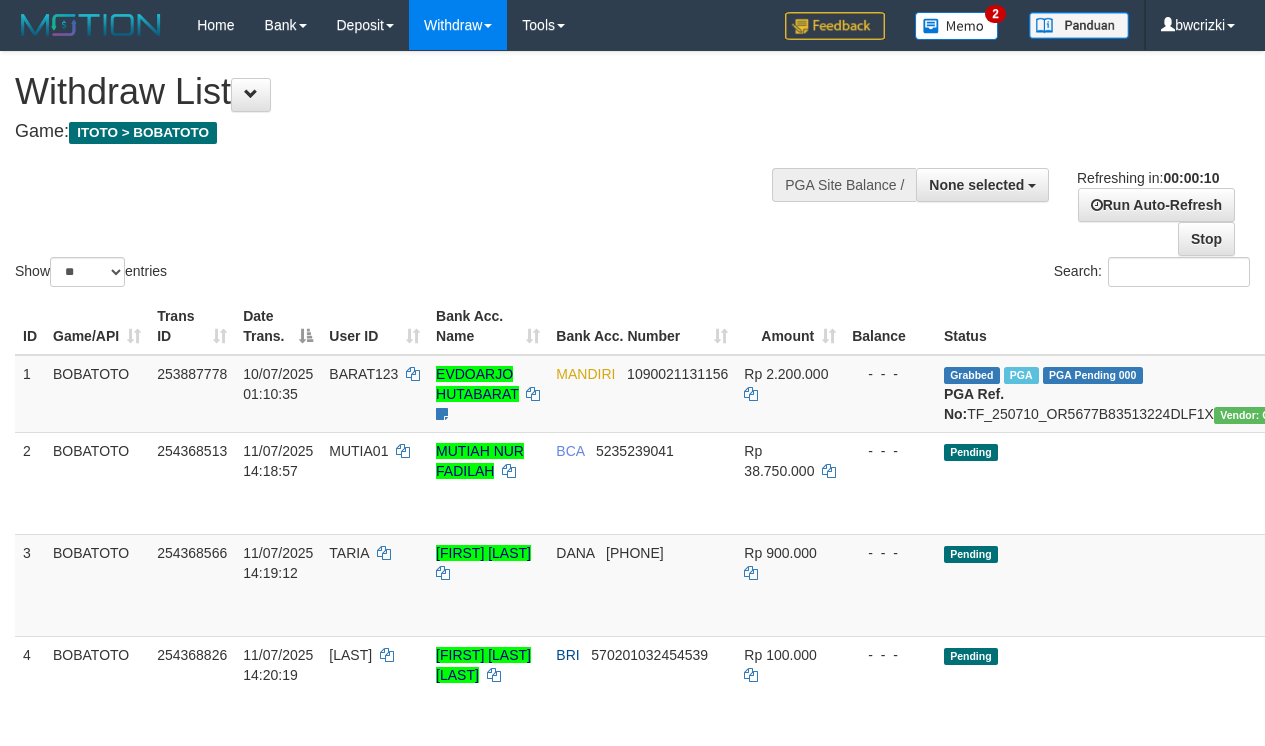 select 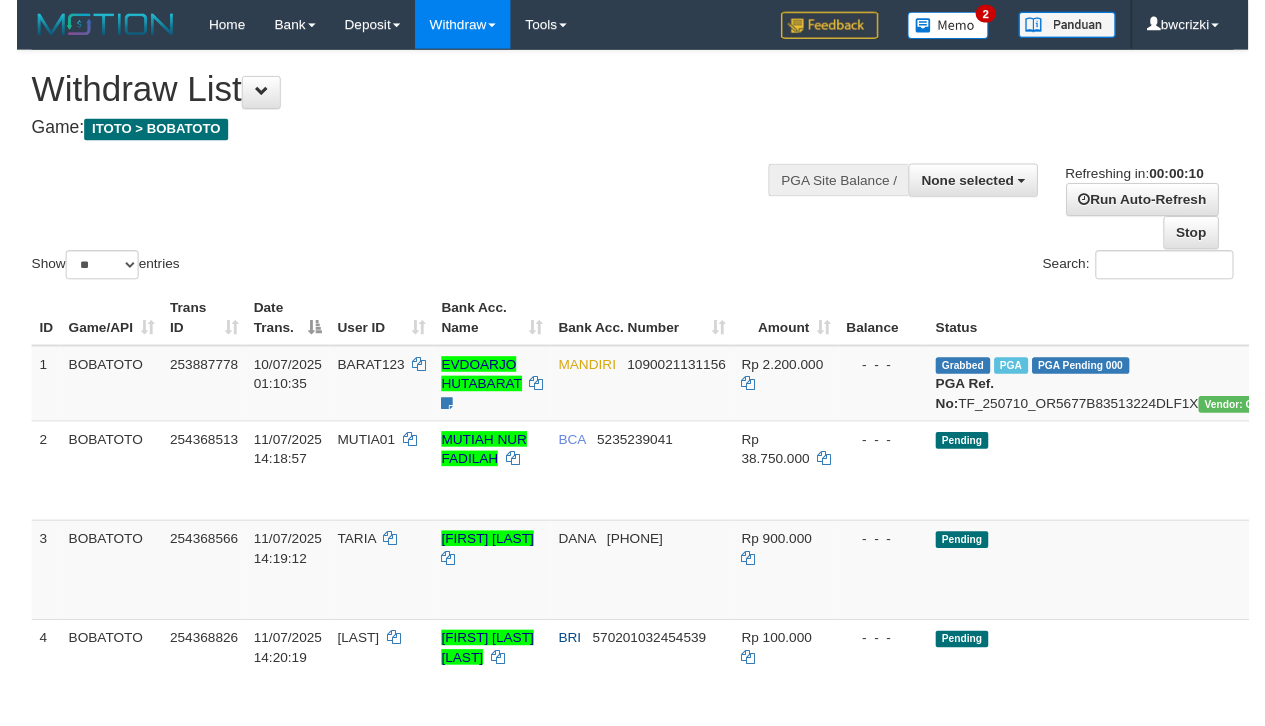scroll, scrollTop: 0, scrollLeft: 0, axis: both 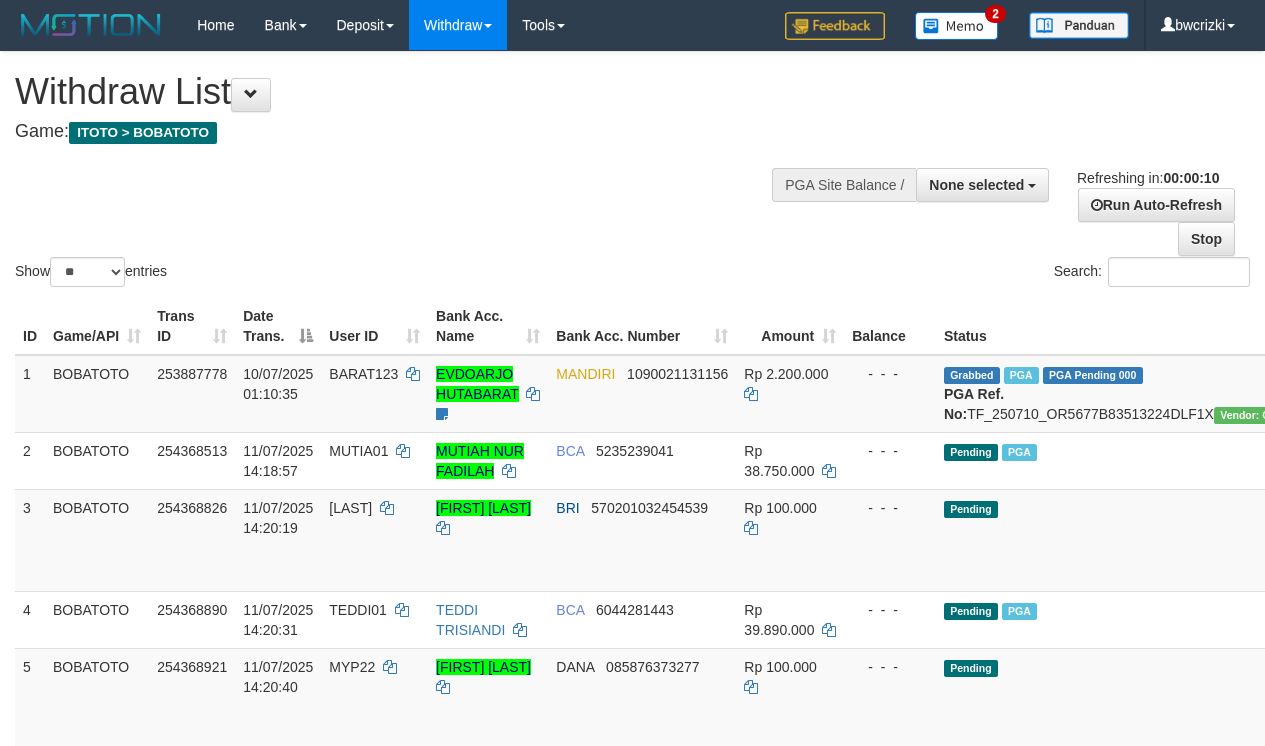 select 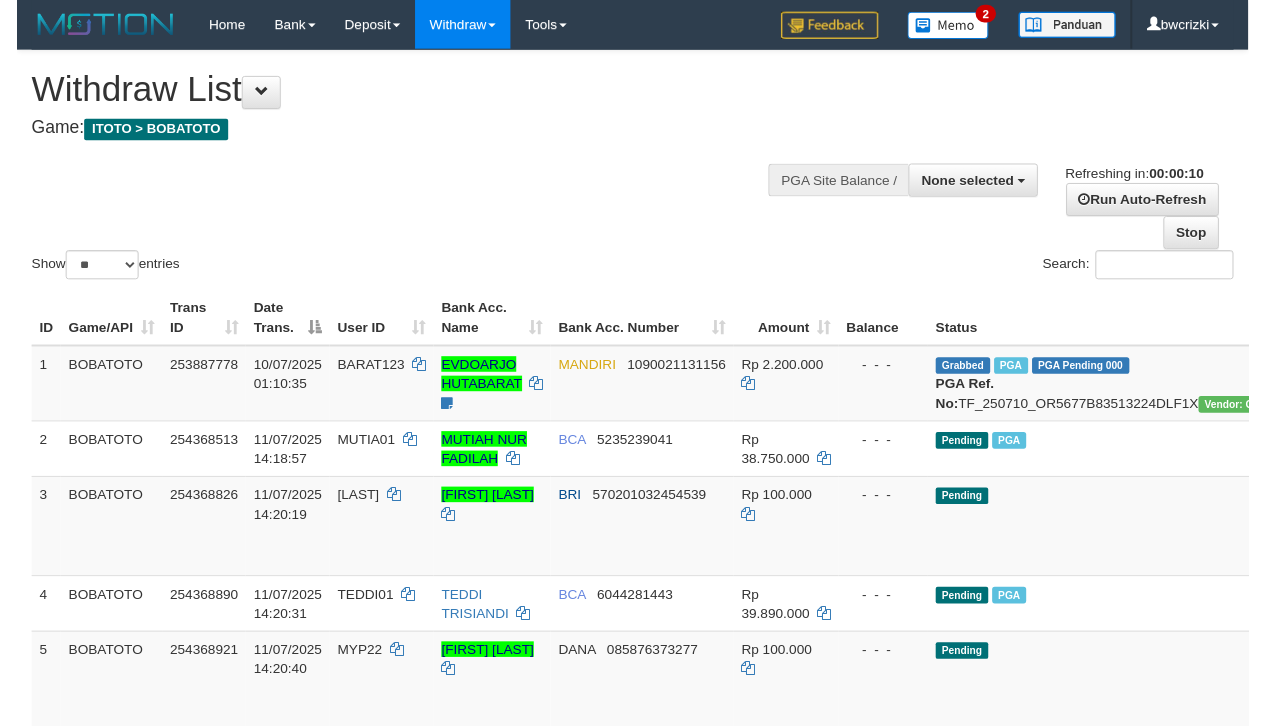 scroll, scrollTop: 0, scrollLeft: 0, axis: both 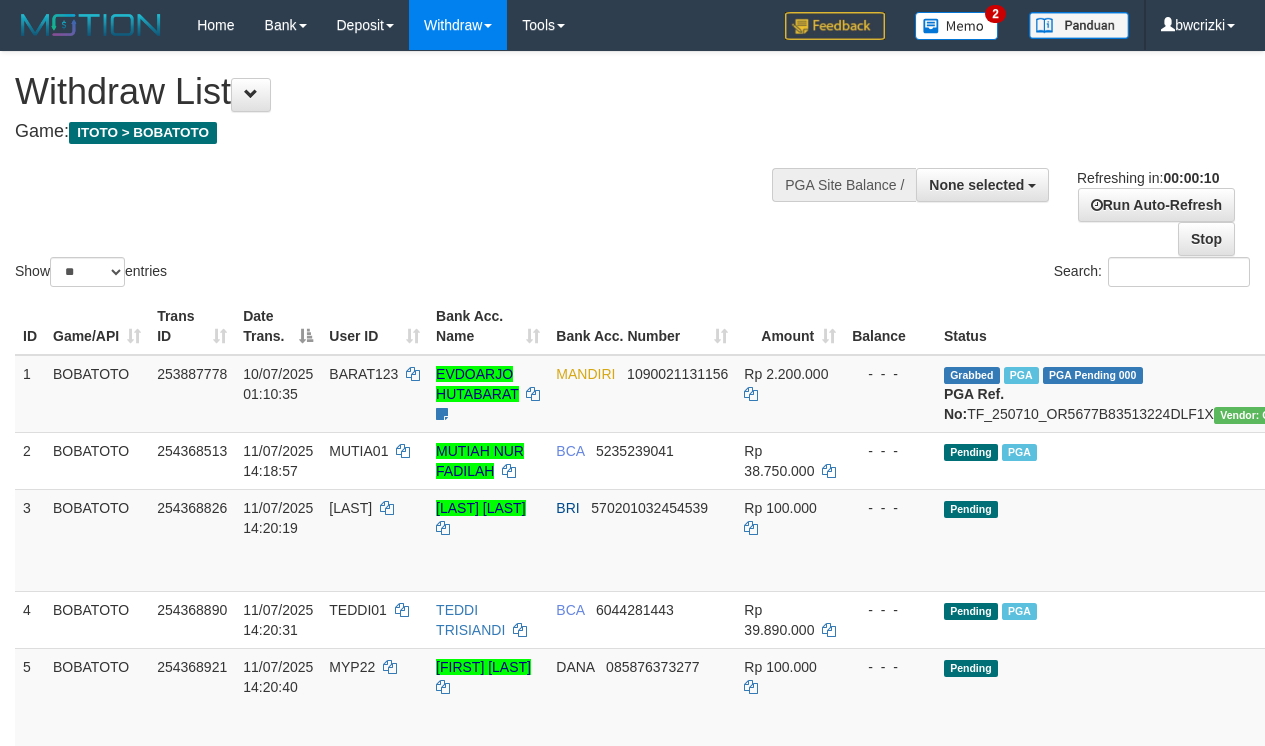 select 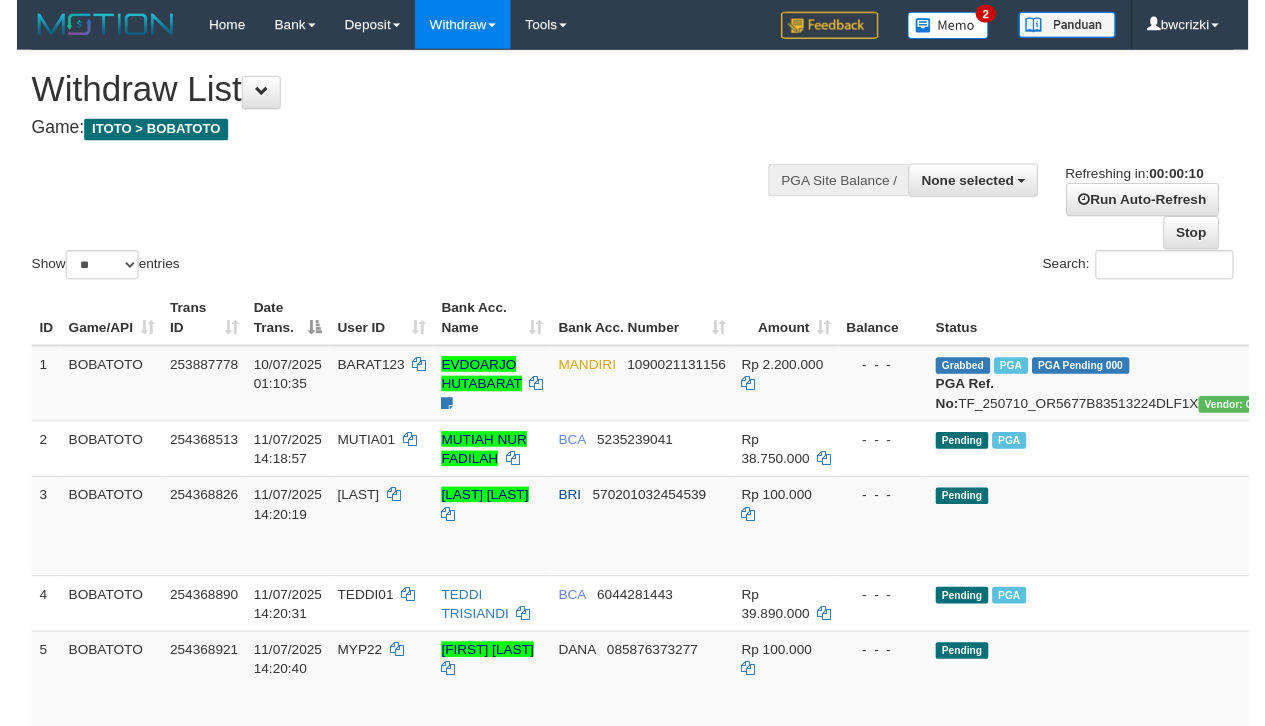 scroll, scrollTop: 0, scrollLeft: 0, axis: both 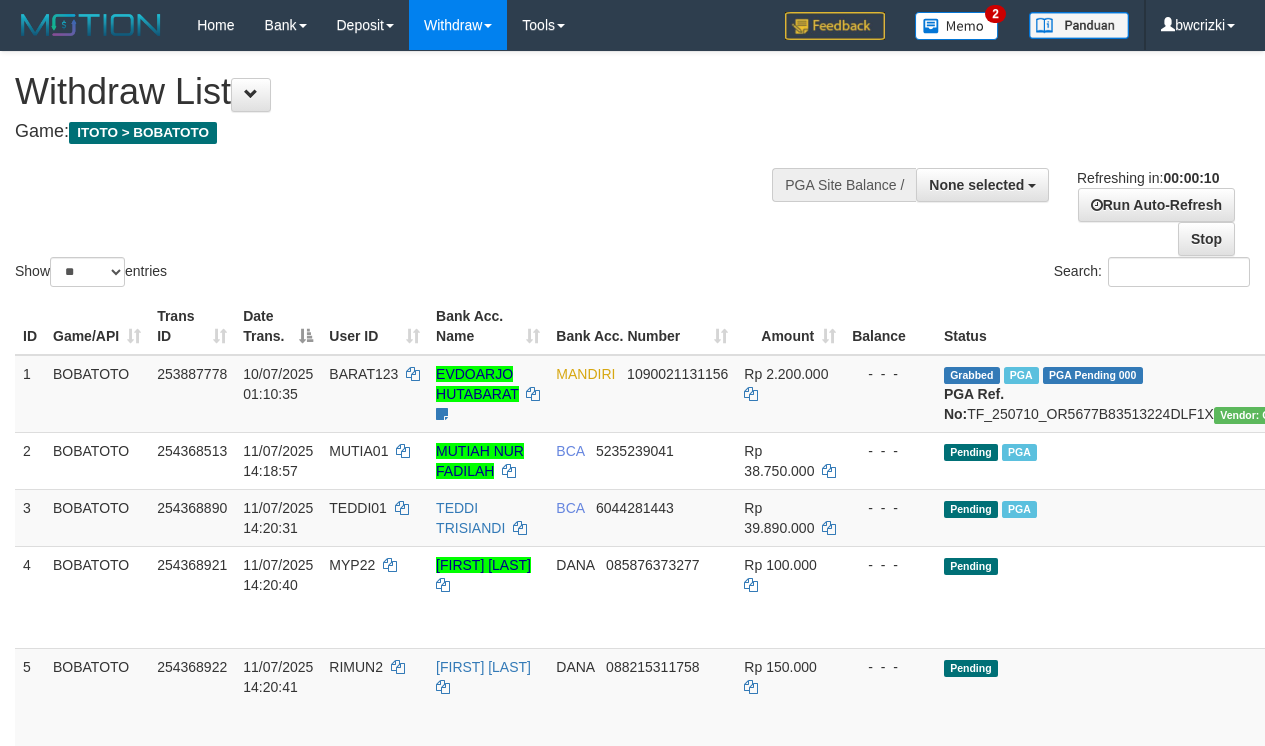 select 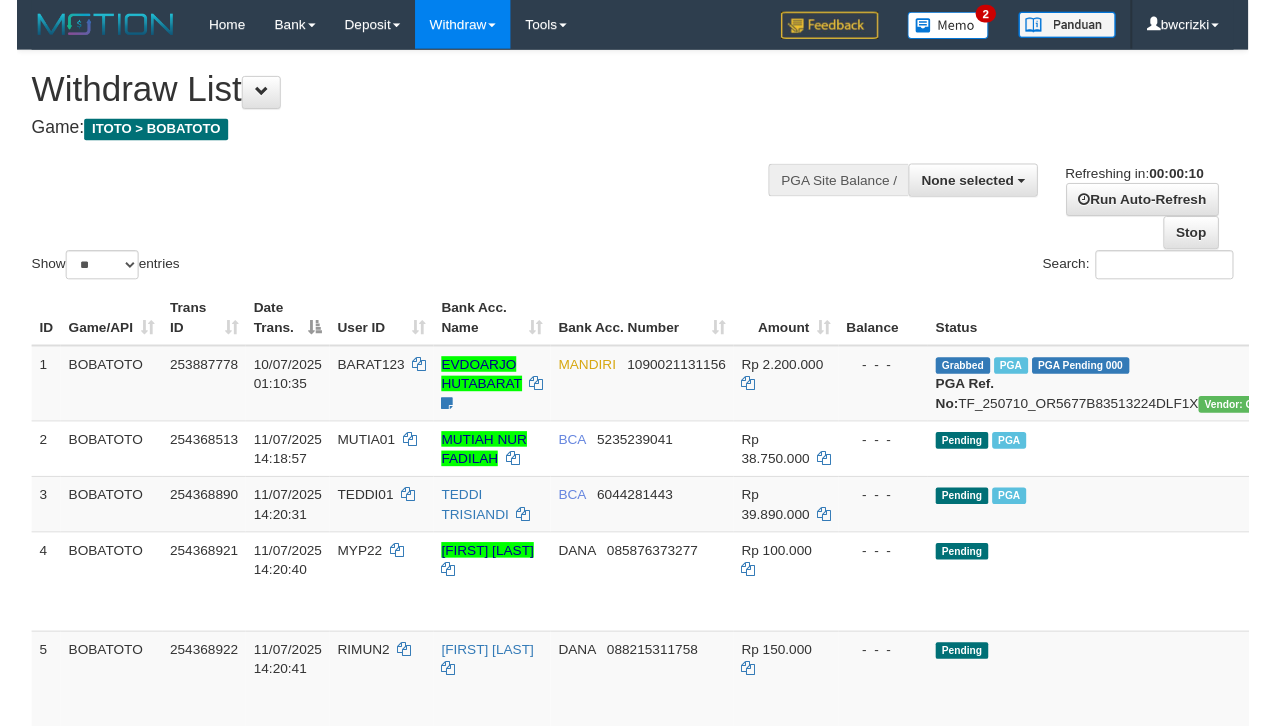 scroll, scrollTop: 0, scrollLeft: 0, axis: both 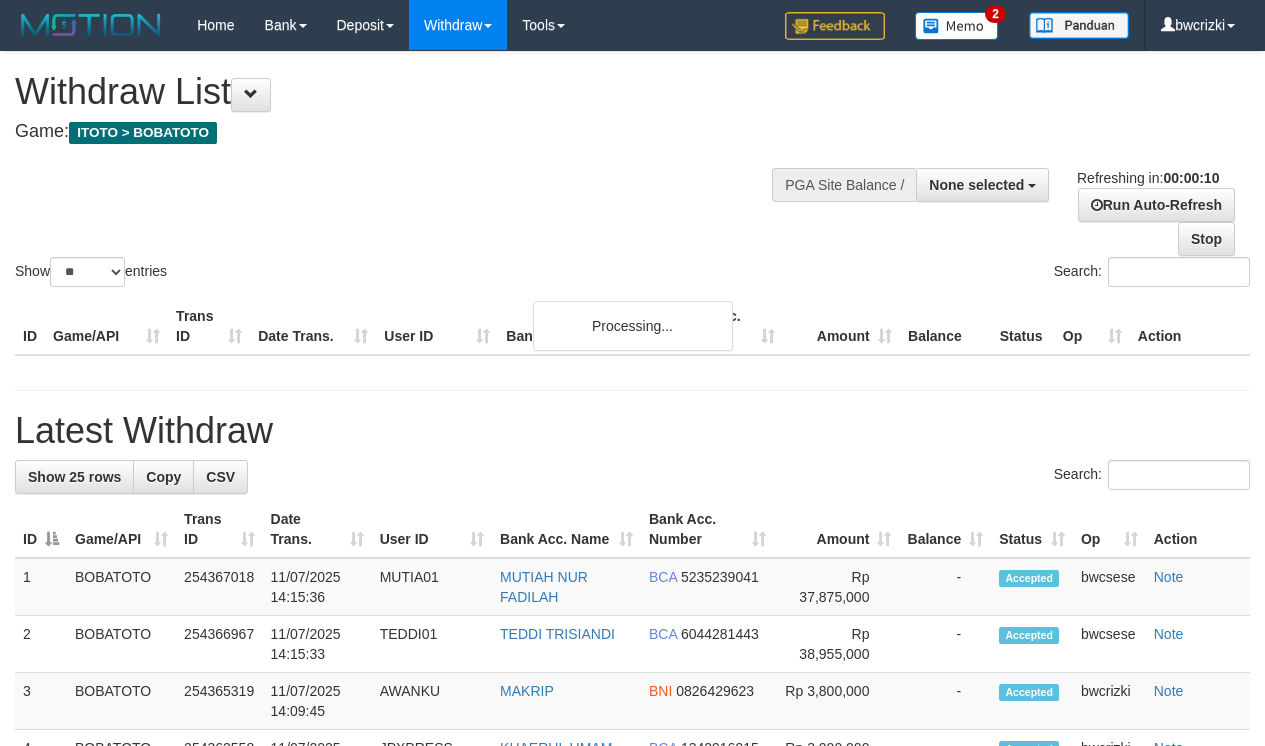 select 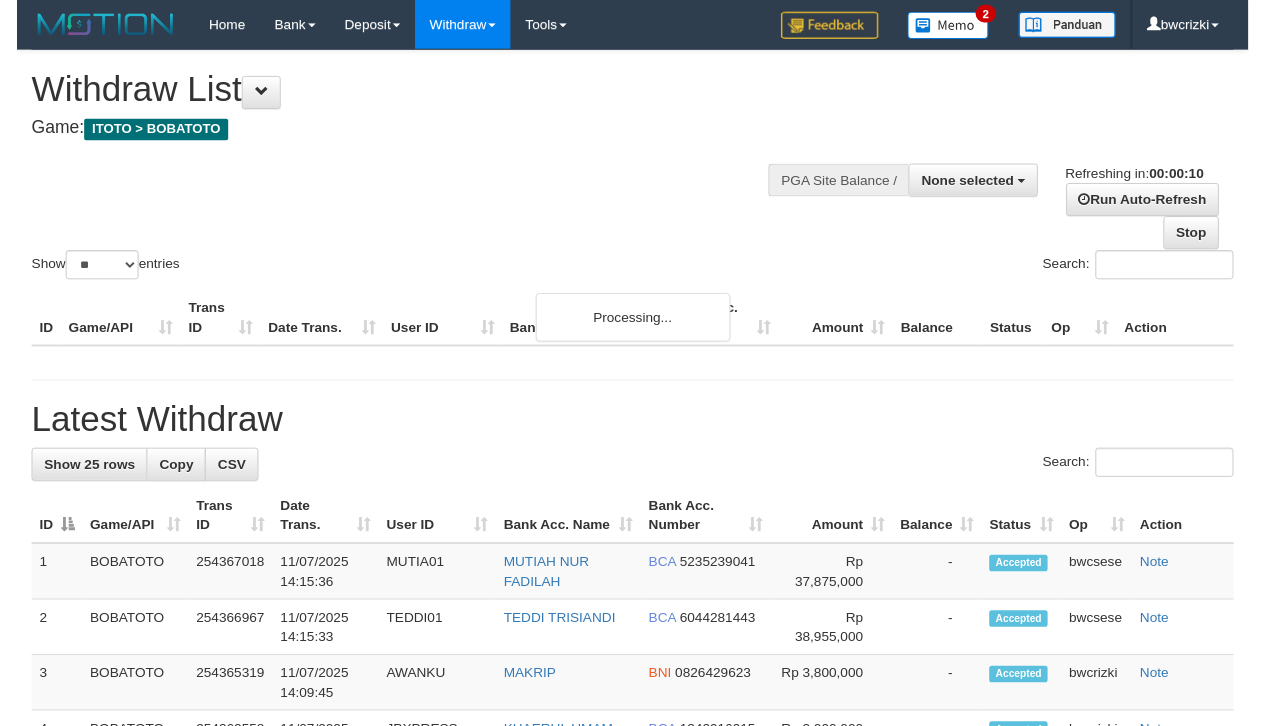 scroll, scrollTop: 0, scrollLeft: 0, axis: both 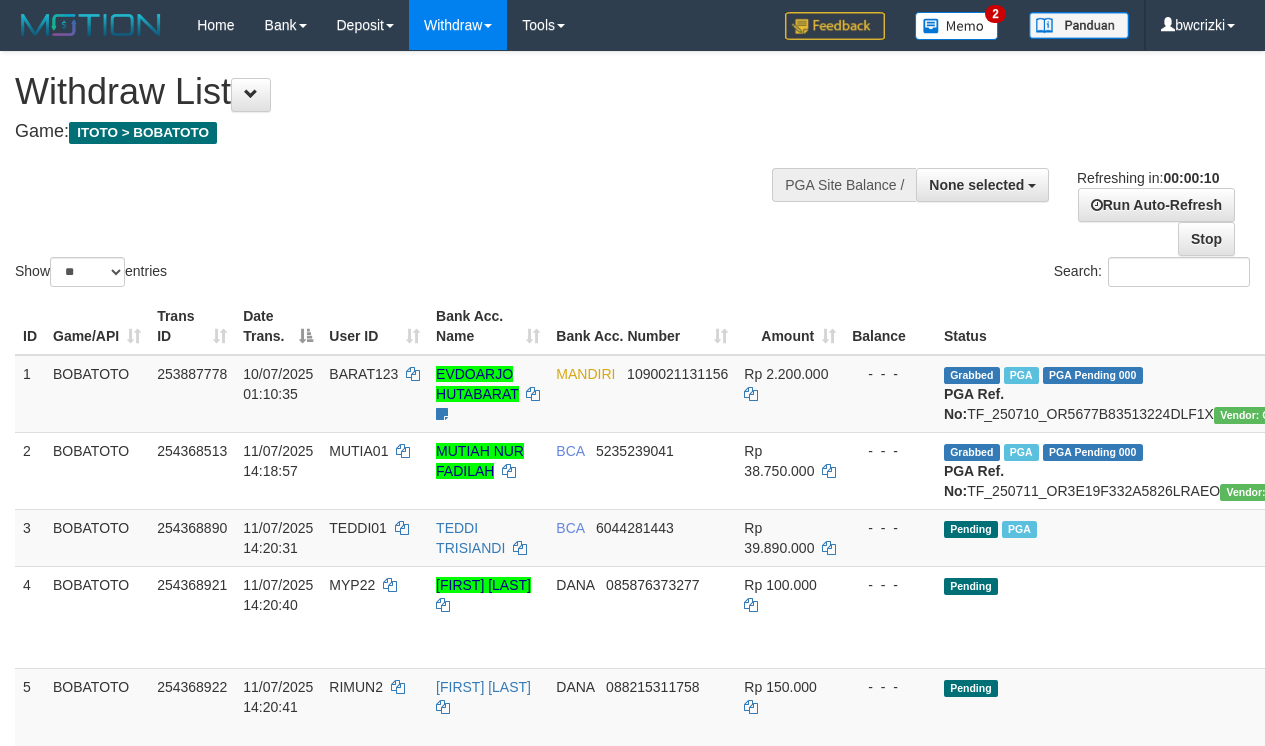select 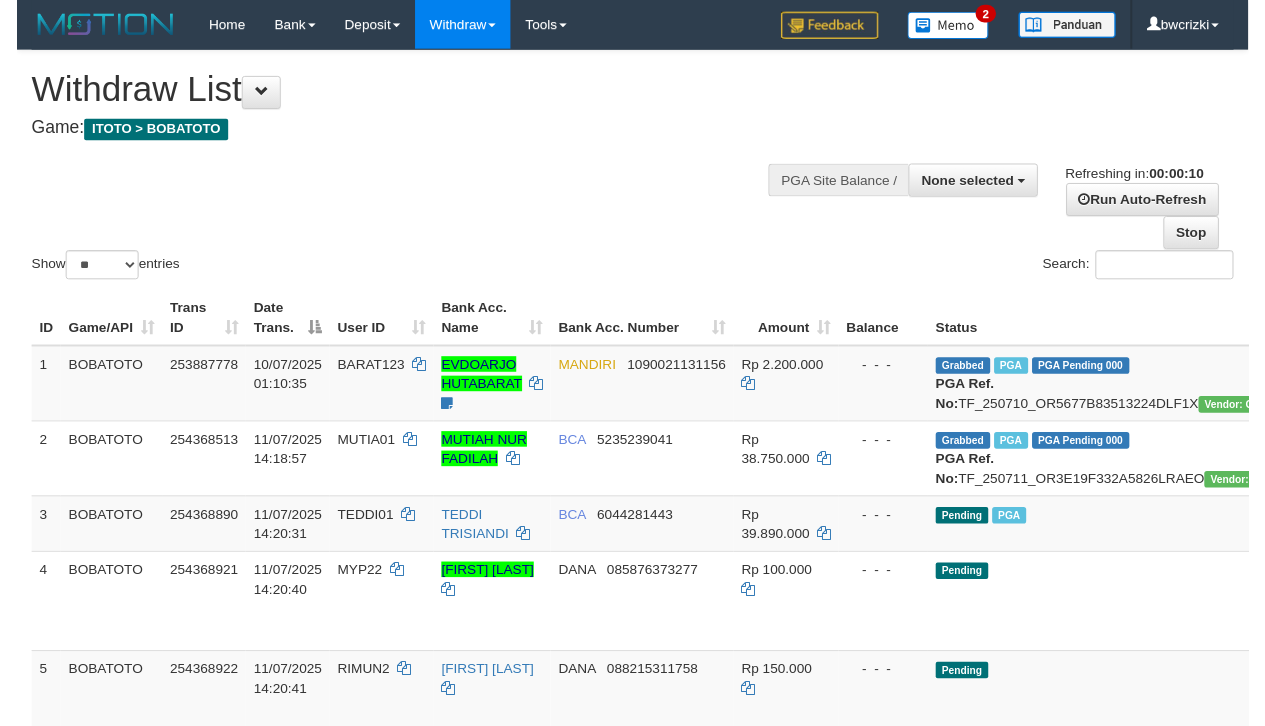 scroll, scrollTop: 0, scrollLeft: 0, axis: both 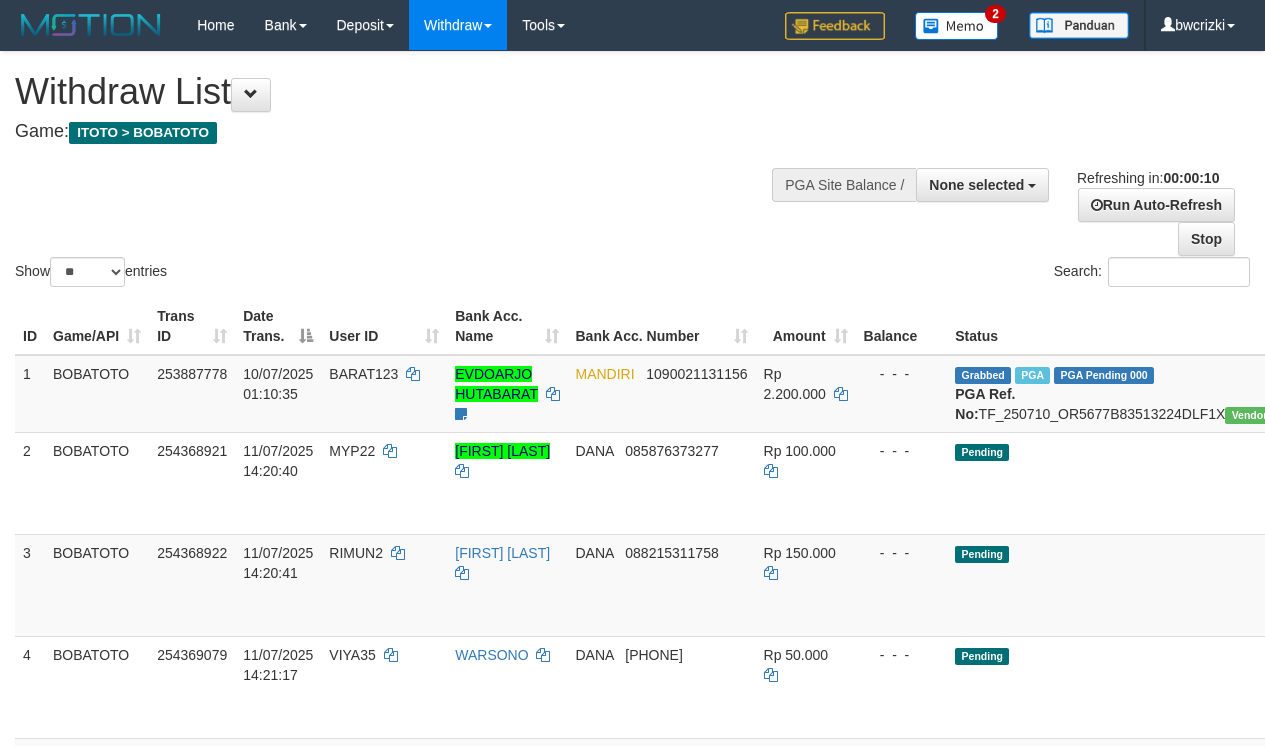 select 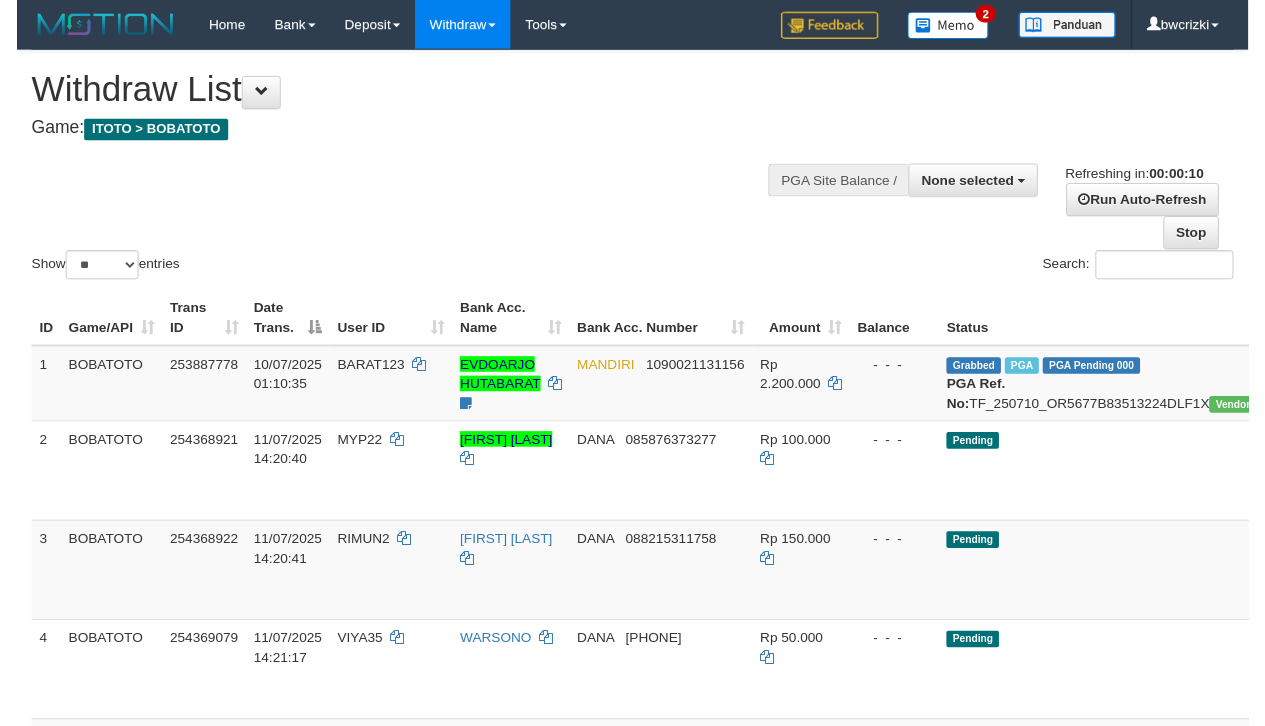 scroll, scrollTop: 0, scrollLeft: 0, axis: both 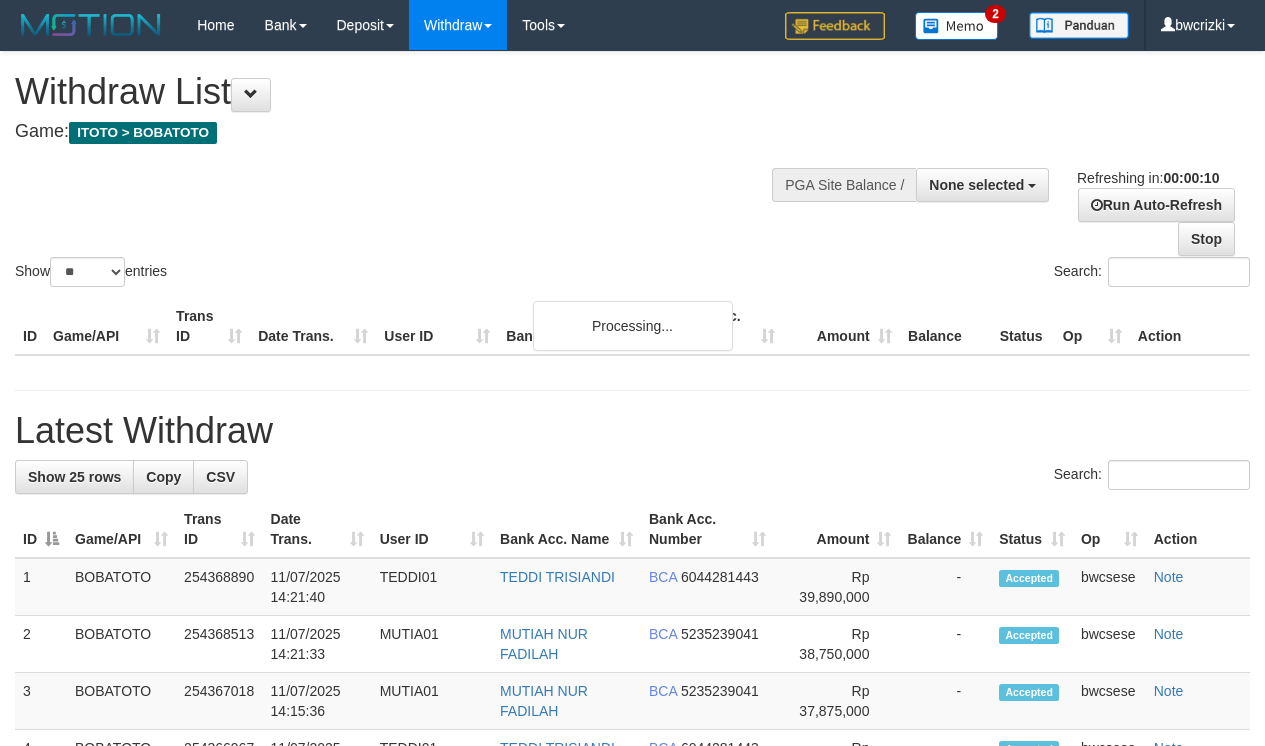 select 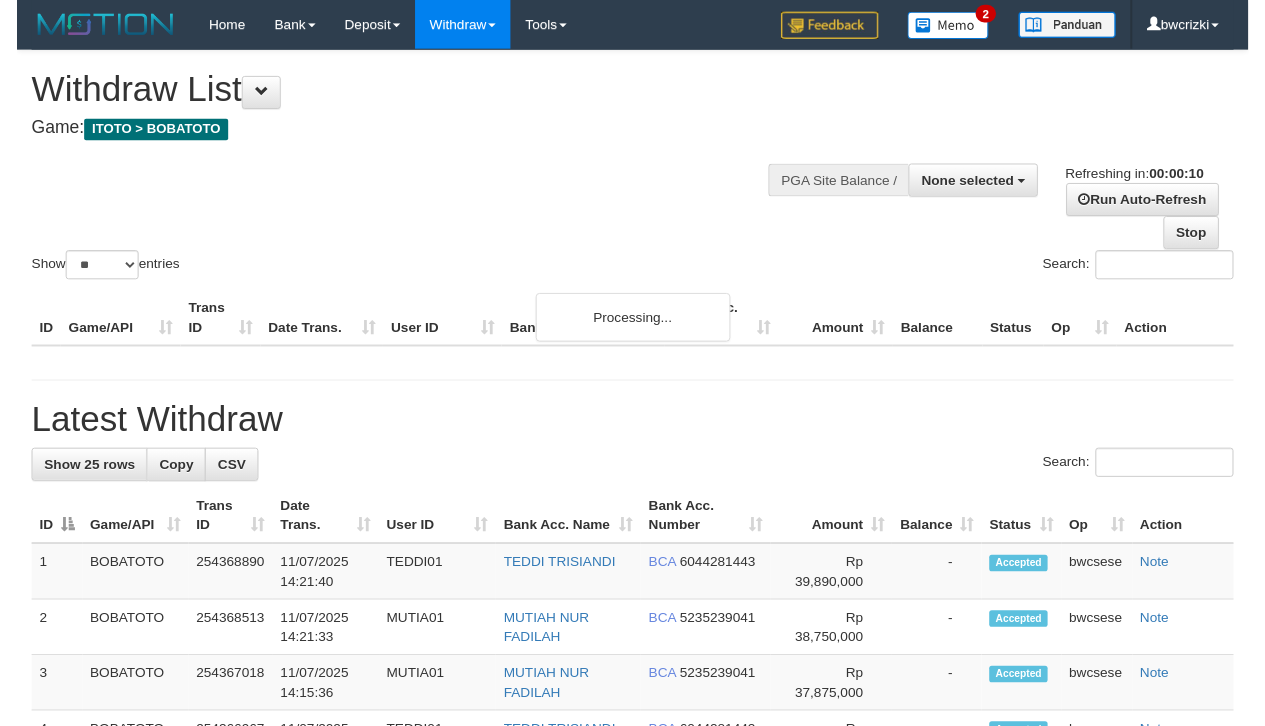 scroll, scrollTop: 0, scrollLeft: 0, axis: both 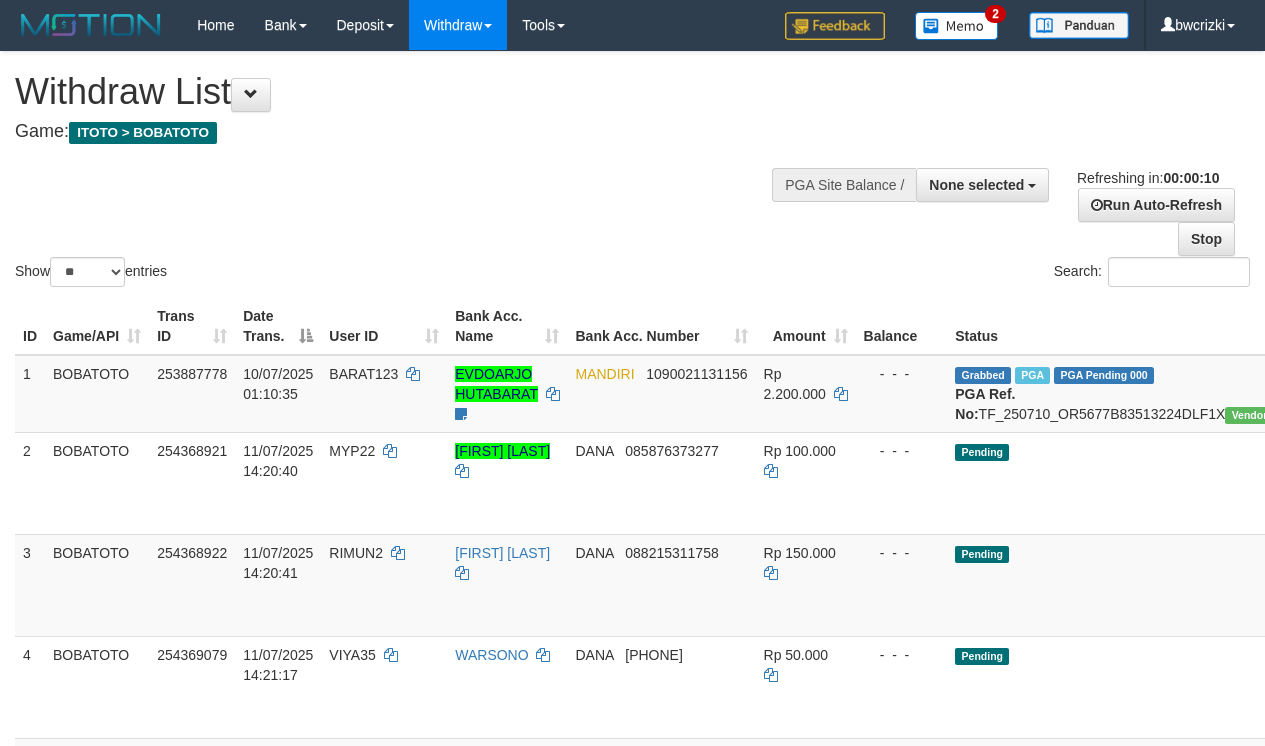 select 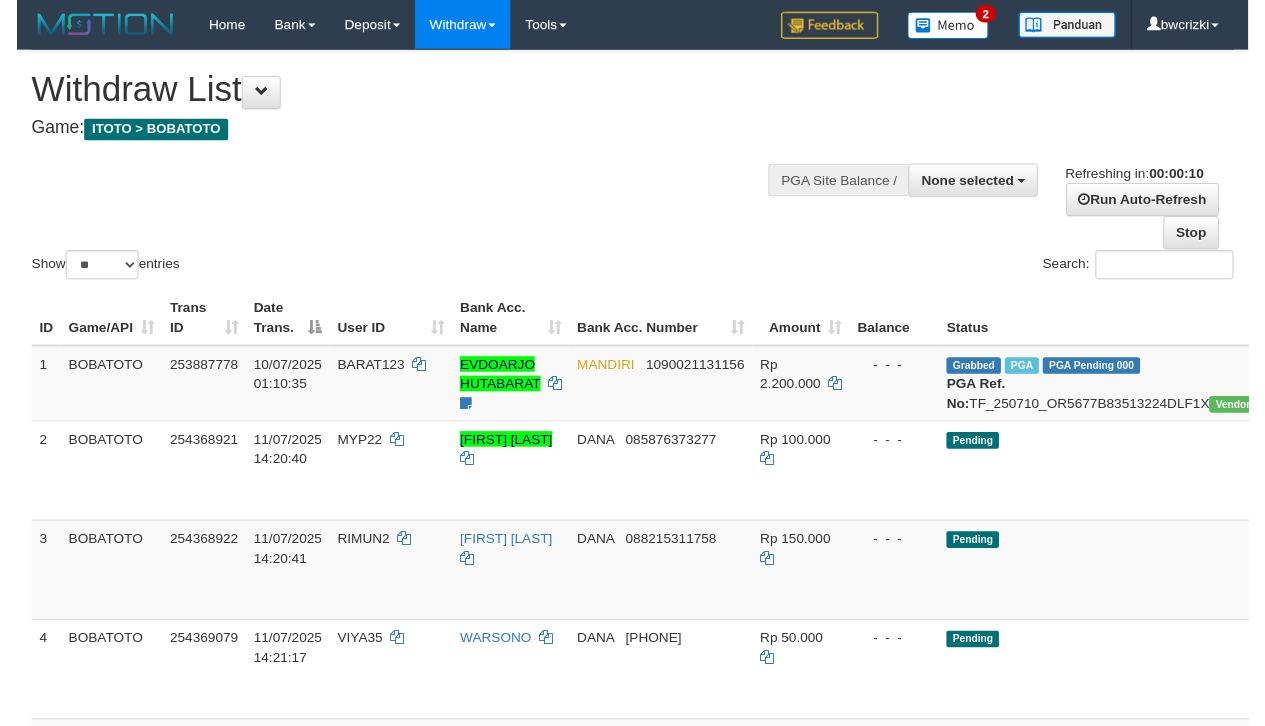 scroll, scrollTop: 0, scrollLeft: 0, axis: both 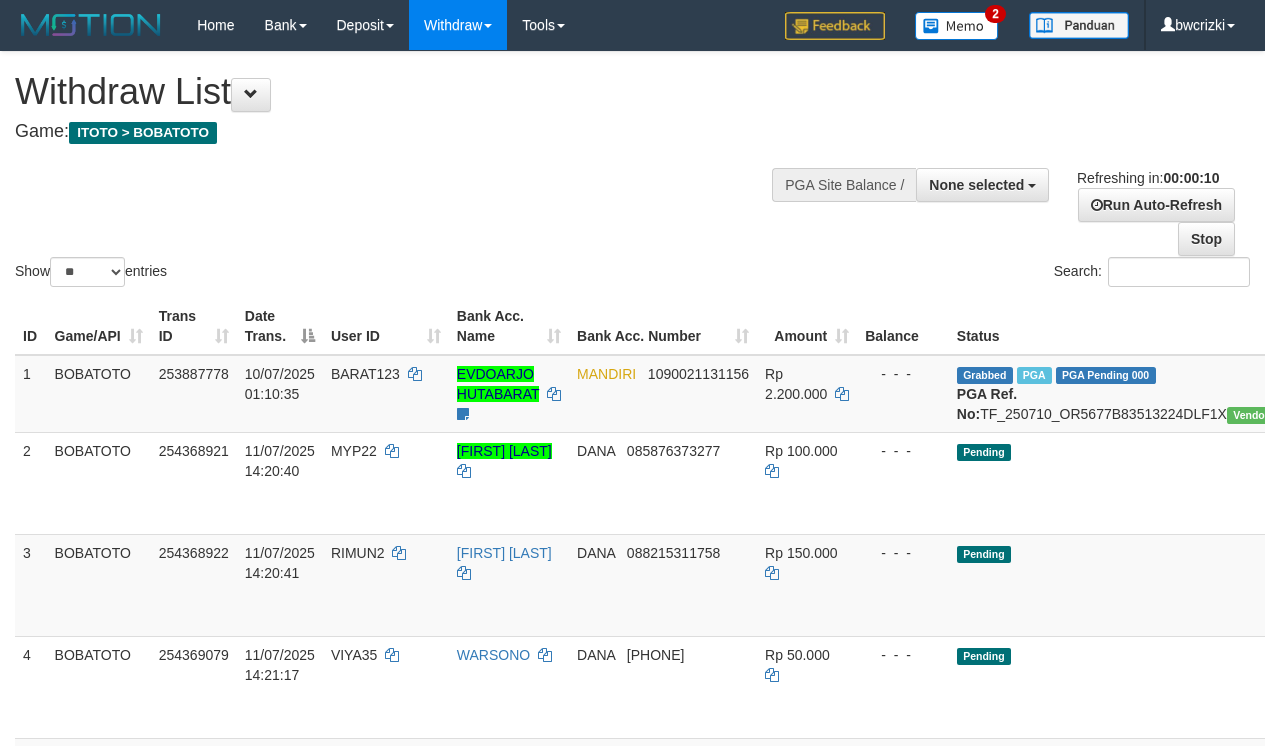 select 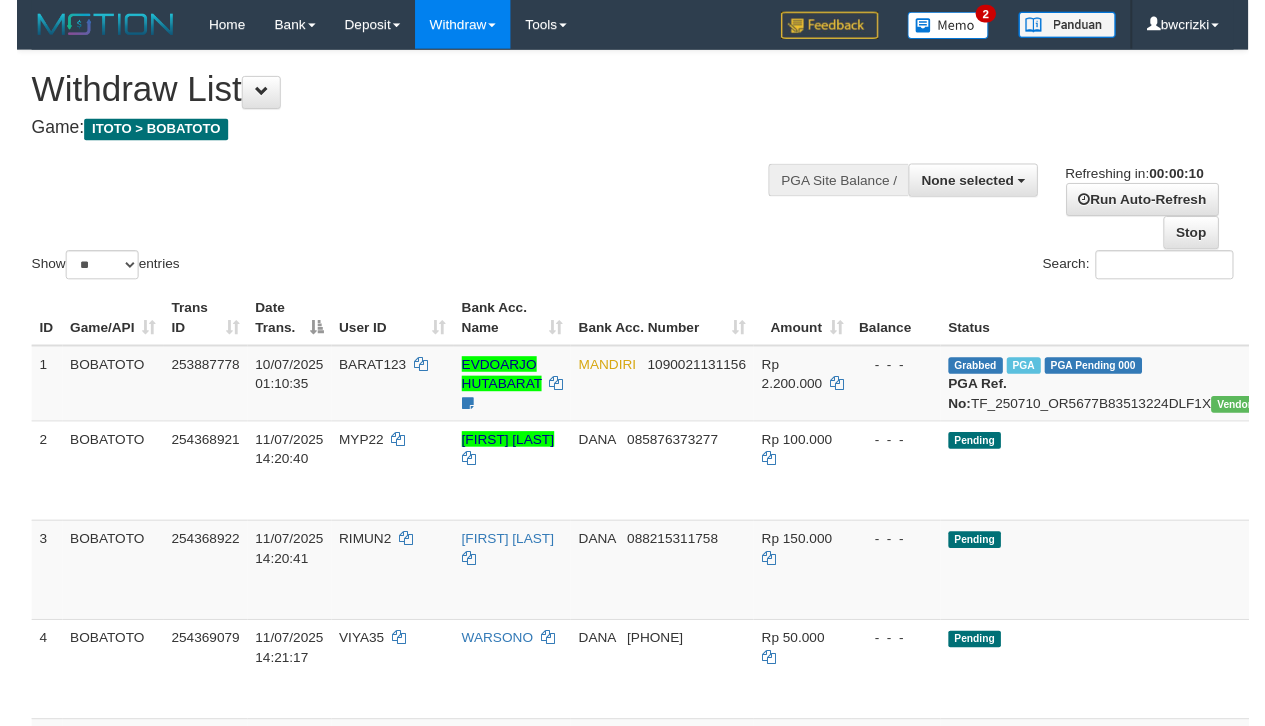 scroll, scrollTop: 0, scrollLeft: 0, axis: both 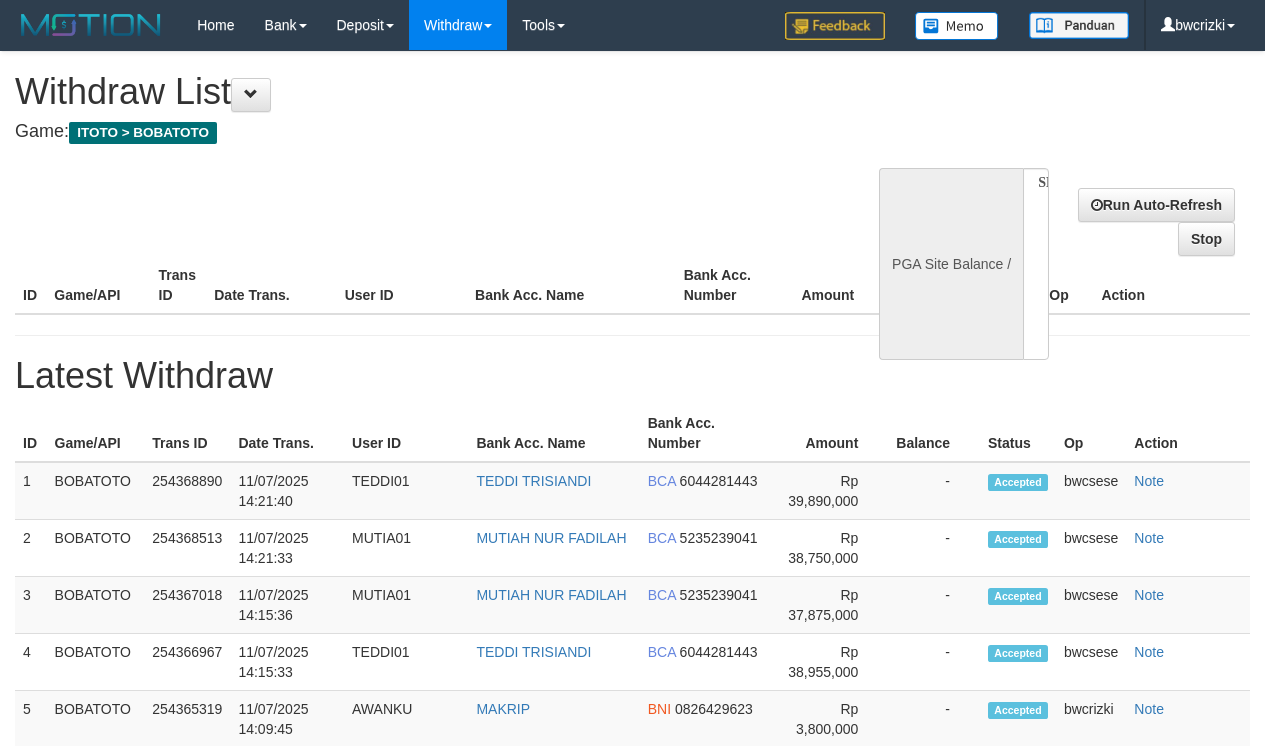 select 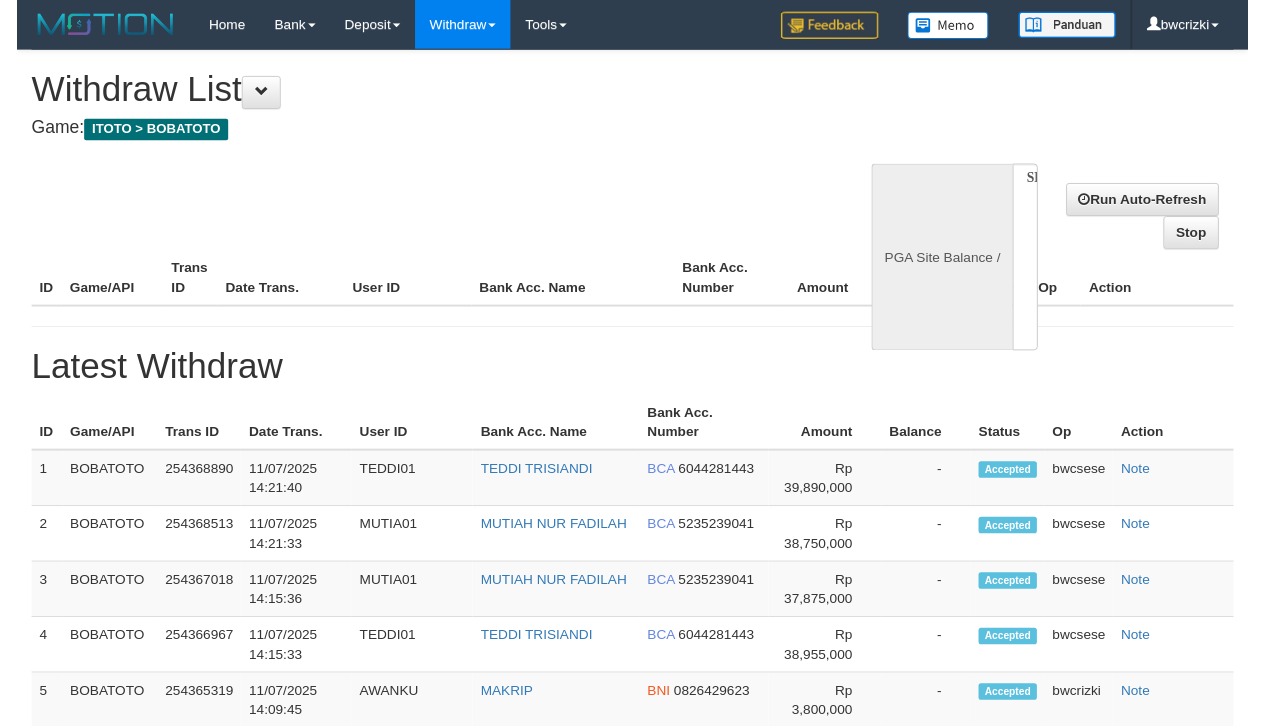 scroll, scrollTop: 0, scrollLeft: 0, axis: both 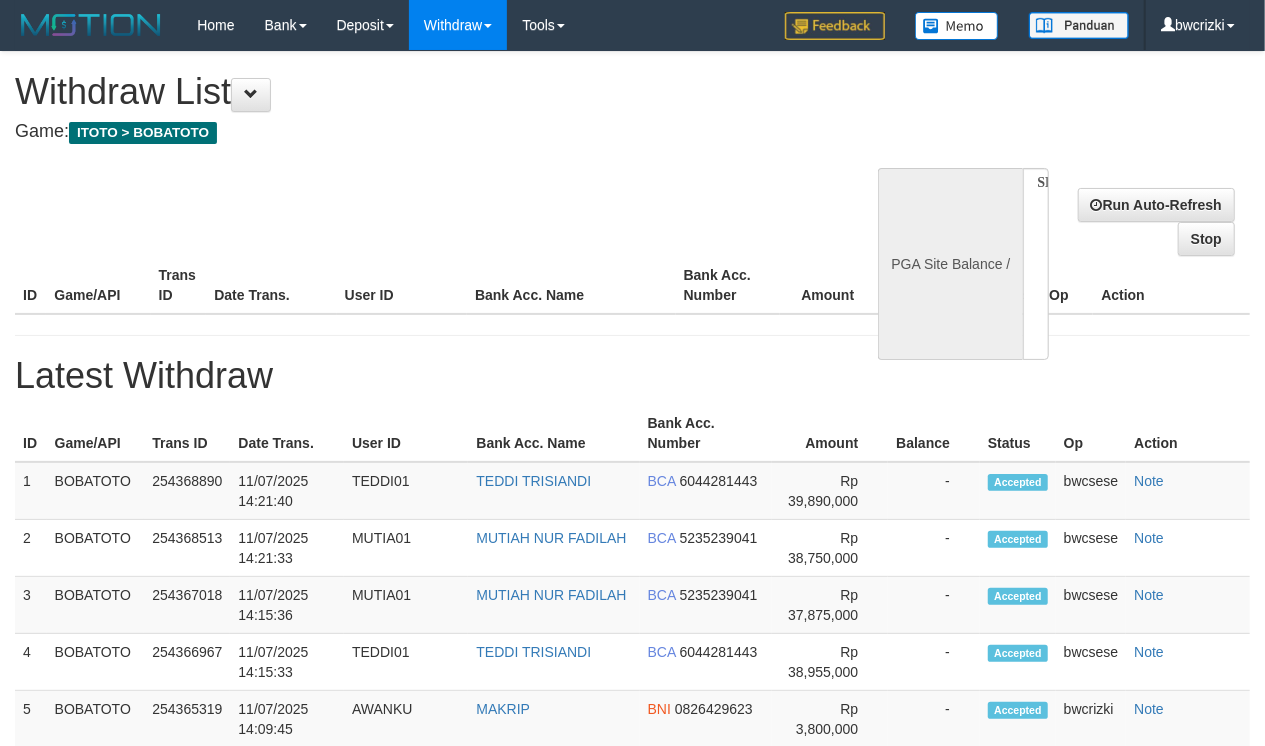 select on "**" 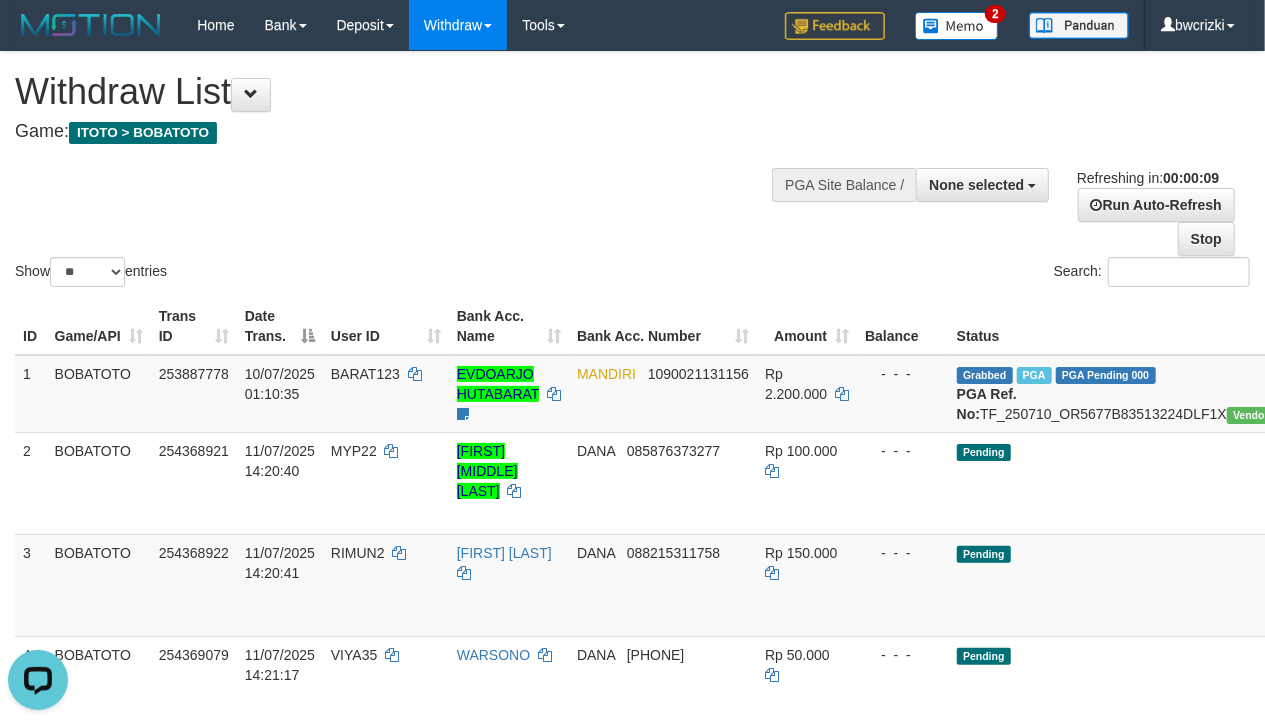 scroll, scrollTop: 0, scrollLeft: 0, axis: both 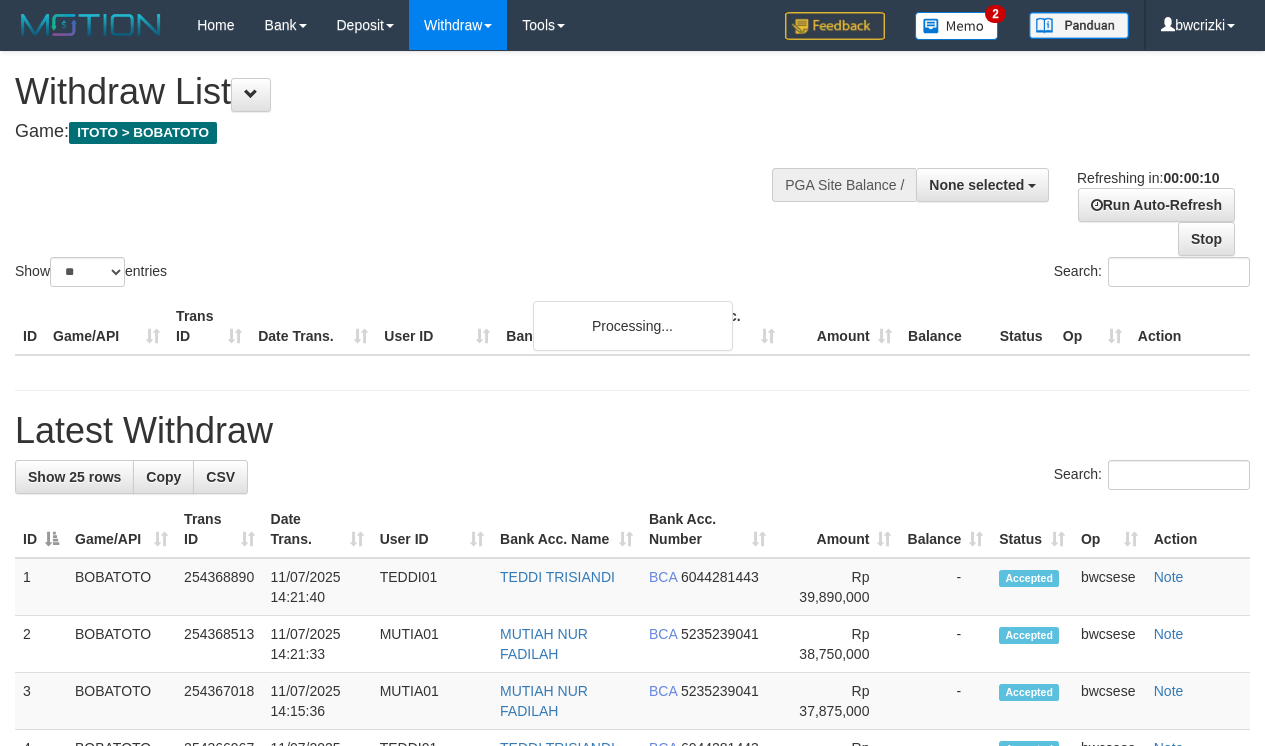 select 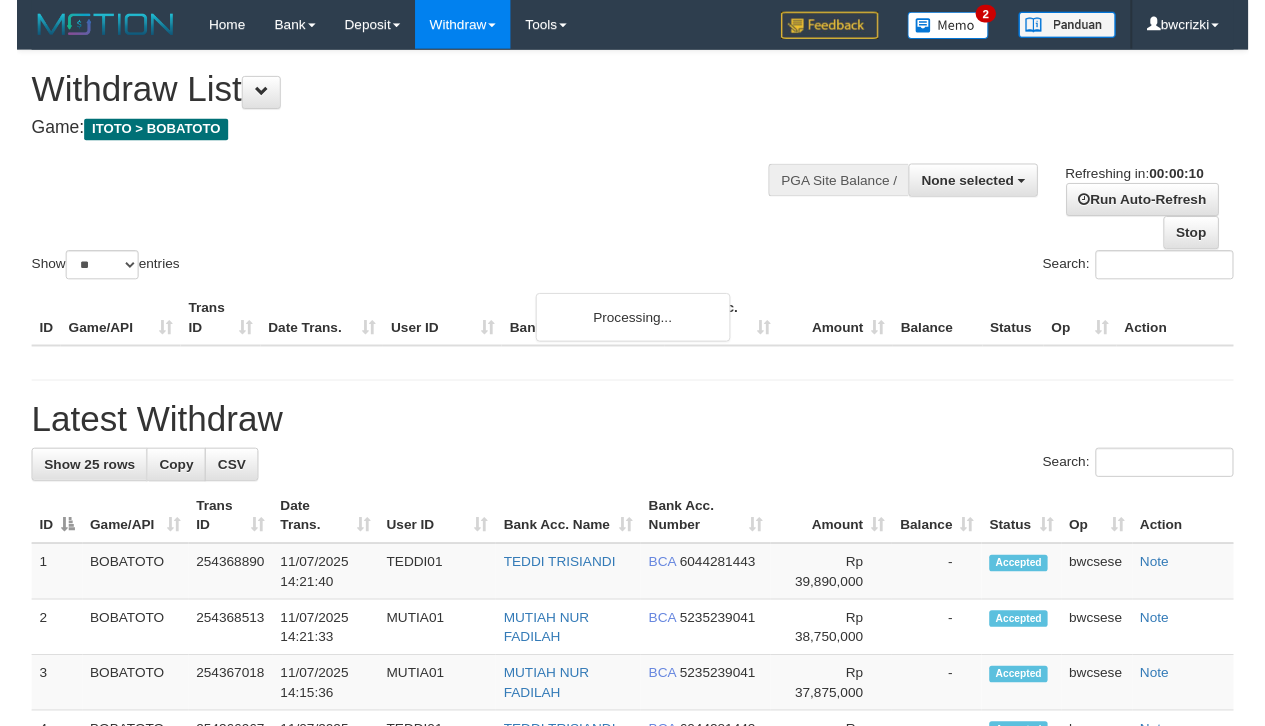scroll, scrollTop: 0, scrollLeft: 0, axis: both 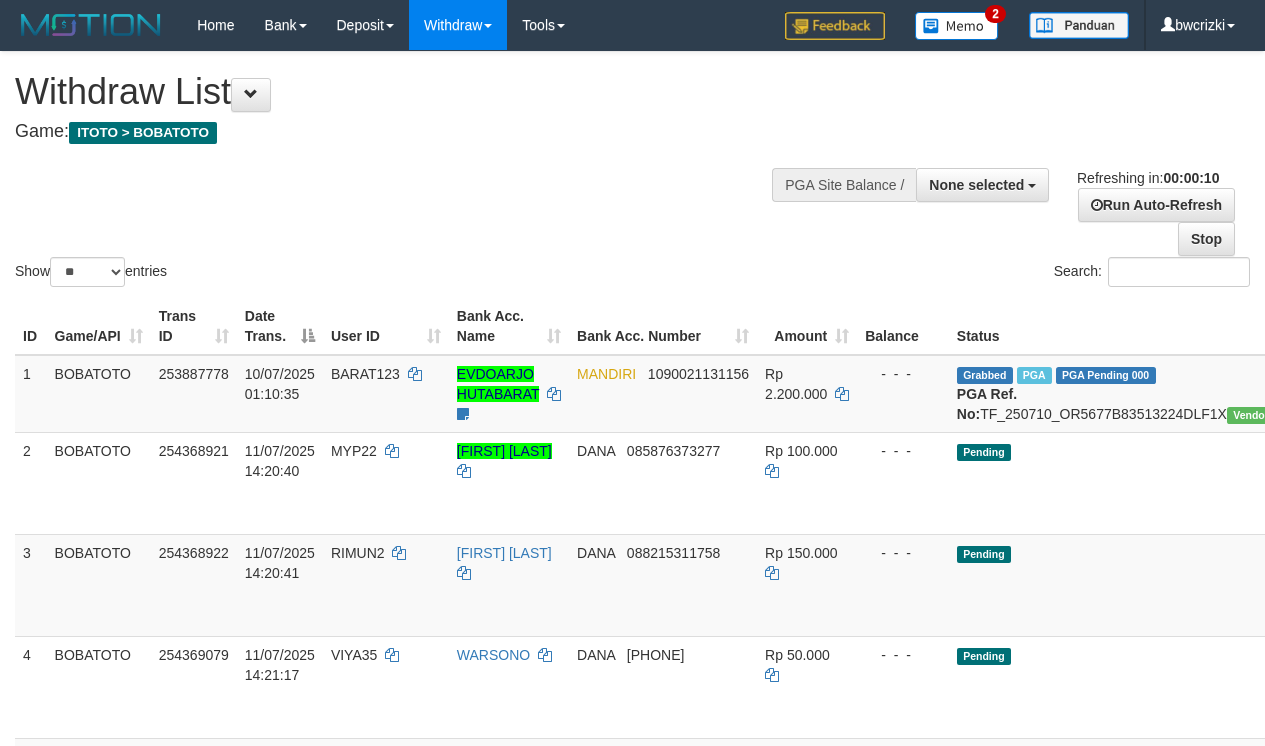 select 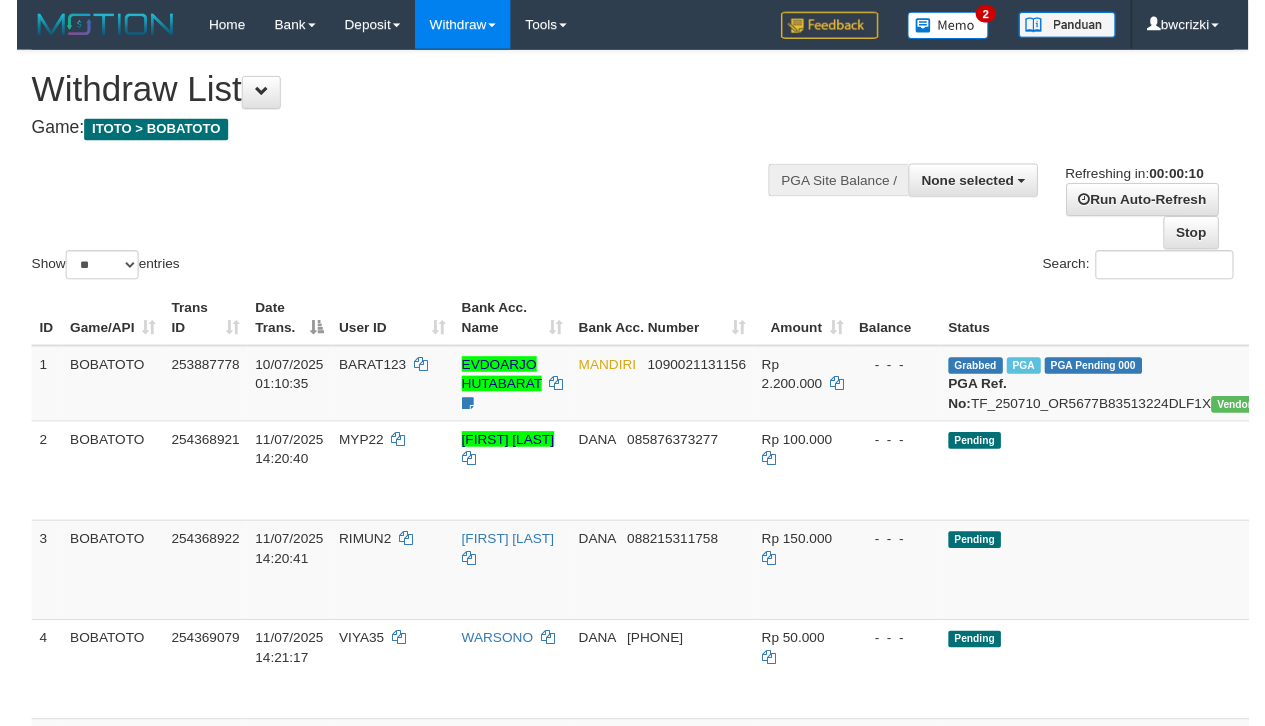 scroll, scrollTop: 0, scrollLeft: 0, axis: both 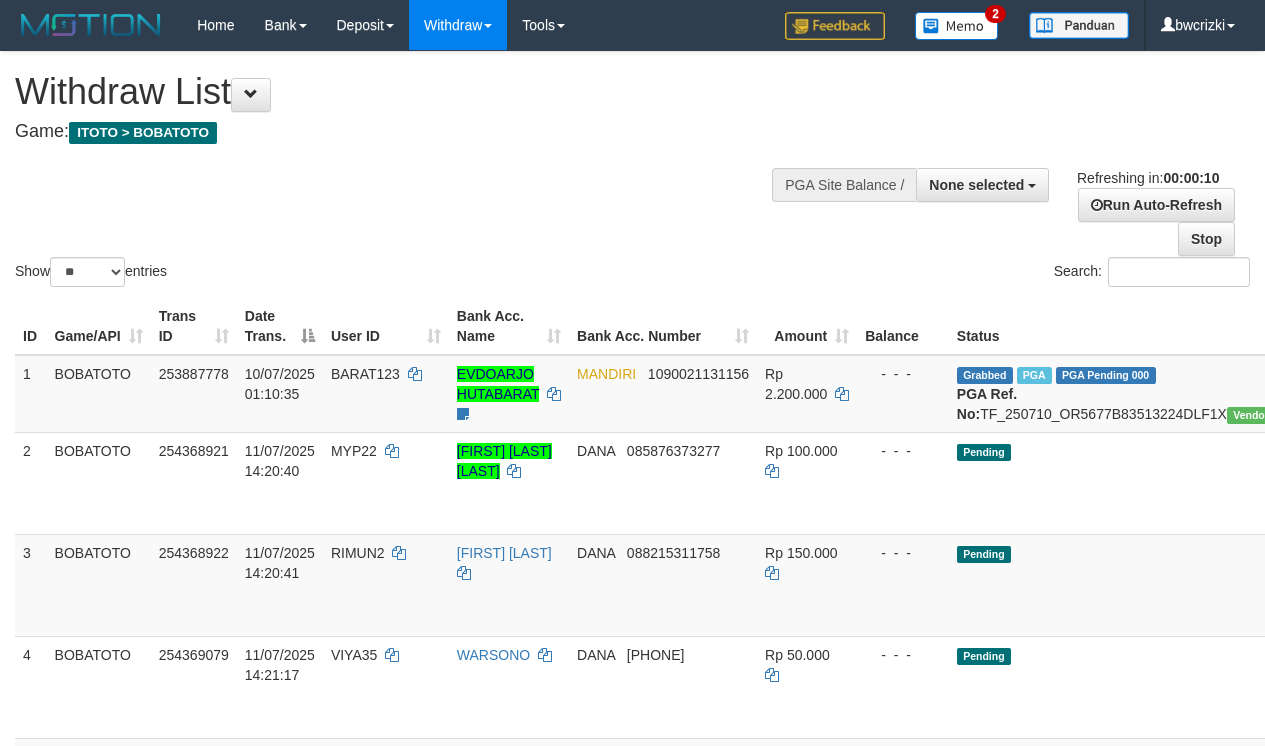 select 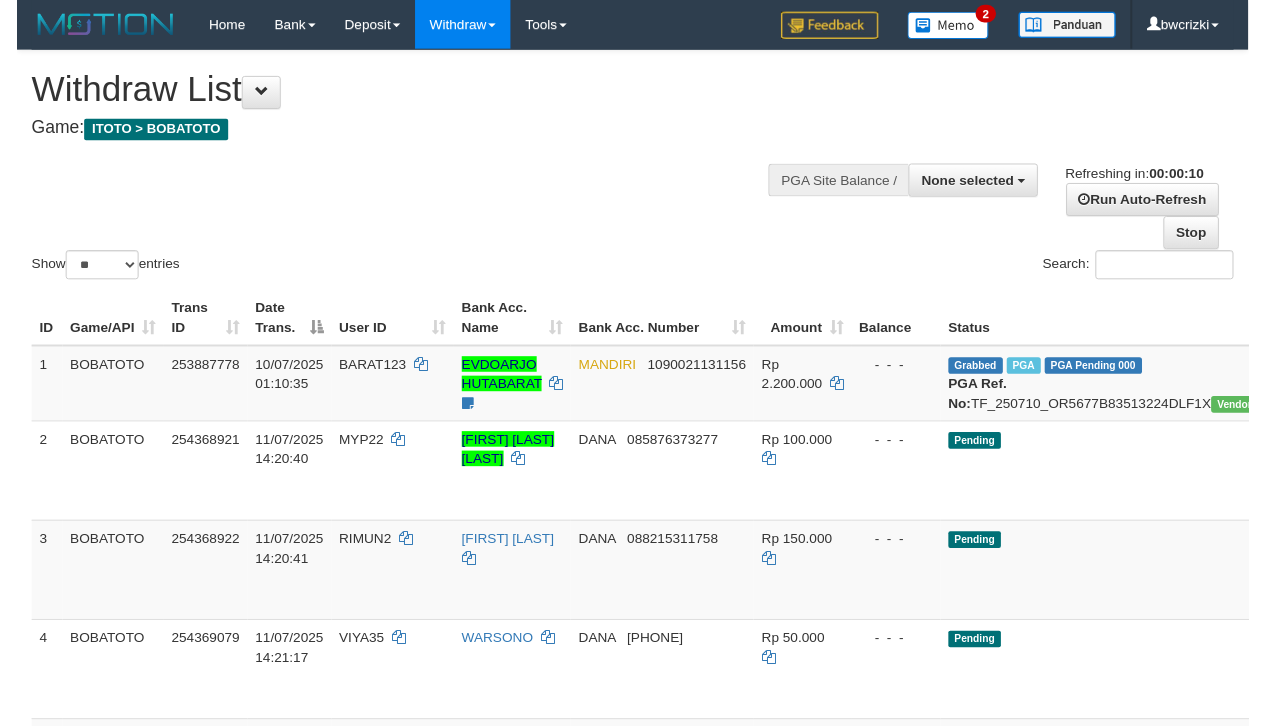 scroll, scrollTop: 0, scrollLeft: 0, axis: both 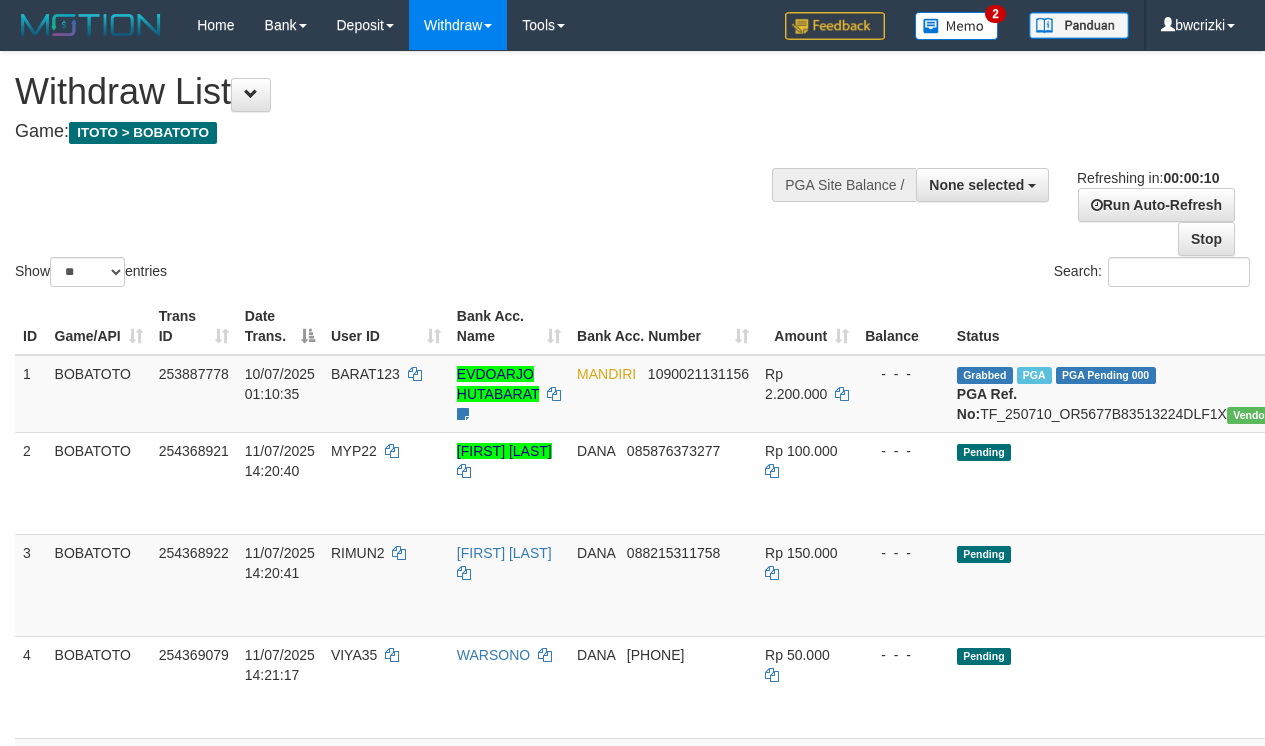 select 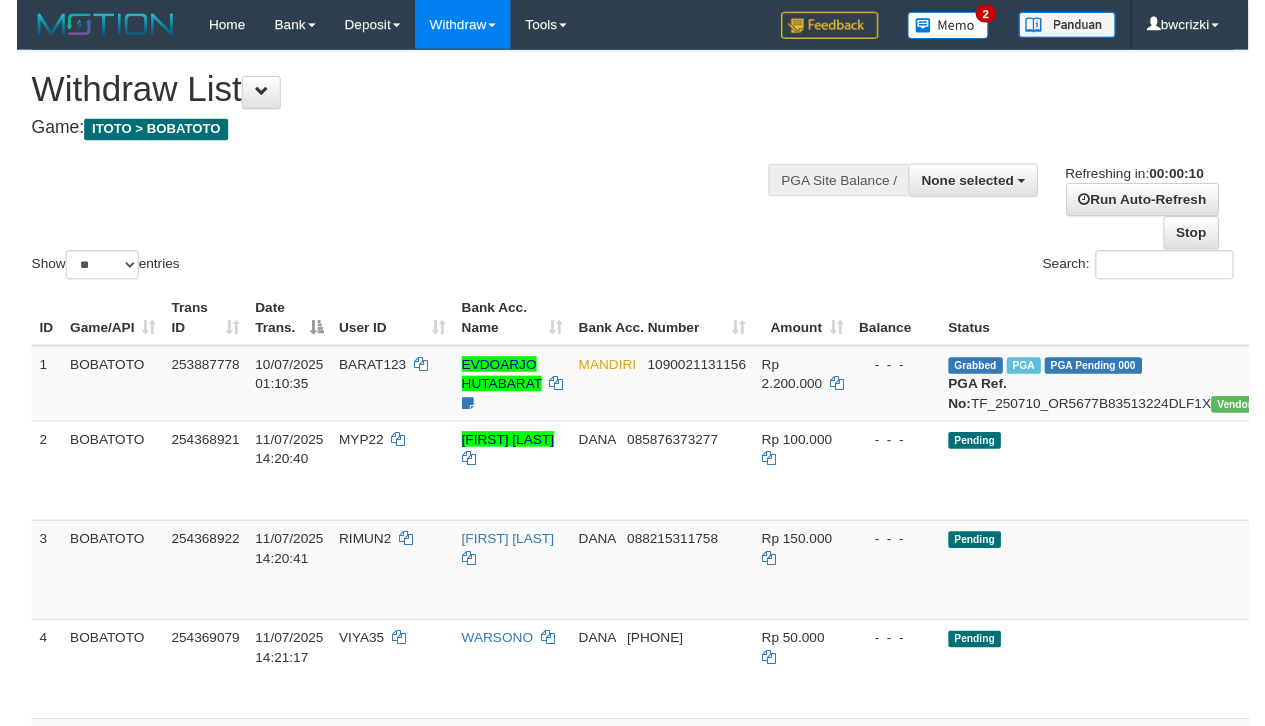 scroll, scrollTop: 0, scrollLeft: 0, axis: both 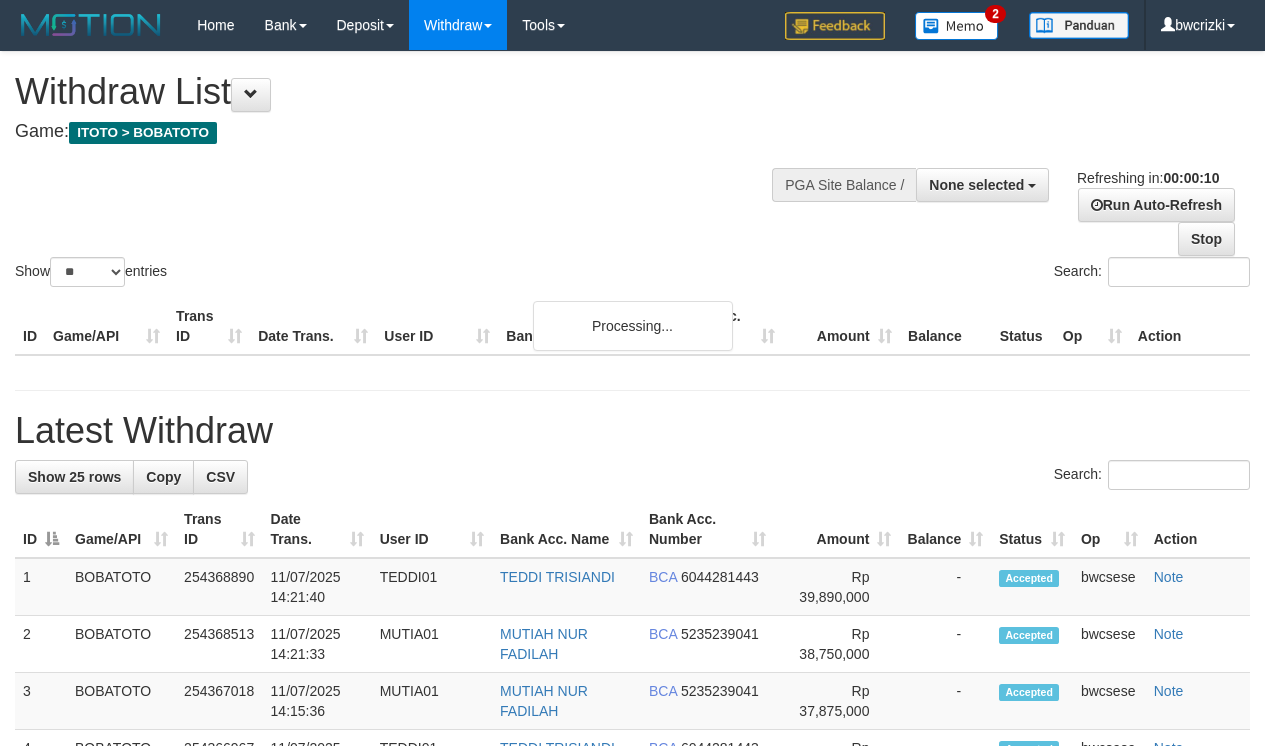 select 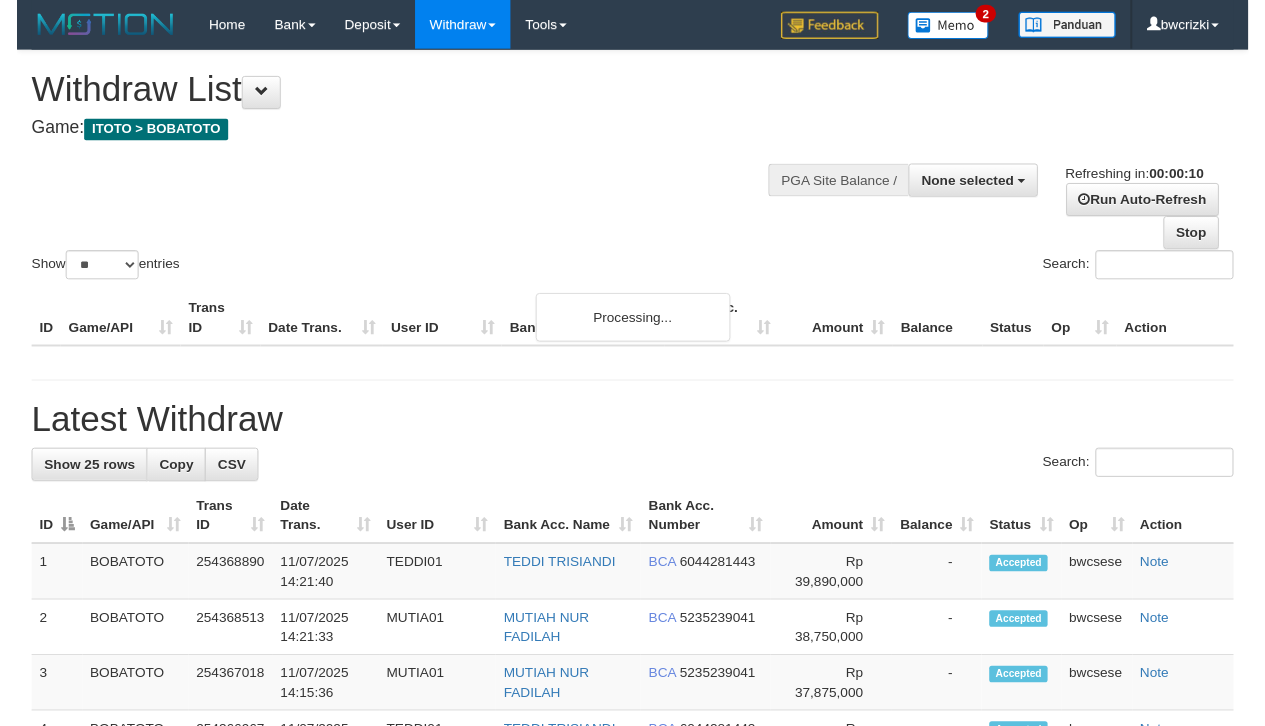 scroll, scrollTop: 0, scrollLeft: 0, axis: both 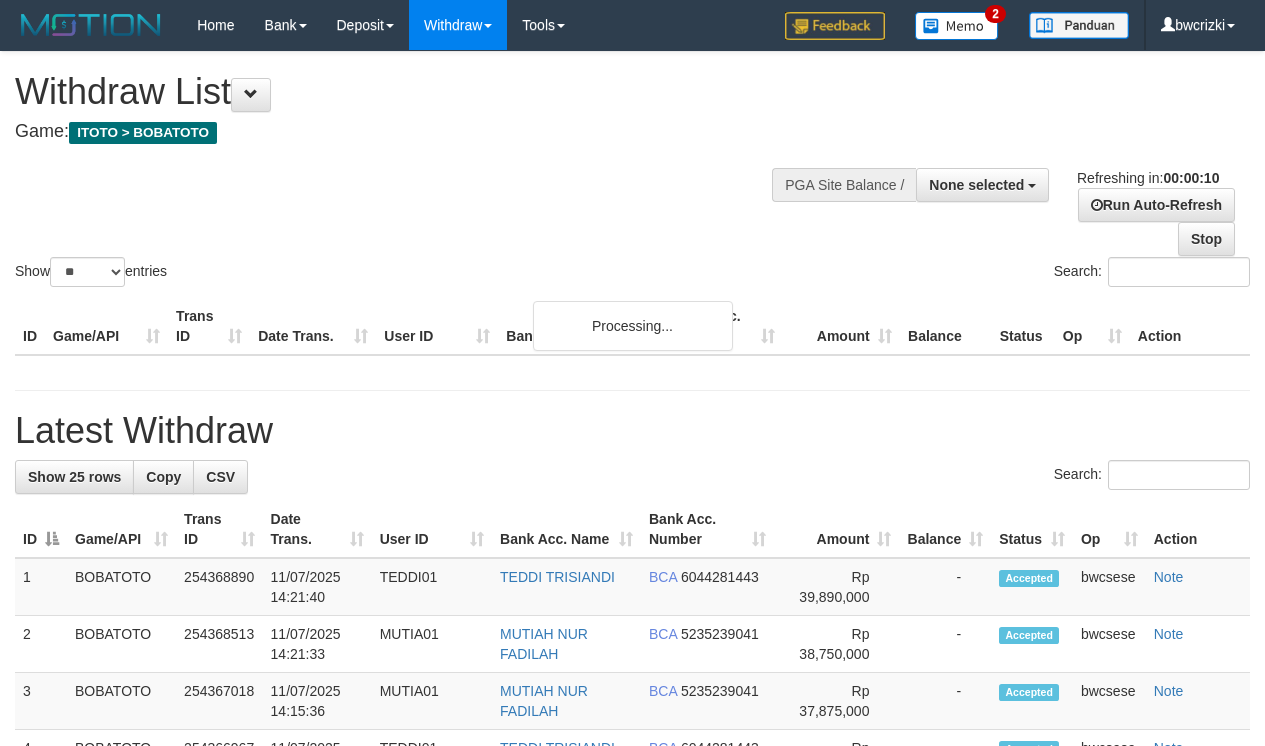 select 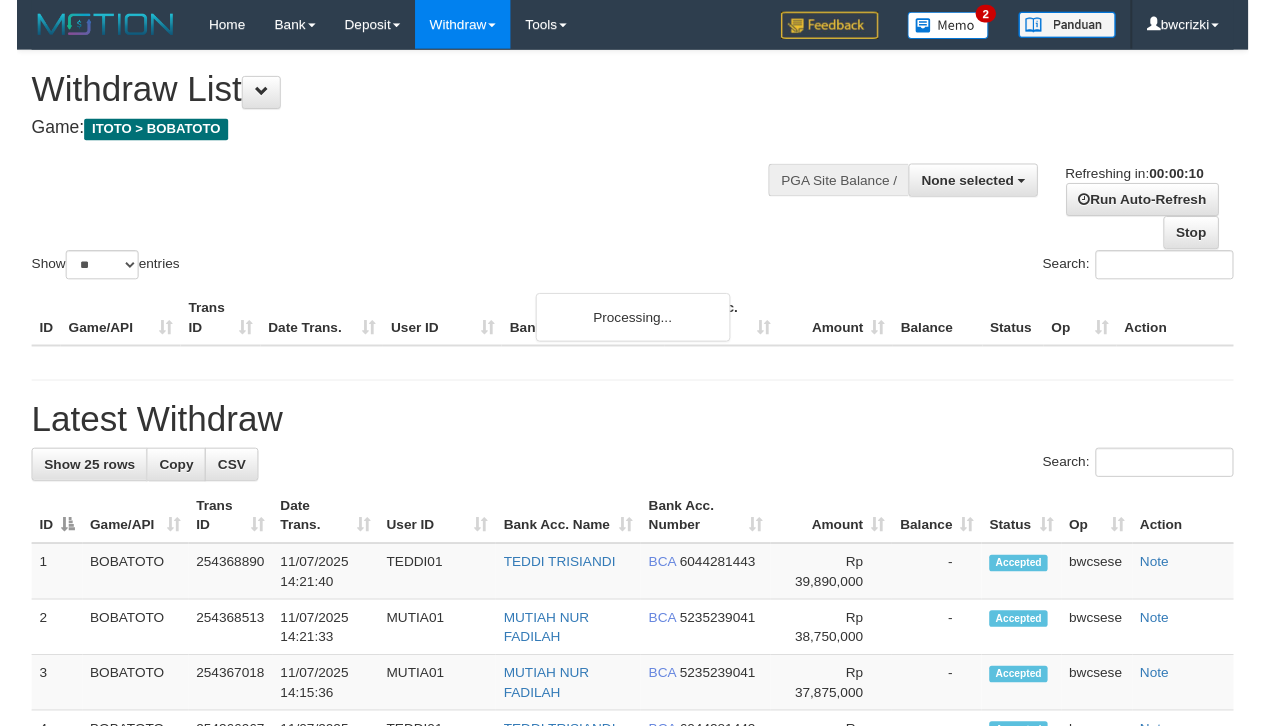 scroll, scrollTop: 0, scrollLeft: 0, axis: both 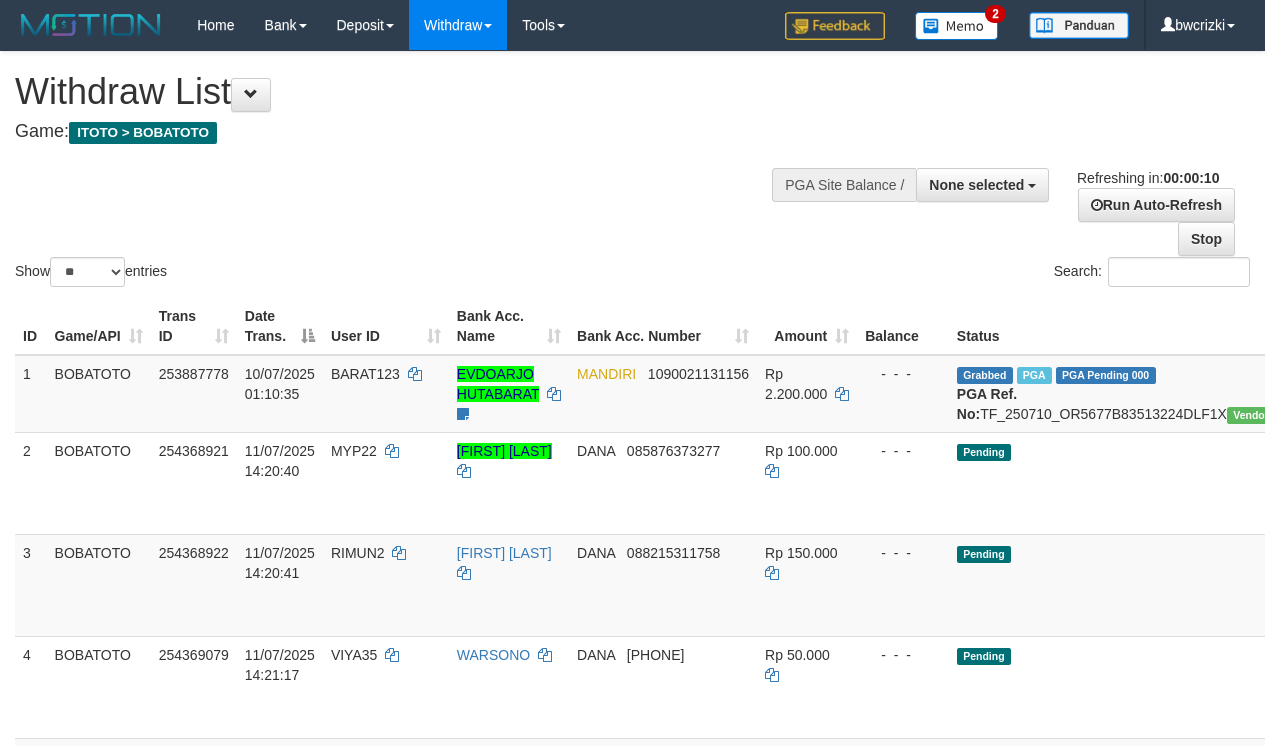 select 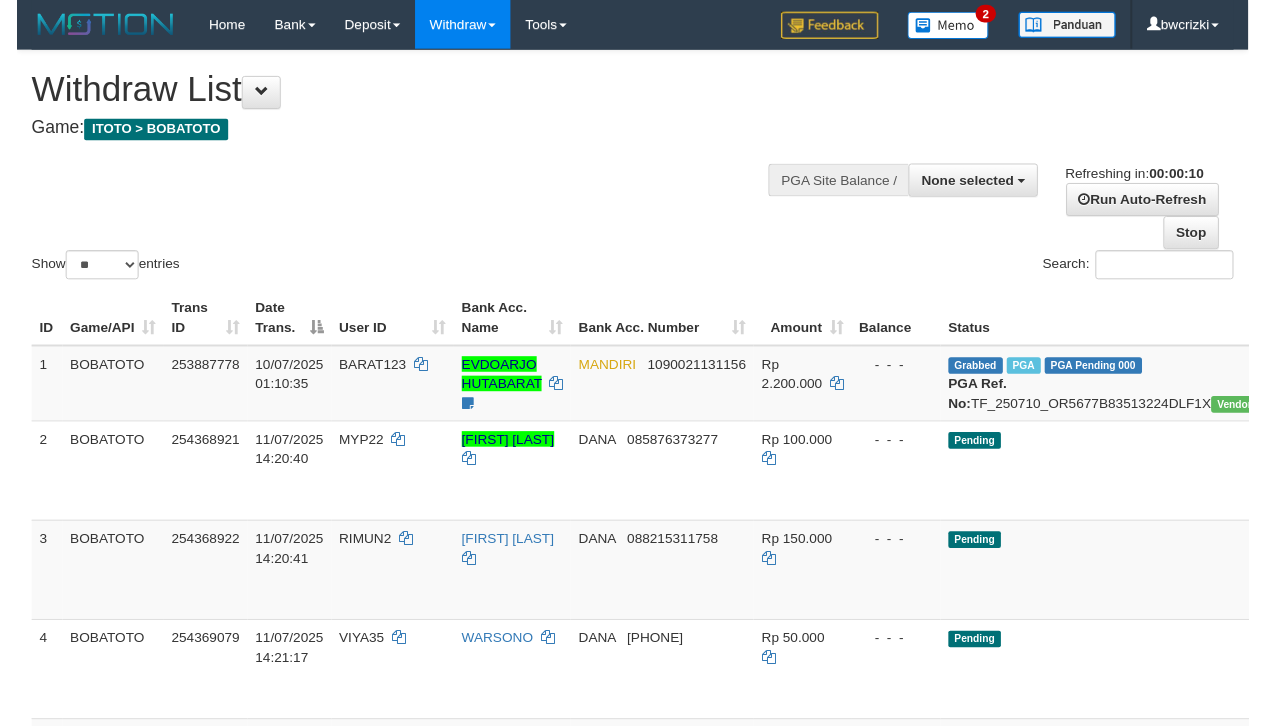 scroll, scrollTop: 0, scrollLeft: 0, axis: both 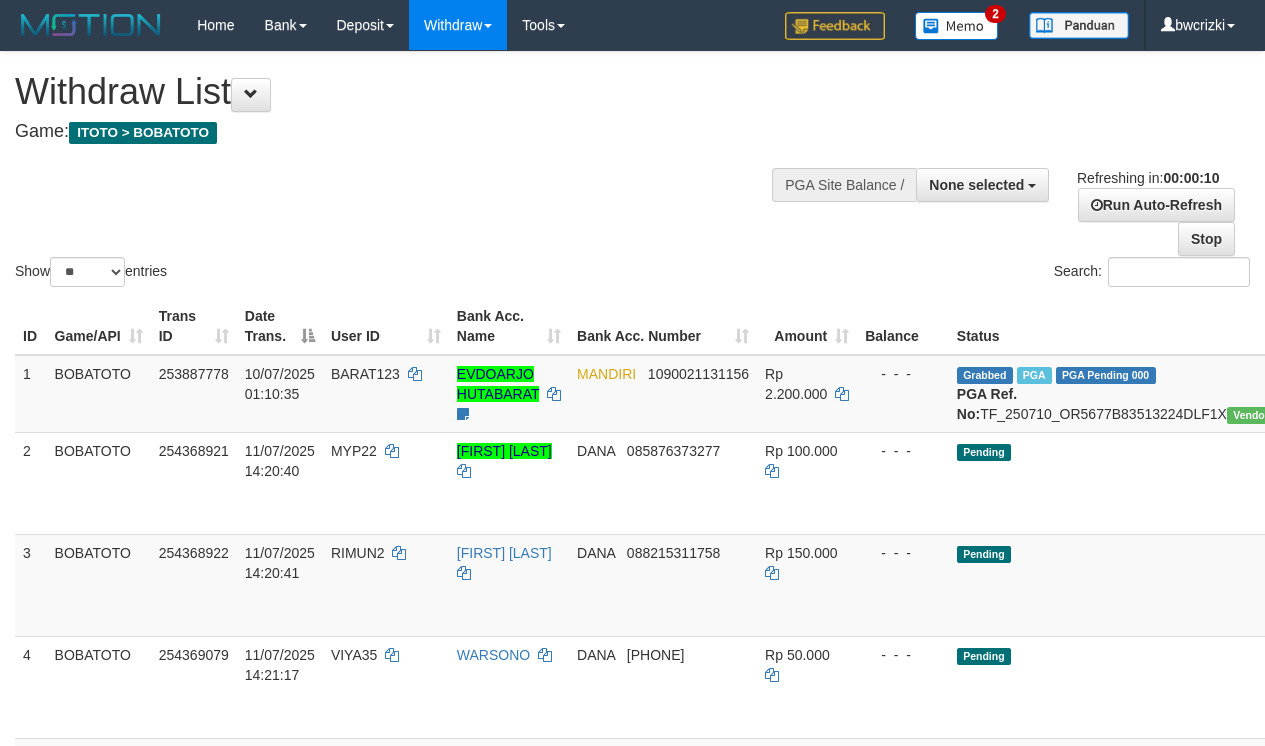 select 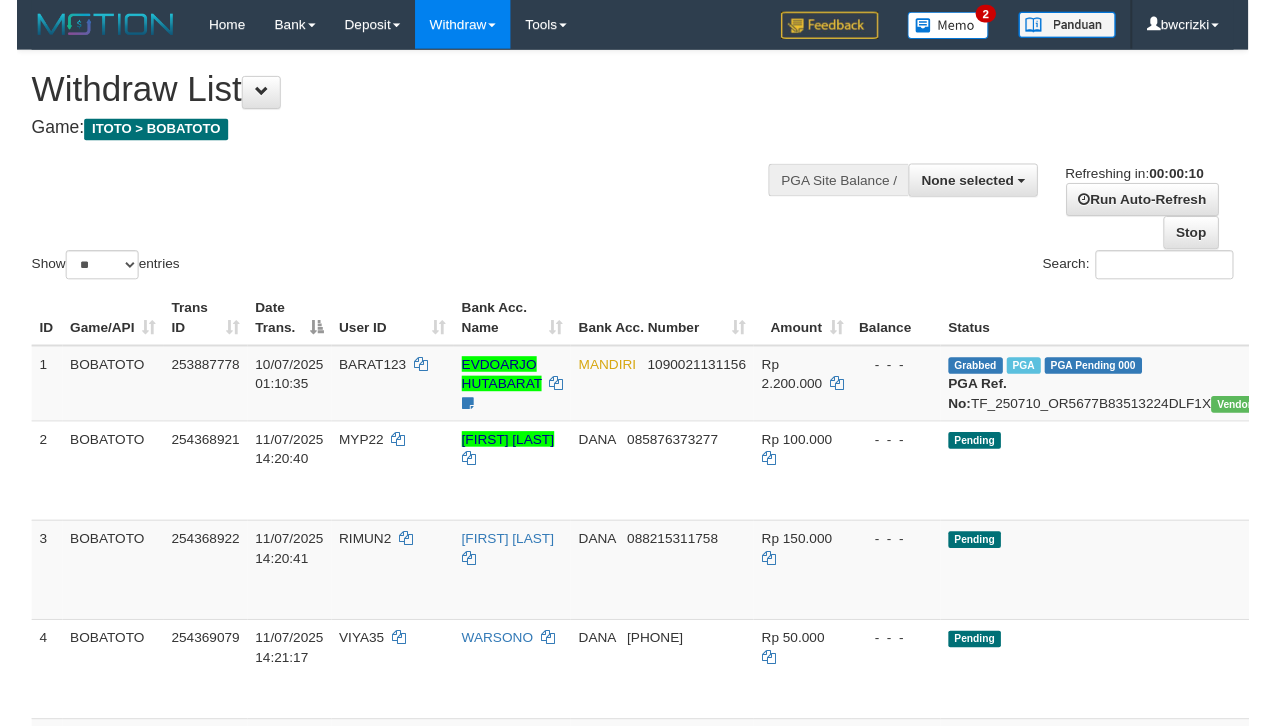scroll, scrollTop: 0, scrollLeft: 0, axis: both 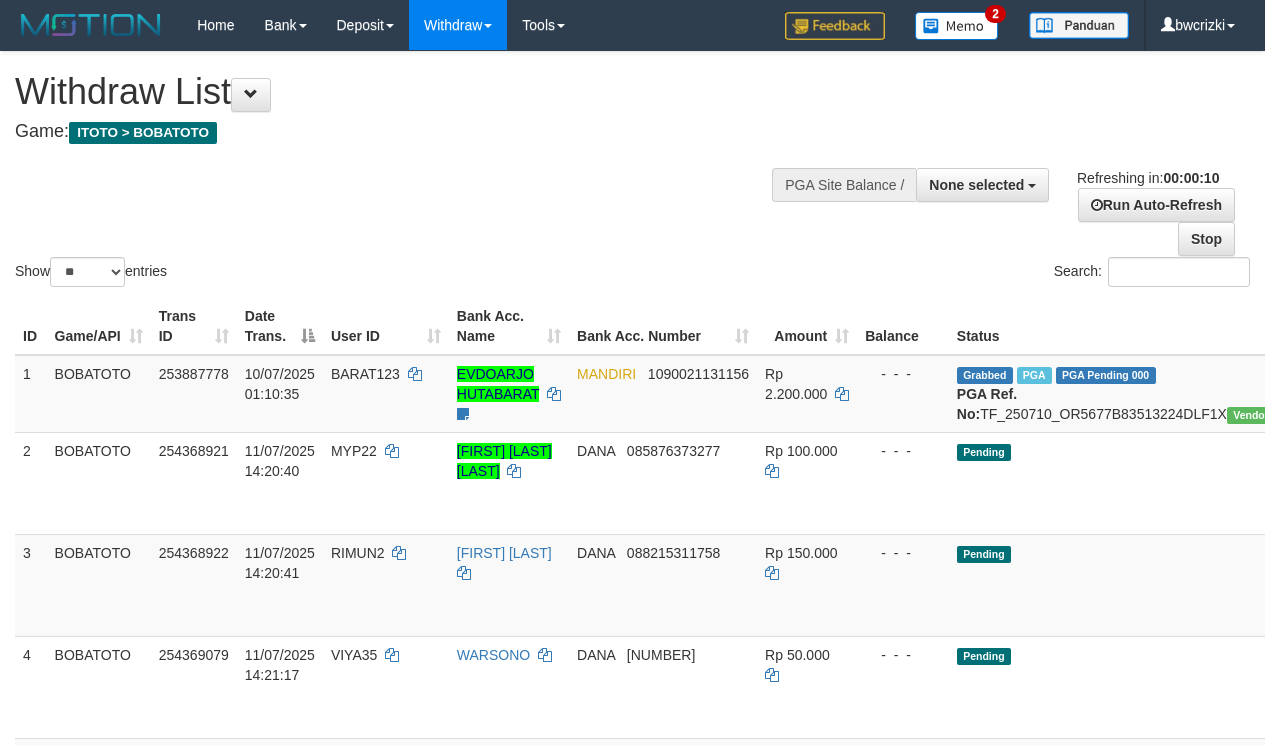 select 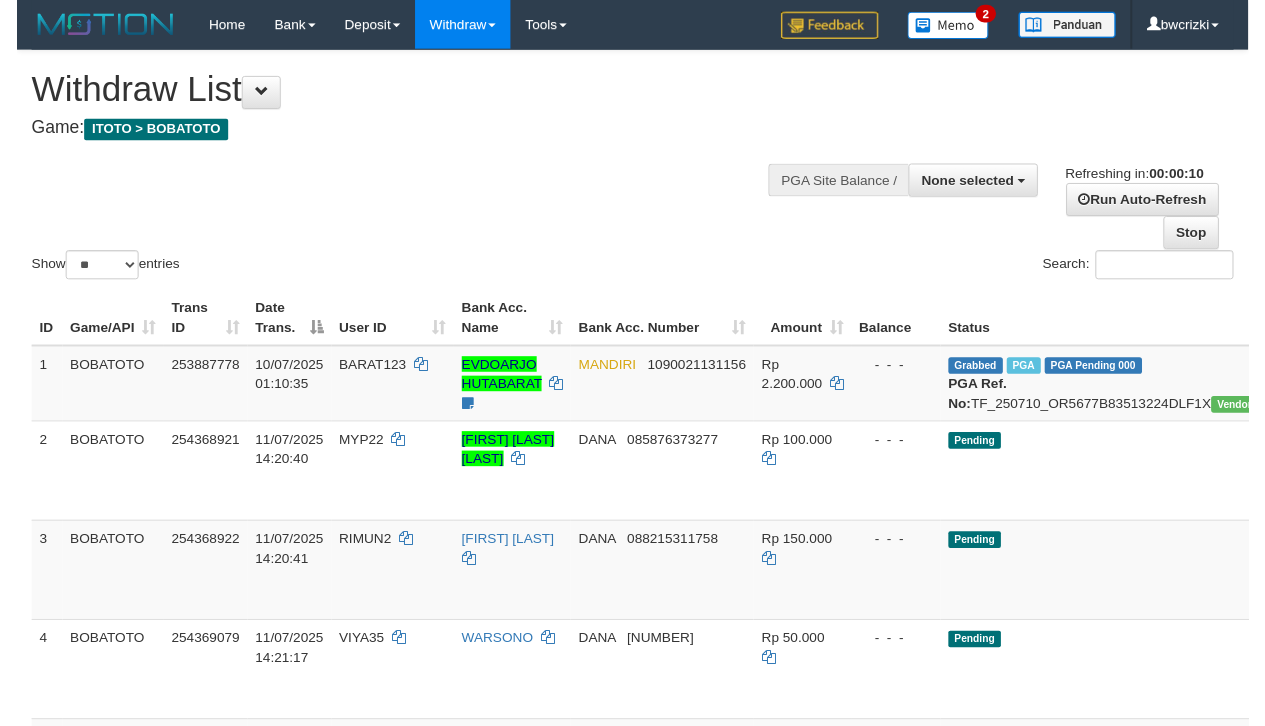 scroll, scrollTop: 0, scrollLeft: 0, axis: both 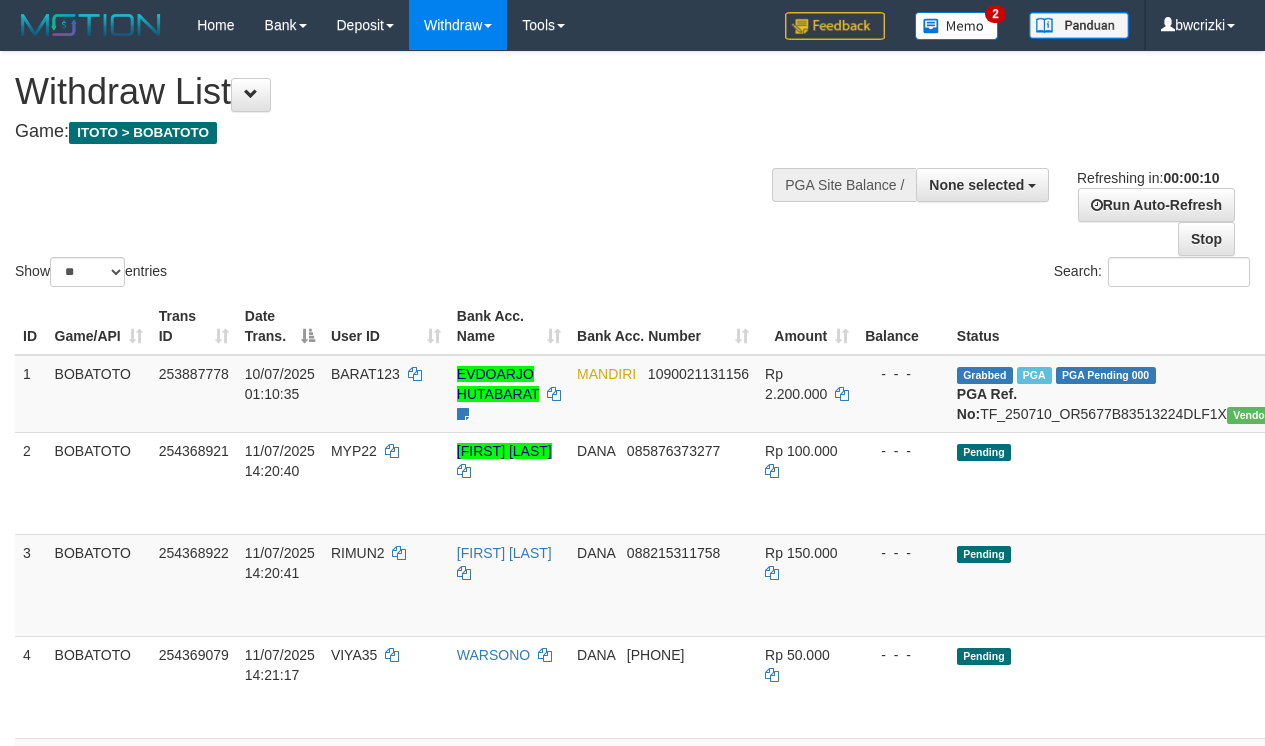 select 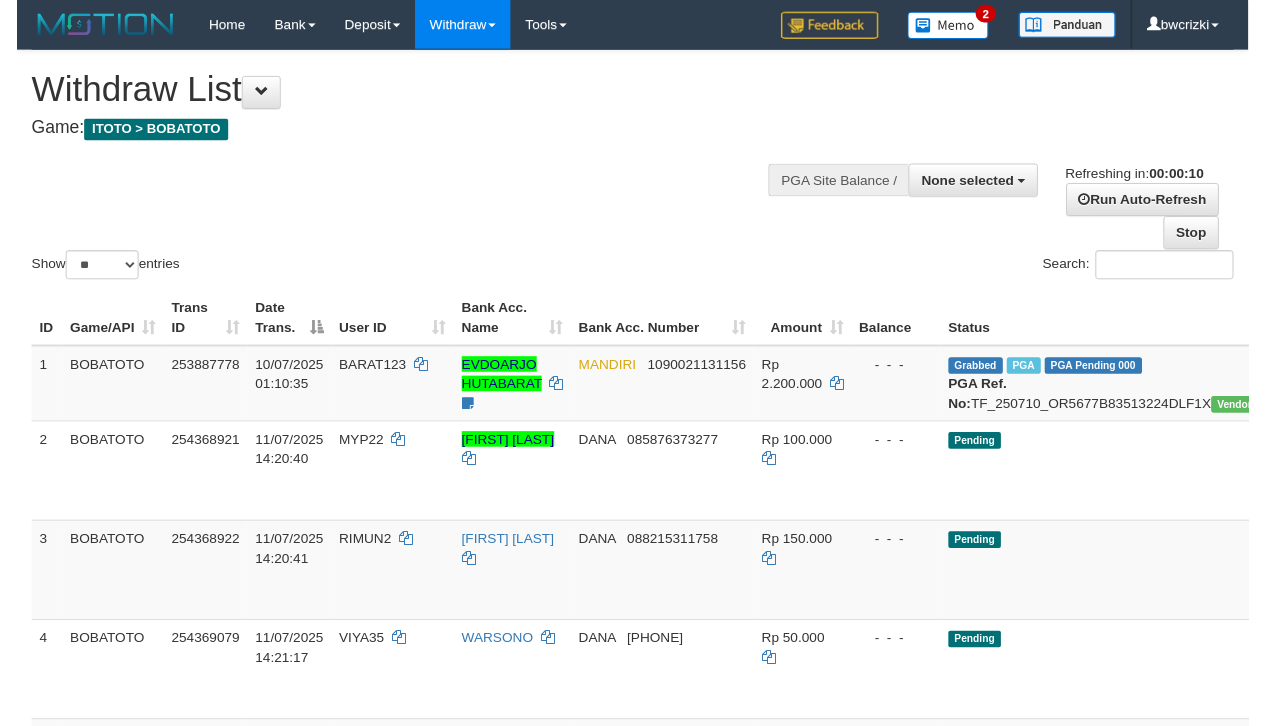 scroll, scrollTop: 0, scrollLeft: 0, axis: both 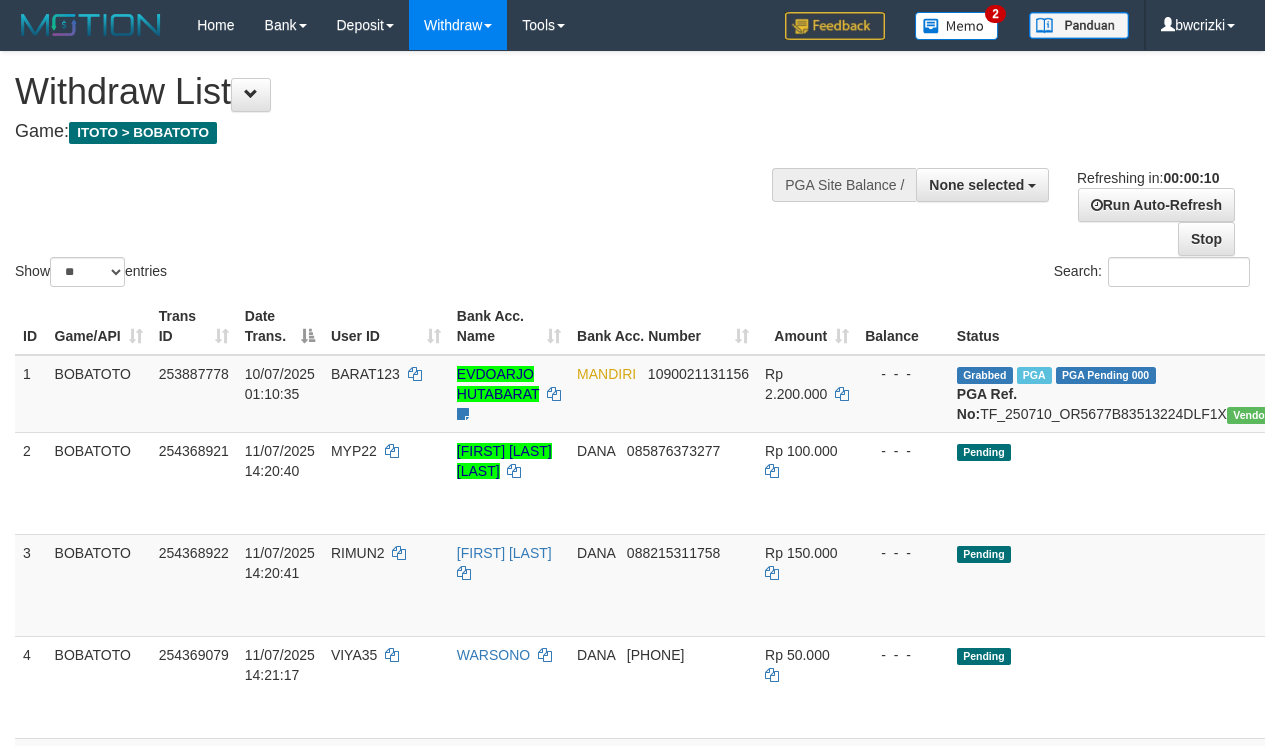select 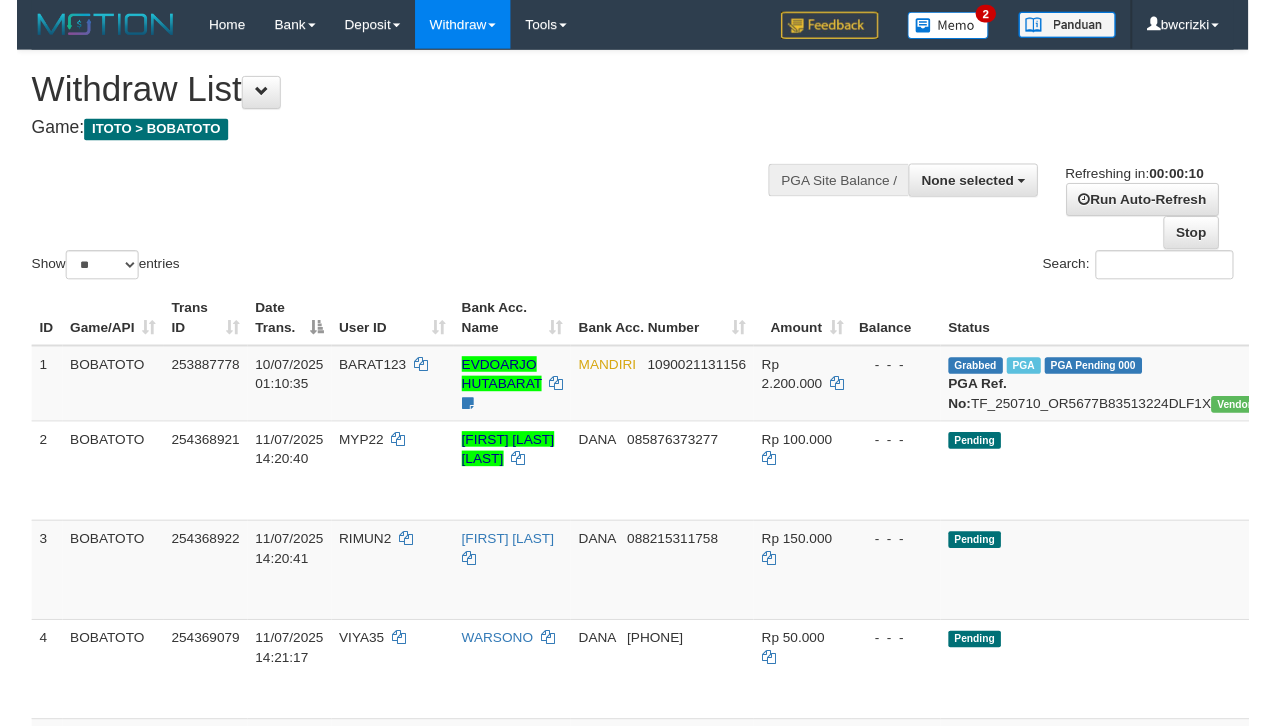 scroll, scrollTop: 0, scrollLeft: 0, axis: both 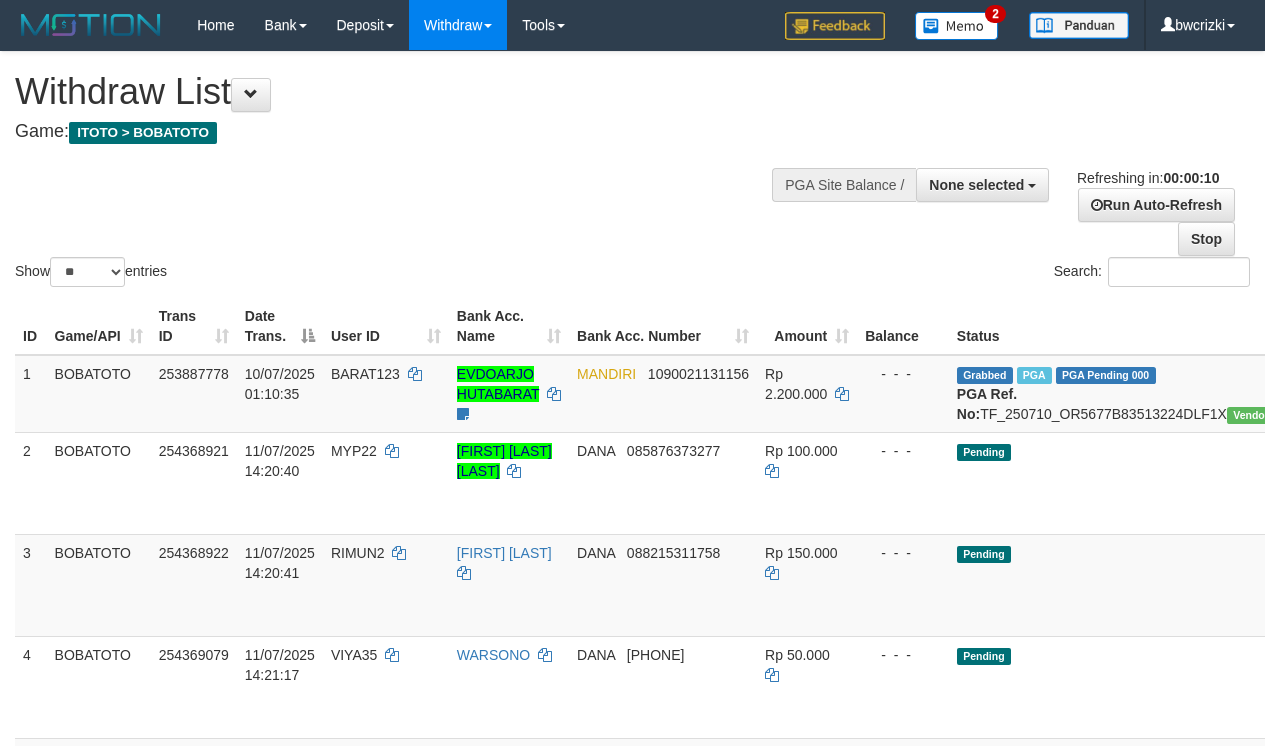 select 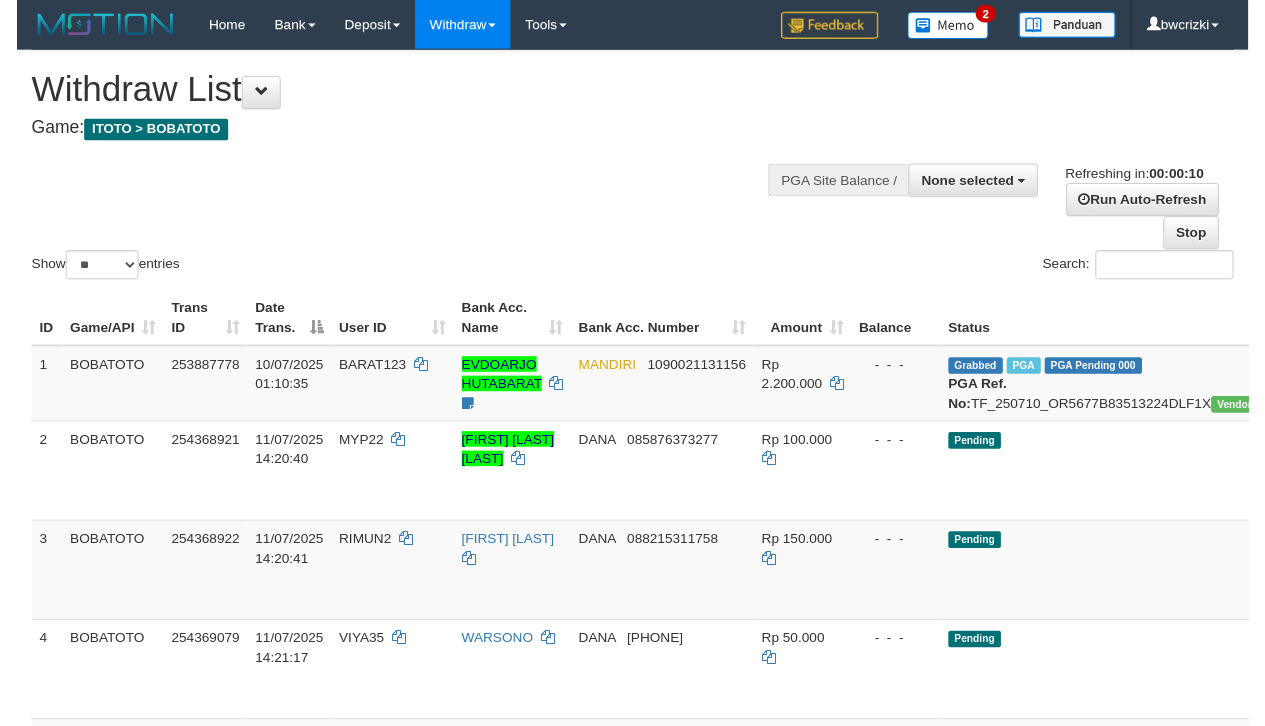 scroll, scrollTop: 0, scrollLeft: 0, axis: both 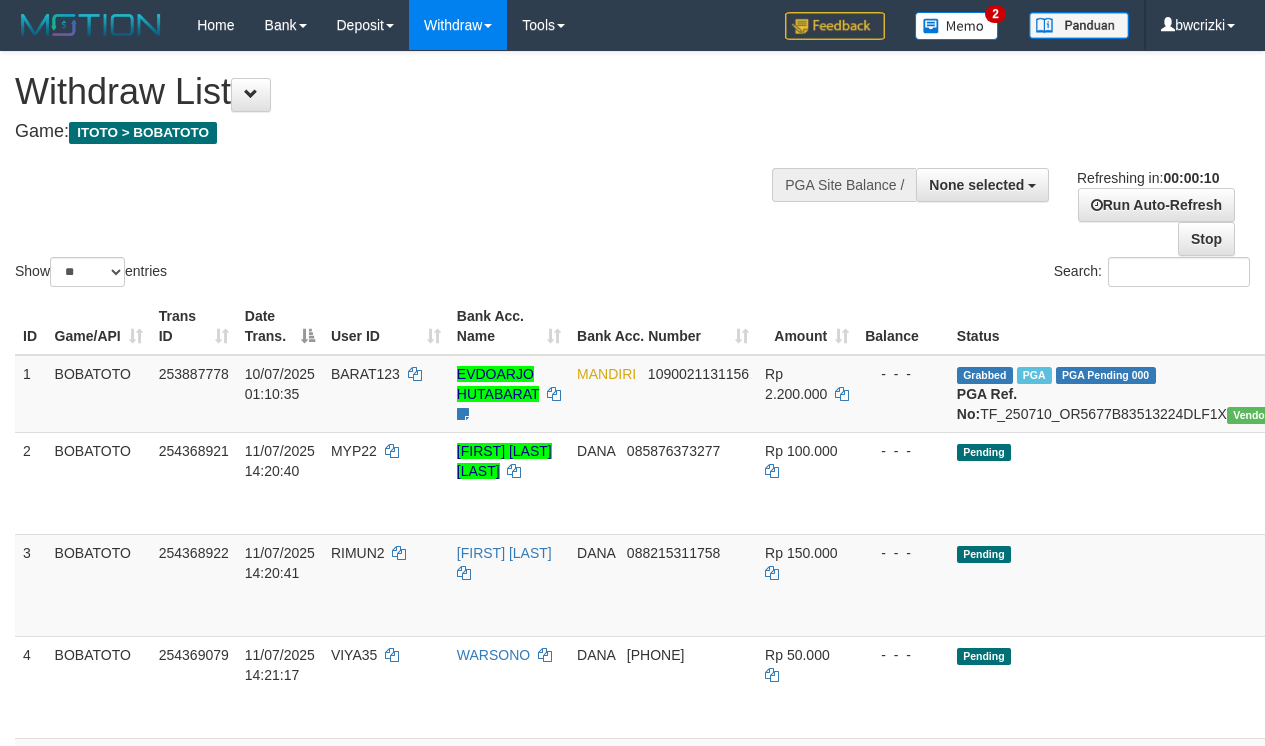 select 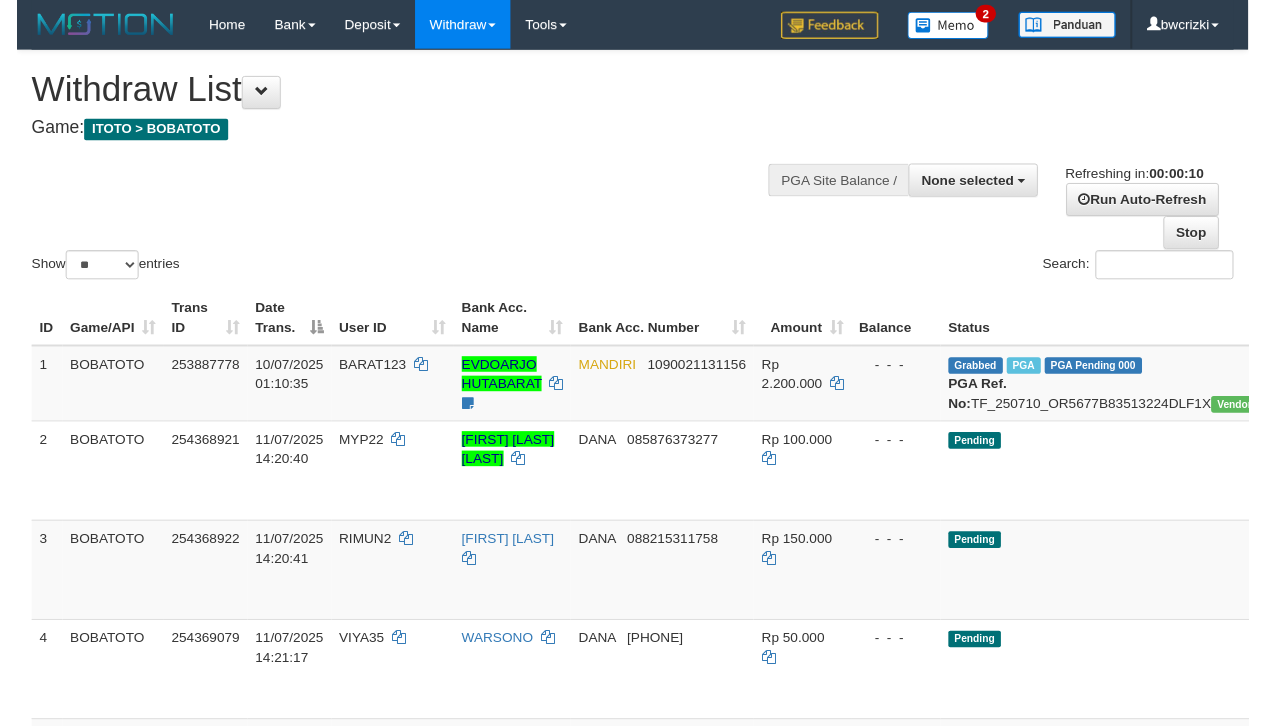 scroll, scrollTop: 0, scrollLeft: 0, axis: both 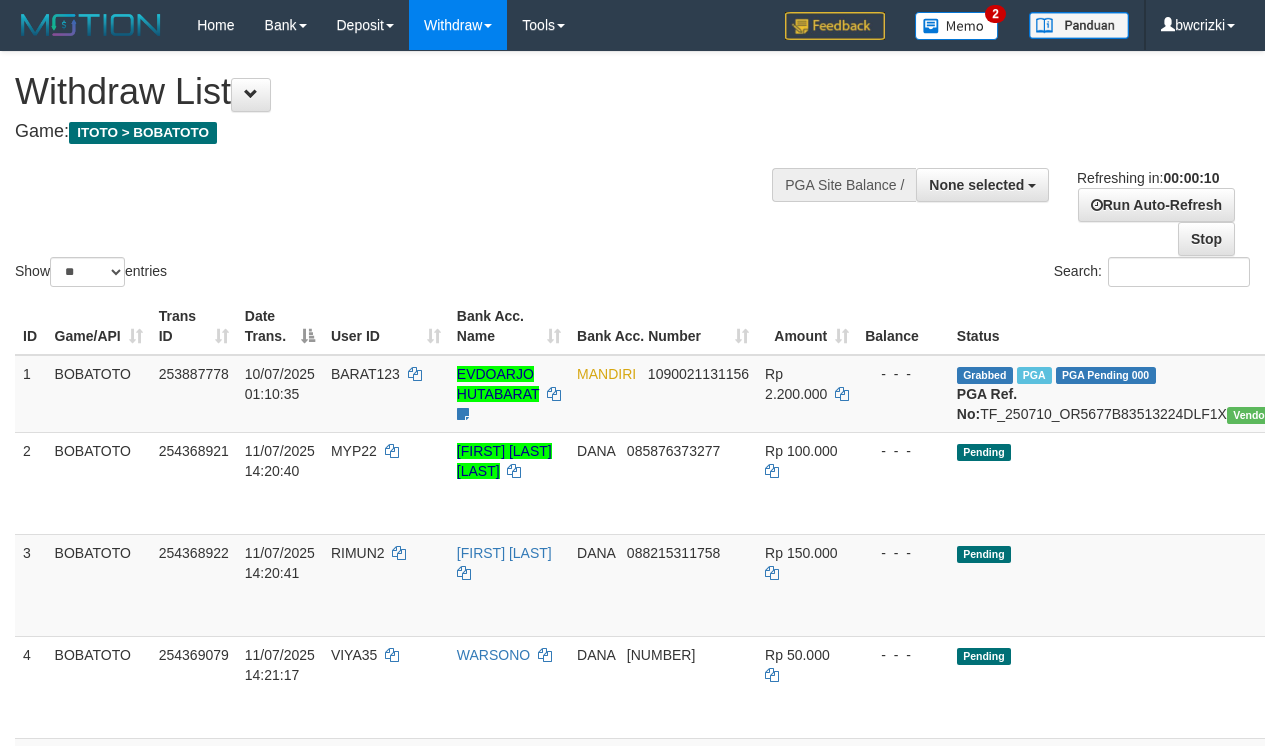 select 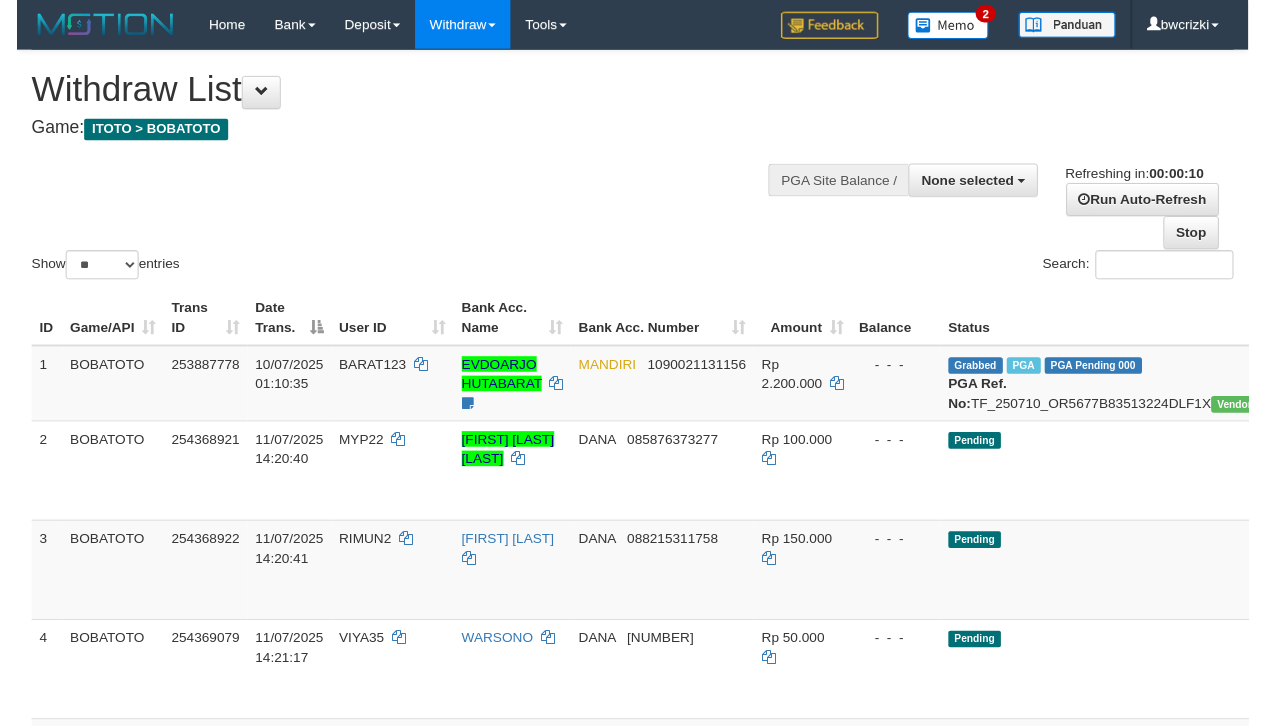 scroll, scrollTop: 0, scrollLeft: 0, axis: both 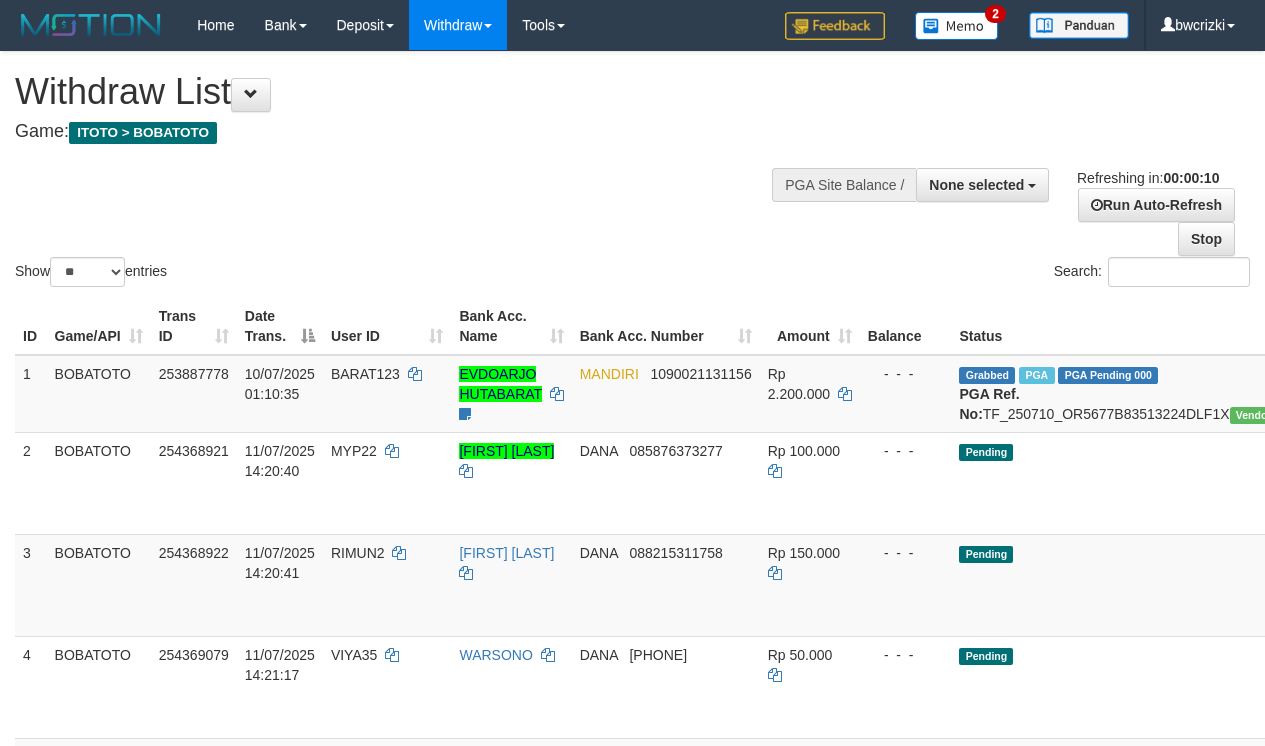 select 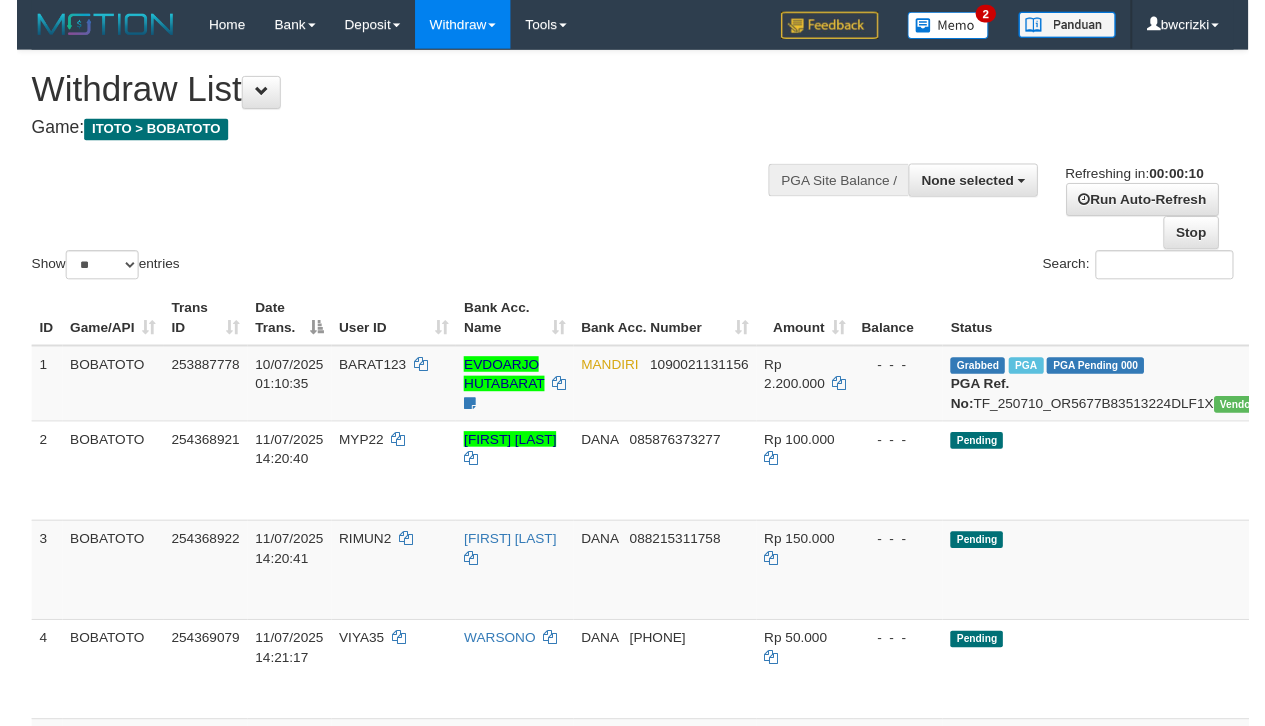 scroll, scrollTop: 0, scrollLeft: 0, axis: both 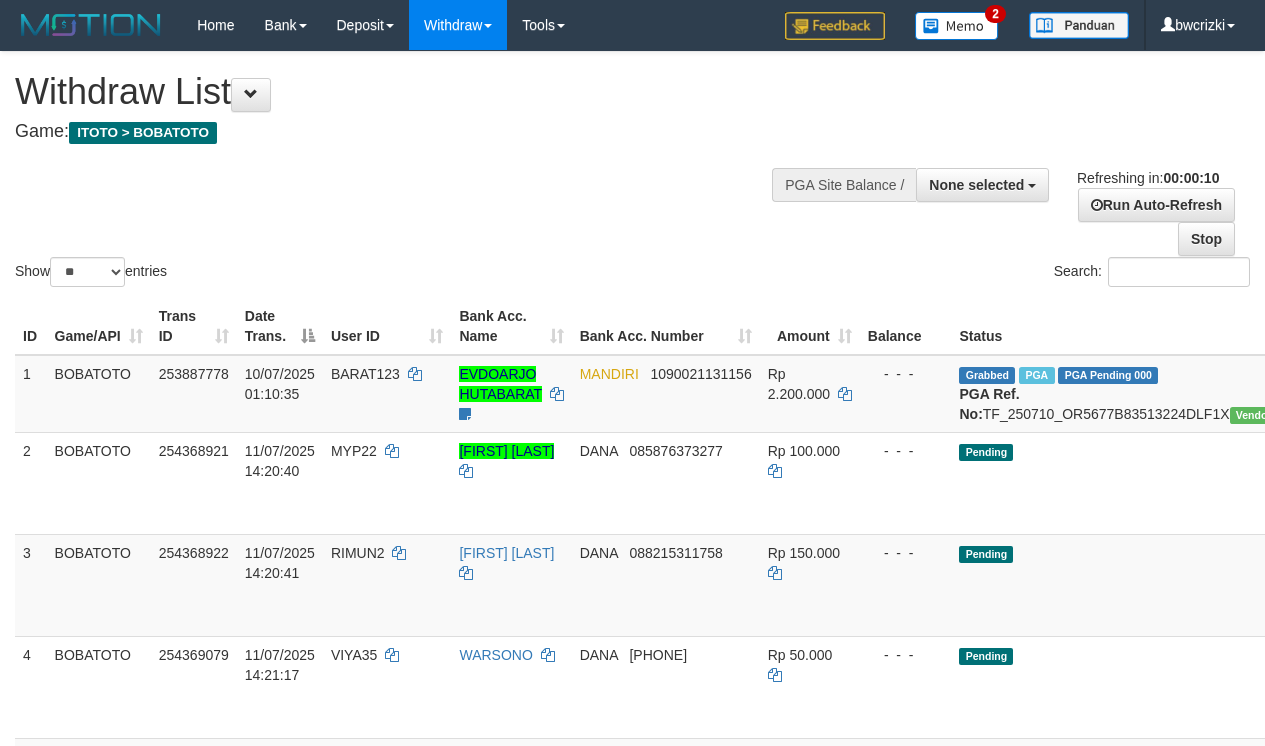 select 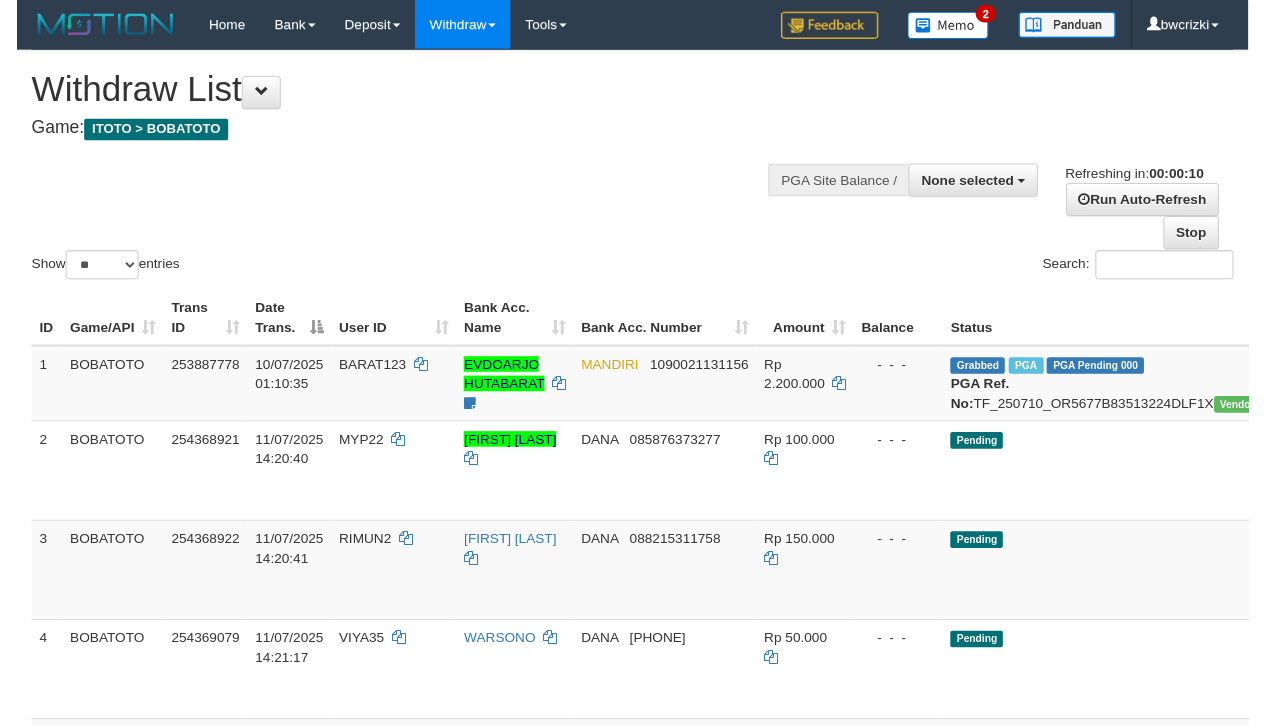 scroll, scrollTop: 0, scrollLeft: 0, axis: both 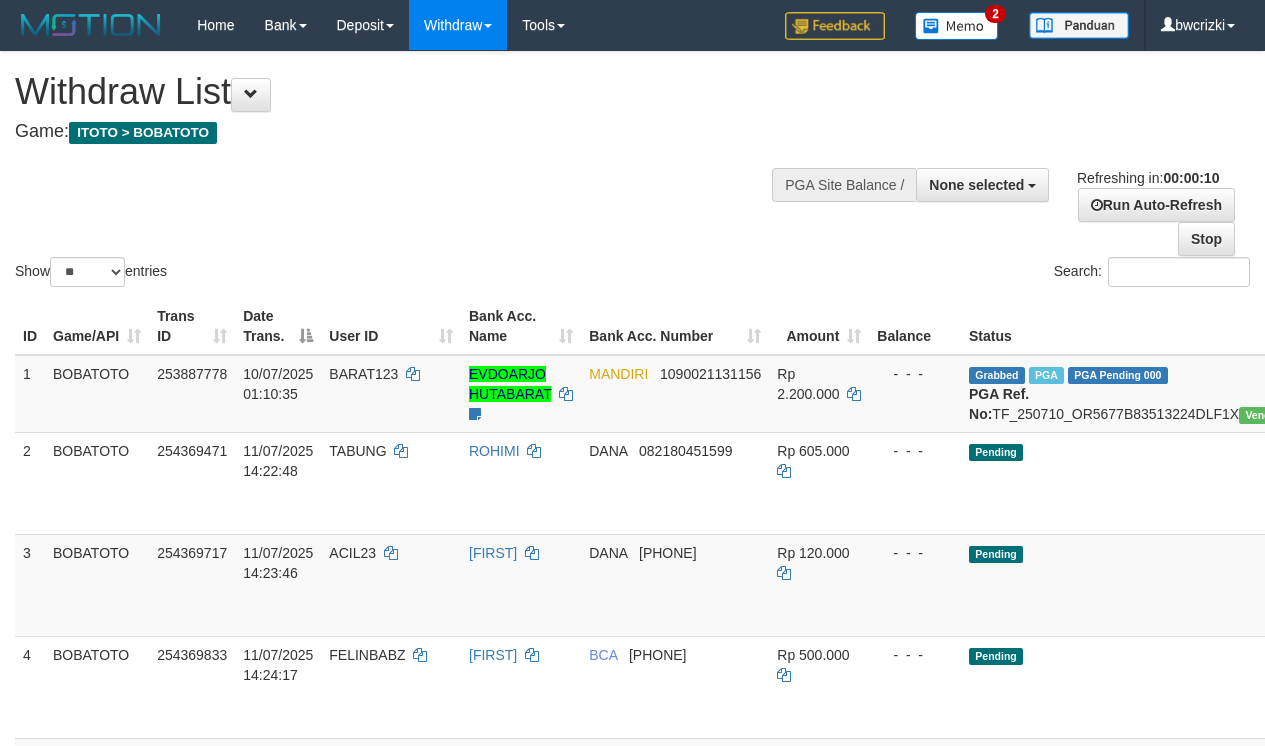select 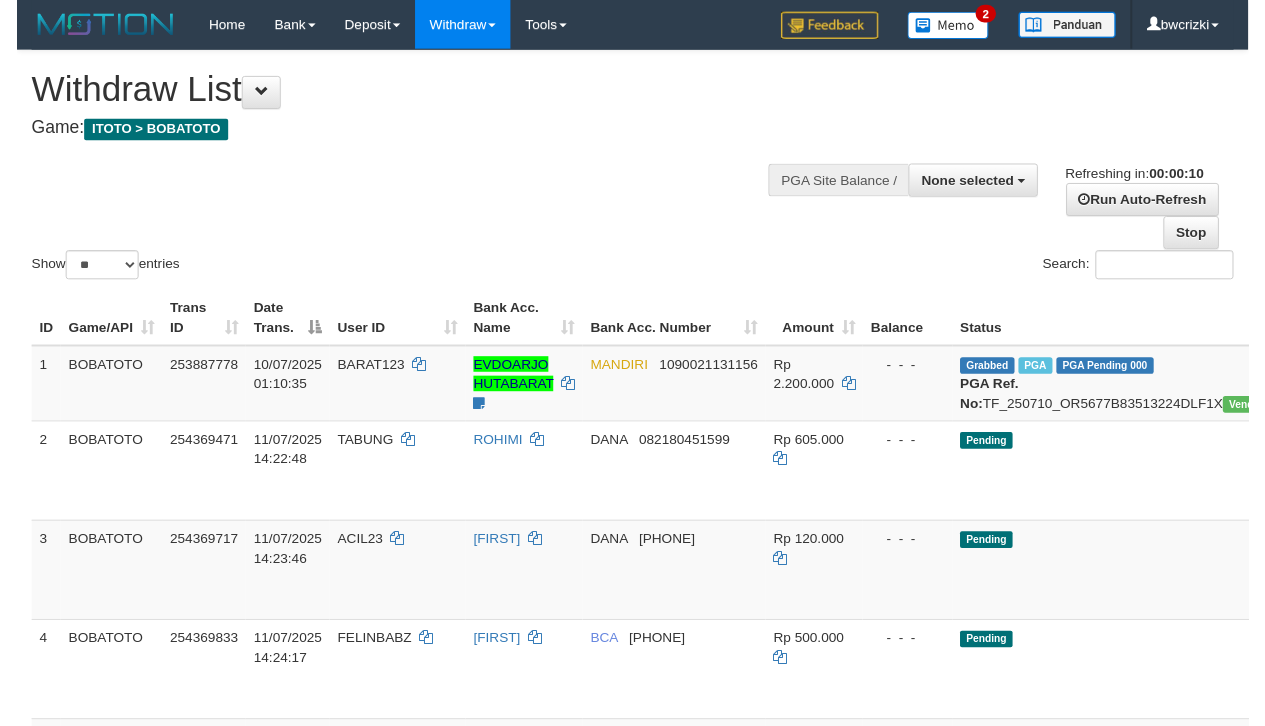 scroll, scrollTop: 0, scrollLeft: 0, axis: both 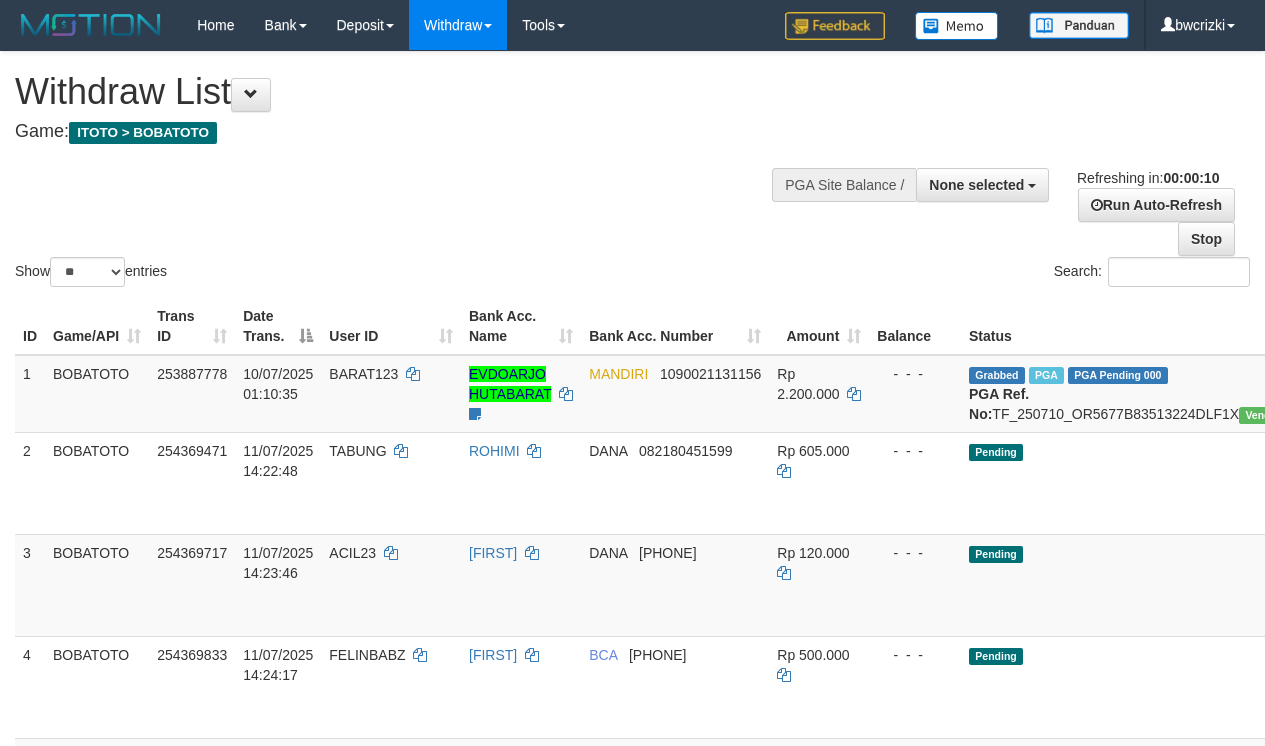select 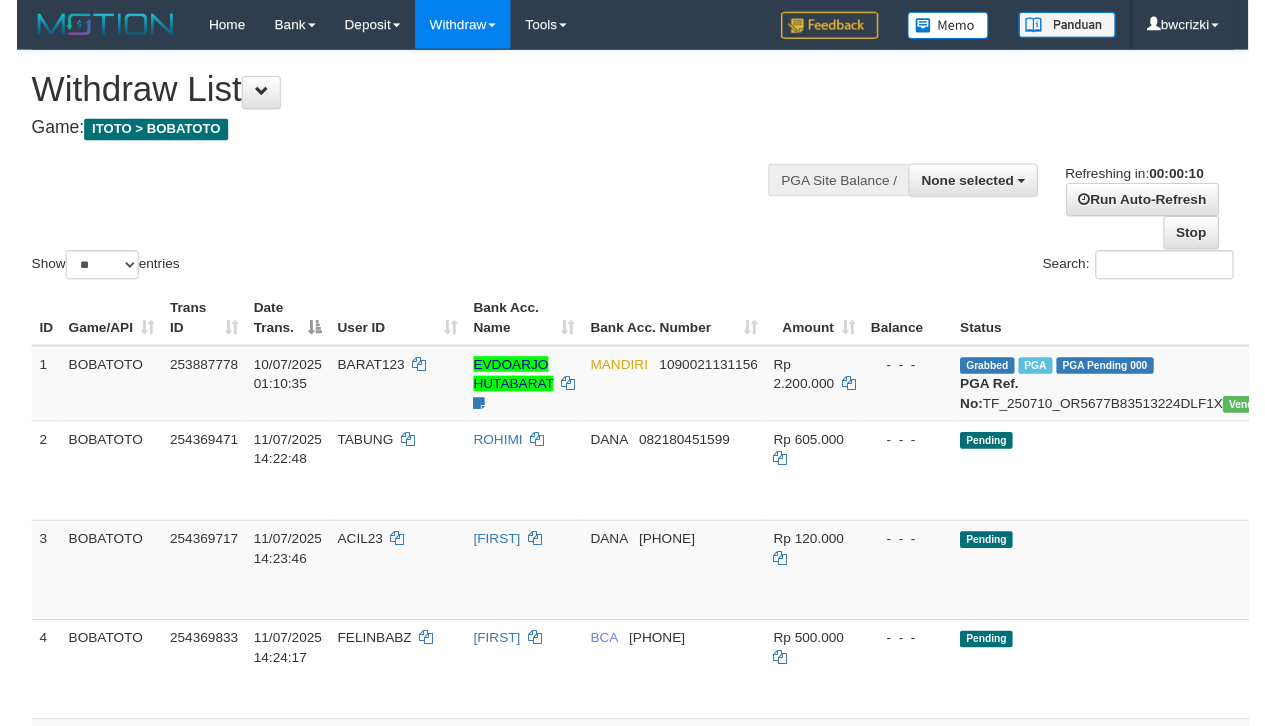scroll, scrollTop: 0, scrollLeft: 0, axis: both 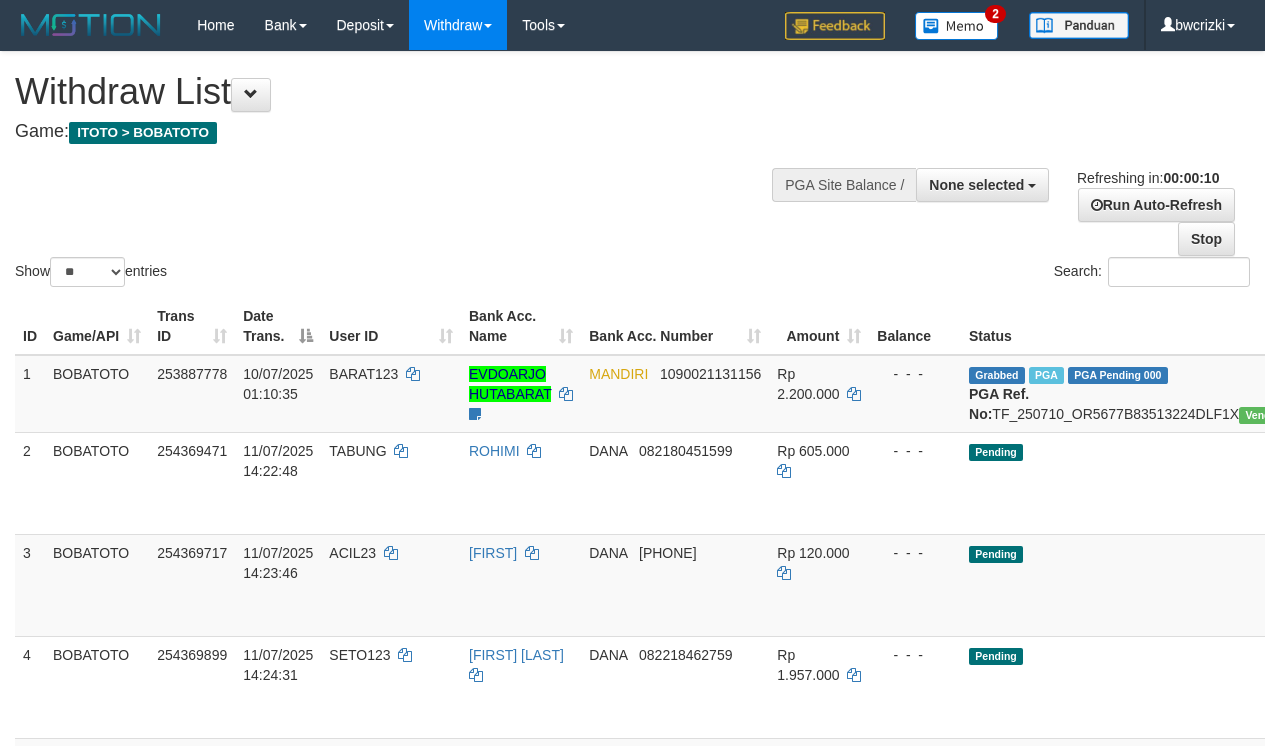 select 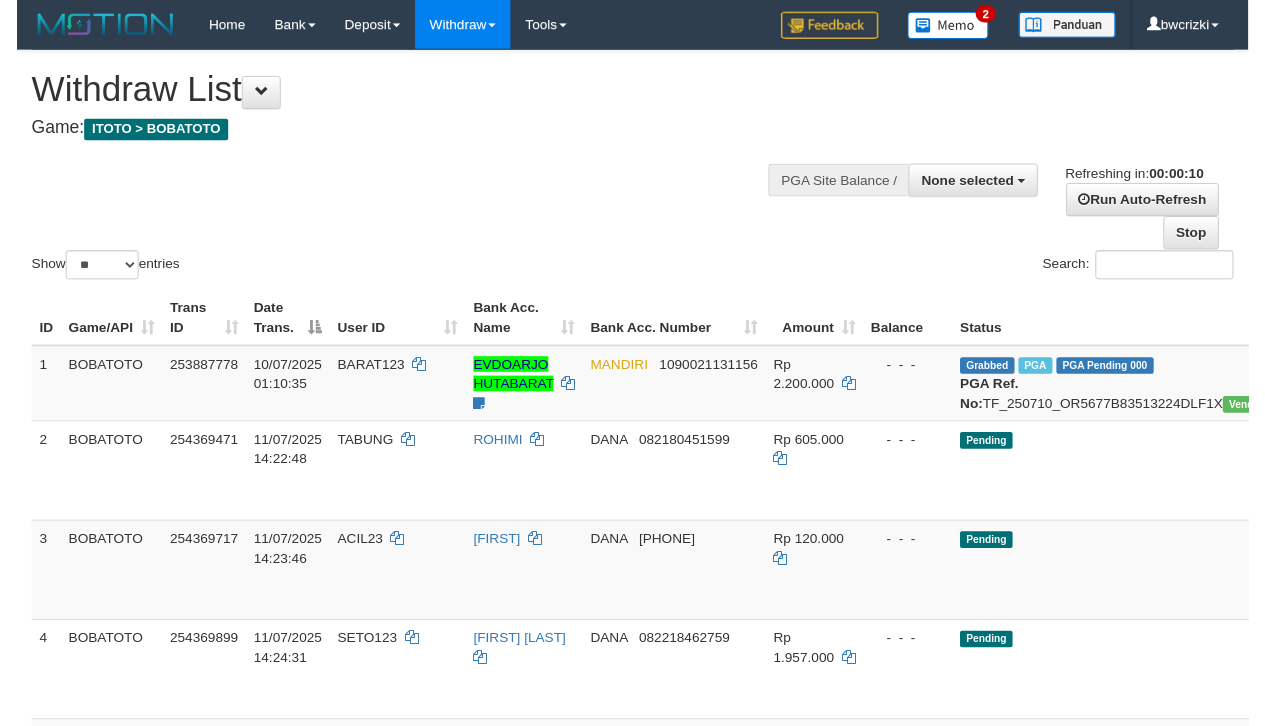 scroll, scrollTop: 0, scrollLeft: 0, axis: both 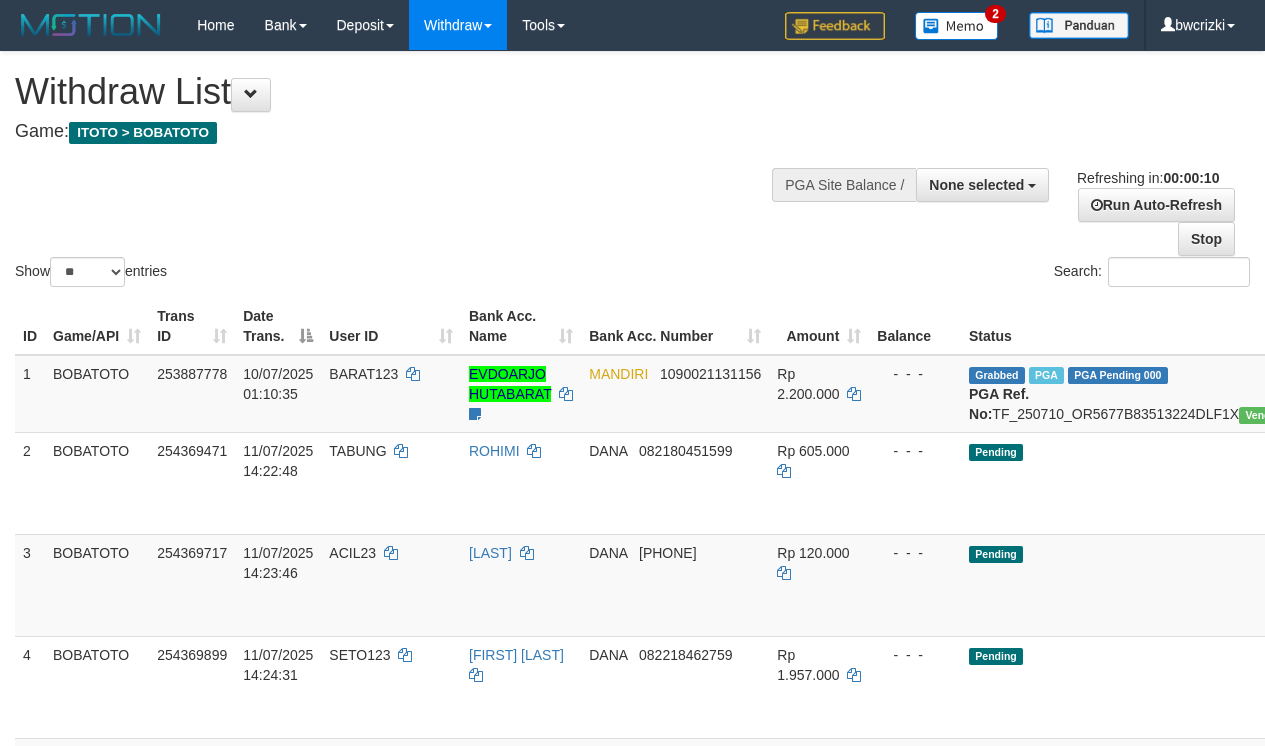 select 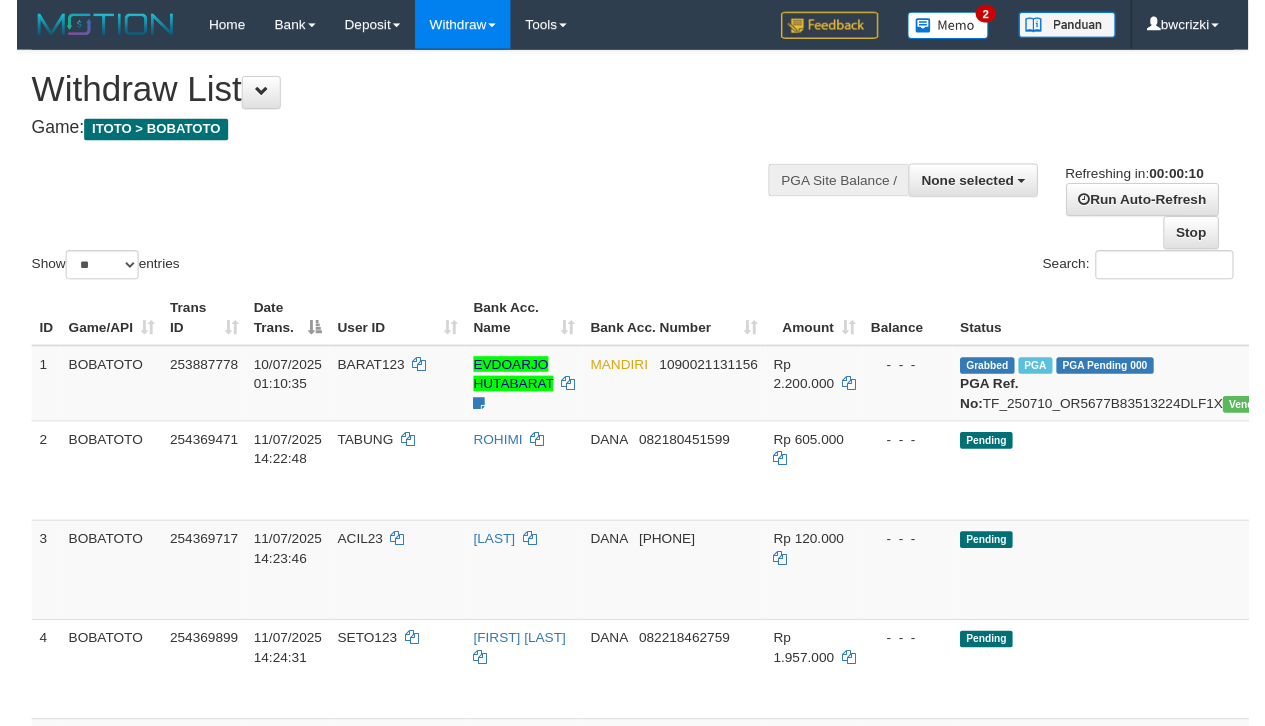 scroll, scrollTop: 0, scrollLeft: 0, axis: both 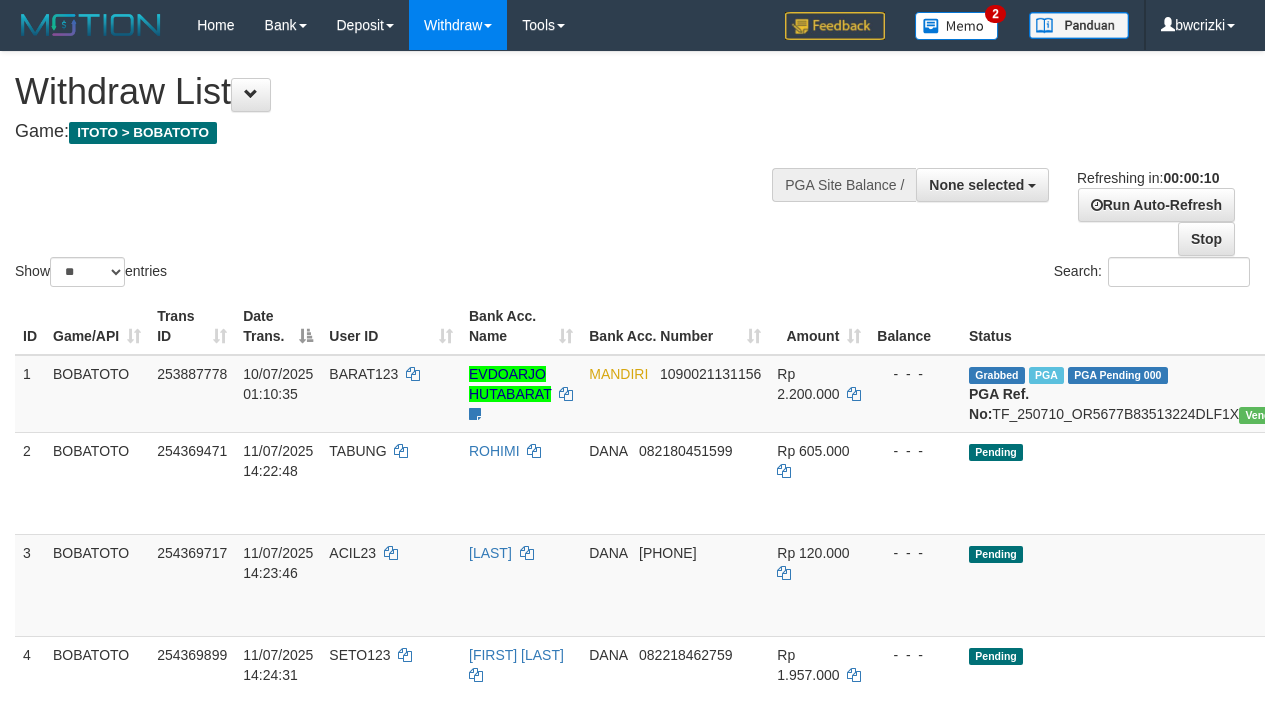select 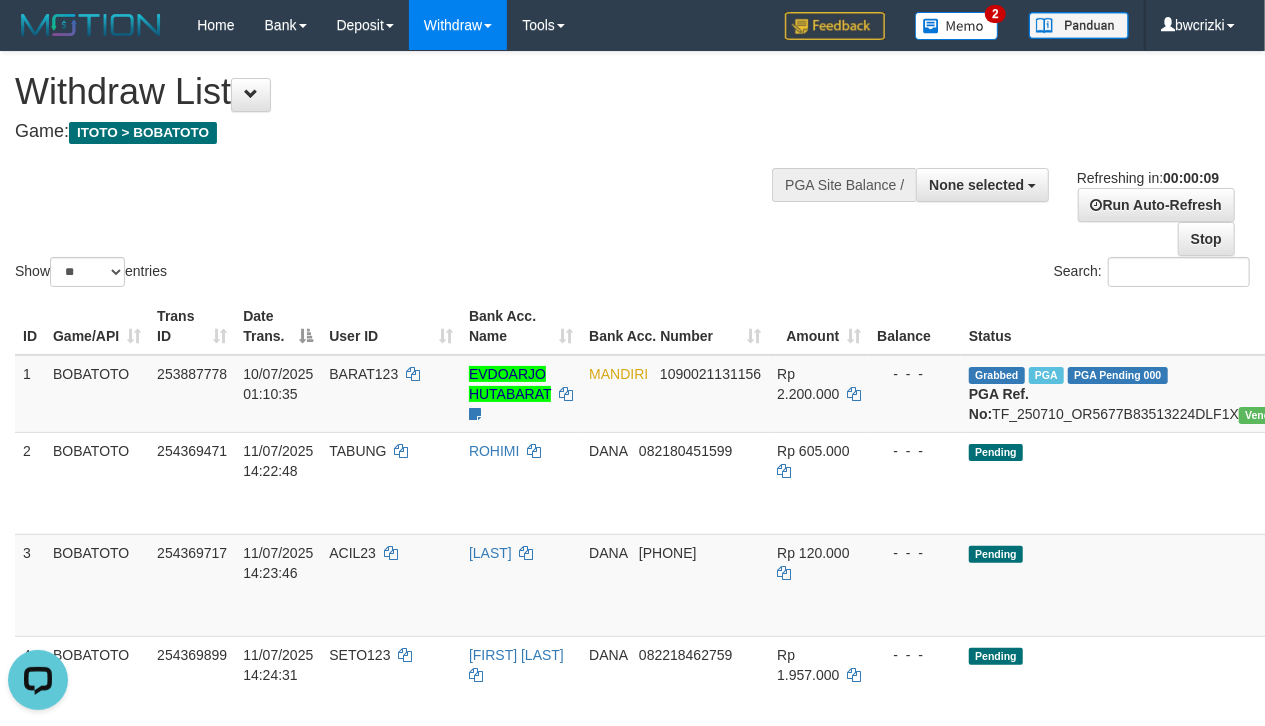 scroll, scrollTop: 0, scrollLeft: 0, axis: both 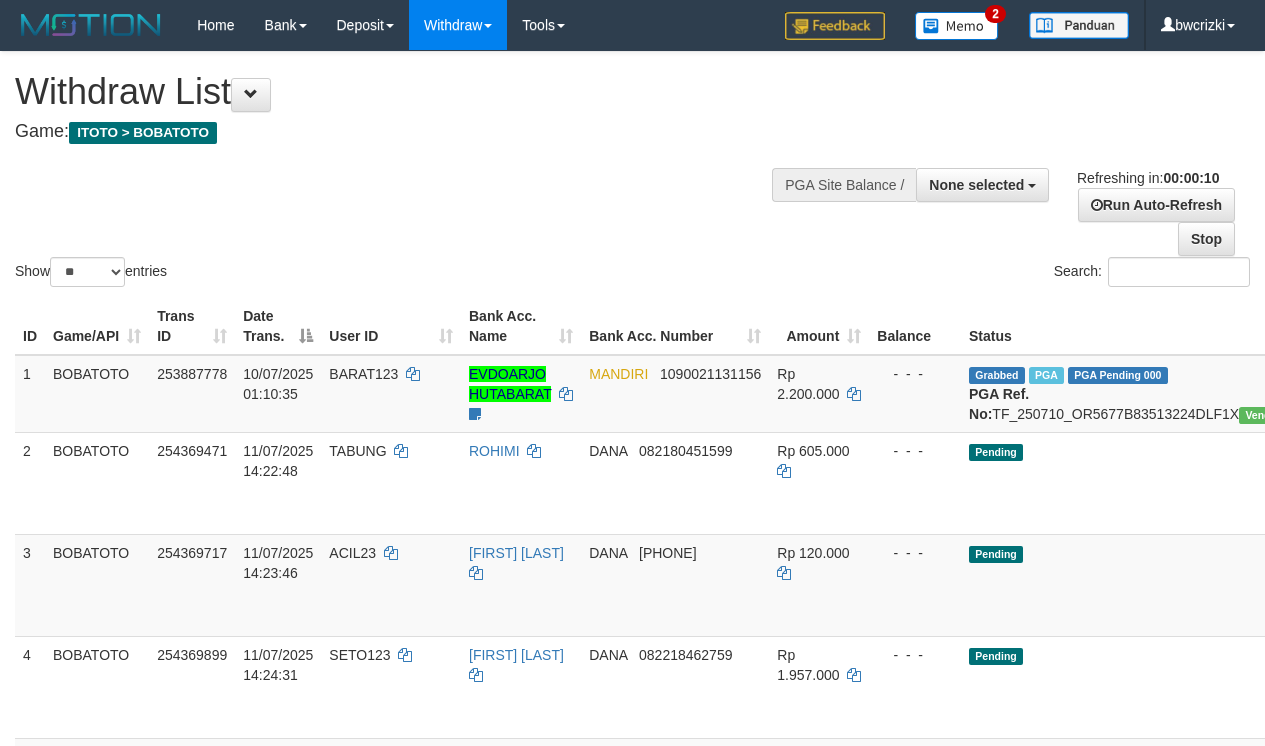 select 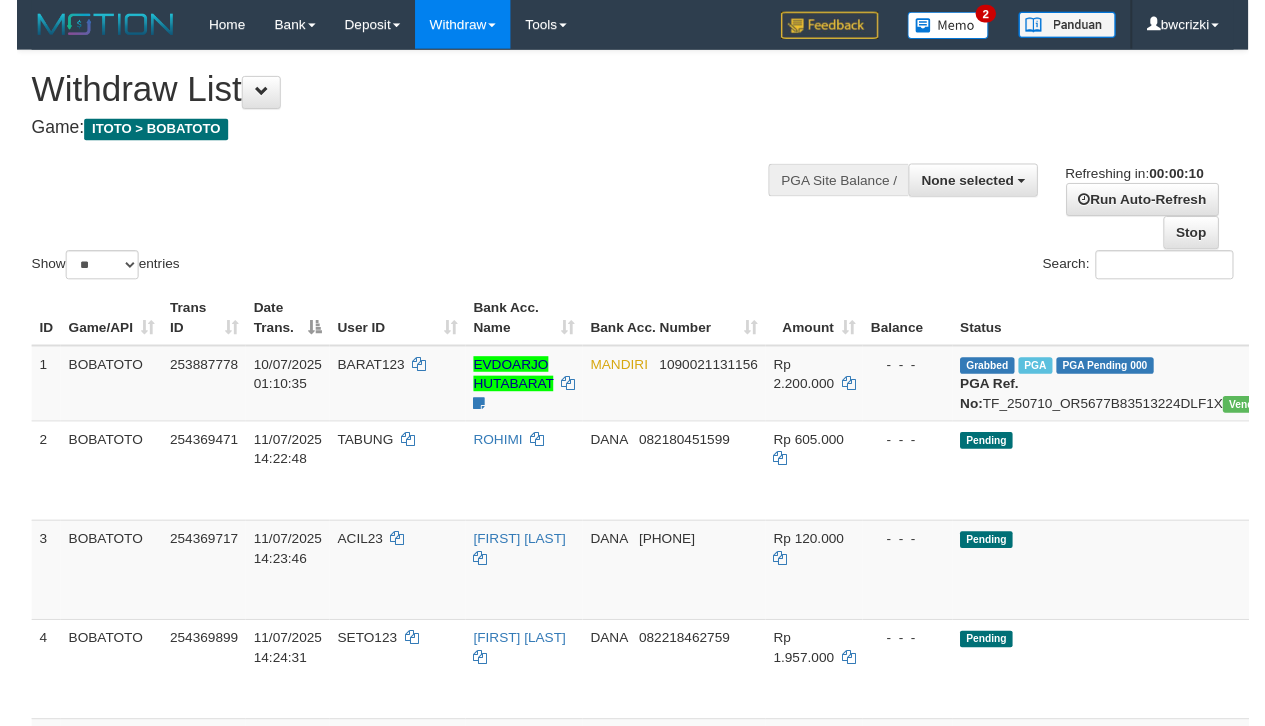 scroll, scrollTop: 0, scrollLeft: 0, axis: both 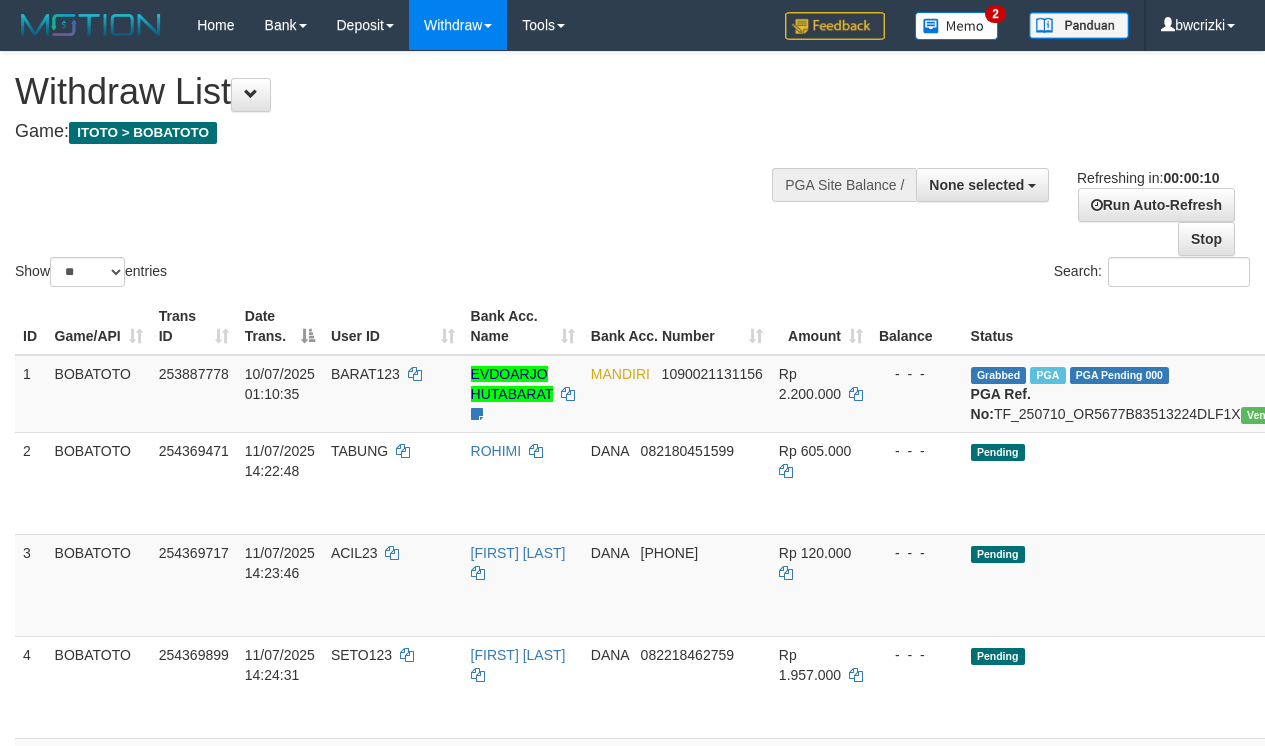 select 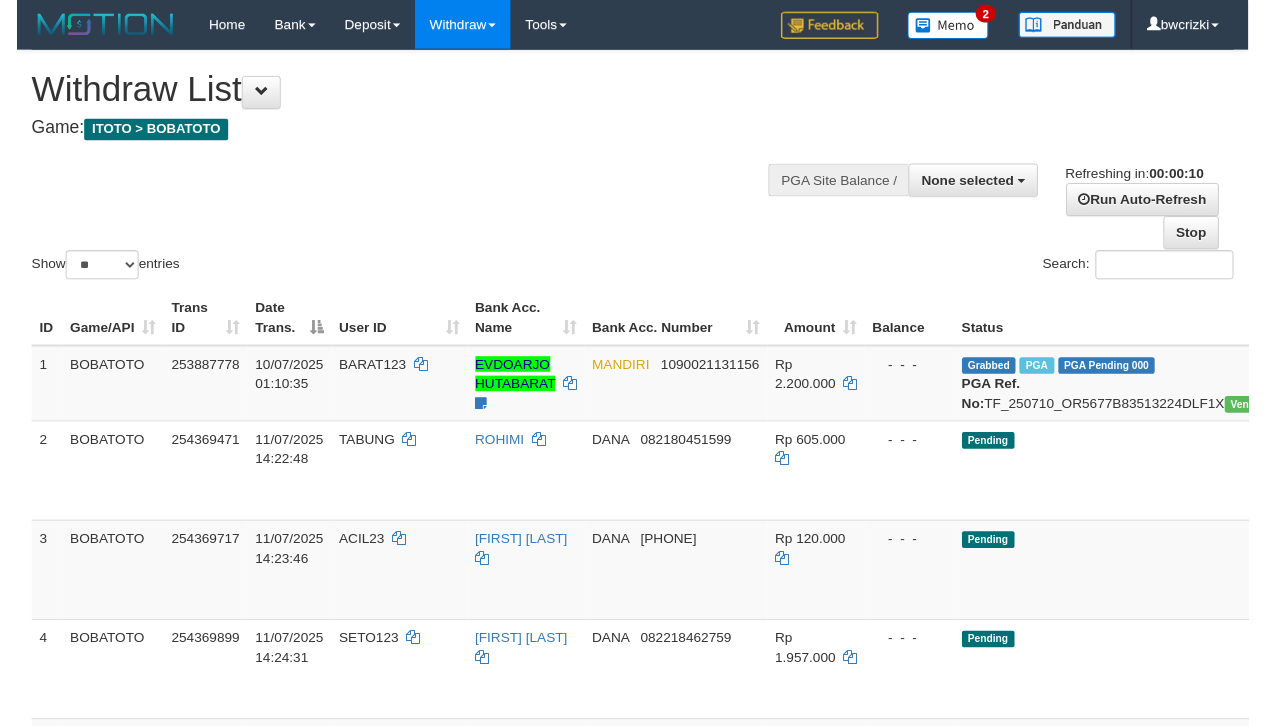 scroll, scrollTop: 0, scrollLeft: 0, axis: both 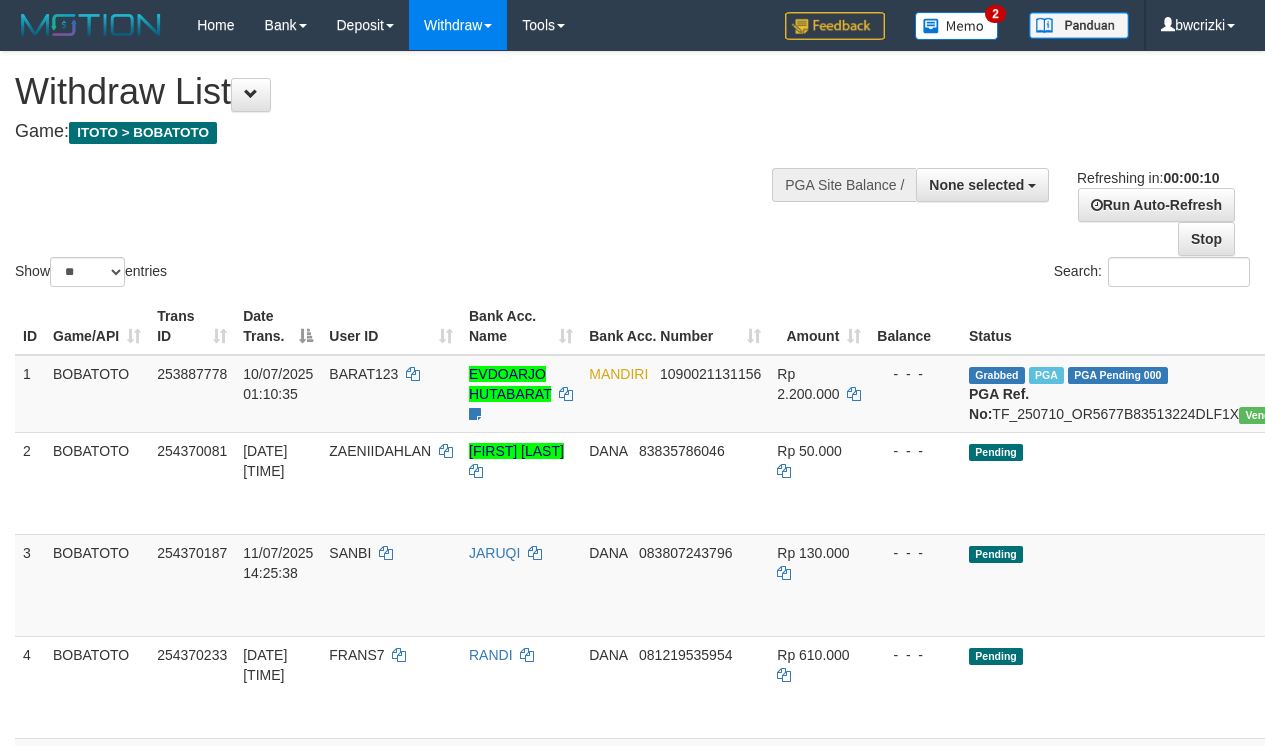 select 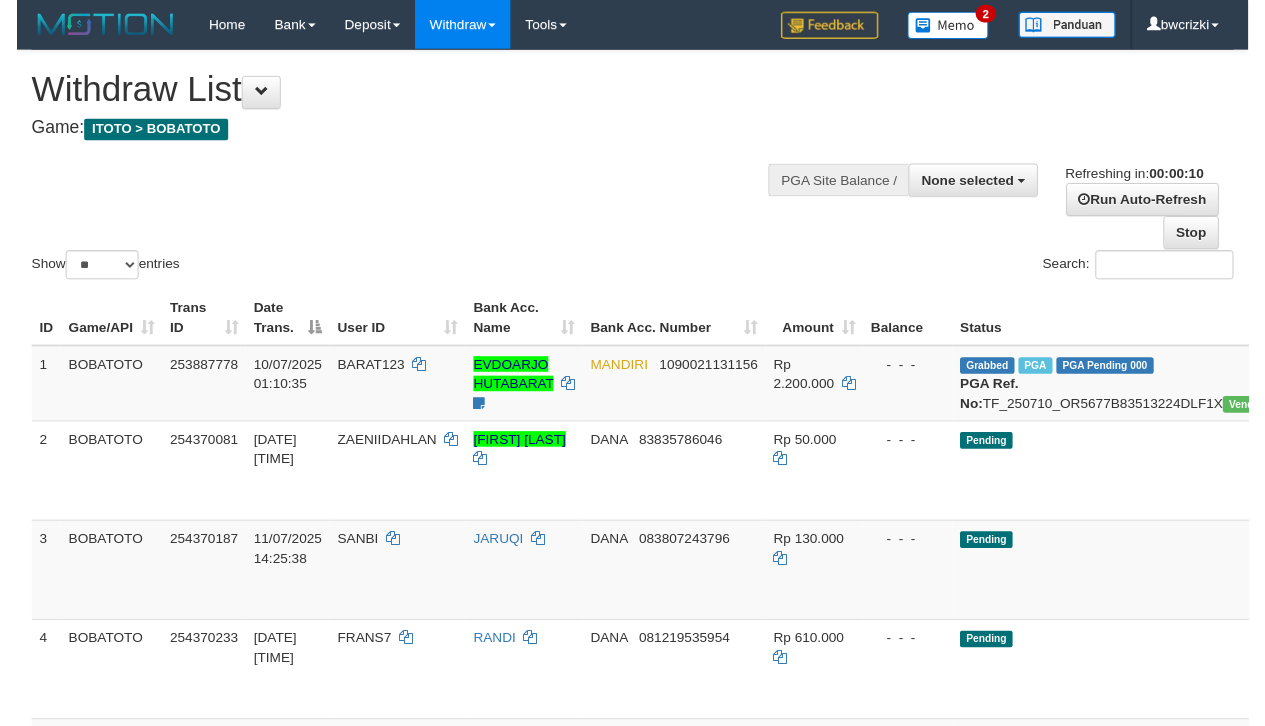 scroll, scrollTop: 0, scrollLeft: 0, axis: both 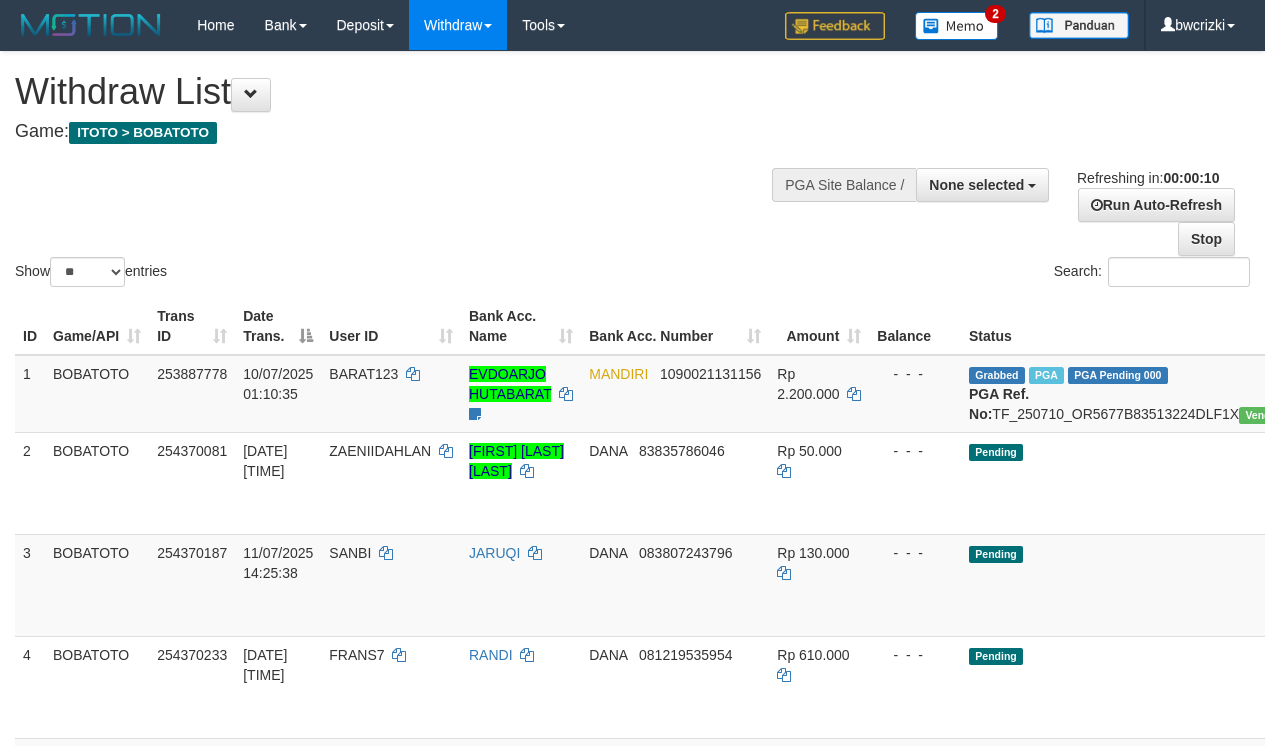 select 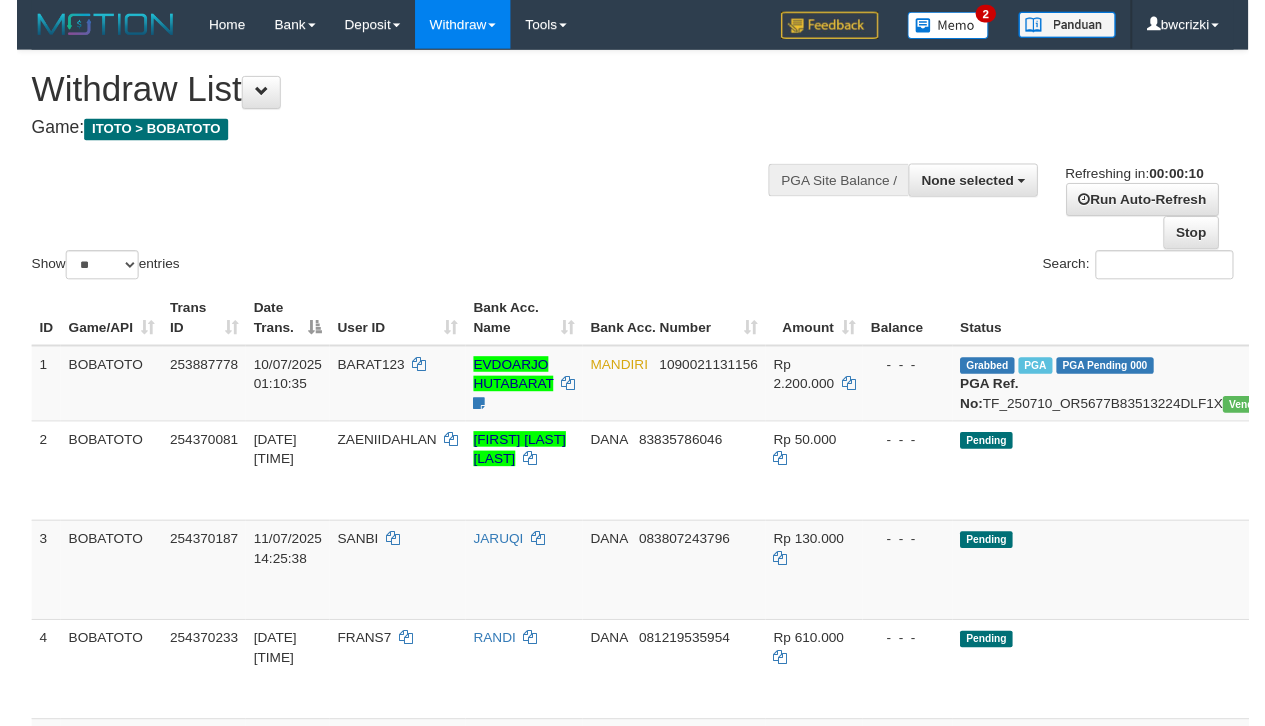 scroll, scrollTop: 0, scrollLeft: 0, axis: both 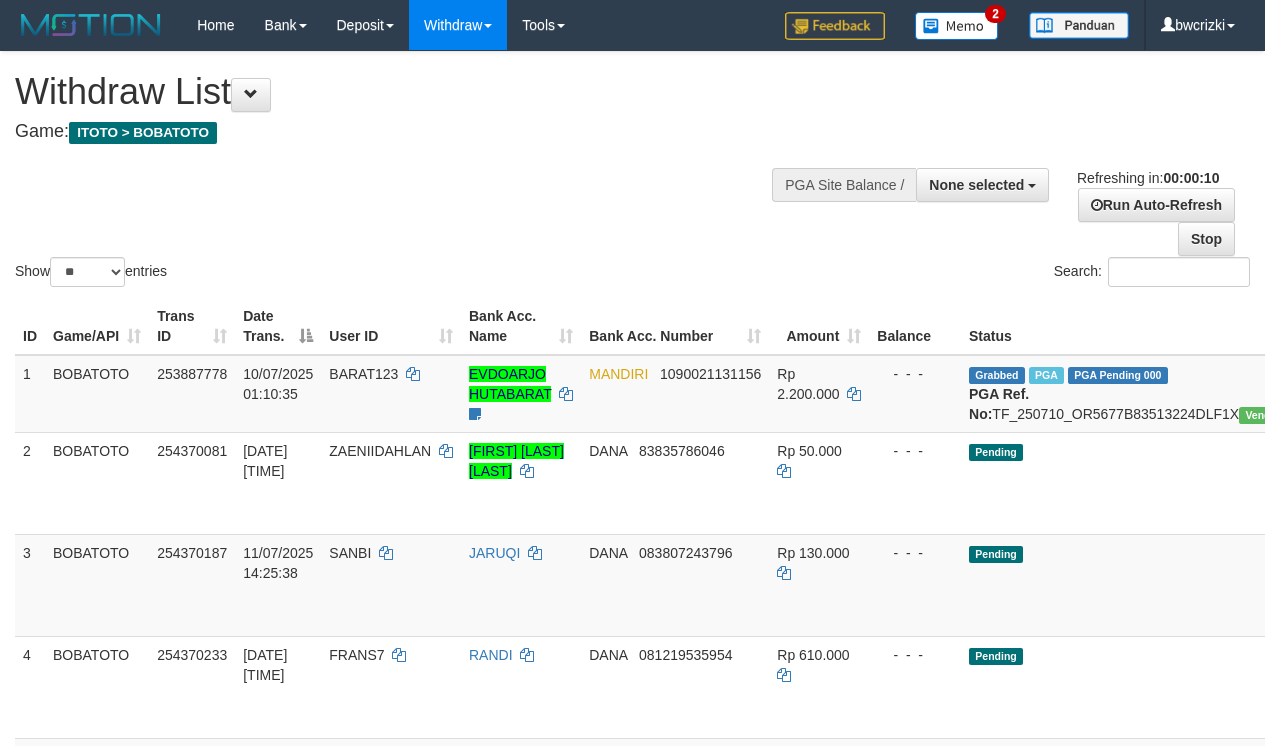 select 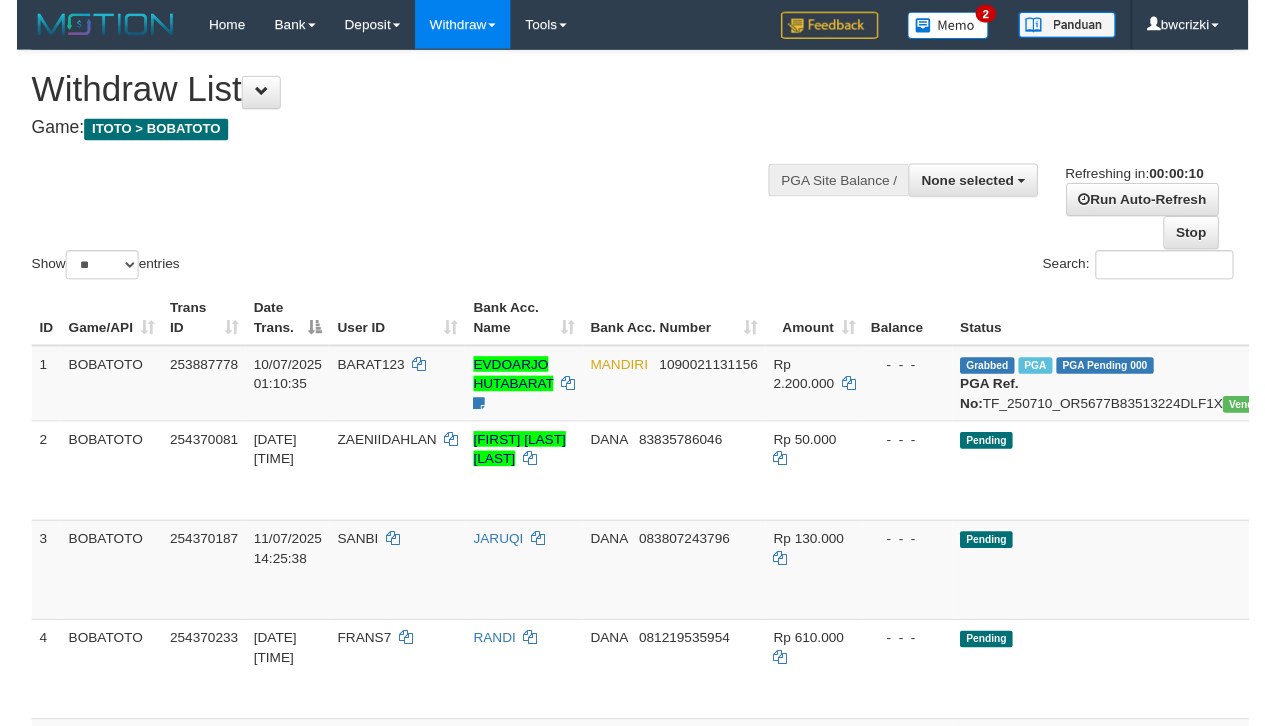 scroll, scrollTop: 0, scrollLeft: 0, axis: both 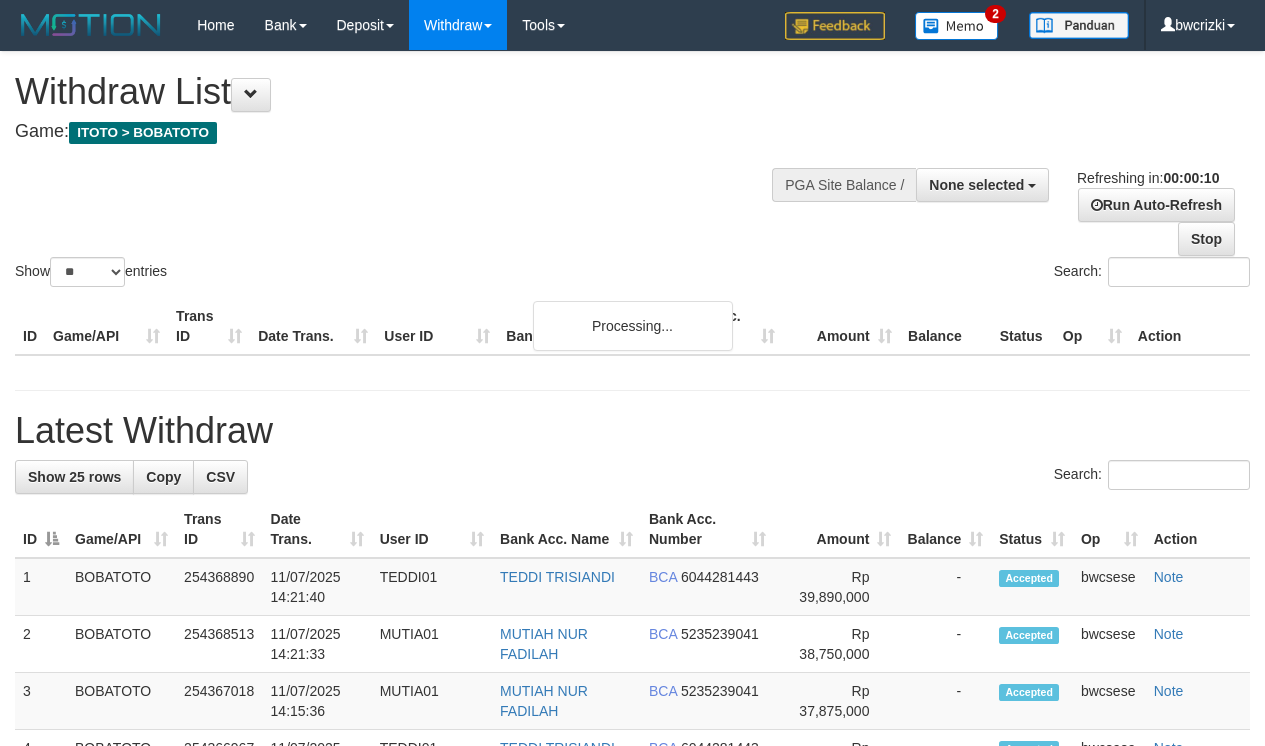select 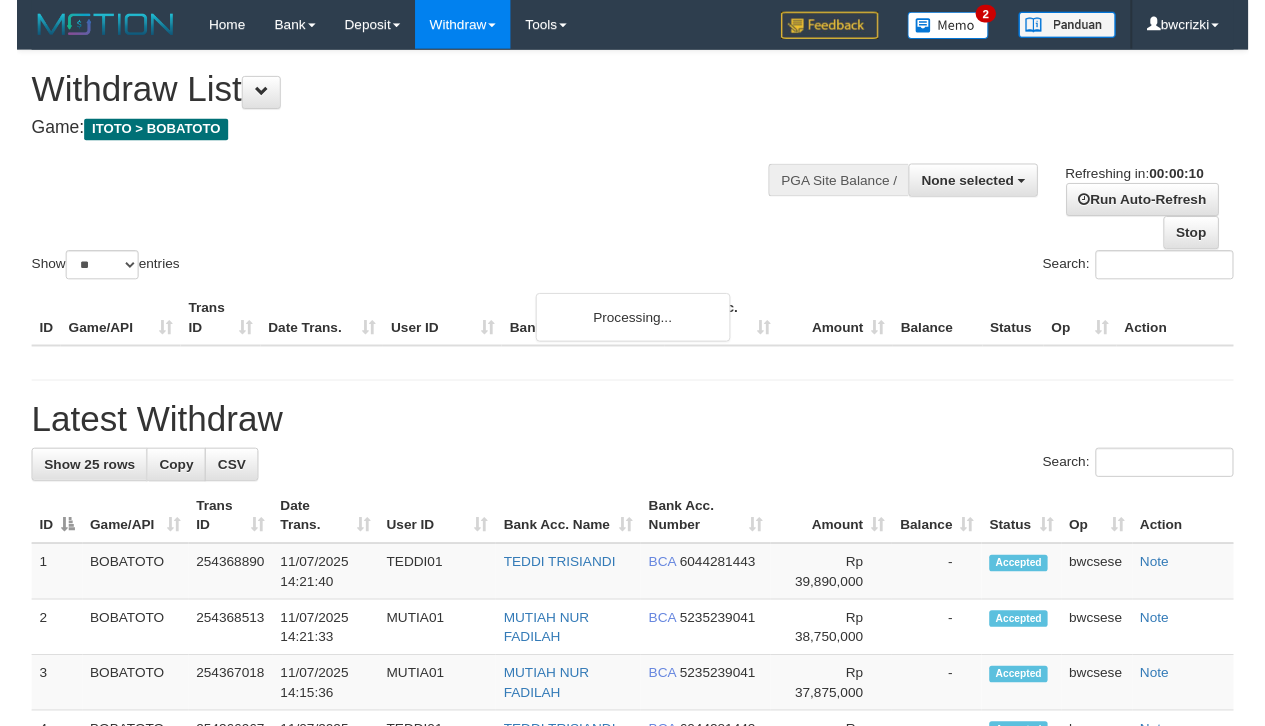 scroll, scrollTop: 0, scrollLeft: 0, axis: both 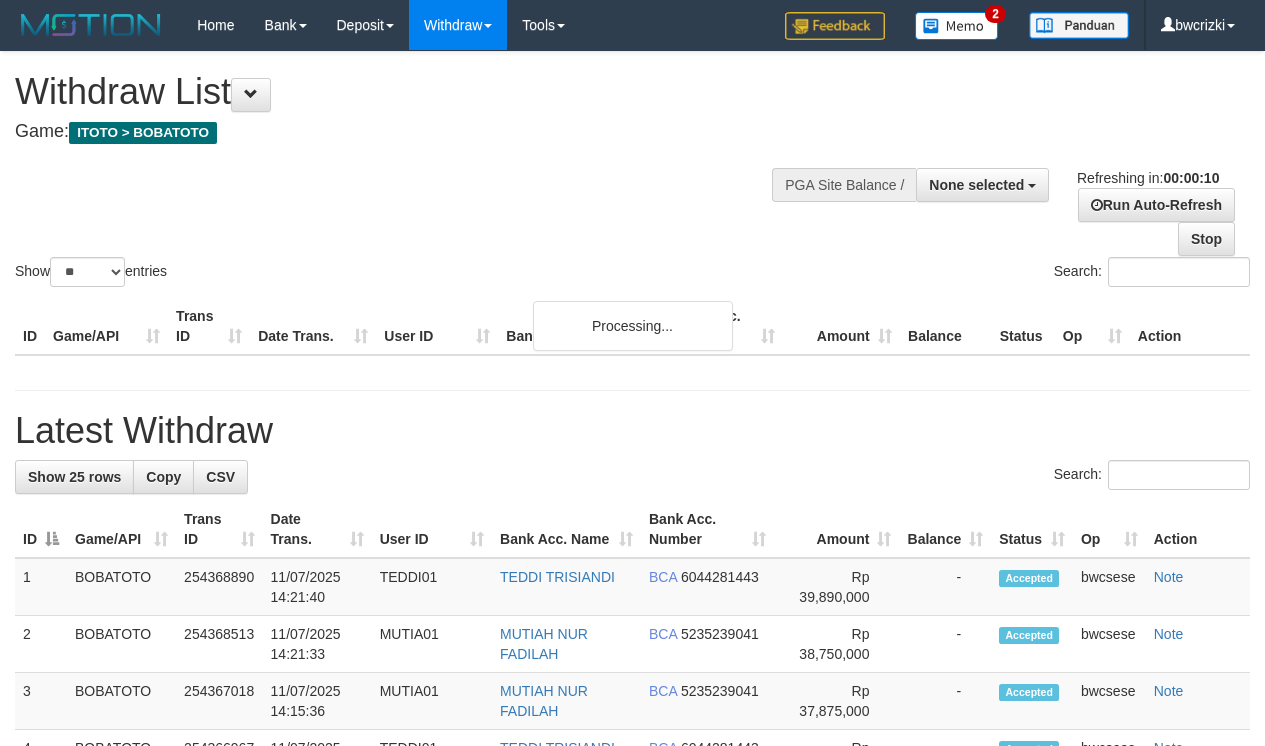select 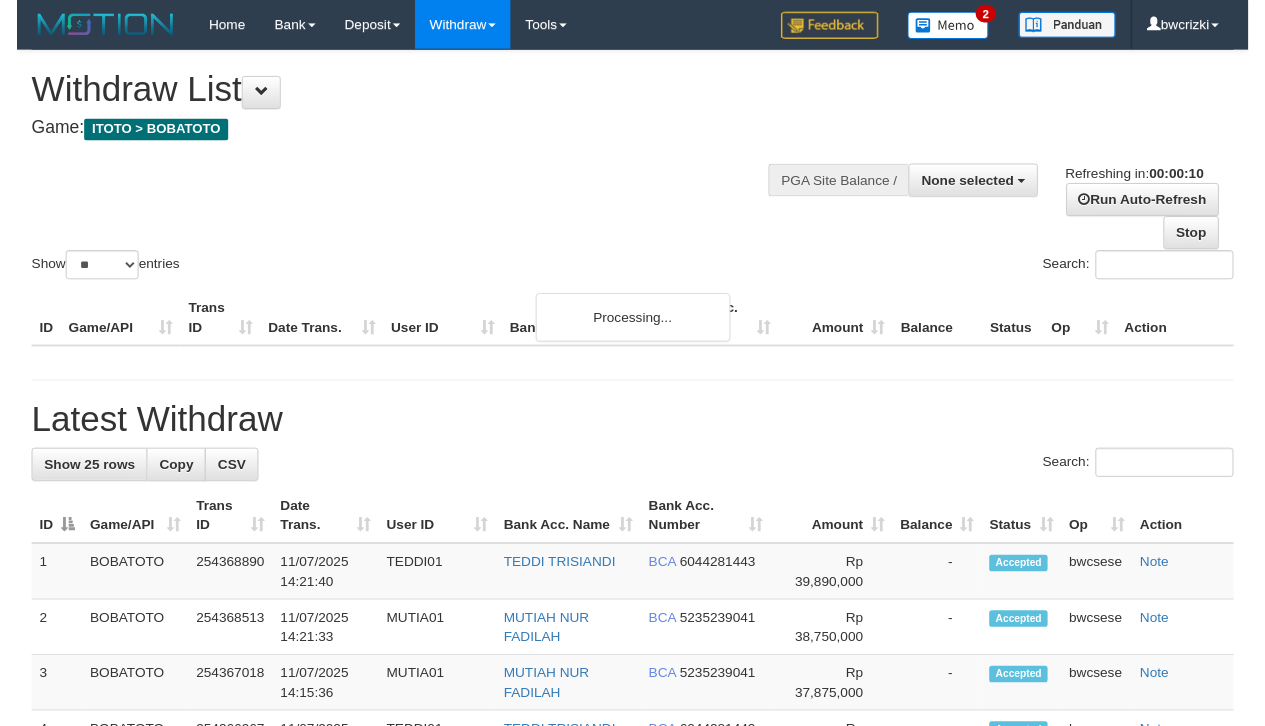 scroll, scrollTop: 0, scrollLeft: 0, axis: both 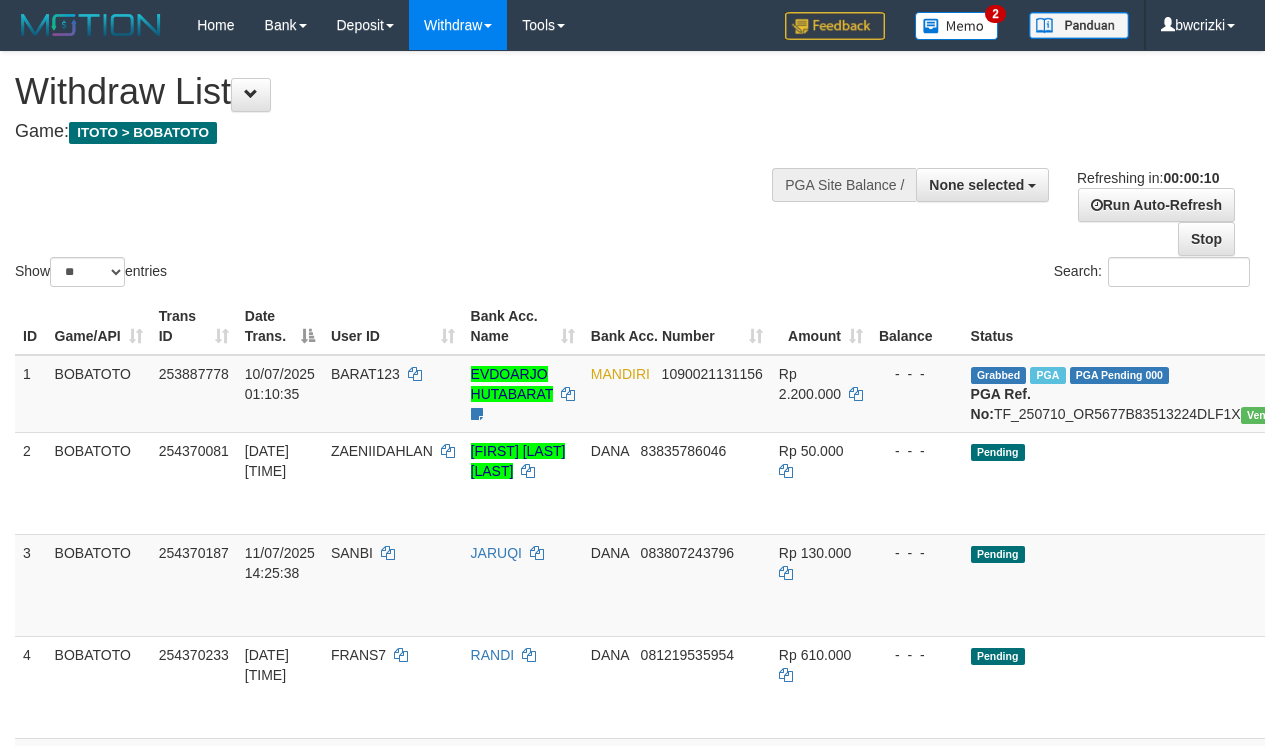 select 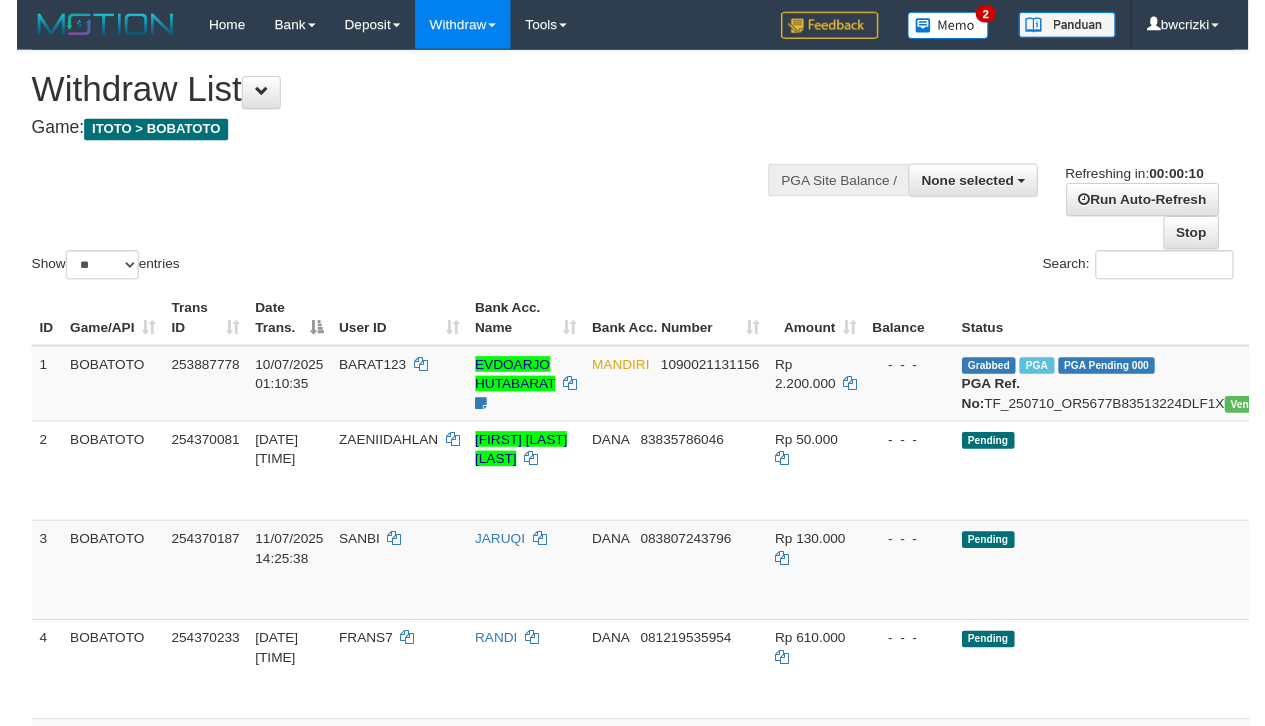 scroll, scrollTop: 0, scrollLeft: 0, axis: both 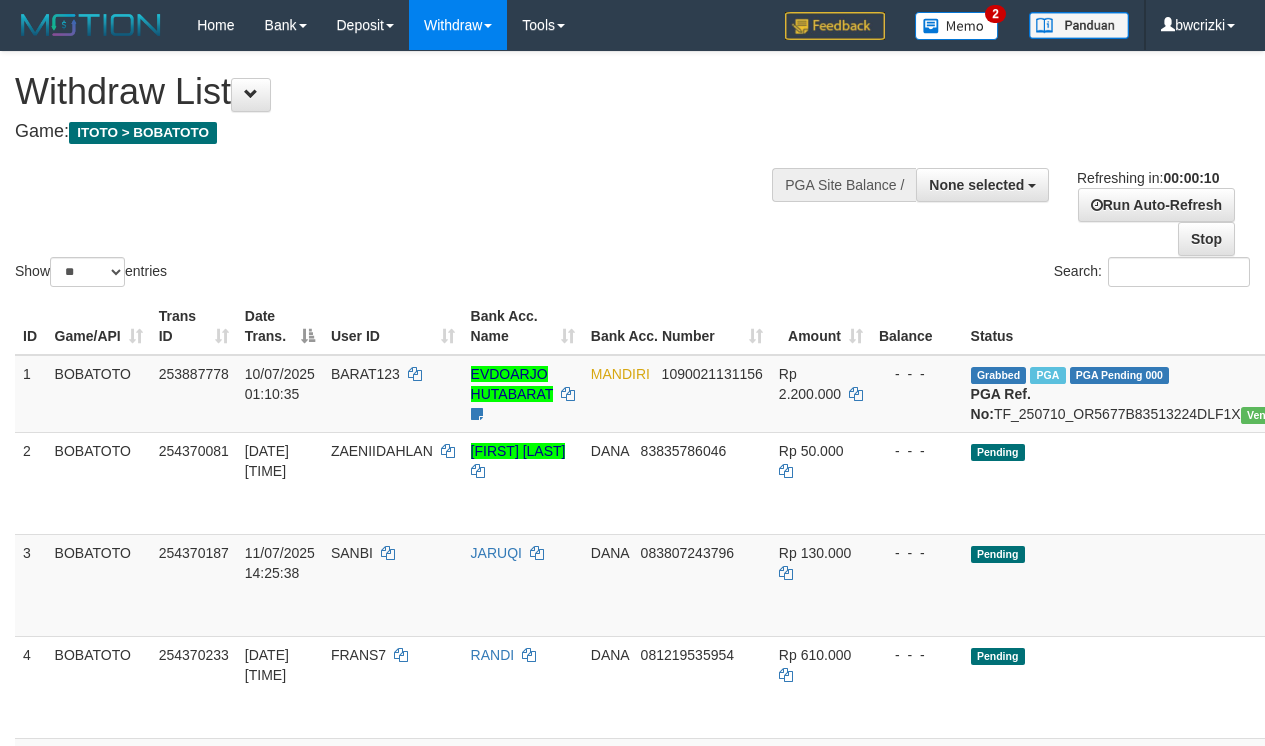 select 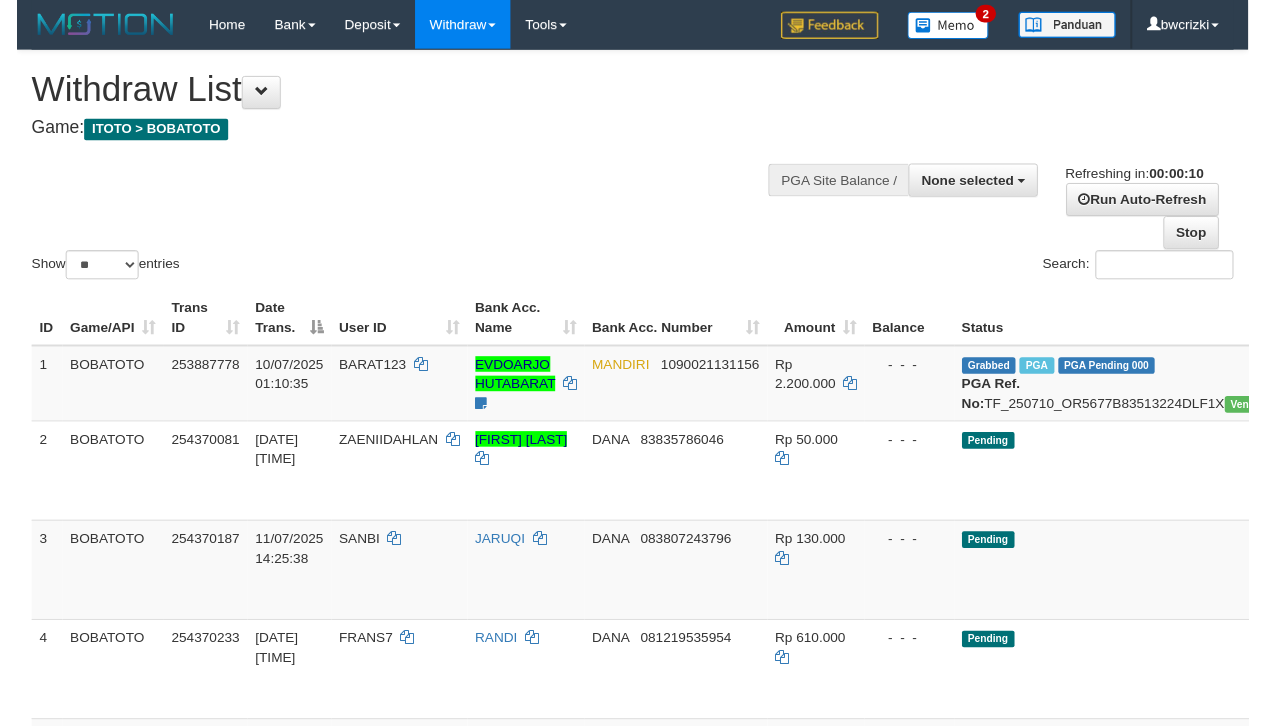 scroll, scrollTop: 0, scrollLeft: 0, axis: both 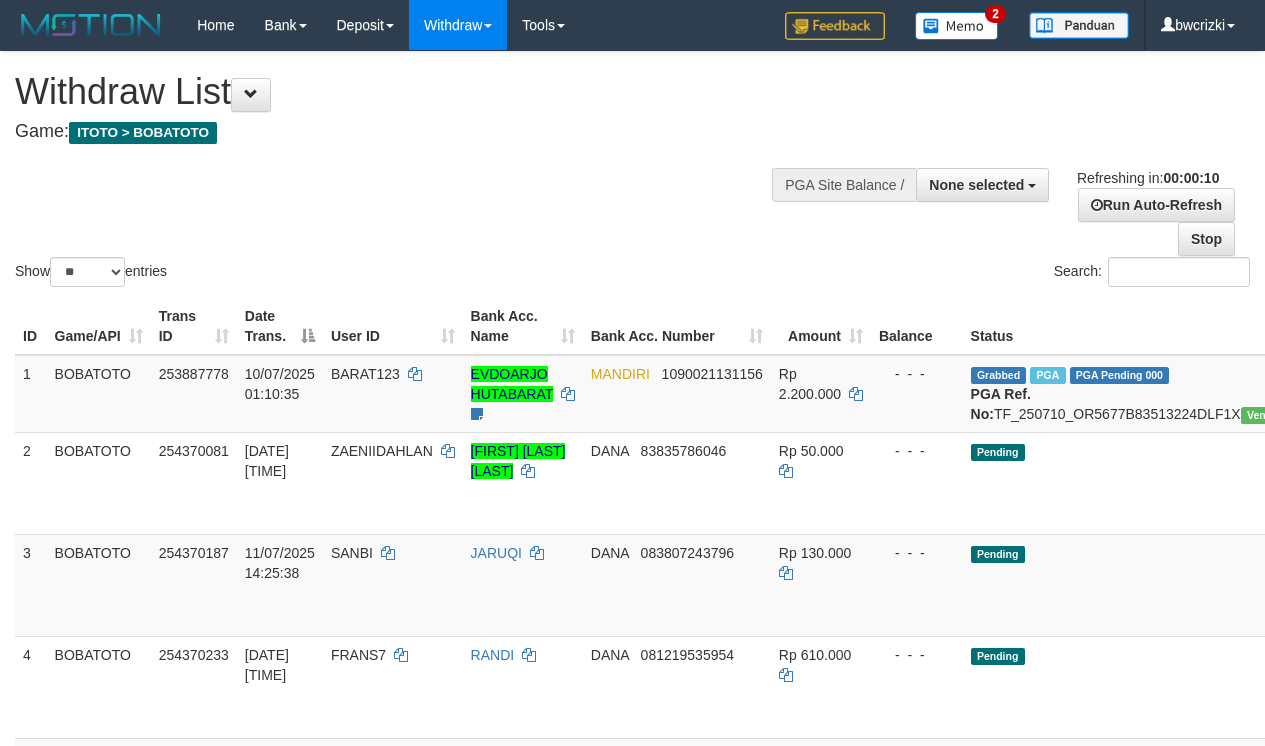 select 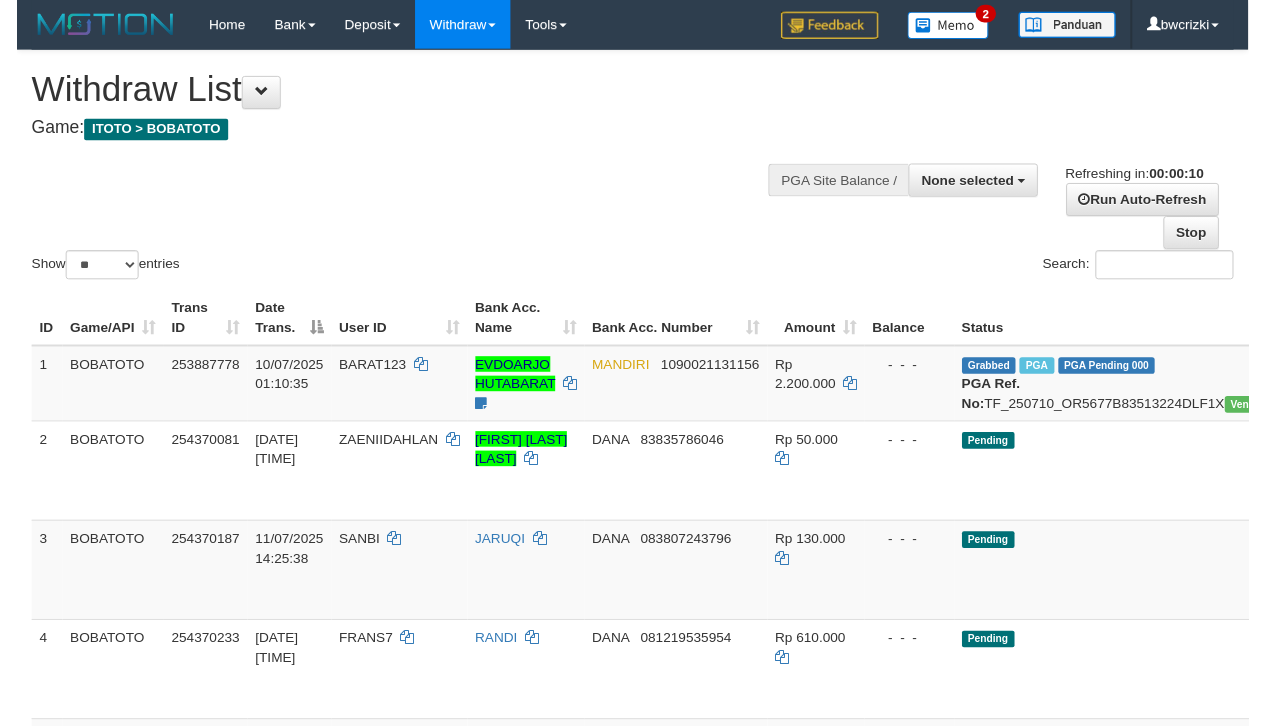 scroll, scrollTop: 0, scrollLeft: 0, axis: both 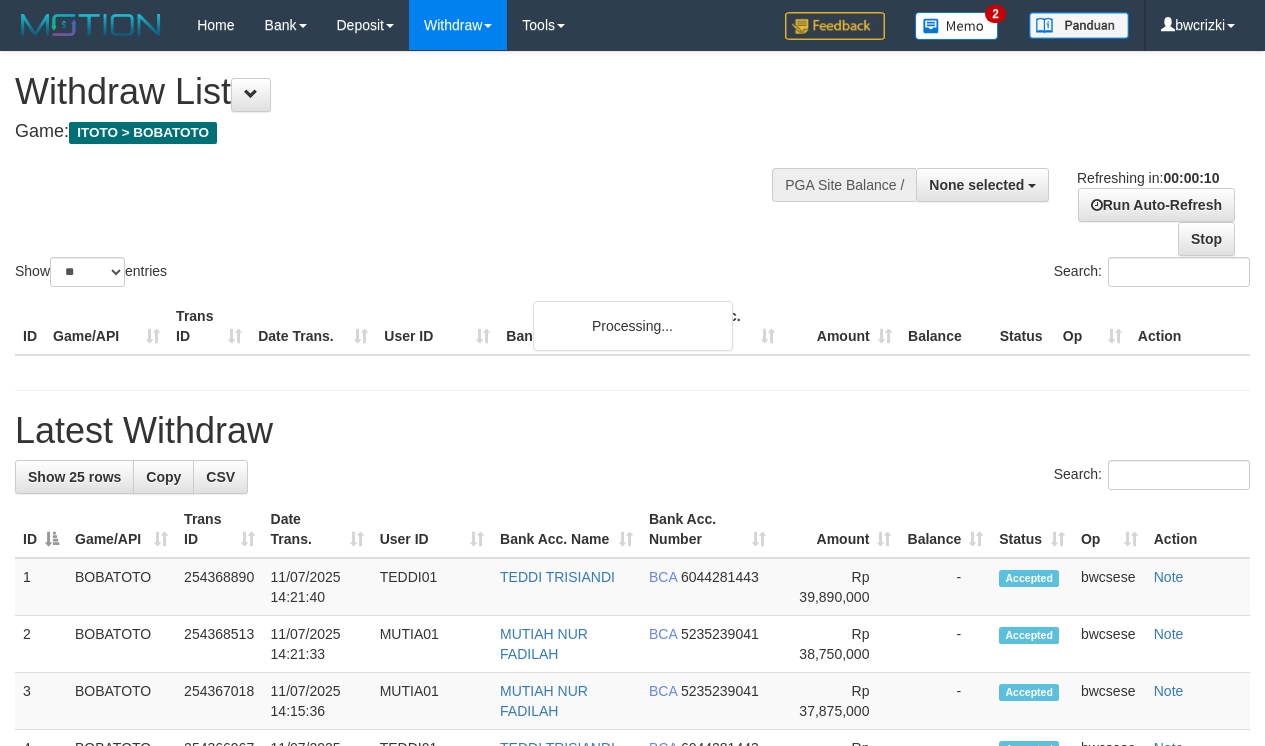 select 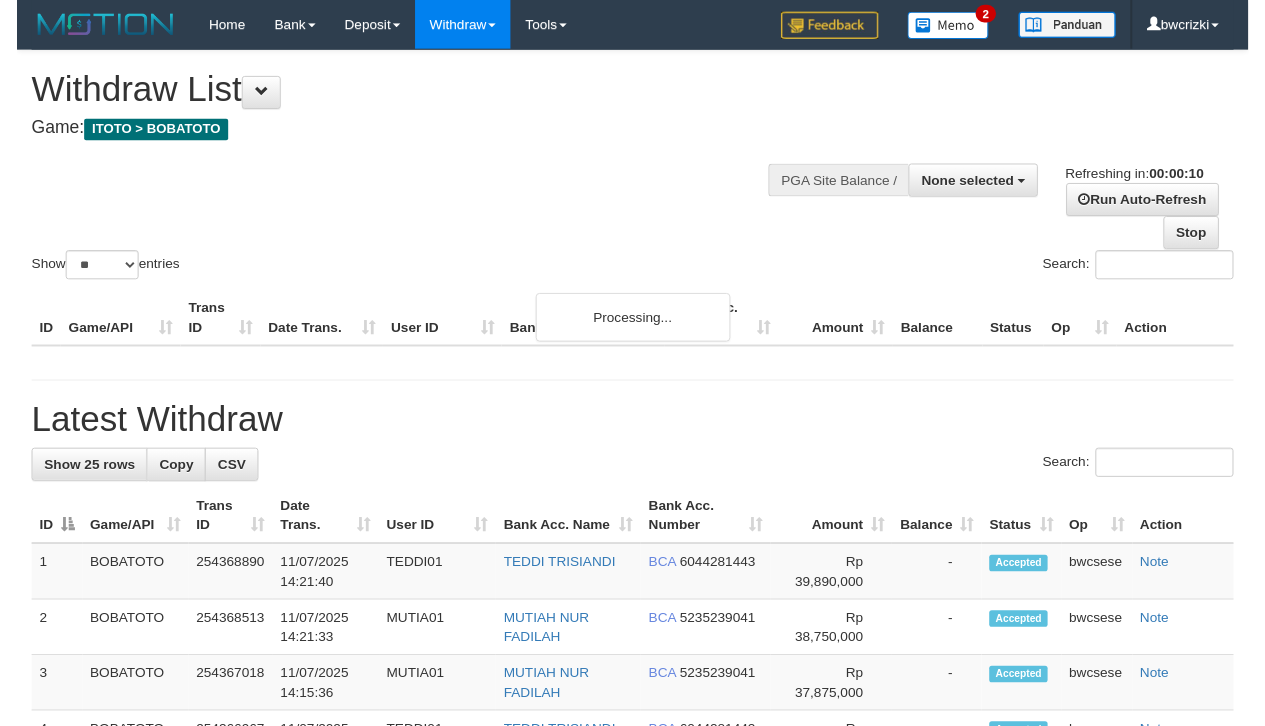 scroll, scrollTop: 0, scrollLeft: 0, axis: both 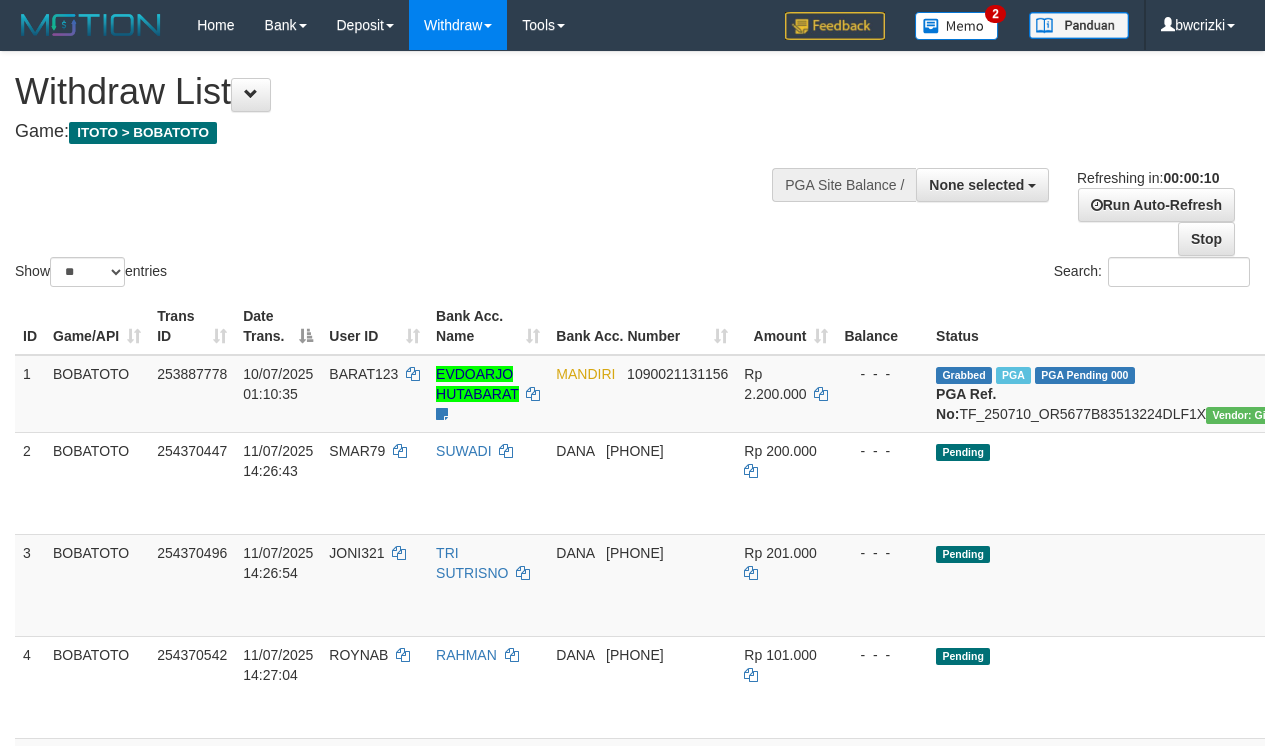 select 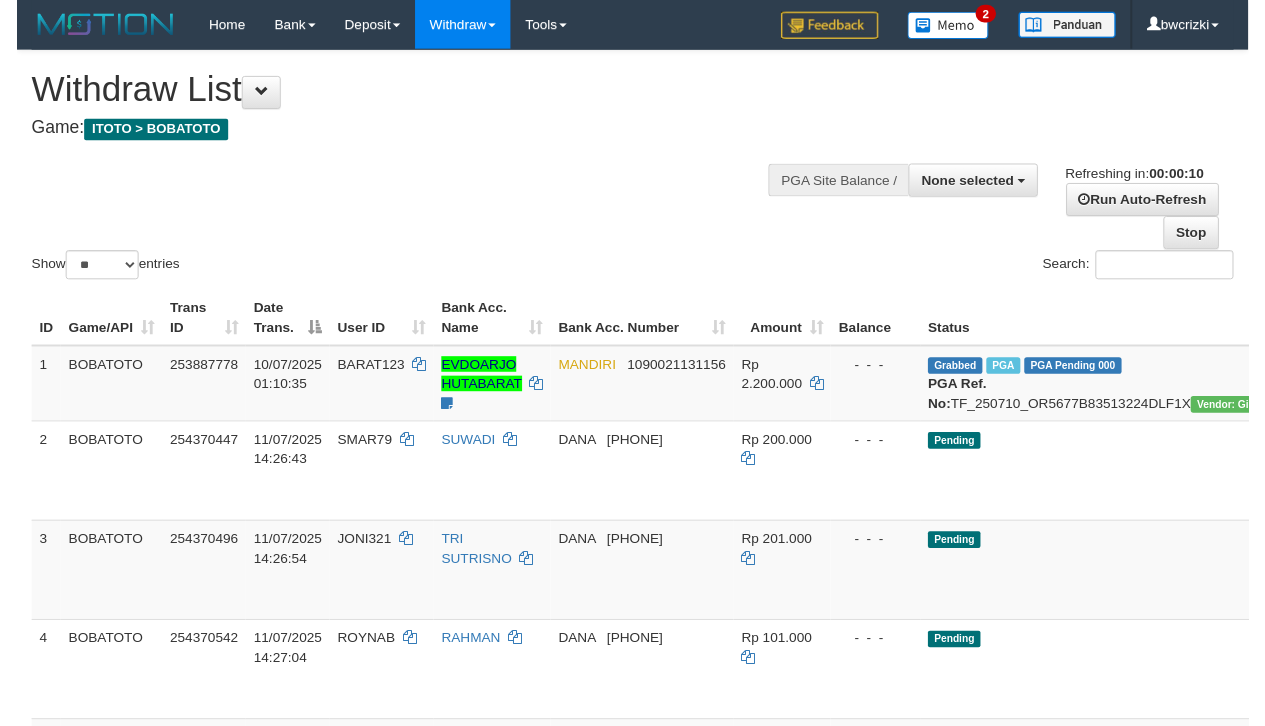 scroll, scrollTop: 0, scrollLeft: 0, axis: both 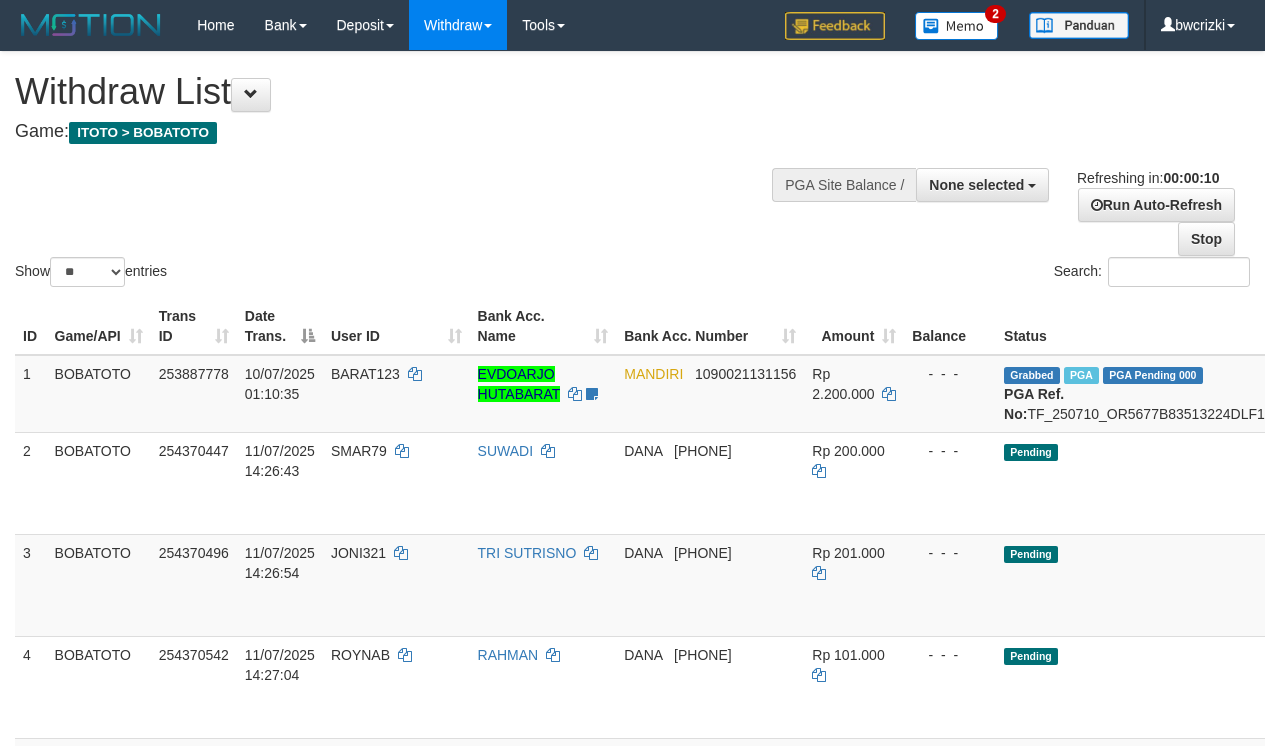 select 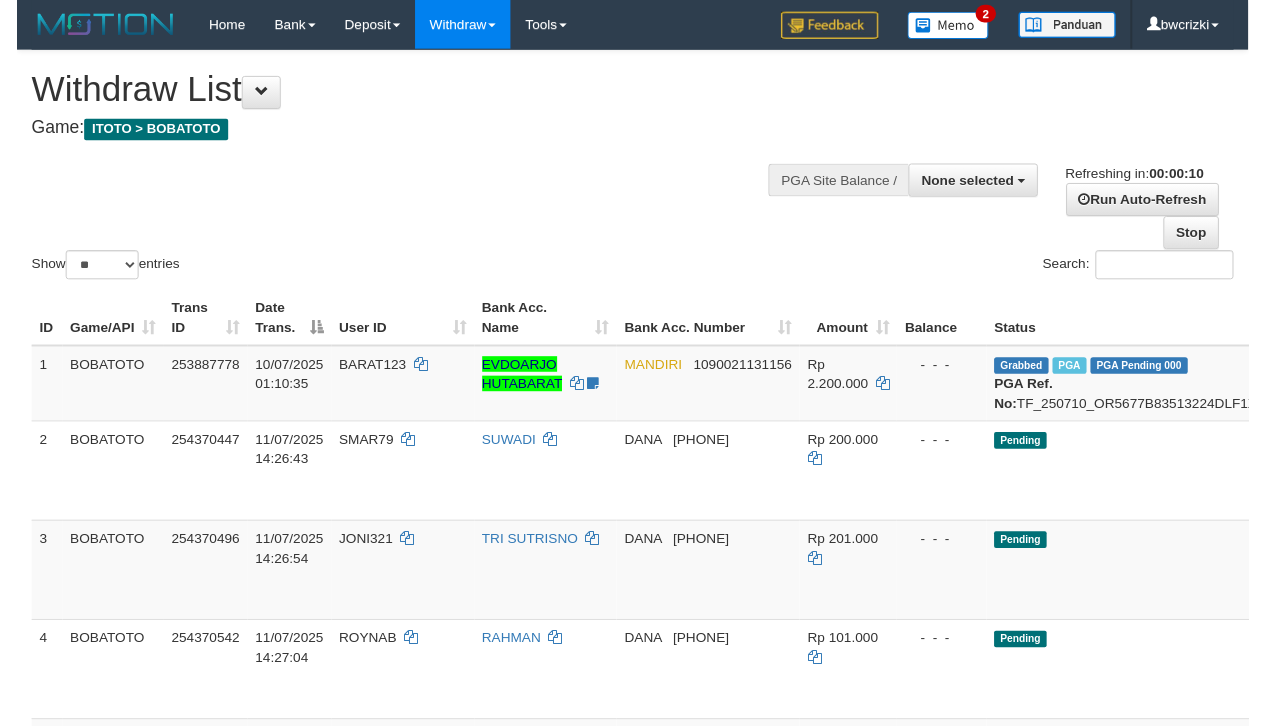 scroll, scrollTop: 0, scrollLeft: 0, axis: both 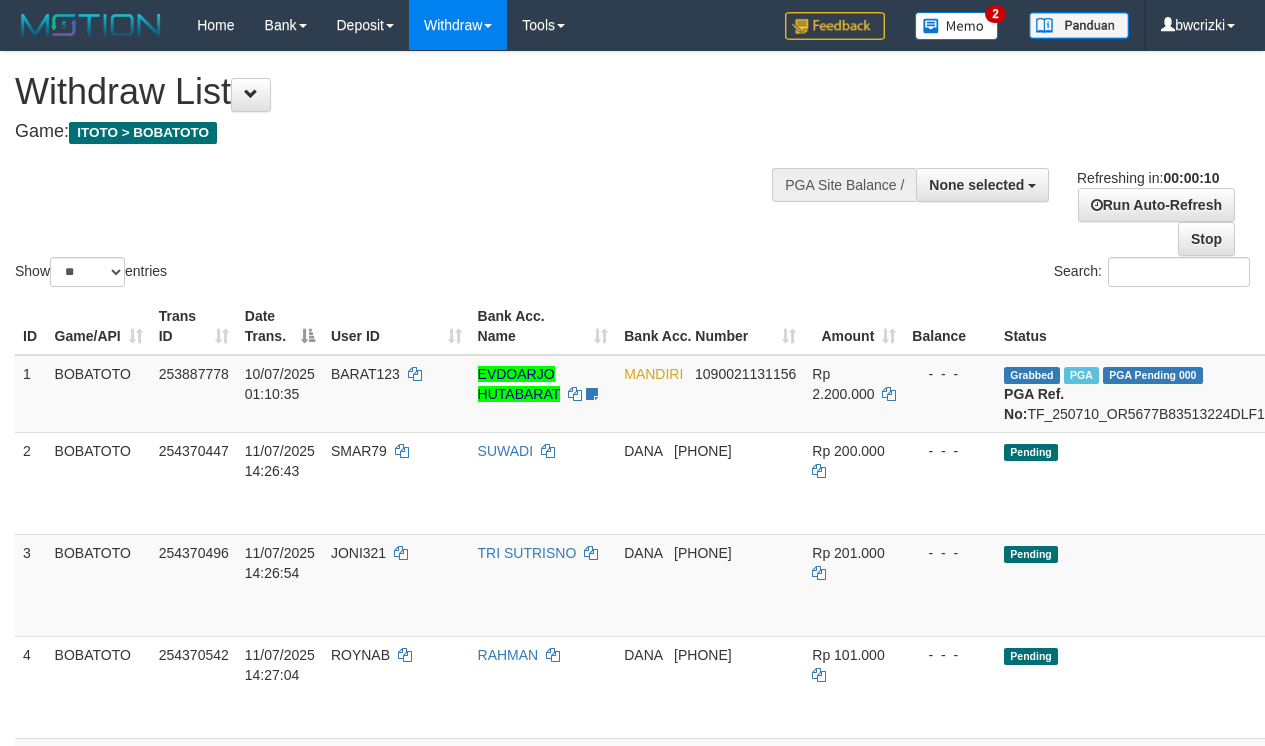 select 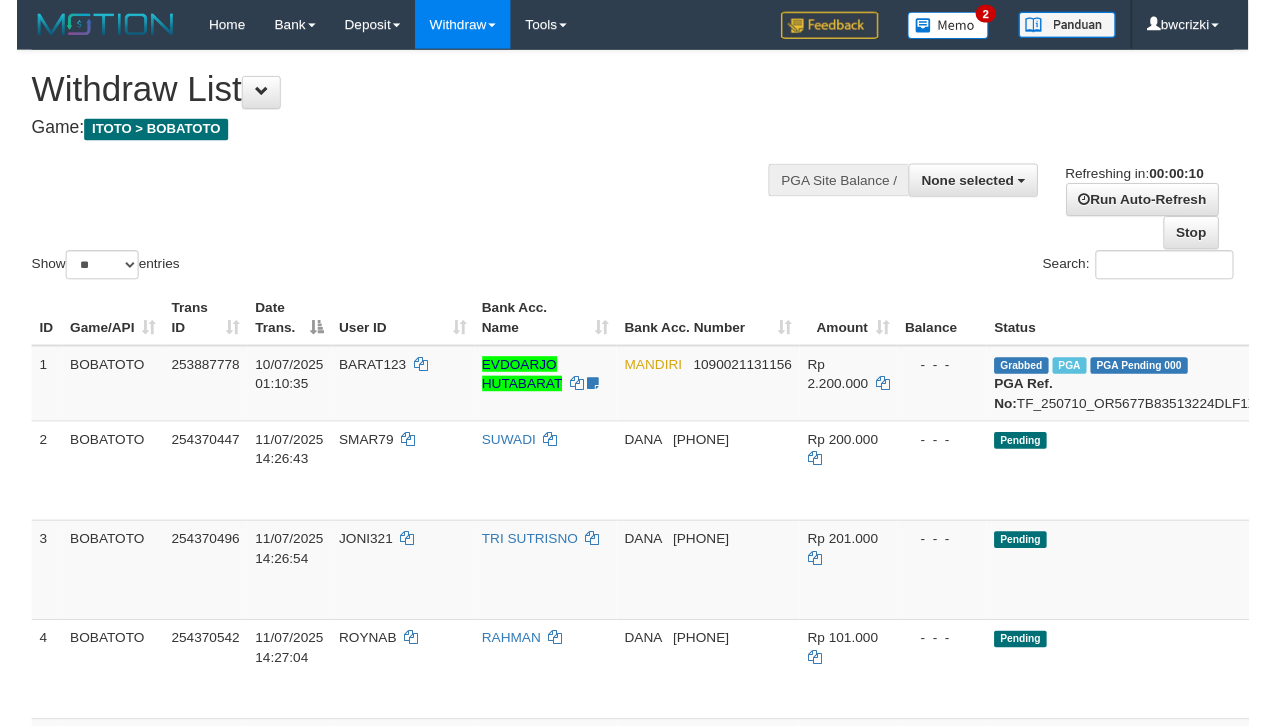 scroll, scrollTop: 0, scrollLeft: 0, axis: both 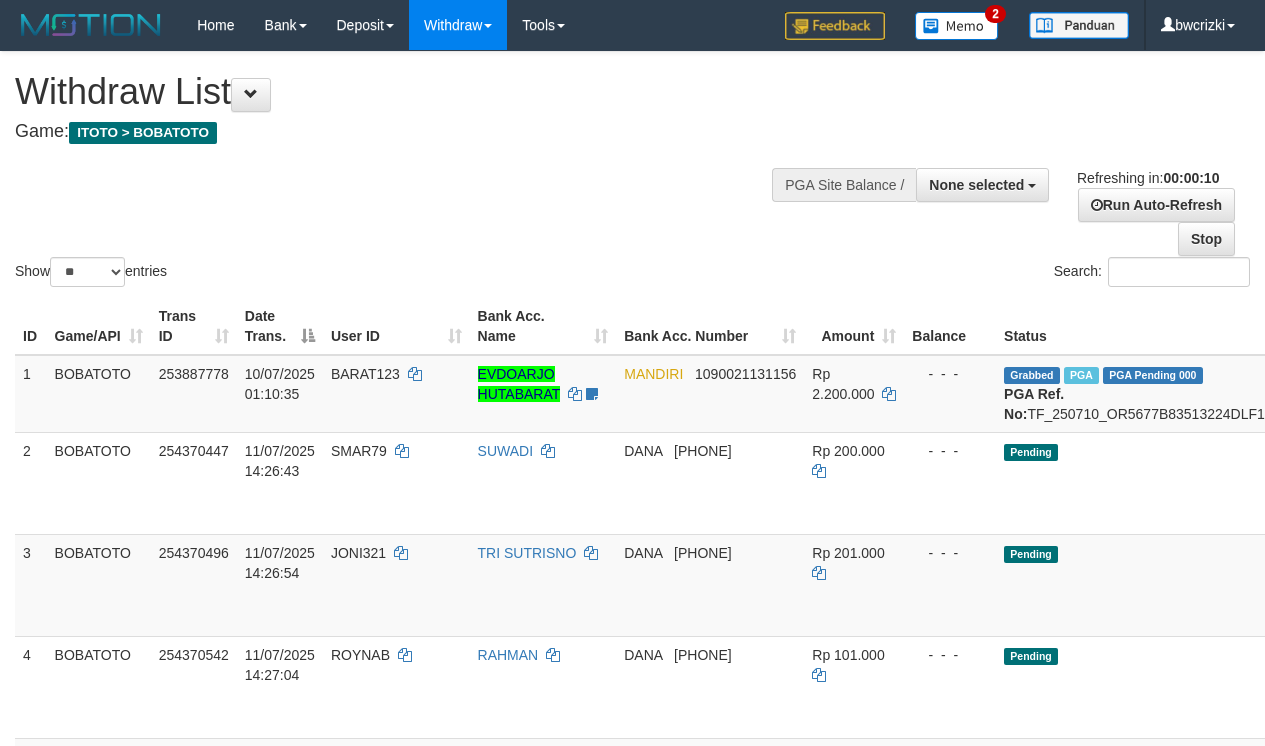 select 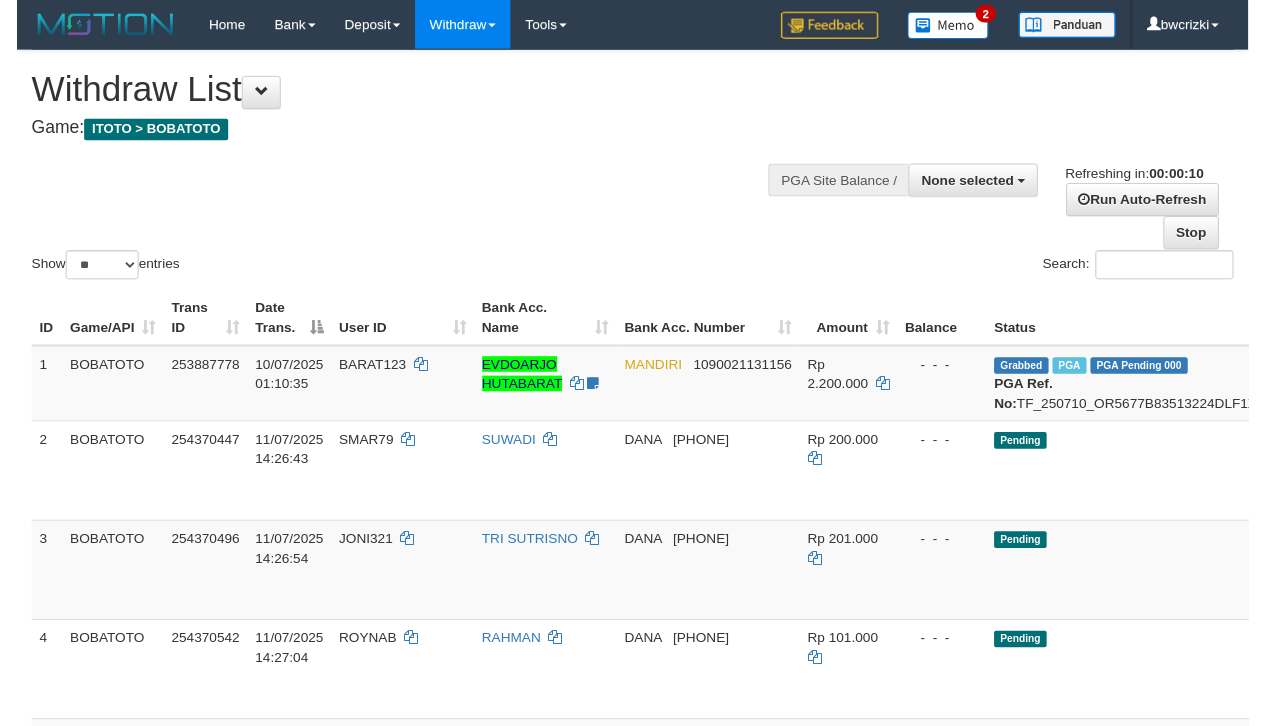scroll, scrollTop: 0, scrollLeft: 0, axis: both 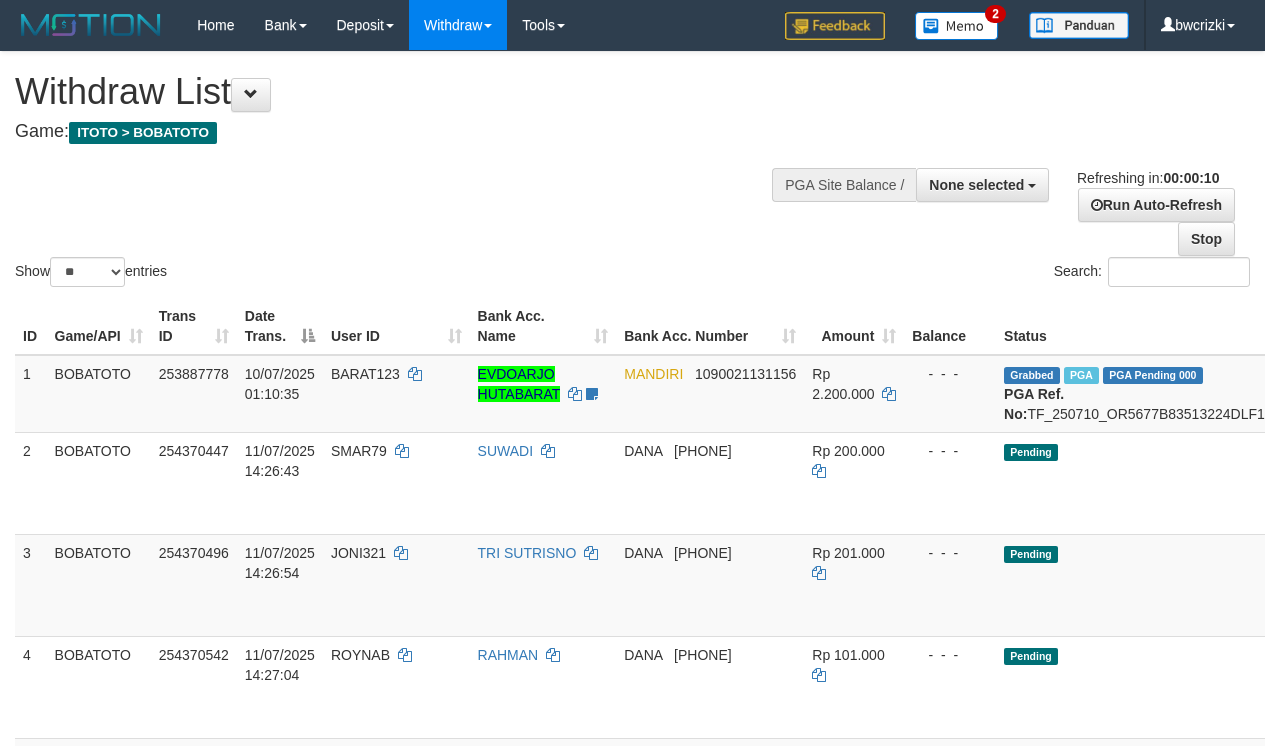 select 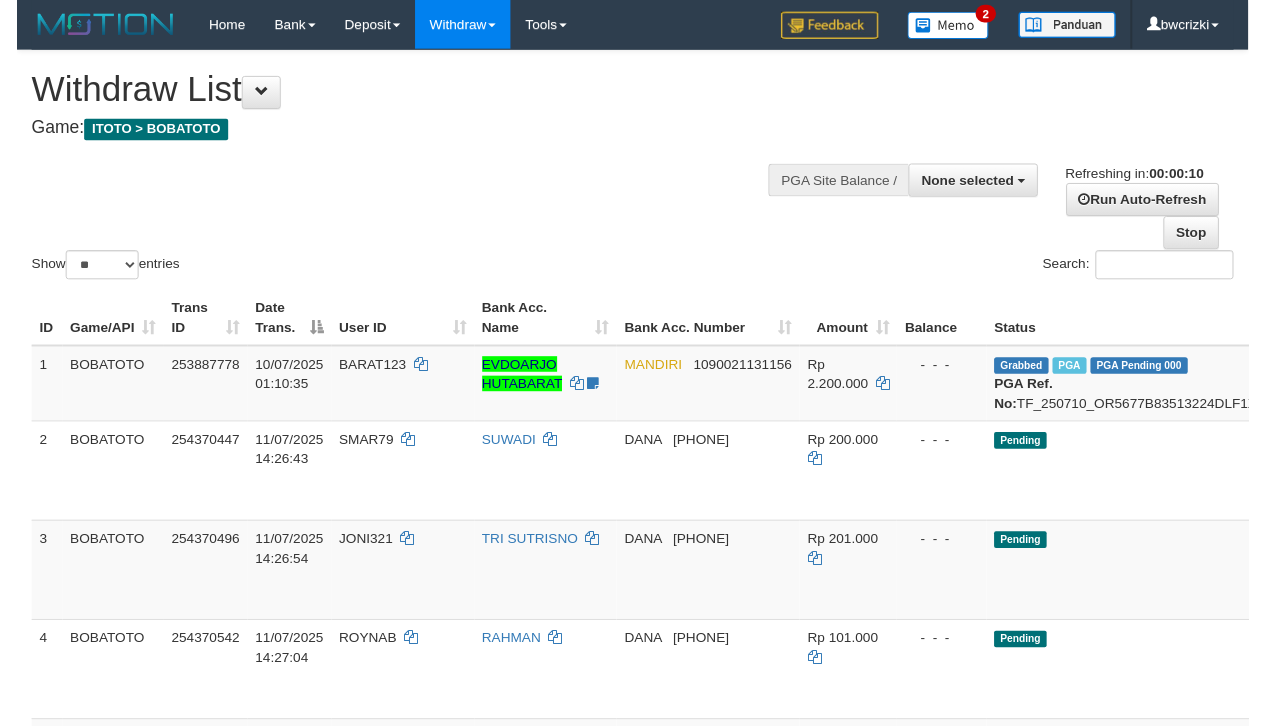 scroll, scrollTop: 0, scrollLeft: 0, axis: both 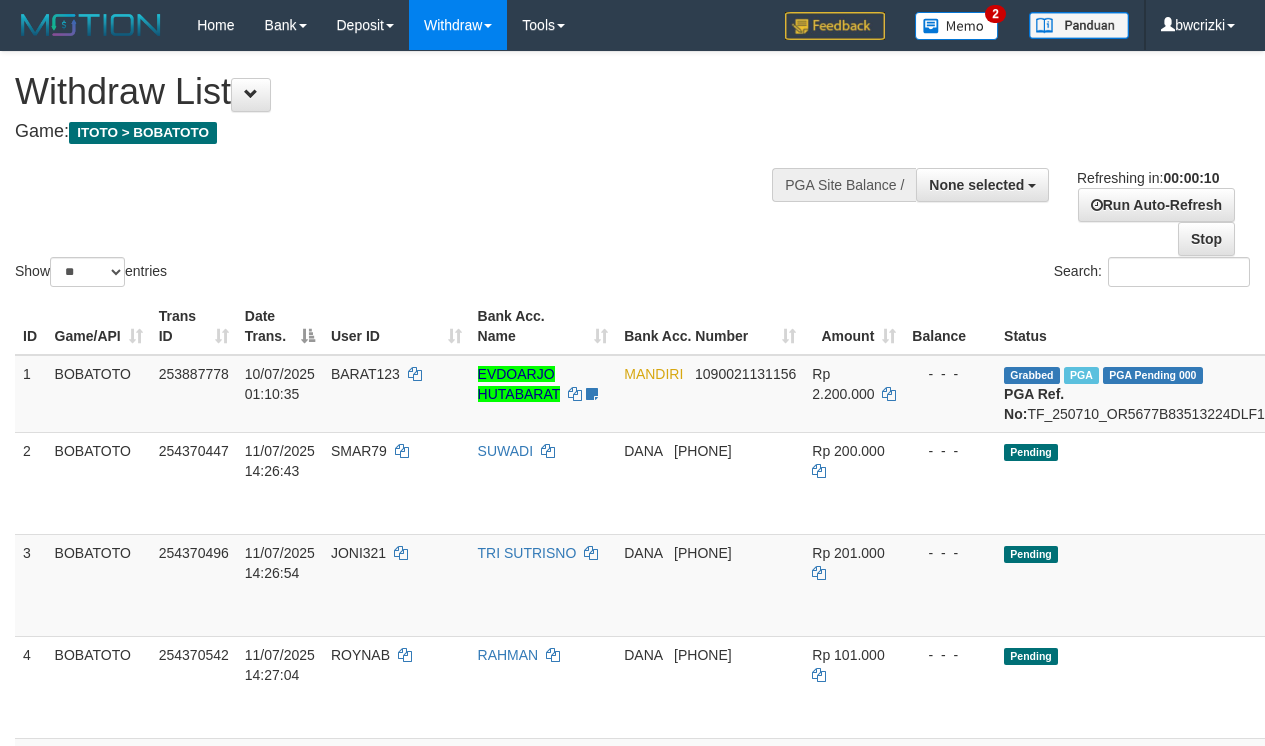 select 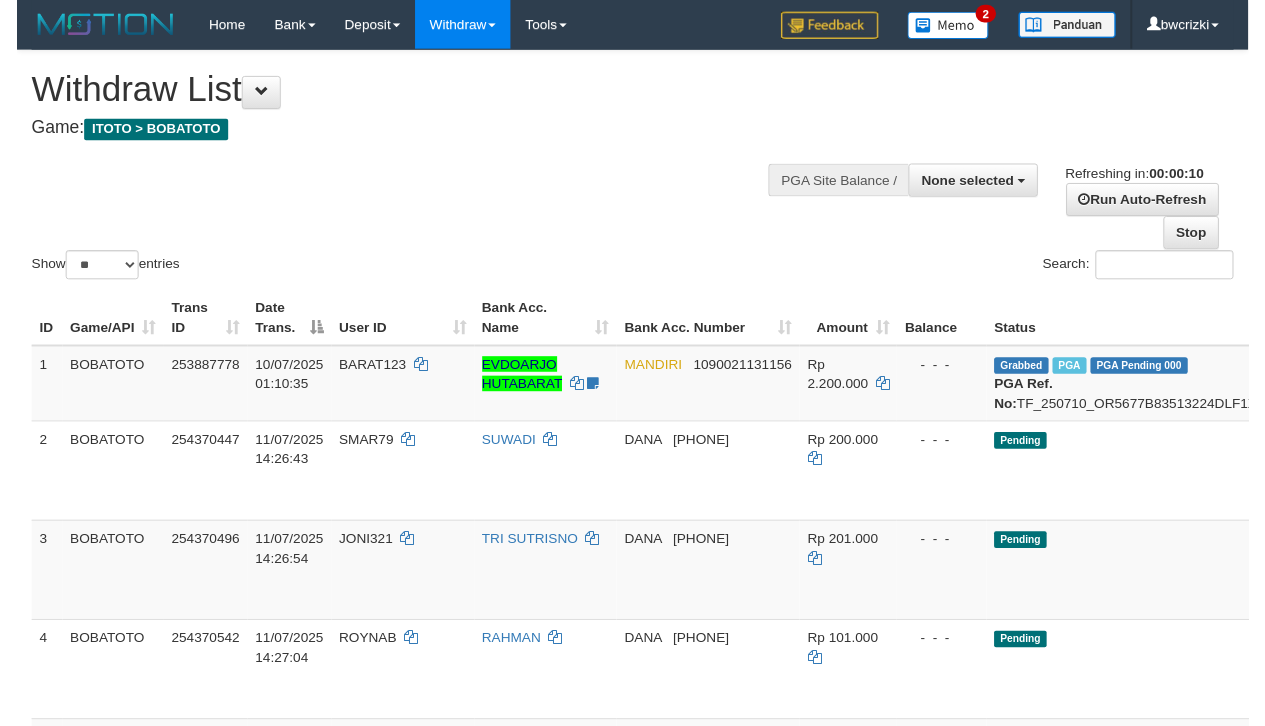 scroll, scrollTop: 0, scrollLeft: 0, axis: both 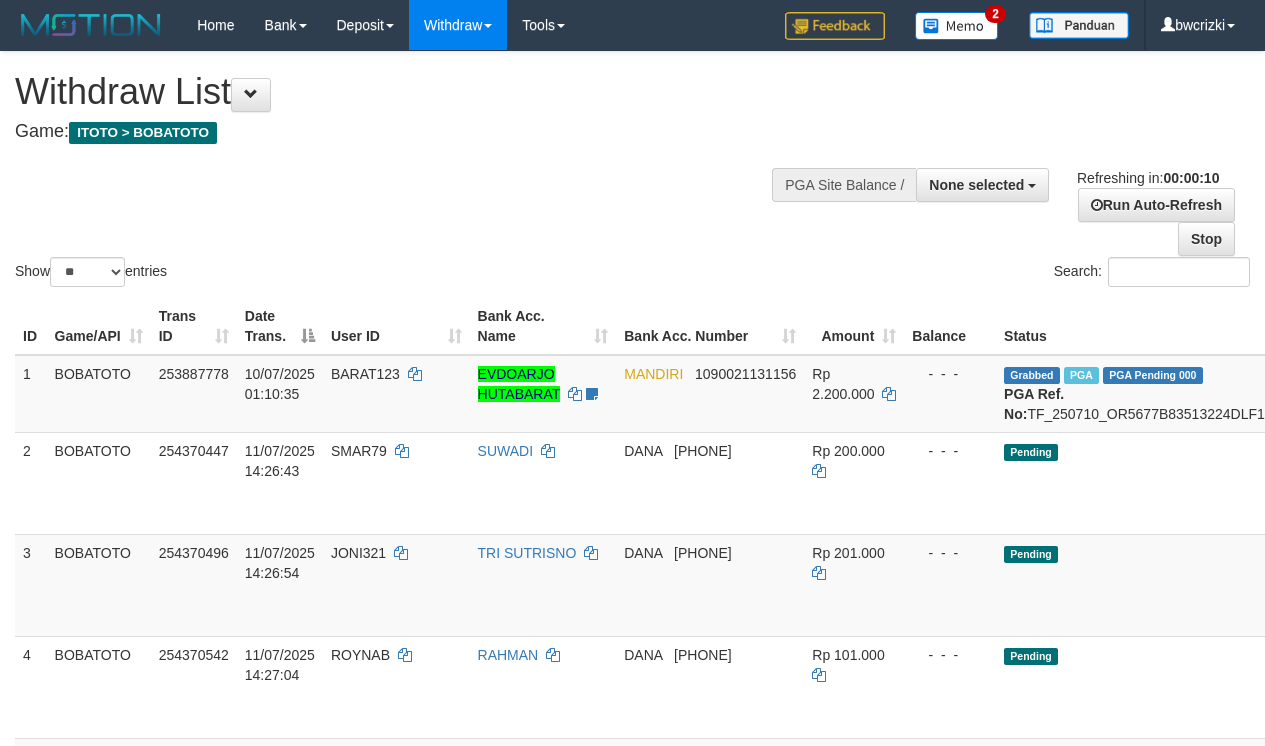 select 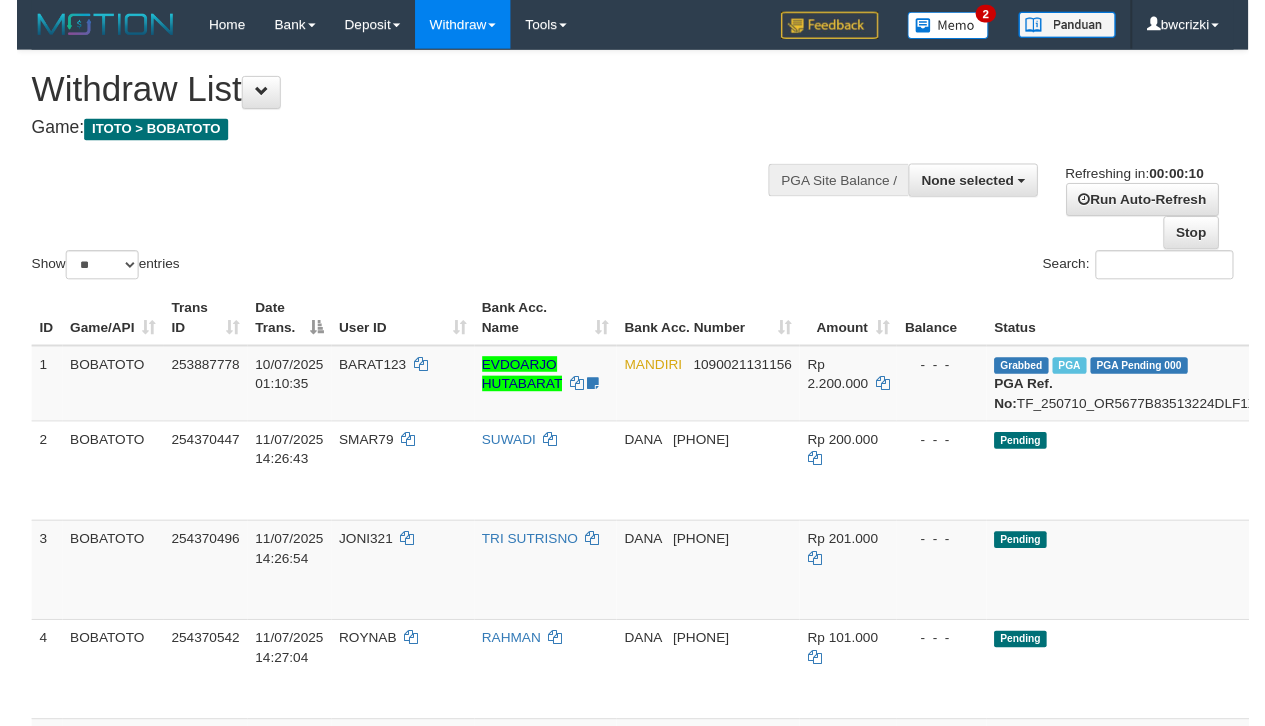 scroll, scrollTop: 0, scrollLeft: 0, axis: both 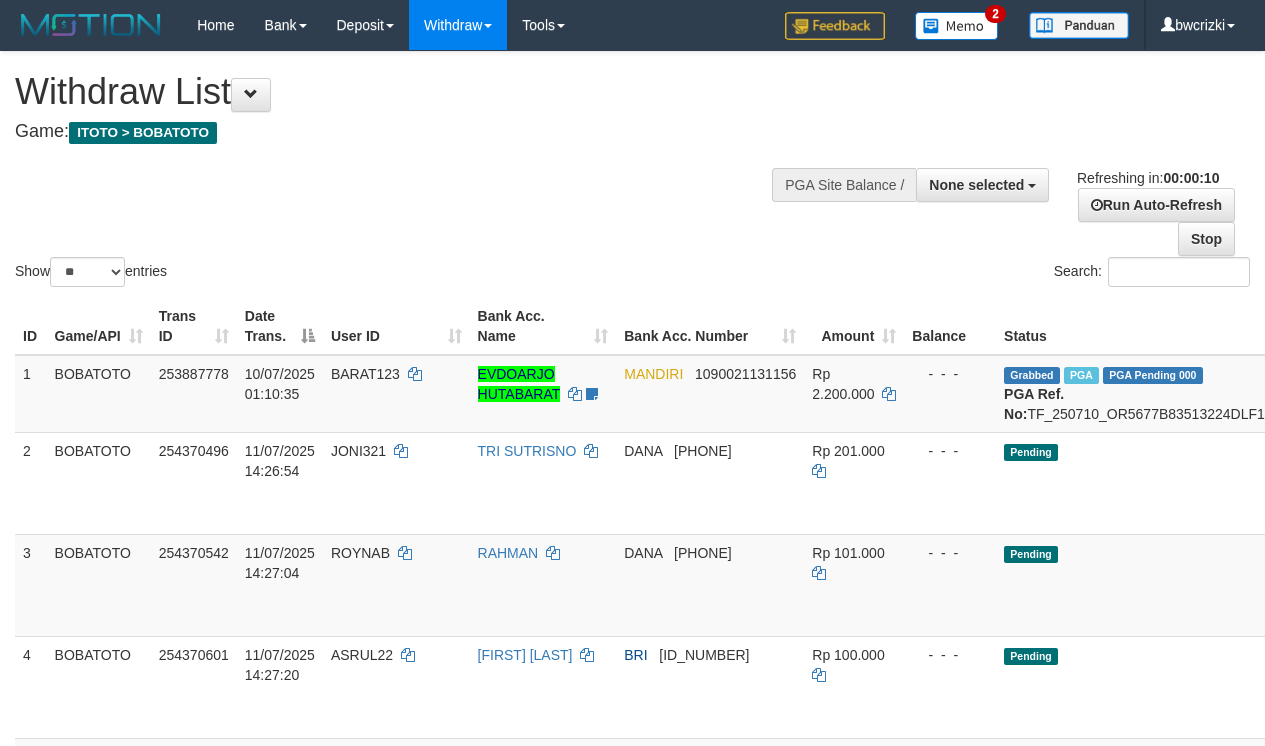 select 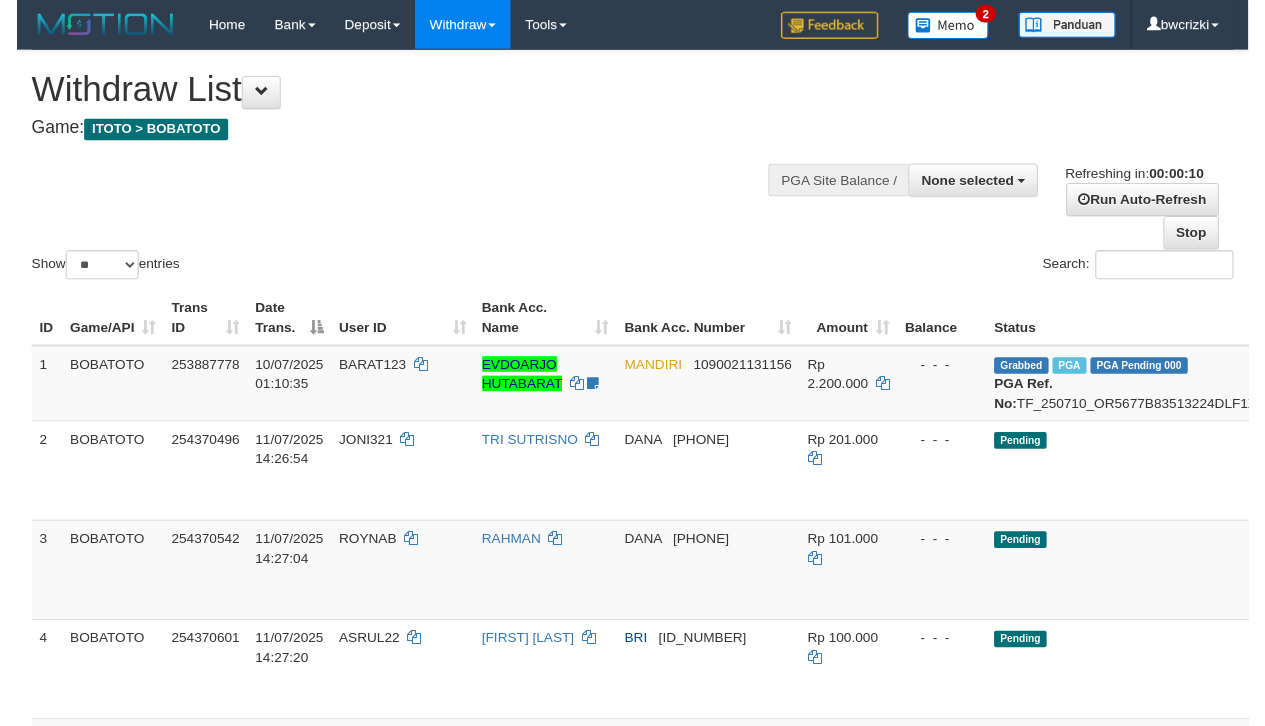 scroll, scrollTop: 0, scrollLeft: 0, axis: both 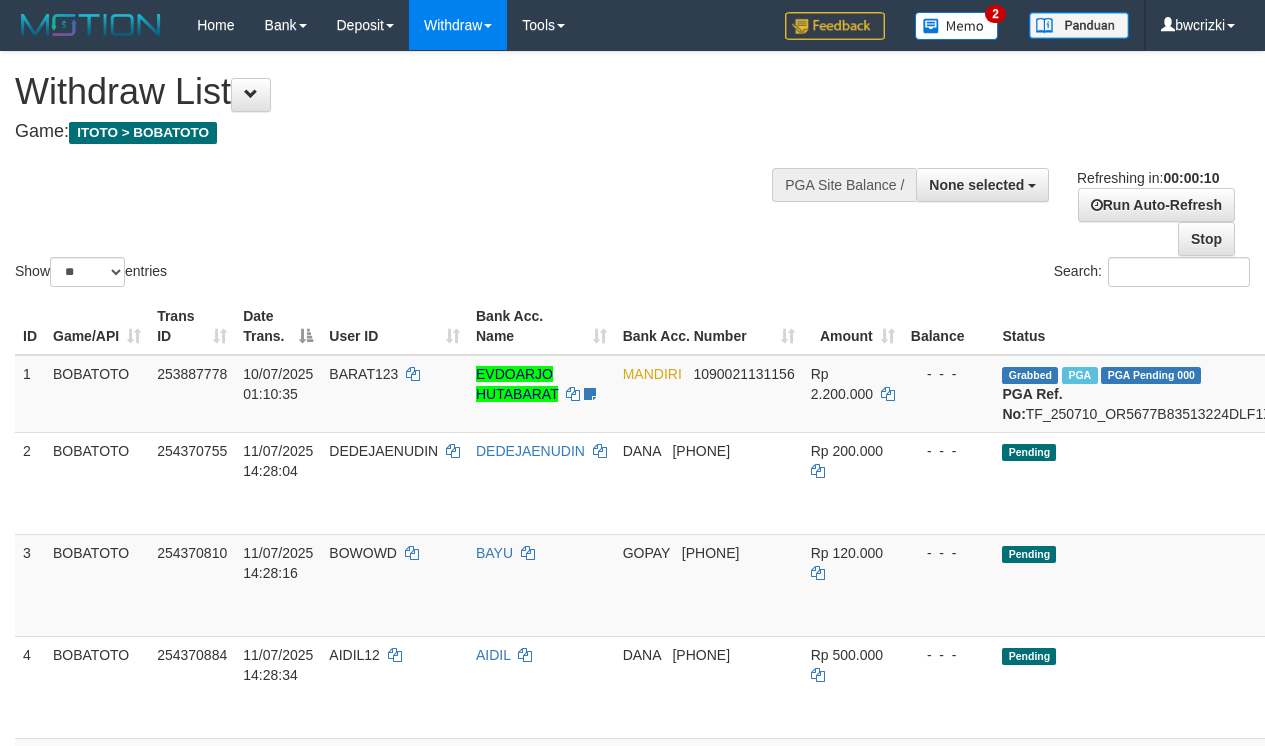 select 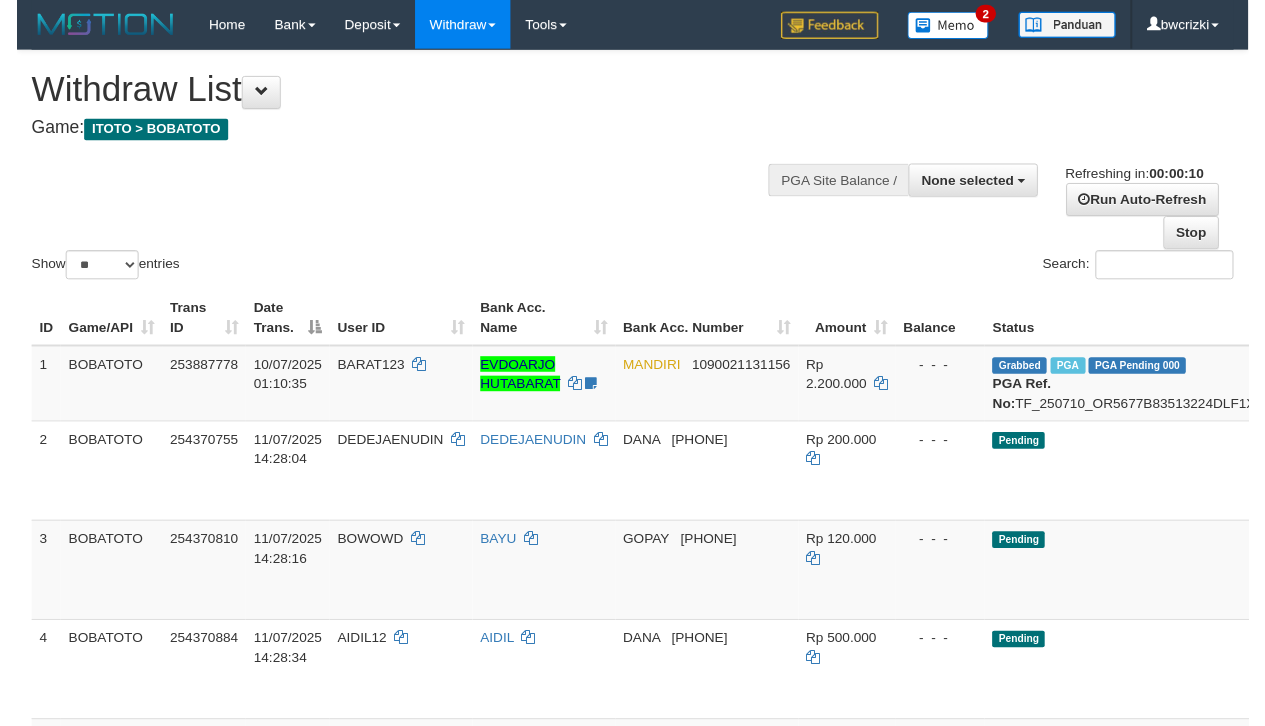 scroll, scrollTop: 0, scrollLeft: 0, axis: both 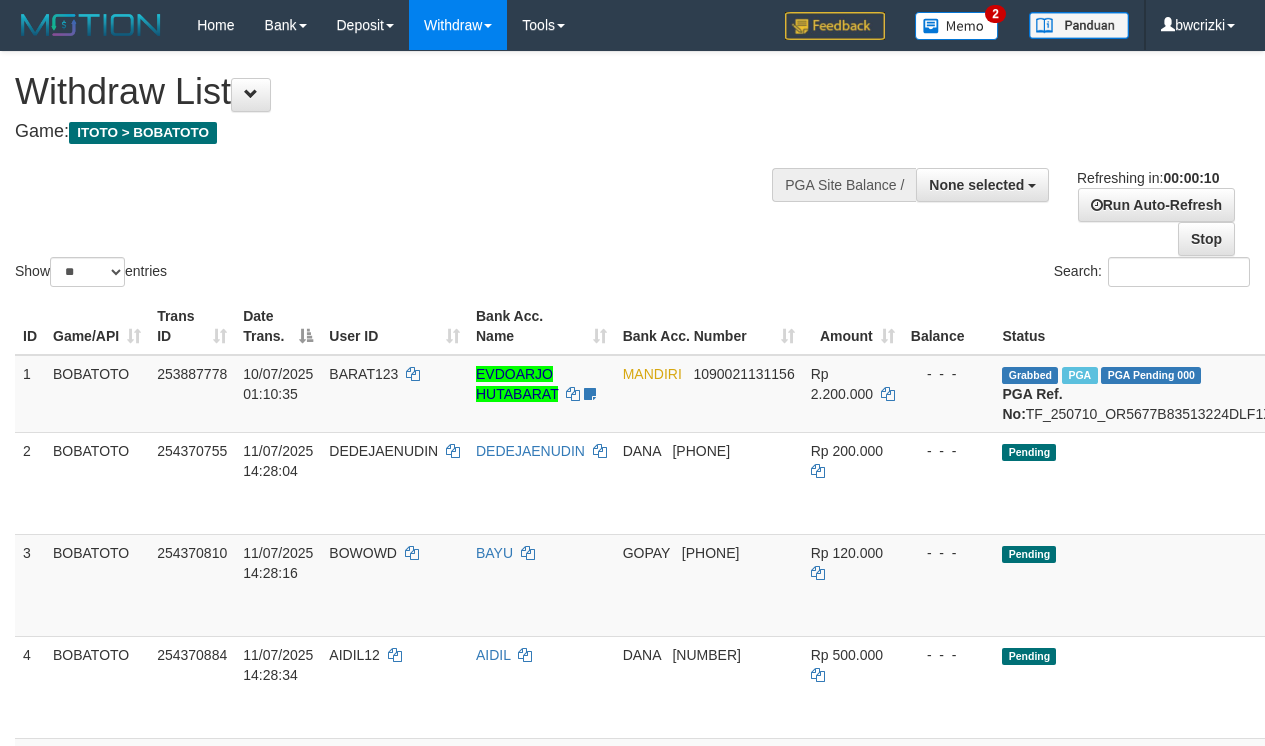select 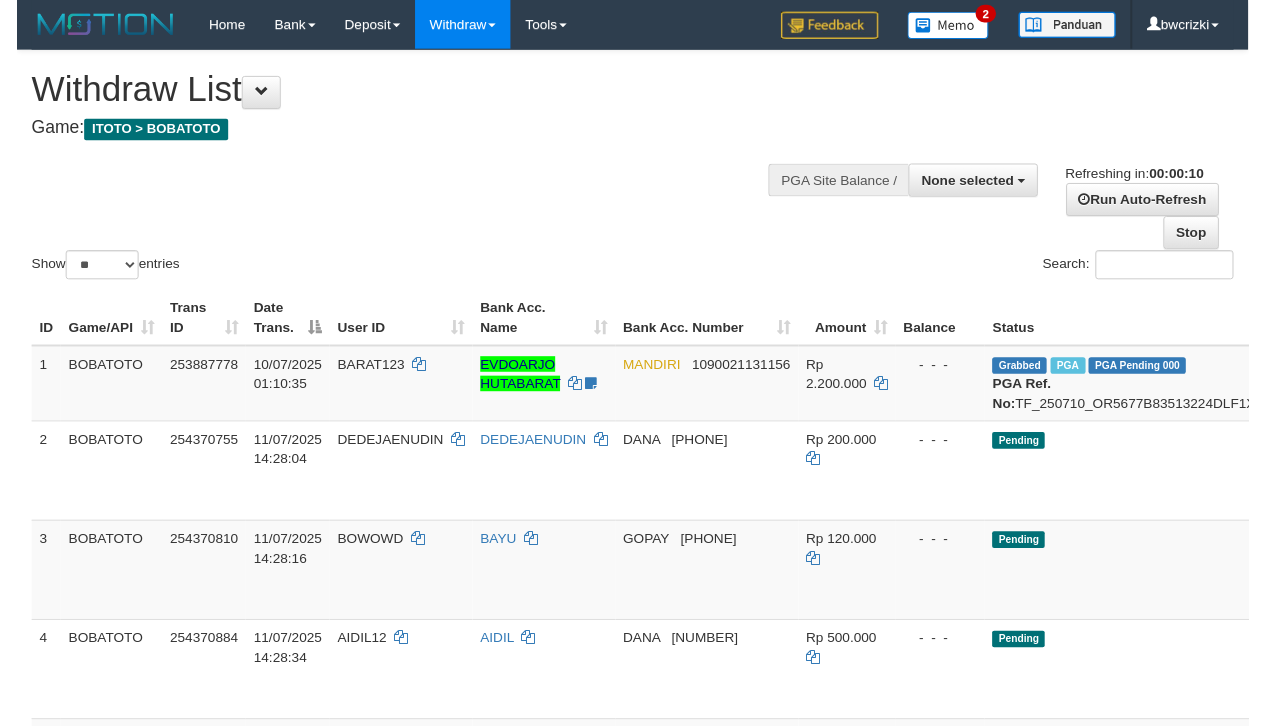 scroll, scrollTop: 0, scrollLeft: 0, axis: both 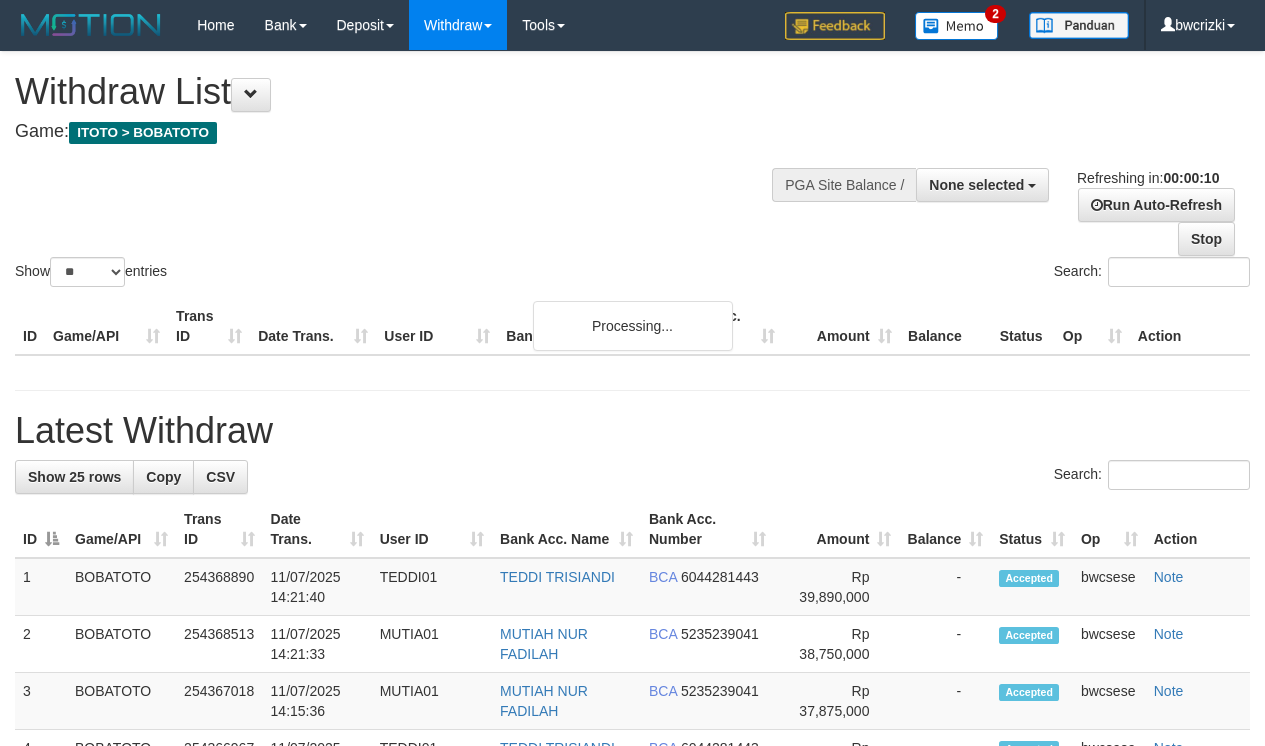 select 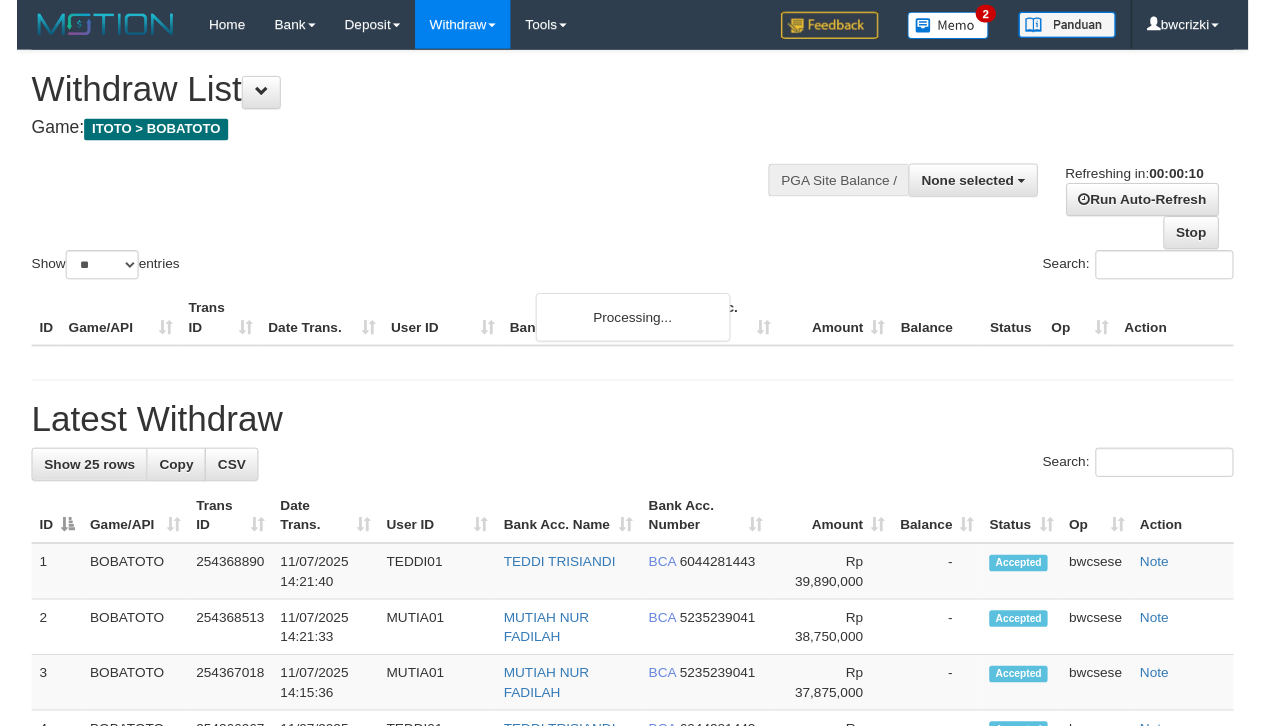scroll, scrollTop: 0, scrollLeft: 0, axis: both 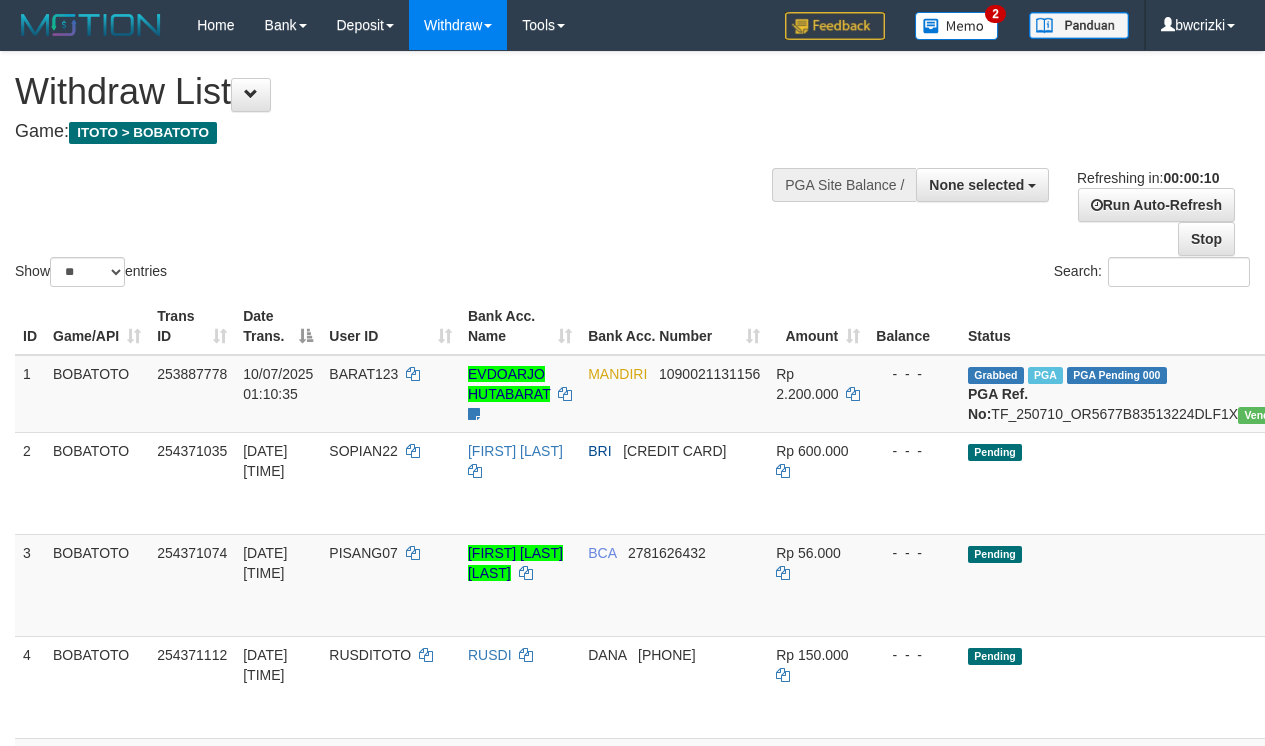 select 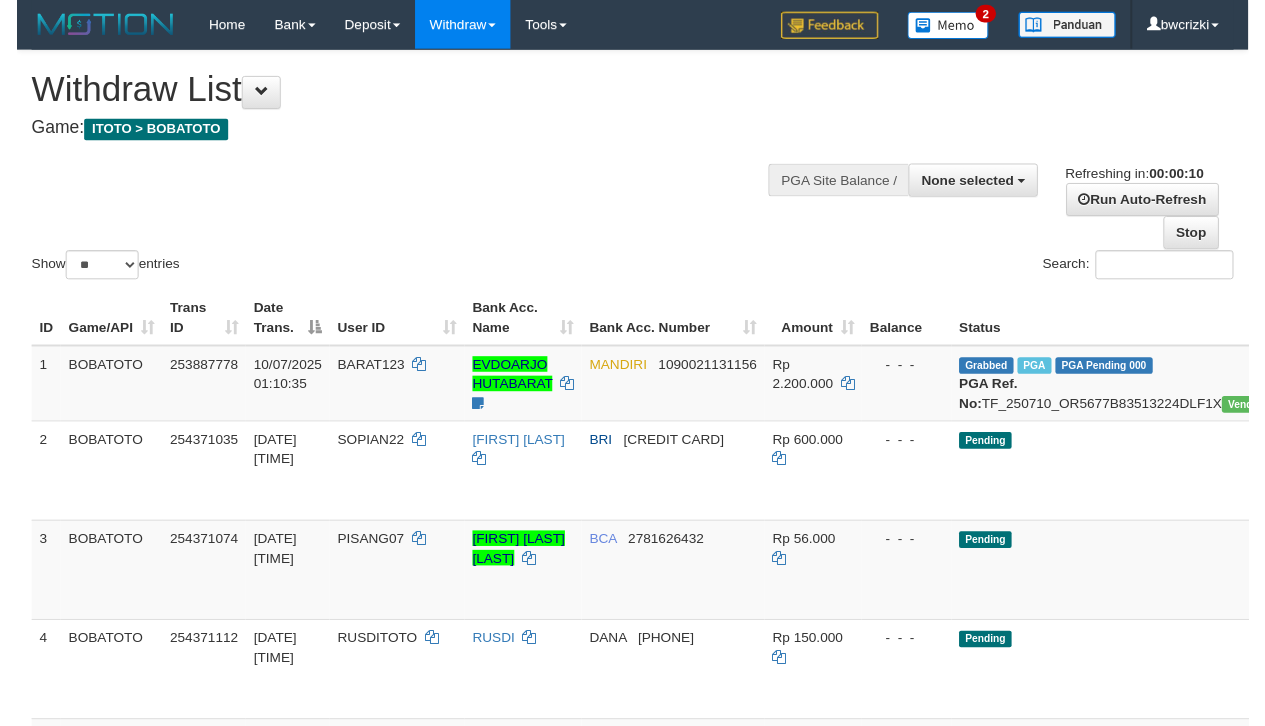 scroll, scrollTop: 0, scrollLeft: 0, axis: both 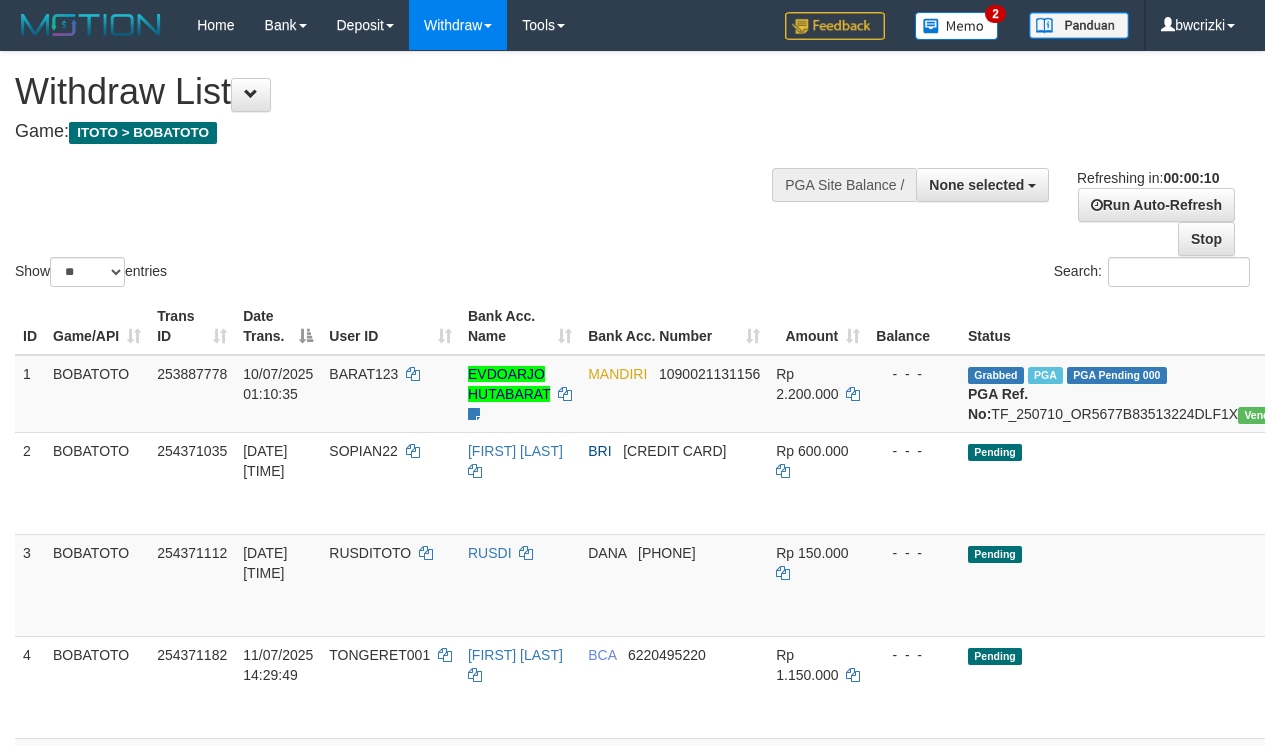 select 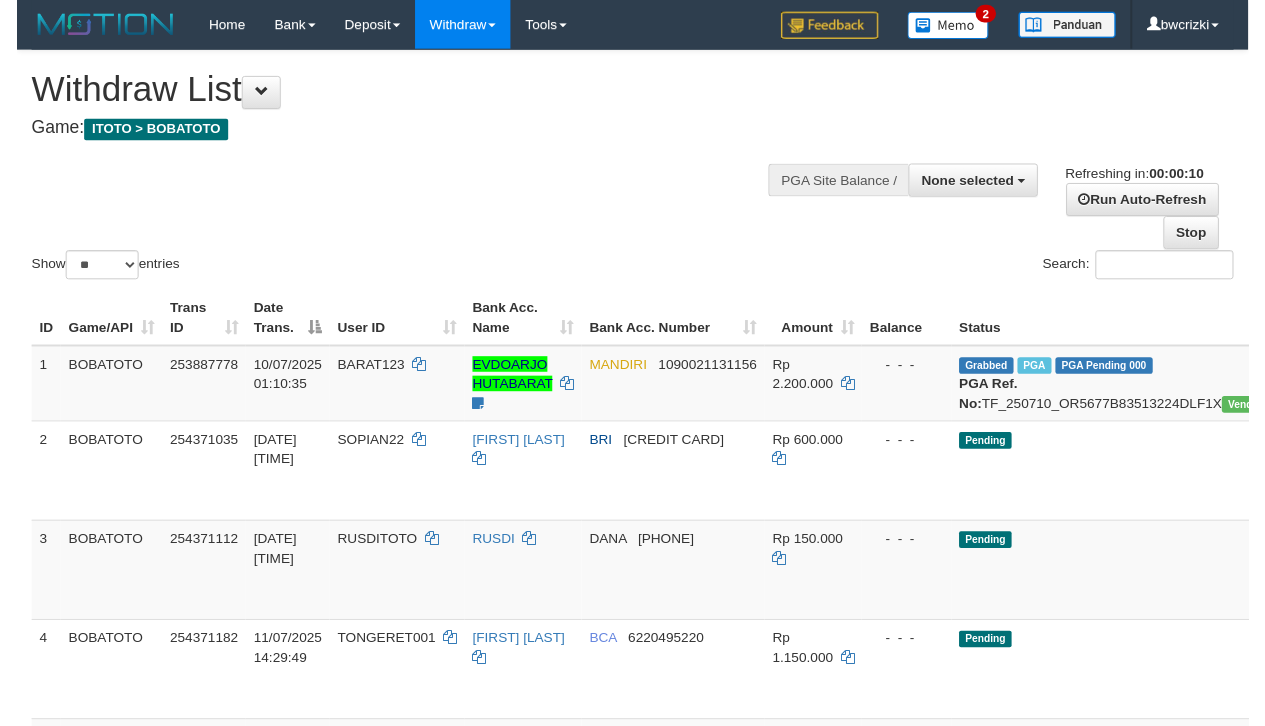 scroll, scrollTop: 0, scrollLeft: 0, axis: both 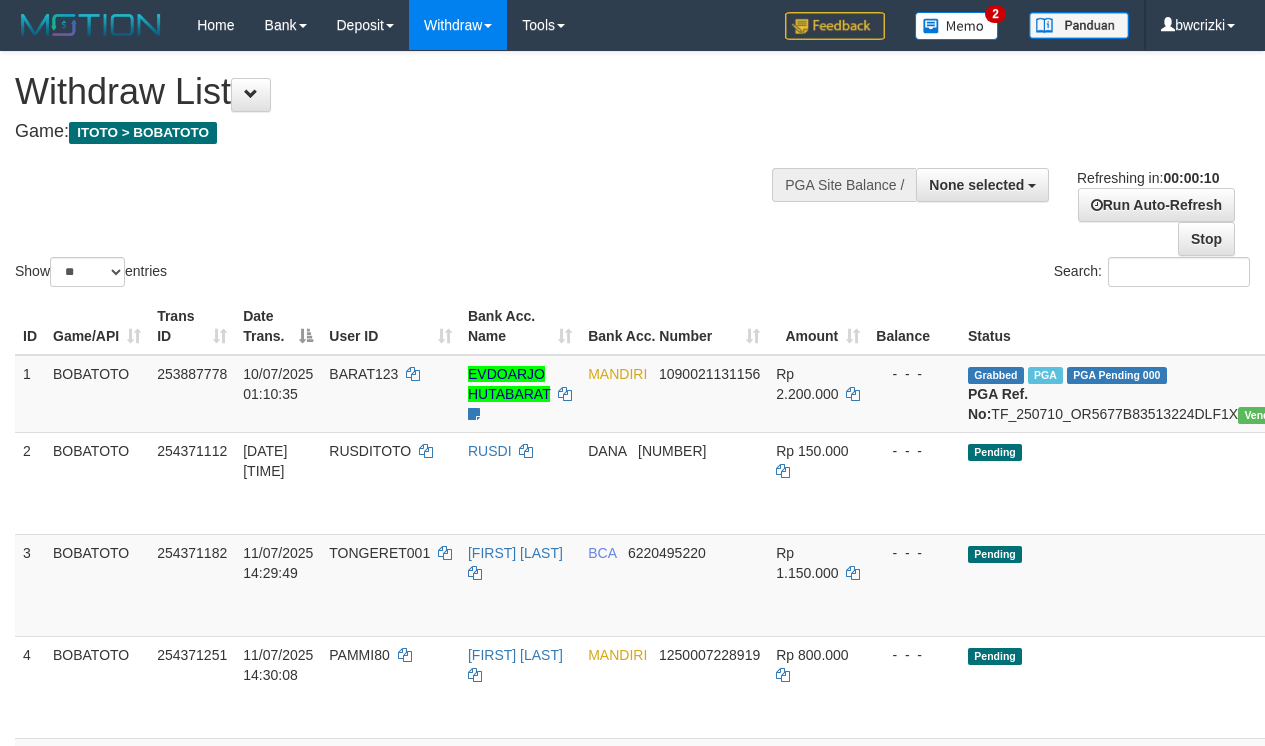 select 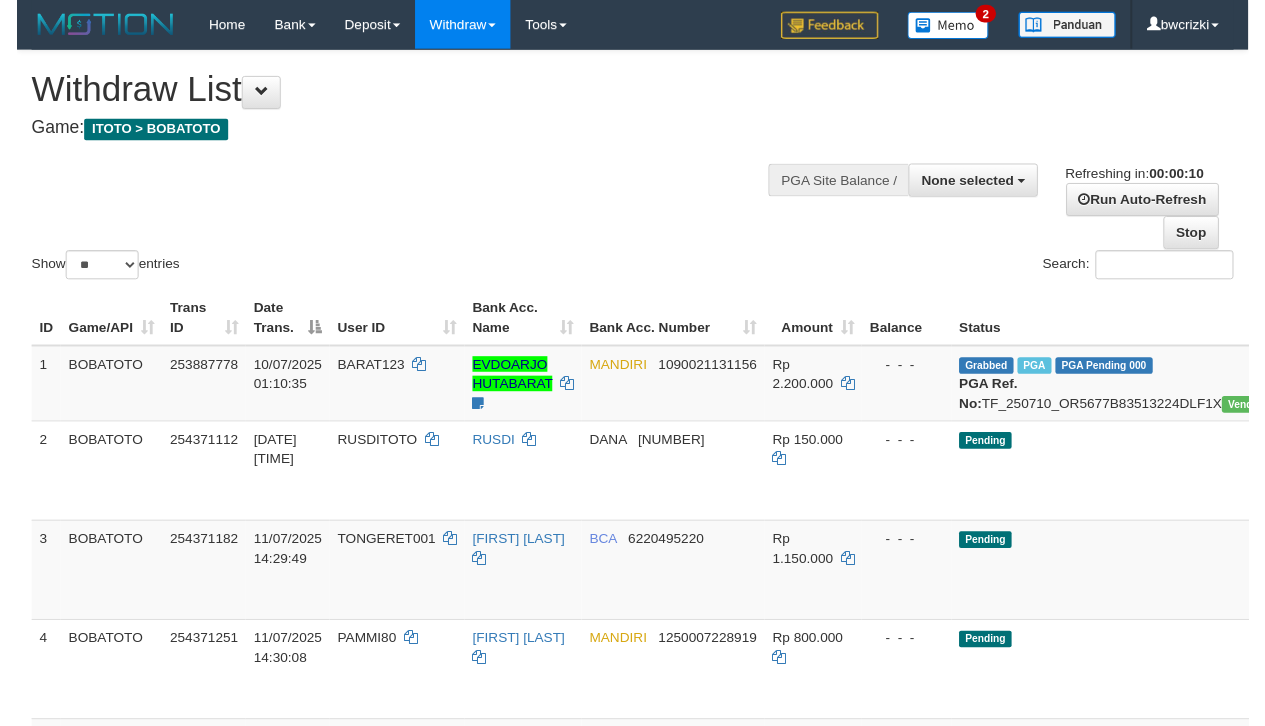 scroll, scrollTop: 0, scrollLeft: 0, axis: both 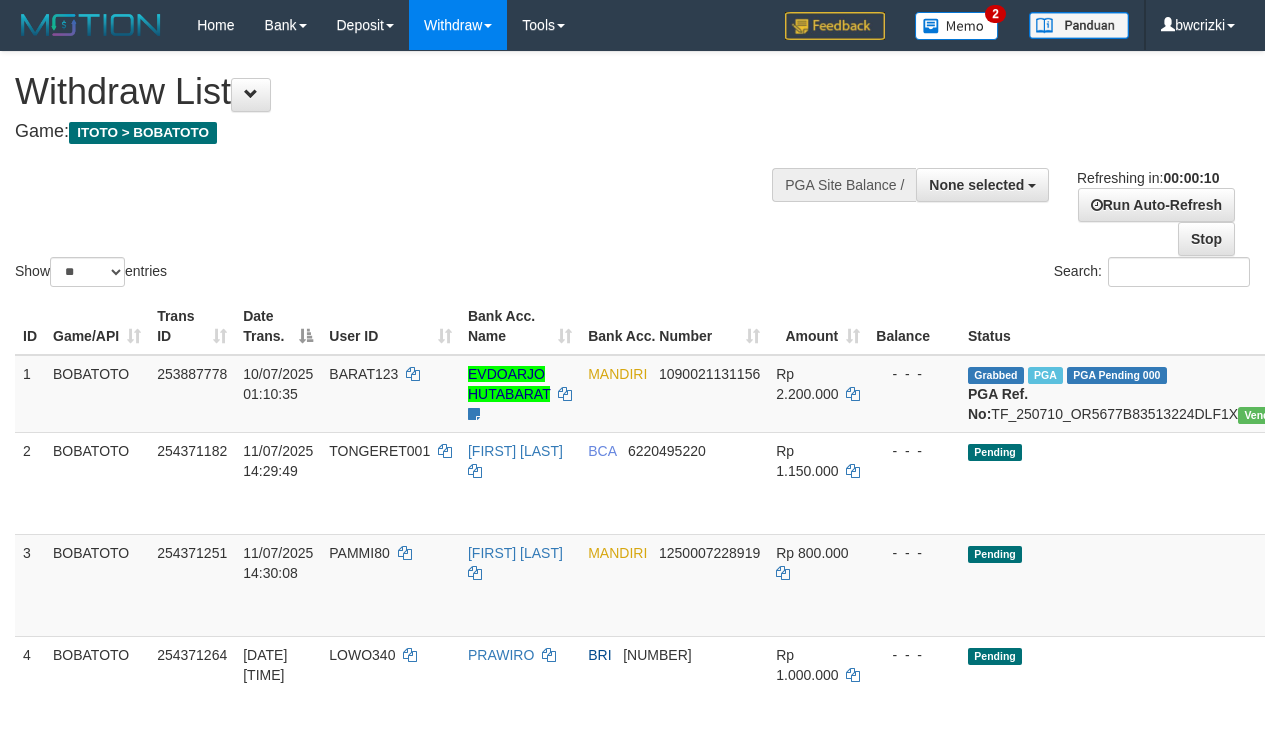 select 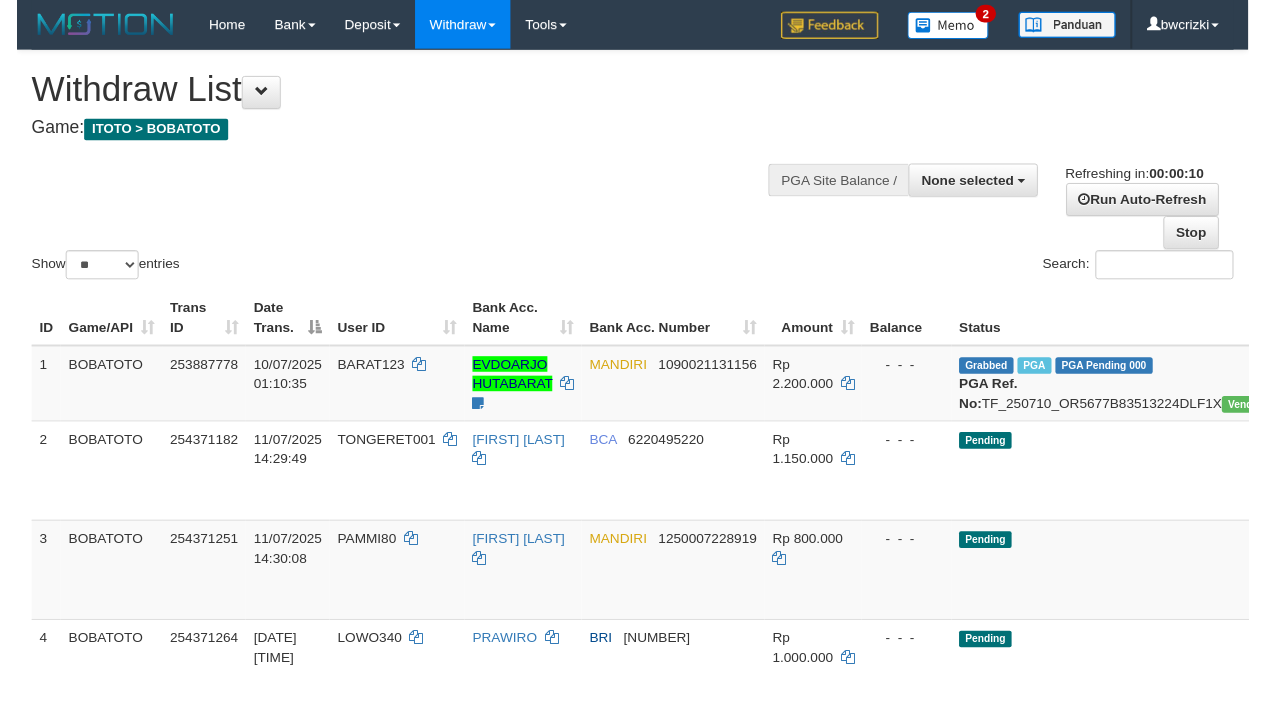 scroll, scrollTop: 0, scrollLeft: 0, axis: both 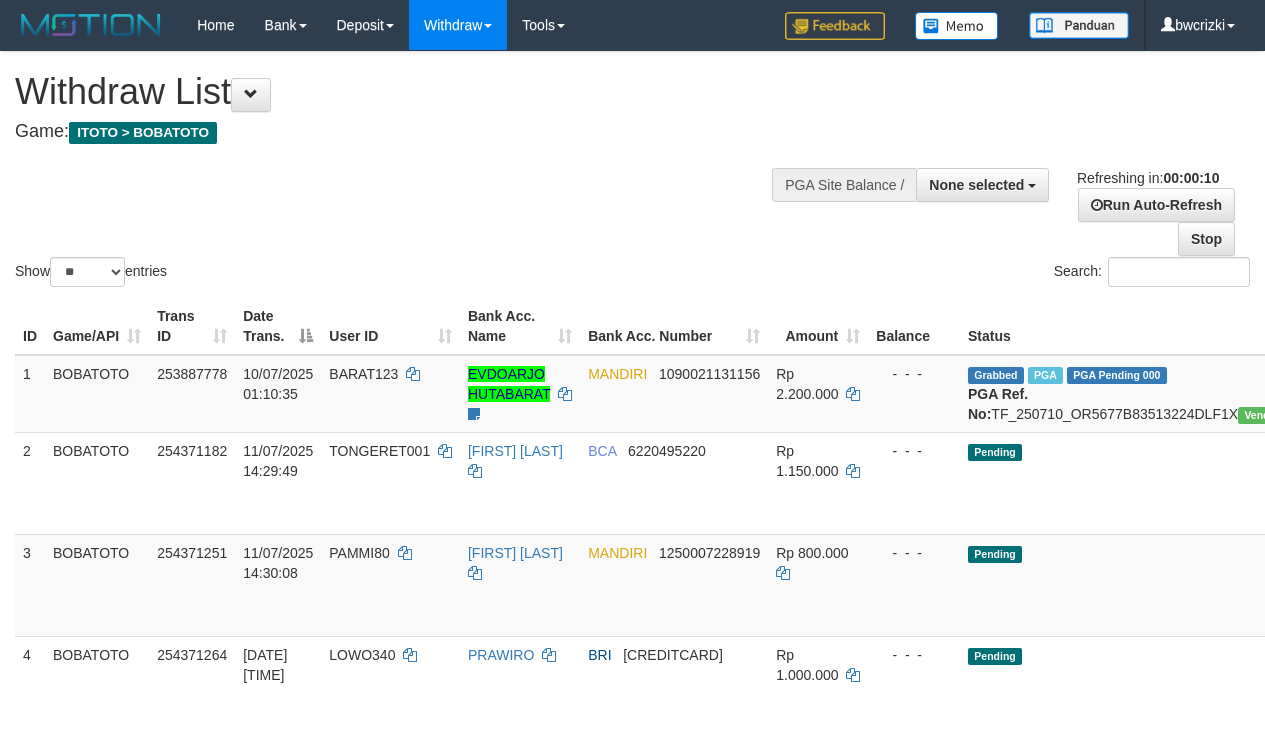 select 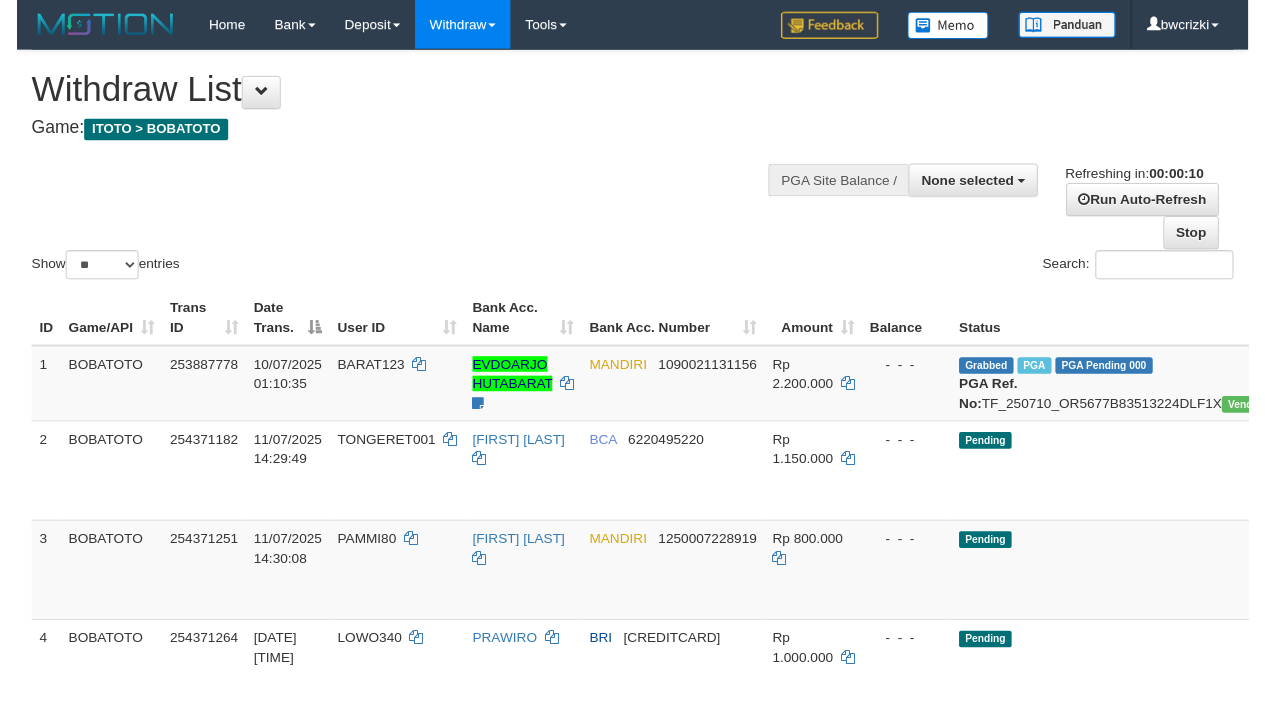 scroll, scrollTop: 0, scrollLeft: 0, axis: both 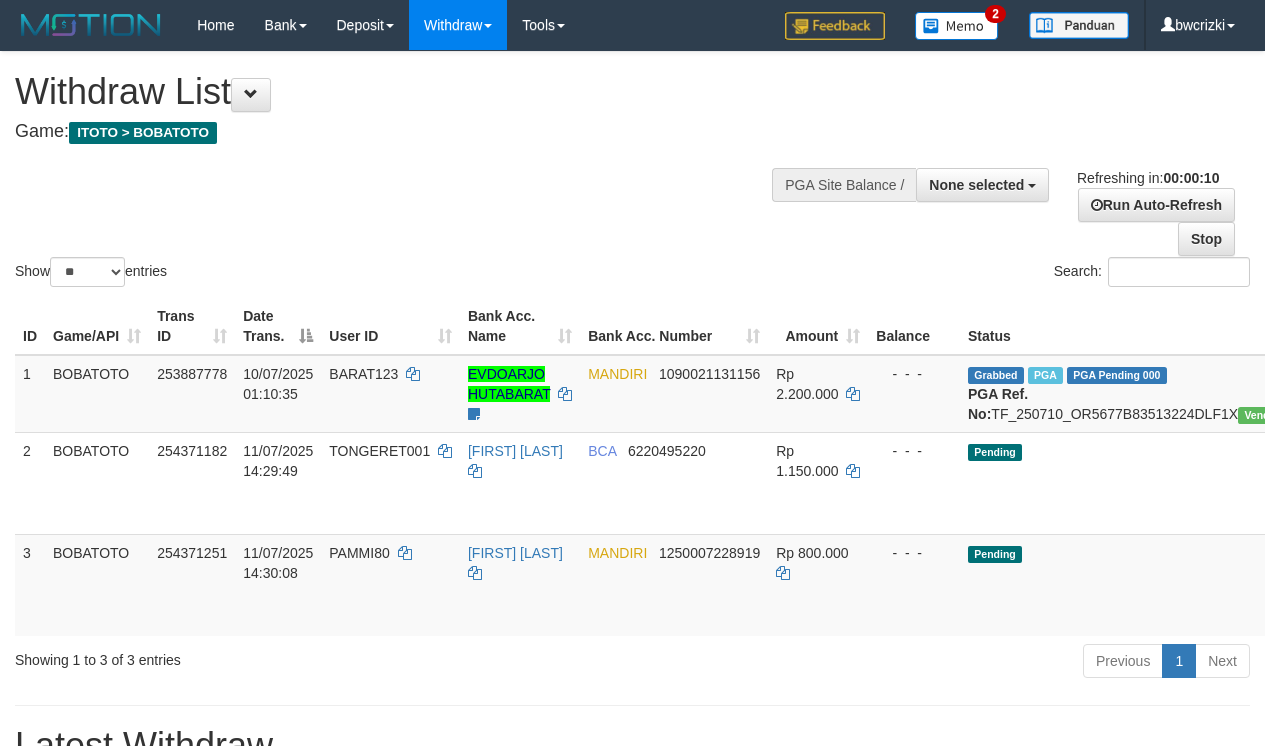 select 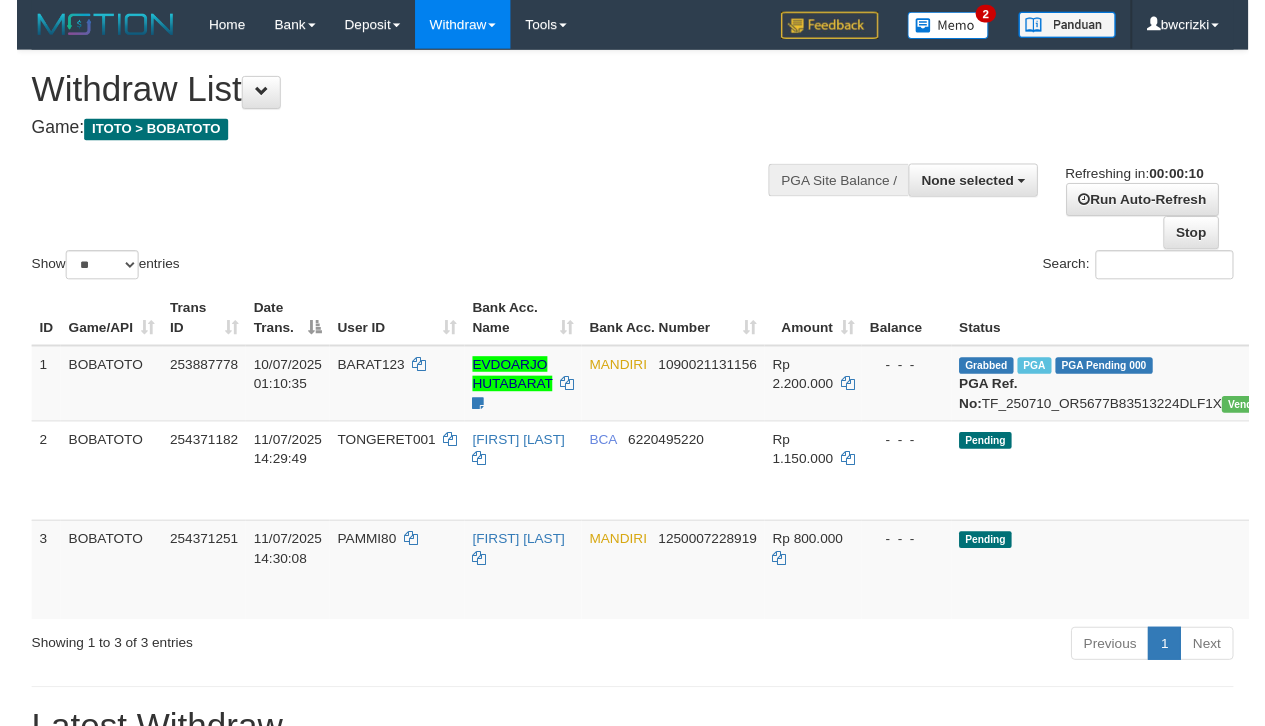 scroll, scrollTop: 0, scrollLeft: 0, axis: both 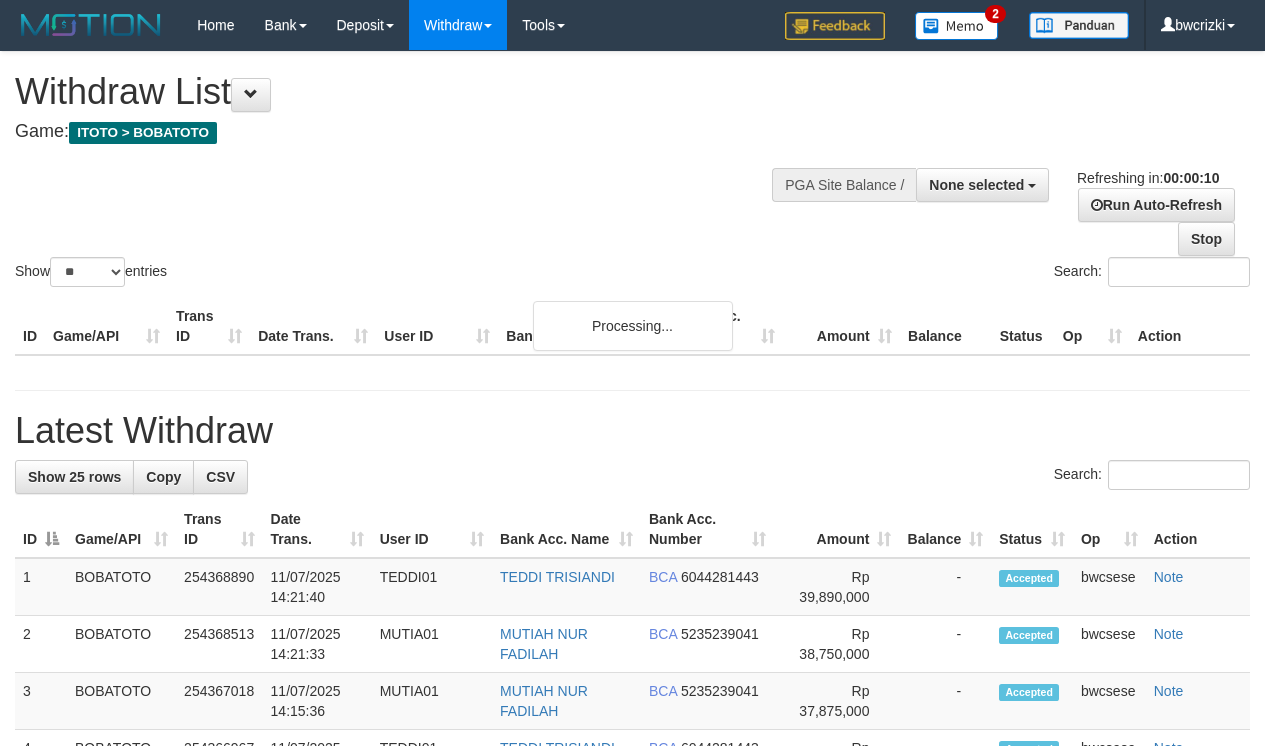 select 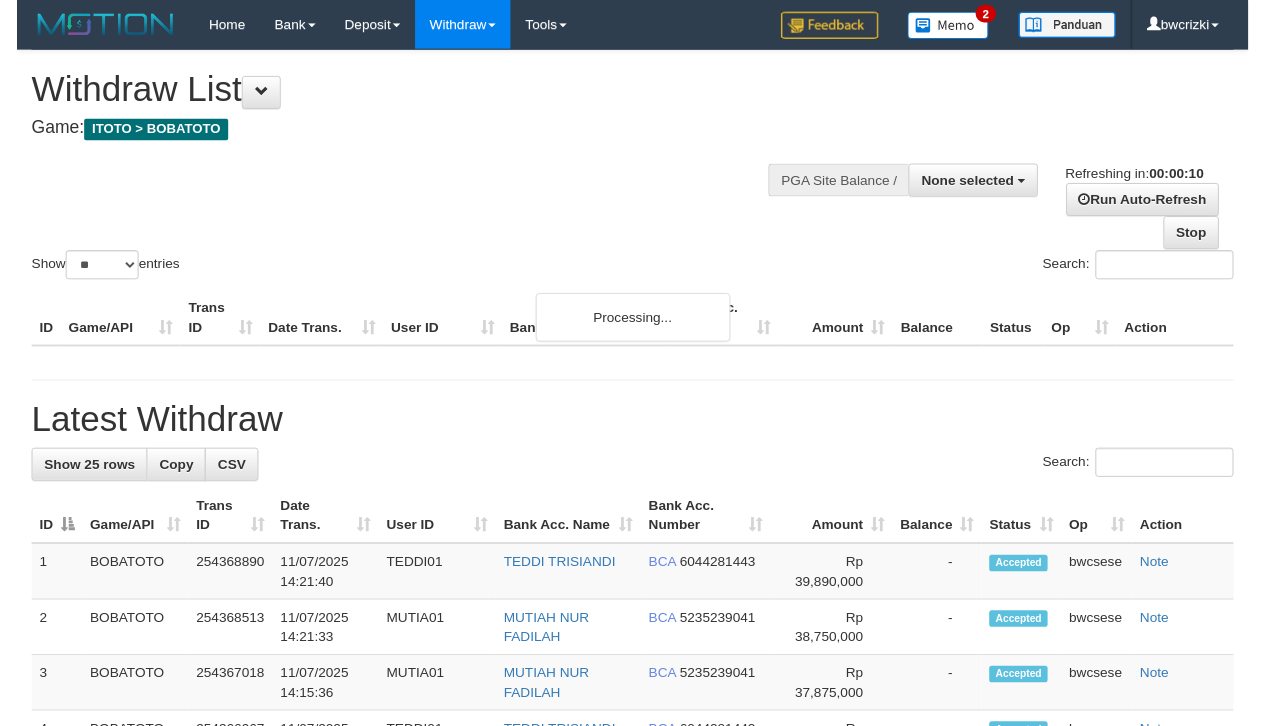 scroll, scrollTop: 0, scrollLeft: 0, axis: both 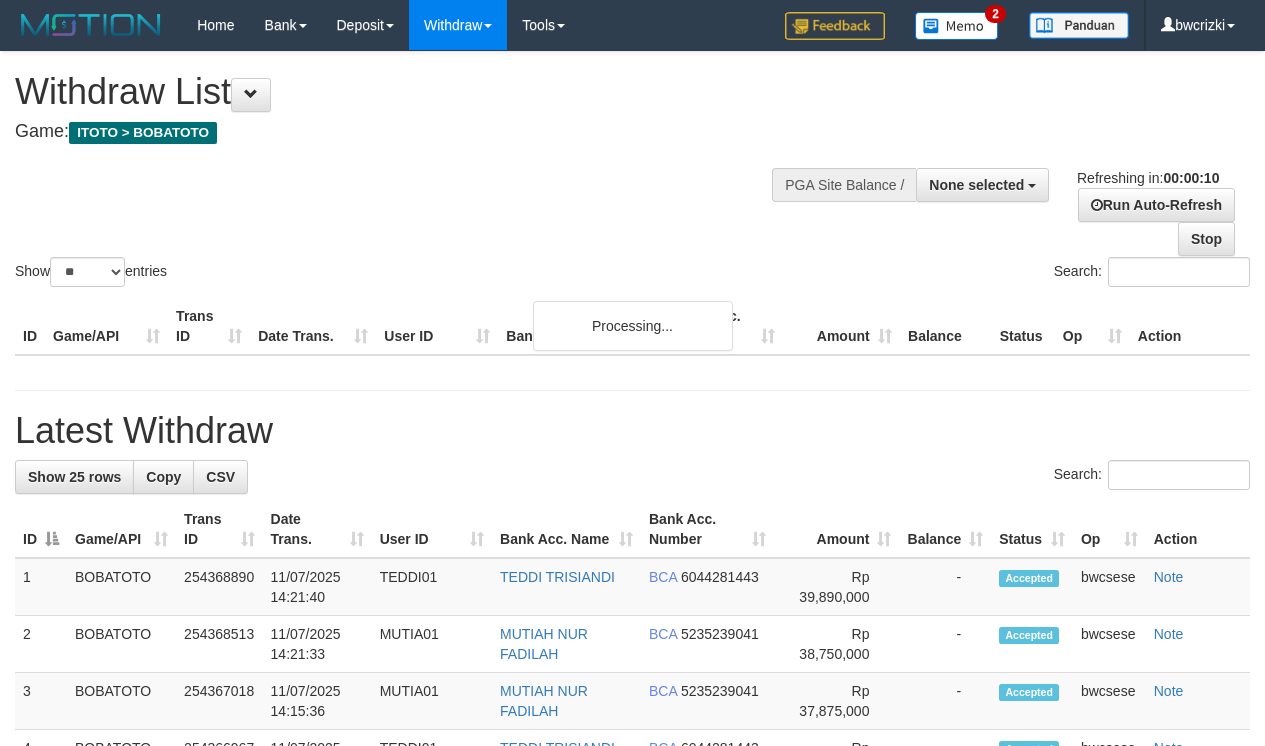 select 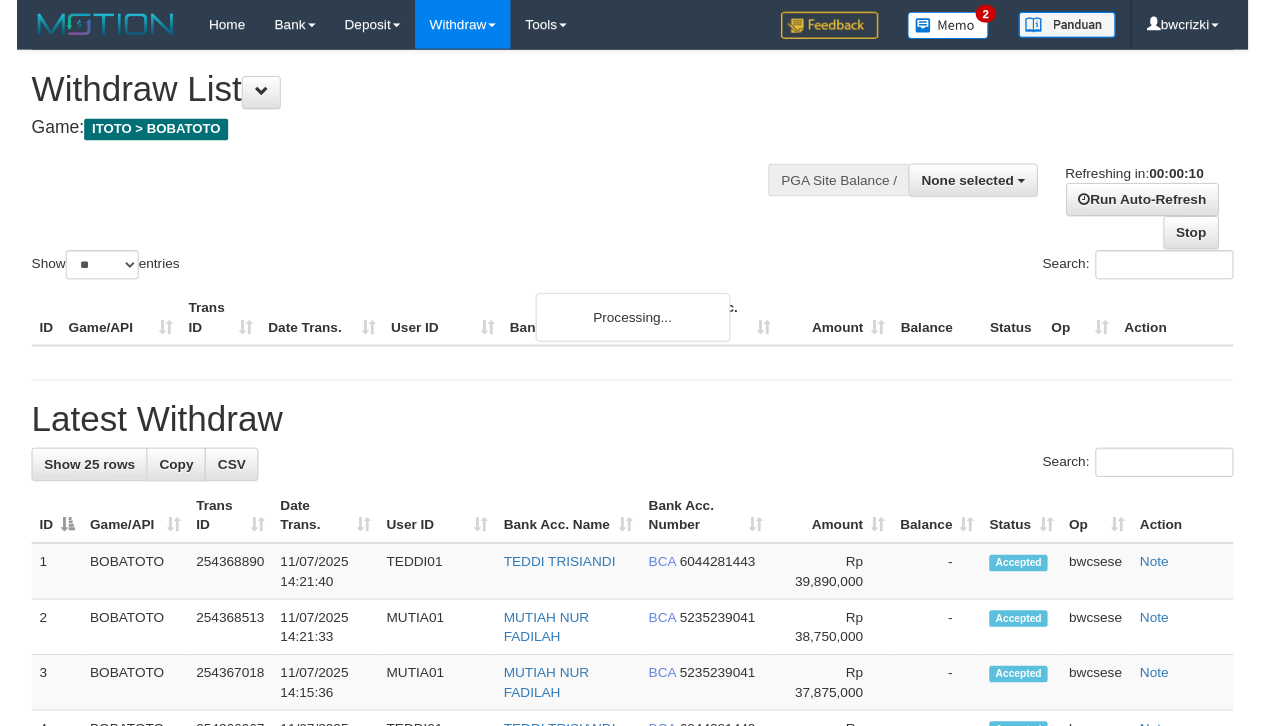 scroll, scrollTop: 0, scrollLeft: 0, axis: both 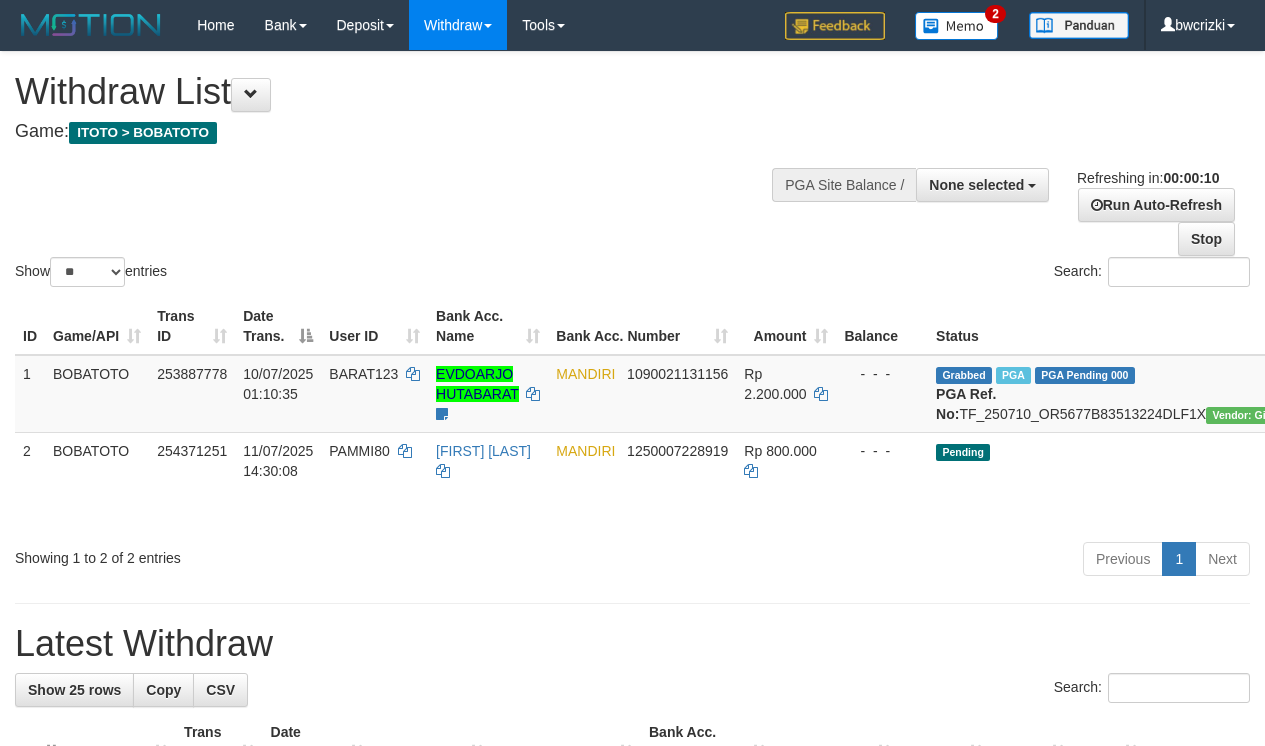 select 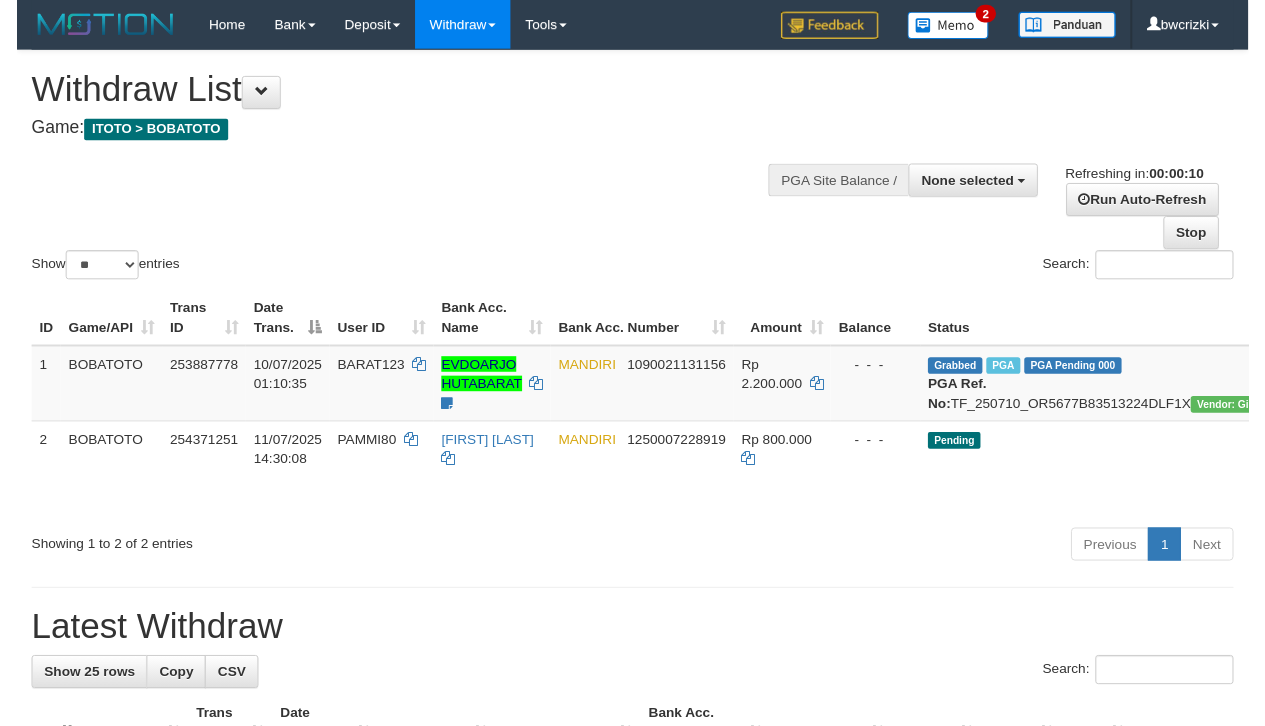 scroll, scrollTop: 0, scrollLeft: 0, axis: both 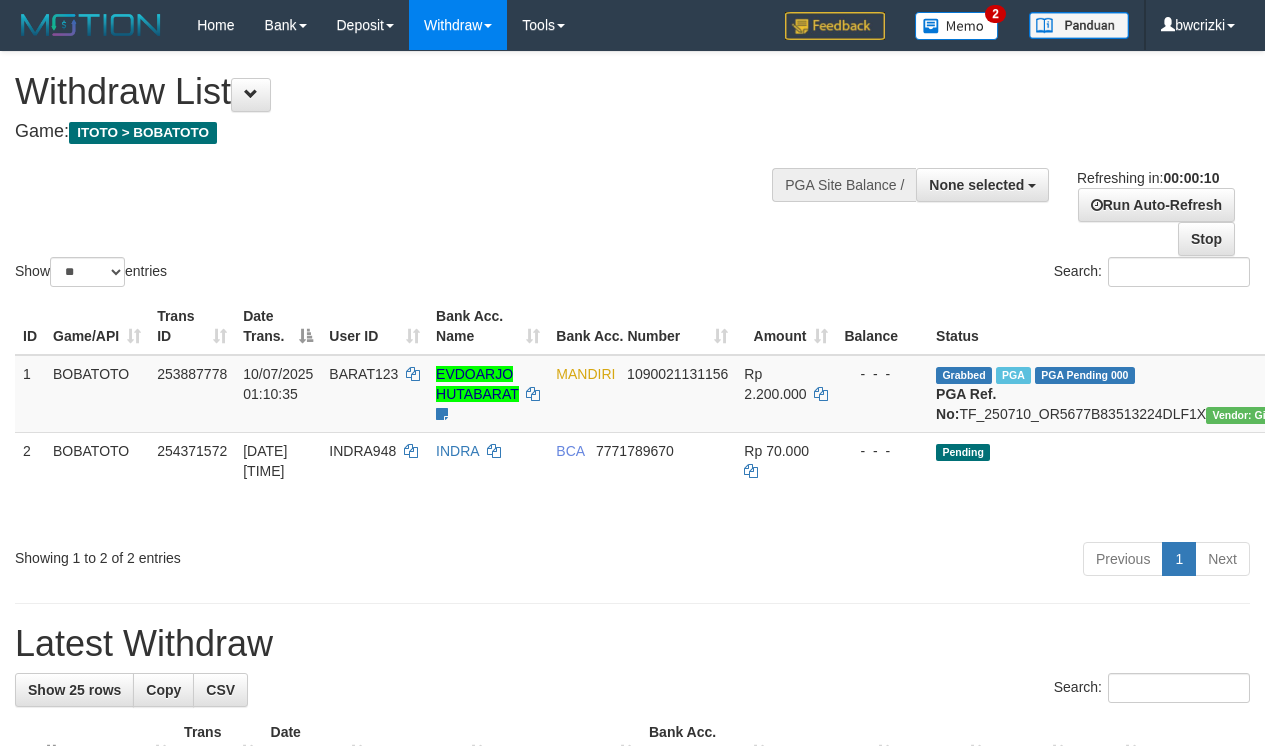 select 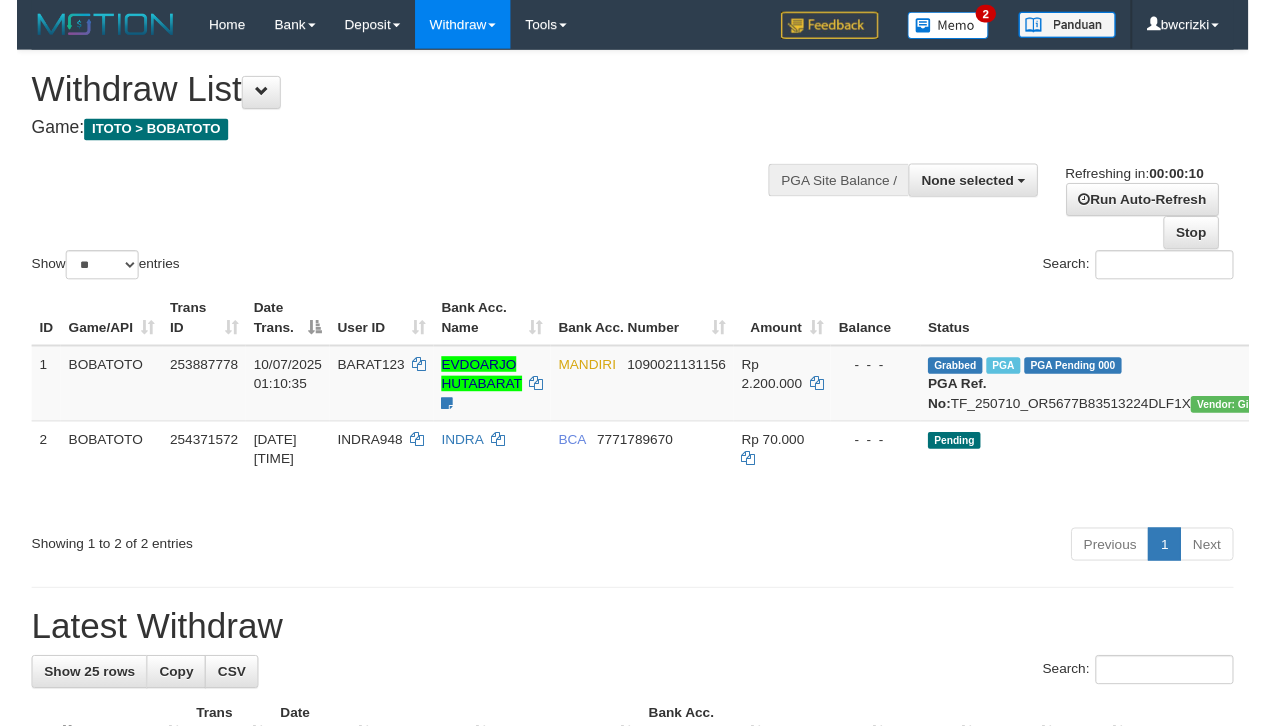 scroll, scrollTop: 0, scrollLeft: 0, axis: both 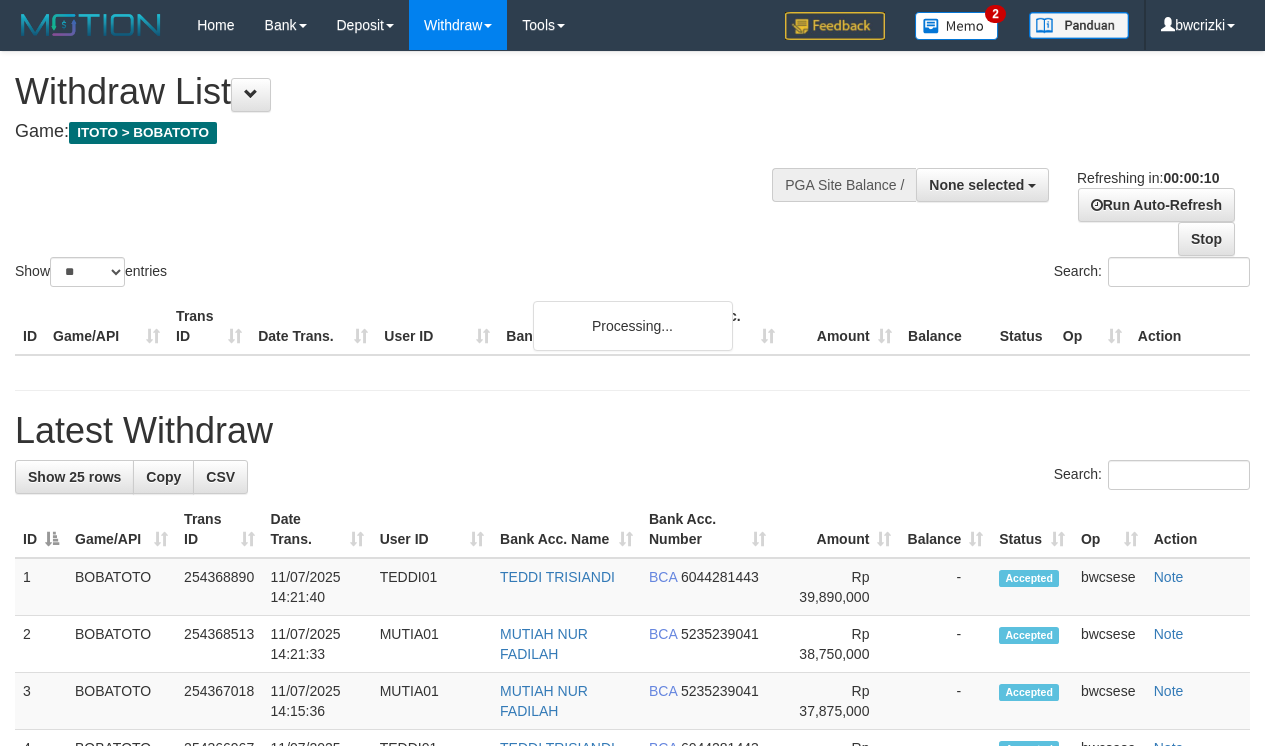 select 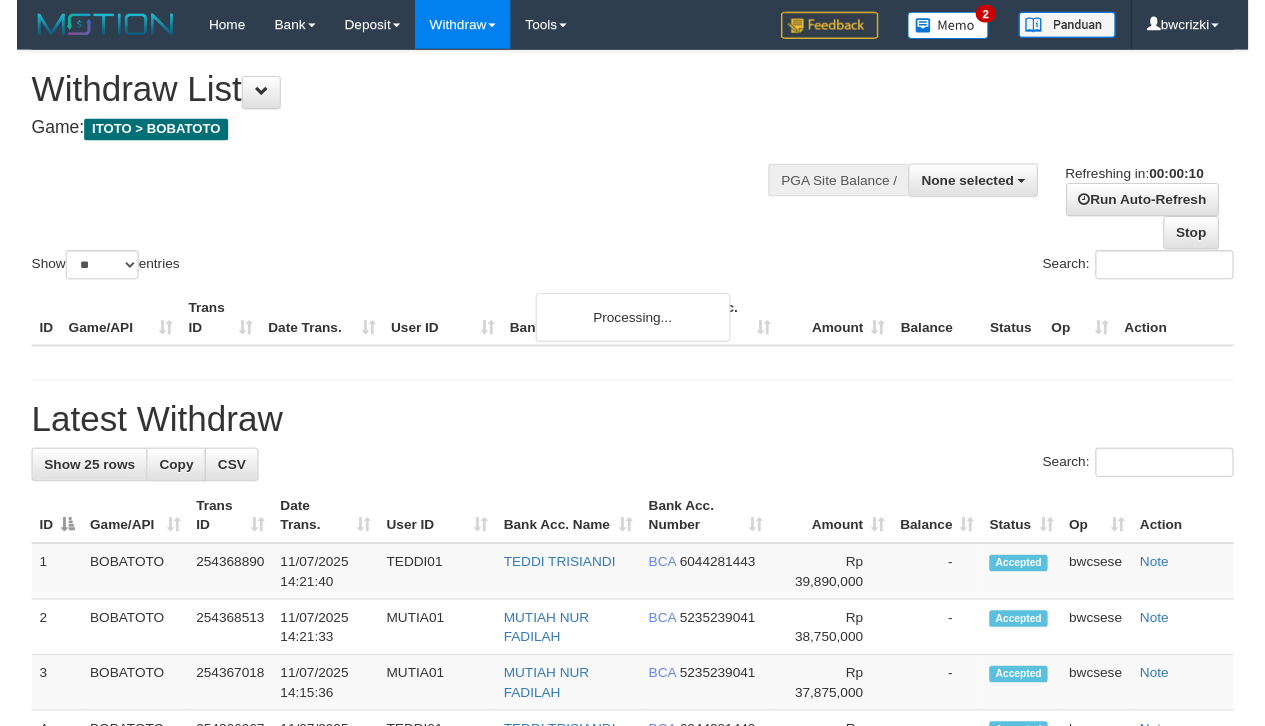 scroll, scrollTop: 0, scrollLeft: 0, axis: both 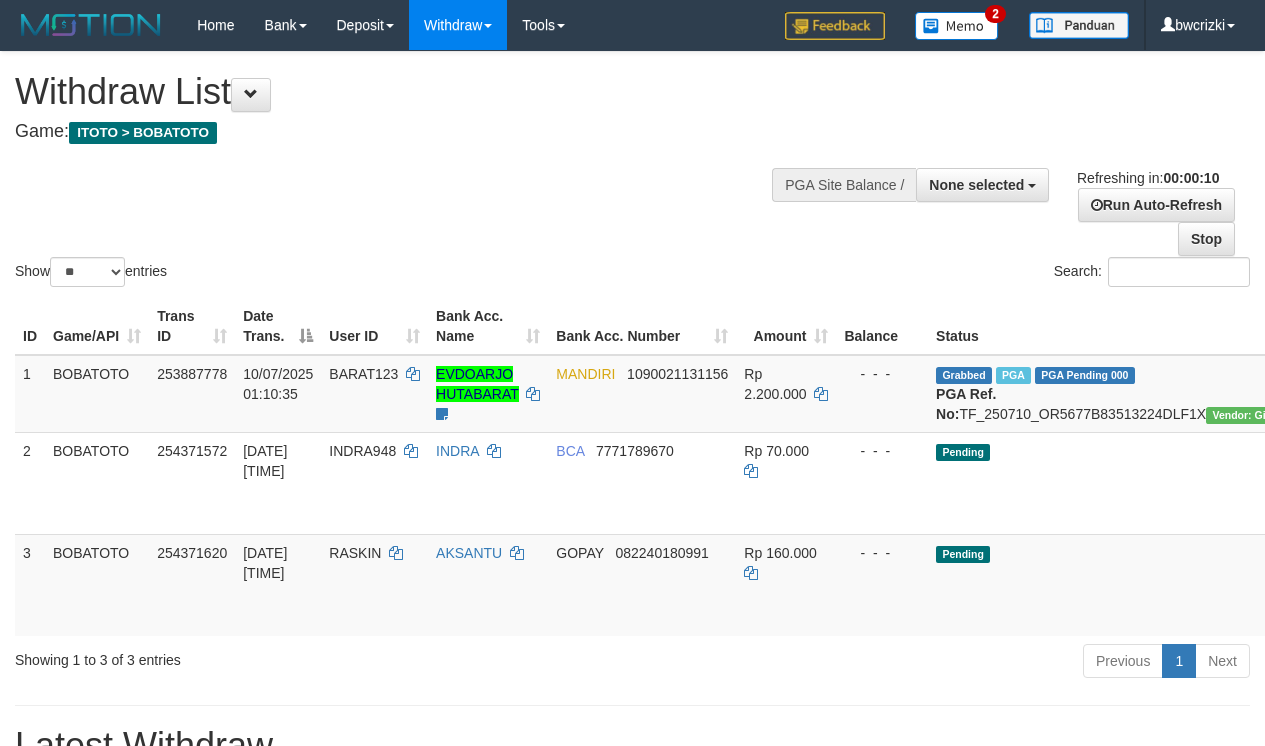 select 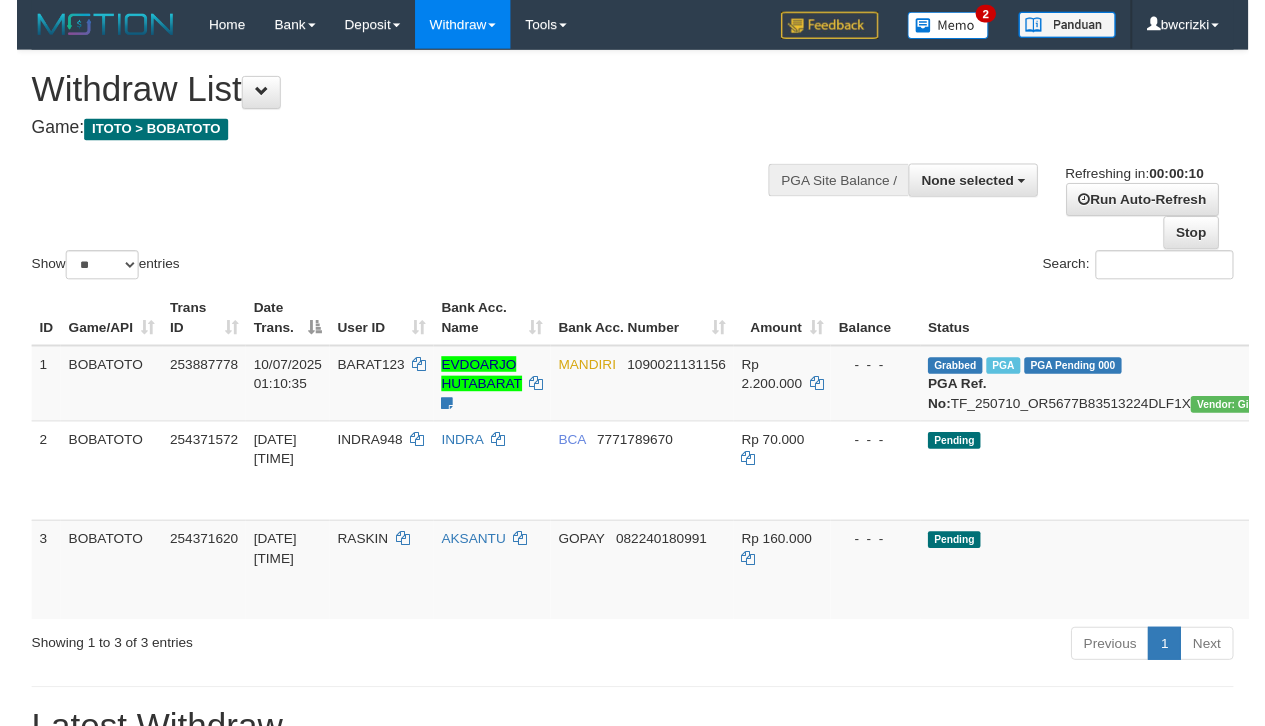 scroll, scrollTop: 0, scrollLeft: 0, axis: both 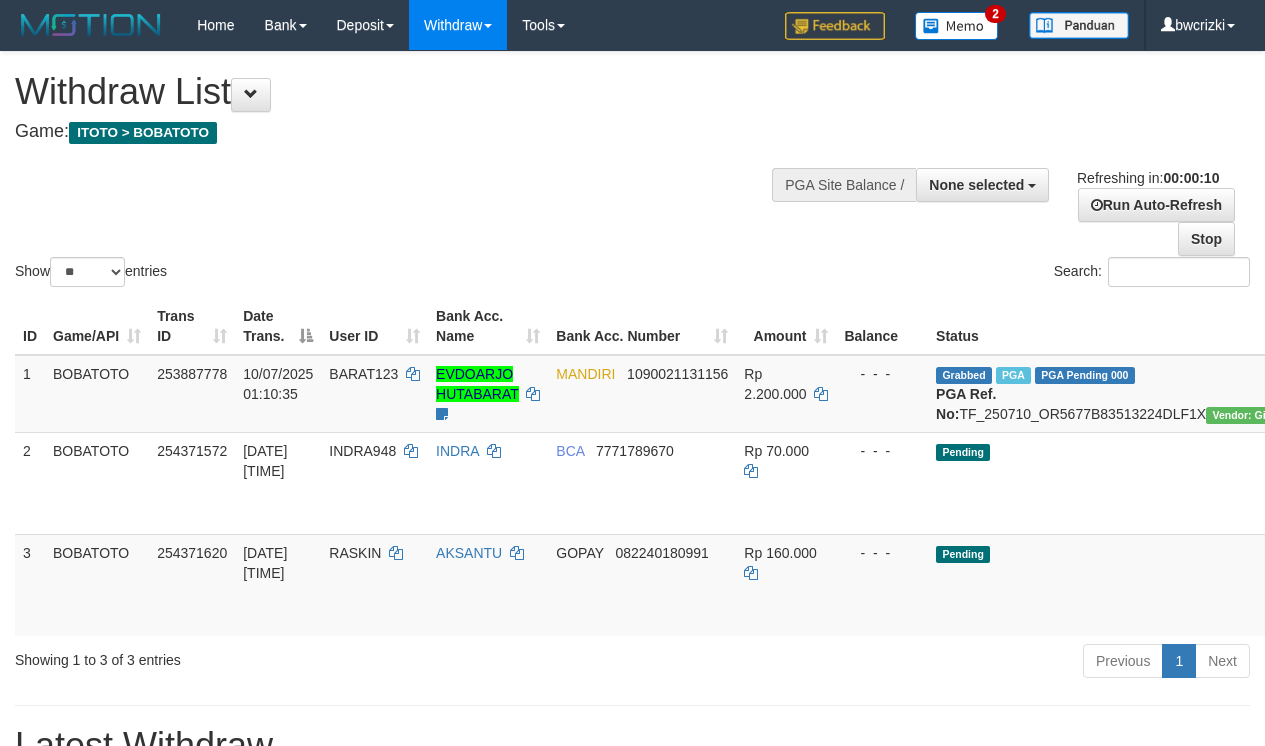 select 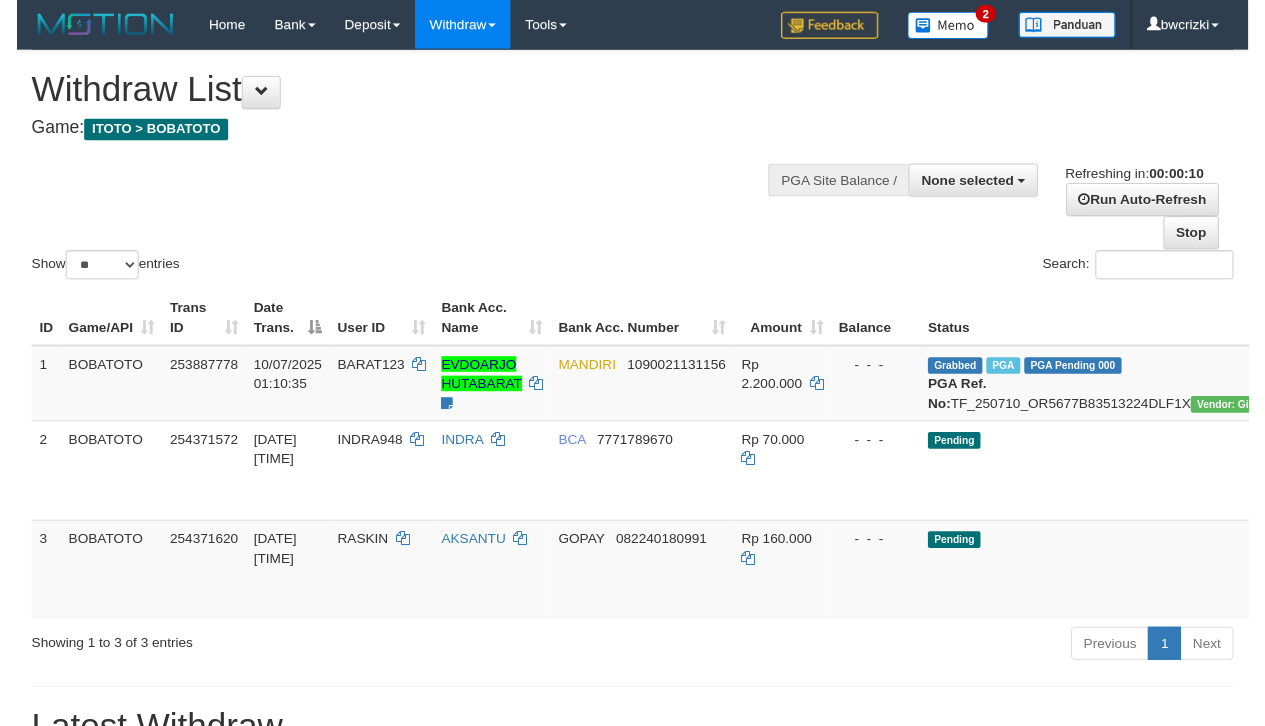 scroll, scrollTop: 0, scrollLeft: 0, axis: both 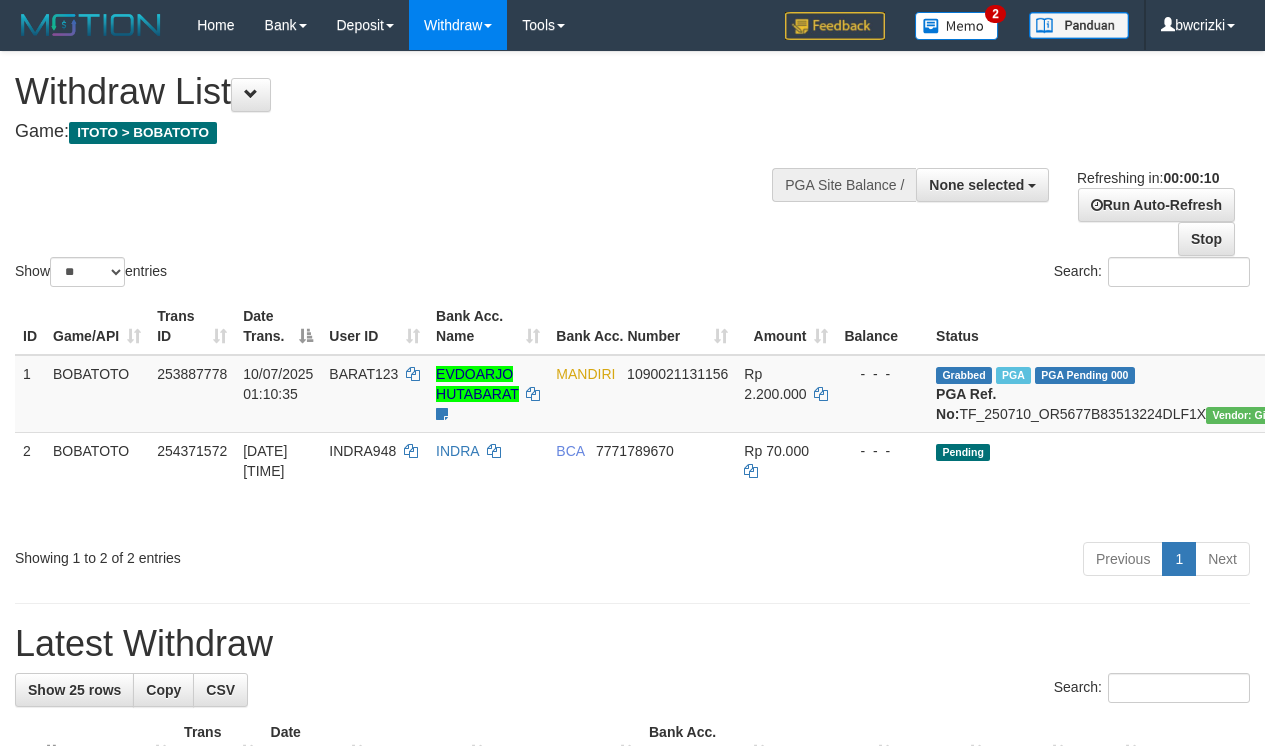 select 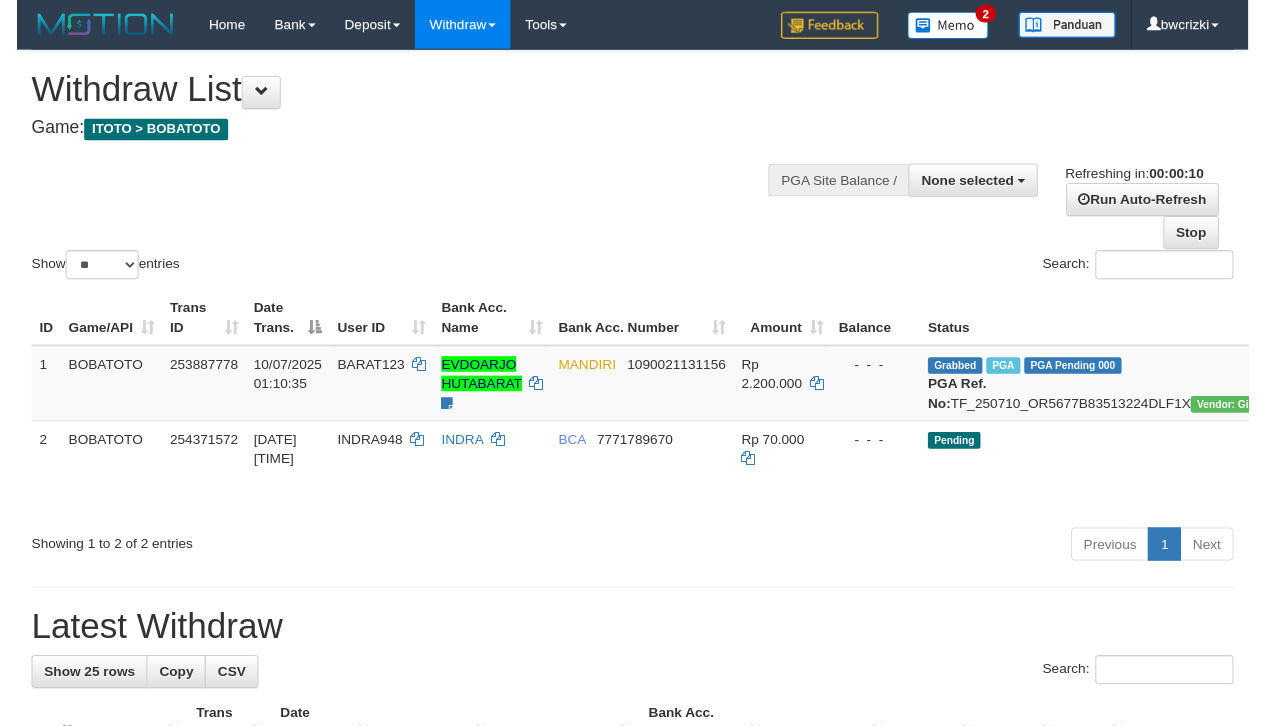 scroll, scrollTop: 0, scrollLeft: 0, axis: both 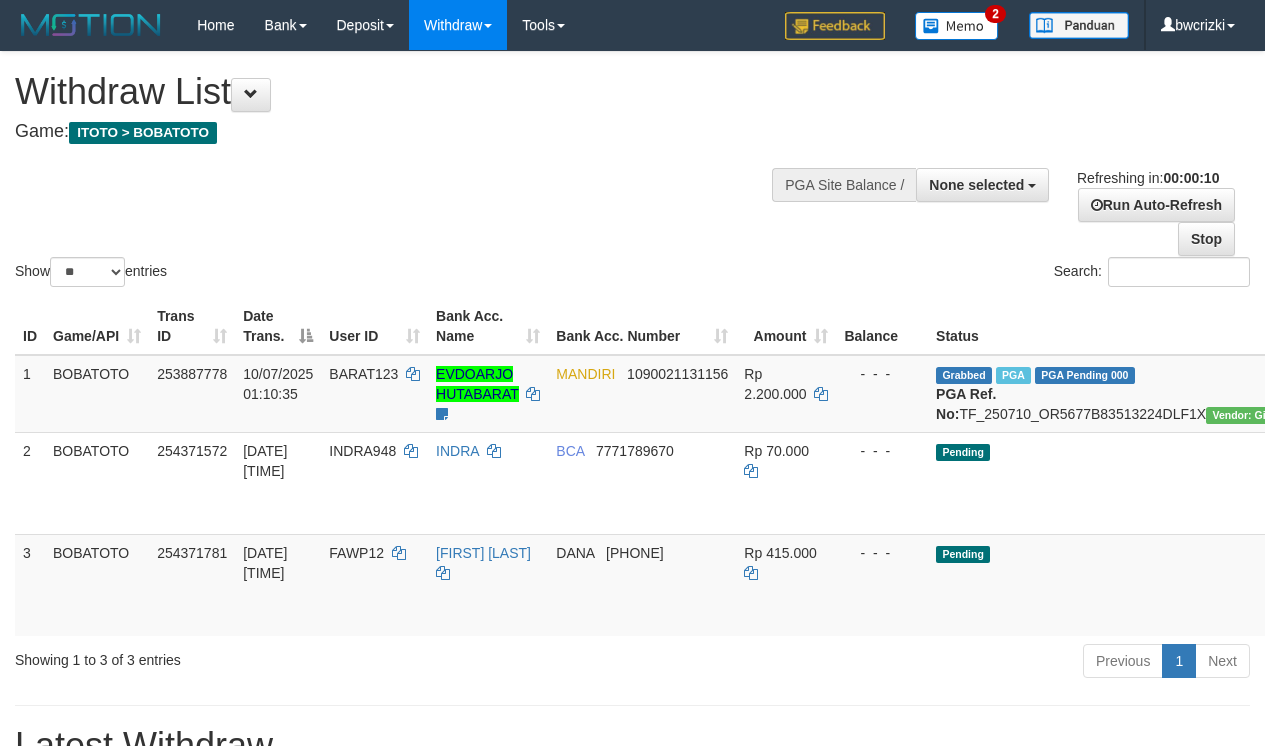 select 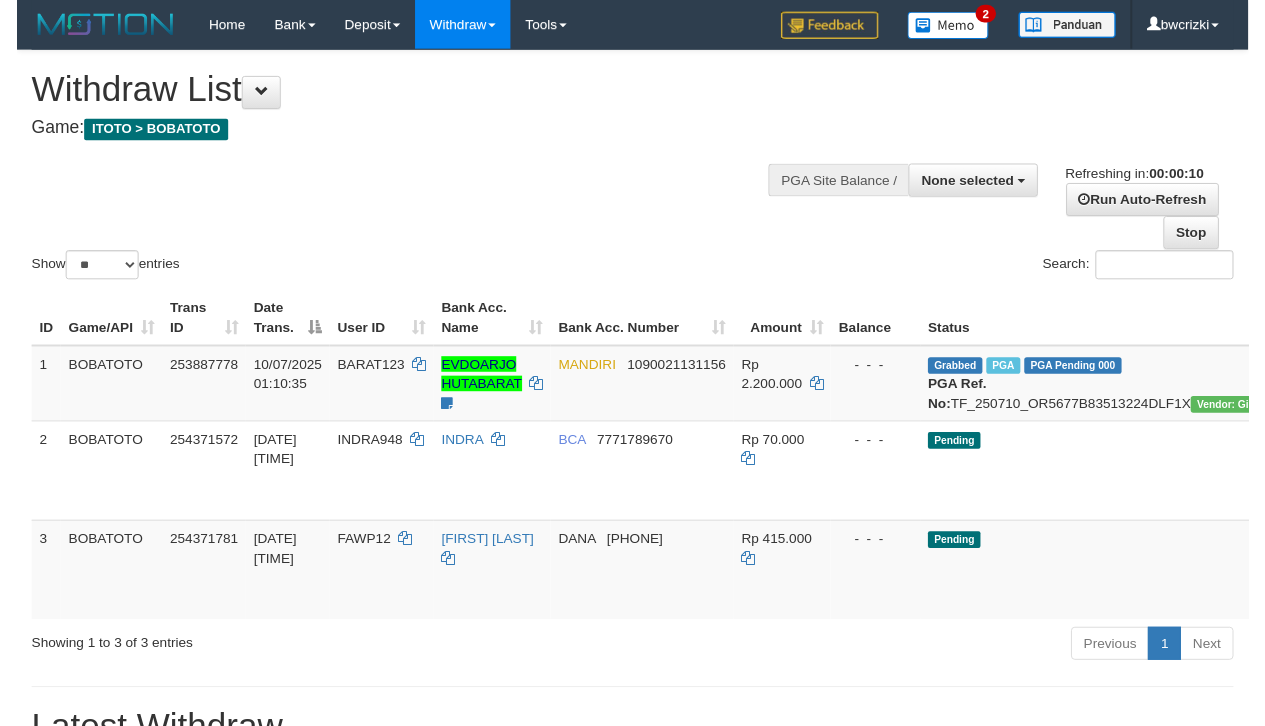 scroll, scrollTop: 0, scrollLeft: 0, axis: both 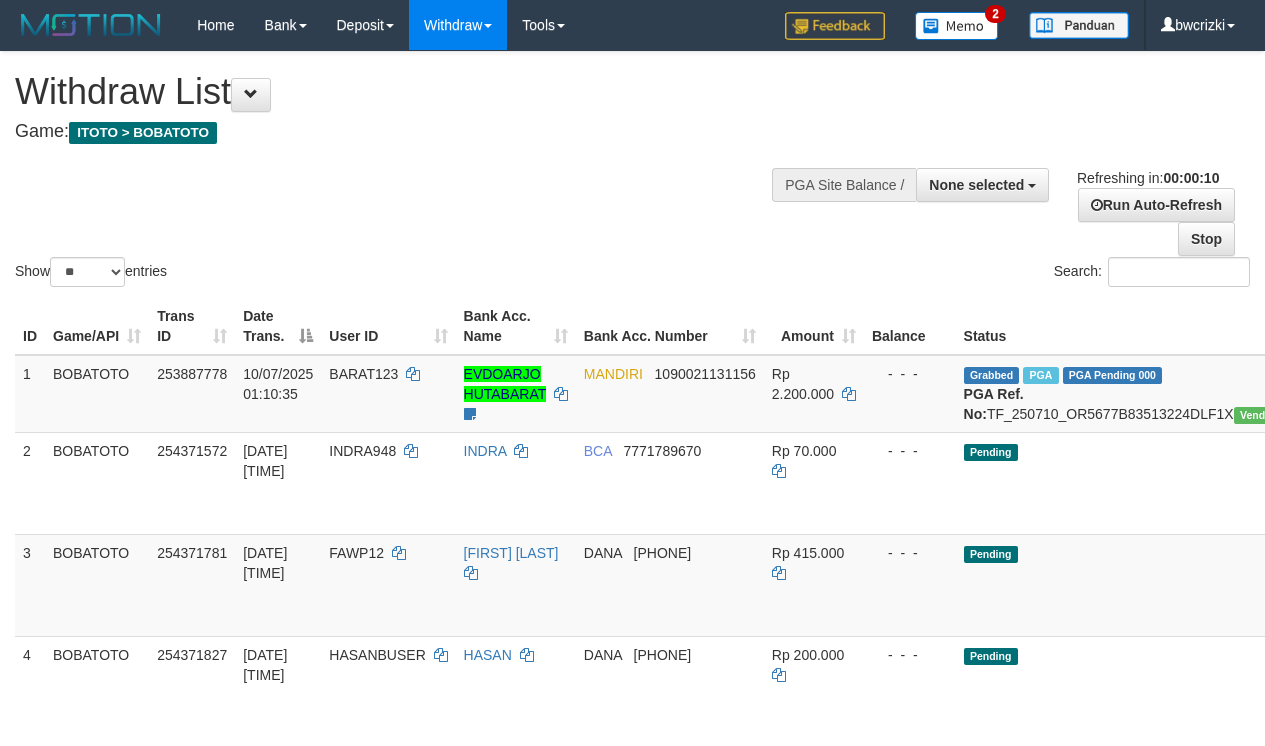 select 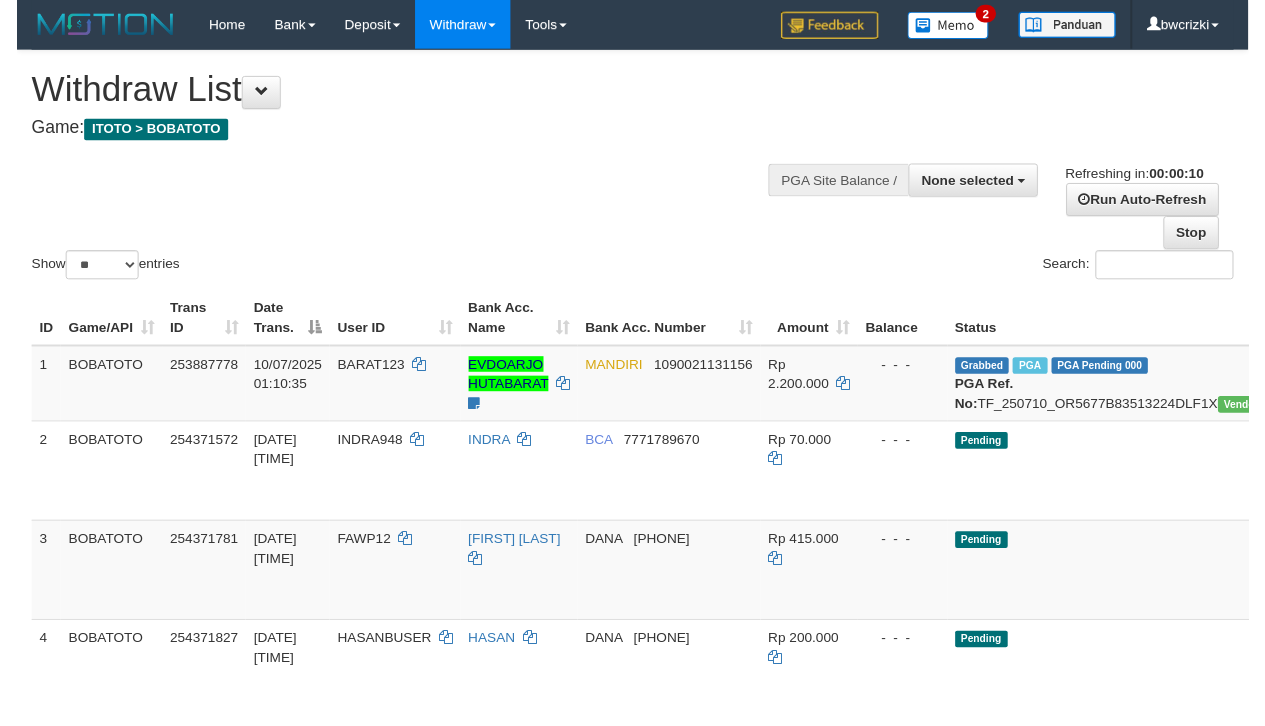 scroll, scrollTop: 0, scrollLeft: 0, axis: both 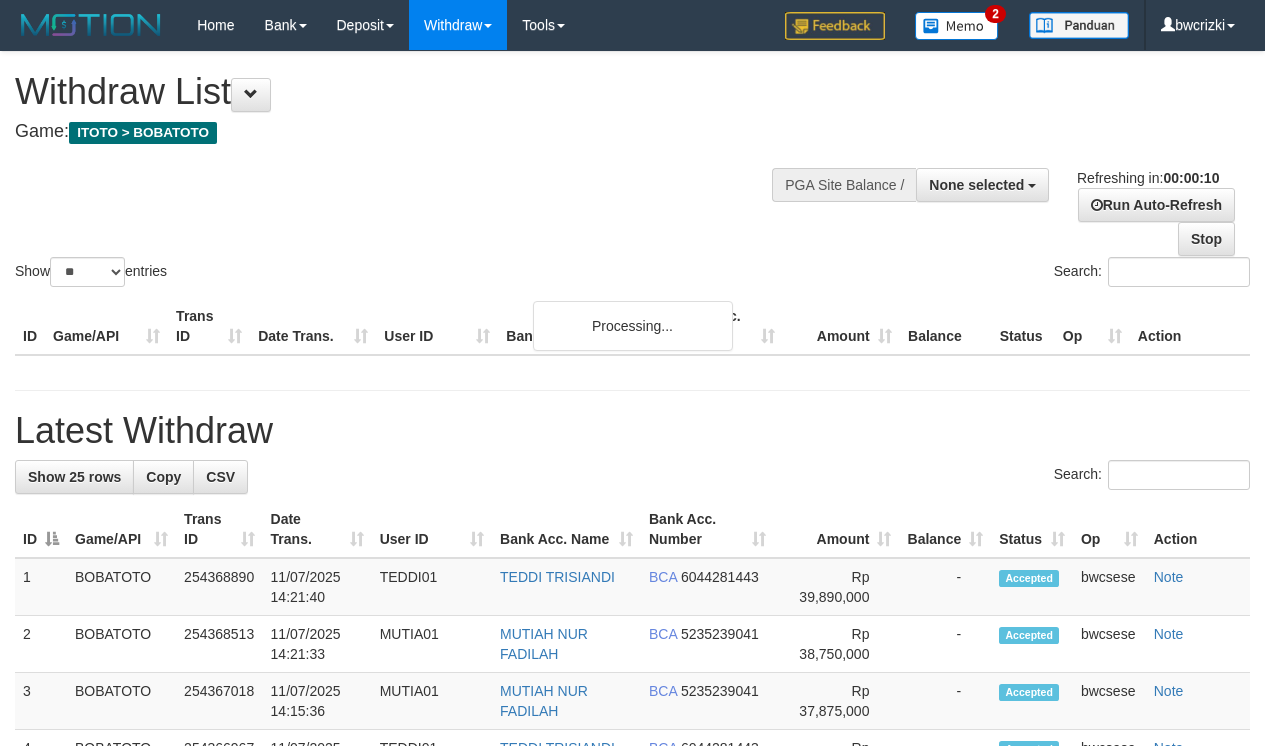select 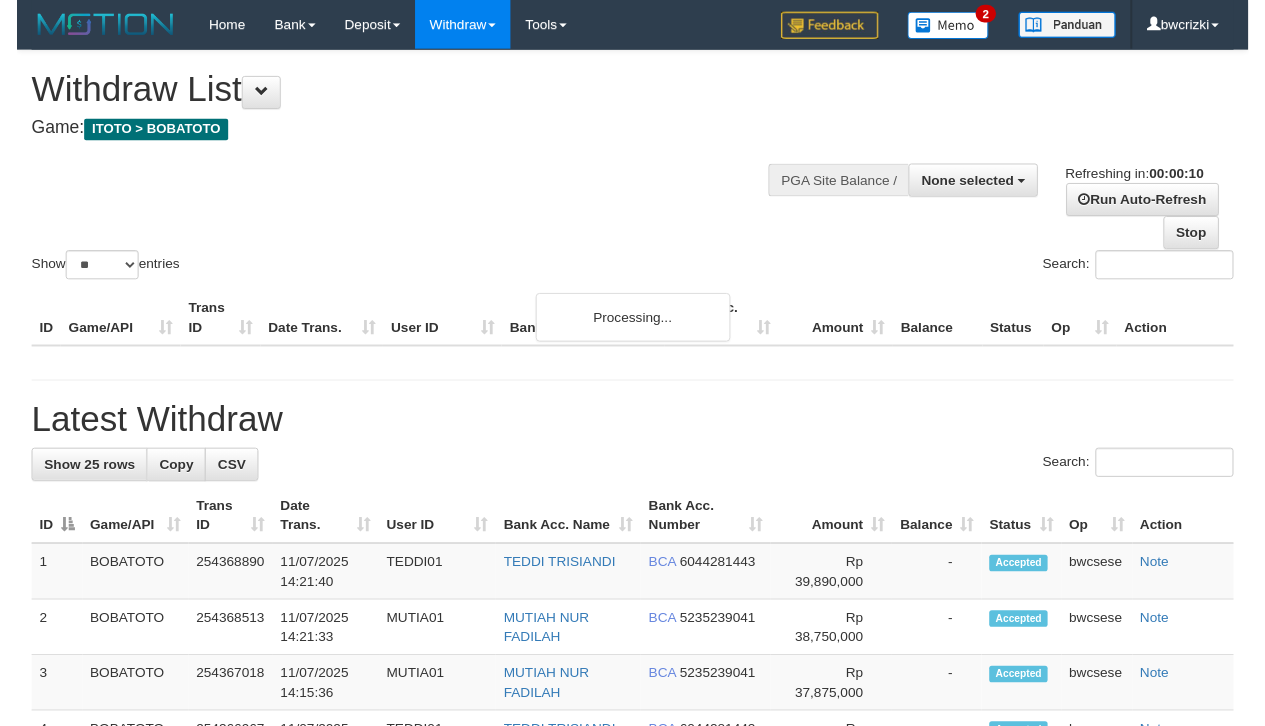 scroll, scrollTop: 0, scrollLeft: 0, axis: both 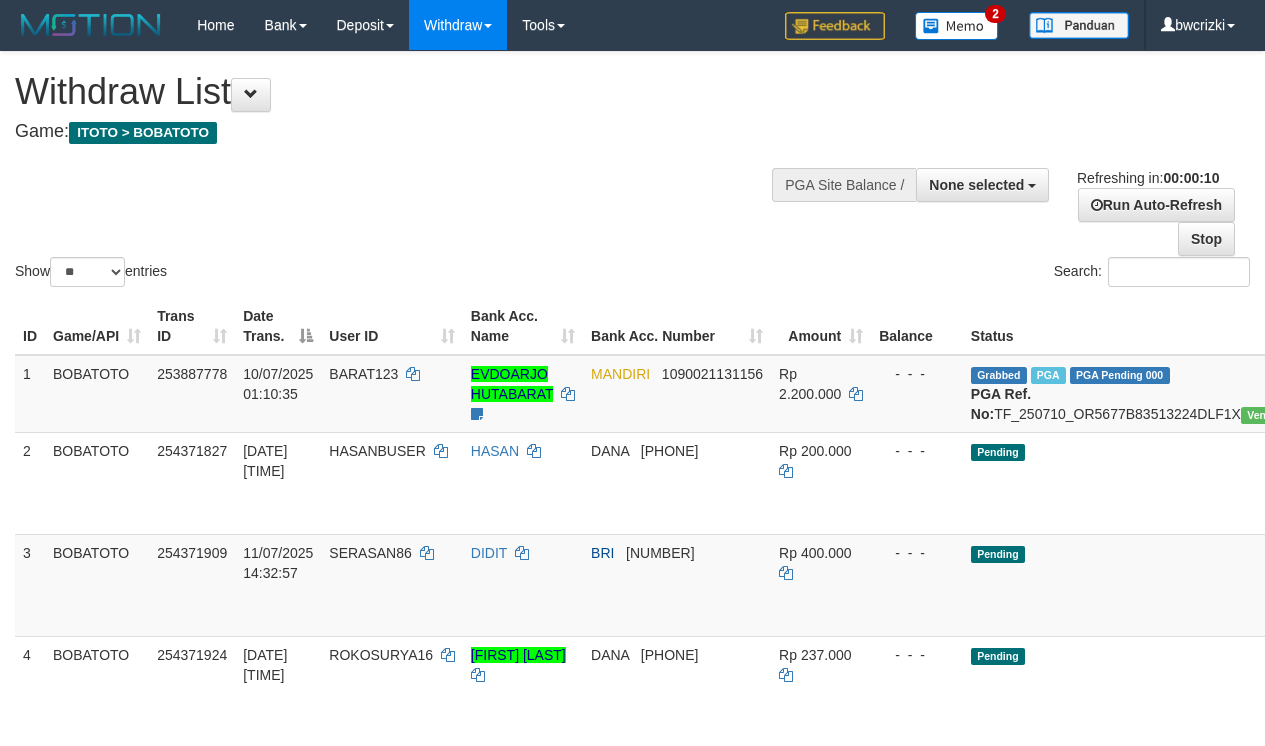 select 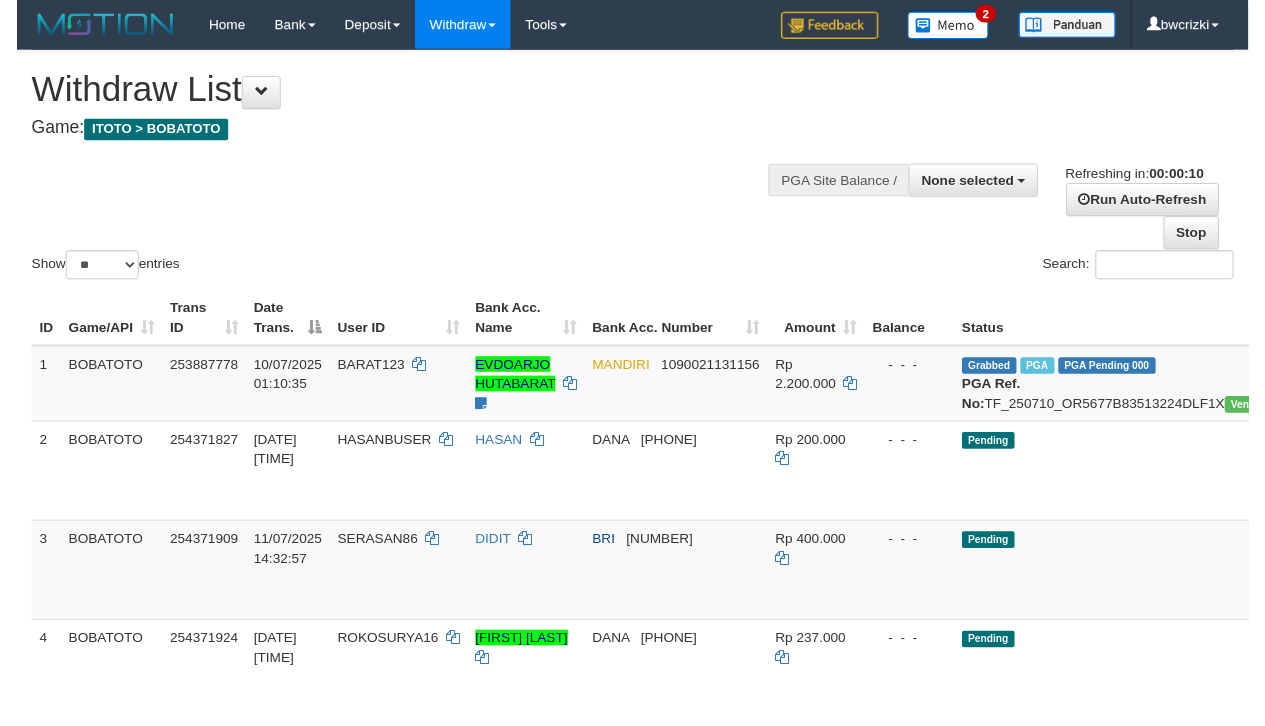 scroll, scrollTop: 0, scrollLeft: 0, axis: both 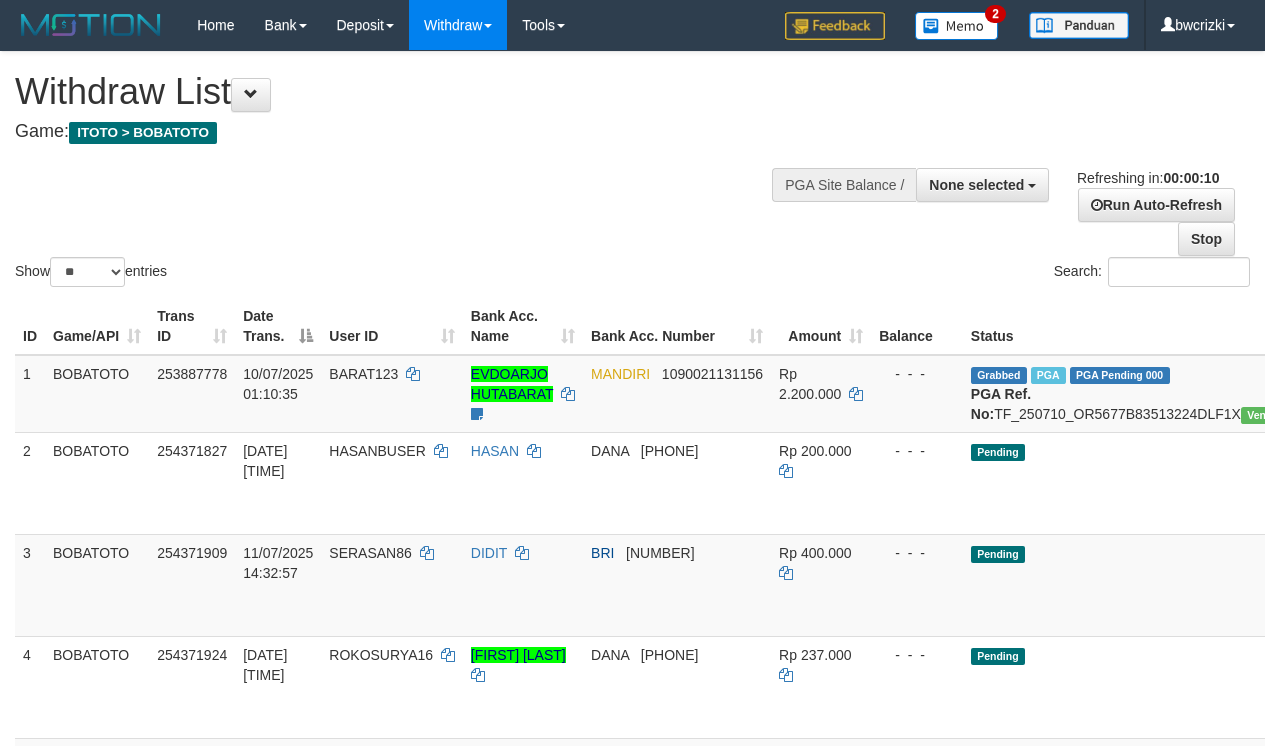 select 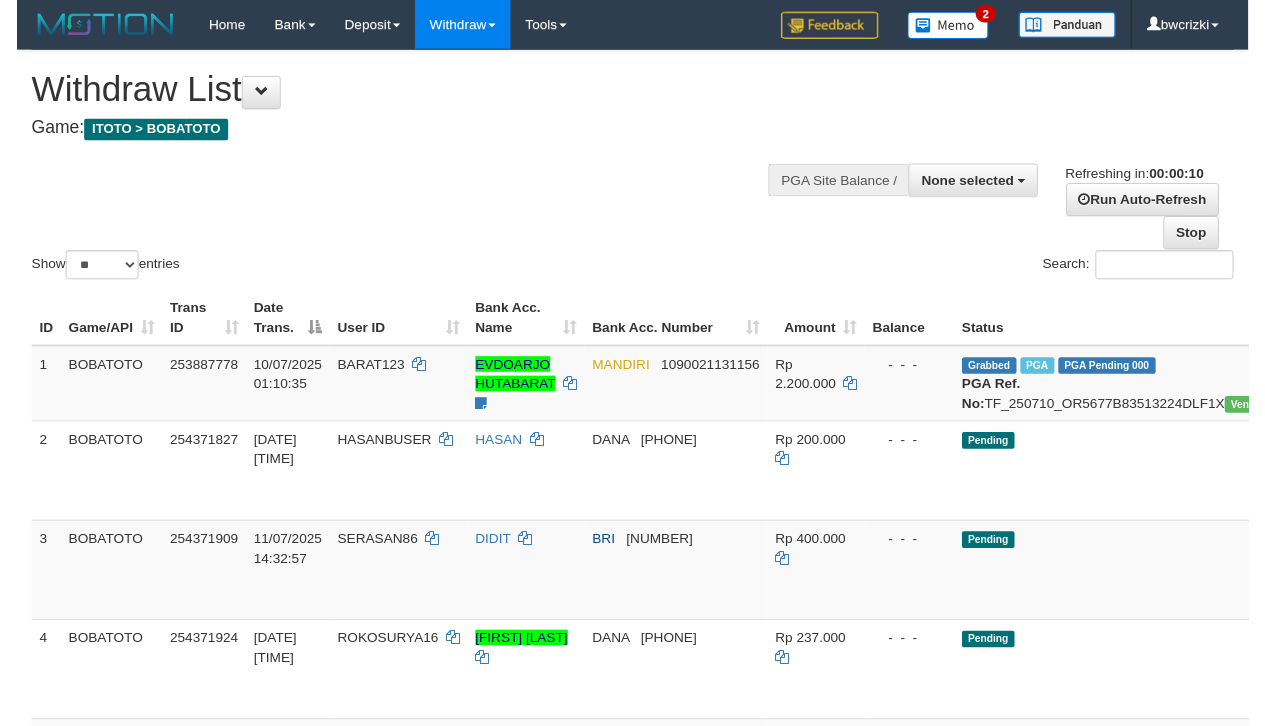 scroll, scrollTop: 0, scrollLeft: 0, axis: both 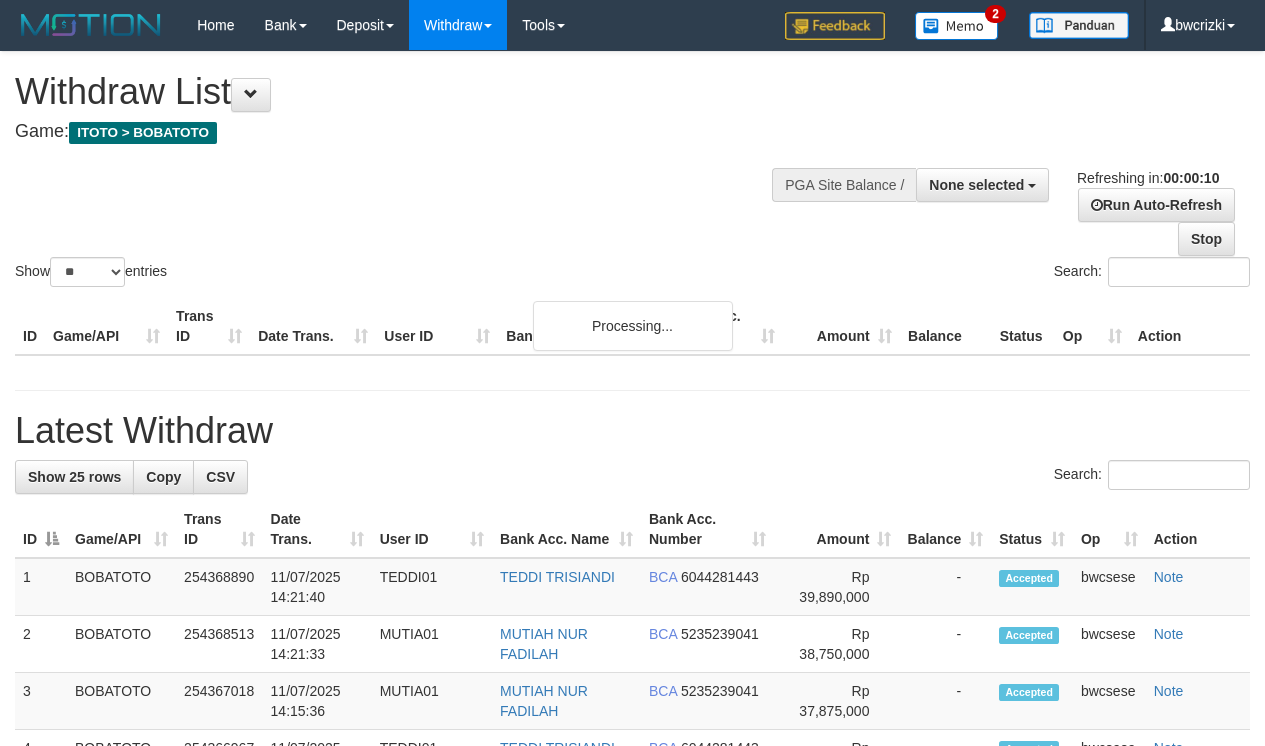 select 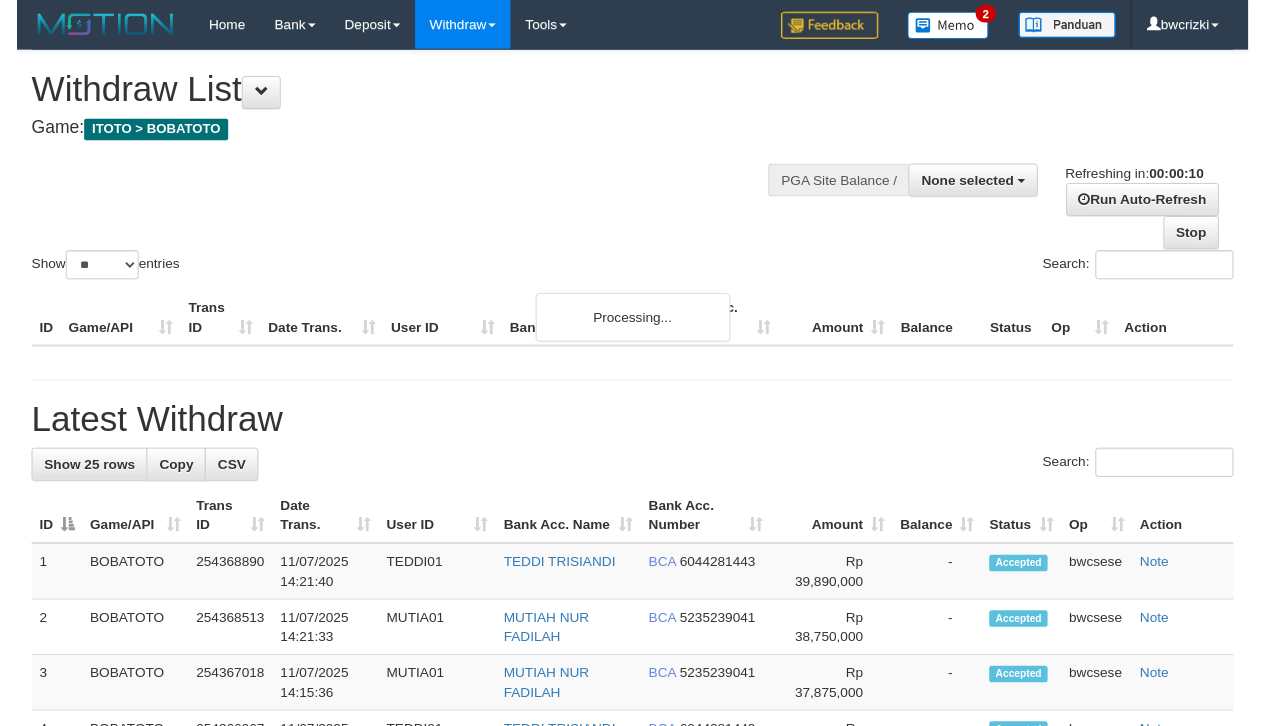 scroll, scrollTop: 0, scrollLeft: 0, axis: both 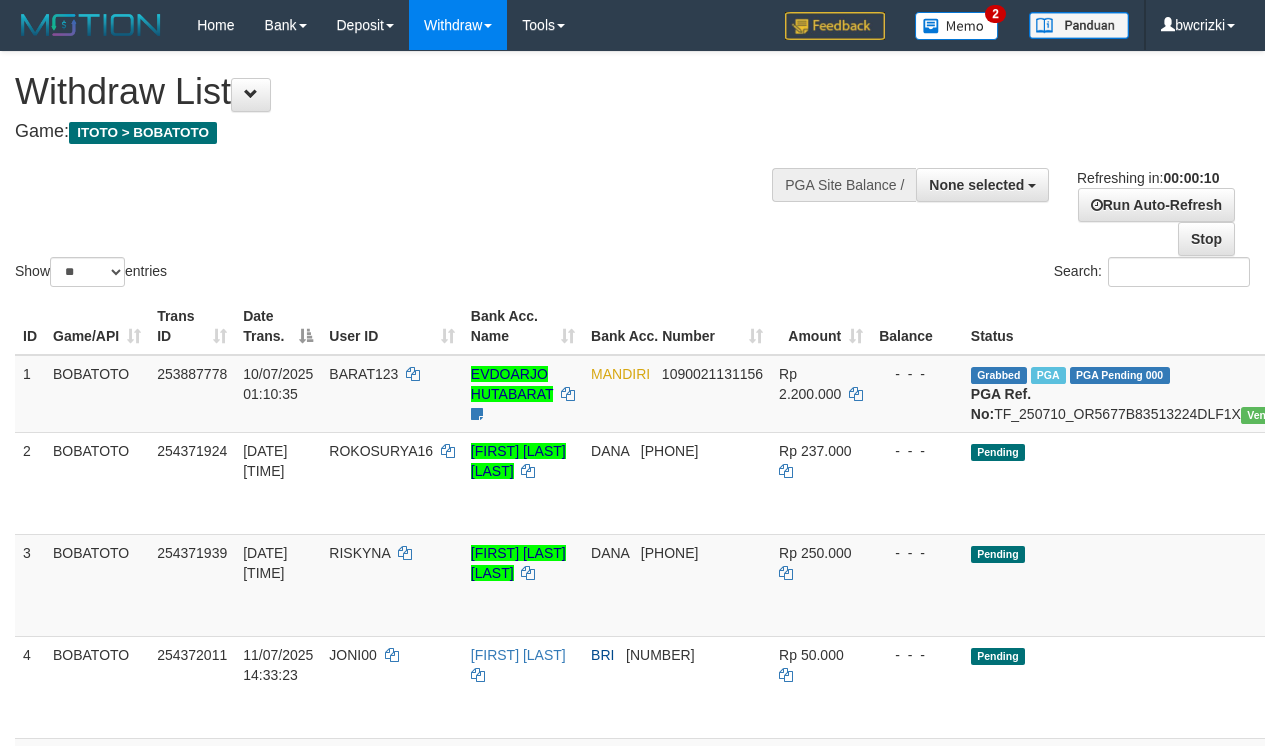select 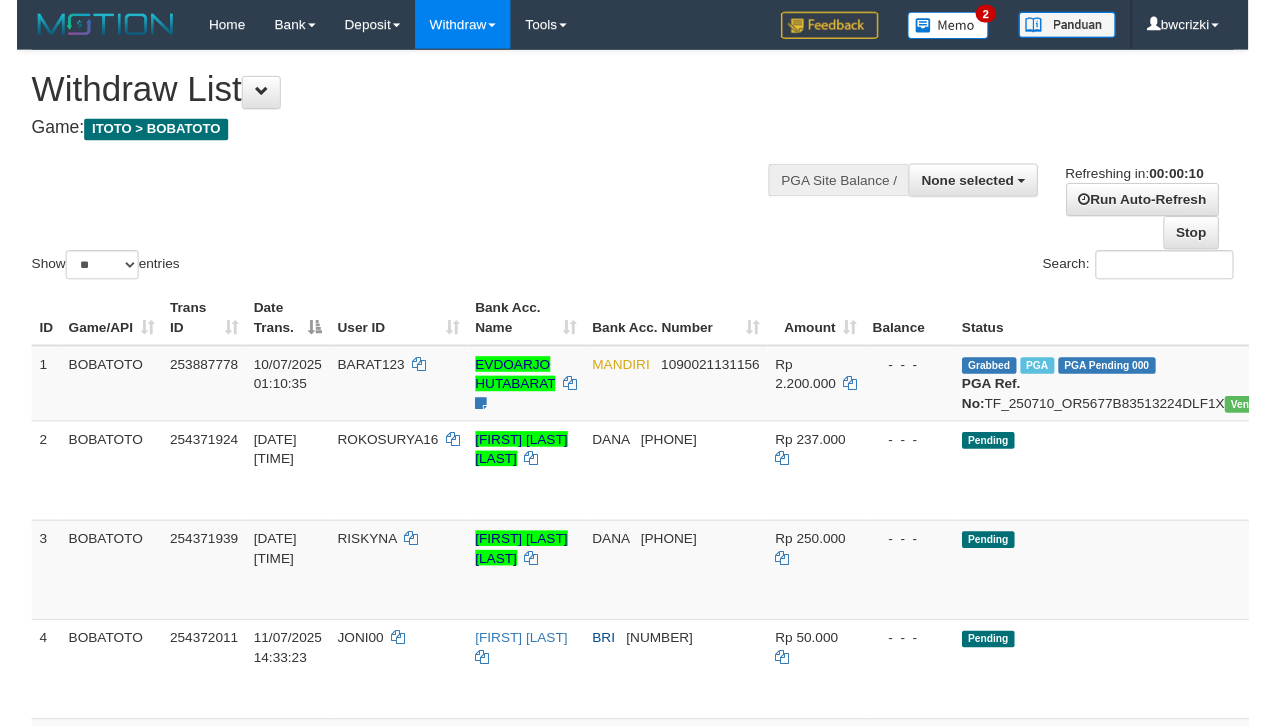 scroll, scrollTop: 0, scrollLeft: 0, axis: both 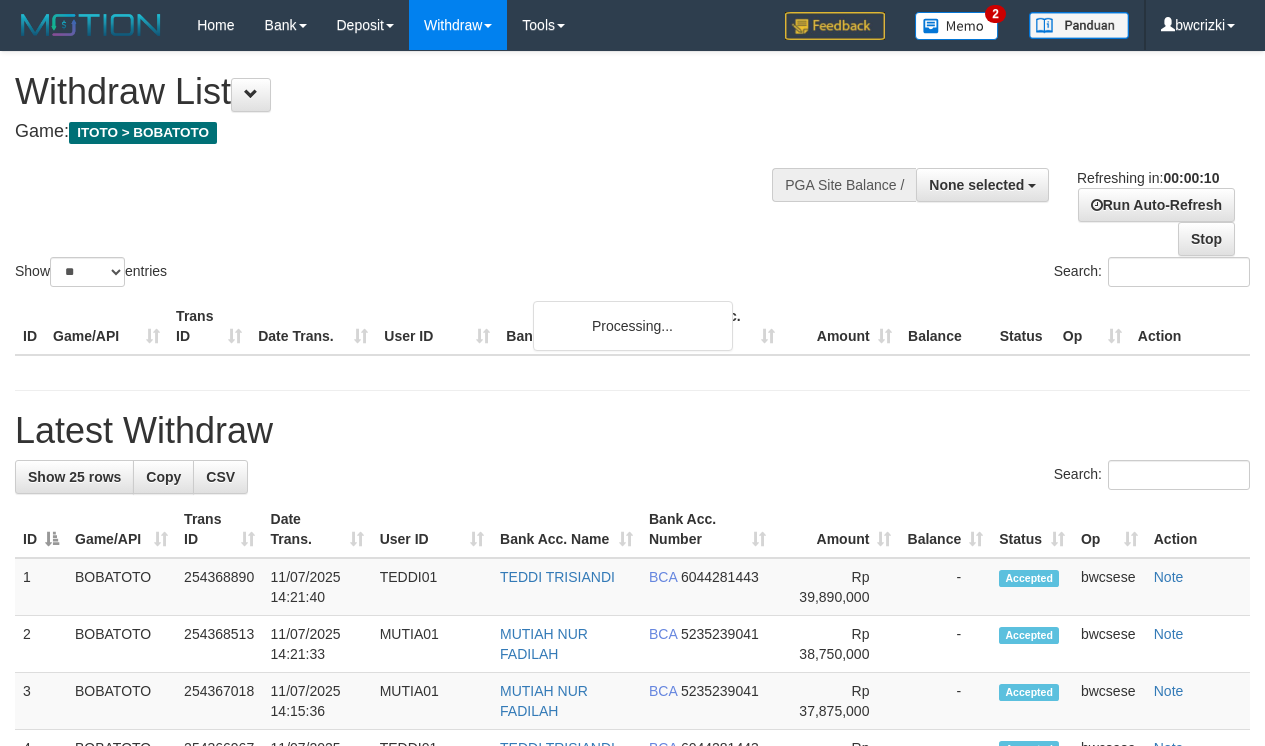 select 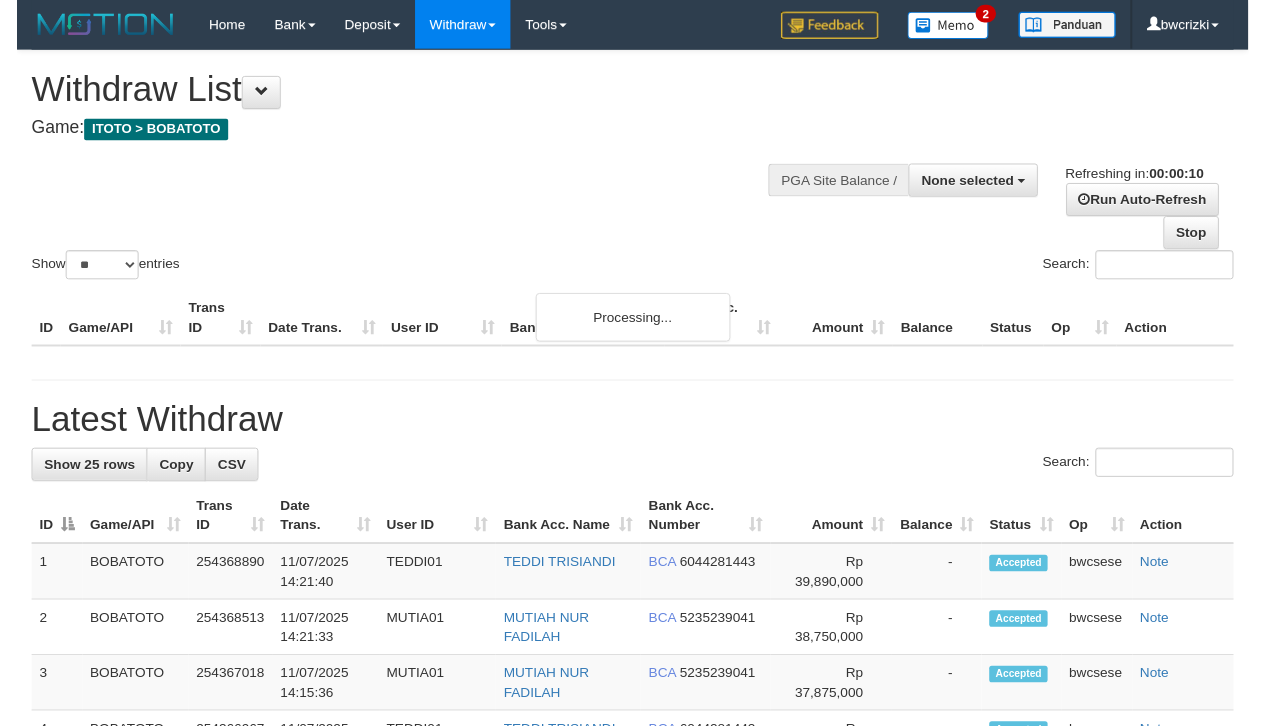 scroll, scrollTop: 0, scrollLeft: 0, axis: both 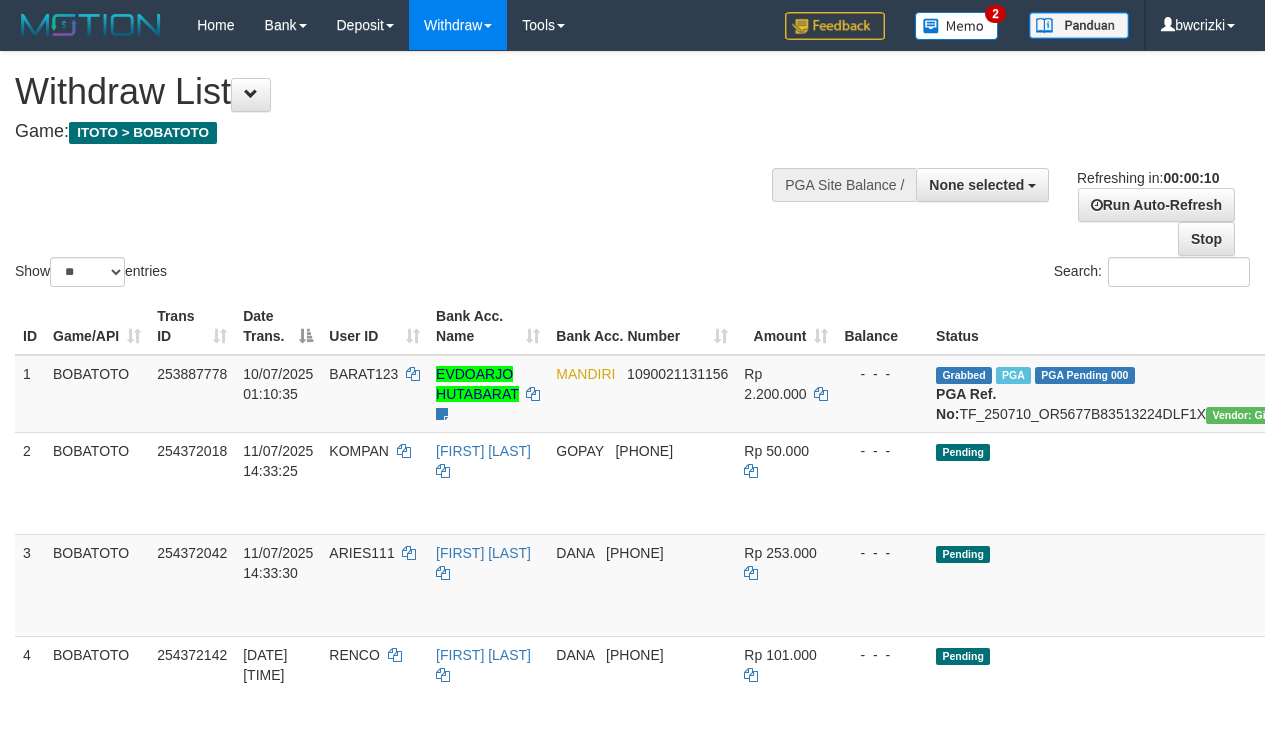 select 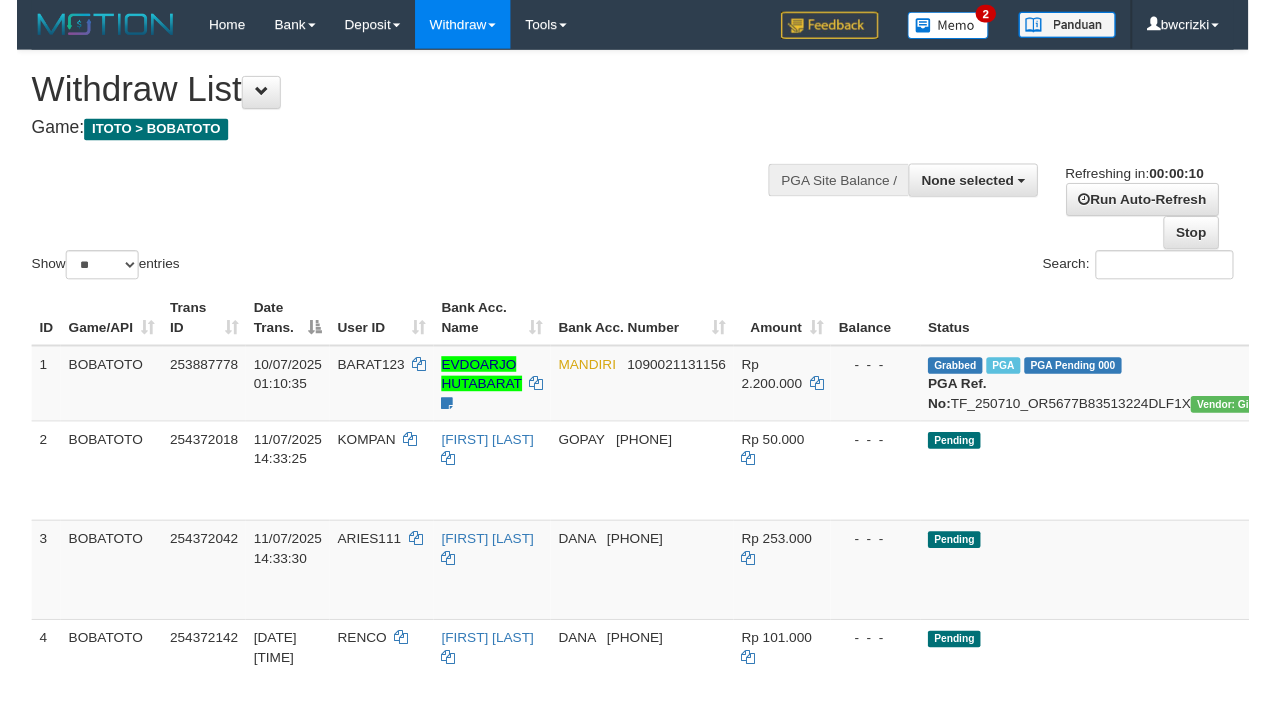 scroll, scrollTop: 0, scrollLeft: 0, axis: both 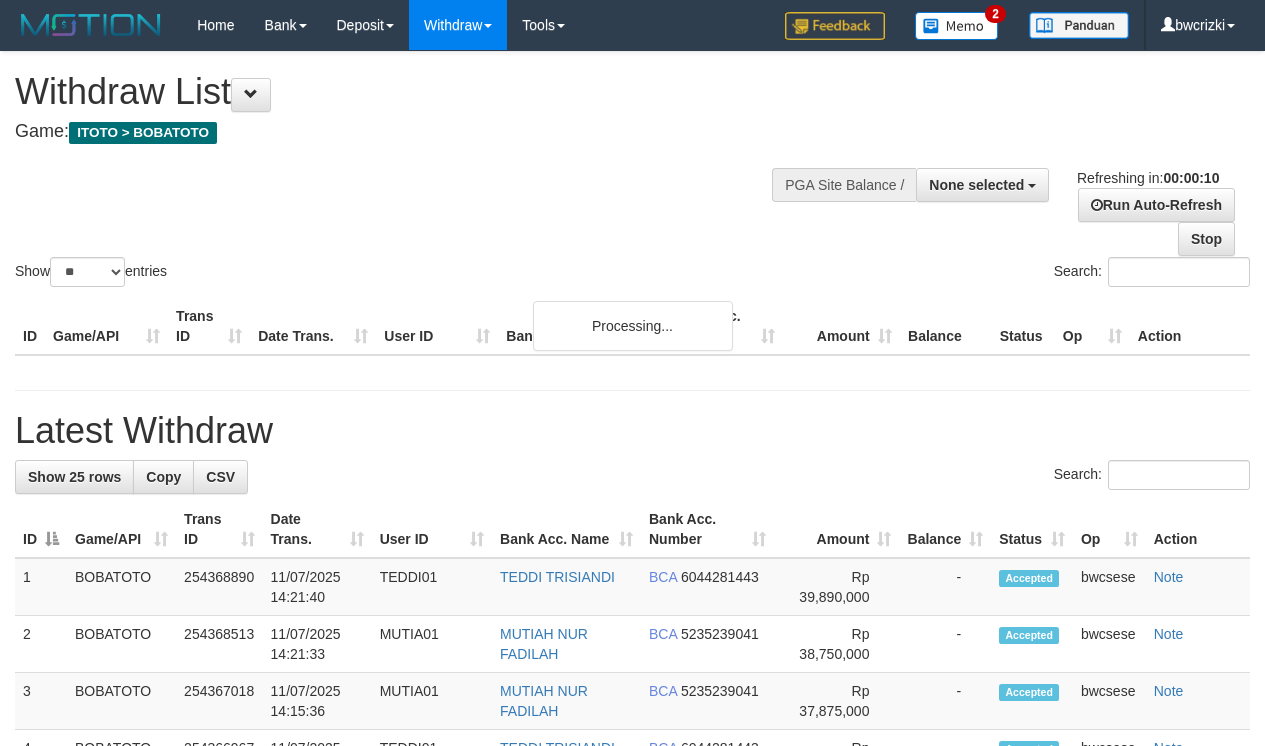select 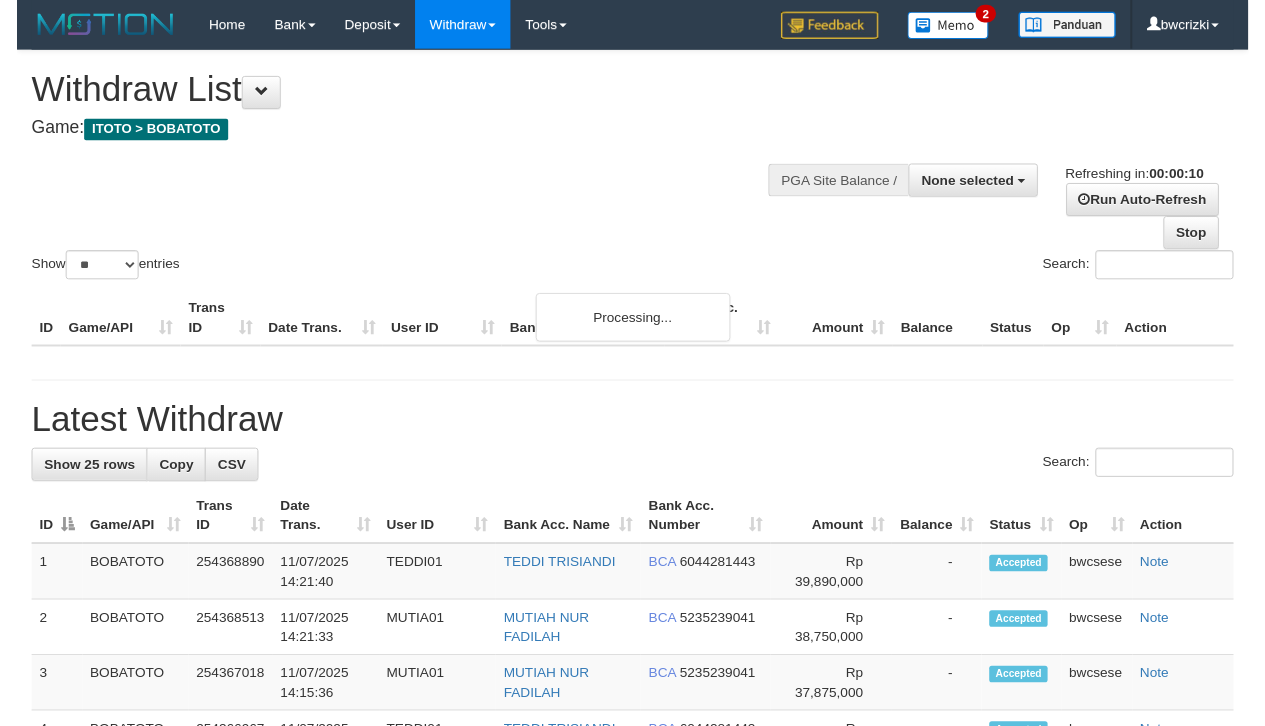 scroll, scrollTop: 0, scrollLeft: 0, axis: both 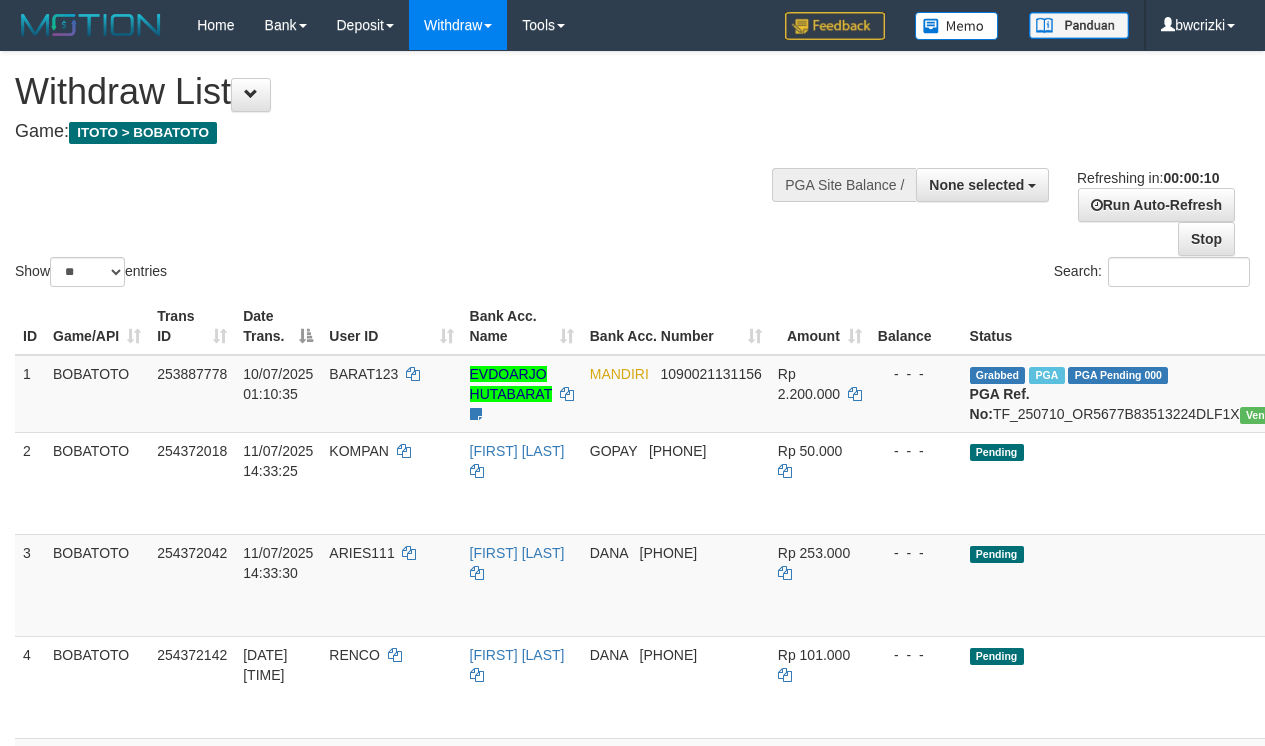 select 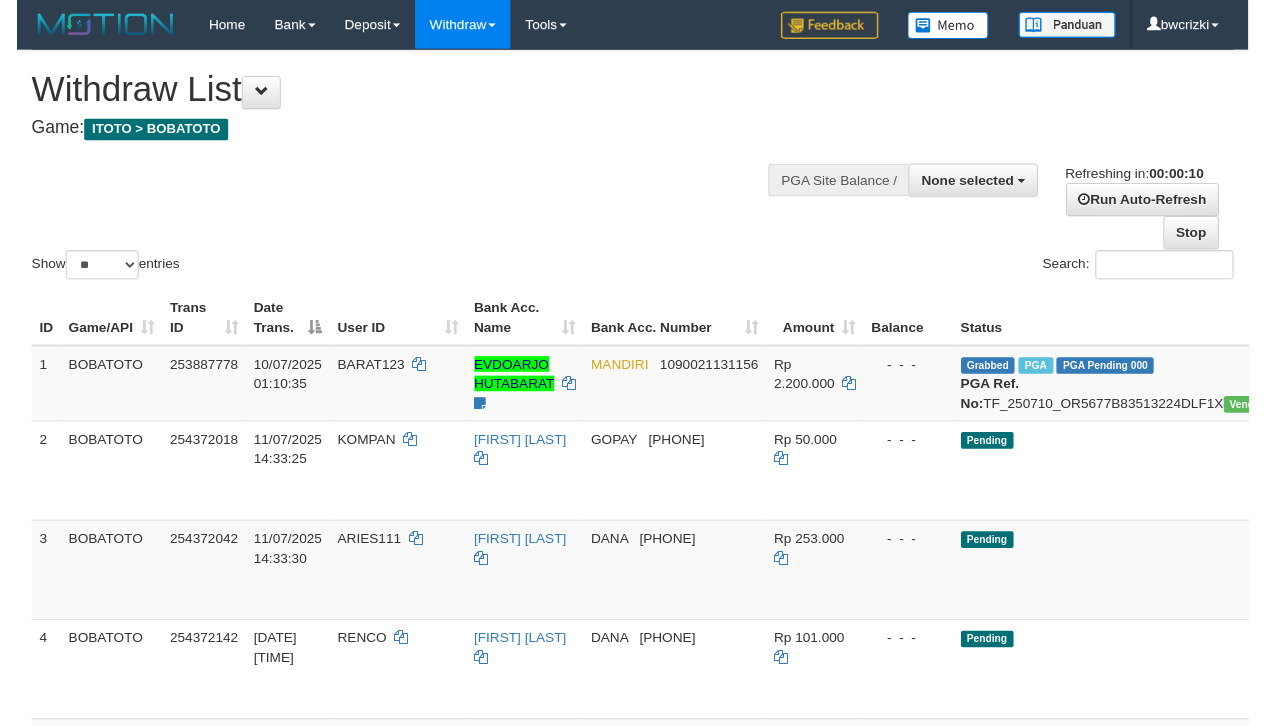 scroll, scrollTop: 0, scrollLeft: 0, axis: both 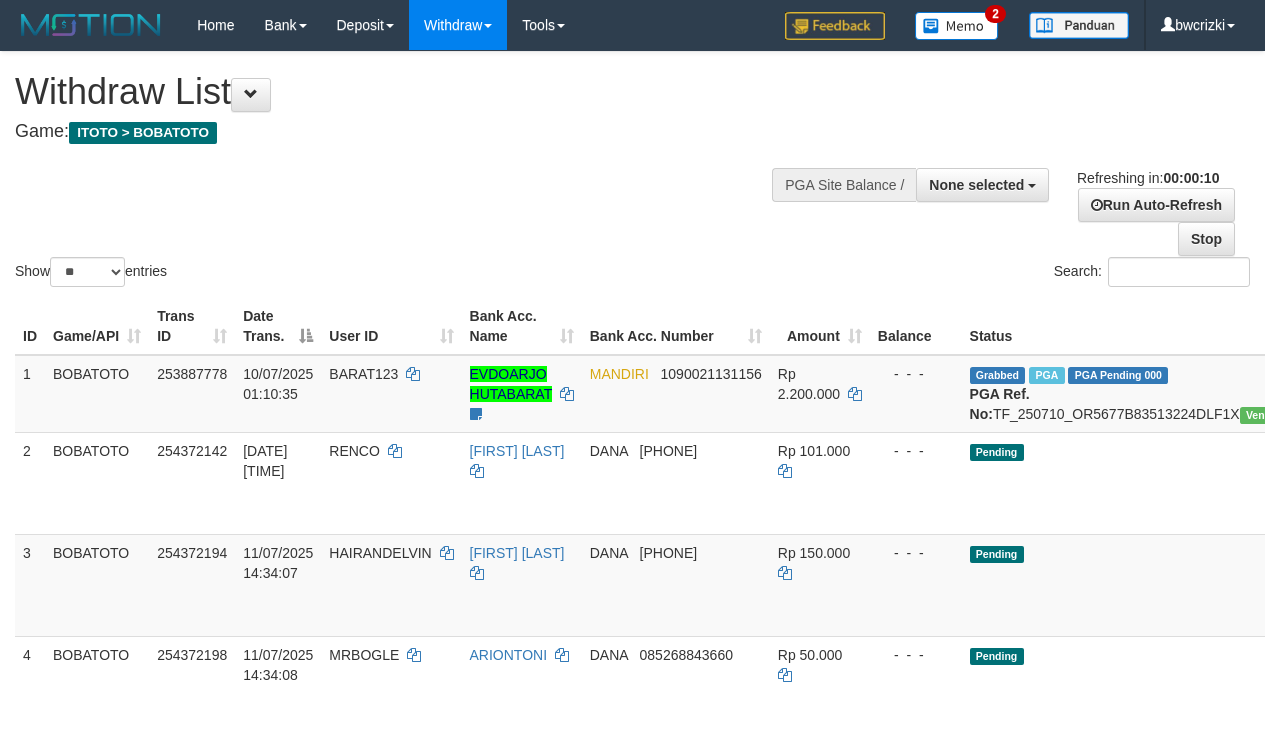 select 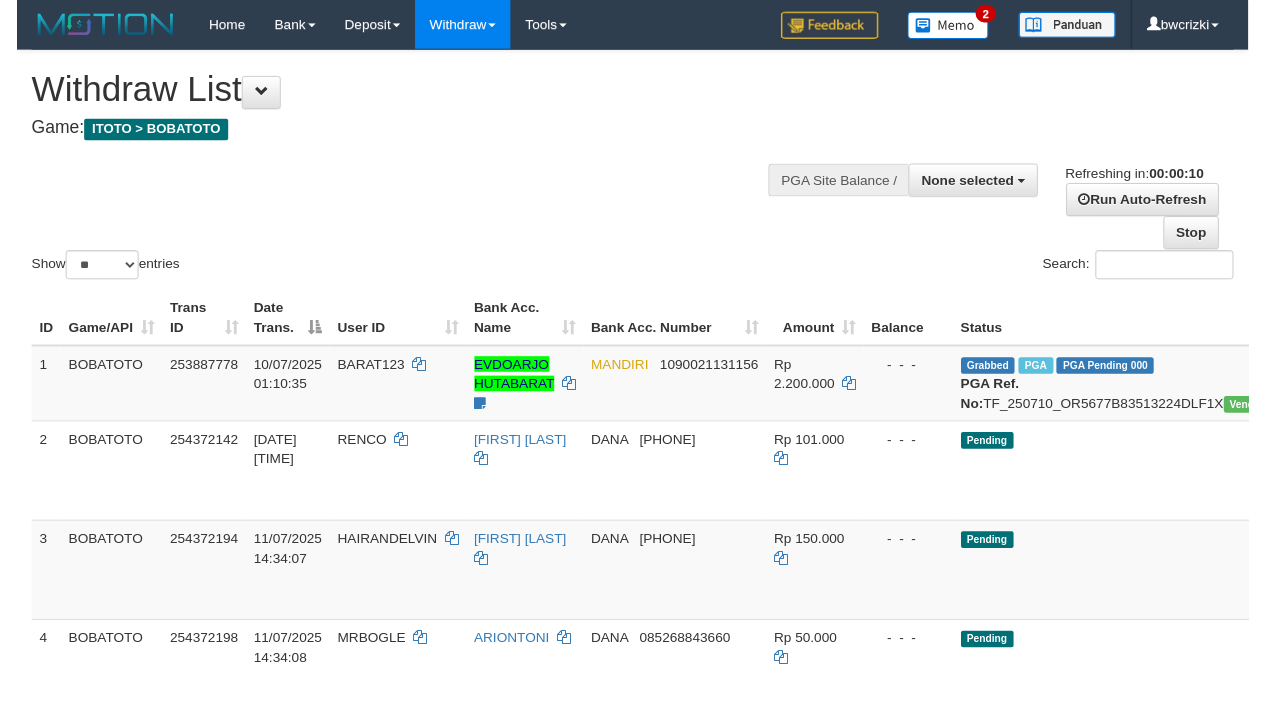 scroll, scrollTop: 0, scrollLeft: 0, axis: both 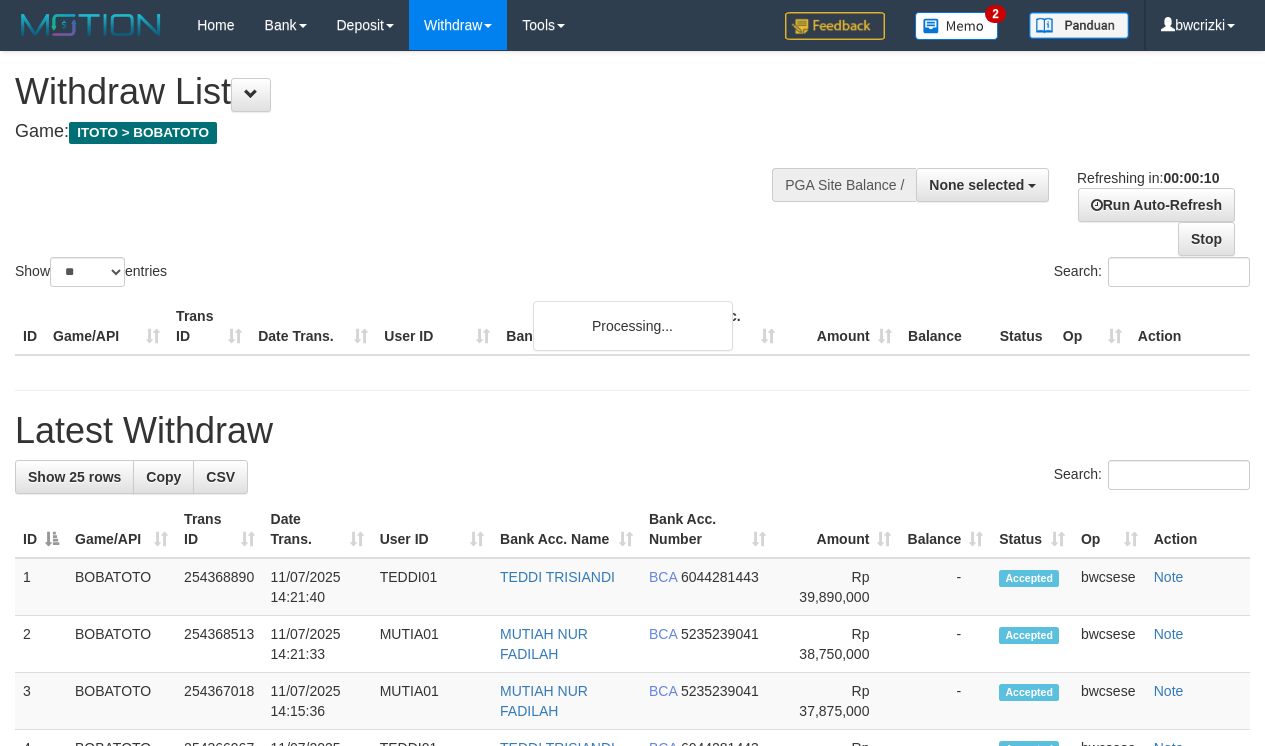 select 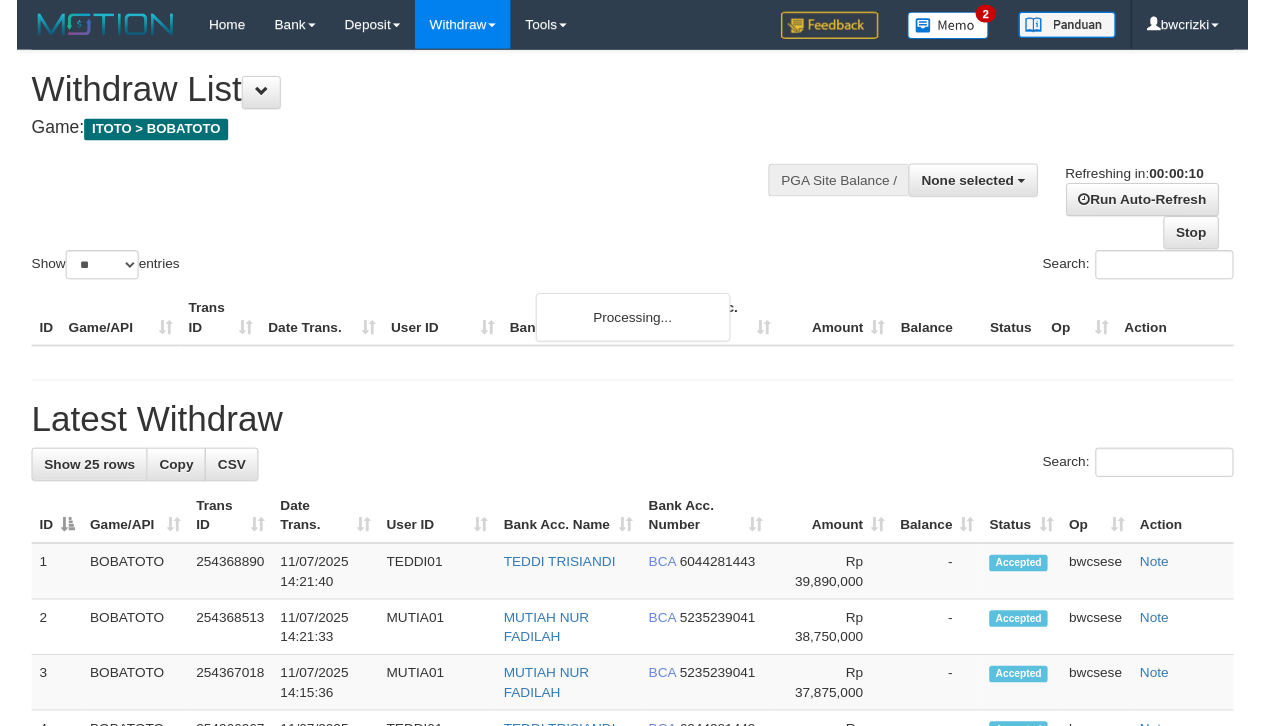 scroll, scrollTop: 0, scrollLeft: 0, axis: both 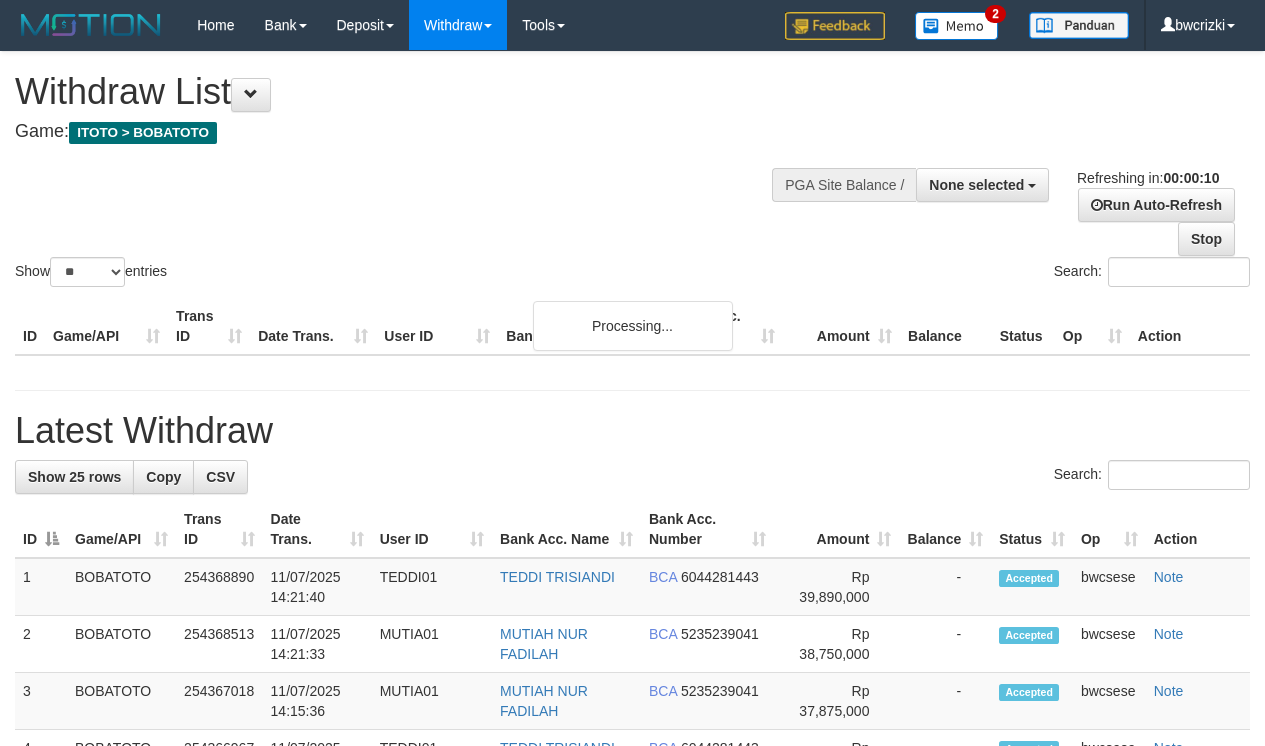 select 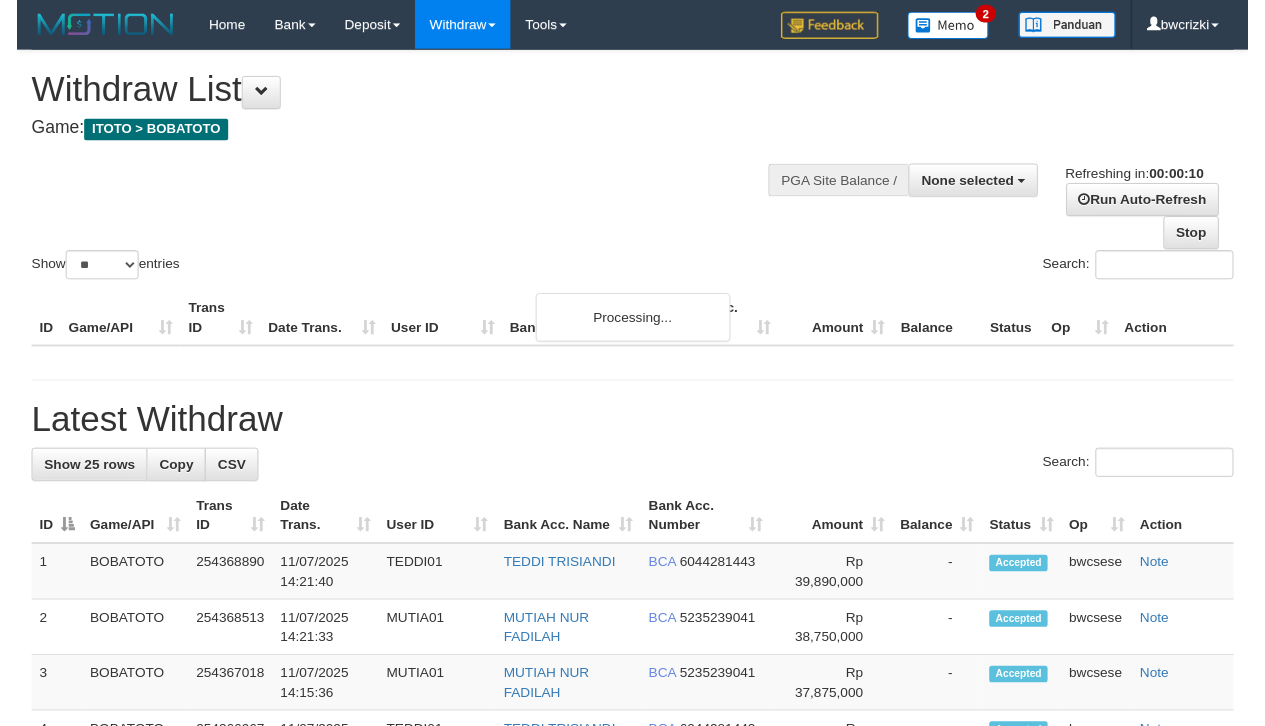 scroll, scrollTop: 0, scrollLeft: 0, axis: both 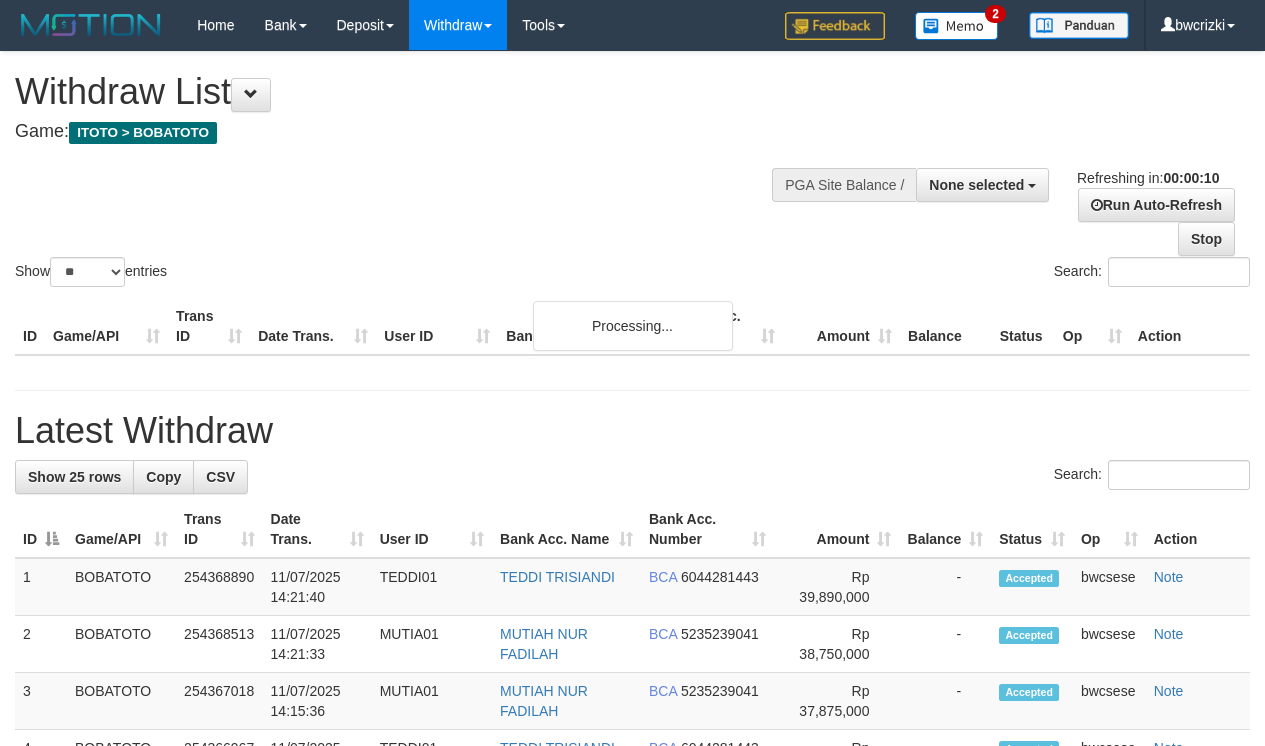select 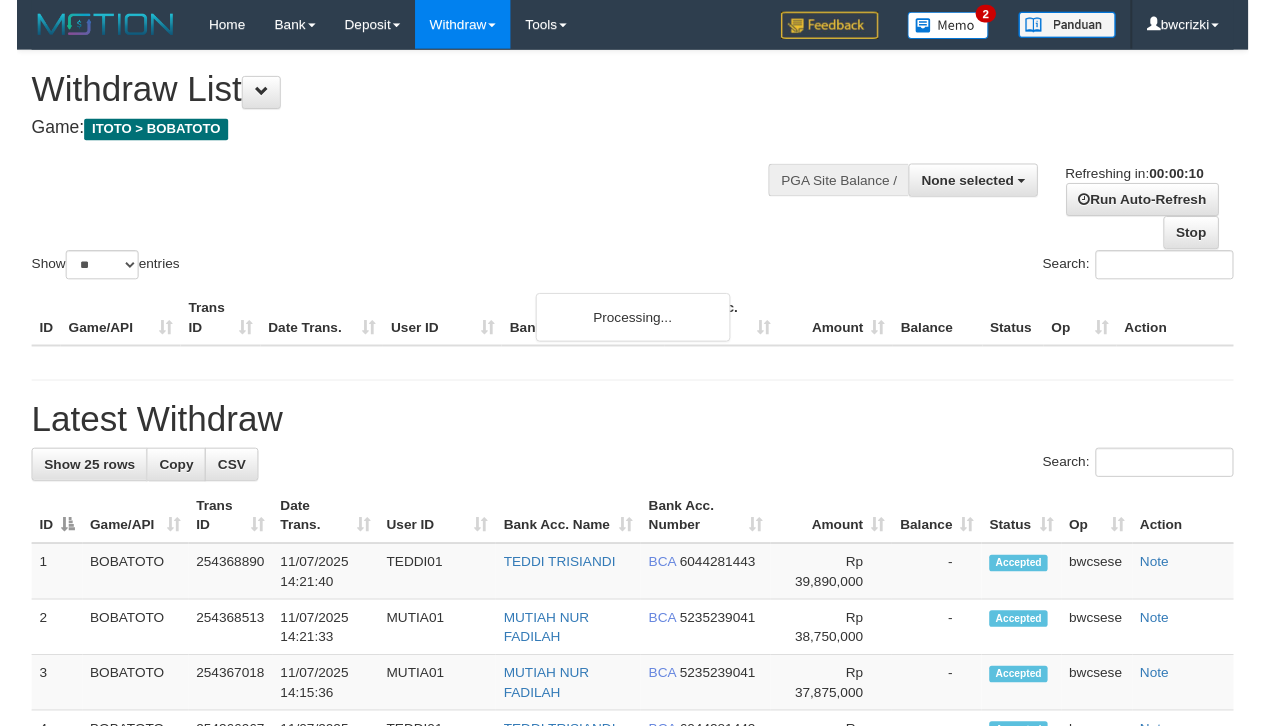 scroll, scrollTop: 0, scrollLeft: 0, axis: both 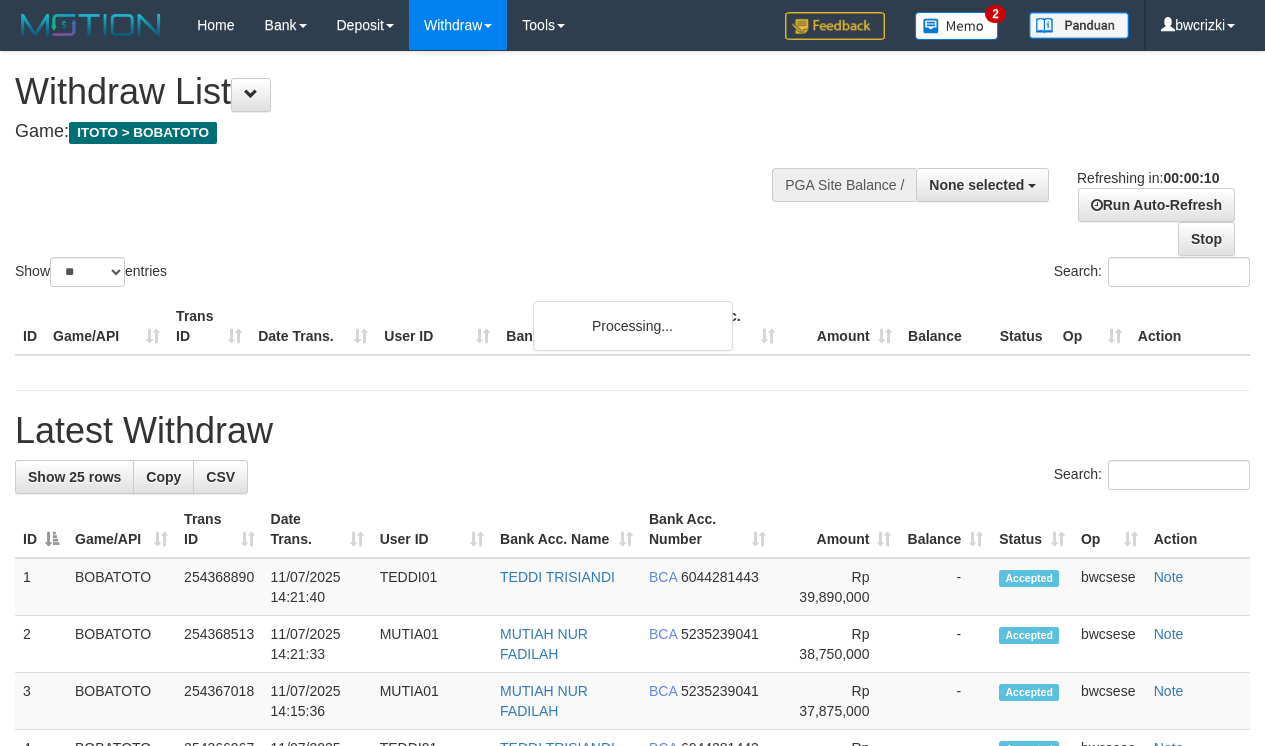 select 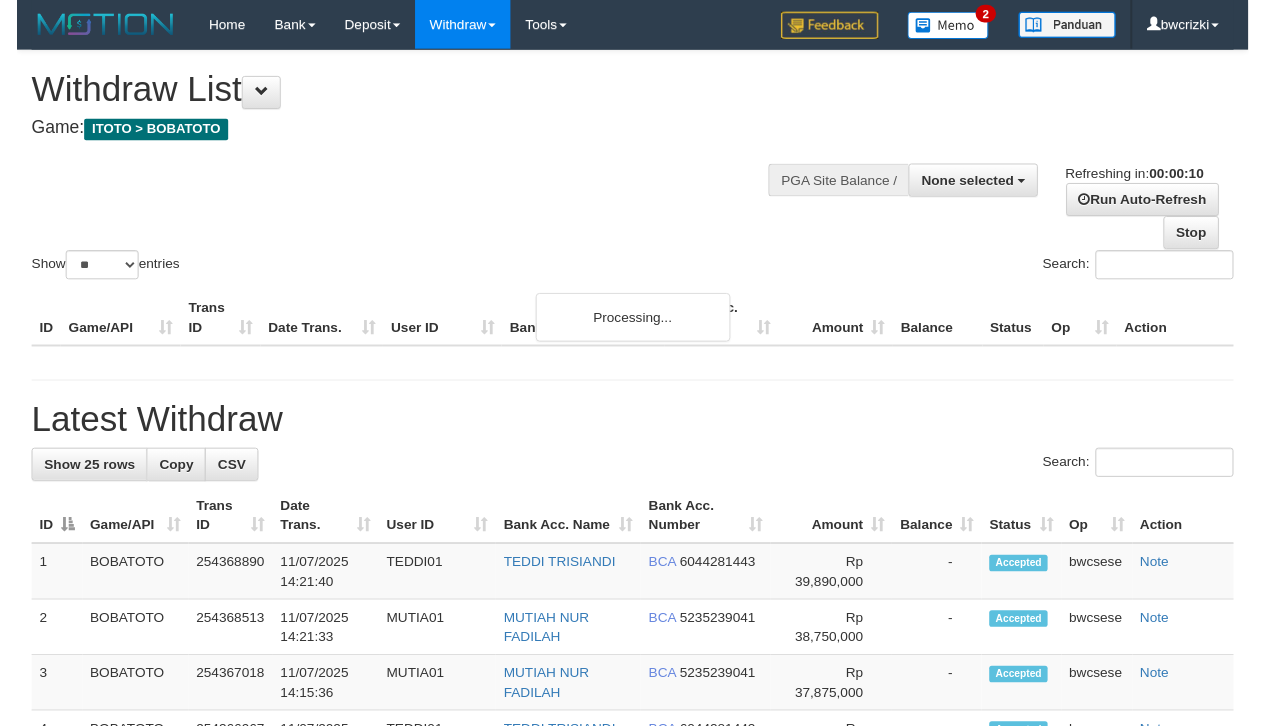 scroll, scrollTop: 0, scrollLeft: 0, axis: both 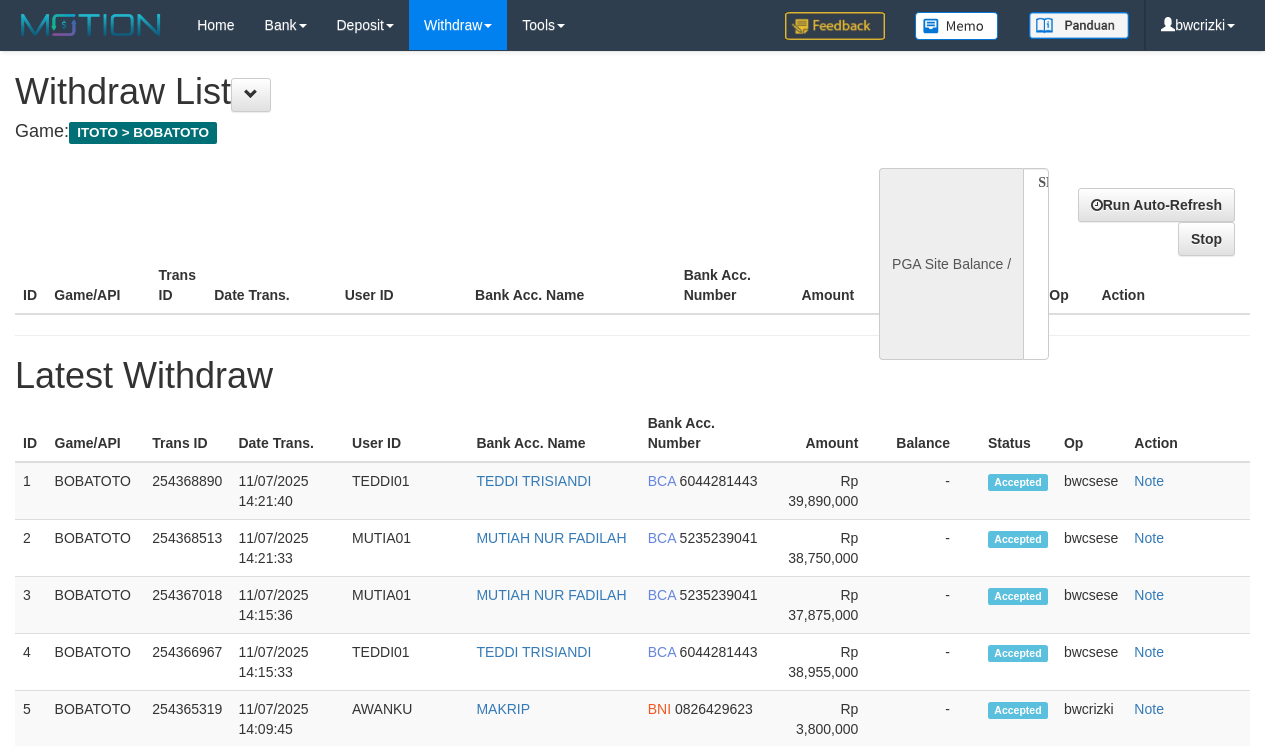 select 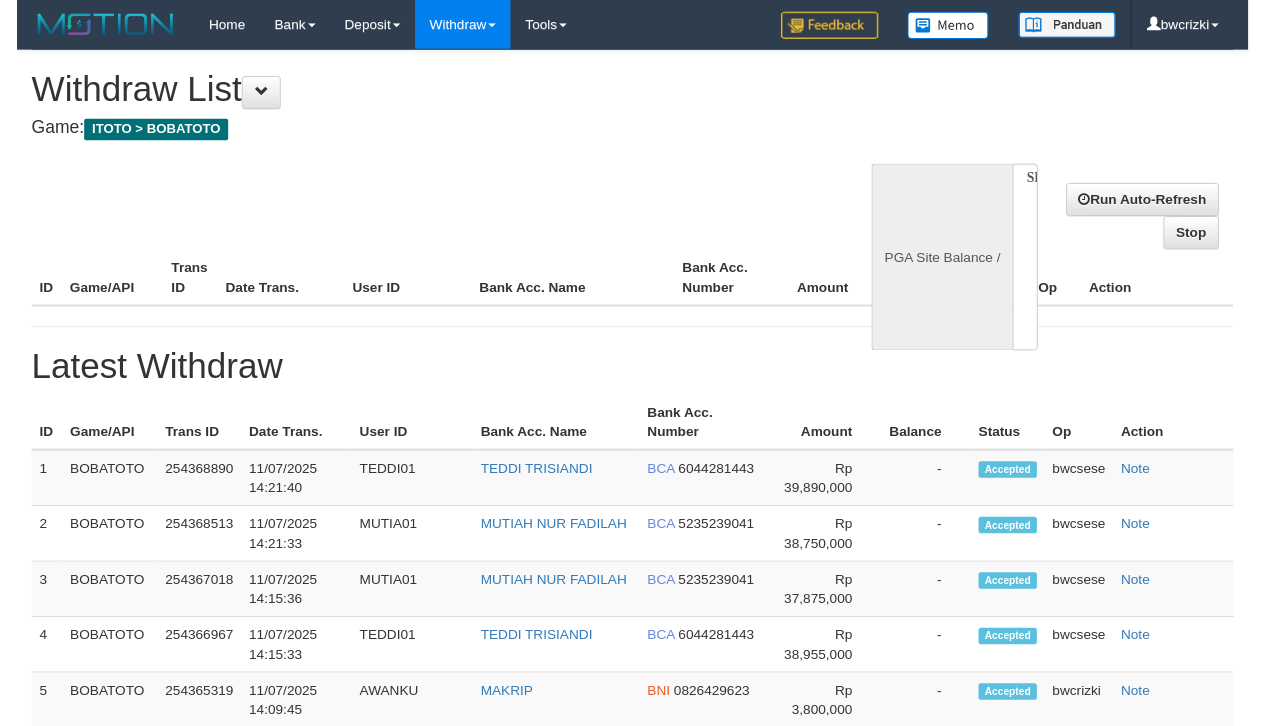 scroll, scrollTop: 0, scrollLeft: 0, axis: both 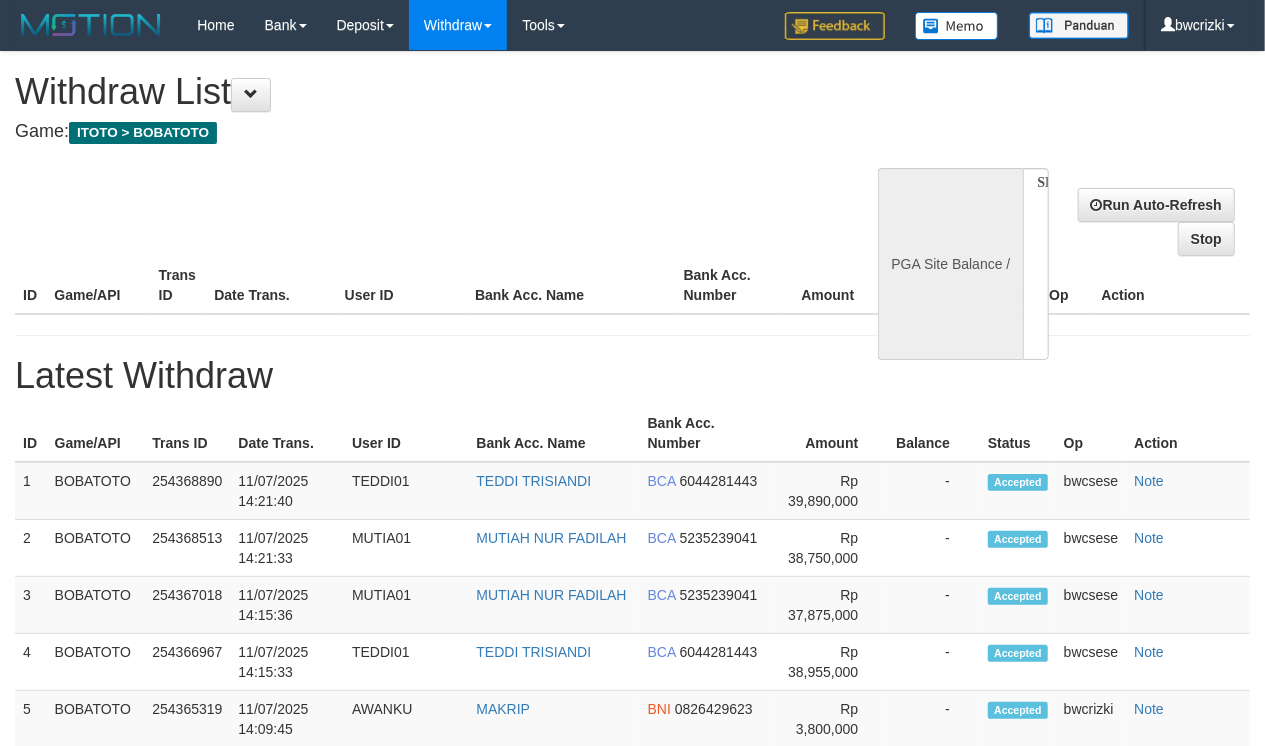 select on "**" 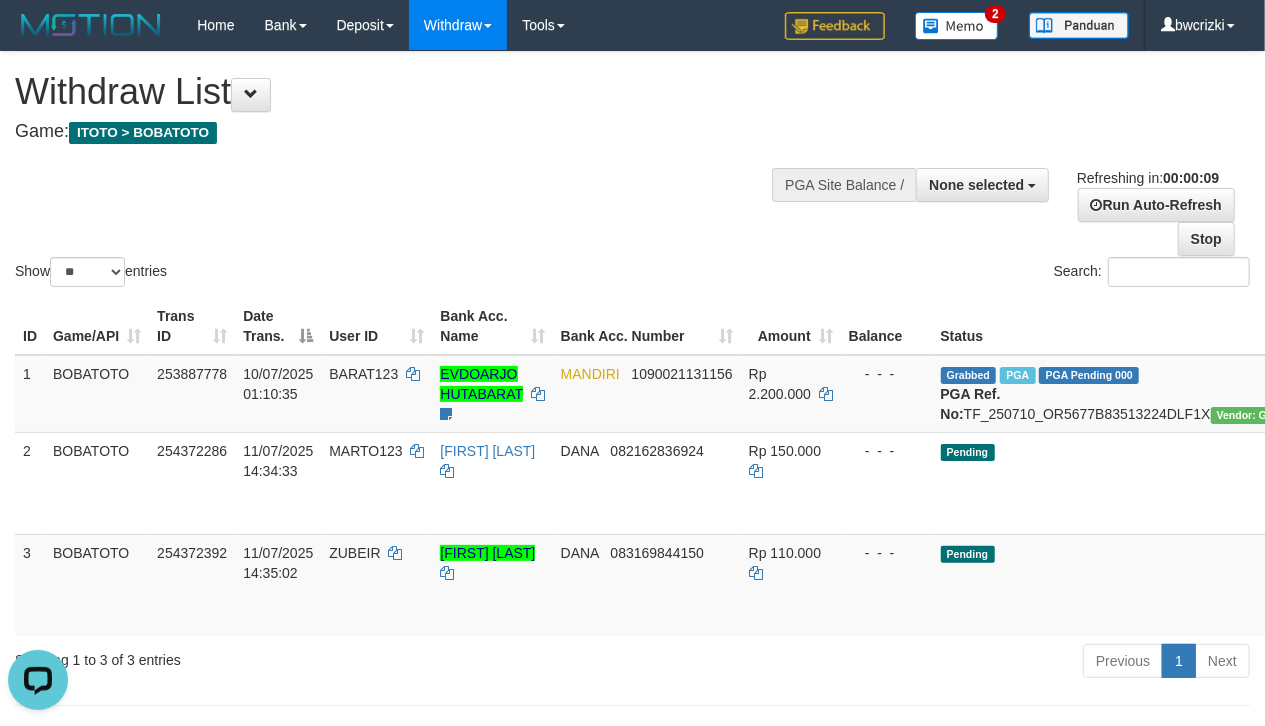 scroll, scrollTop: 0, scrollLeft: 0, axis: both 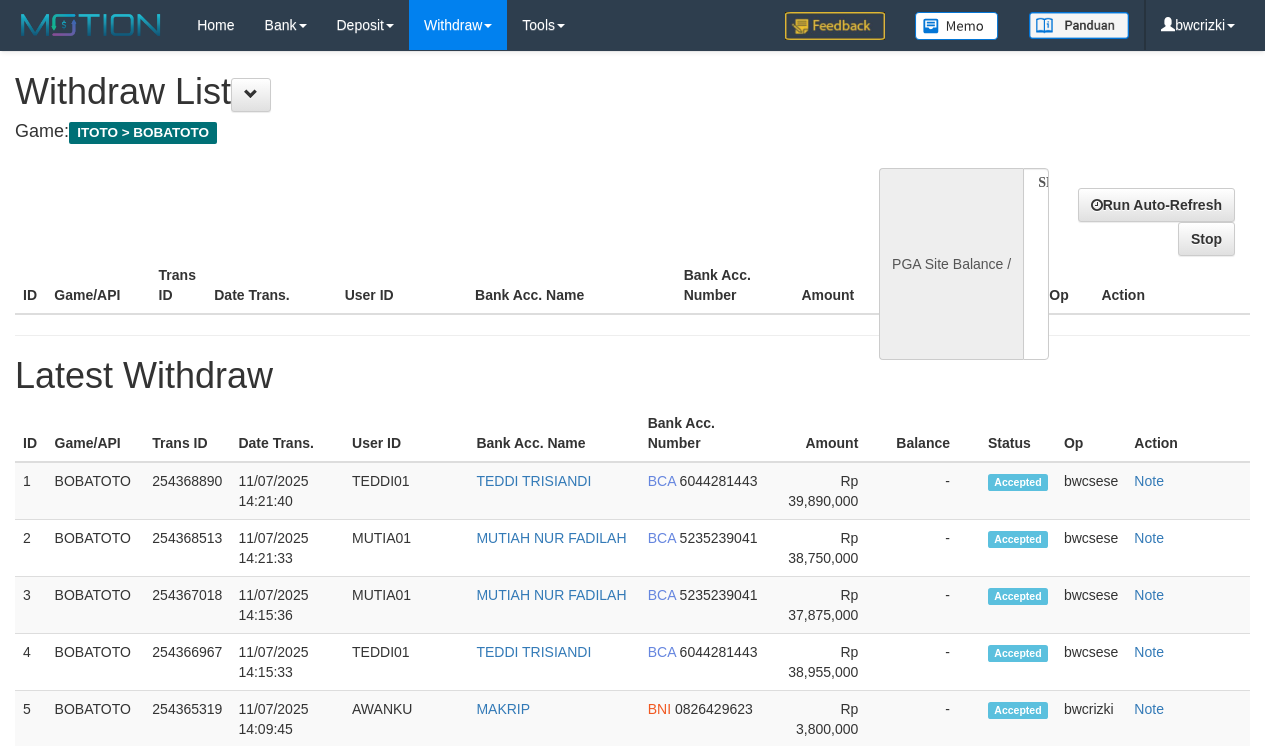 select 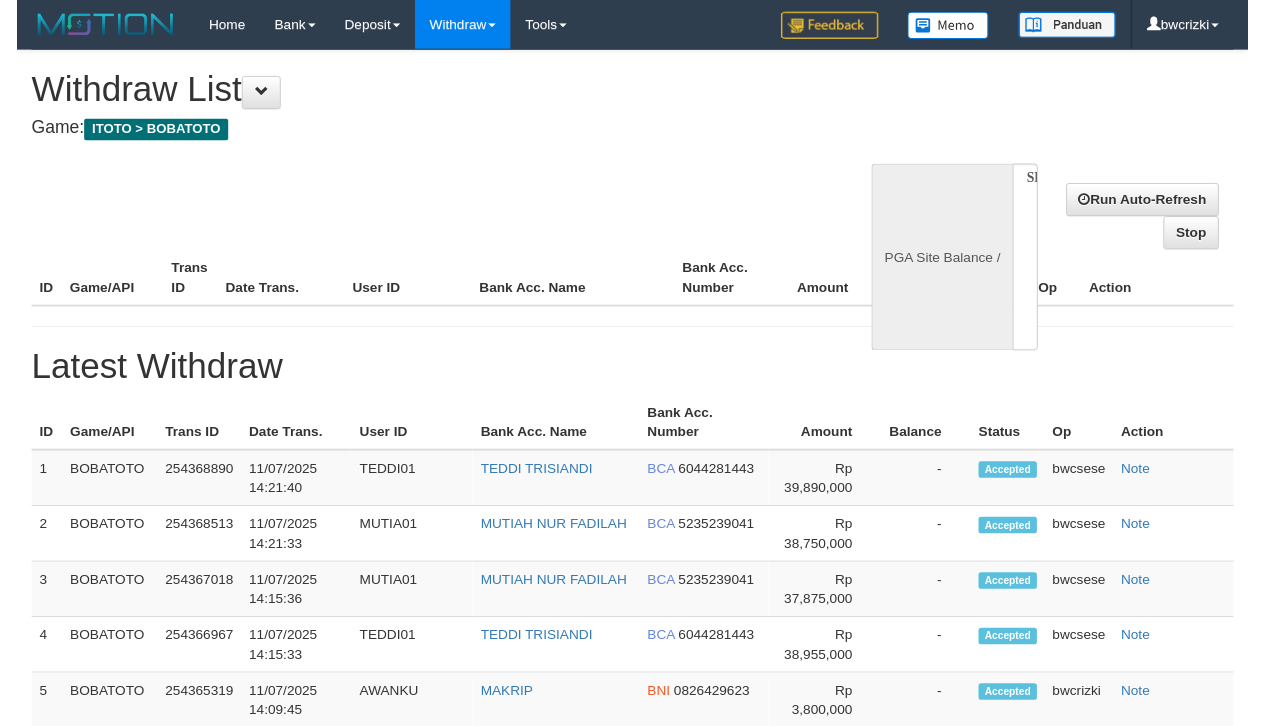 scroll, scrollTop: 0, scrollLeft: 0, axis: both 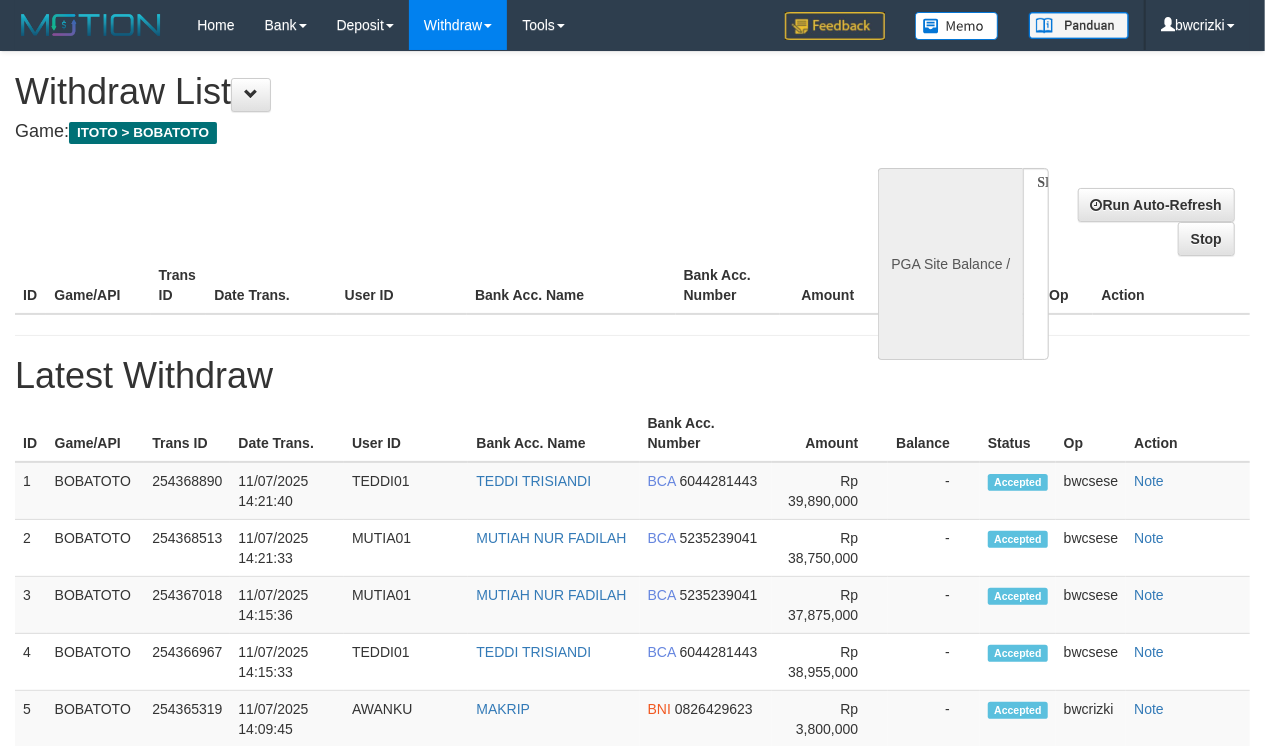 select on "**" 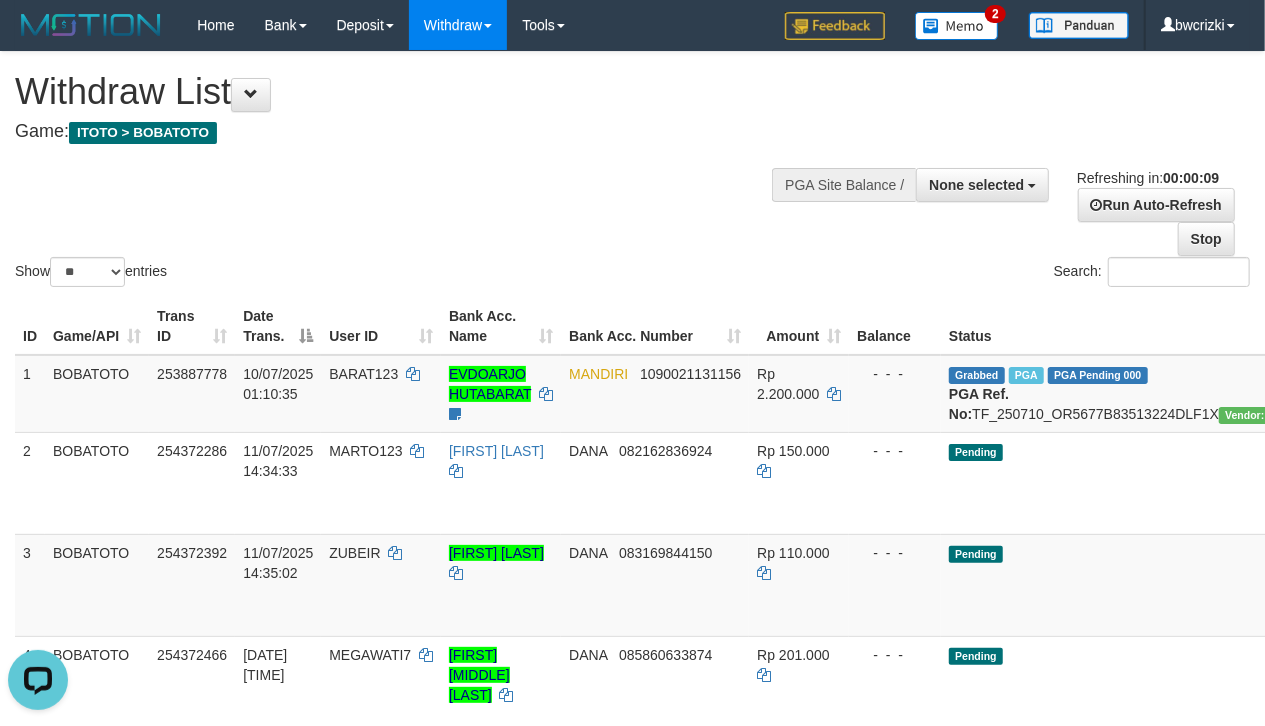 scroll, scrollTop: 0, scrollLeft: 0, axis: both 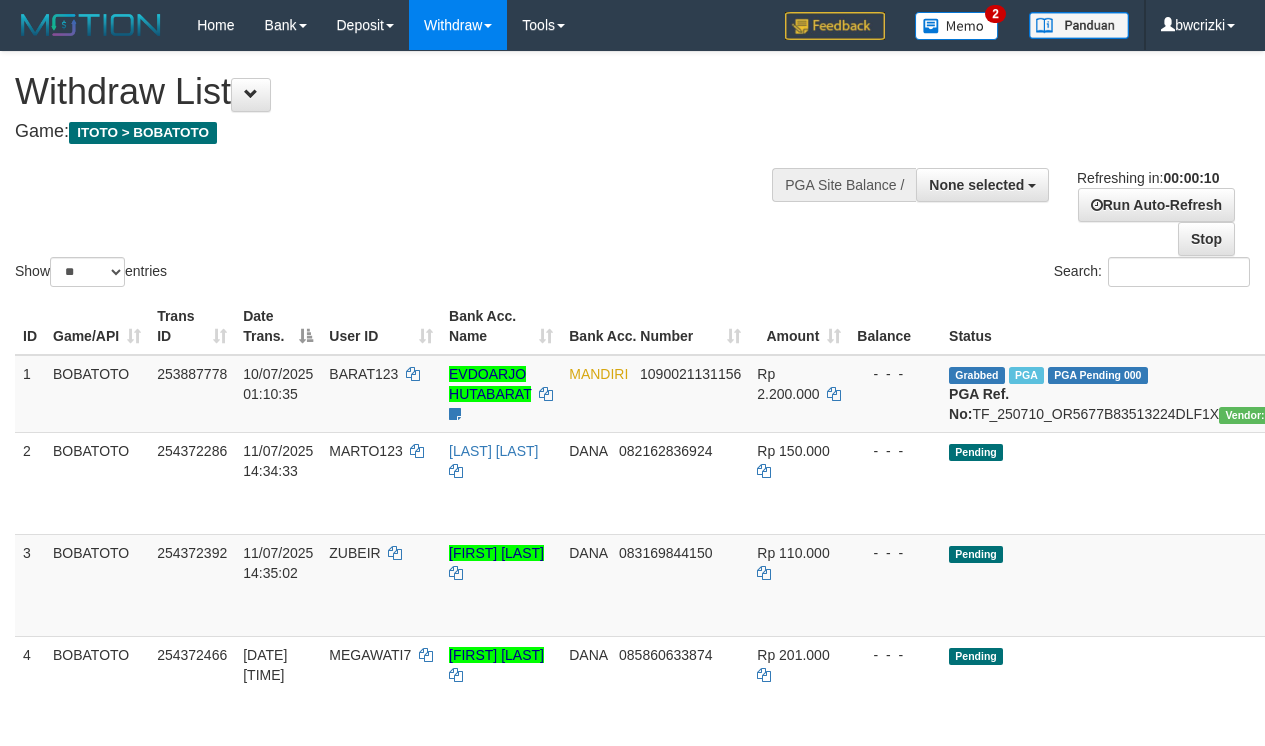 select 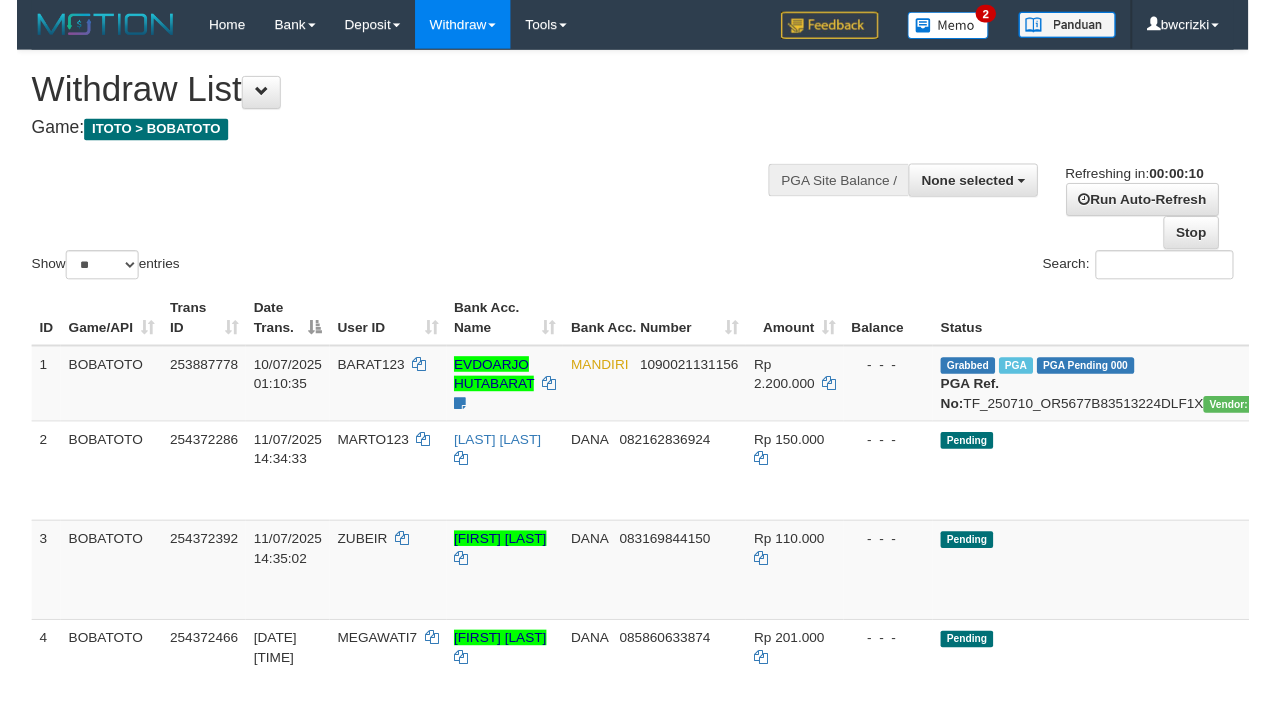 scroll, scrollTop: 0, scrollLeft: 0, axis: both 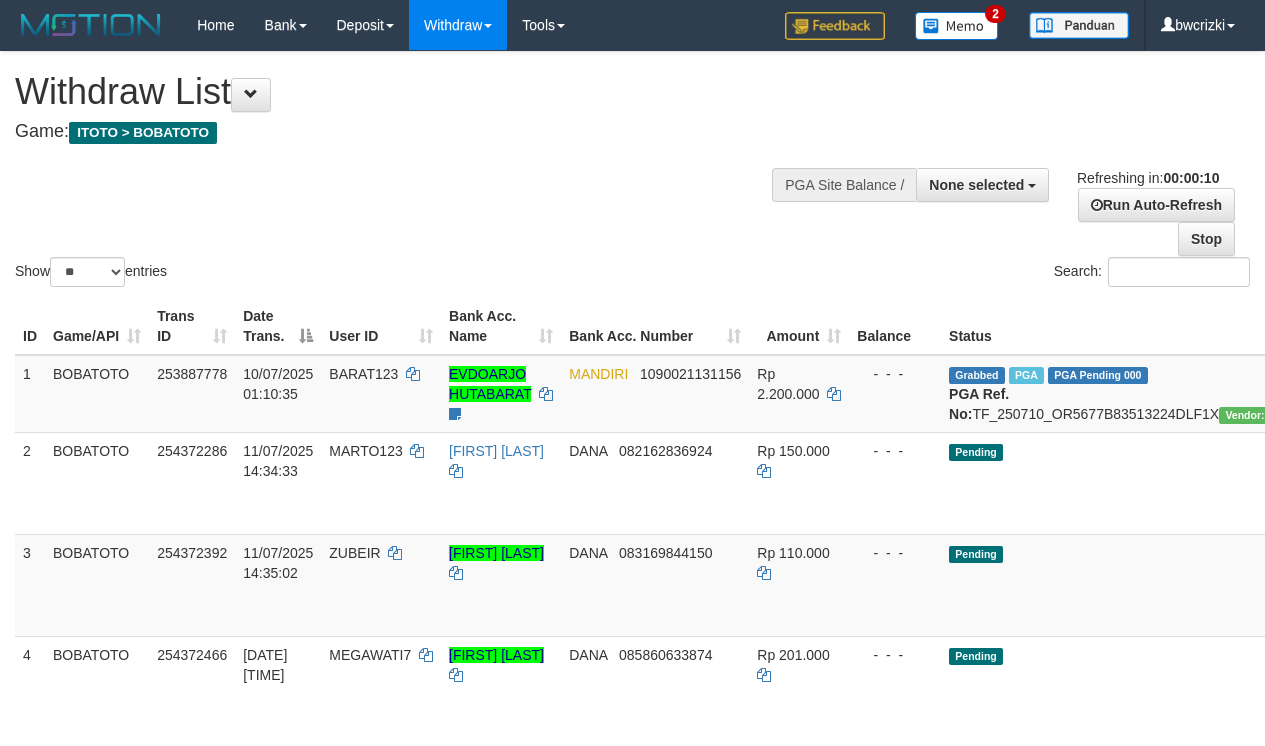 select 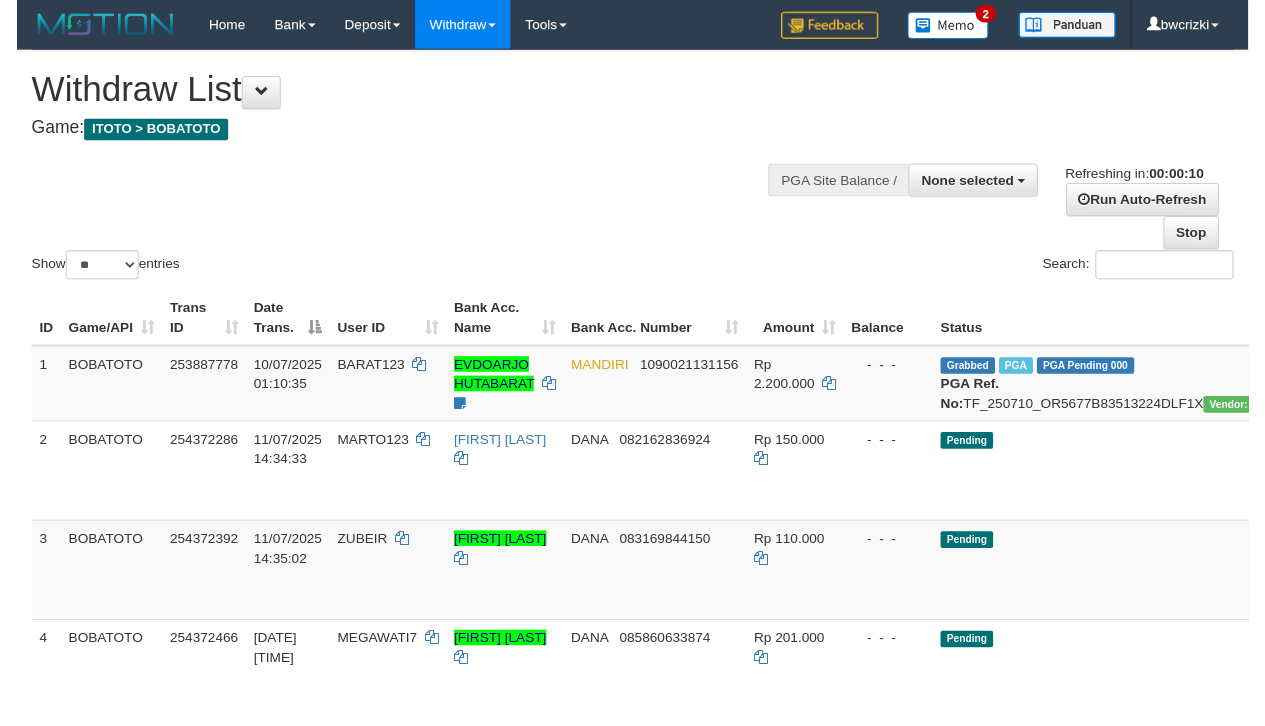 scroll, scrollTop: 0, scrollLeft: 0, axis: both 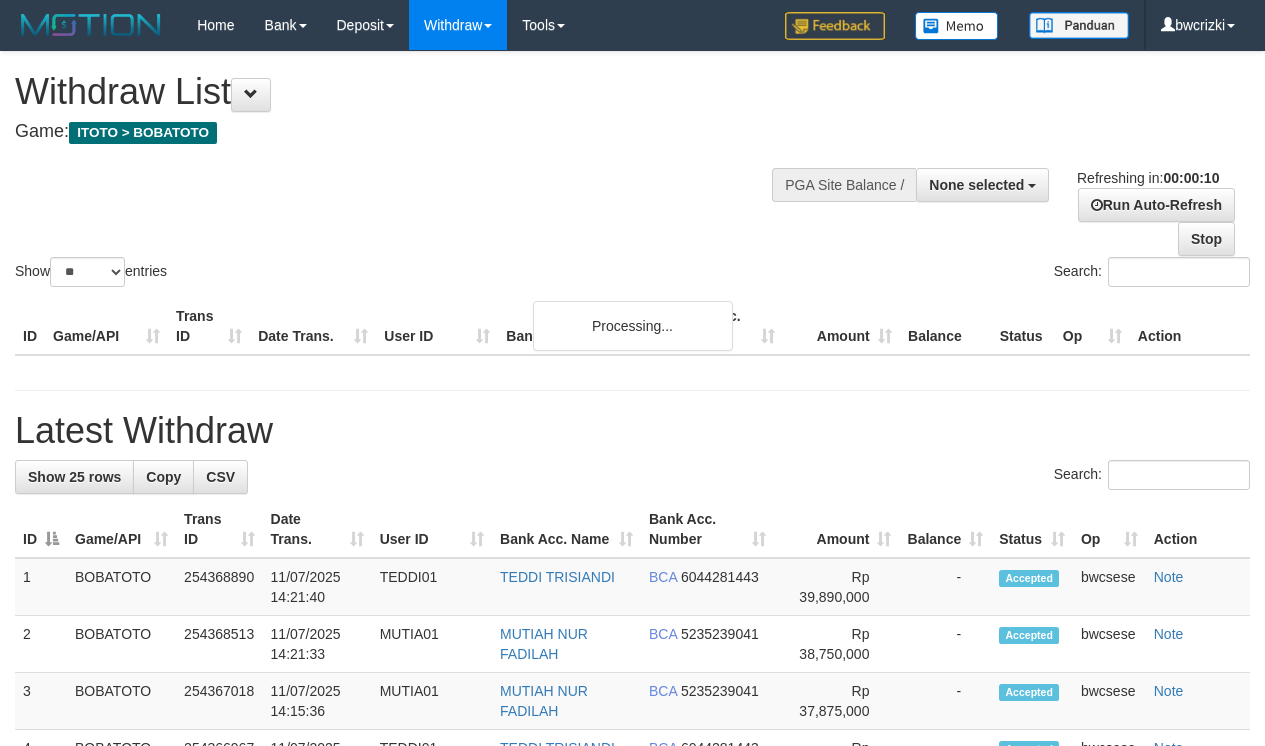 select 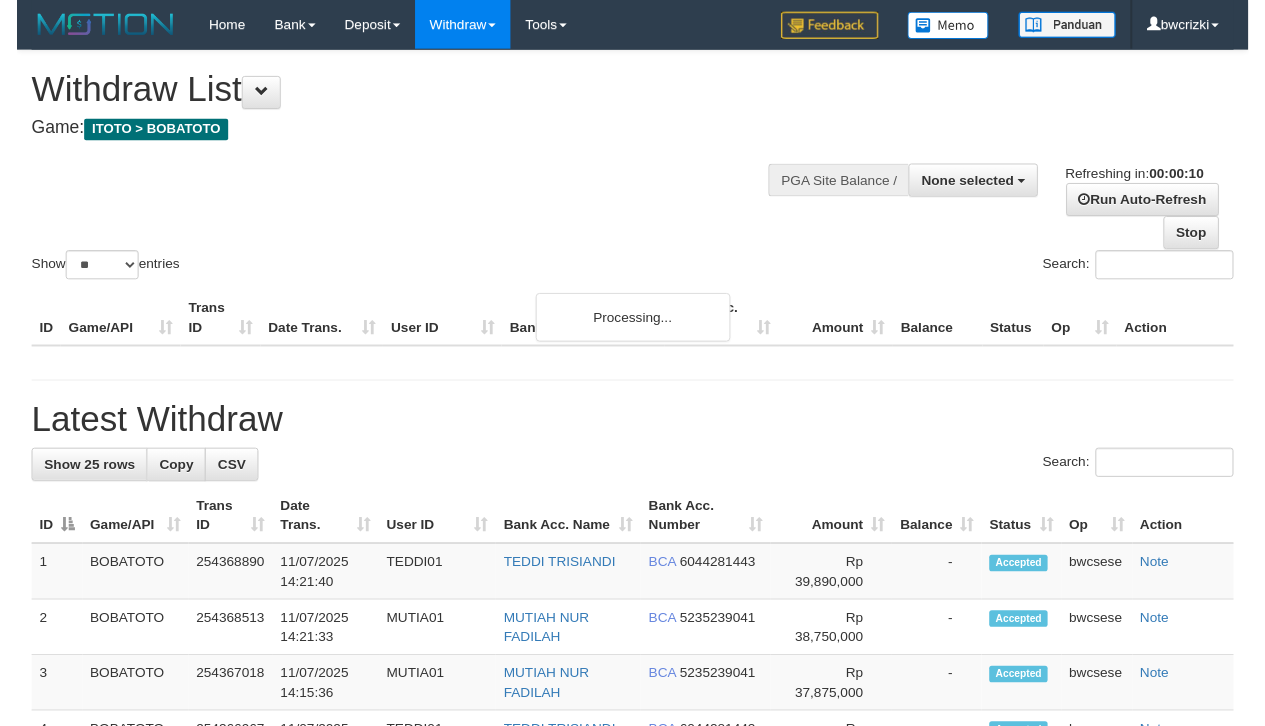 scroll, scrollTop: 0, scrollLeft: 0, axis: both 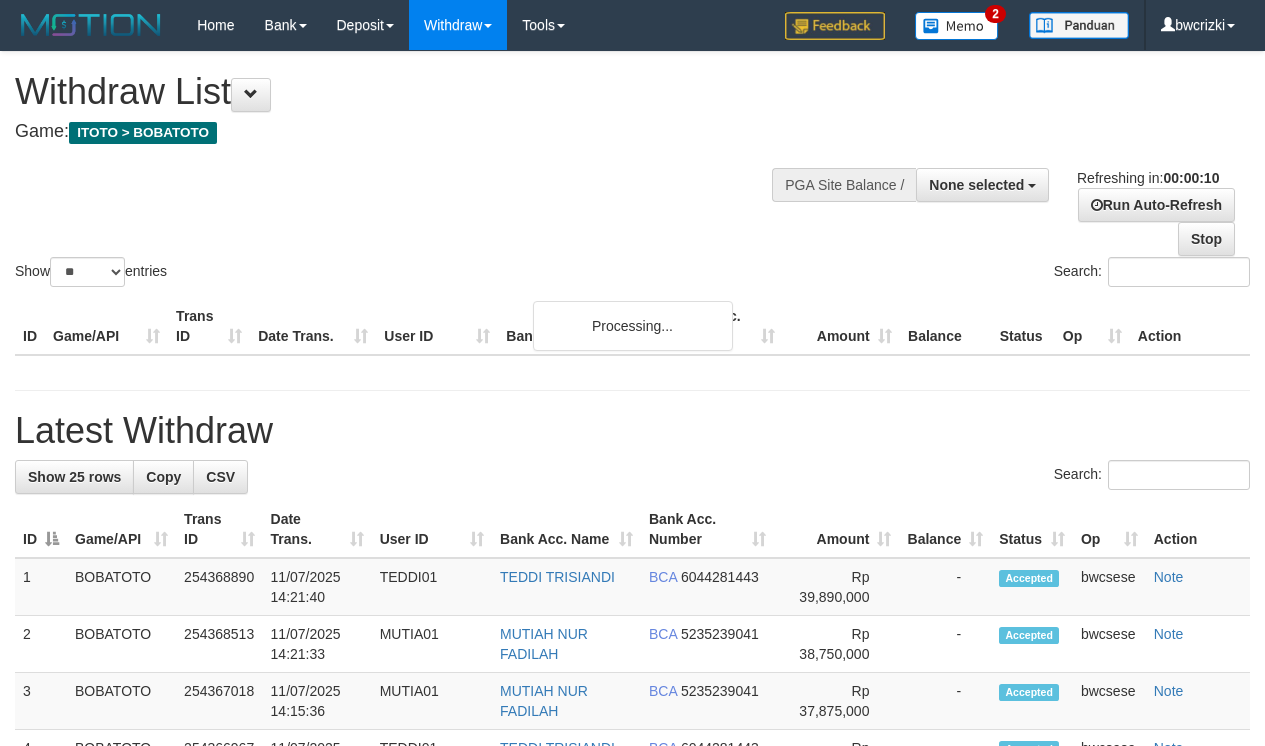 select 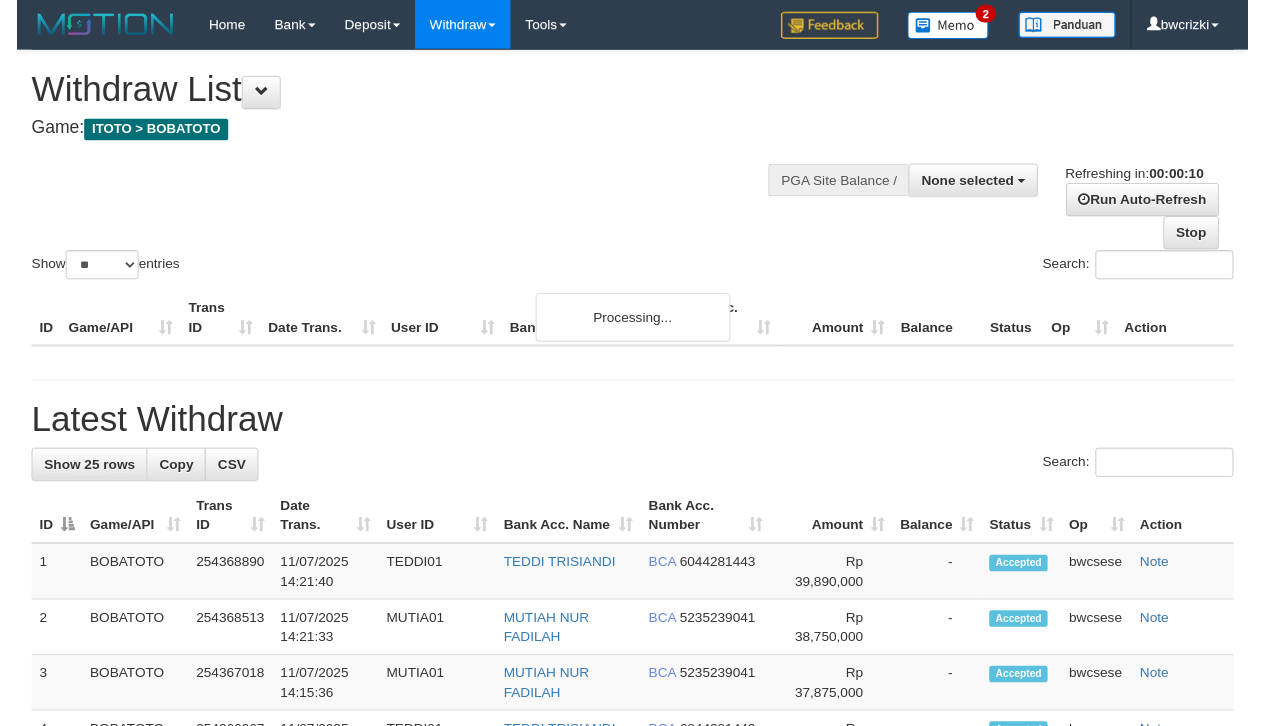 scroll, scrollTop: 0, scrollLeft: 0, axis: both 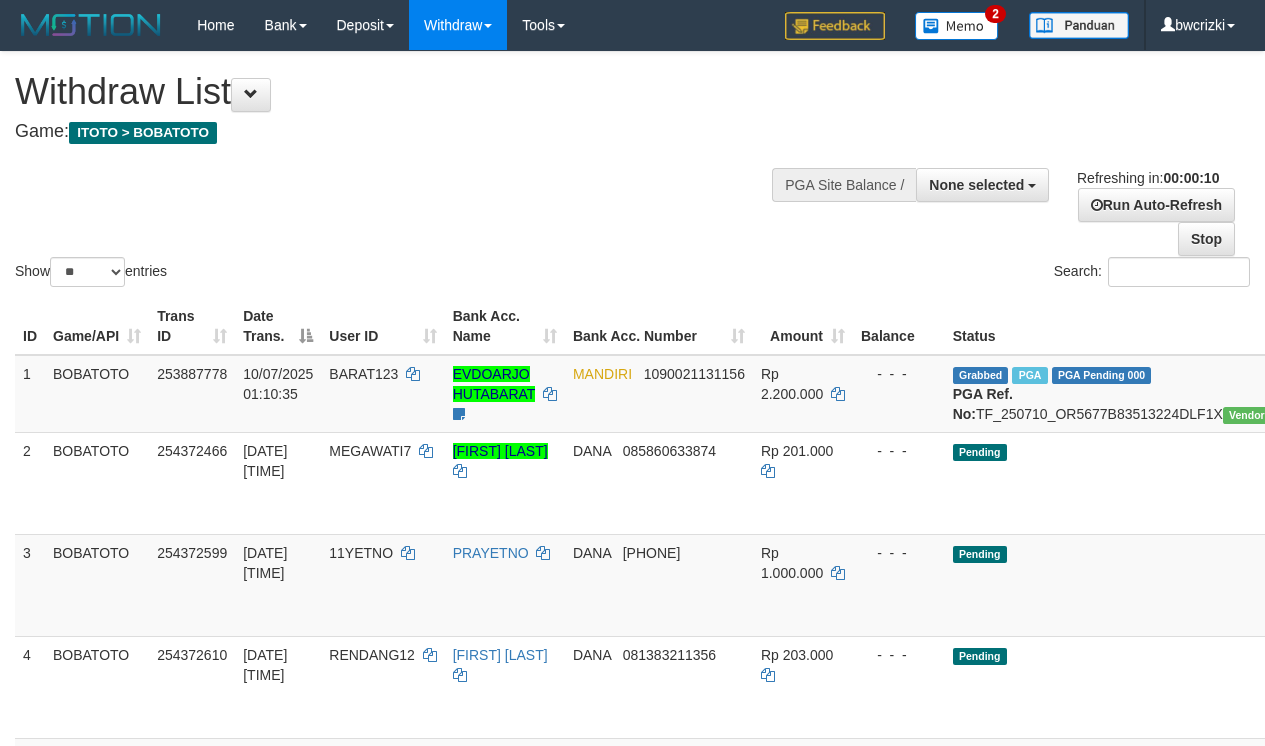 select 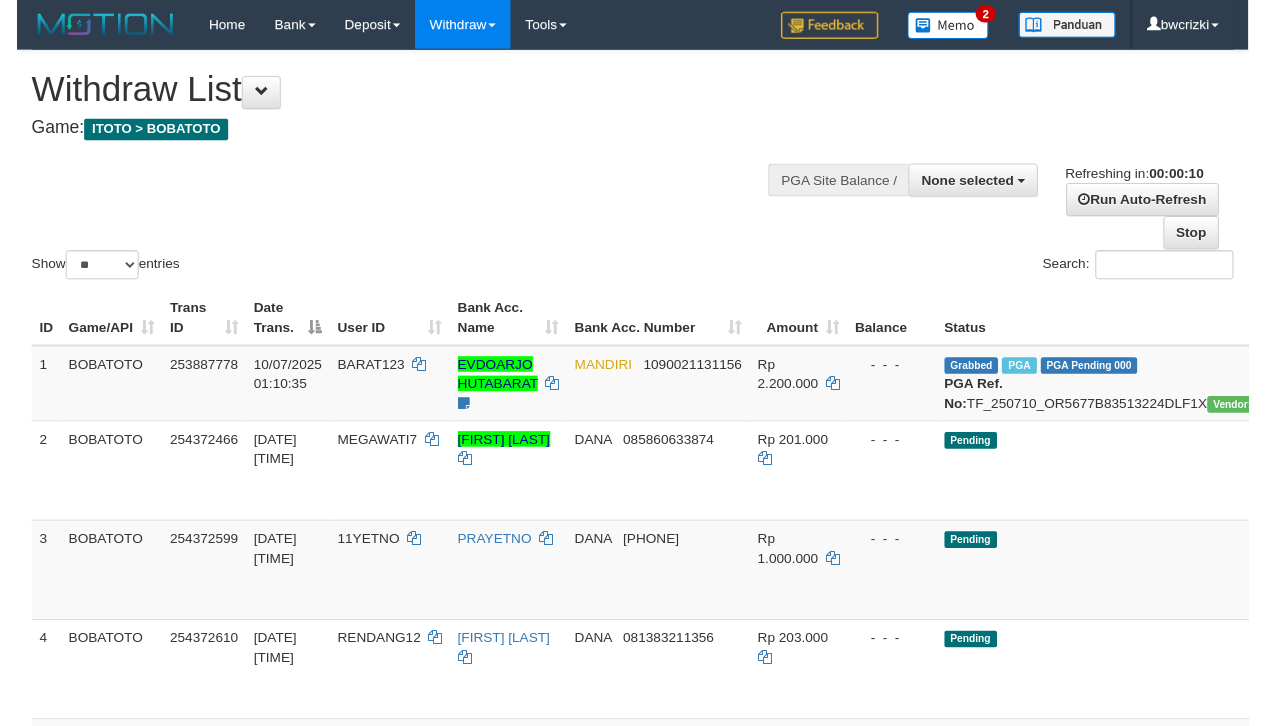 scroll, scrollTop: 0, scrollLeft: 0, axis: both 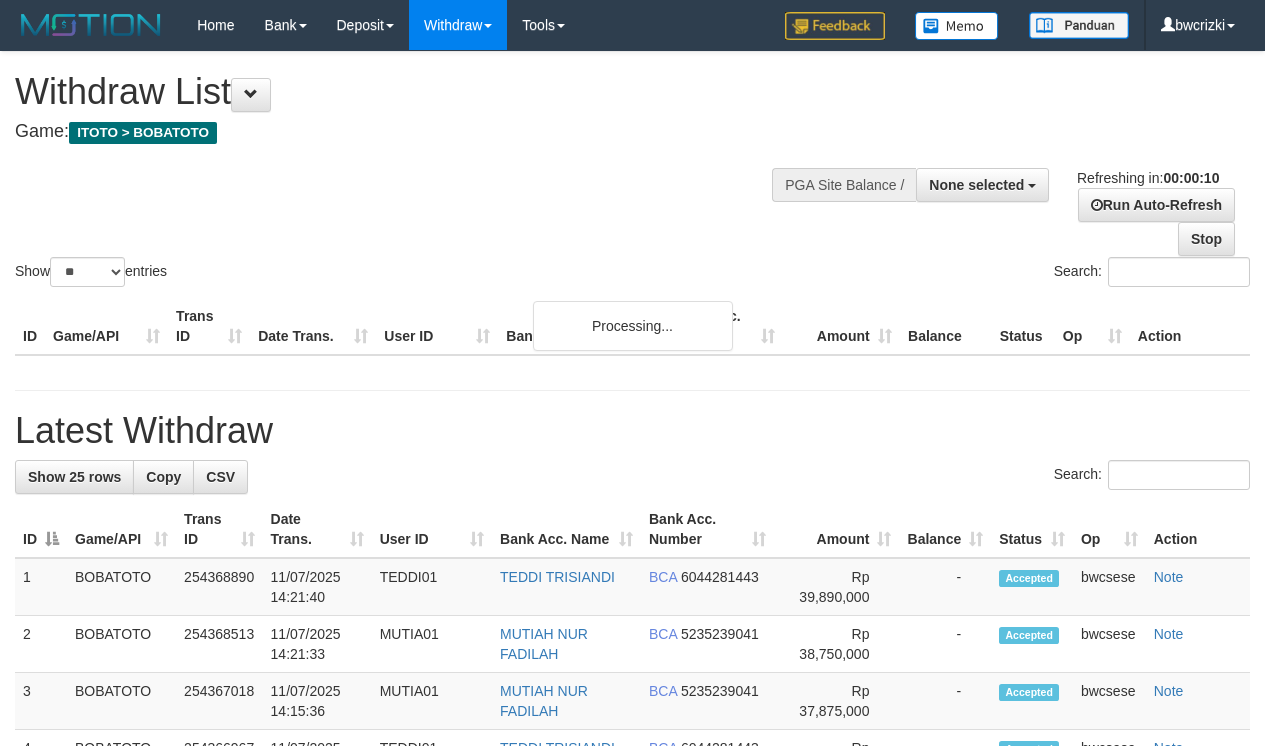 select 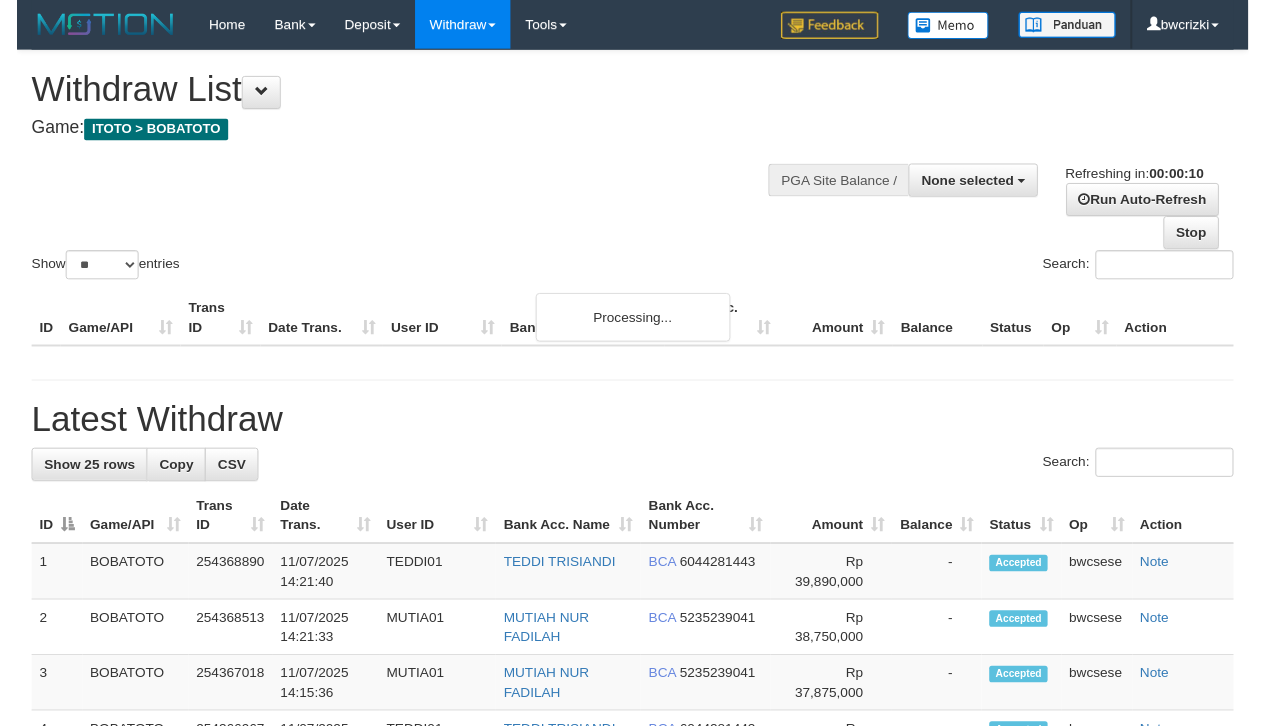 scroll, scrollTop: 0, scrollLeft: 0, axis: both 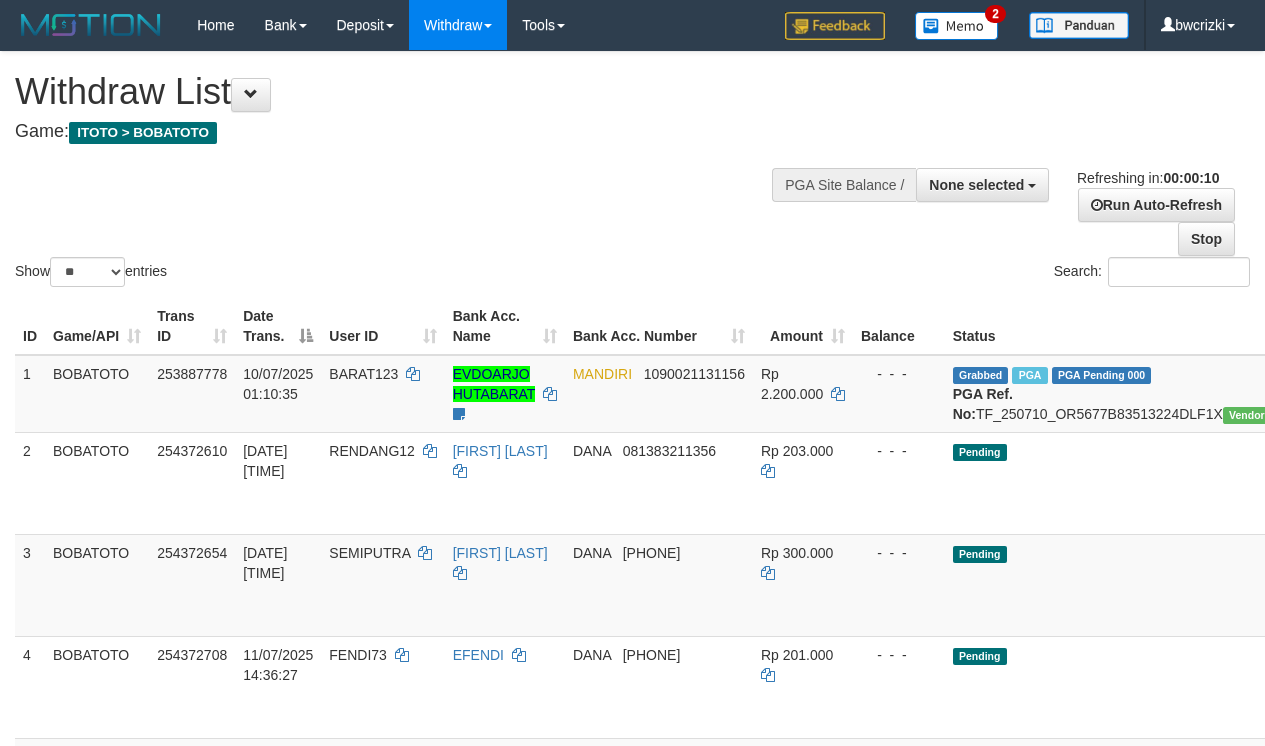 select 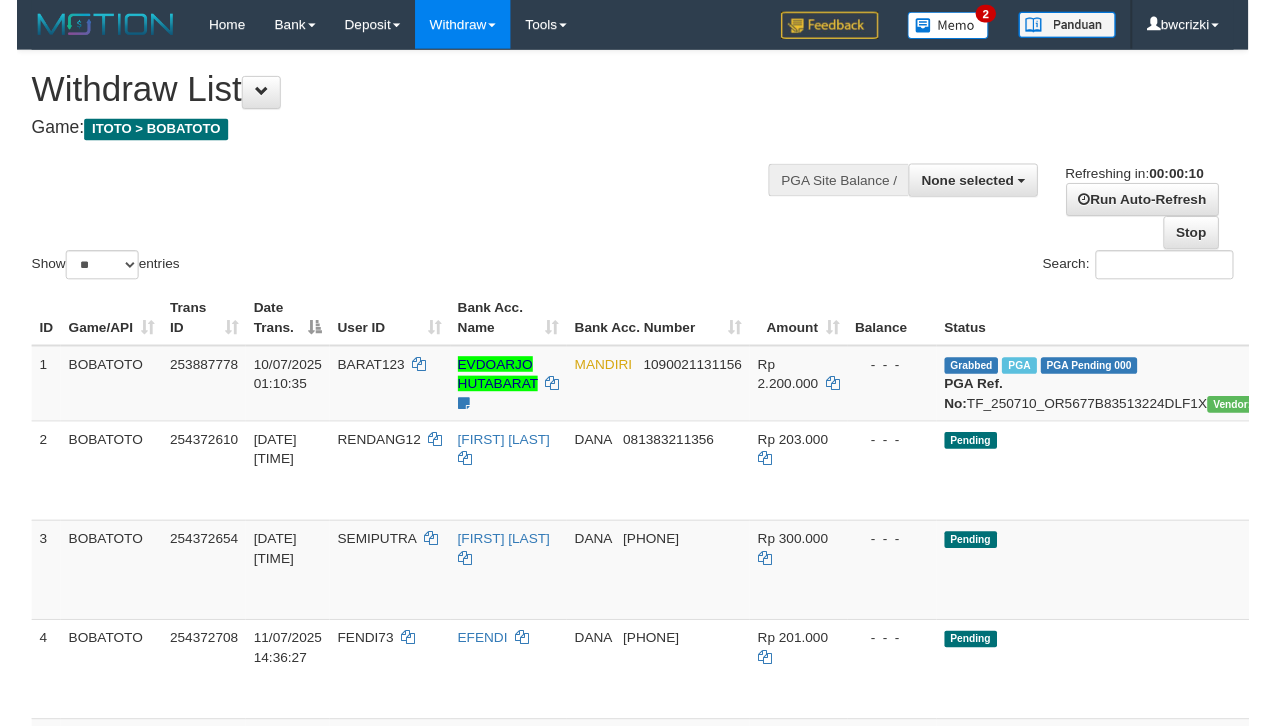 scroll, scrollTop: 0, scrollLeft: 0, axis: both 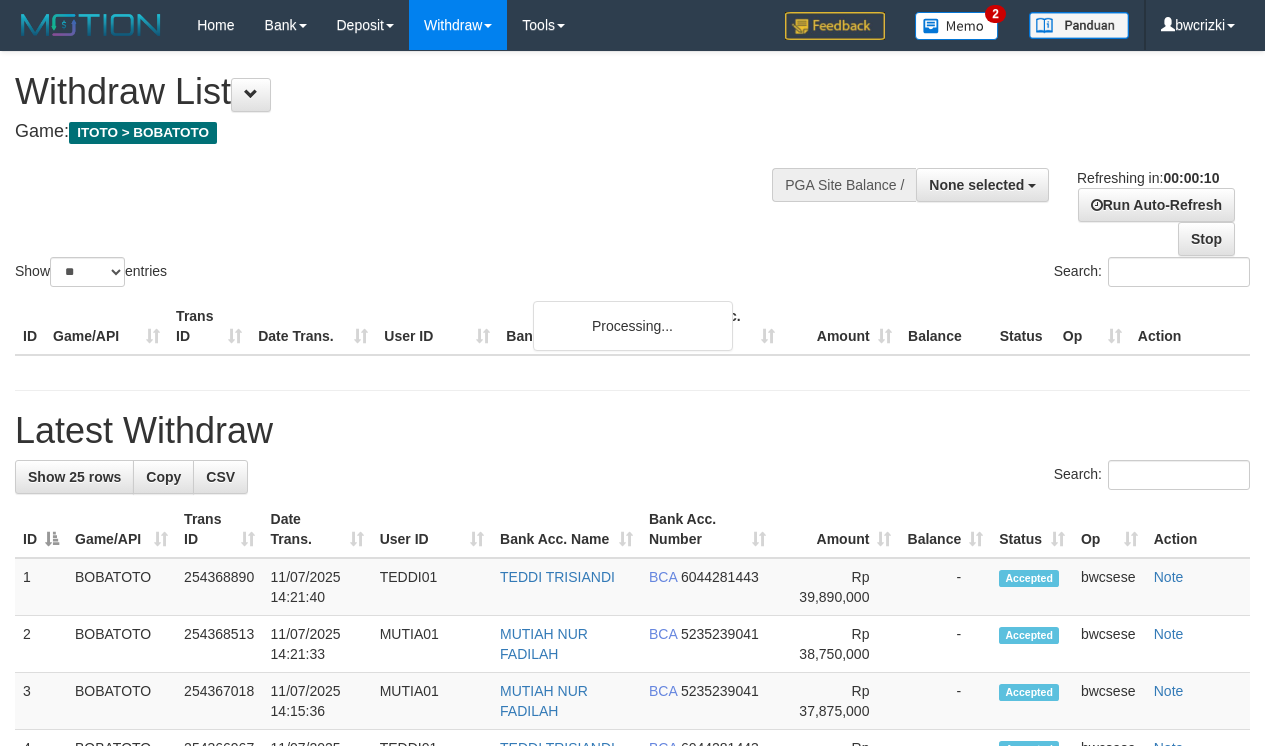 select 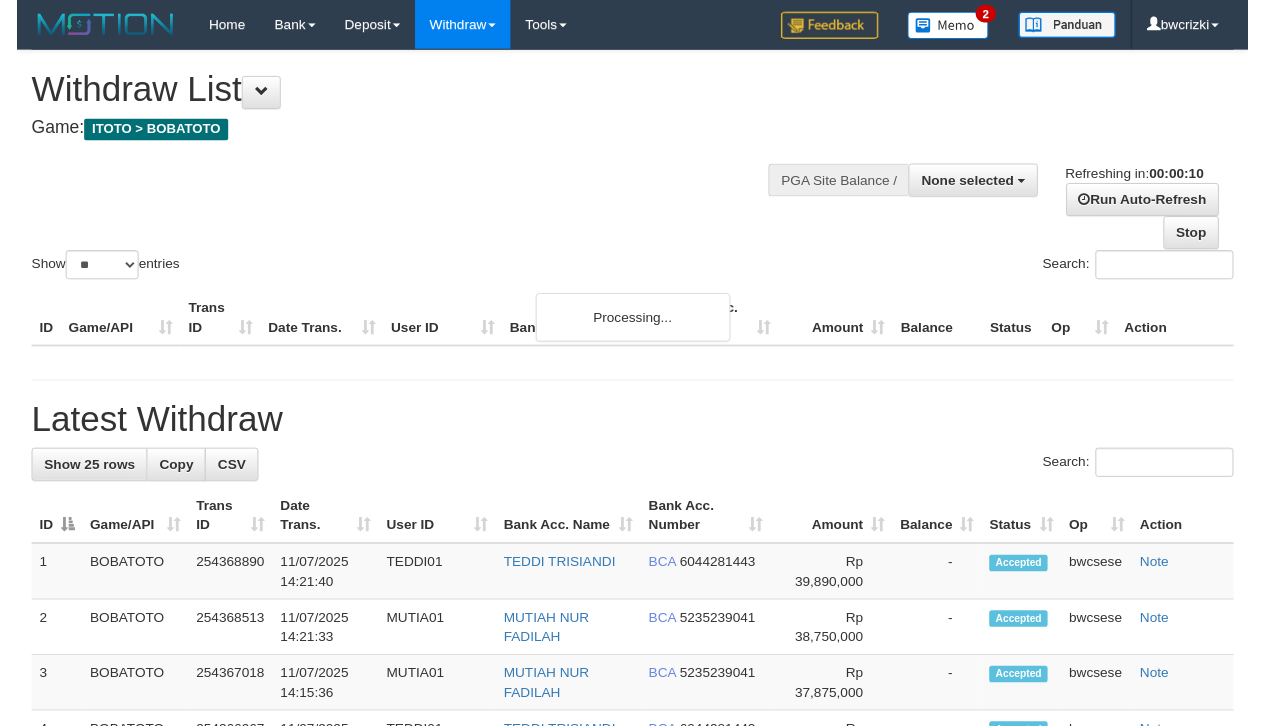scroll, scrollTop: 0, scrollLeft: 0, axis: both 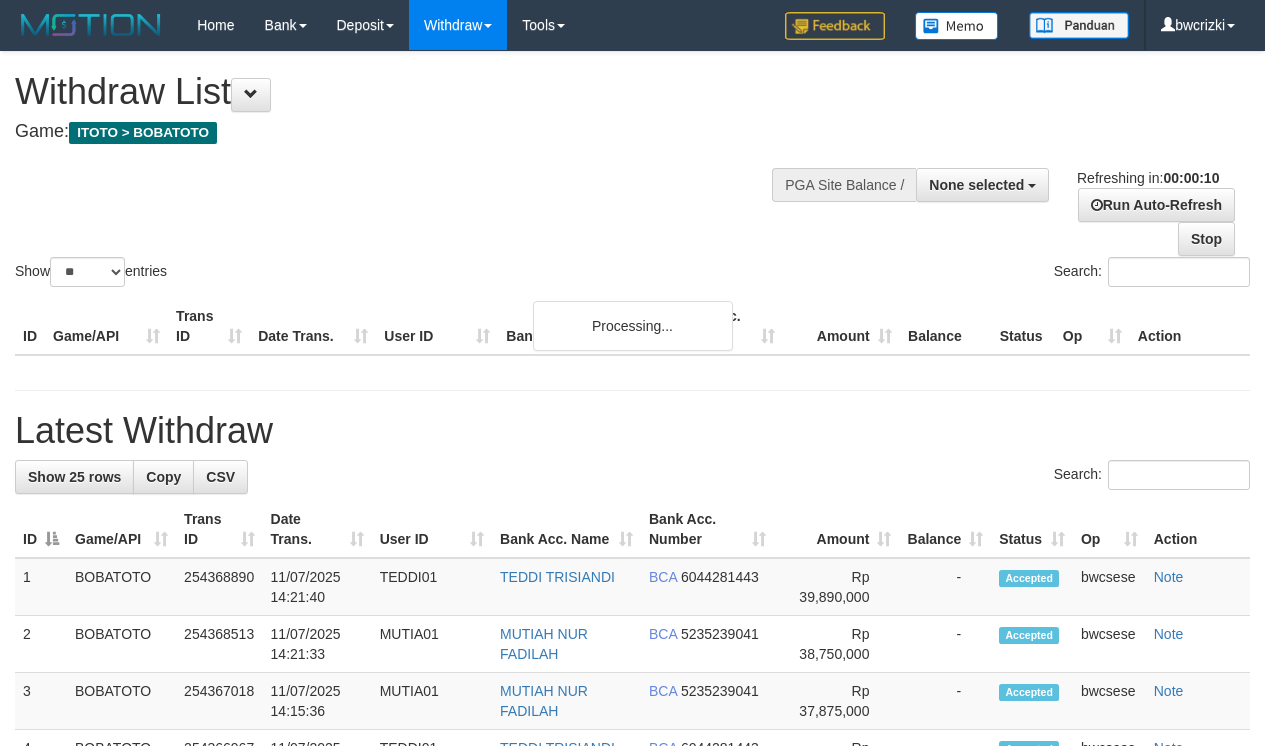 select 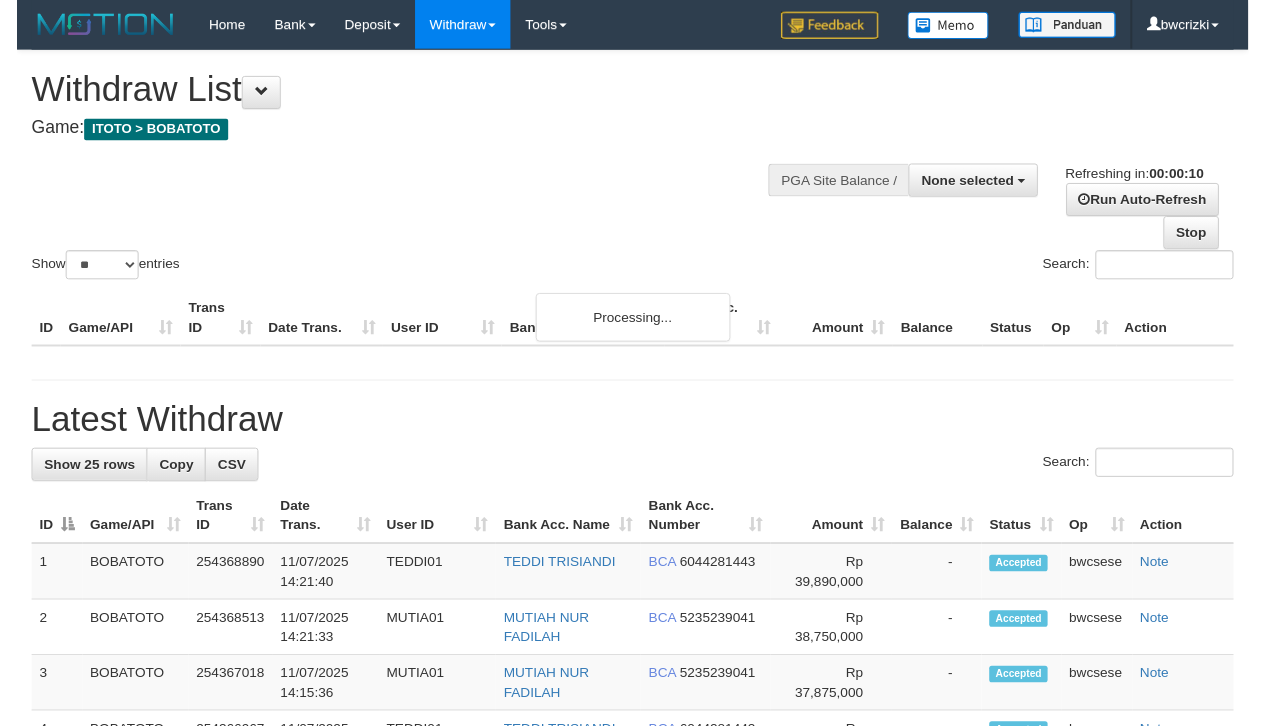 scroll, scrollTop: 0, scrollLeft: 0, axis: both 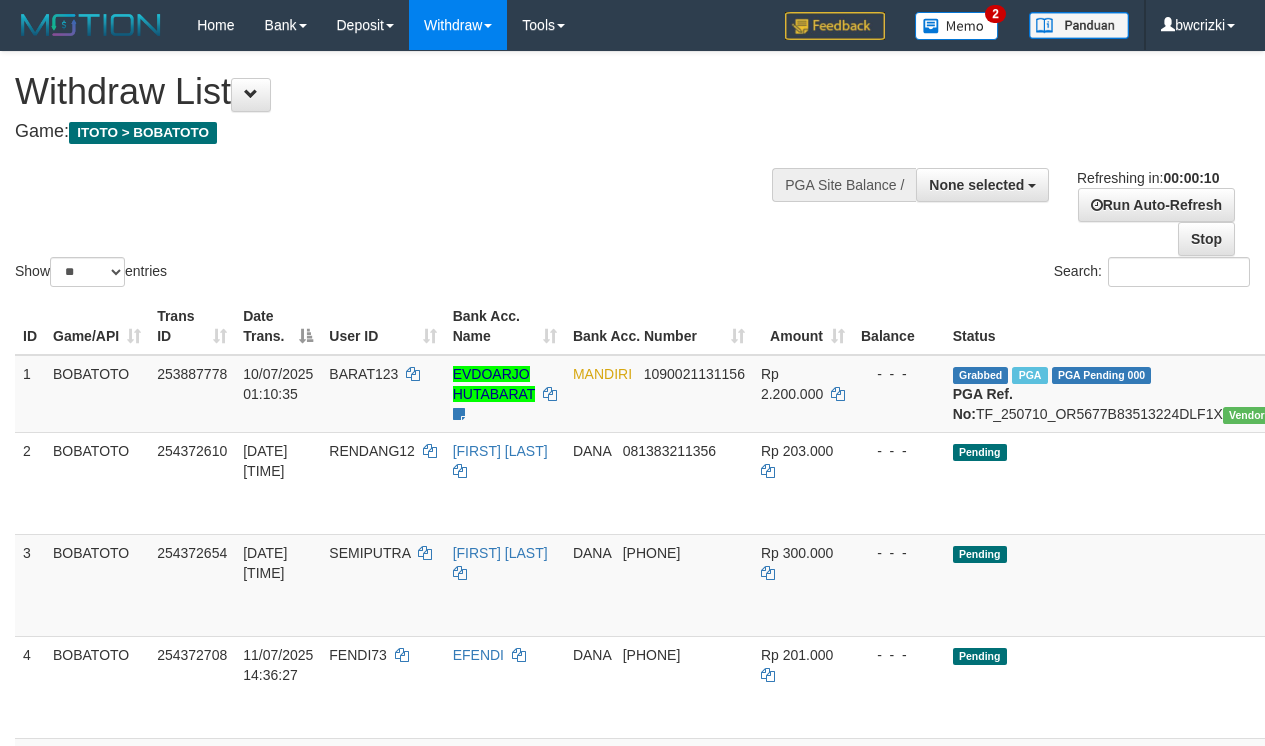select 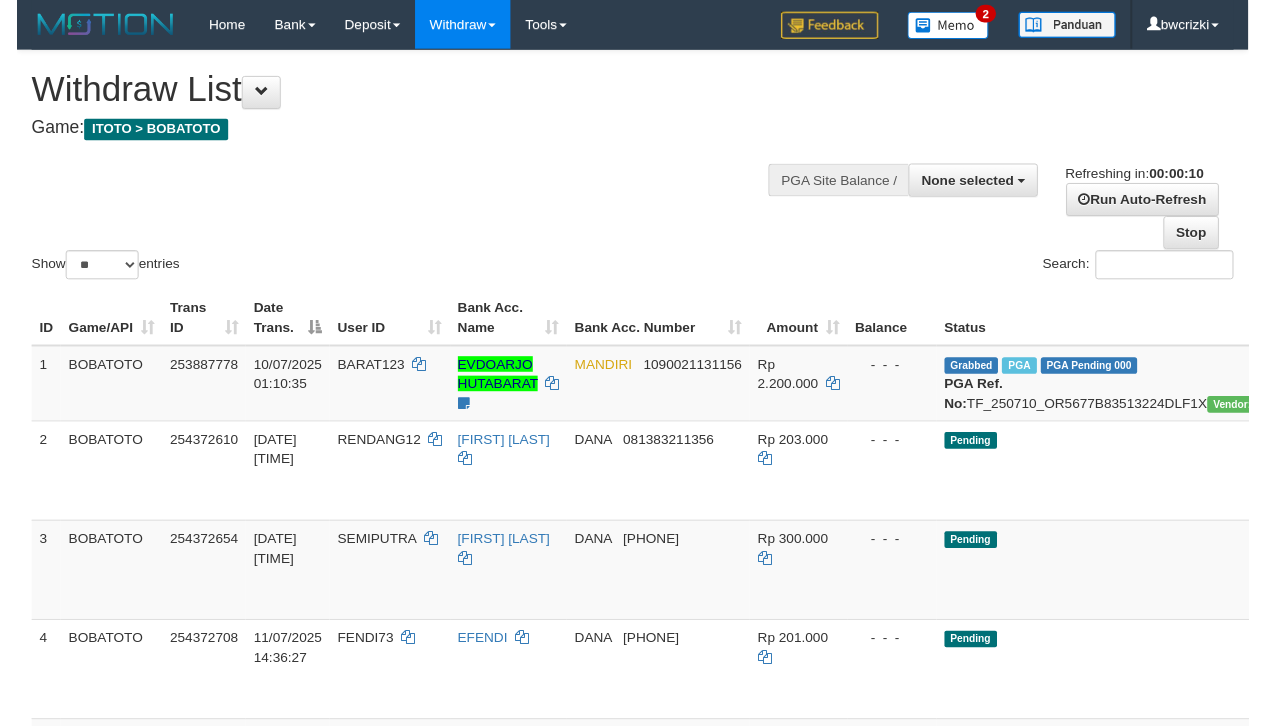 scroll, scrollTop: 0, scrollLeft: 0, axis: both 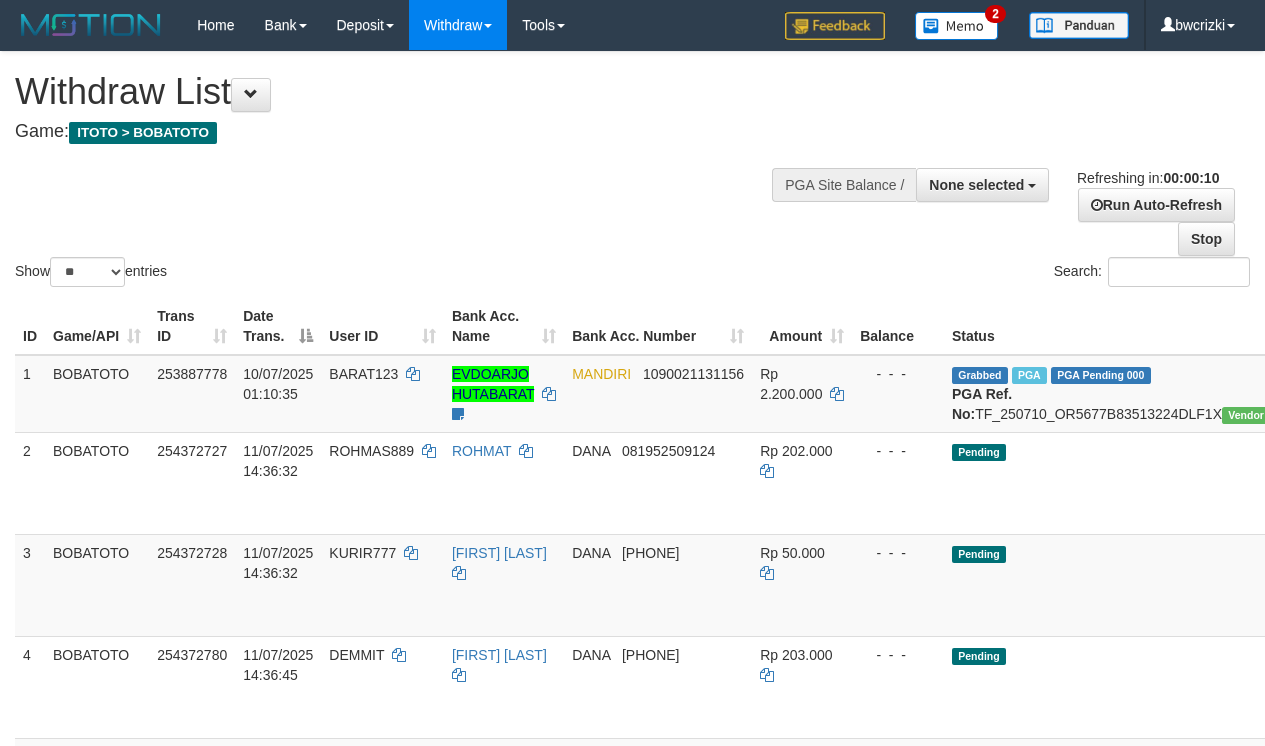 select 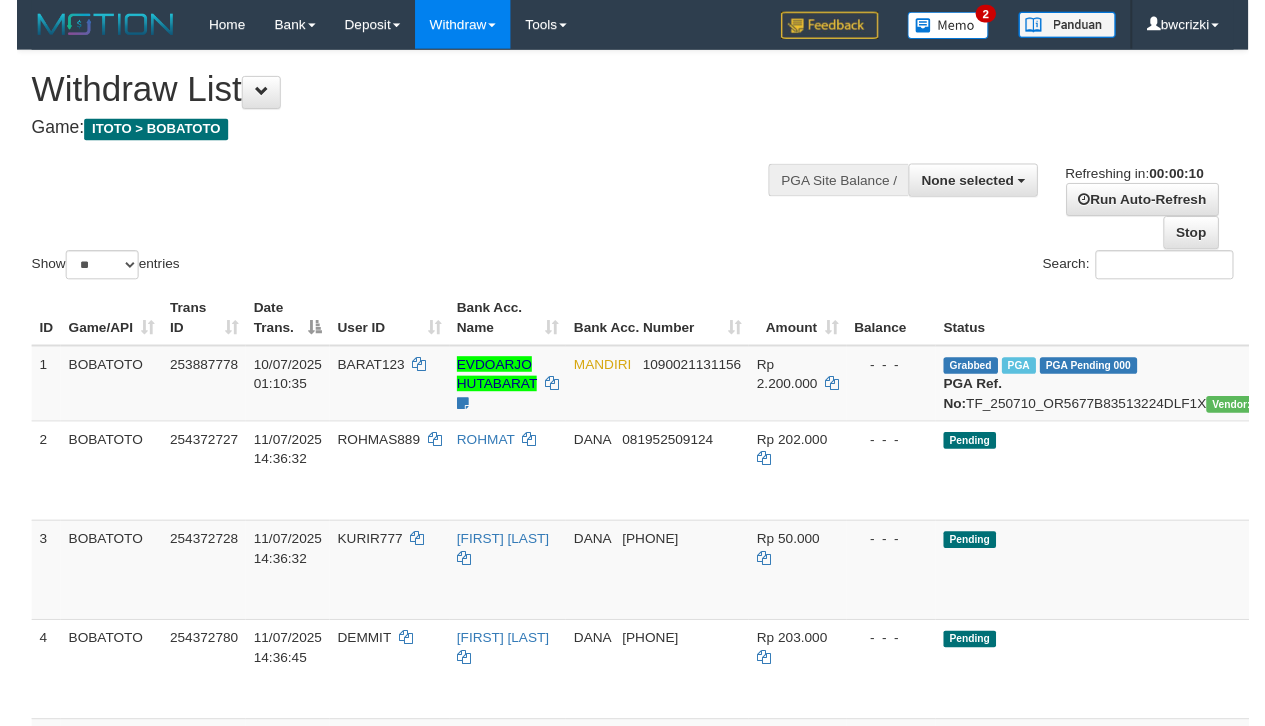 scroll, scrollTop: 0, scrollLeft: 0, axis: both 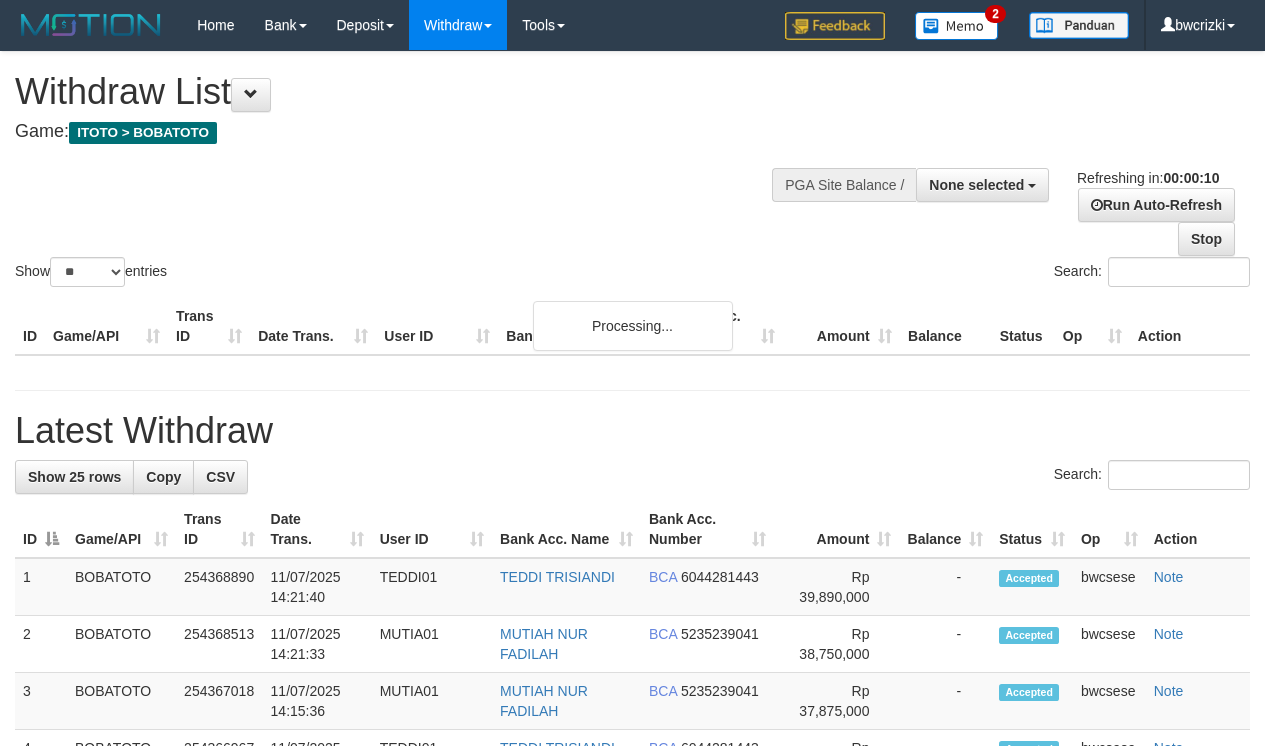 select 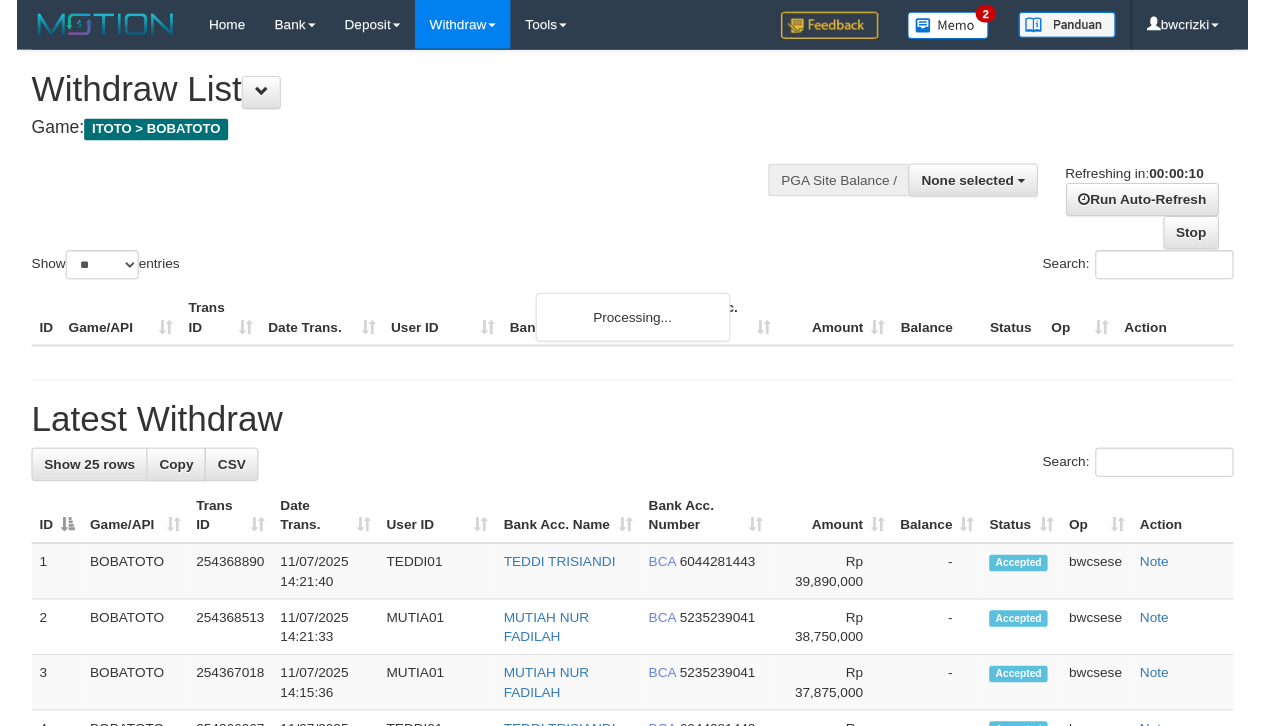 scroll, scrollTop: 0, scrollLeft: 0, axis: both 